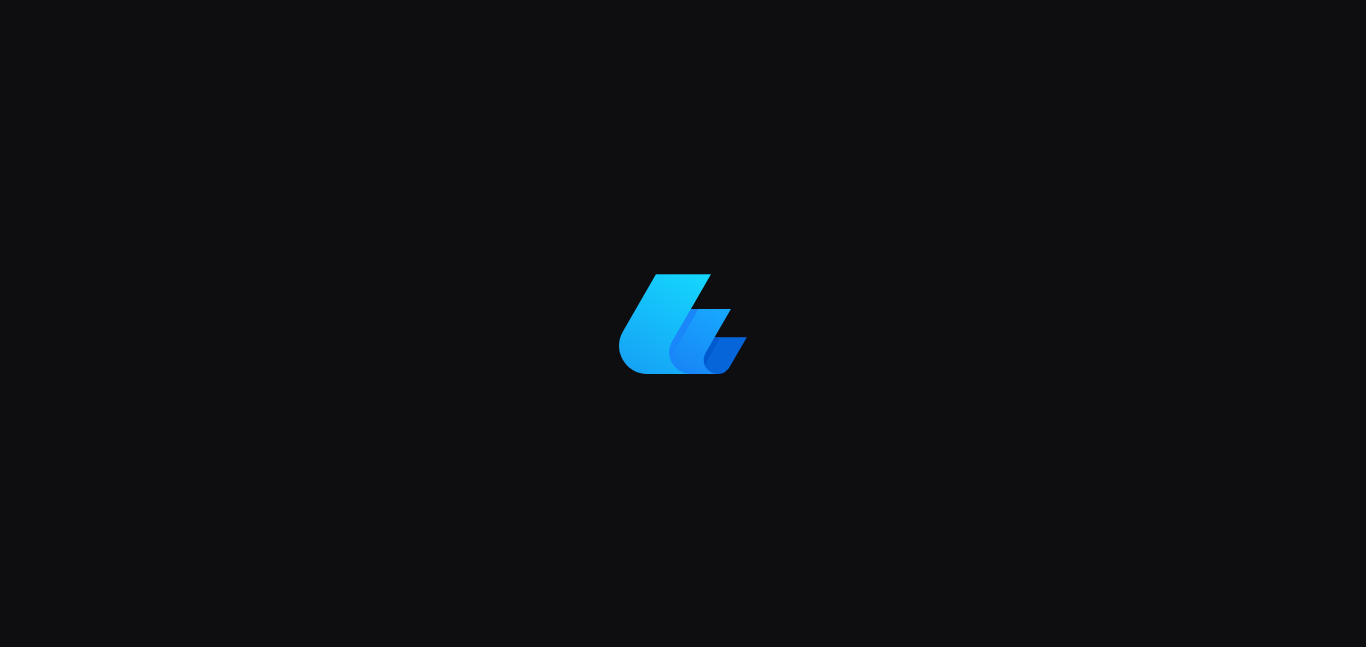 scroll, scrollTop: 0, scrollLeft: 0, axis: both 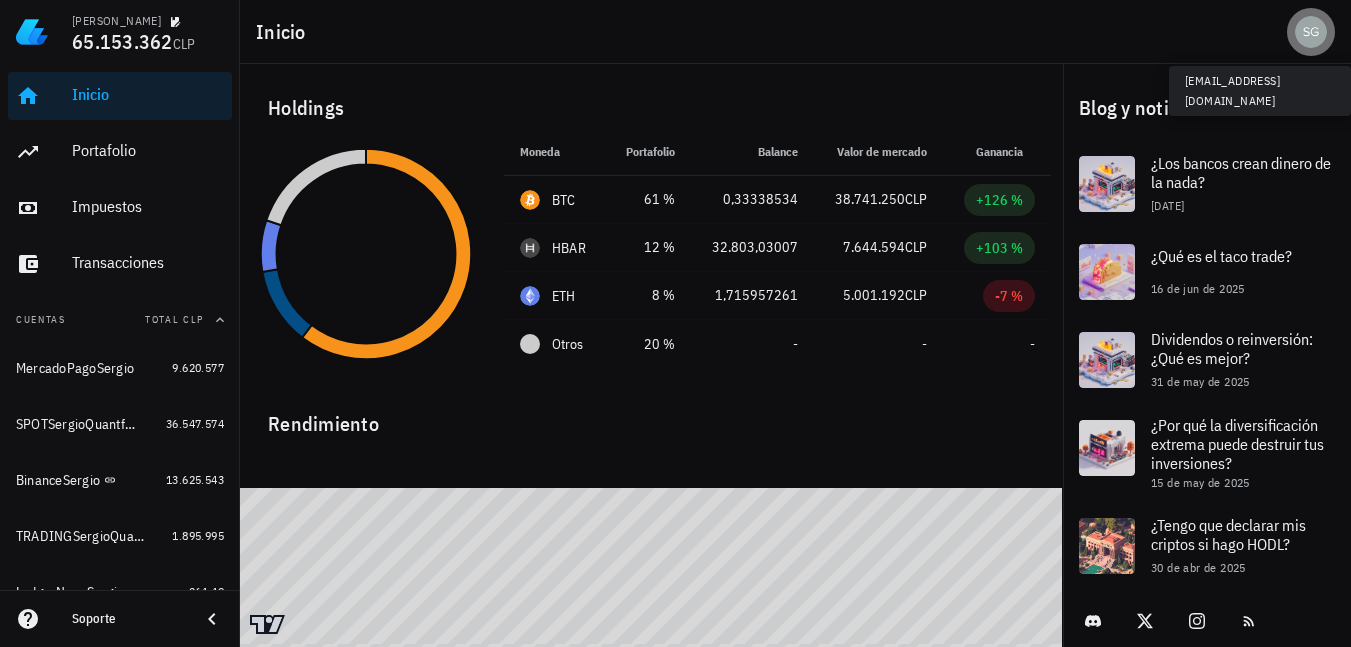 click at bounding box center (1311, 32) 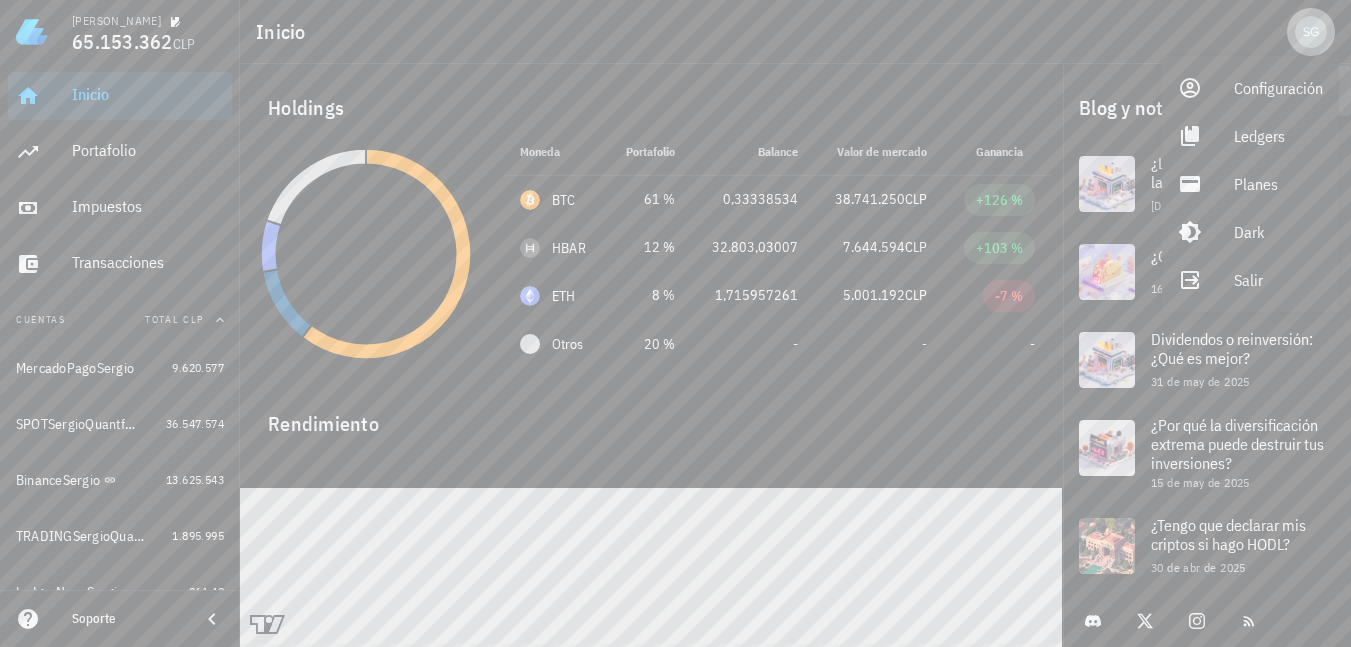 click at bounding box center [1311, 32] 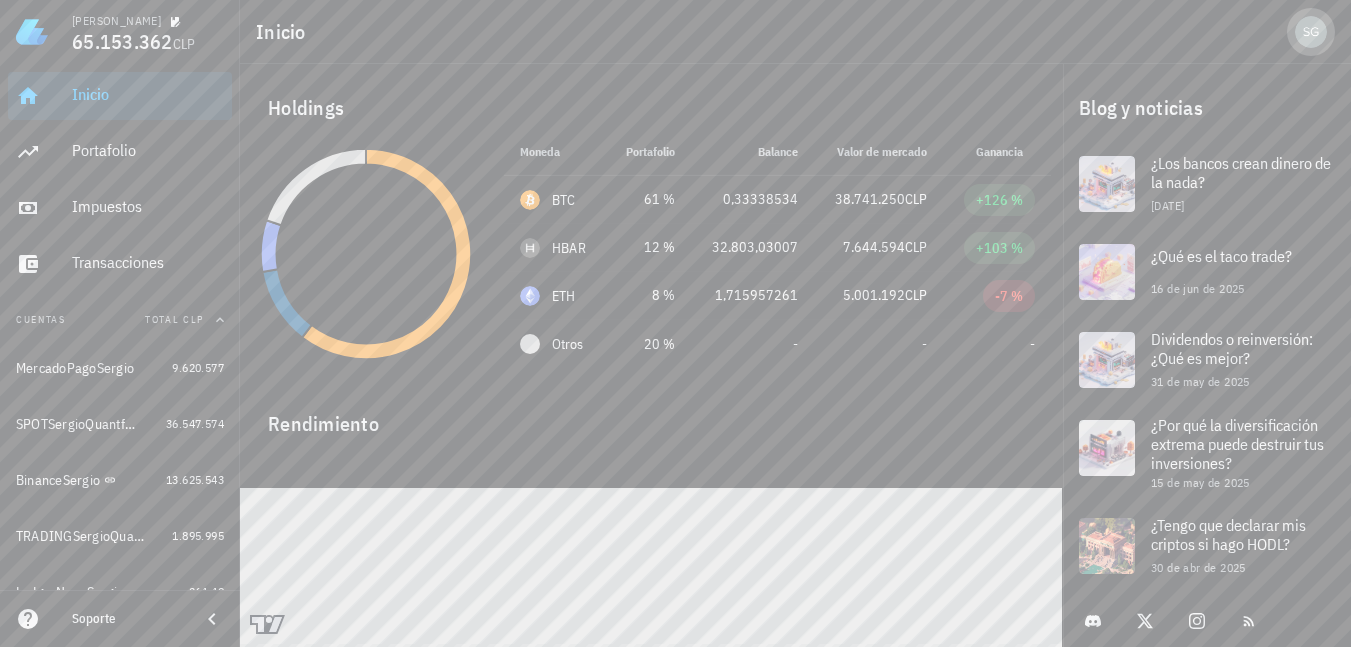 click at bounding box center (1311, 32) 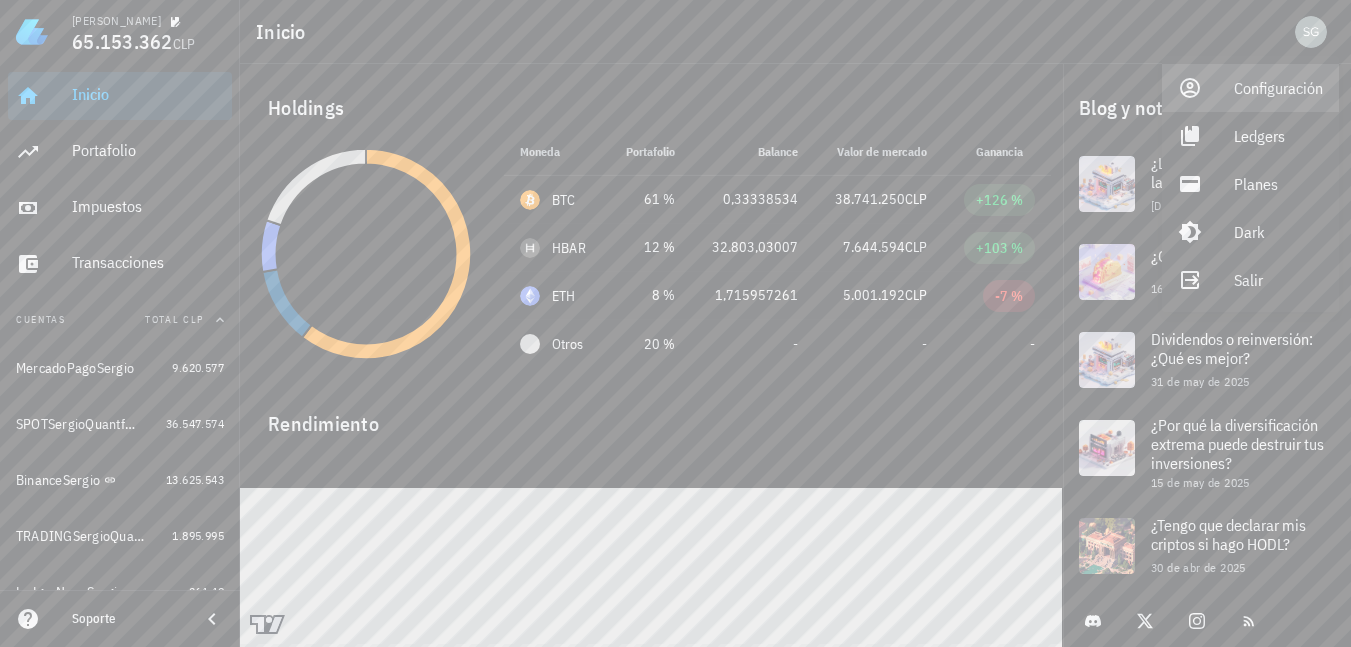 click on "Configuración" at bounding box center (1278, 88) 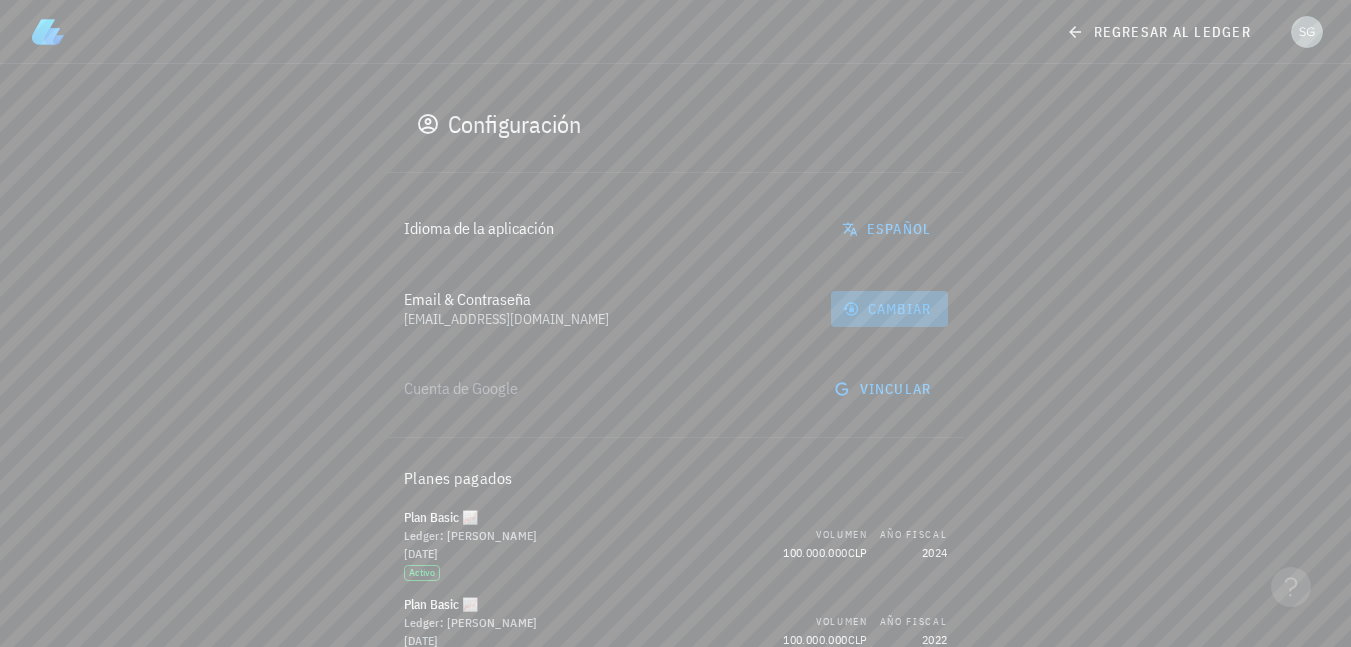 click on "cambiar" at bounding box center [889, 309] 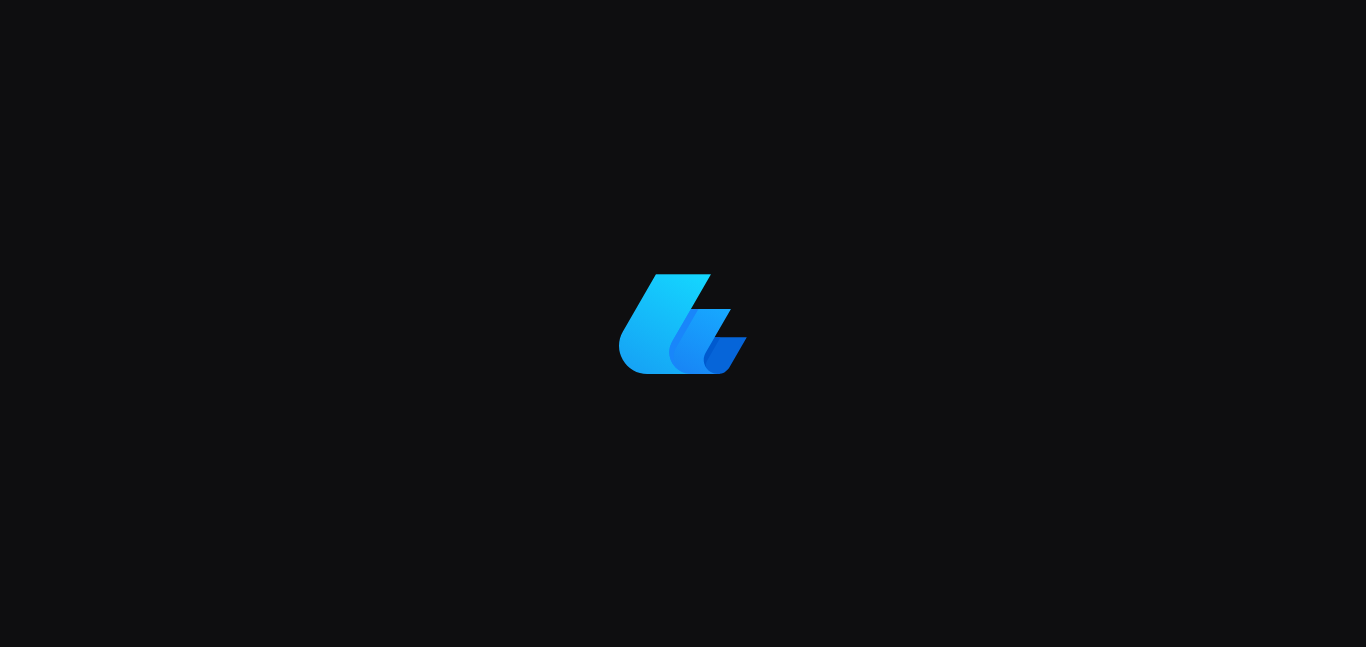 scroll, scrollTop: 0, scrollLeft: 0, axis: both 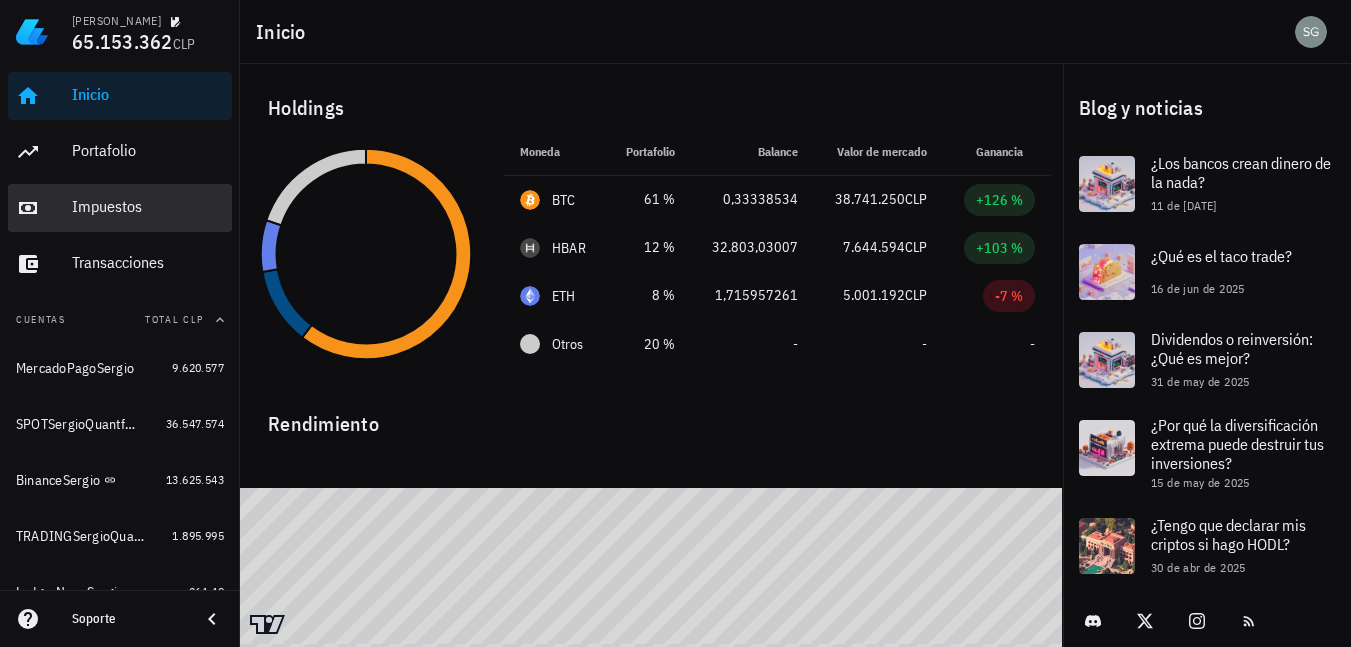 click on "Impuestos" at bounding box center [148, 206] 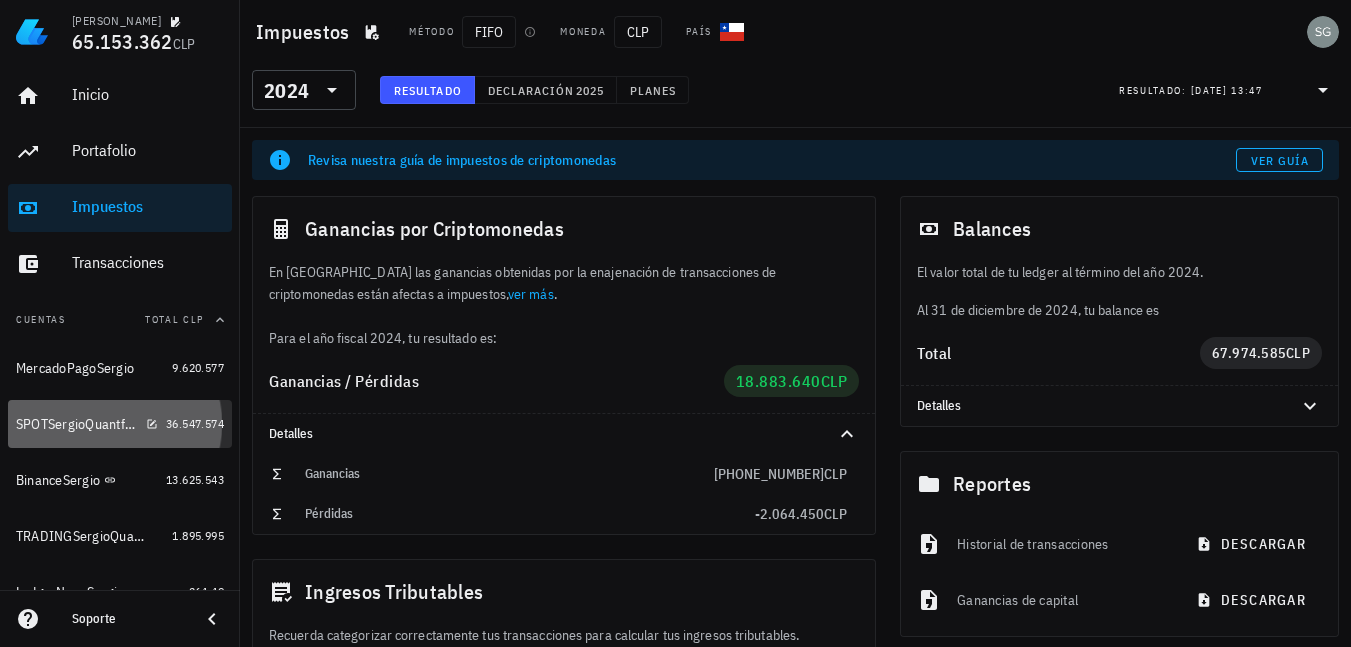 click on "SPOTSergioQuantfury" at bounding box center (77, 424) 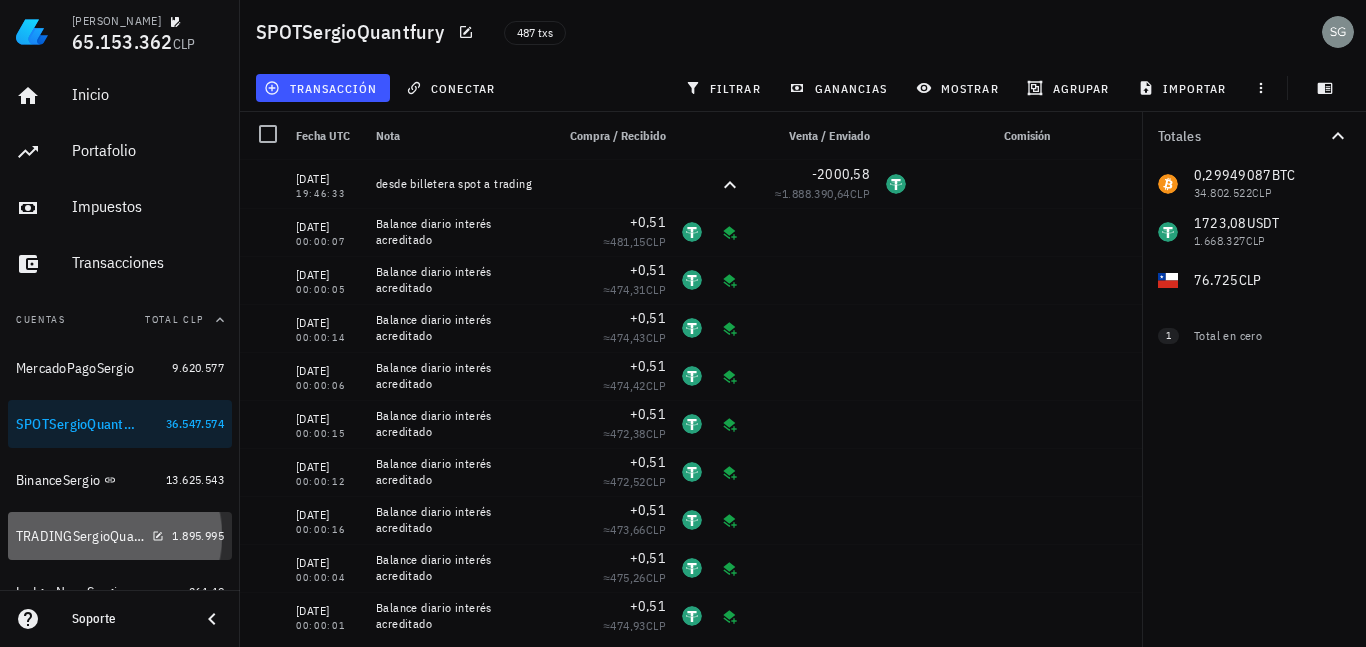click on "TRADINGSergioQuantfury" at bounding box center (80, 536) 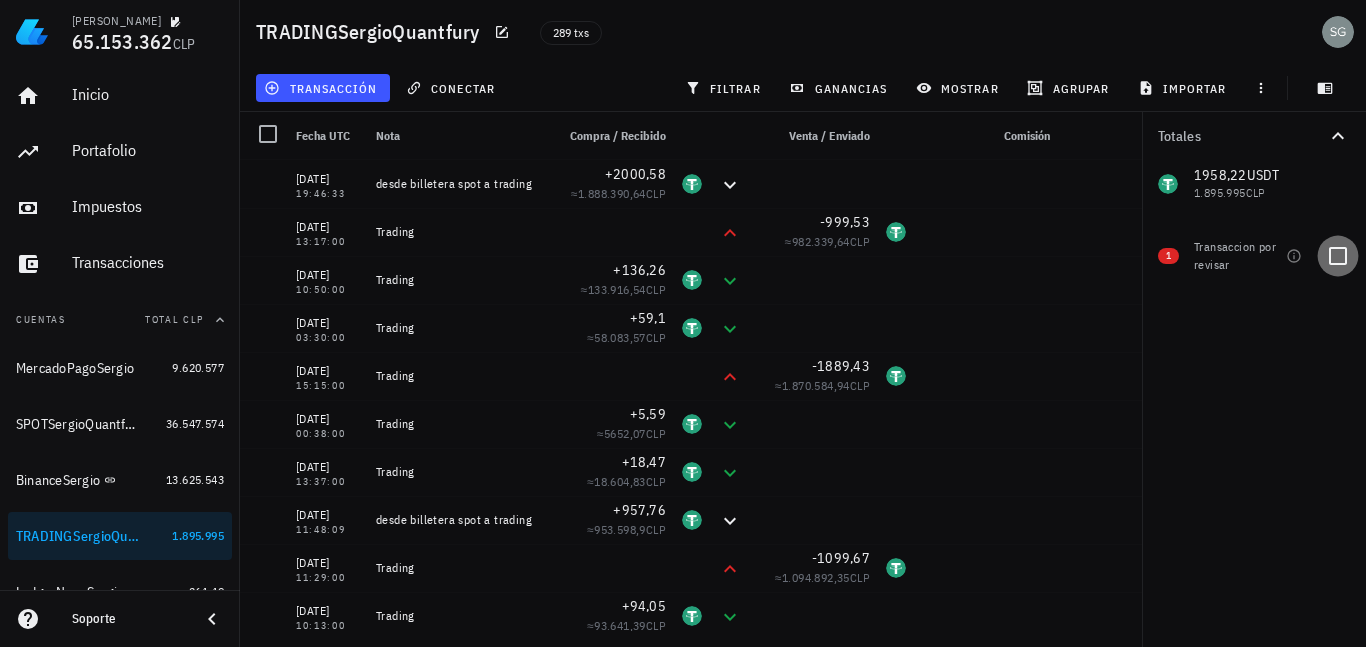 click at bounding box center (1338, 256) 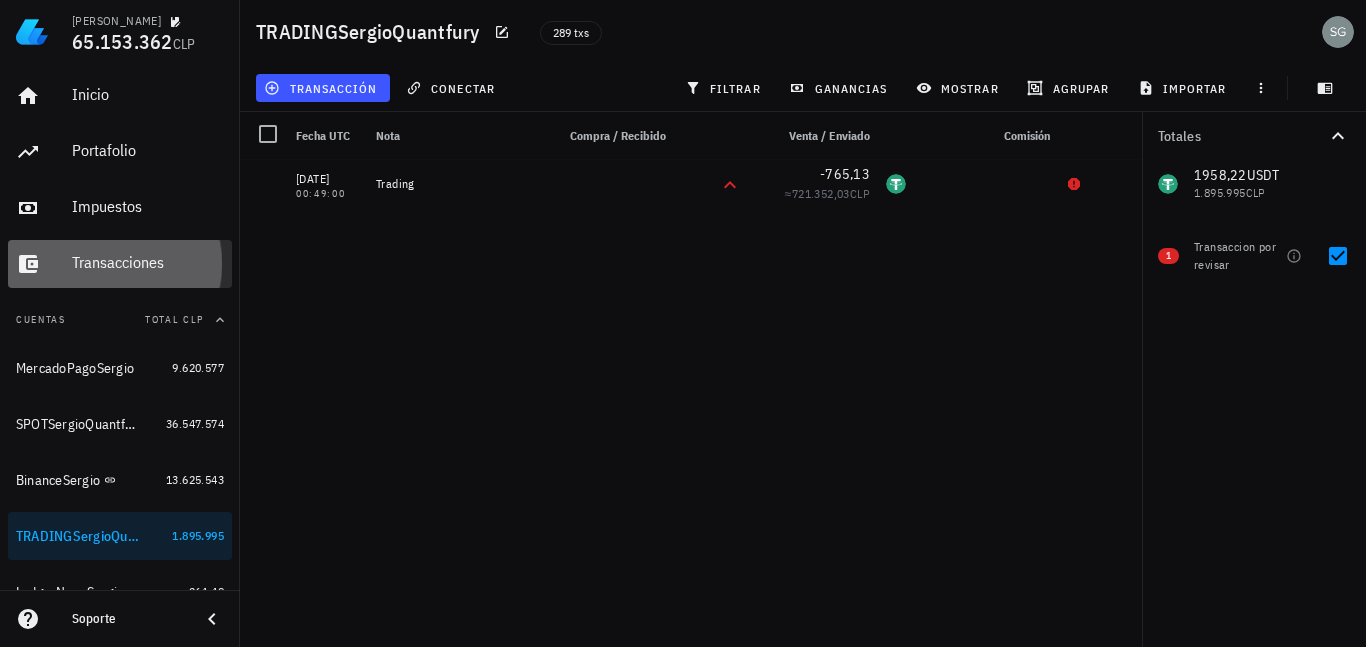 click on "Transacciones" at bounding box center [148, 262] 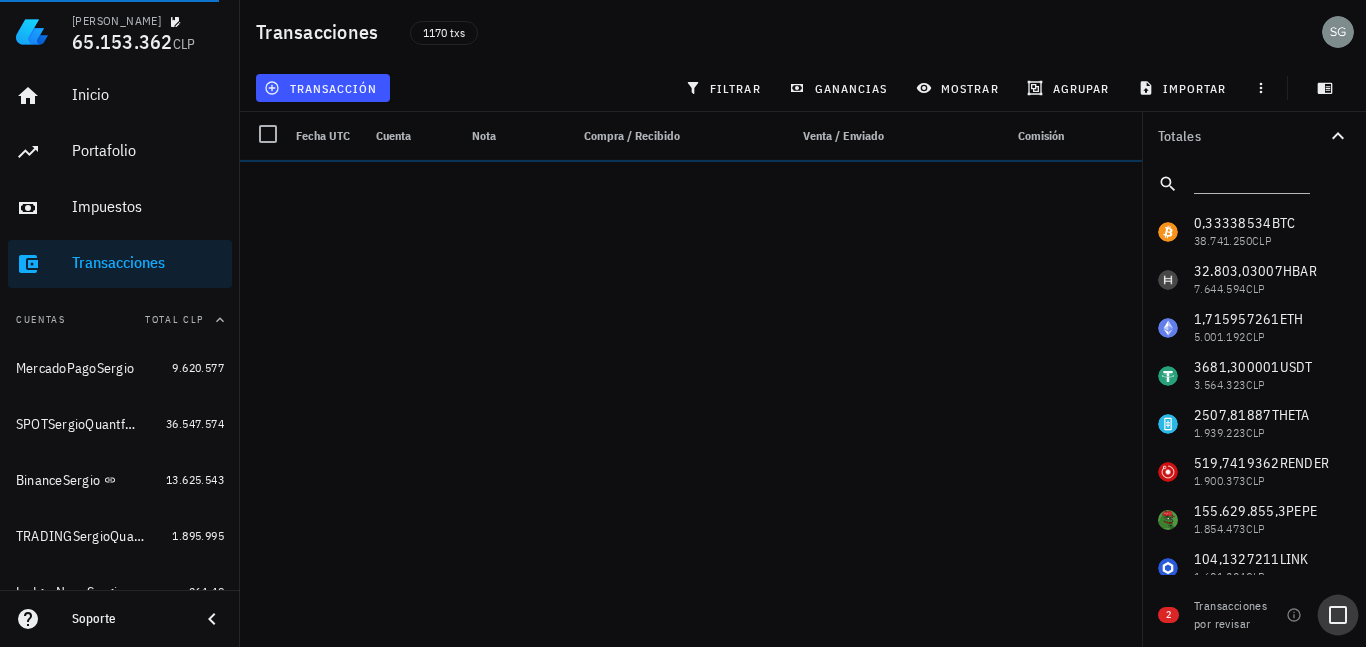 click at bounding box center (1338, 615) 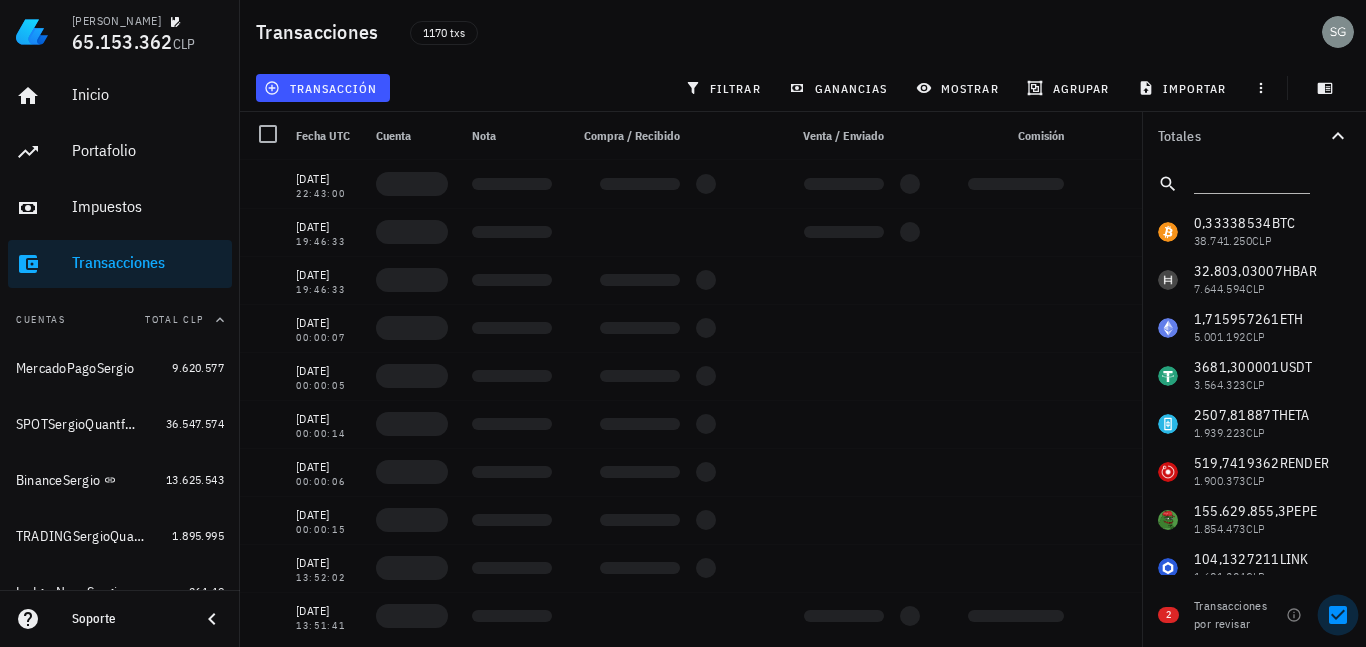 checkbox on "true" 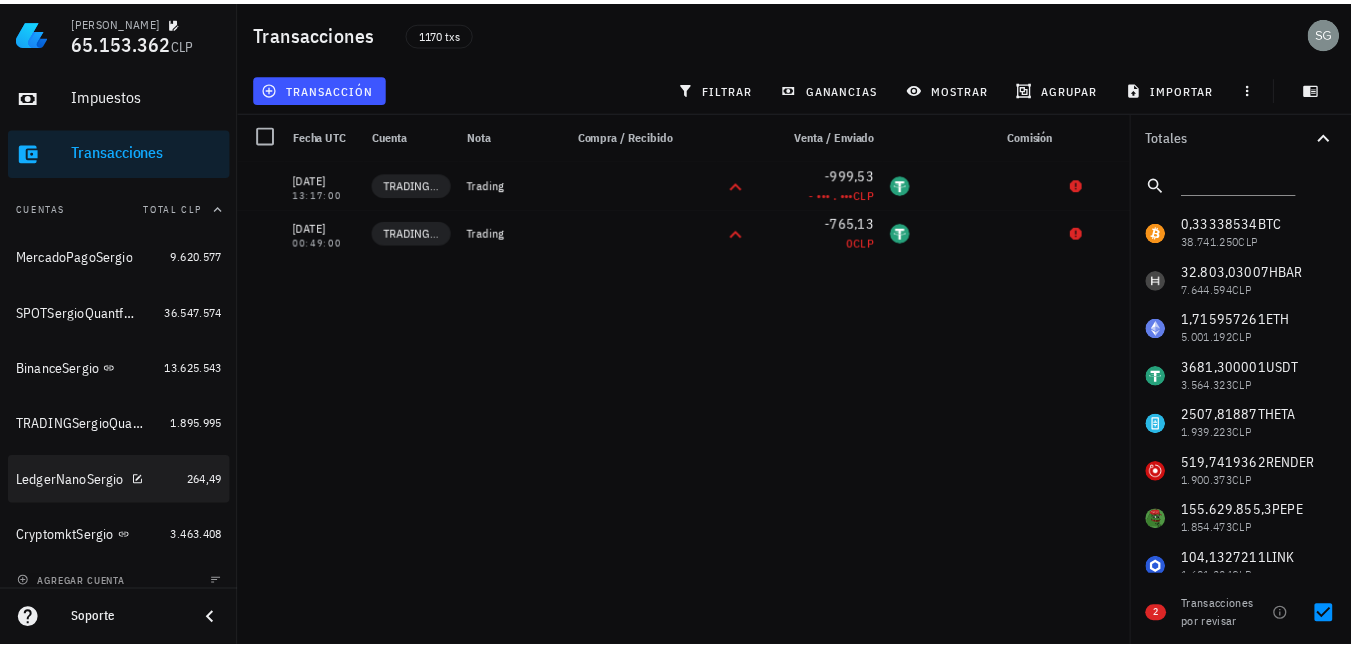 scroll, scrollTop: 126, scrollLeft: 0, axis: vertical 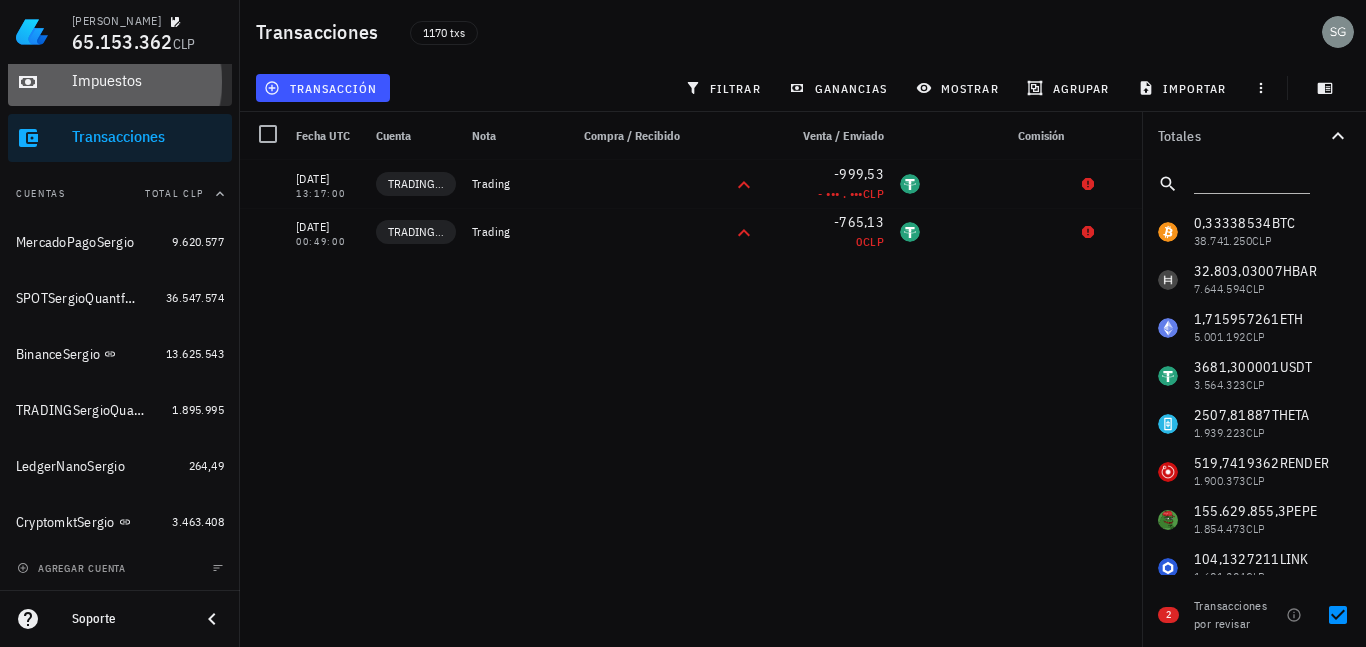click on "Impuestos" at bounding box center (148, 80) 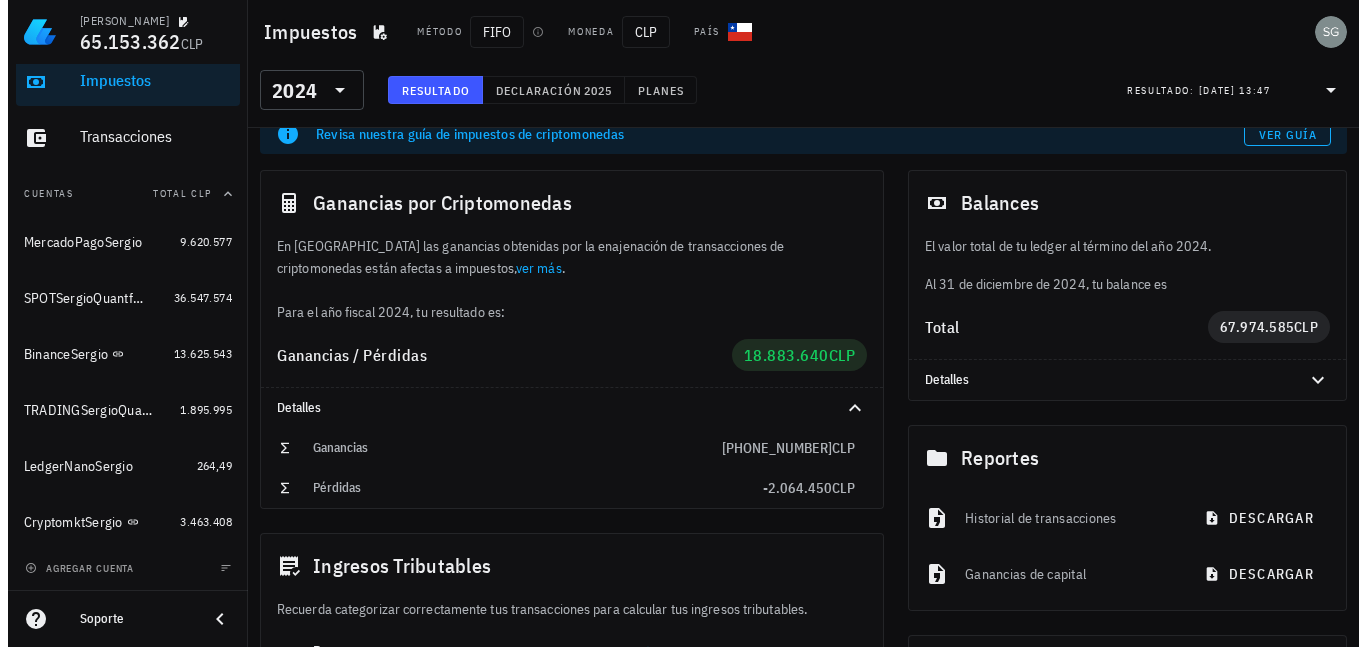 scroll, scrollTop: 0, scrollLeft: 0, axis: both 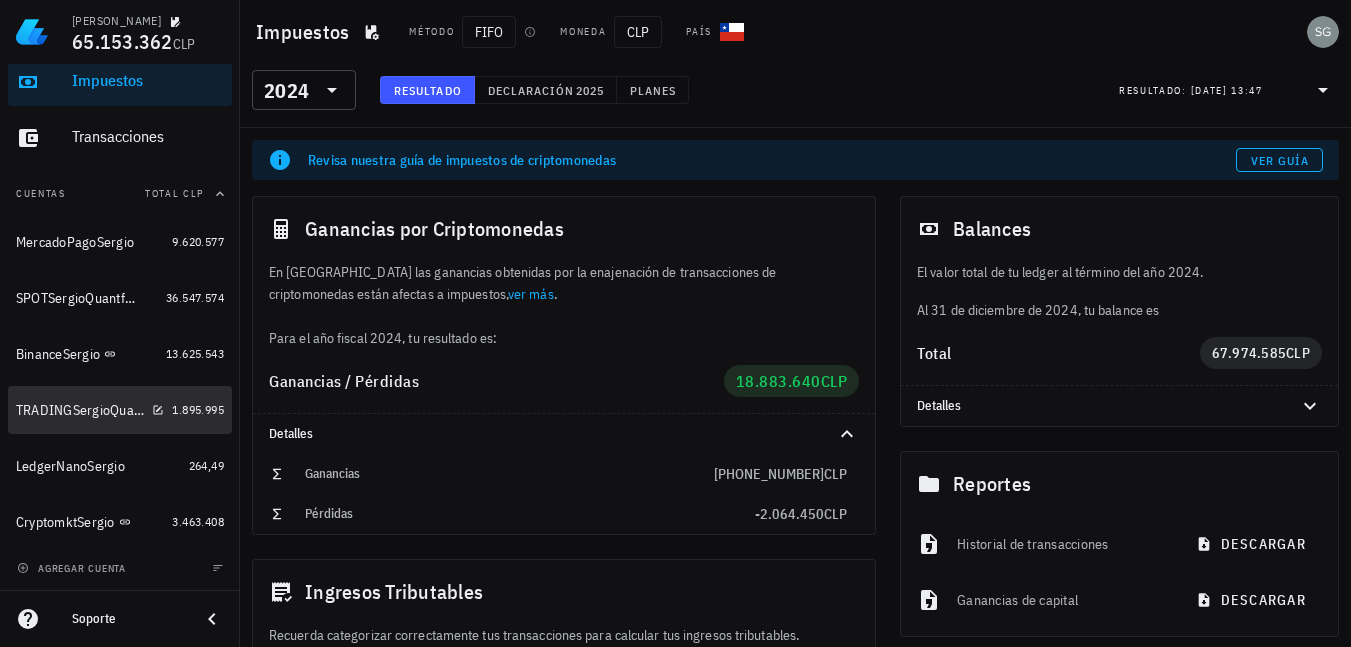 click on "TRADINGSergioQuantfury" at bounding box center (80, 410) 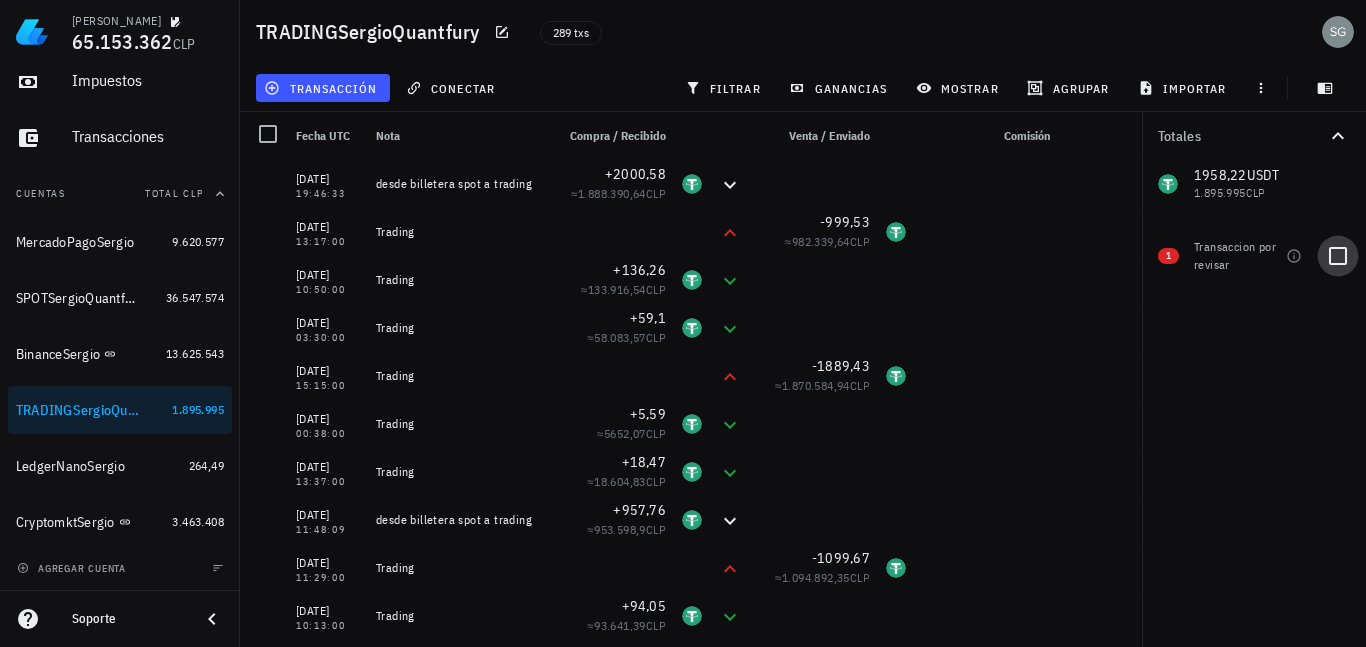 click at bounding box center [1338, 256] 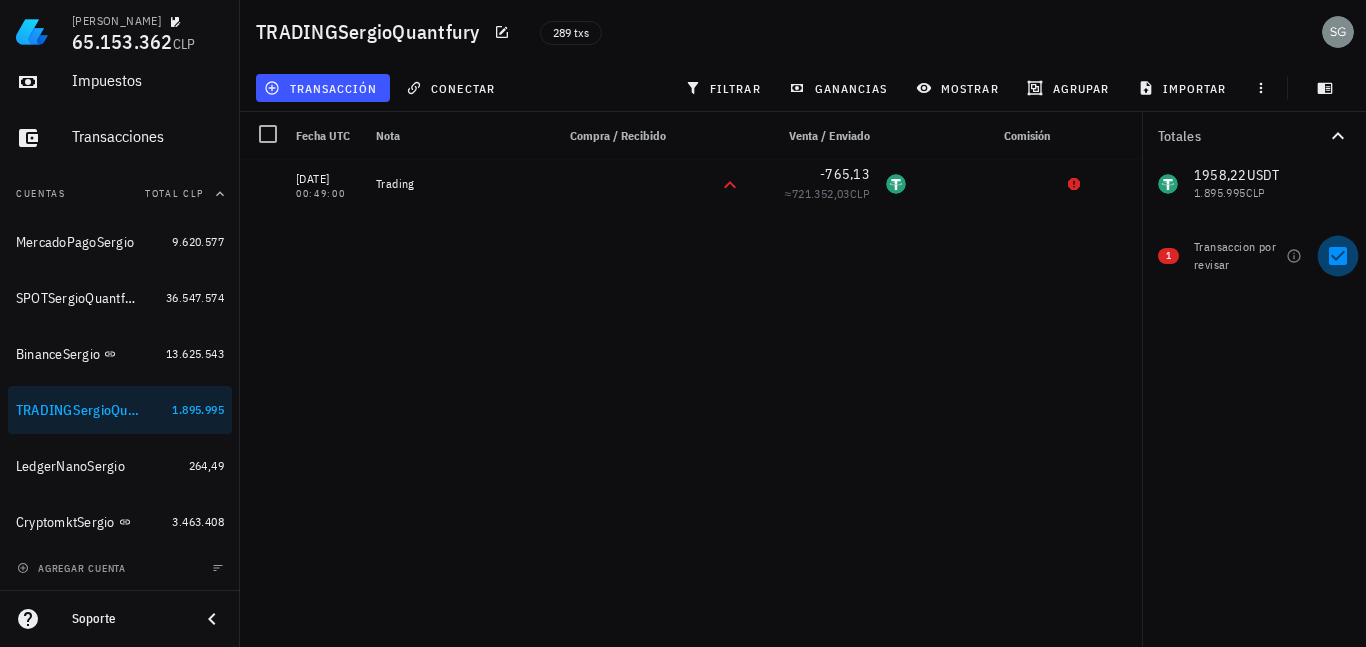 click at bounding box center (1338, 256) 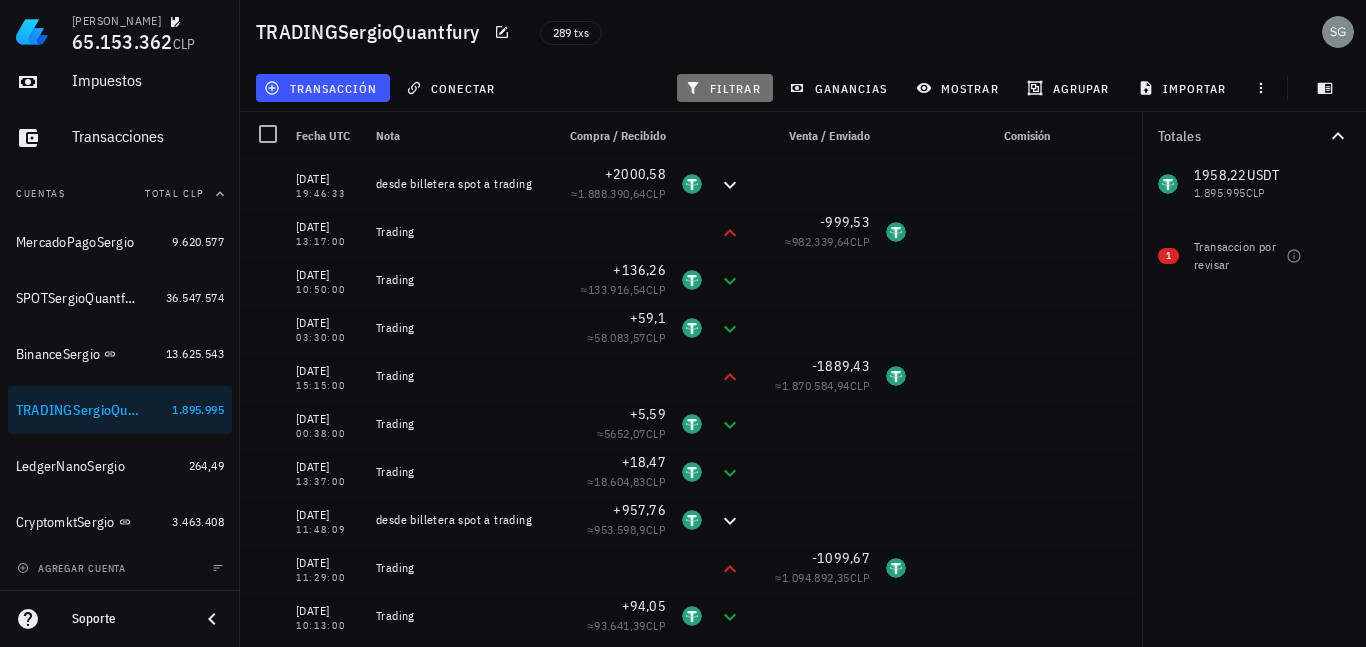 click on "filtrar" at bounding box center [725, 88] 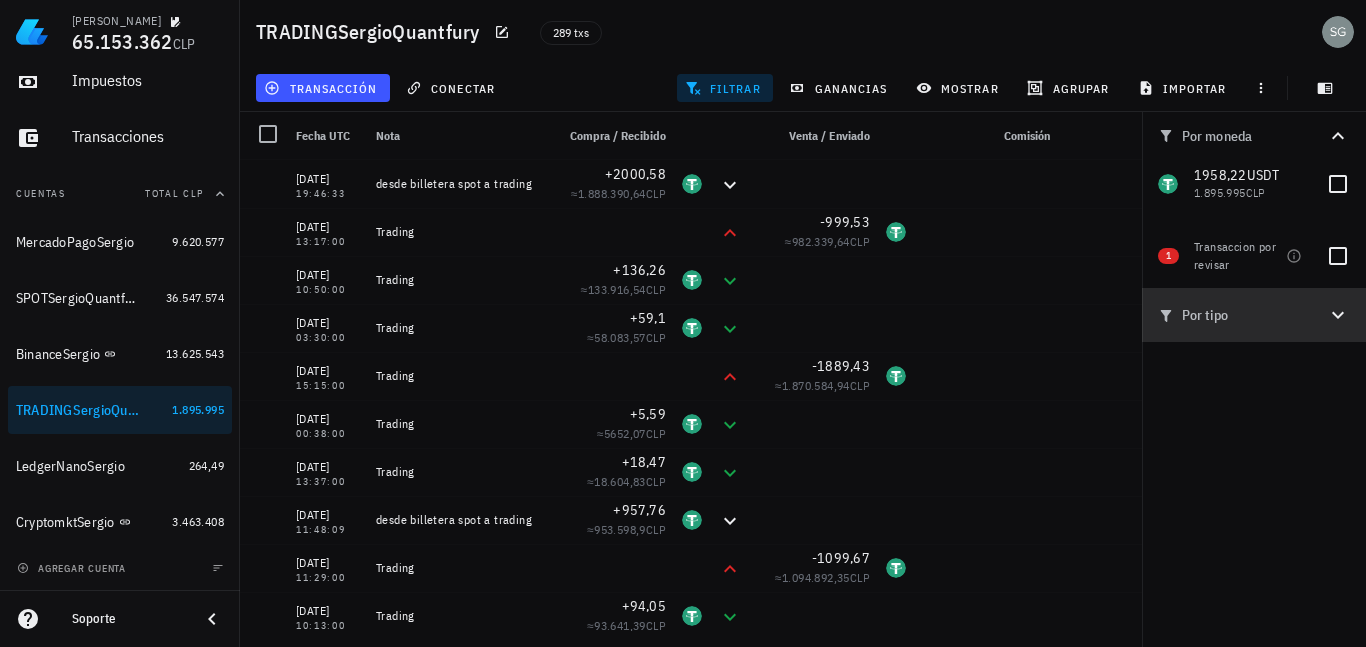 click 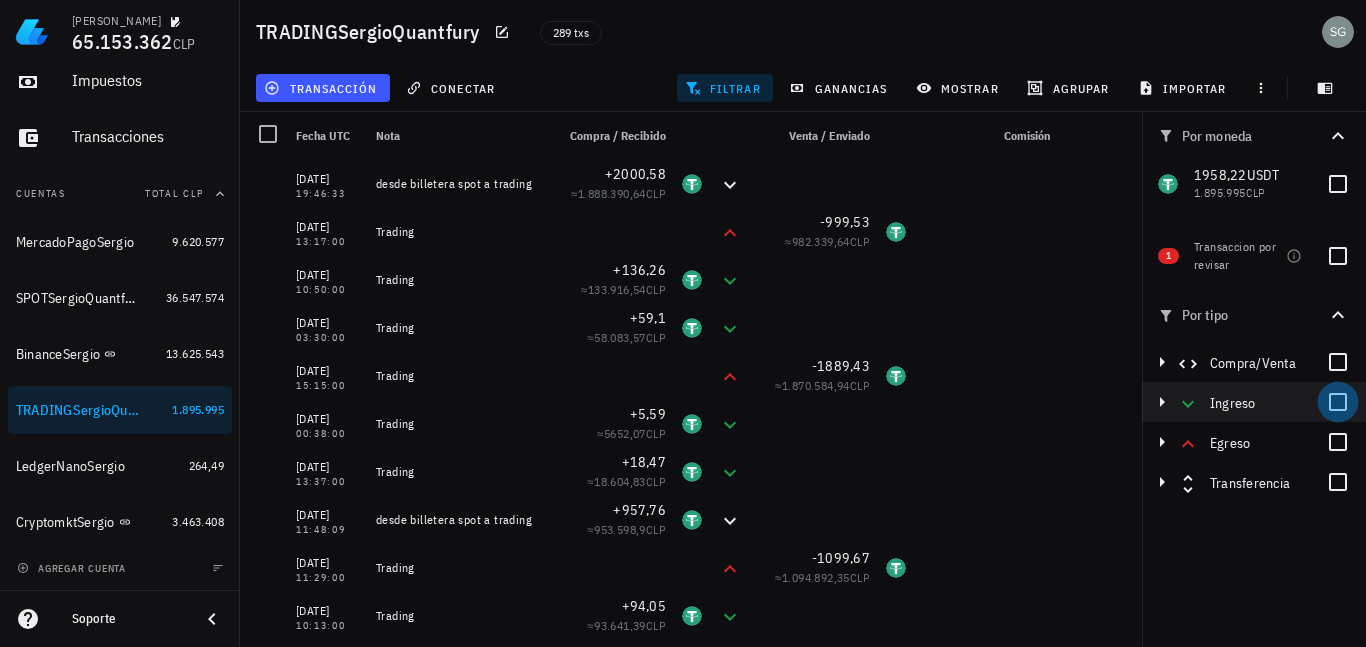 drag, startPoint x: 1339, startPoint y: 392, endPoint x: 1341, endPoint y: 425, distance: 33.06055 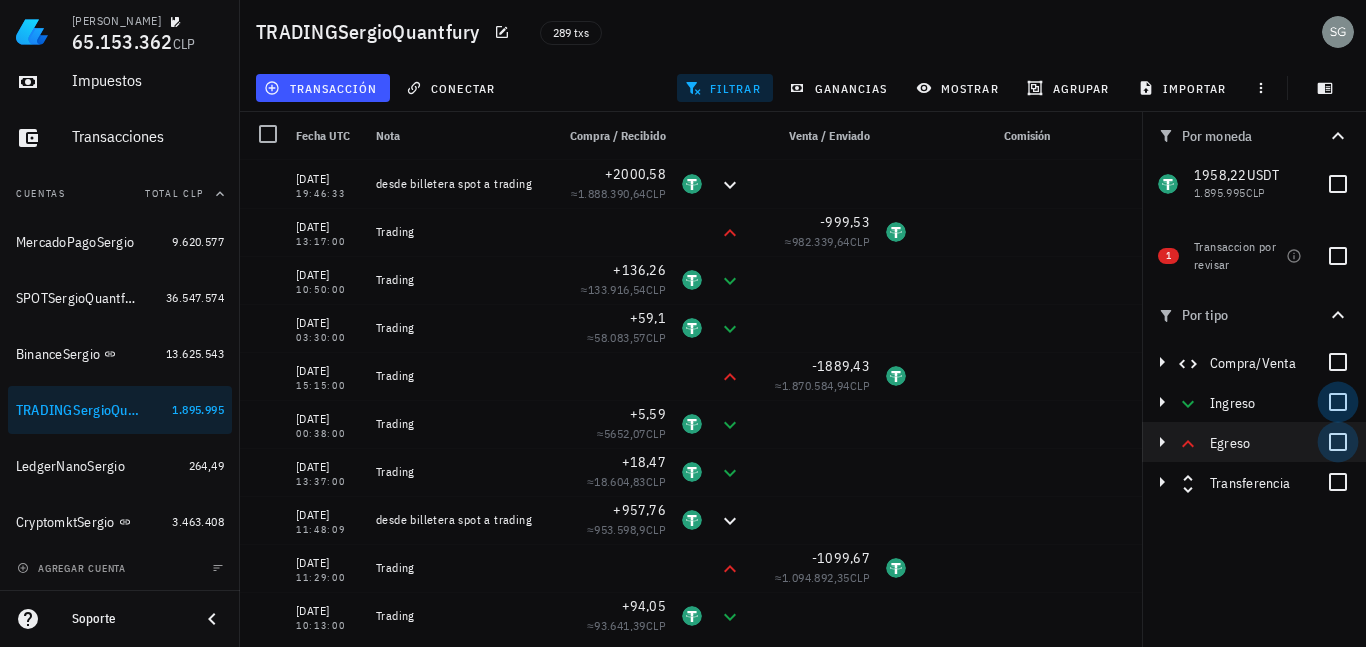 click at bounding box center [1338, 402] 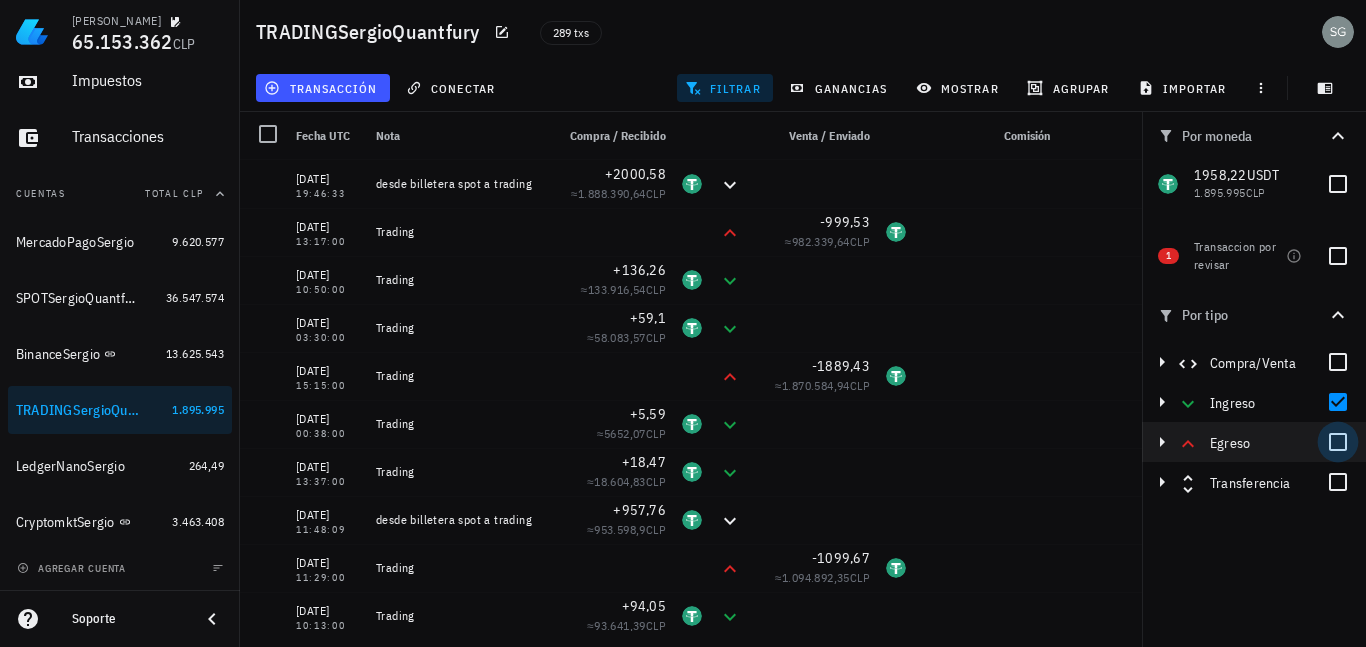 click at bounding box center [1338, 442] 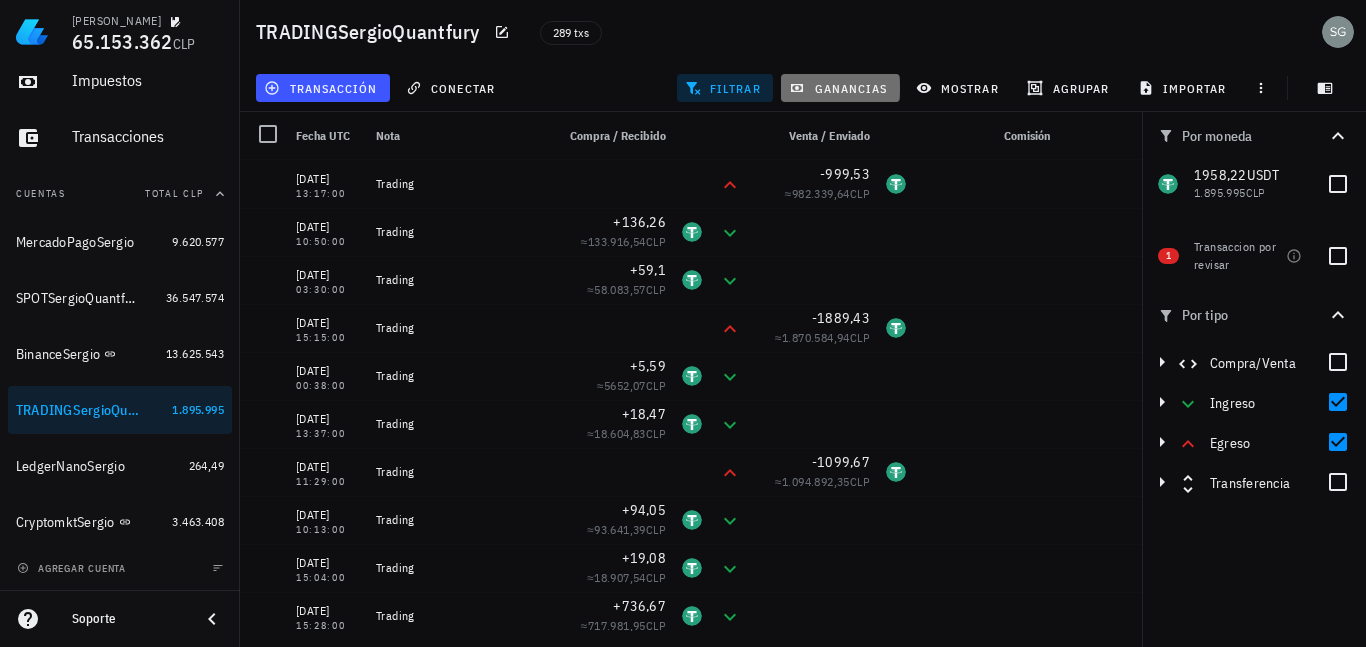 click on "ganancias" at bounding box center [840, 88] 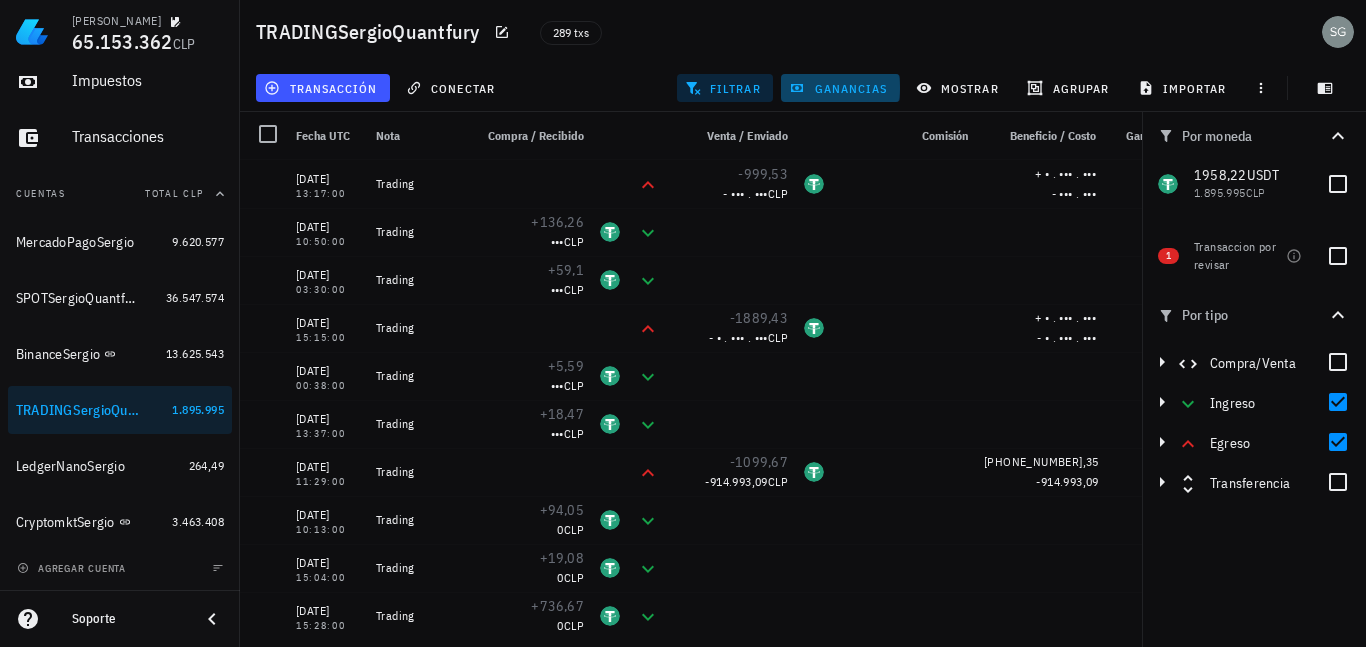 click on "ganancias" at bounding box center [840, 88] 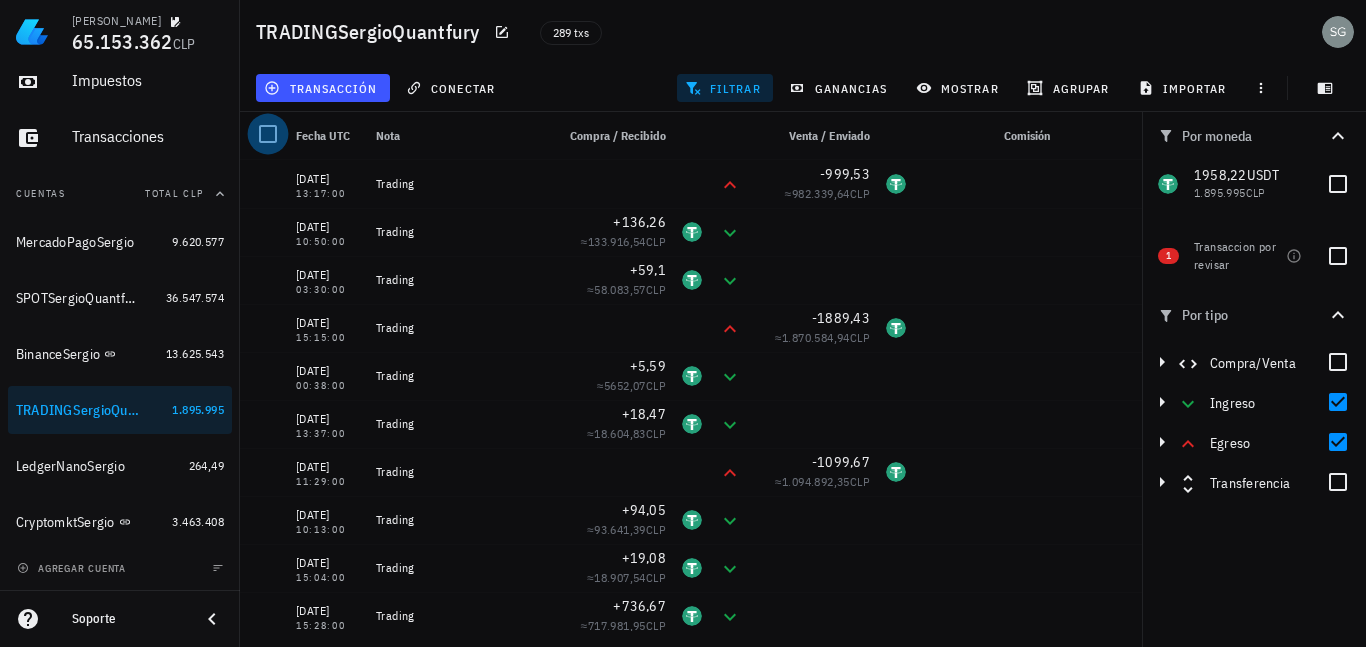 click at bounding box center [268, 134] 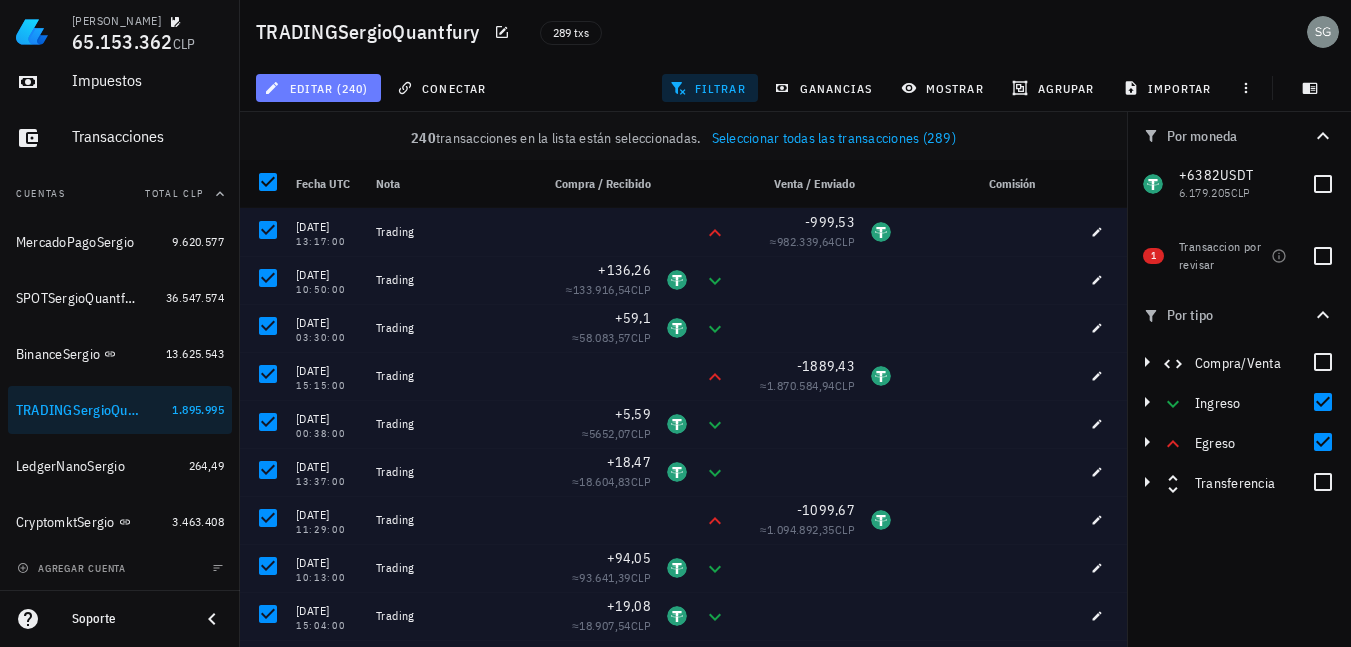 click on "editar (240)" at bounding box center (318, 88) 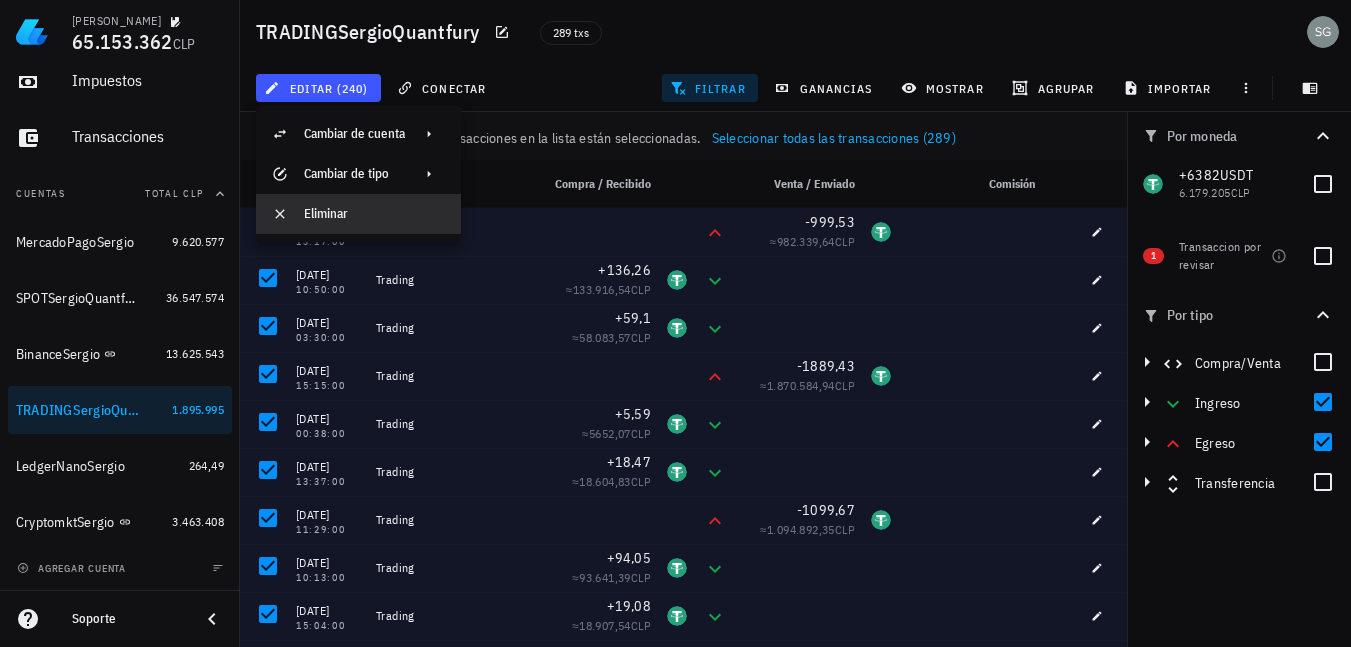 click on "Eliminar" at bounding box center (374, 214) 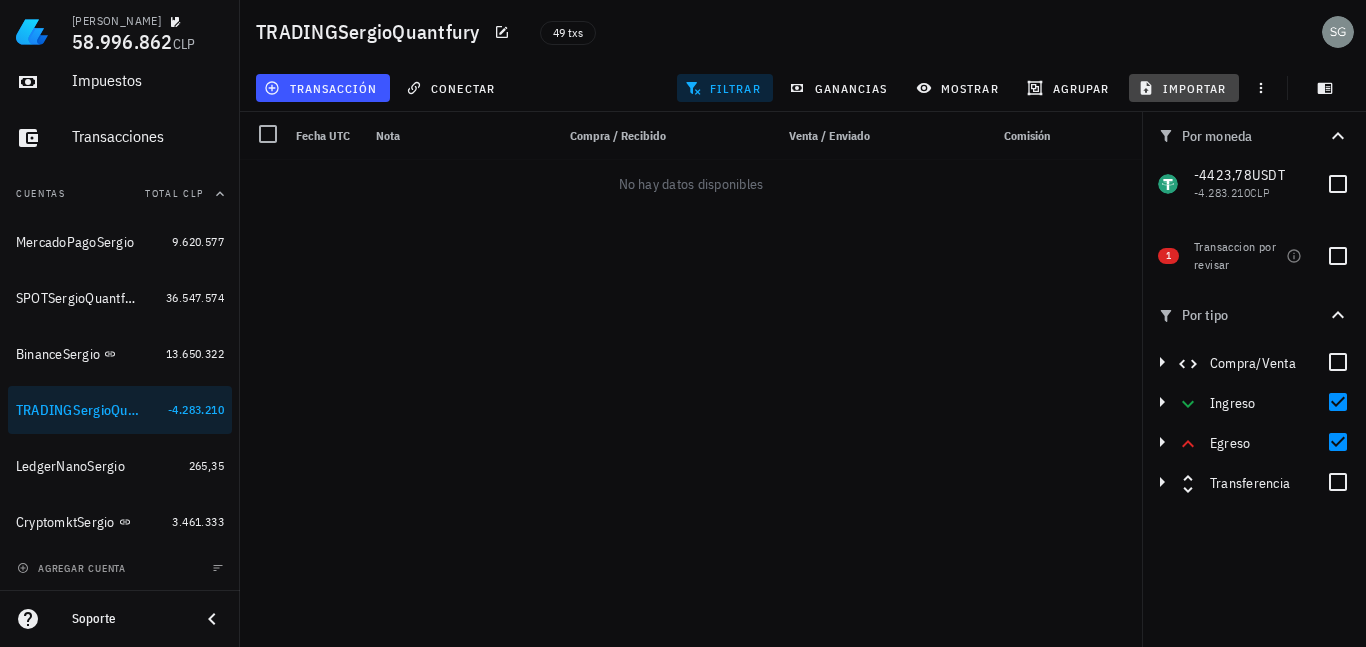 click on "importar" at bounding box center [1184, 88] 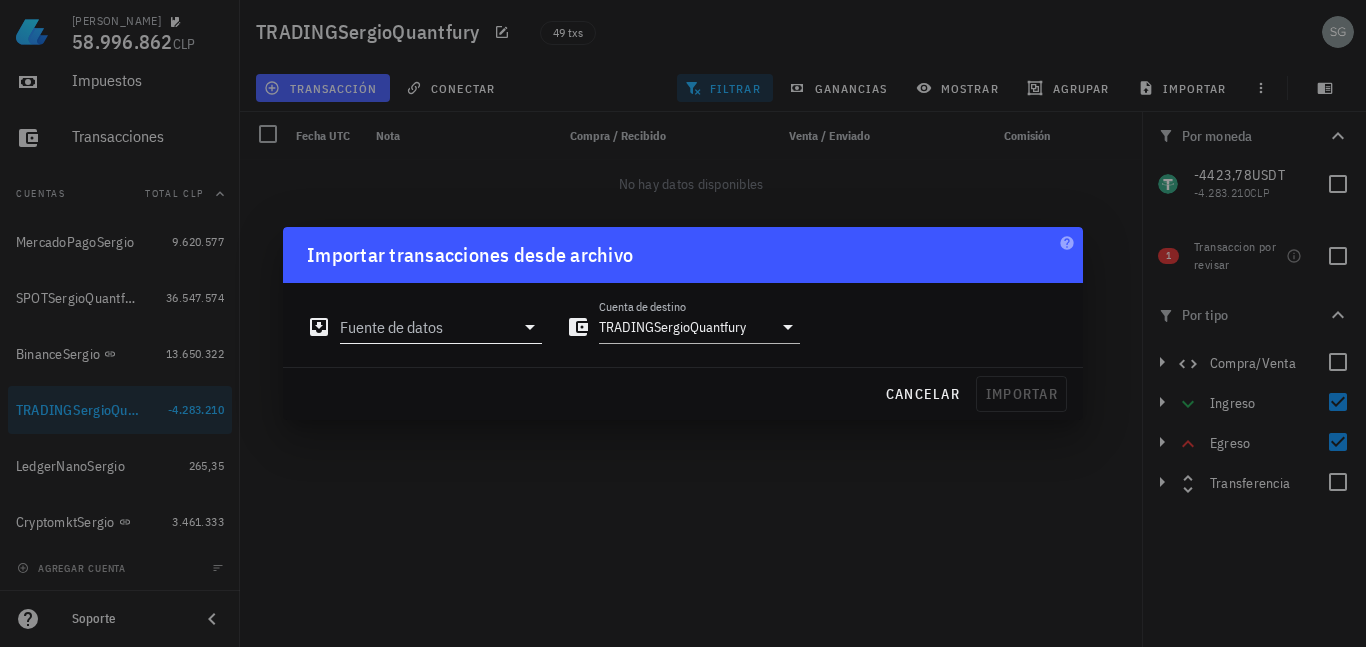 click on "Fuente de datos" at bounding box center [427, 327] 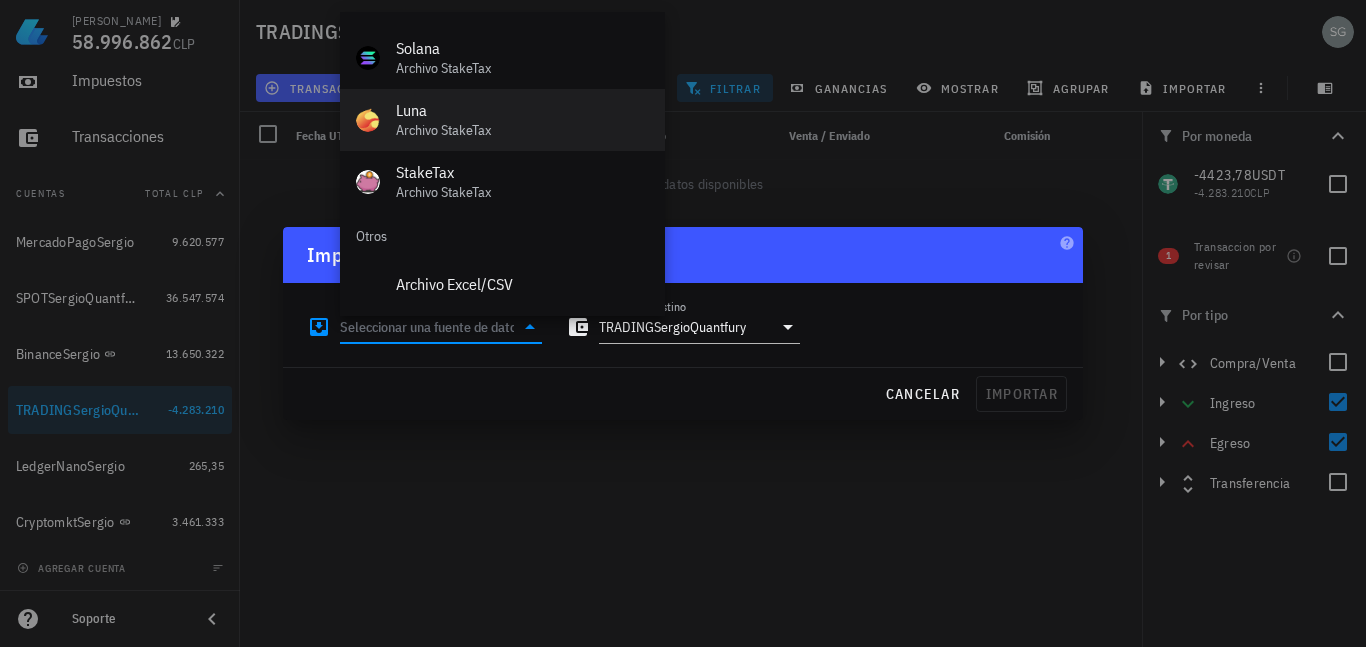 scroll, scrollTop: 834, scrollLeft: 0, axis: vertical 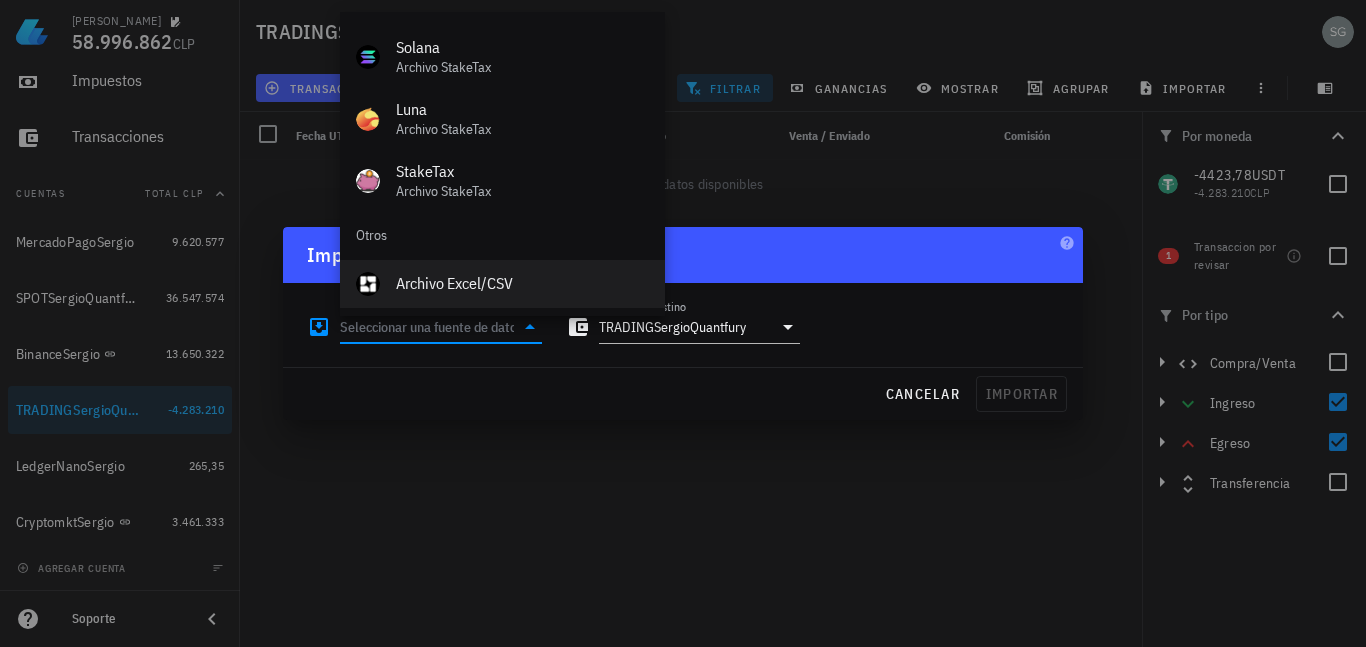 click on "Archivo Excel/CSV" at bounding box center (522, 283) 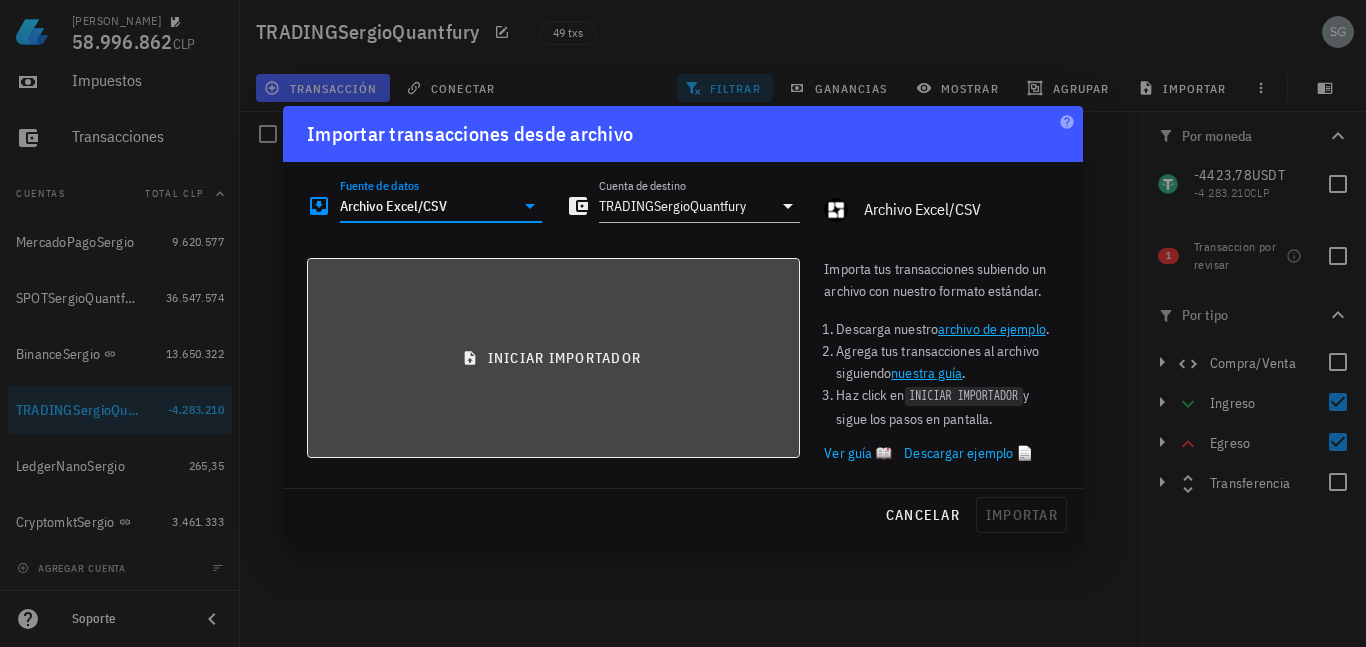 click on "iniciar importador" at bounding box center (553, 358) 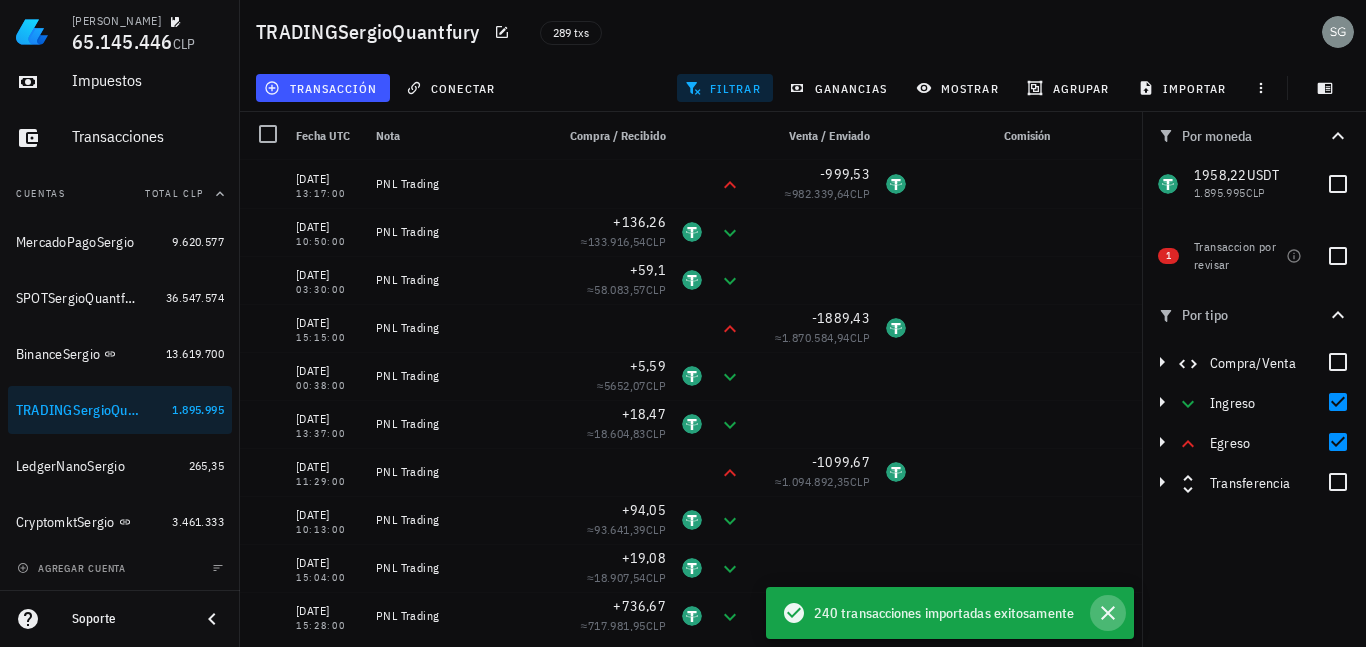 click 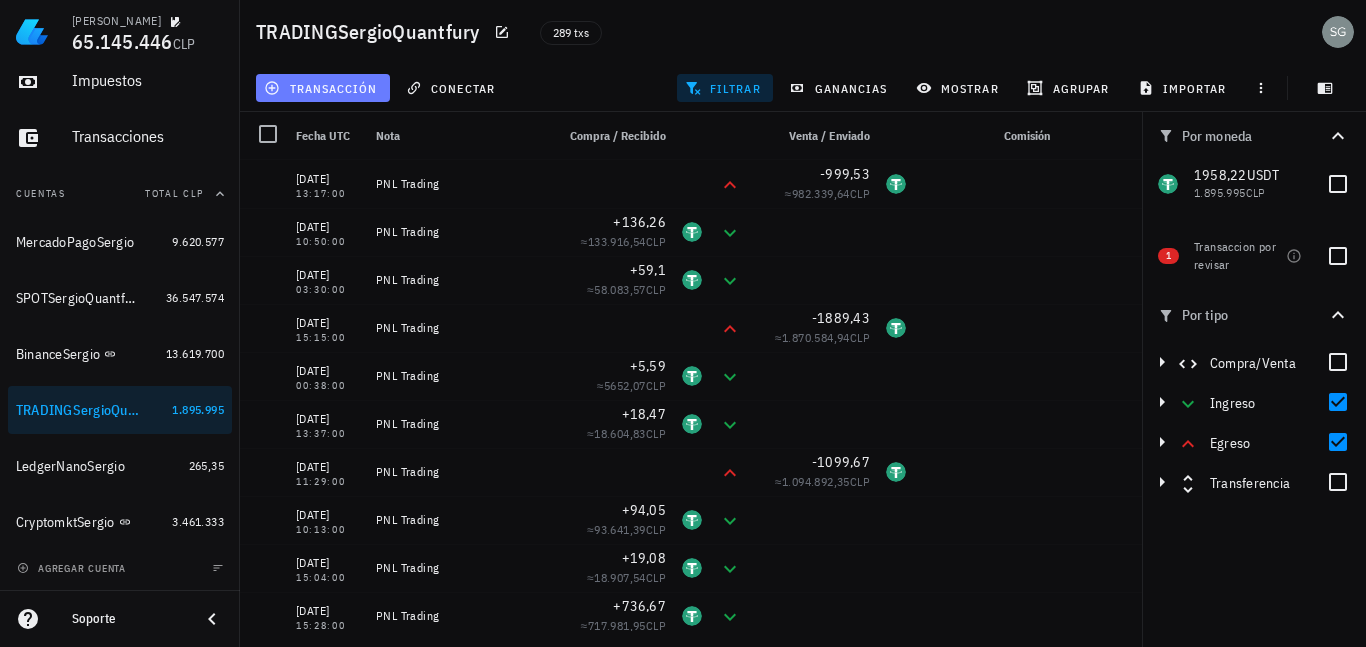 click on "transacción" at bounding box center [322, 88] 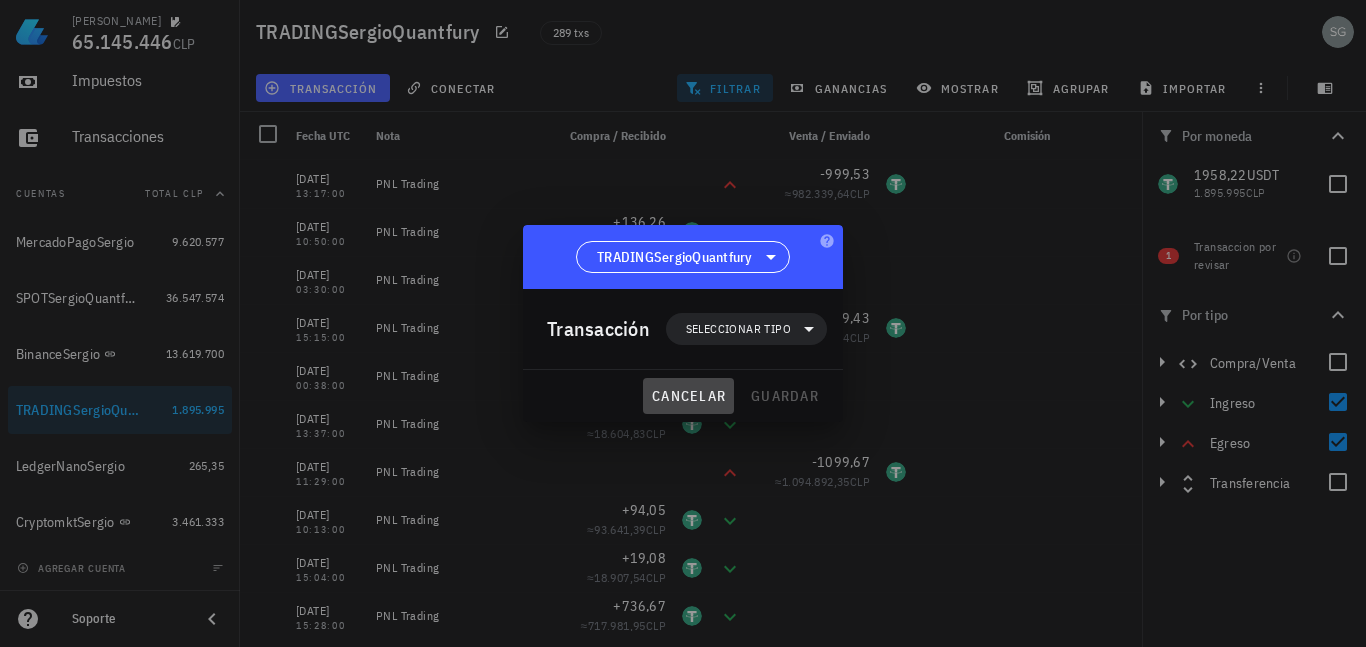 drag, startPoint x: 683, startPoint y: 402, endPoint x: 309, endPoint y: 199, distance: 425.54083 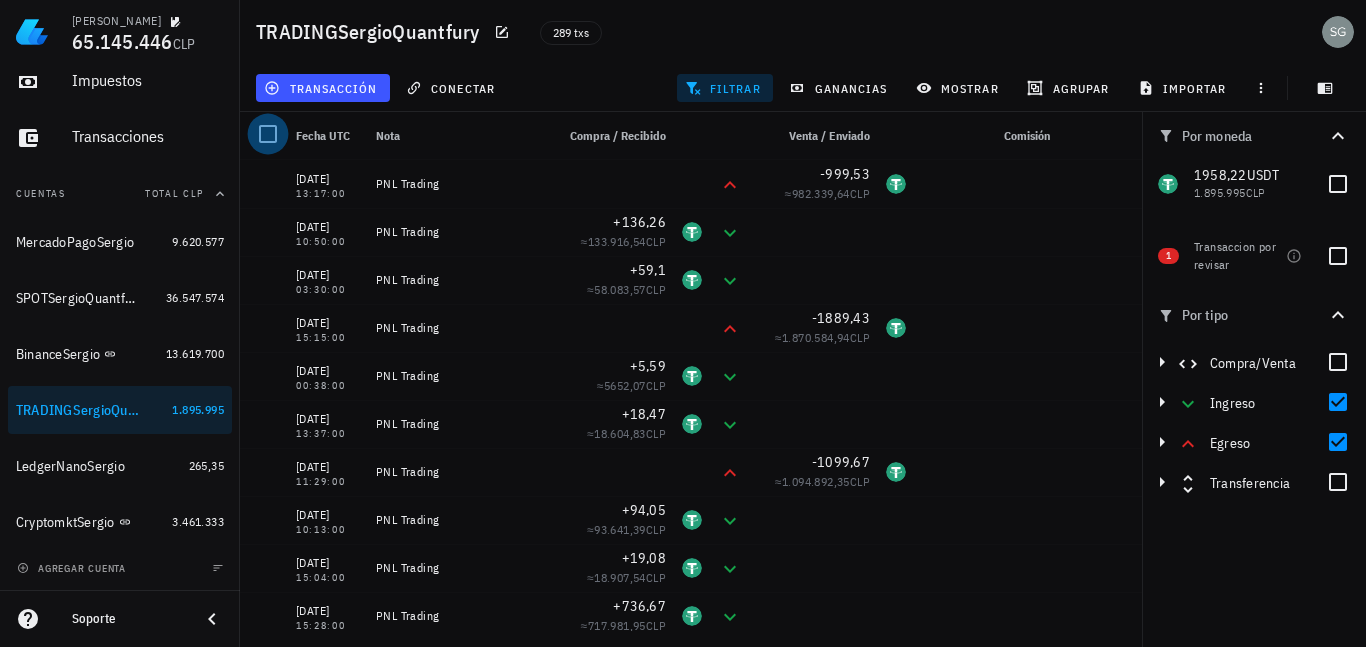 click at bounding box center [268, 134] 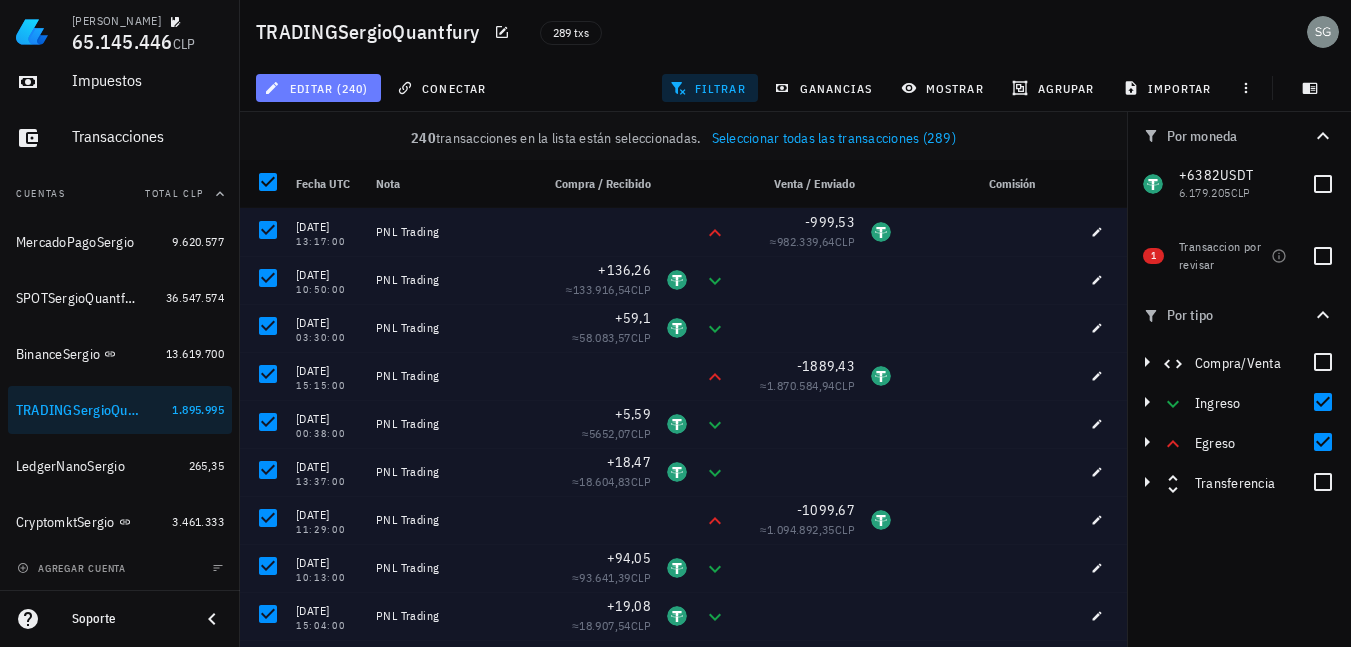 click on "editar (240)" at bounding box center [318, 88] 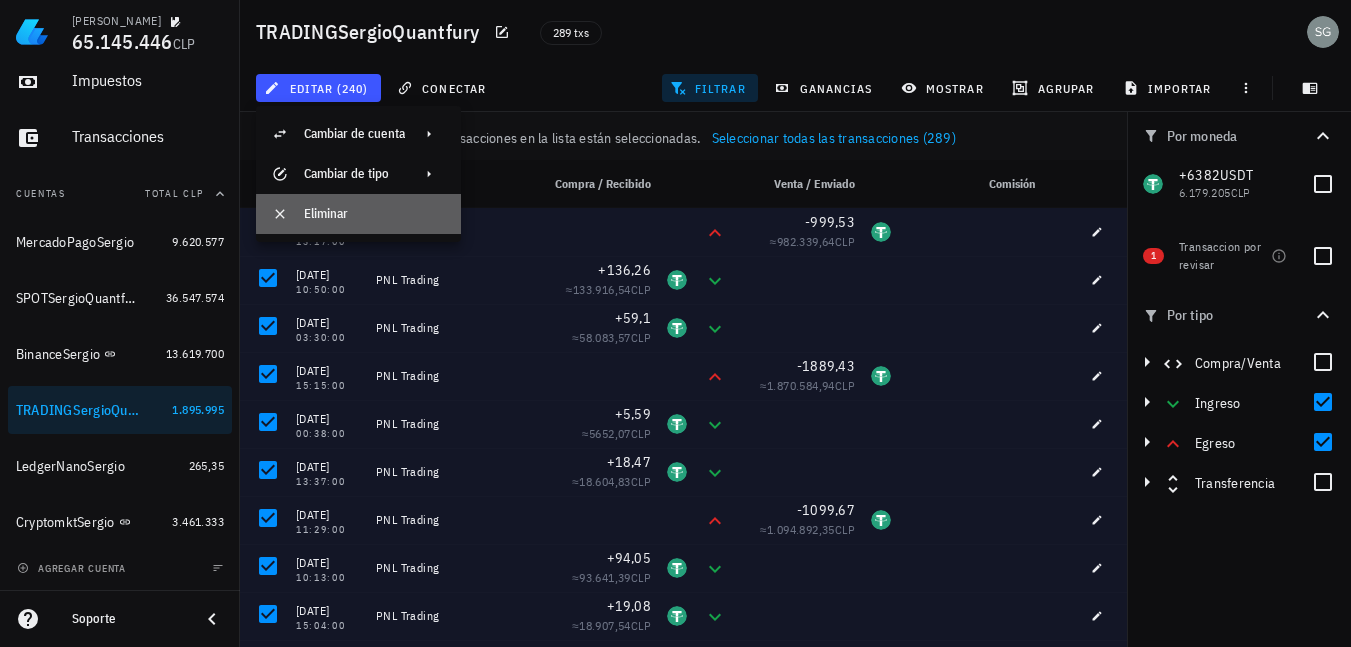 click on "Eliminar" at bounding box center (358, 214) 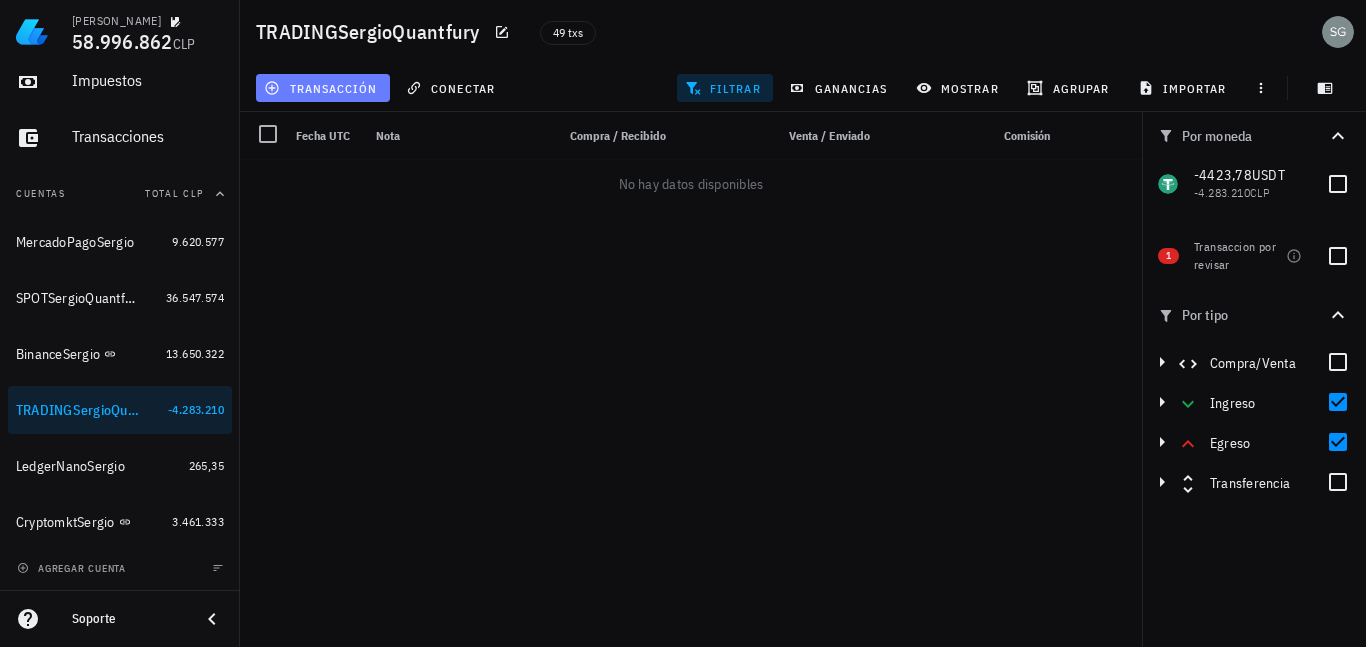 click on "transacción" at bounding box center [322, 88] 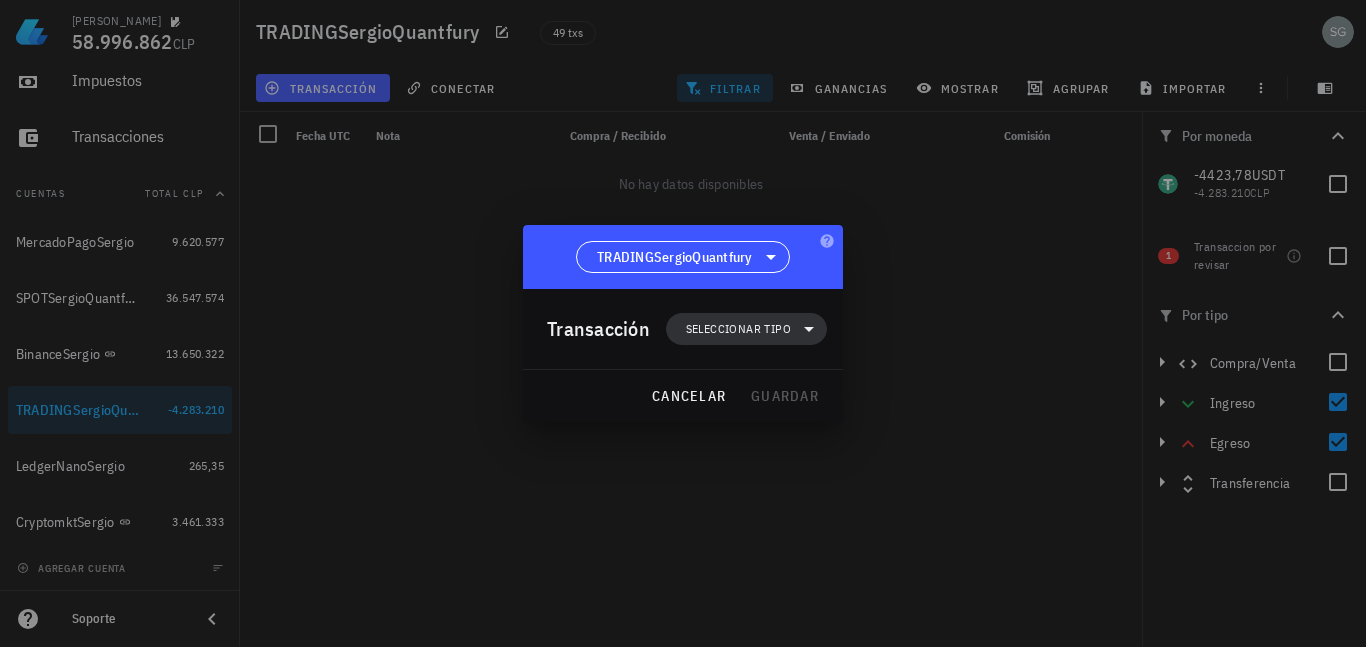 click on "Seleccionar tipo" at bounding box center [738, 329] 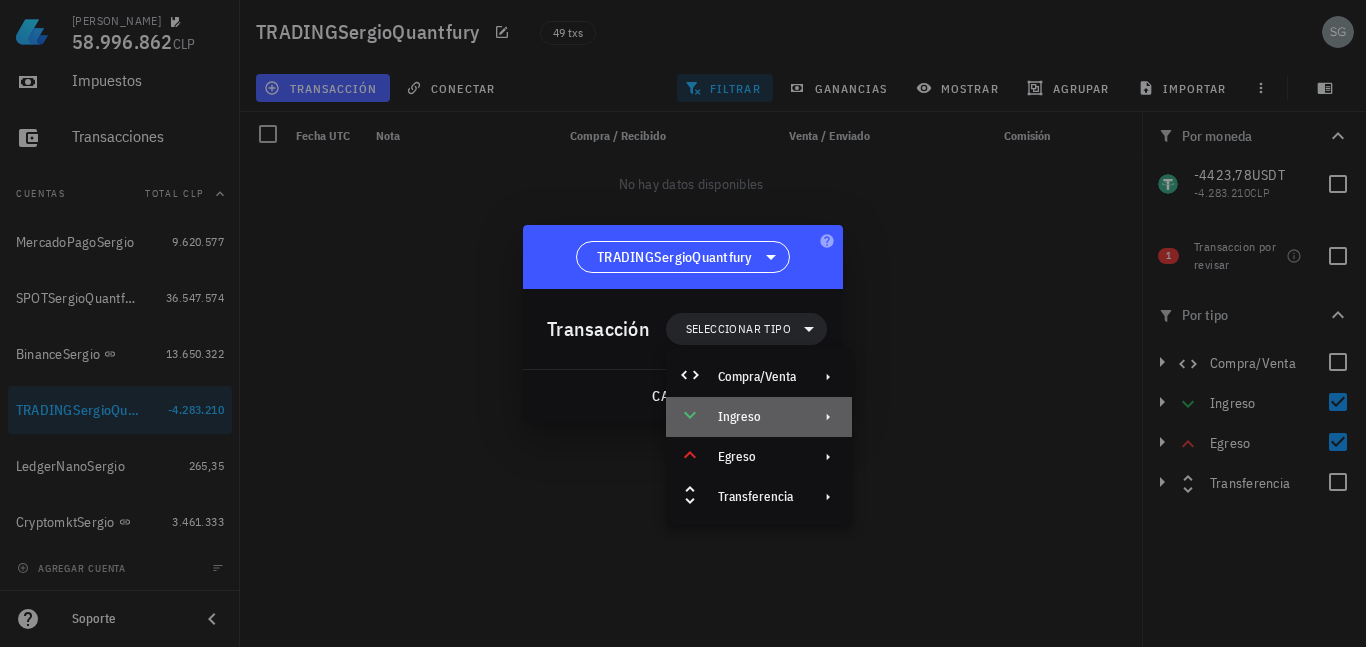 click on "Ingreso" at bounding box center [757, 417] 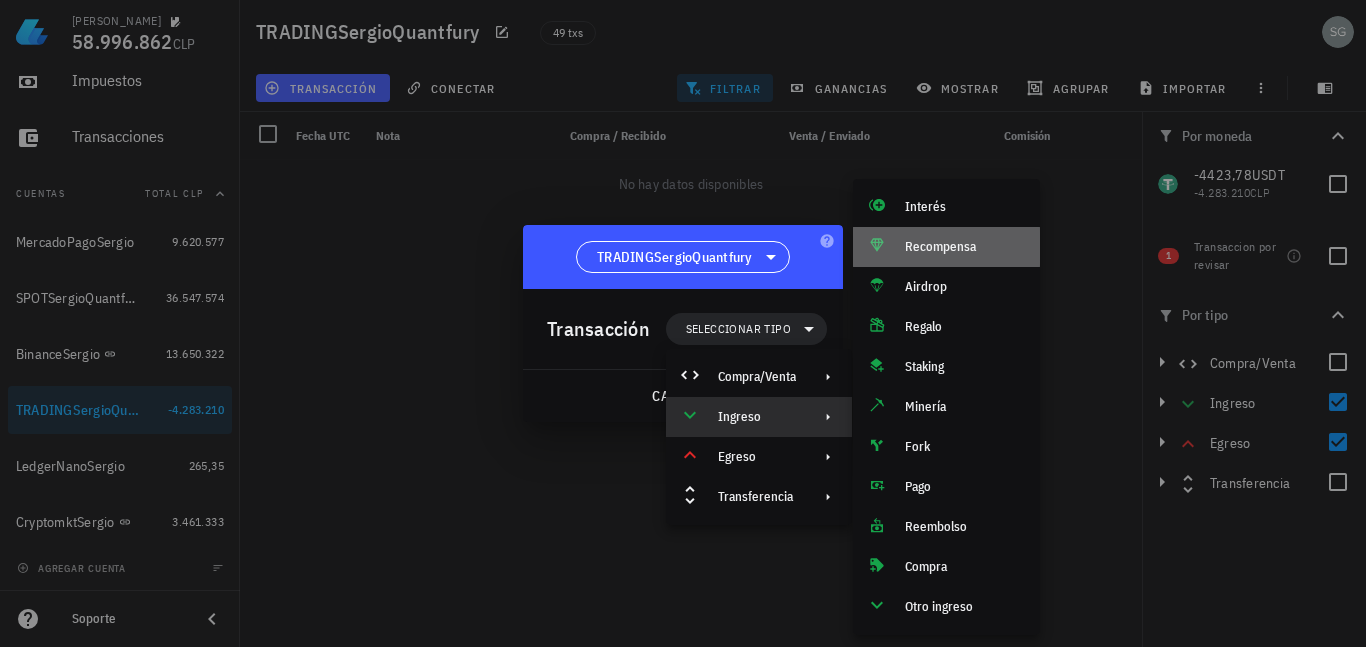 click on "Recompensa" at bounding box center (964, 247) 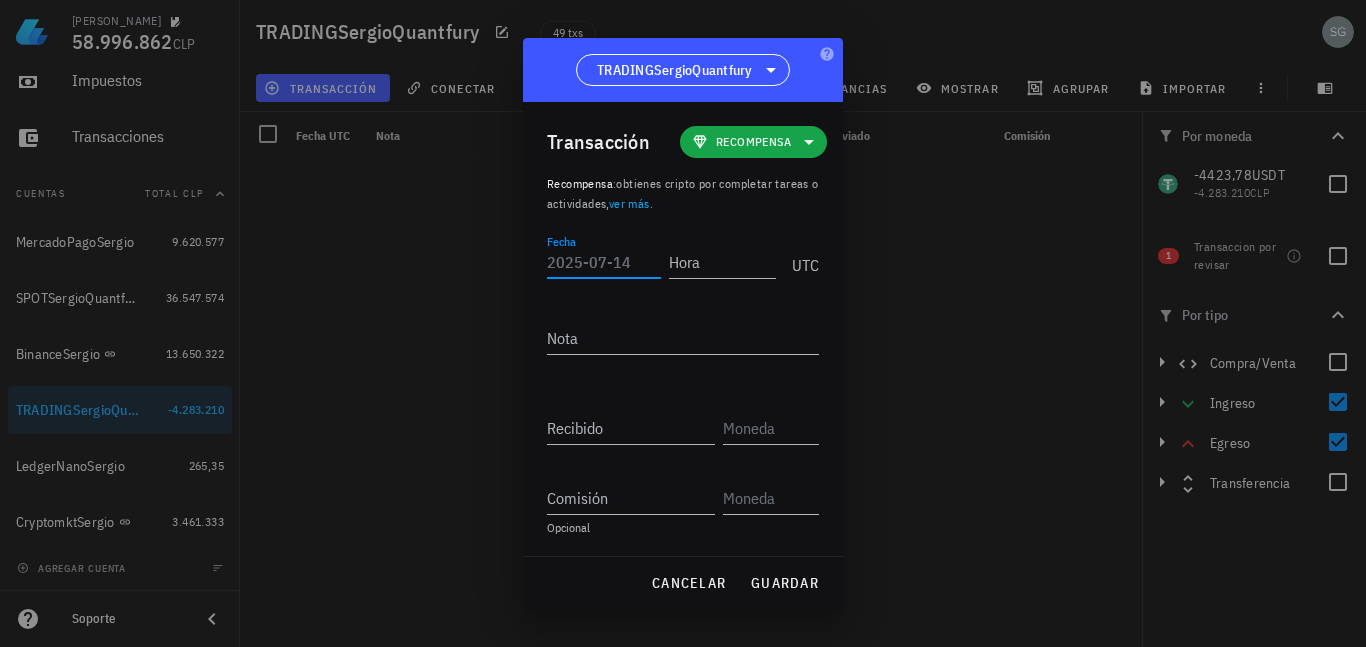 click on "Fecha" at bounding box center (604, 262) 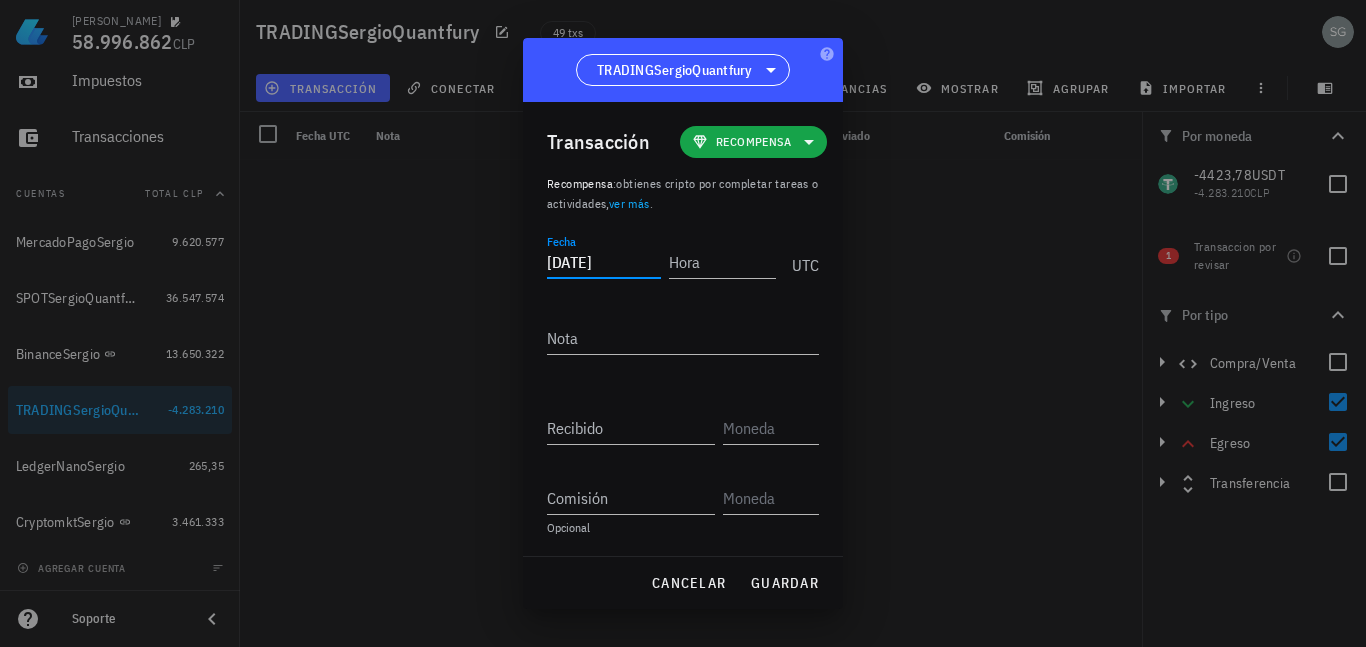 type on "2024-12-31" 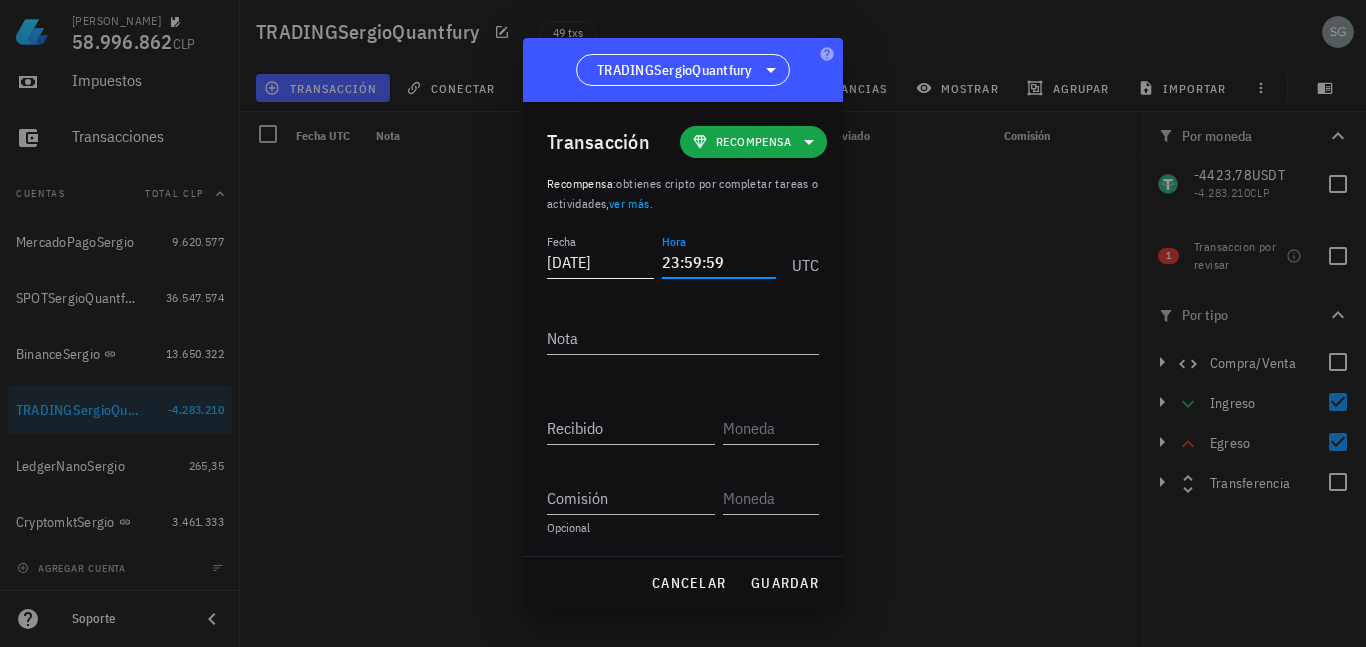 type on "23:59:59" 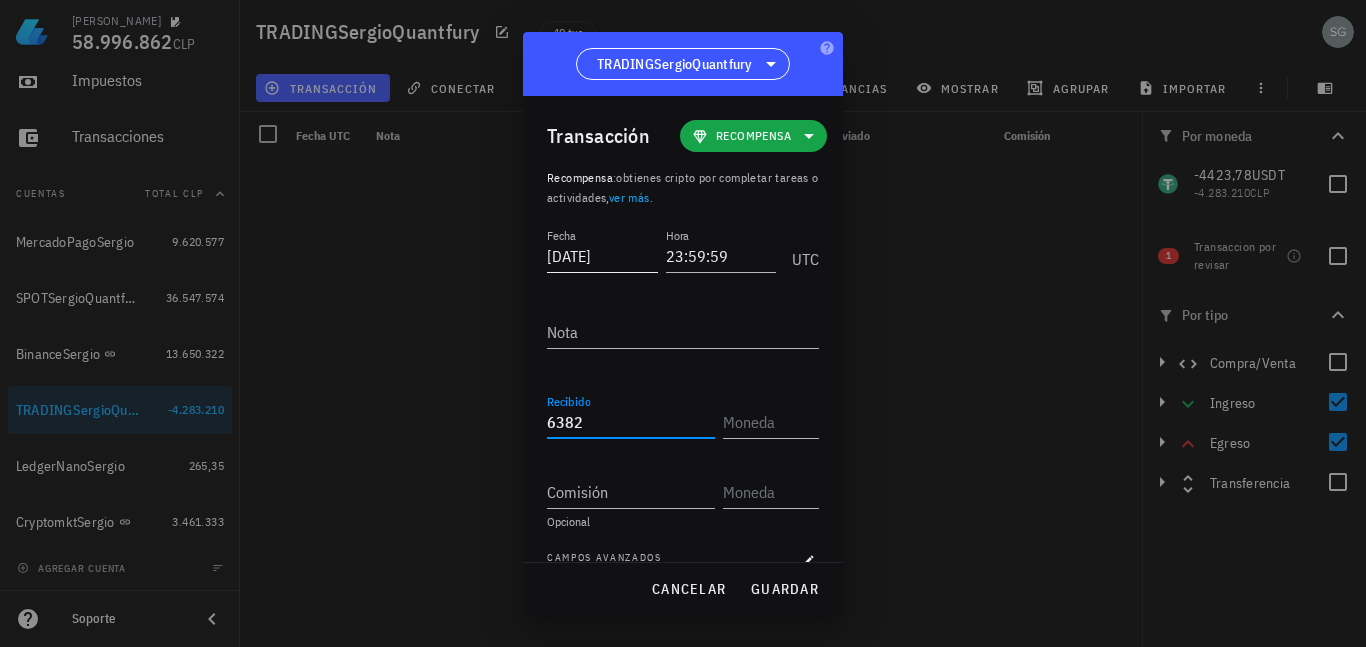 type on "6.382" 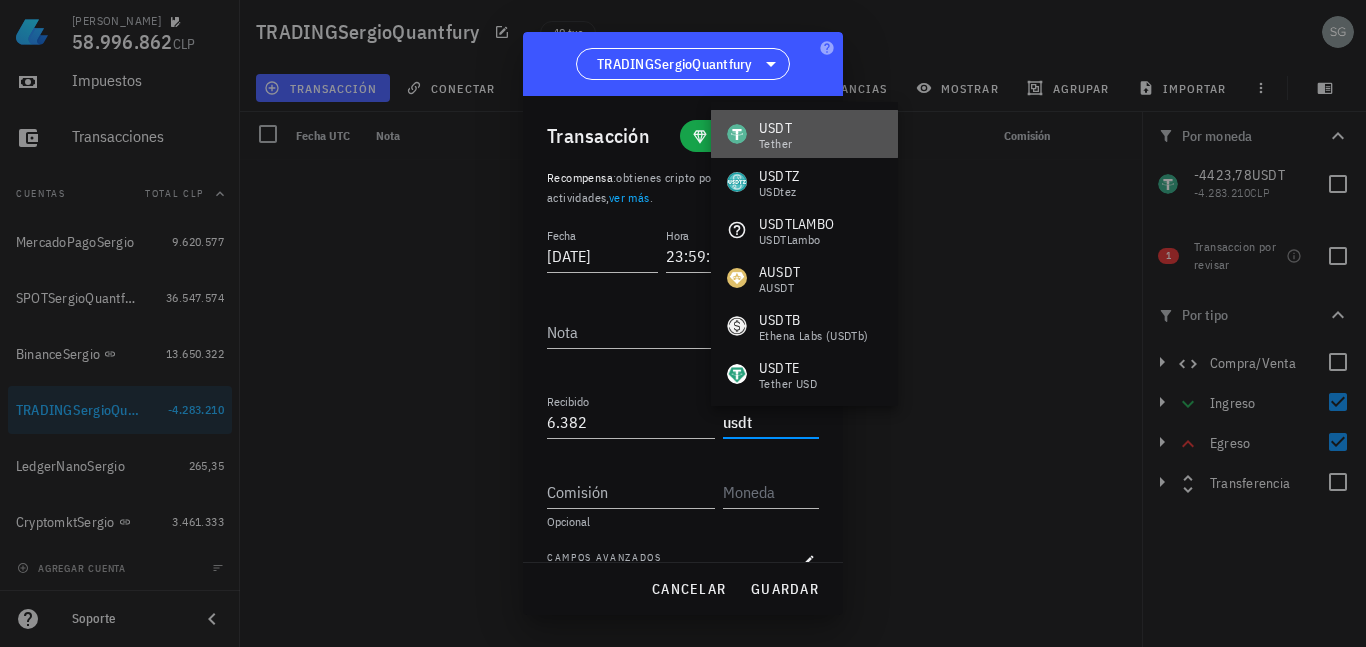 click on "USDT   Tether" at bounding box center (804, 134) 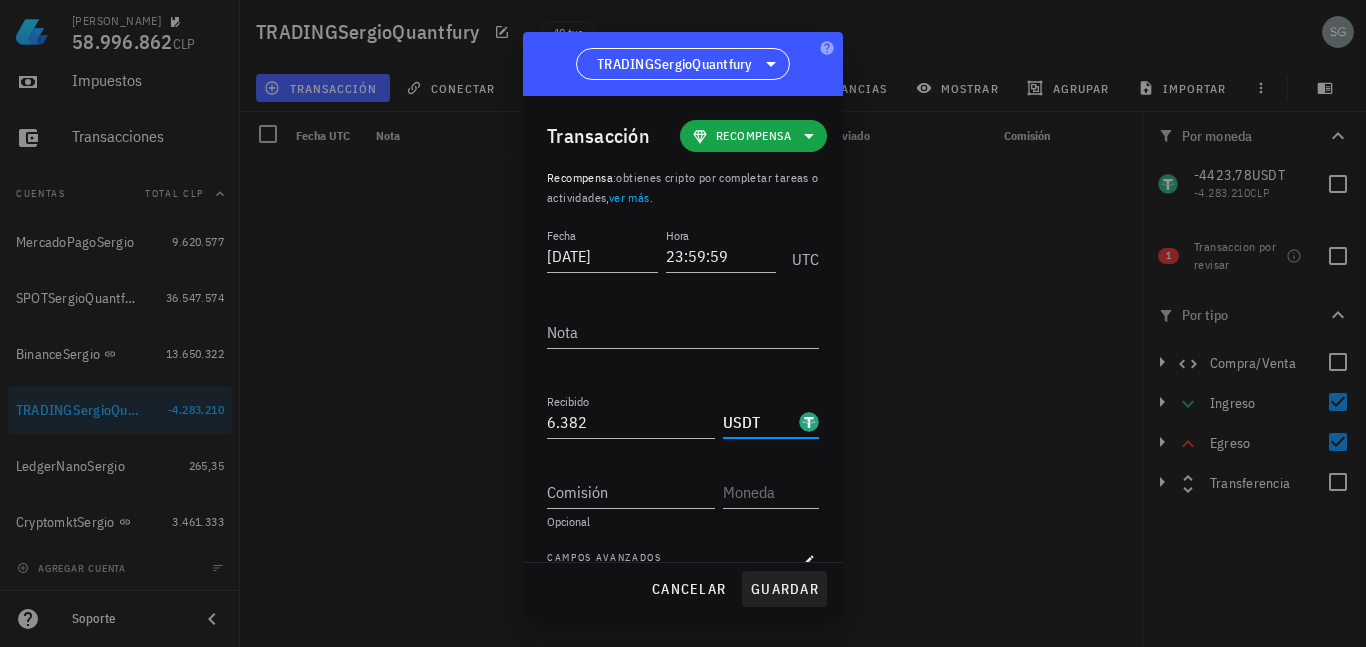 type on "USDT" 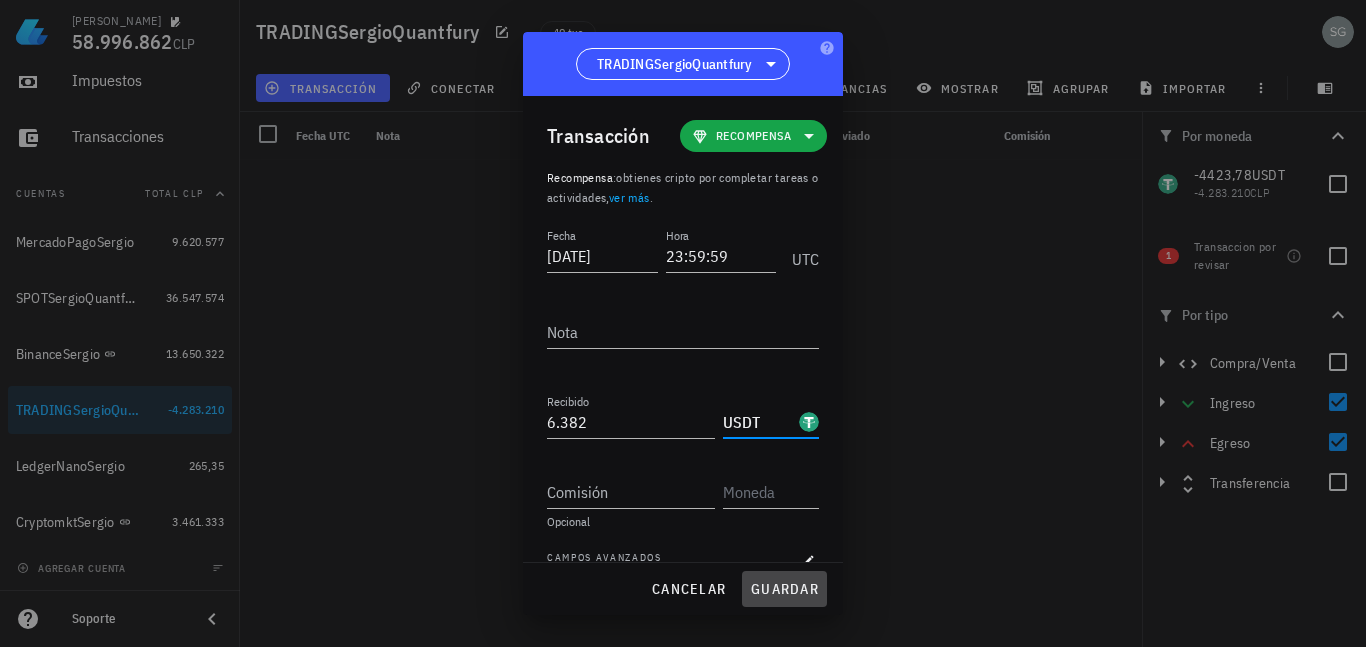 click on "guardar" at bounding box center (784, 589) 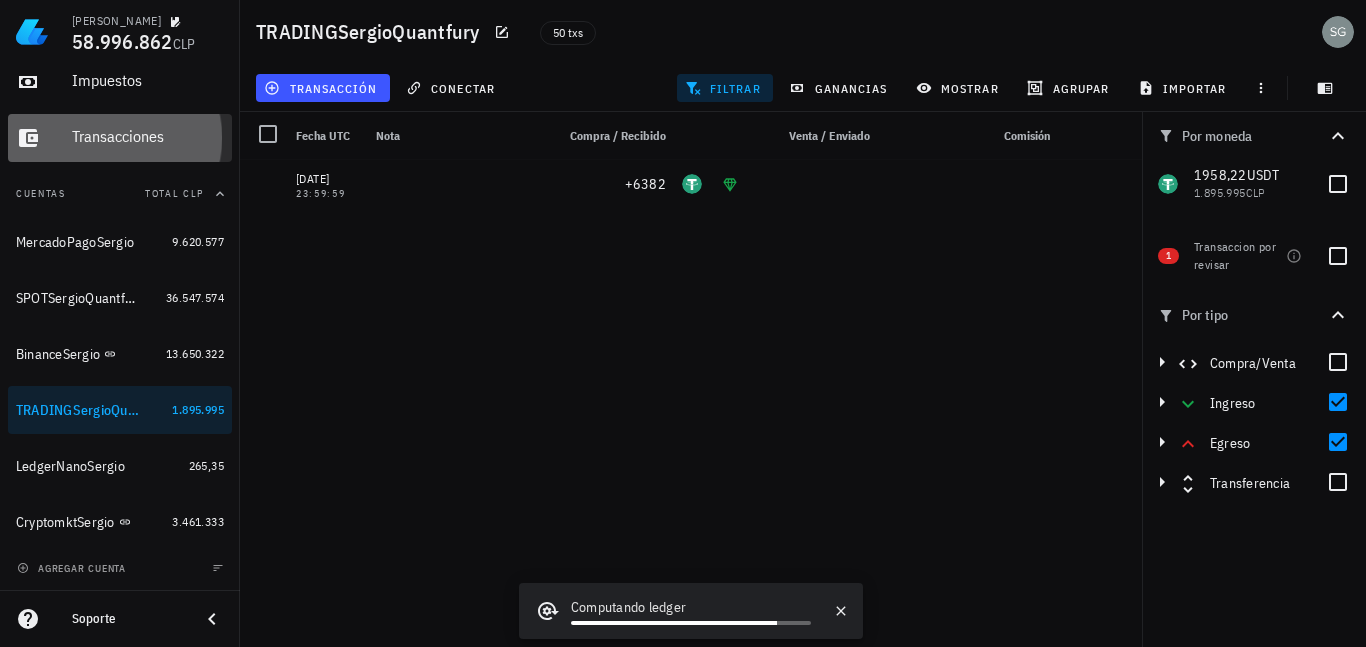click on "Transacciones" at bounding box center (148, 136) 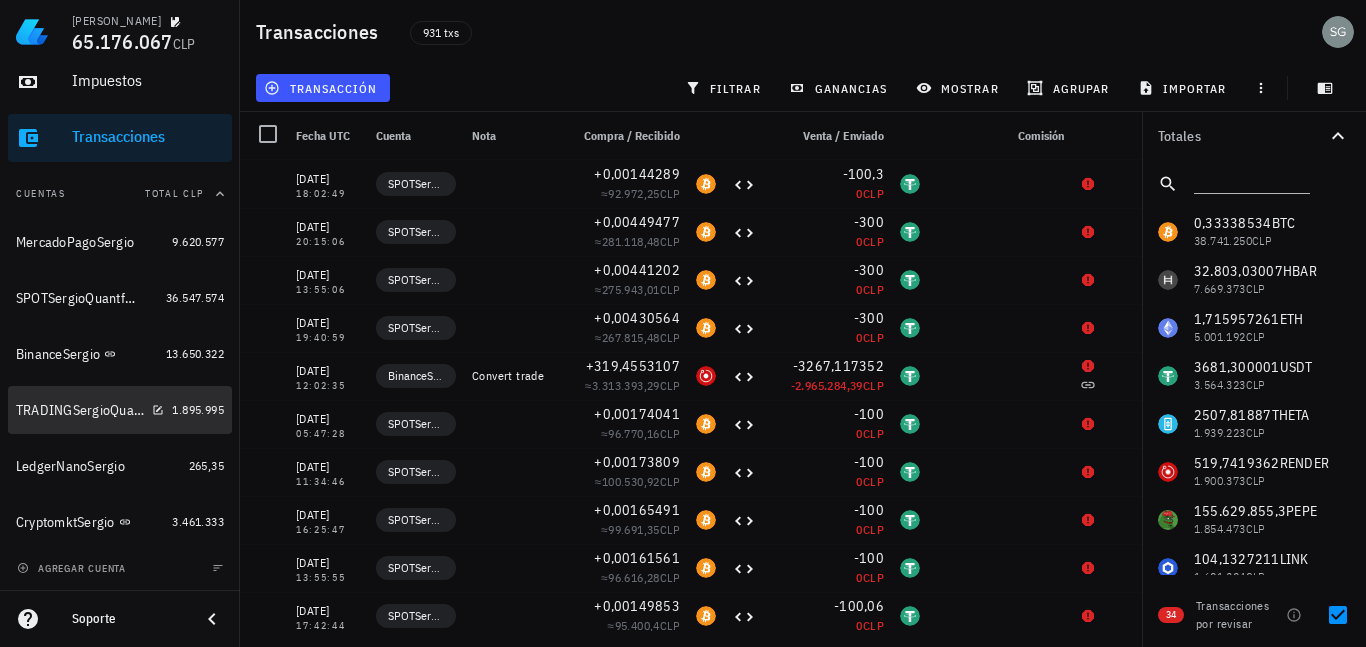 click on "TRADINGSergioQuantfury" at bounding box center (90, 410) 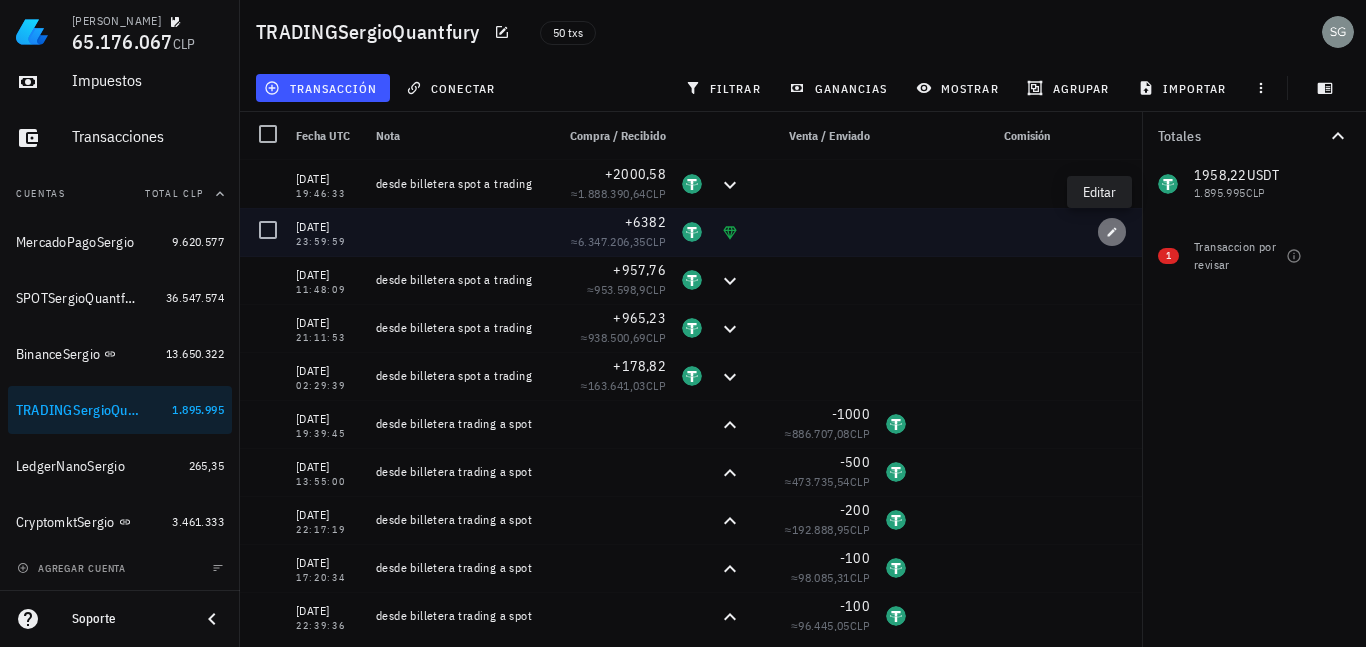 click 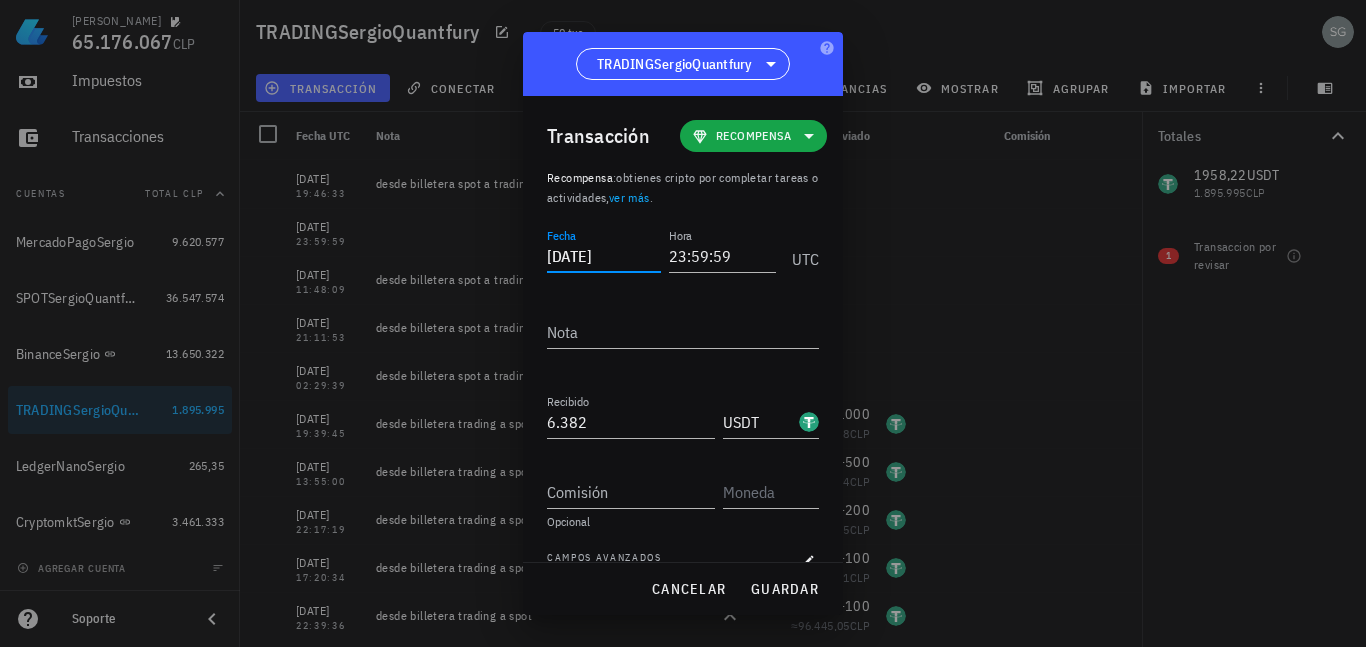 click on "2024-12-31" at bounding box center [604, 256] 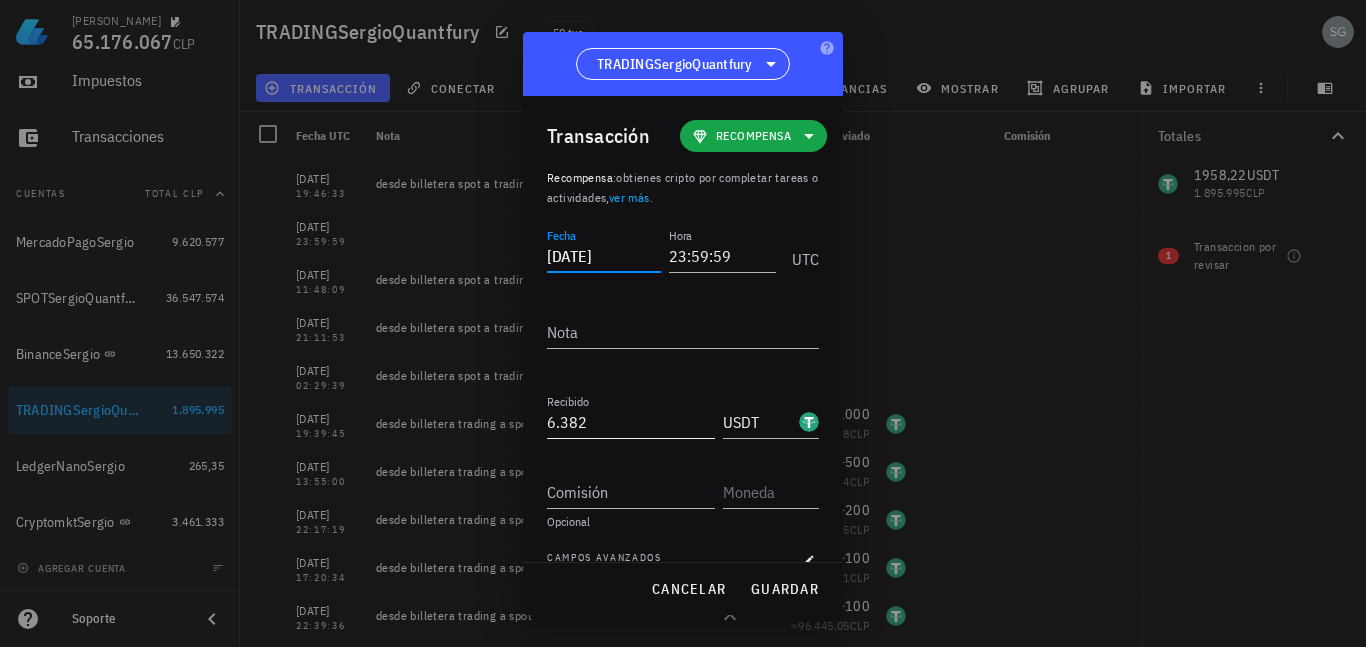 type on "2023-10-21" 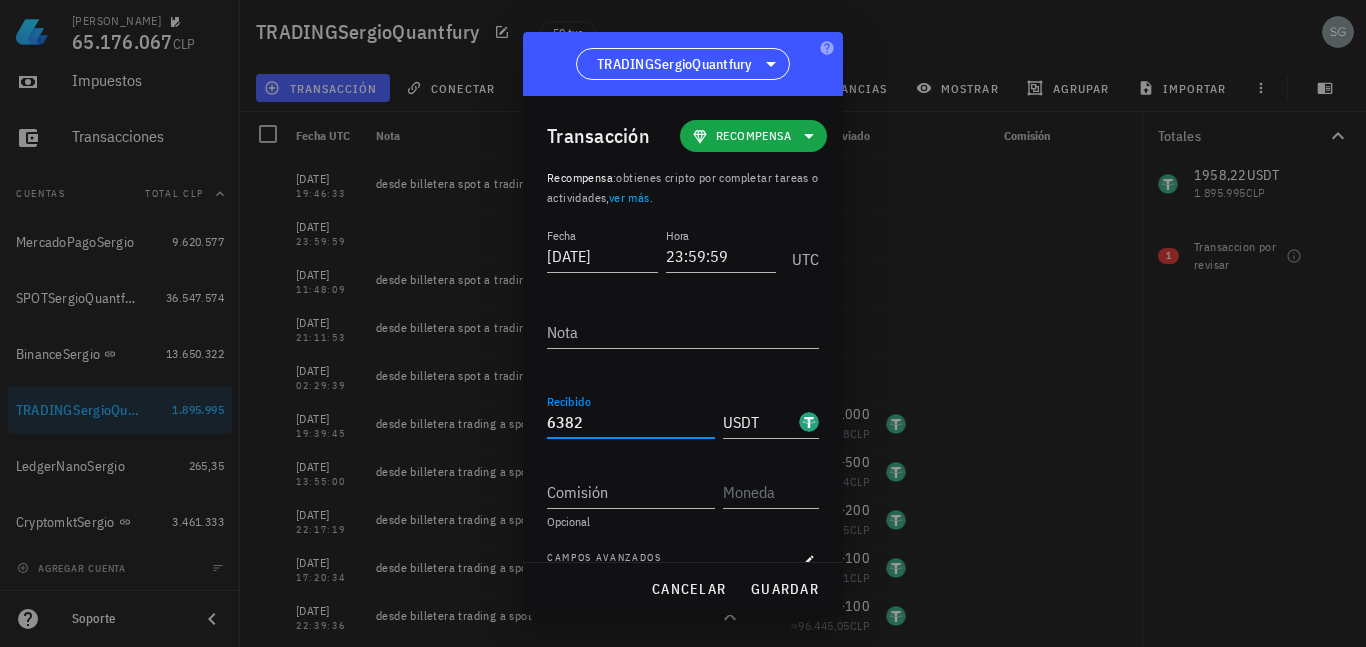drag, startPoint x: 610, startPoint y: 423, endPoint x: 495, endPoint y: 421, distance: 115.01739 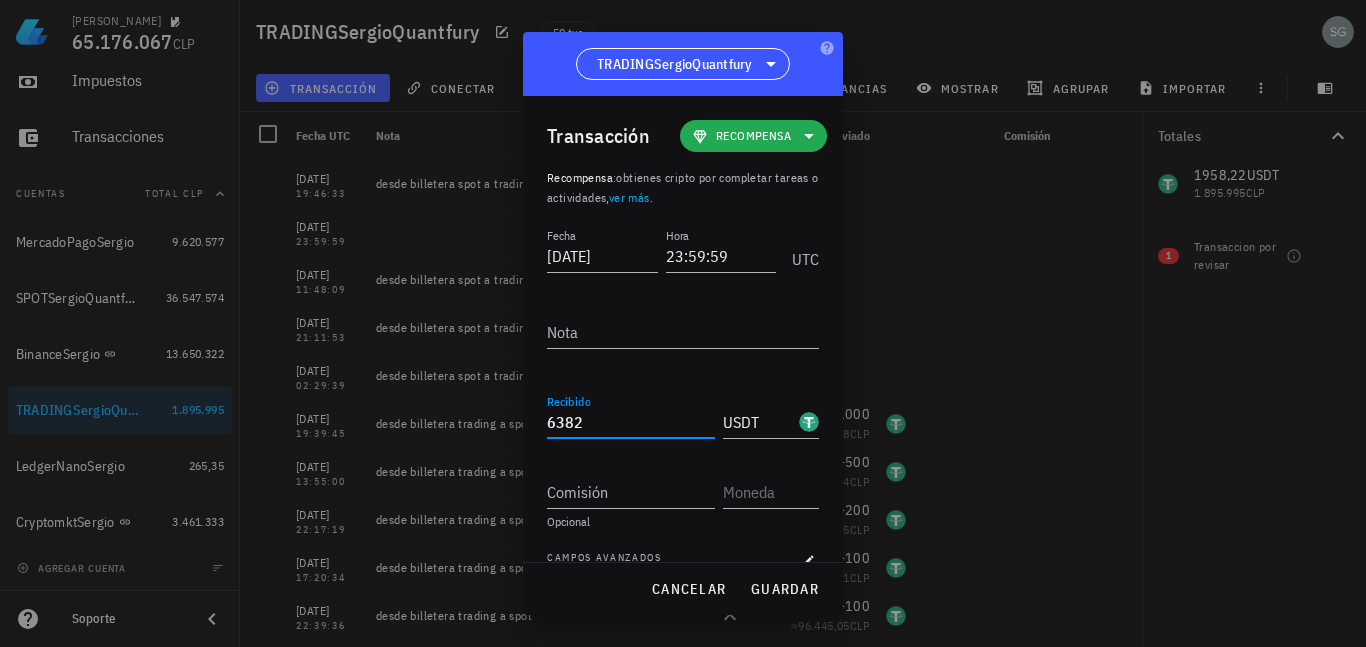 type on "6.382" 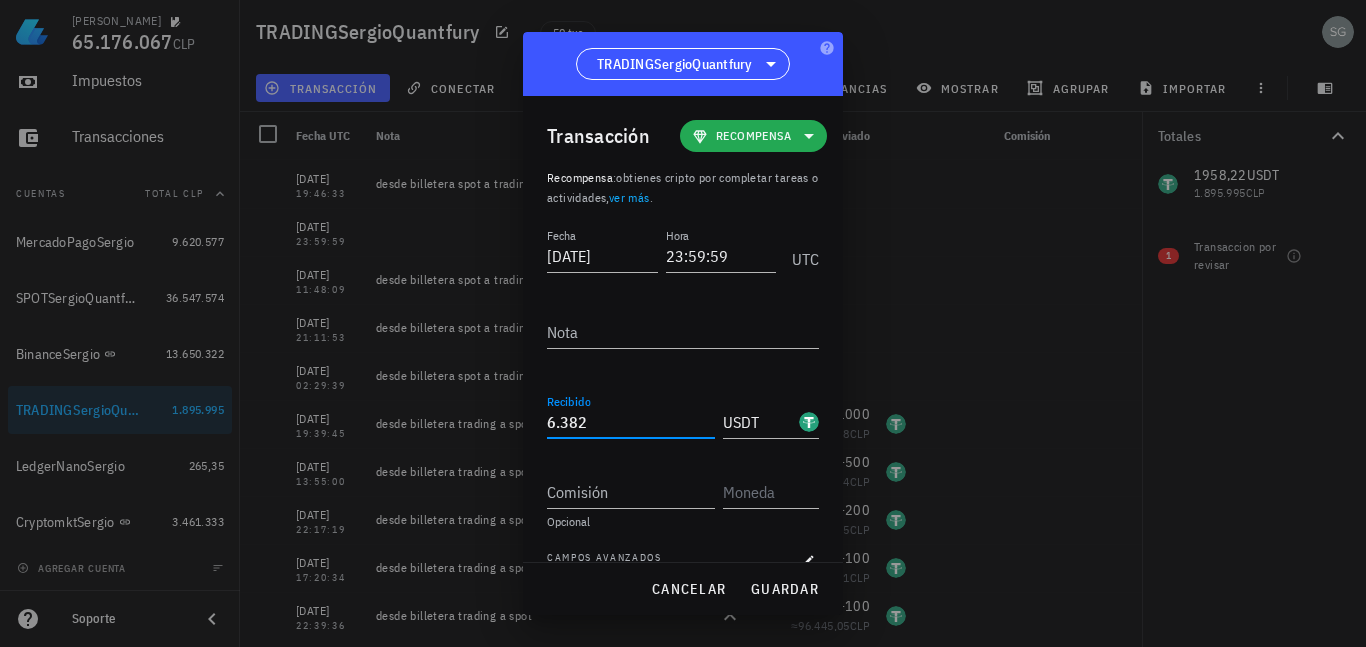 click 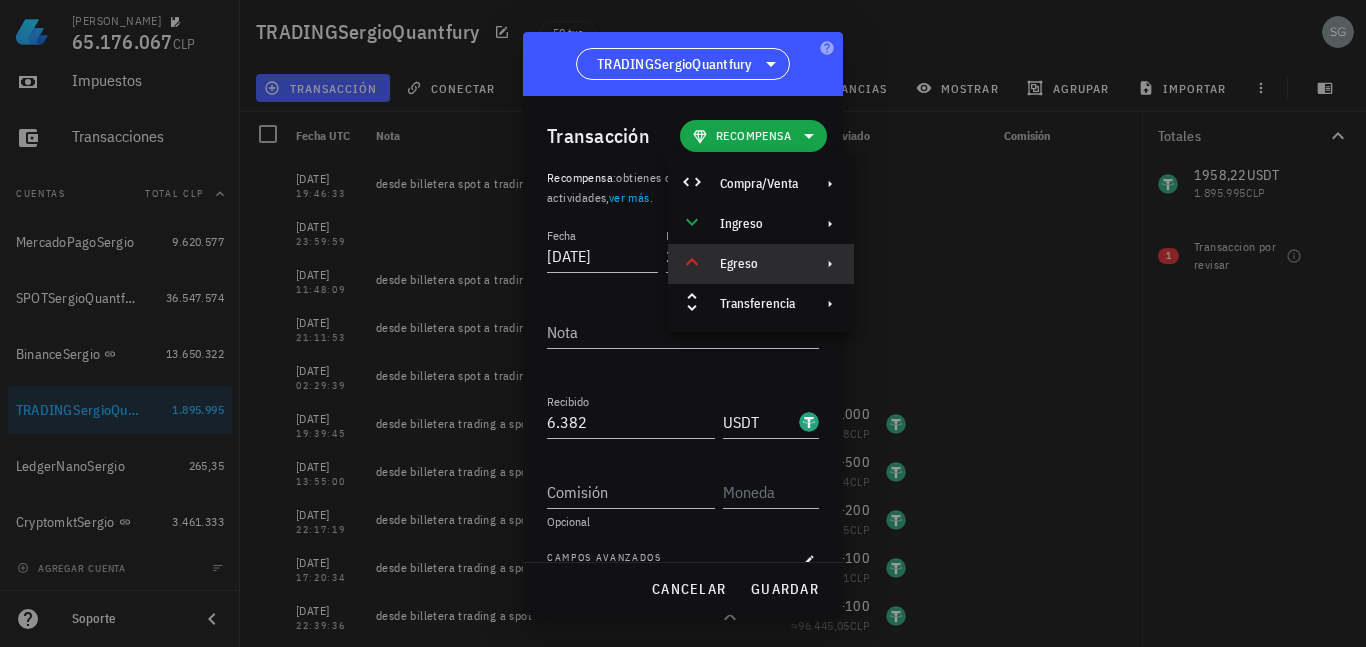 click on "Egreso" at bounding box center [759, 264] 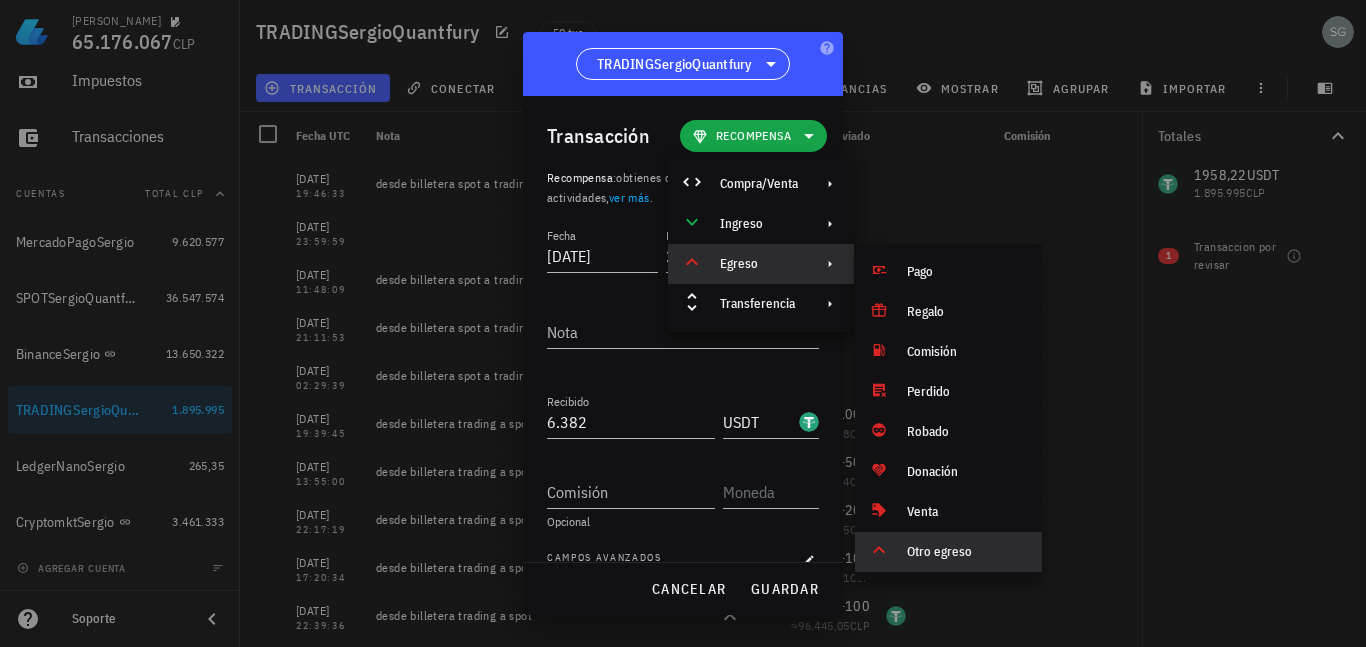 click on "Otro egreso" at bounding box center (966, 552) 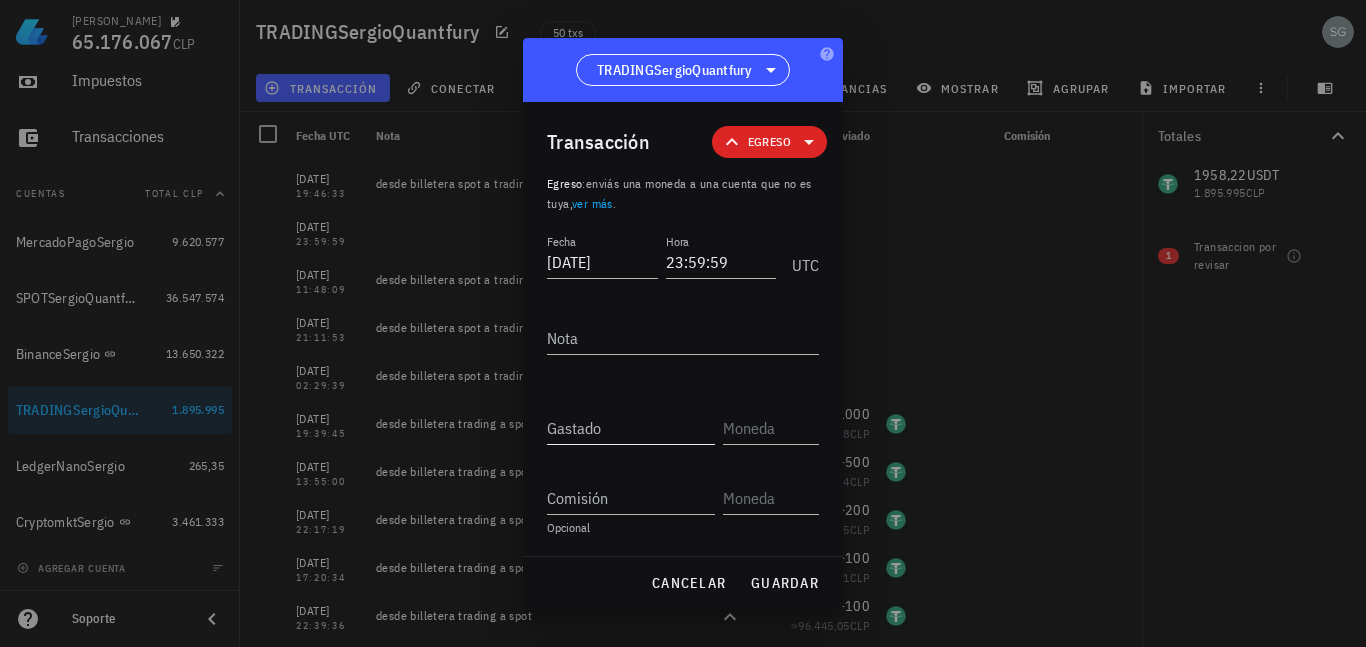 click on "Gastado" at bounding box center [631, 428] 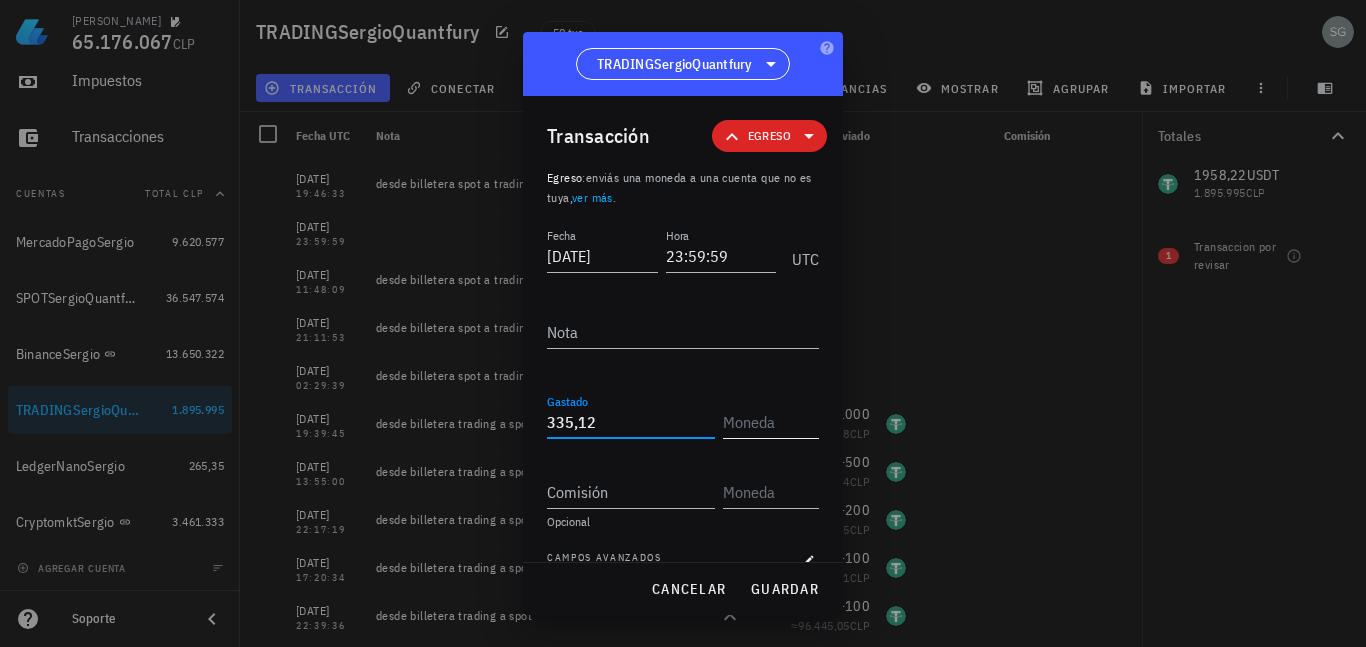 type on "335,12" 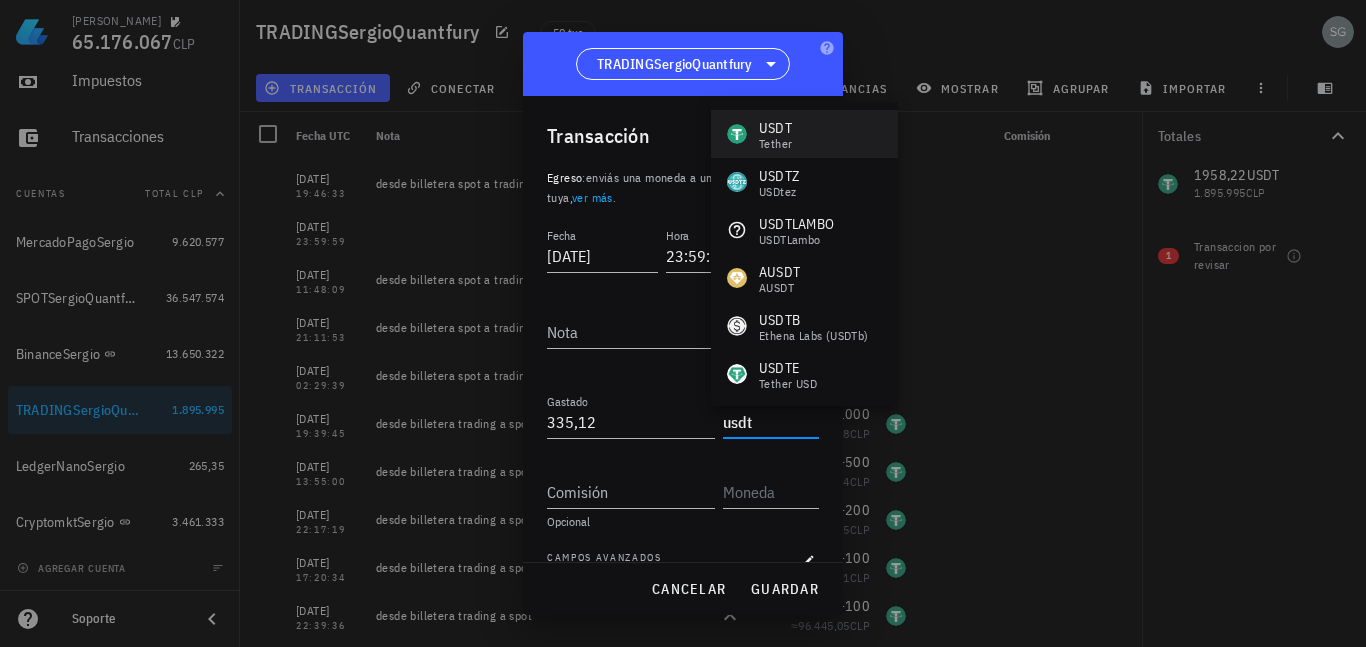 click on "USDT   Tether" at bounding box center (804, 134) 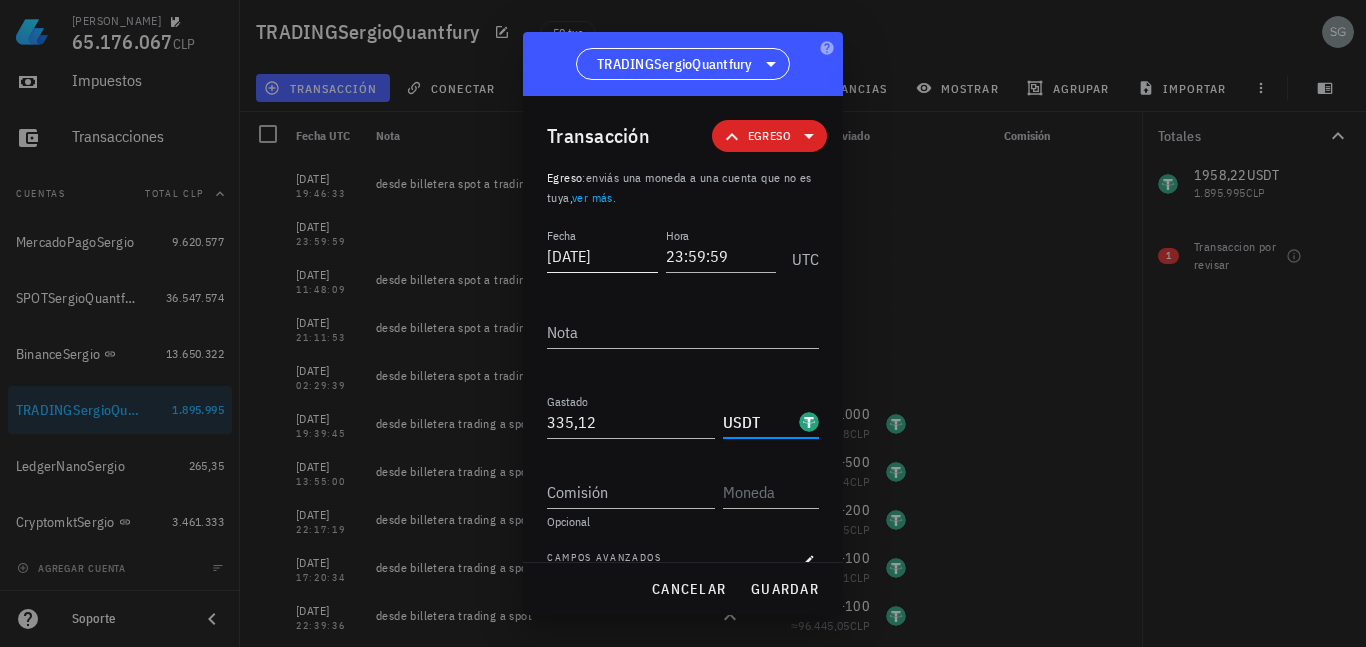 type on "USDT" 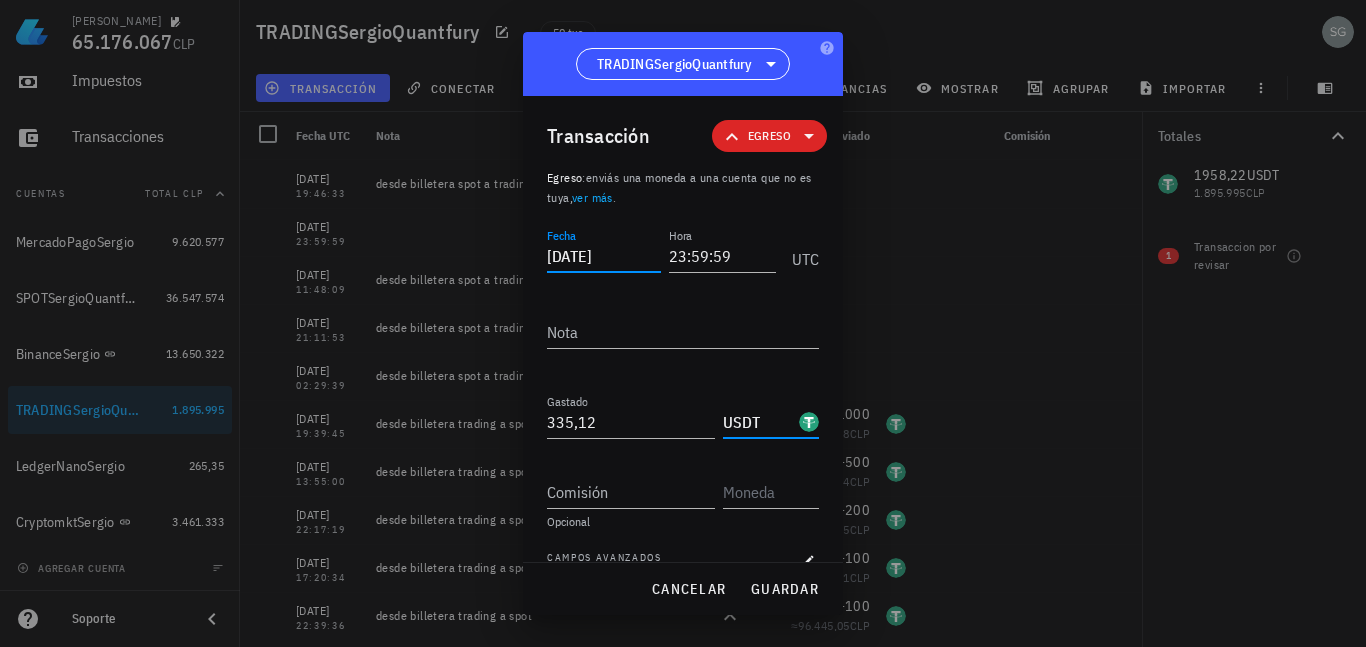 click on "2023-10-21" at bounding box center (604, 256) 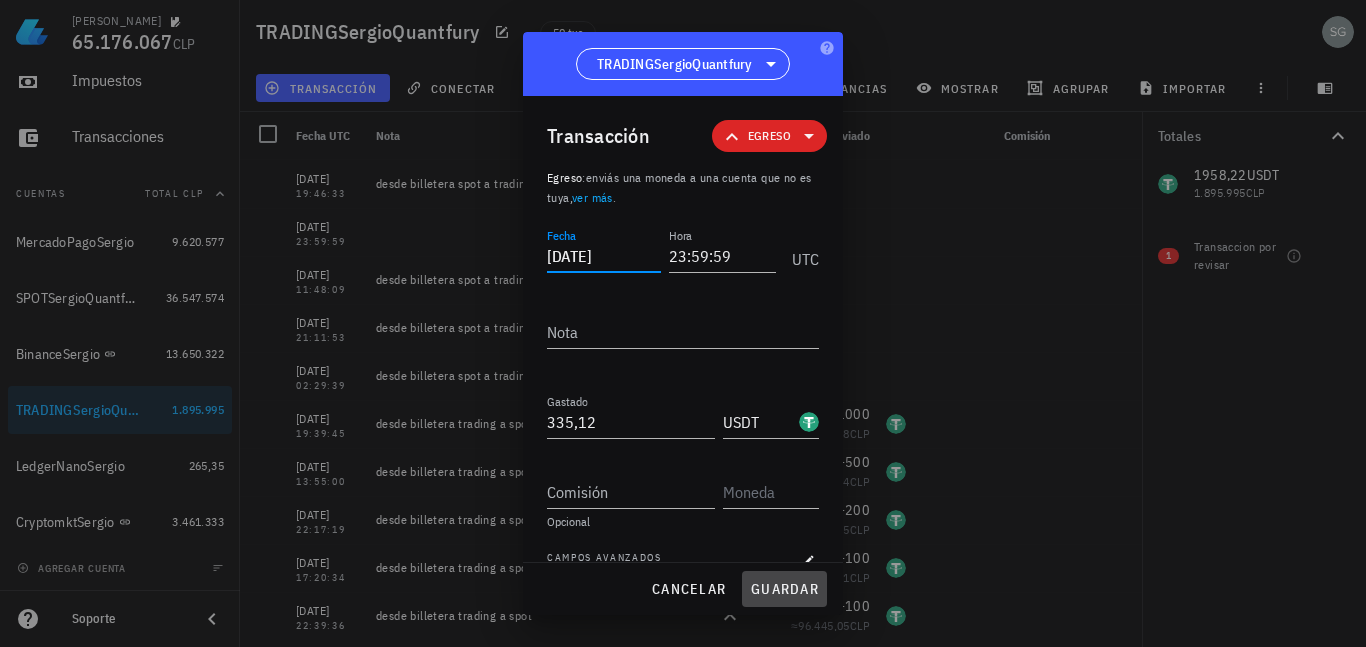click on "guardar" at bounding box center (784, 589) 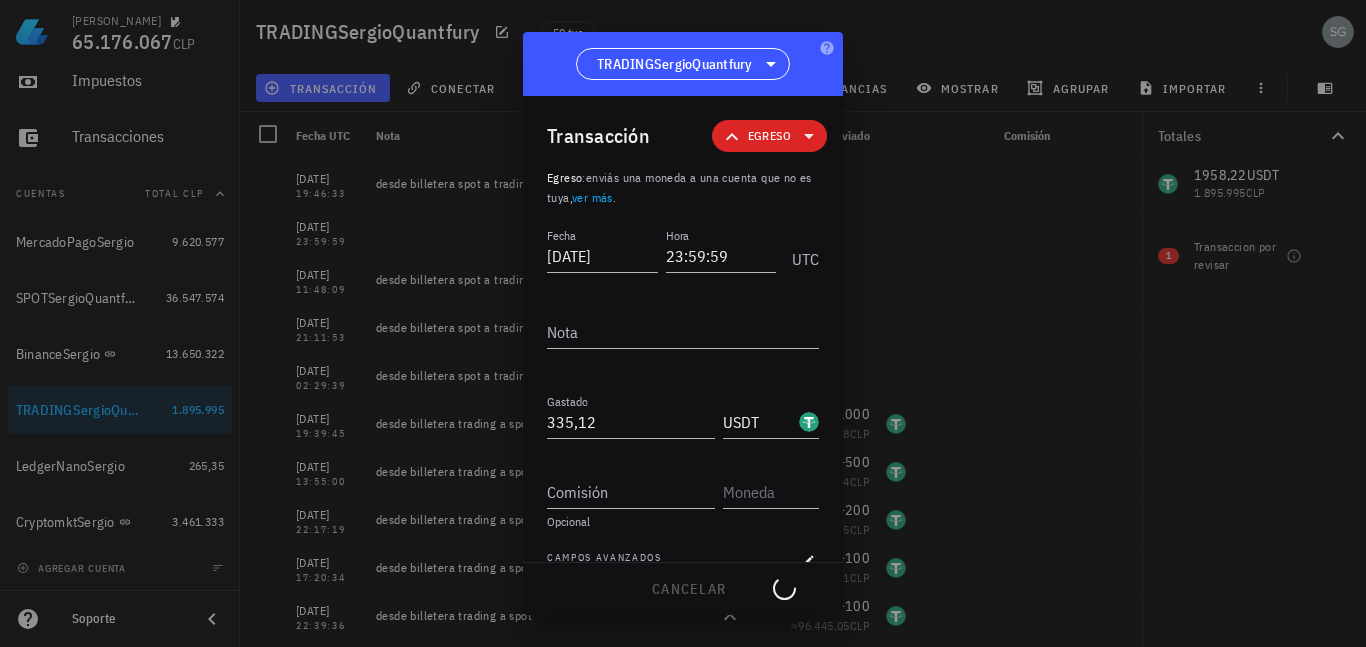 type on "2024-12-31" 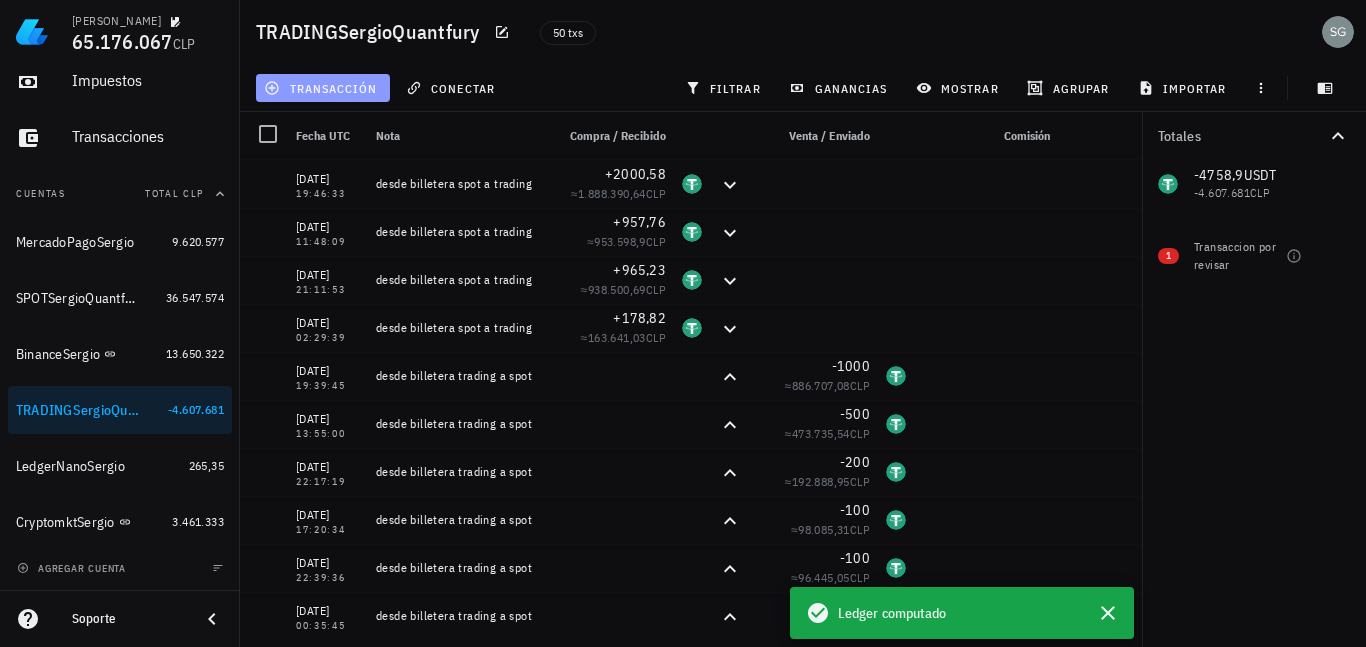click on "transacción" at bounding box center (322, 88) 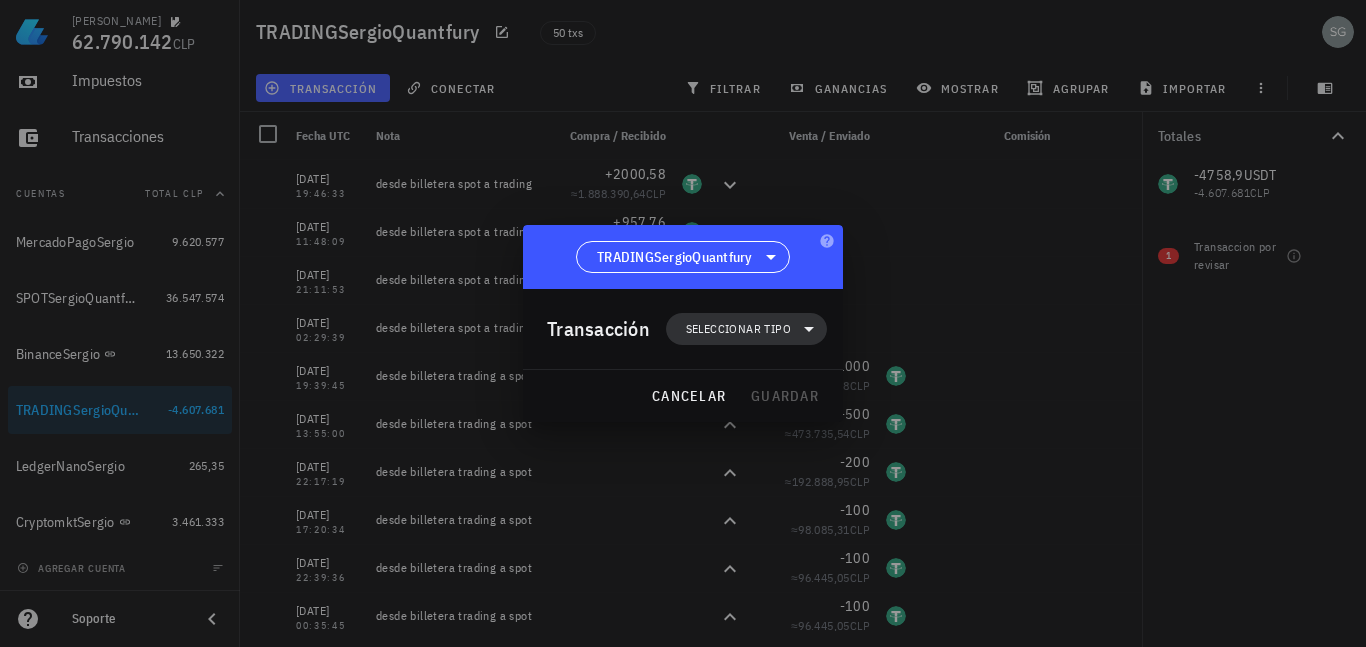 click on "Seleccionar tipo" at bounding box center (738, 329) 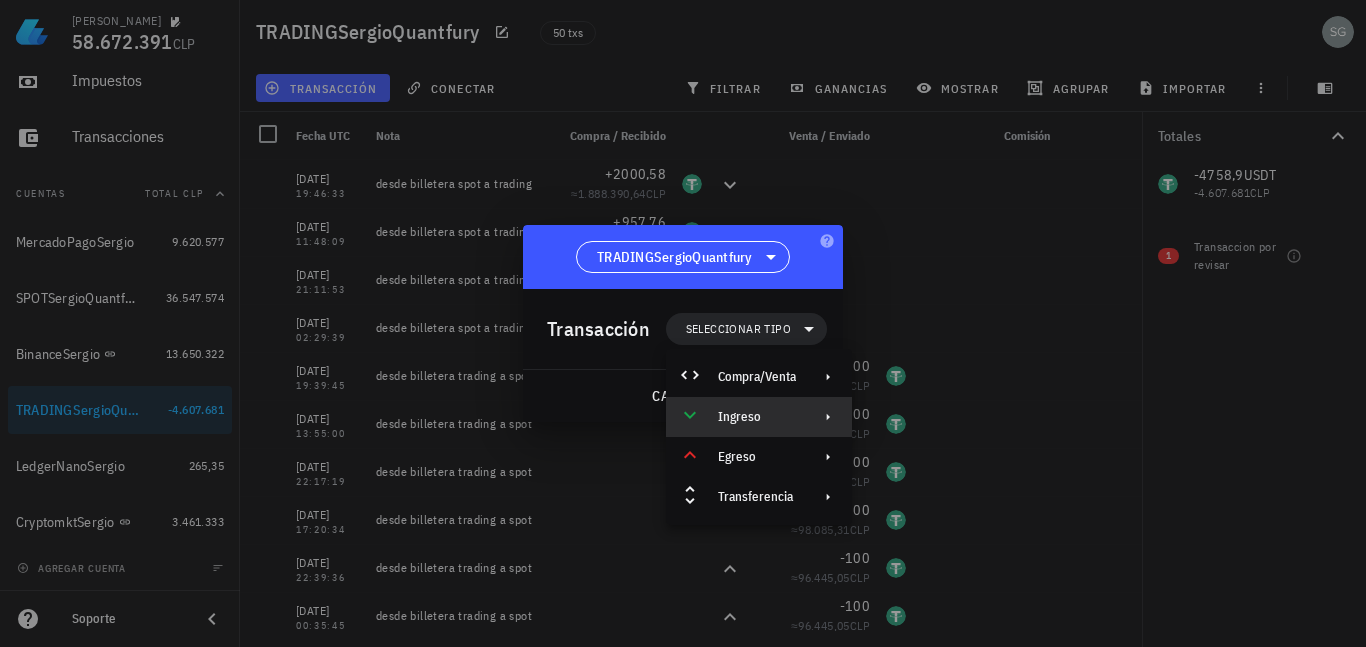 click on "Ingreso" at bounding box center (757, 417) 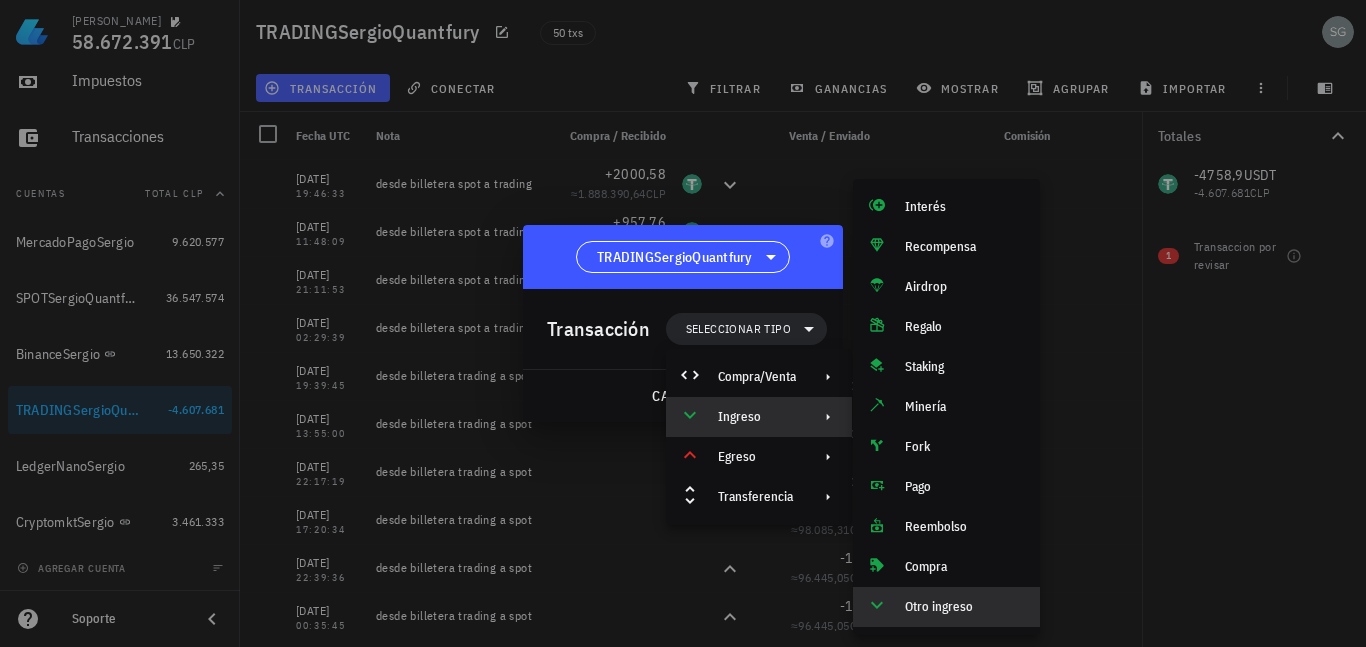 click on "Otro ingreso" at bounding box center [964, 607] 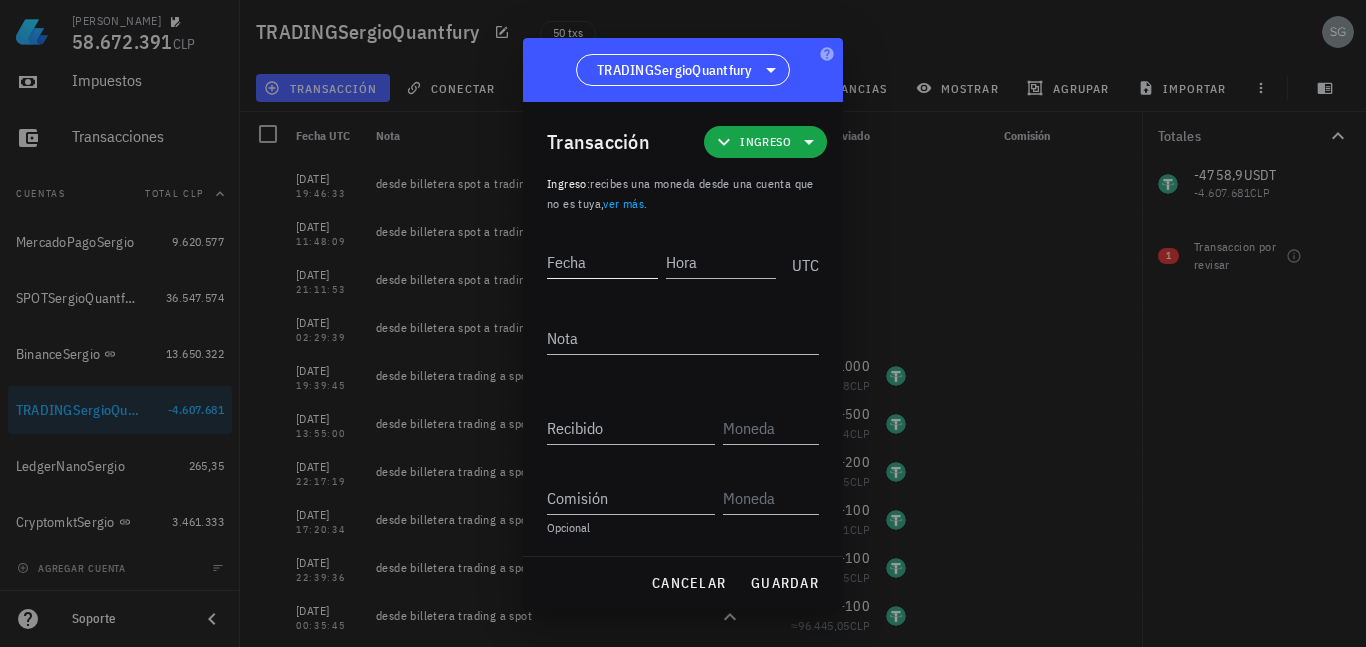 click on "Fecha" at bounding box center (602, 262) 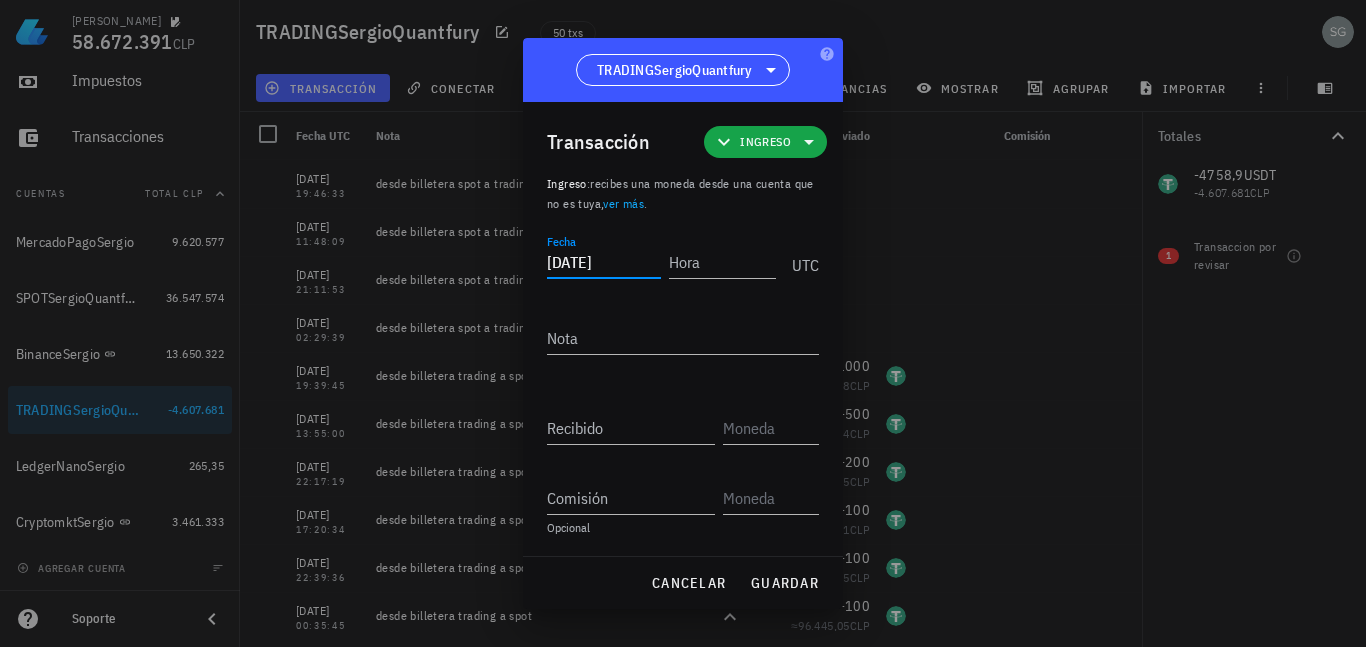 type on "2024-12-31" 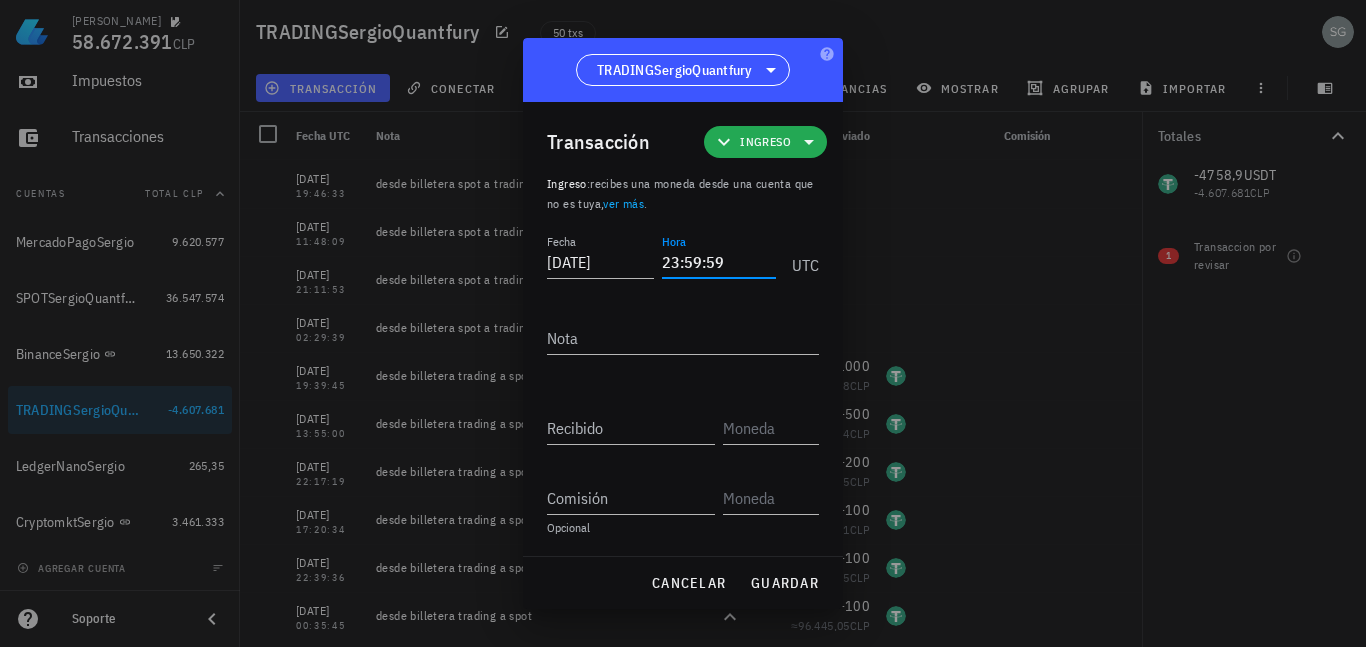 type on "23:59:59" 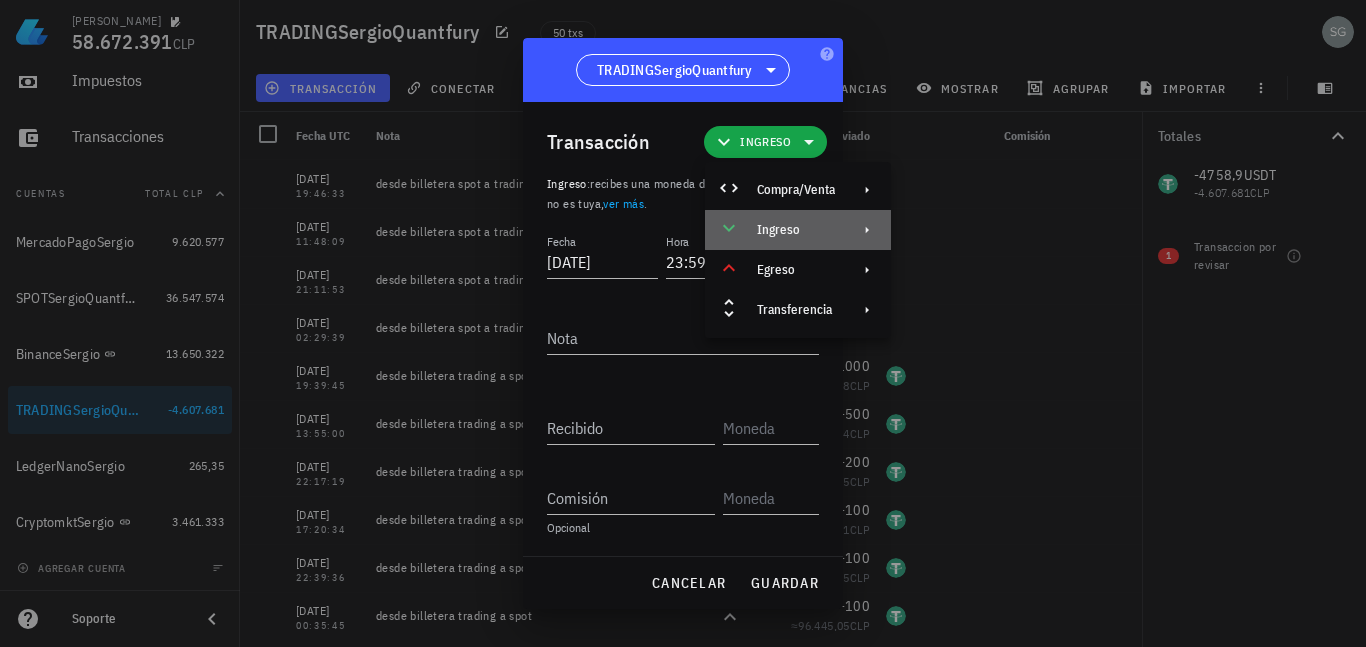 click at bounding box center [863, 230] 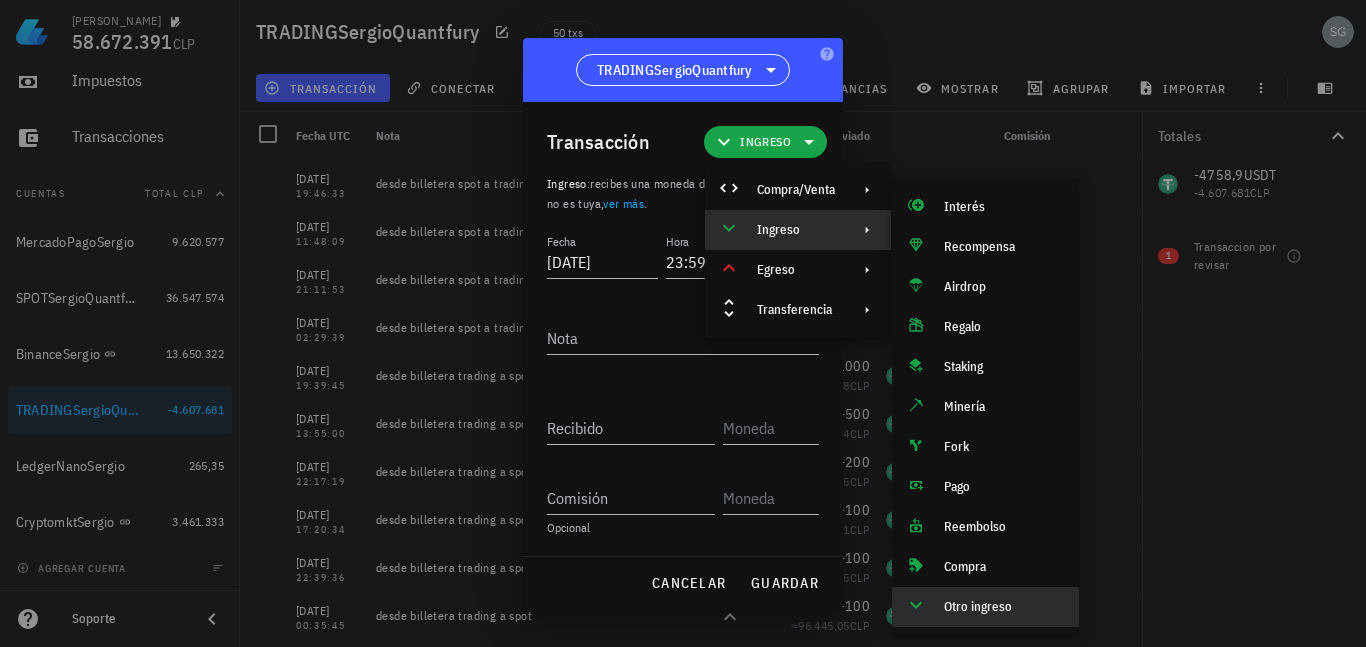 click on "Otro ingreso" at bounding box center (1003, 607) 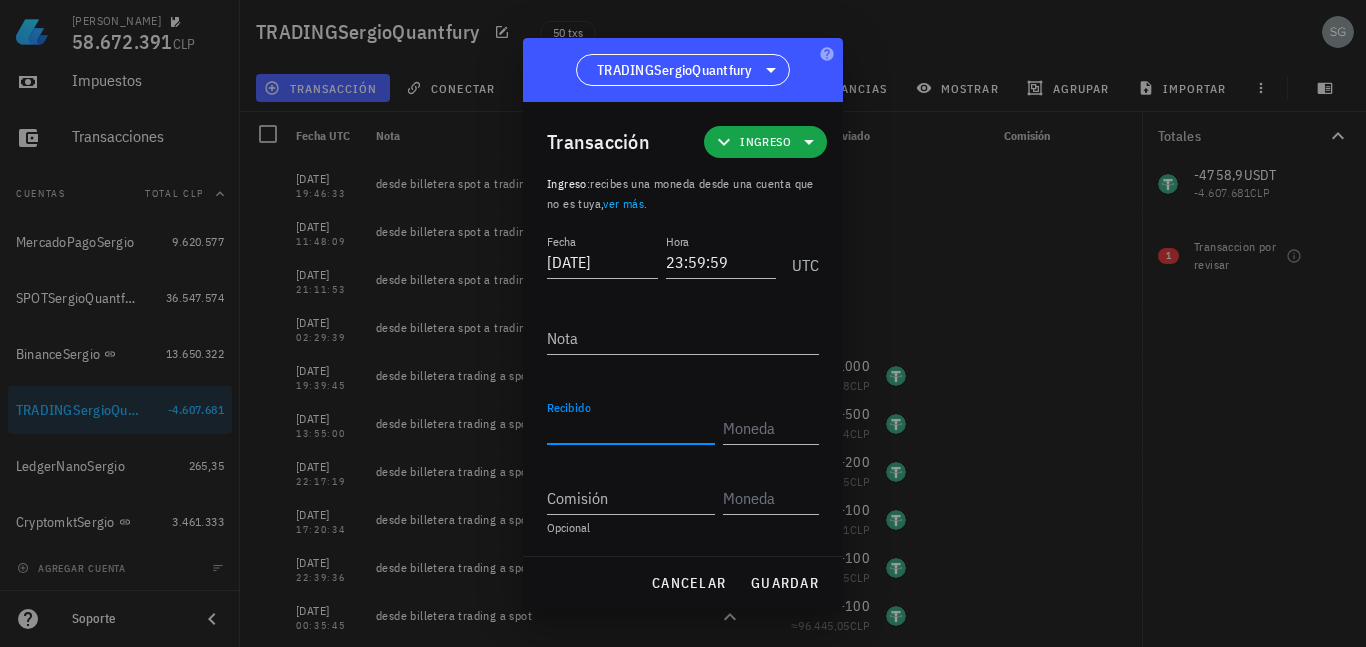 click on "Recibido" at bounding box center (631, 428) 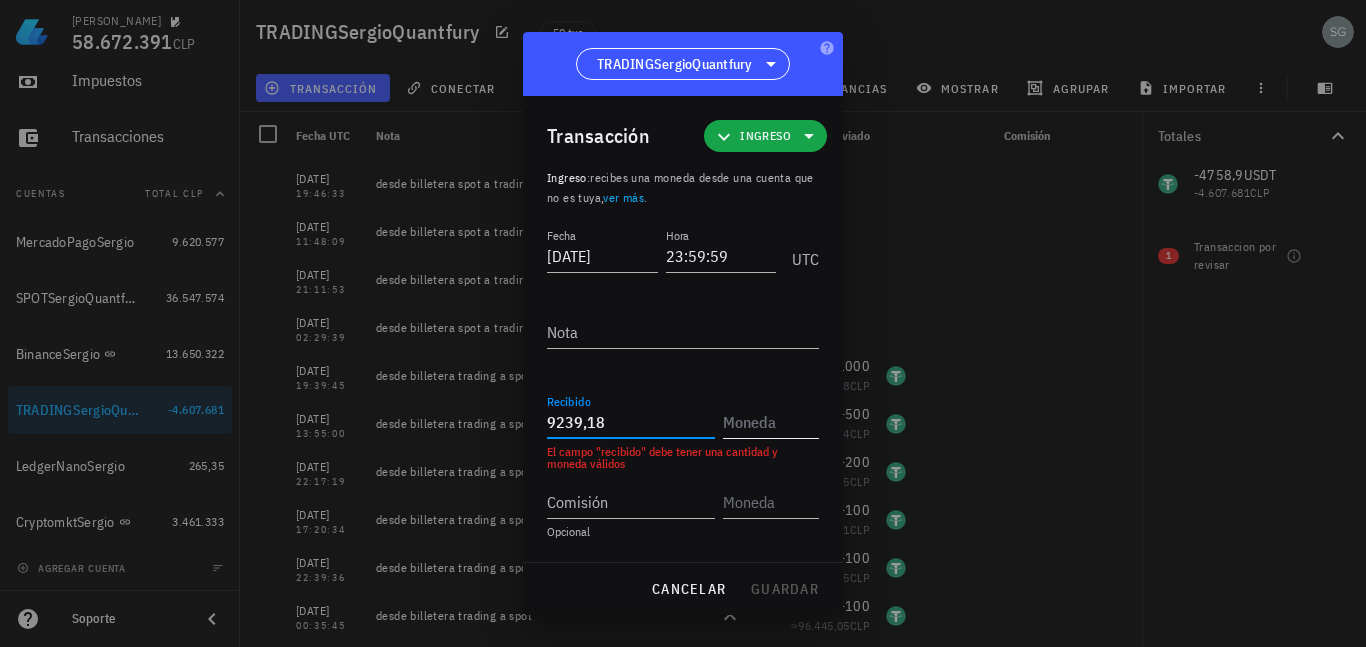 type on "9.239,18" 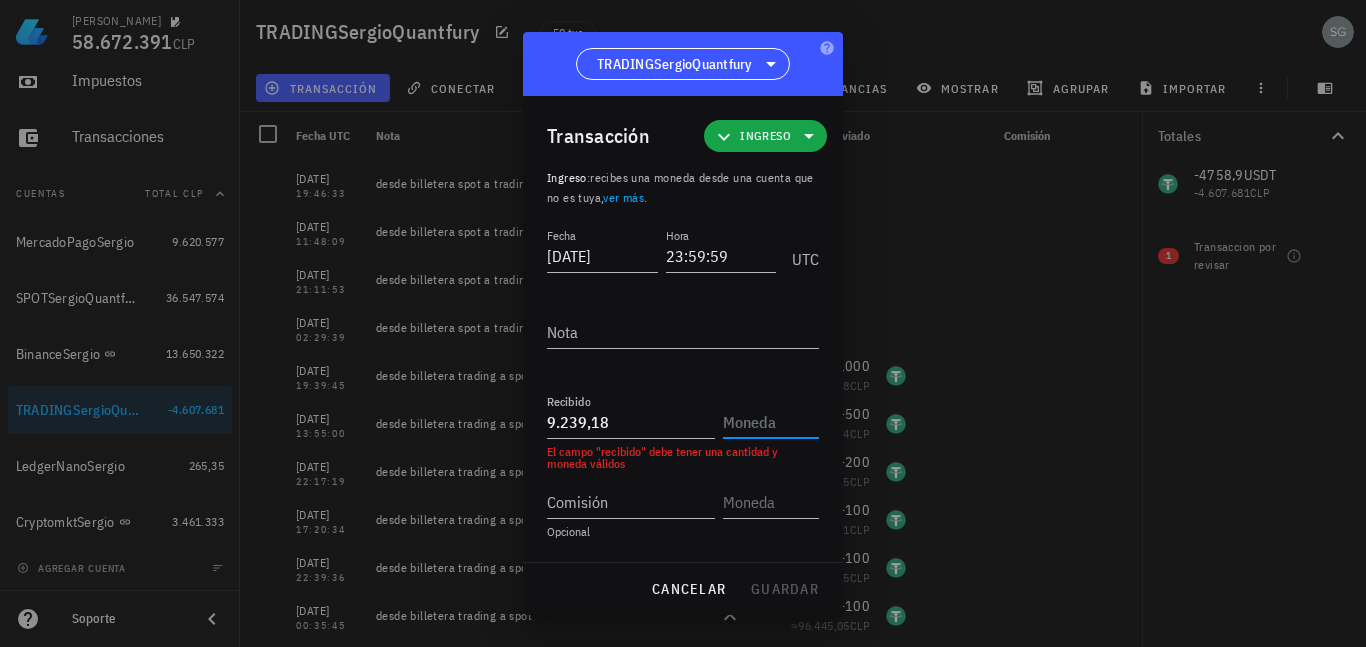 click at bounding box center [771, 422] 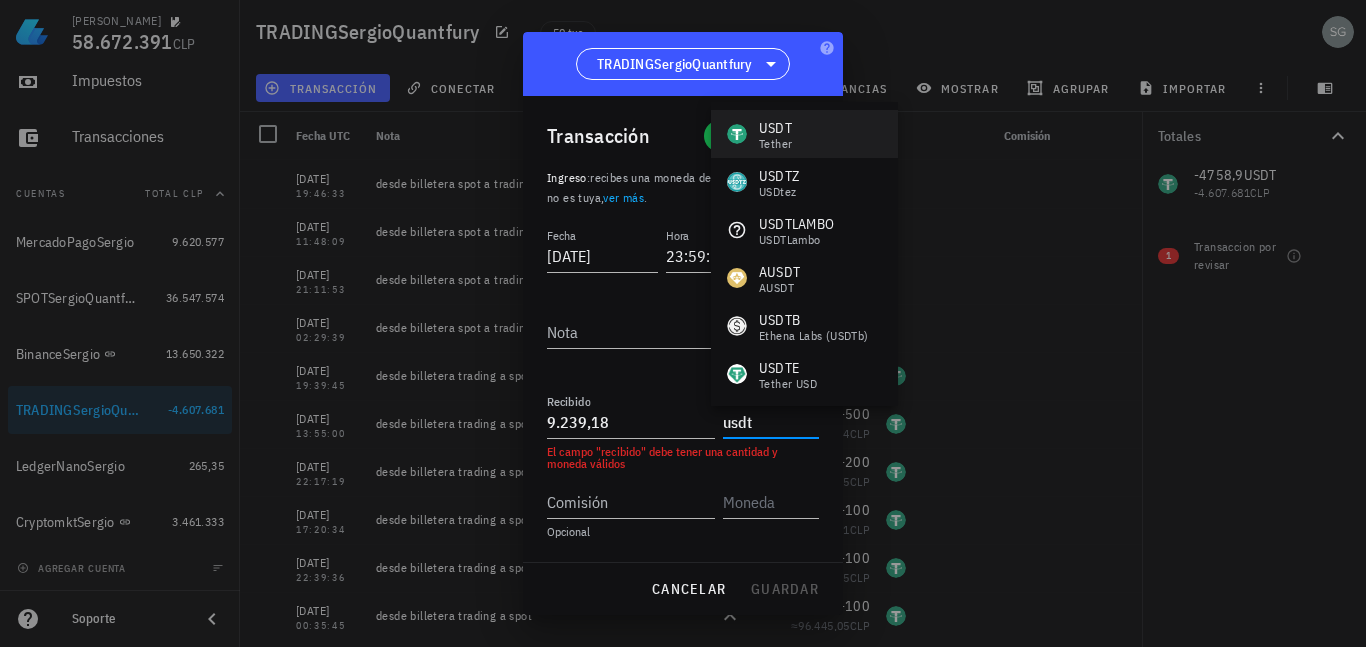 click on "USDT   Tether" at bounding box center [804, 134] 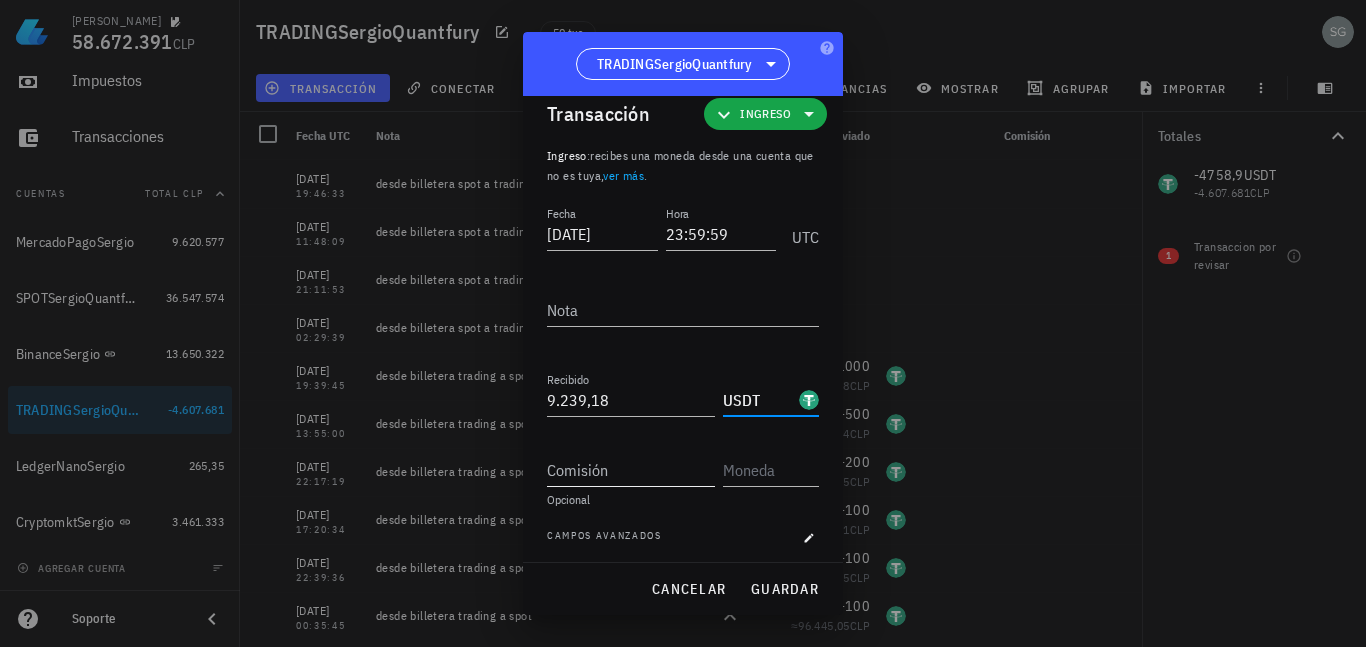 scroll, scrollTop: 28, scrollLeft: 0, axis: vertical 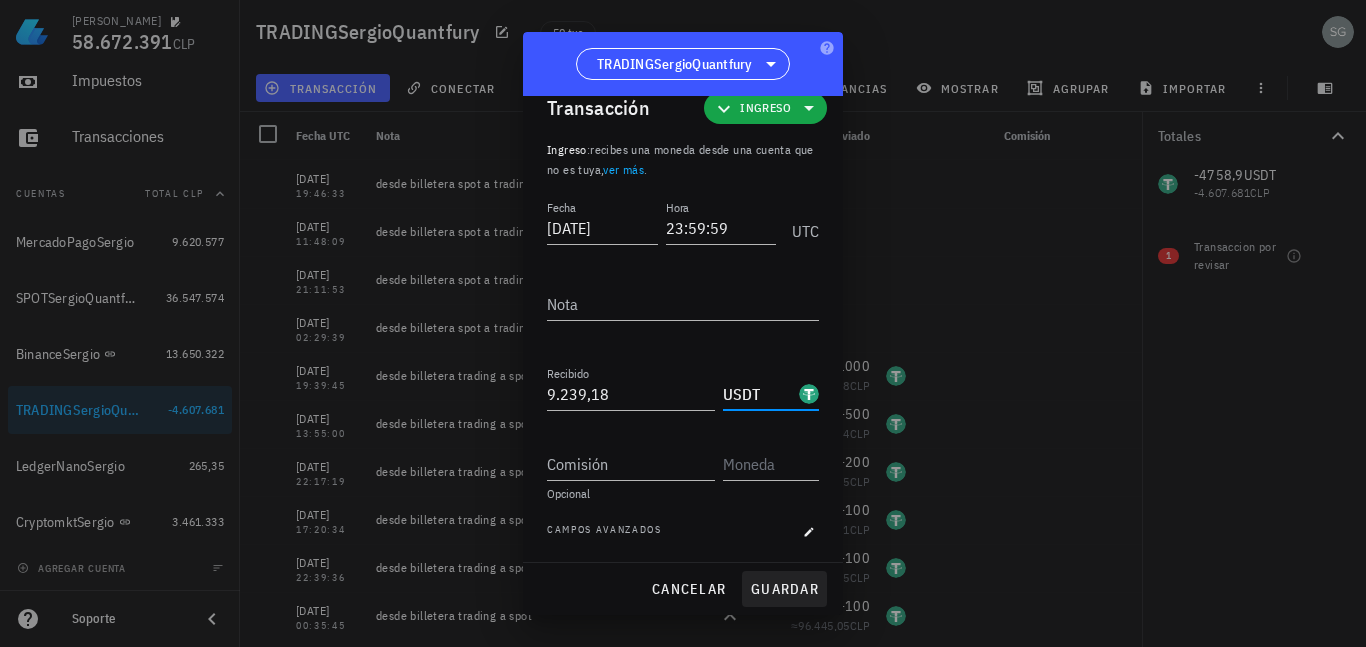 type on "USDT" 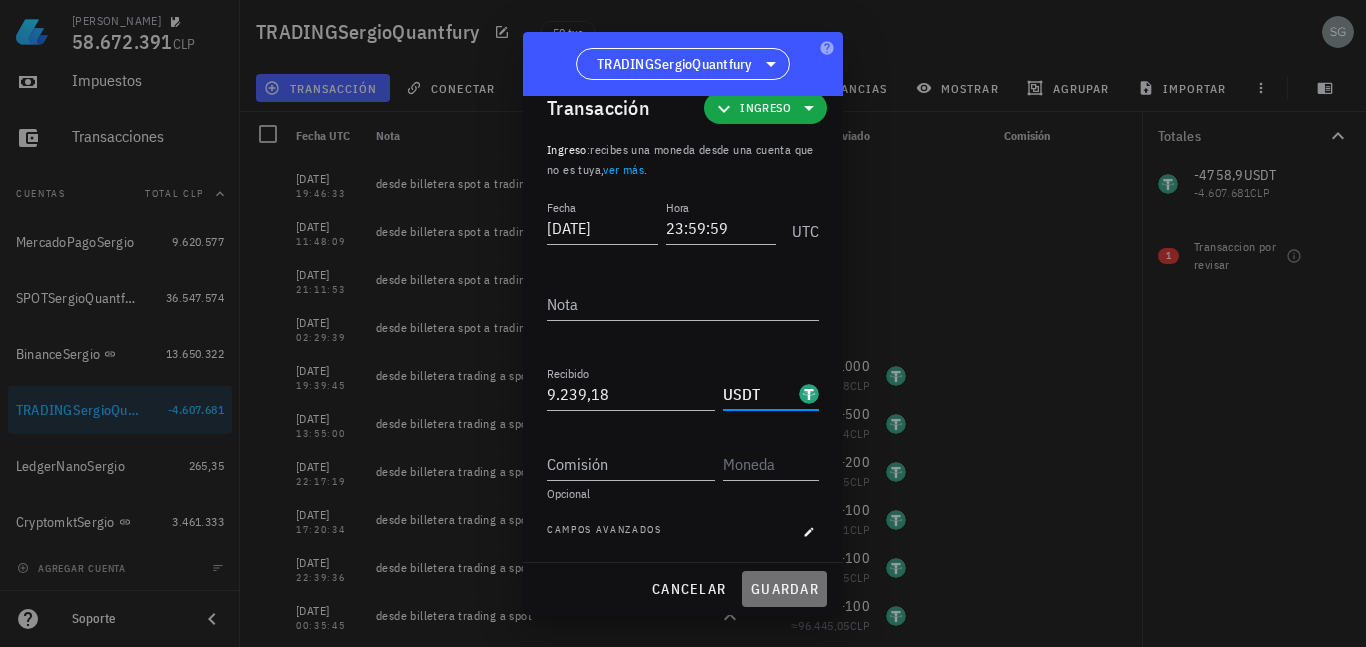 click on "guardar" at bounding box center (784, 589) 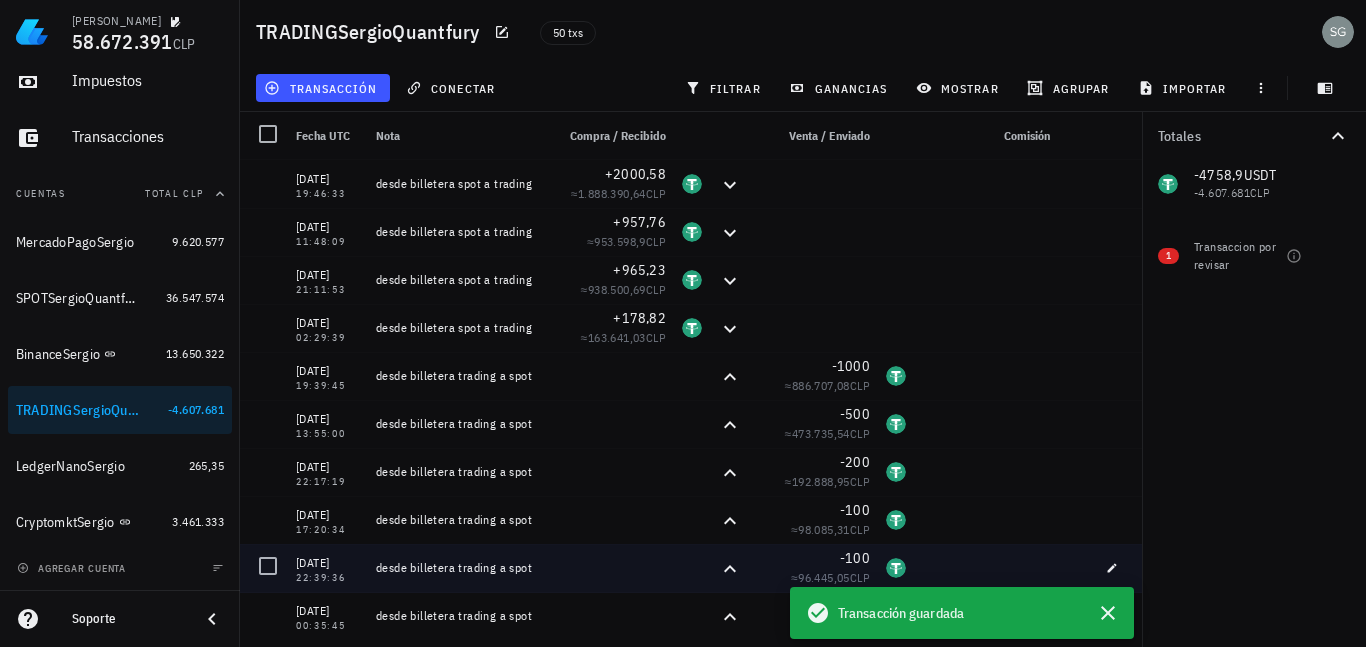 scroll, scrollTop: 0, scrollLeft: 0, axis: both 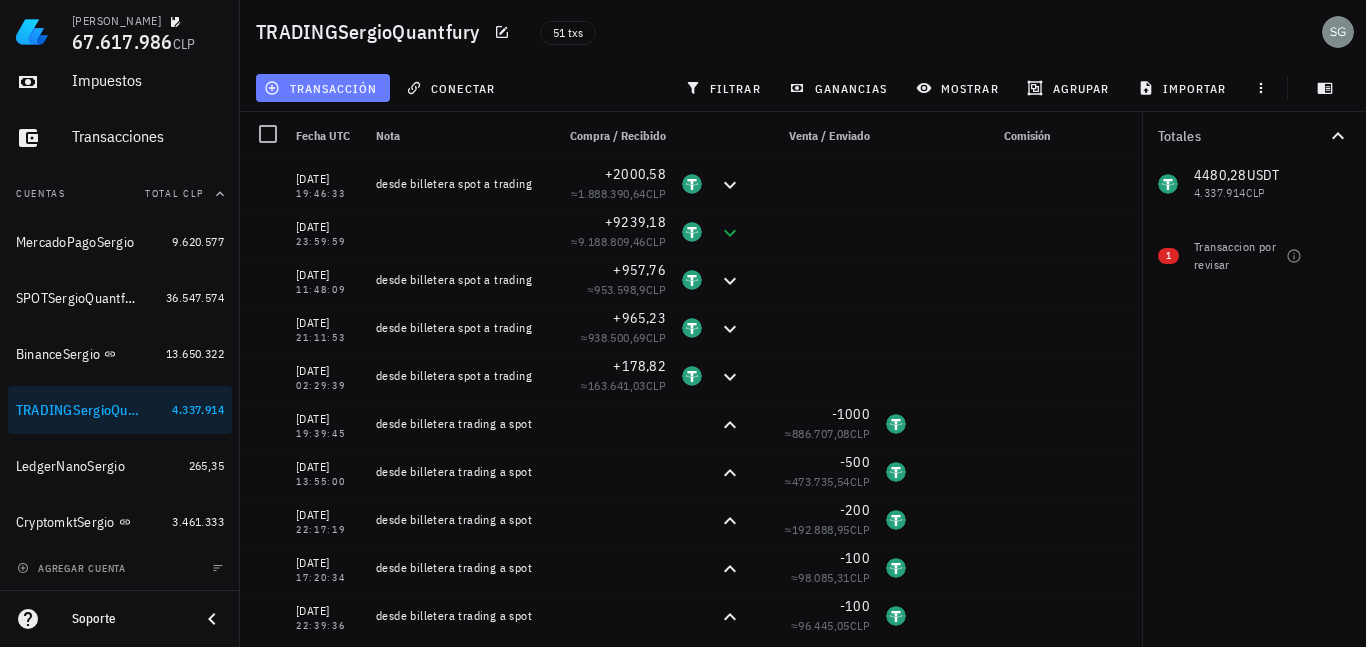 click on "transacción" at bounding box center (322, 88) 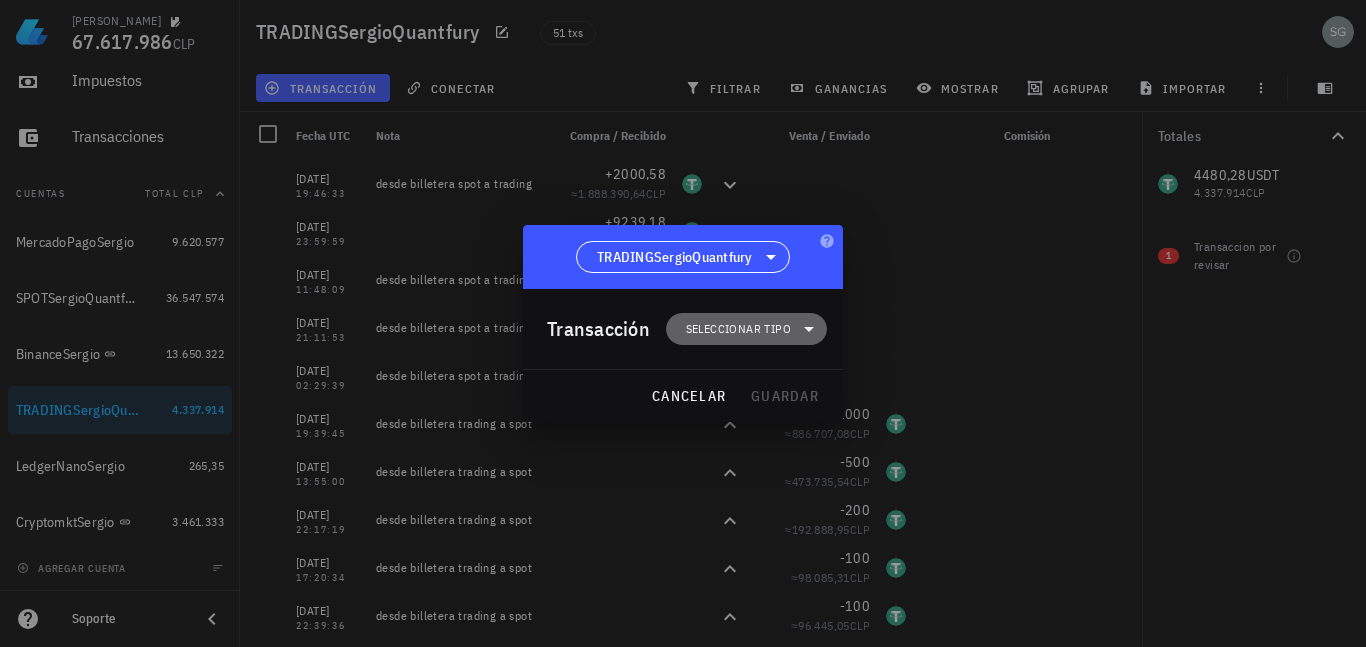 click 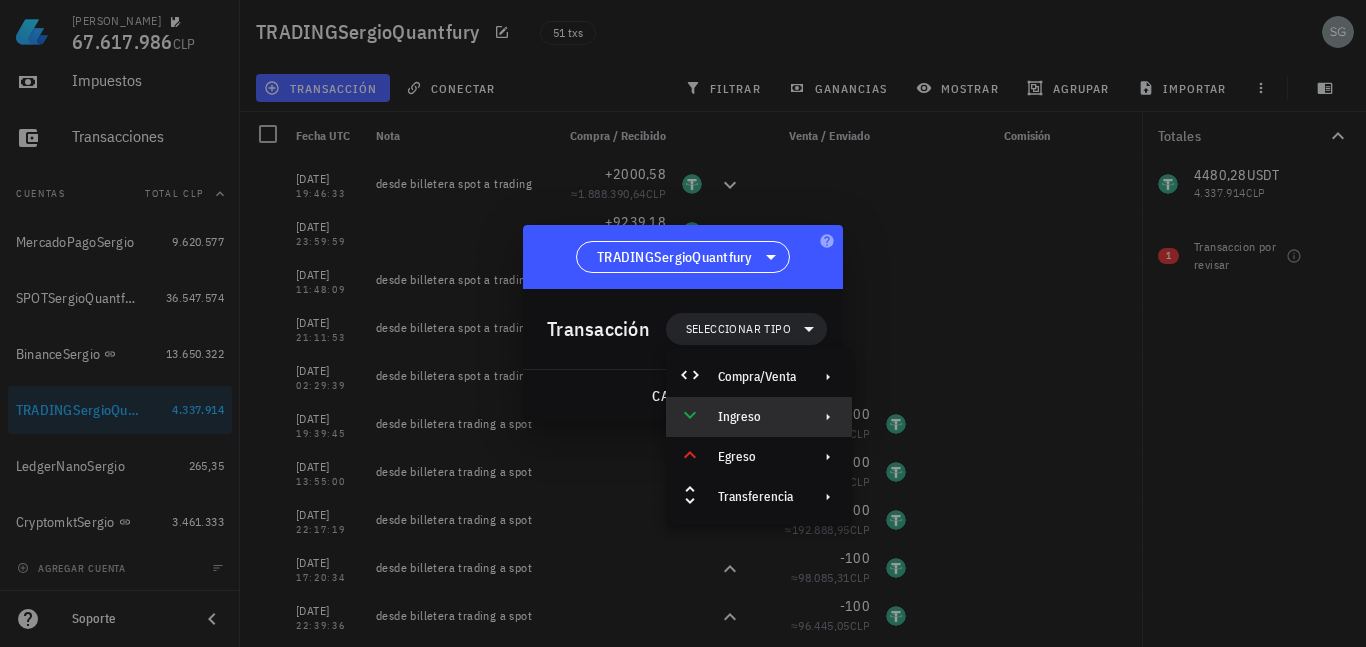 click on "Ingreso" at bounding box center (759, 417) 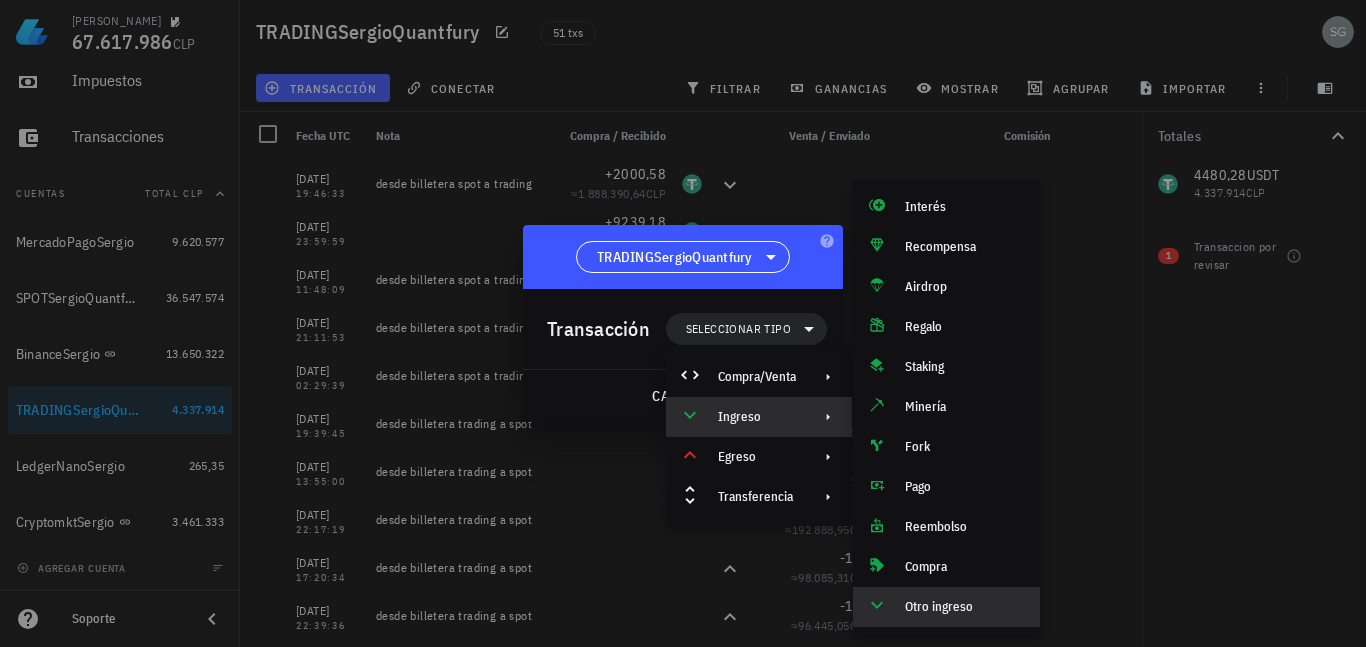 click on "Otro ingreso" at bounding box center (964, 607) 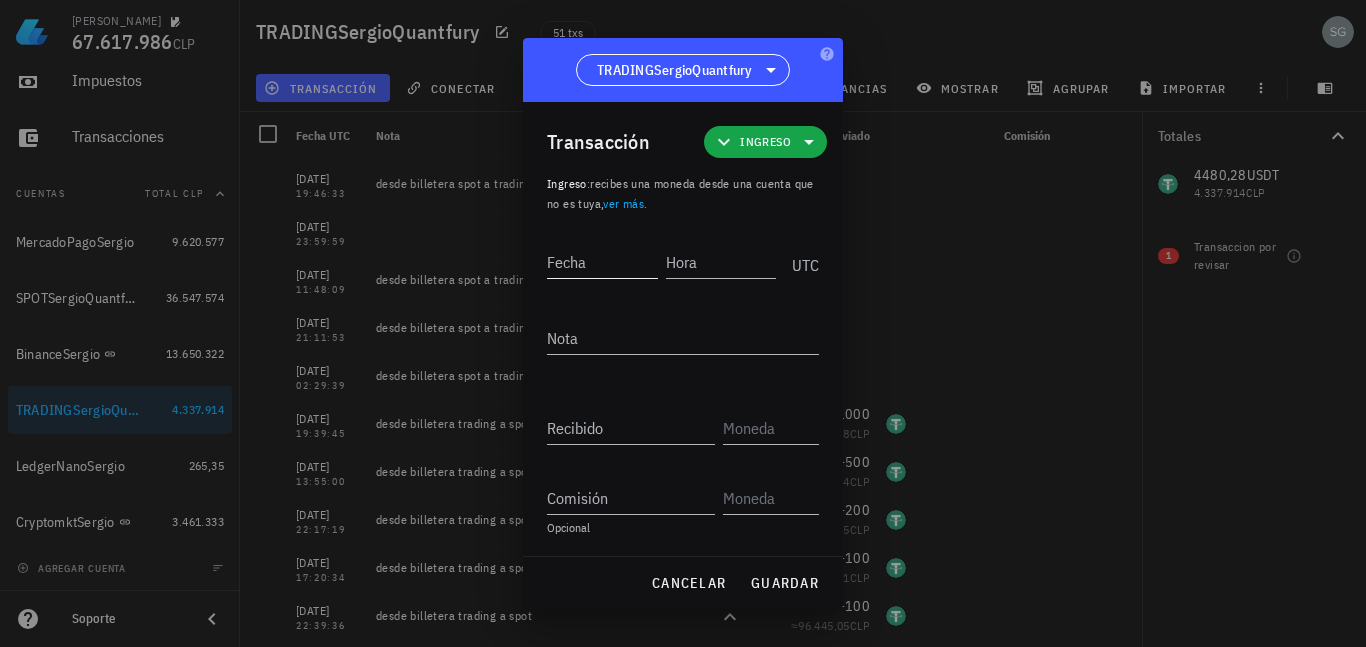 click on "Fecha" at bounding box center [602, 262] 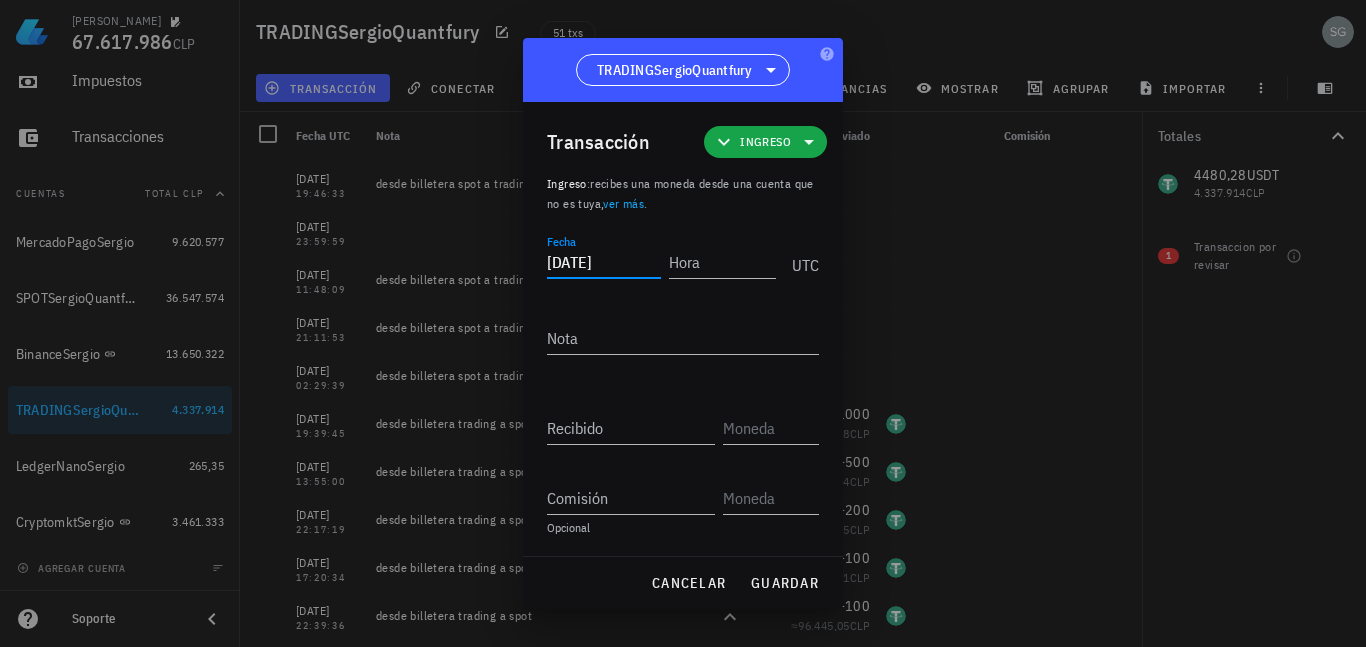 type on "2025-07-10" 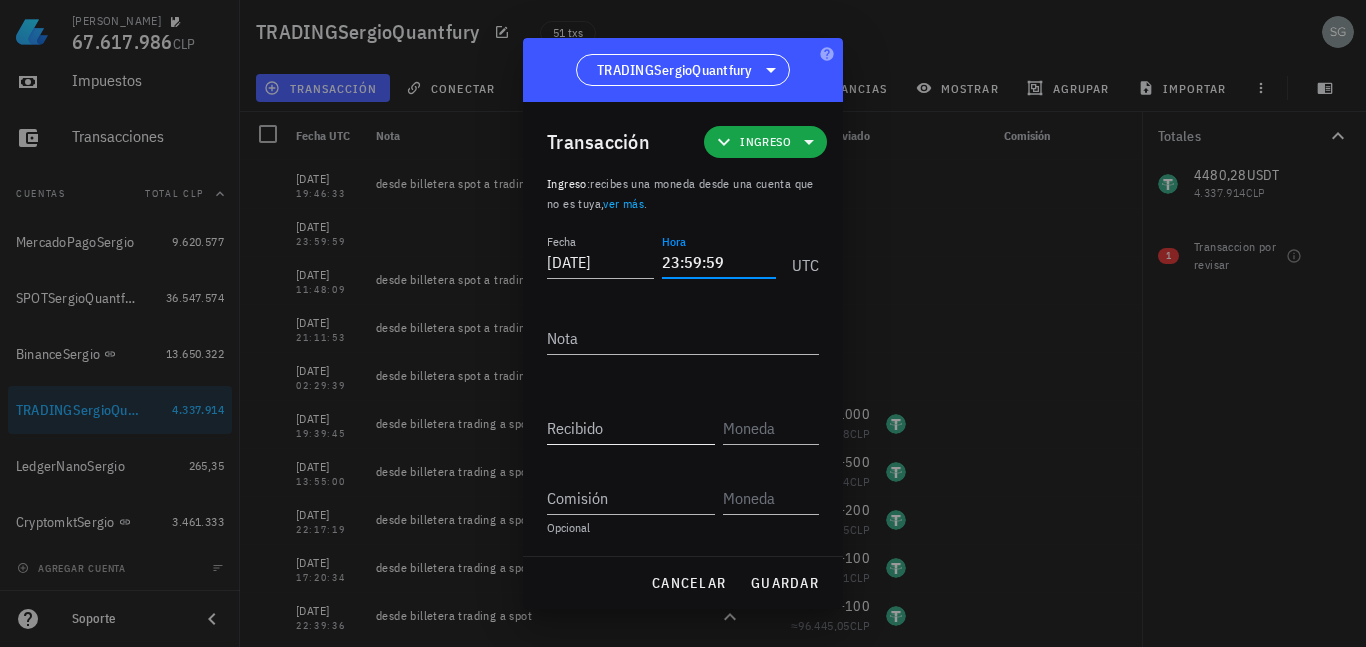 type on "23:59:59" 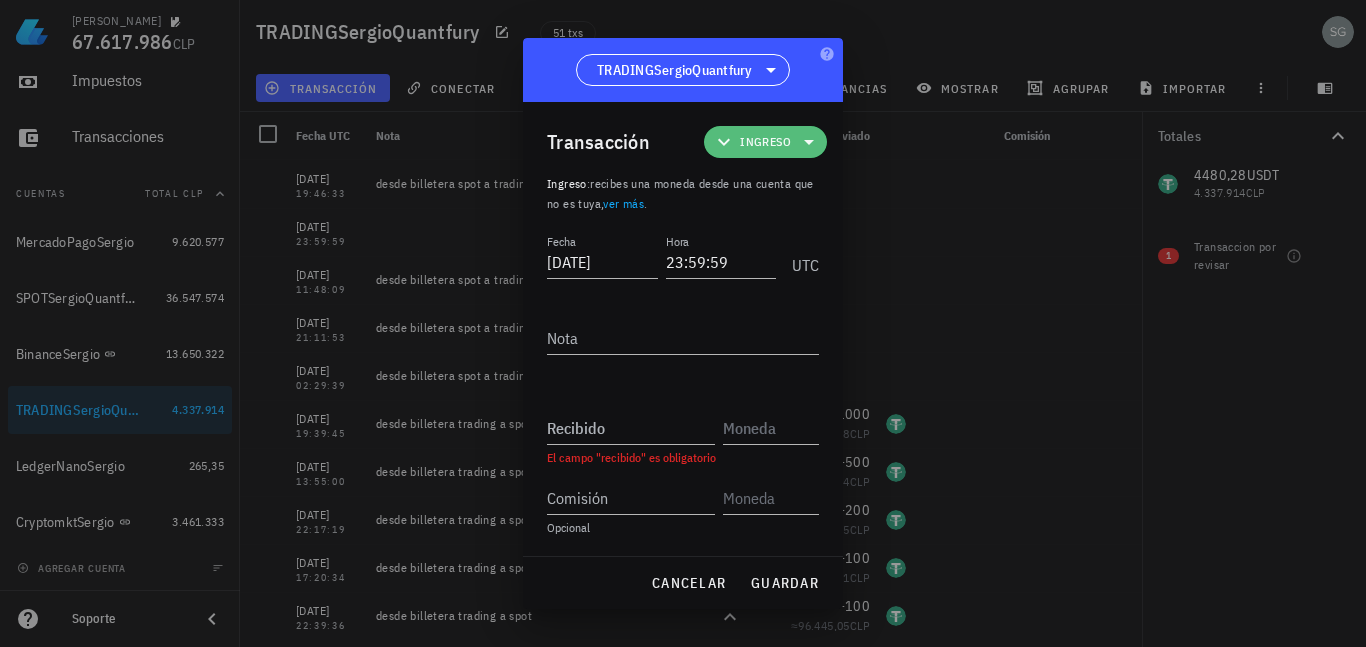 click 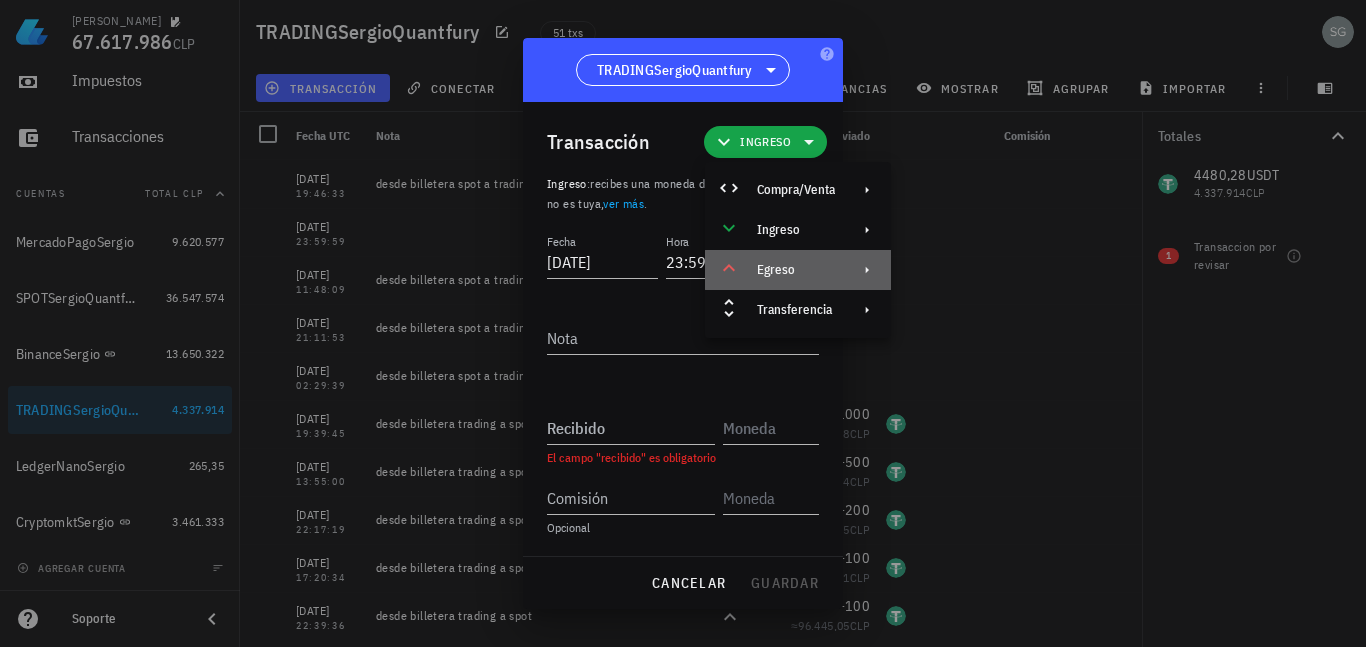 click on "Egreso" at bounding box center [798, 270] 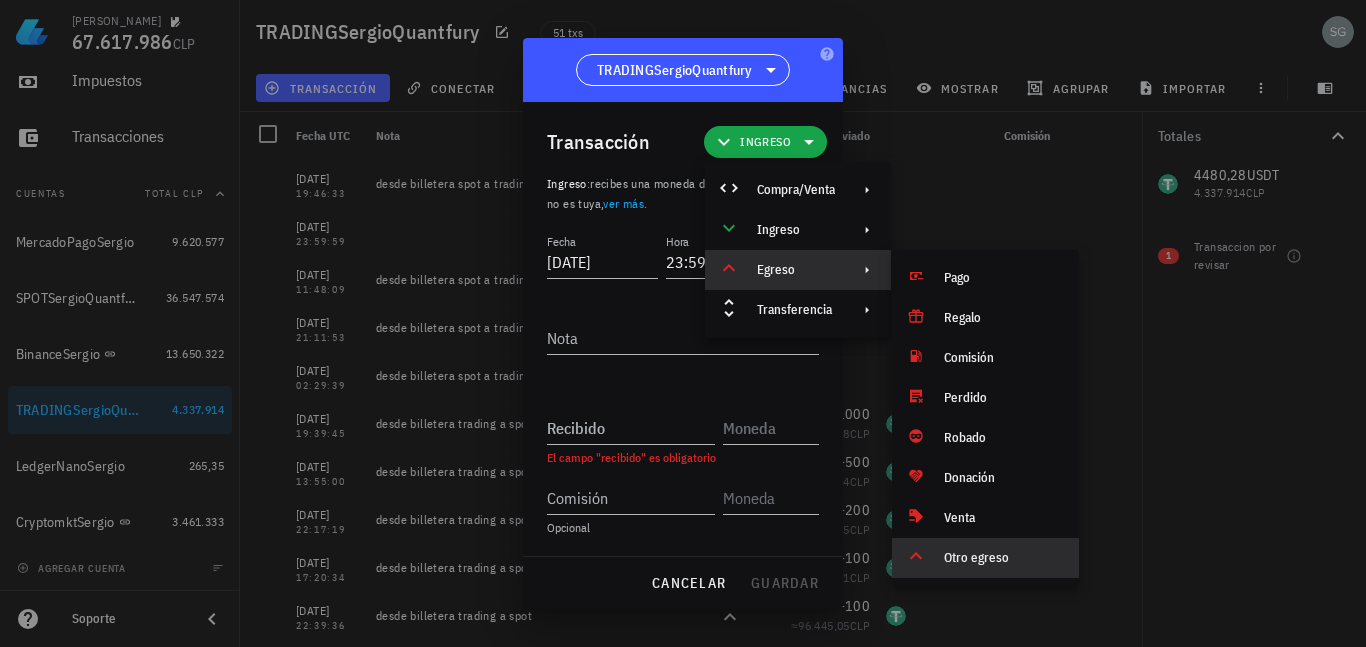 click on "Otro egreso" at bounding box center [985, 558] 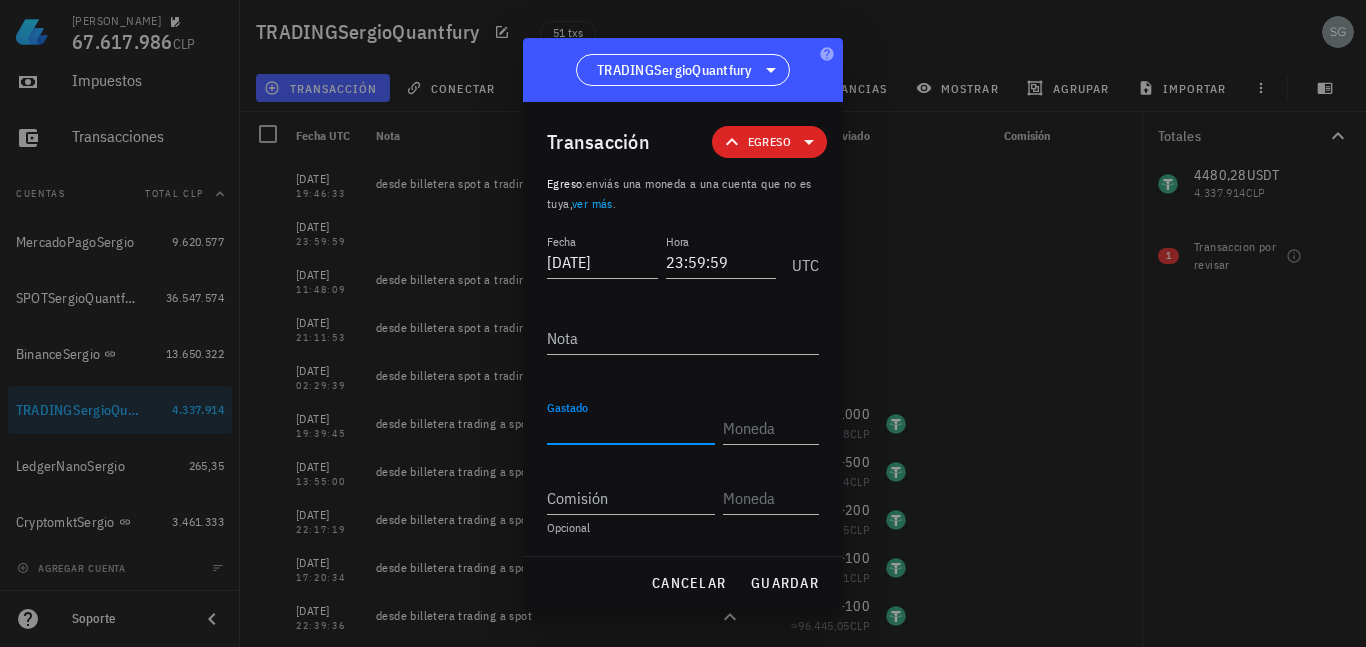 click on "Gastado" at bounding box center [631, 428] 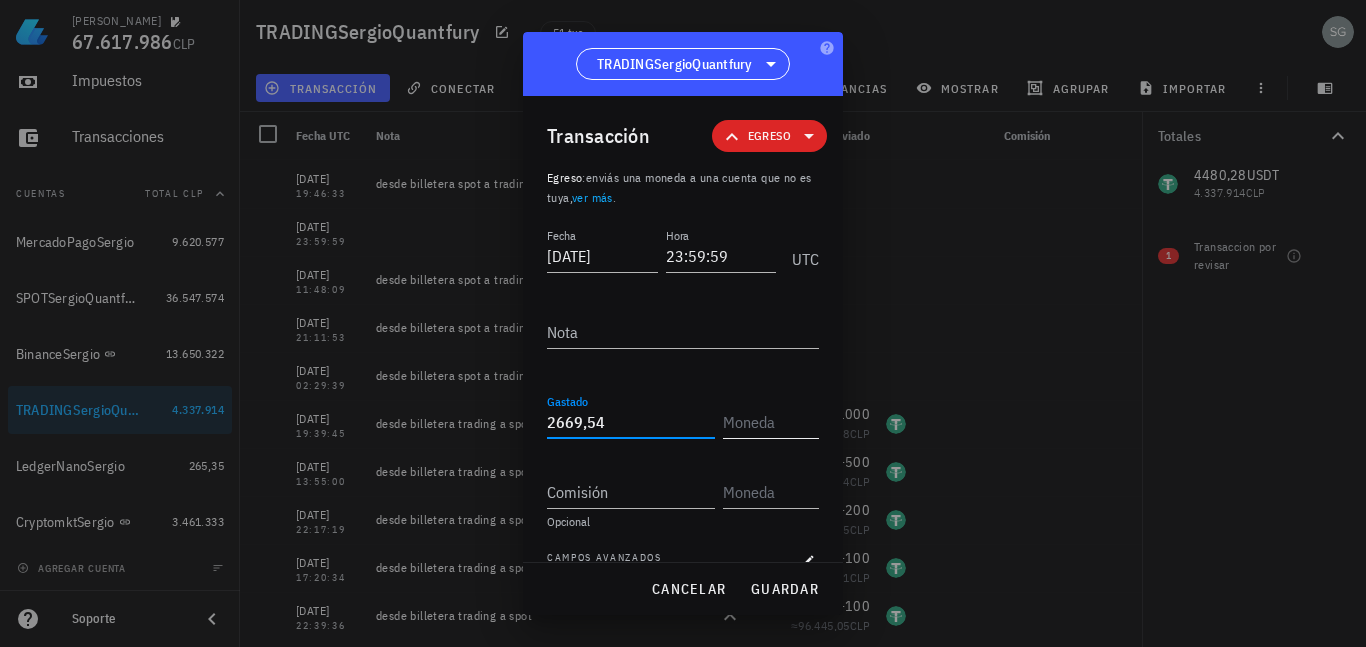 type on "2.669,54" 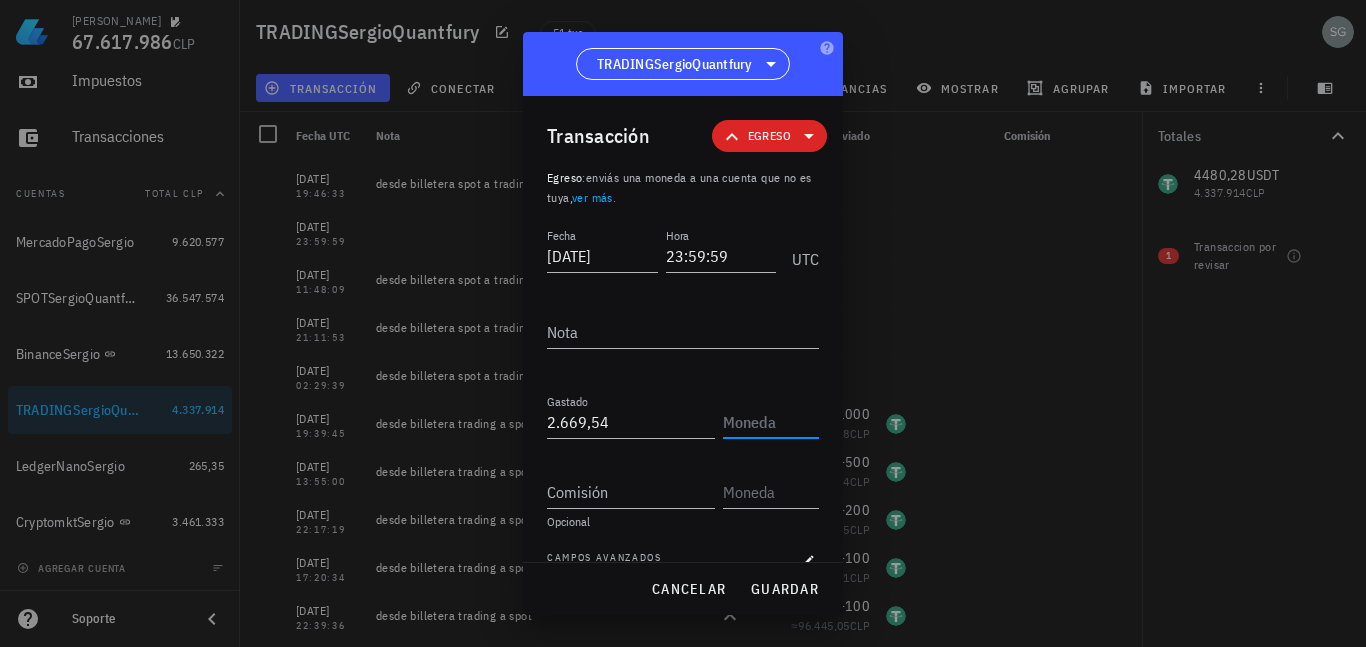 click at bounding box center [769, 422] 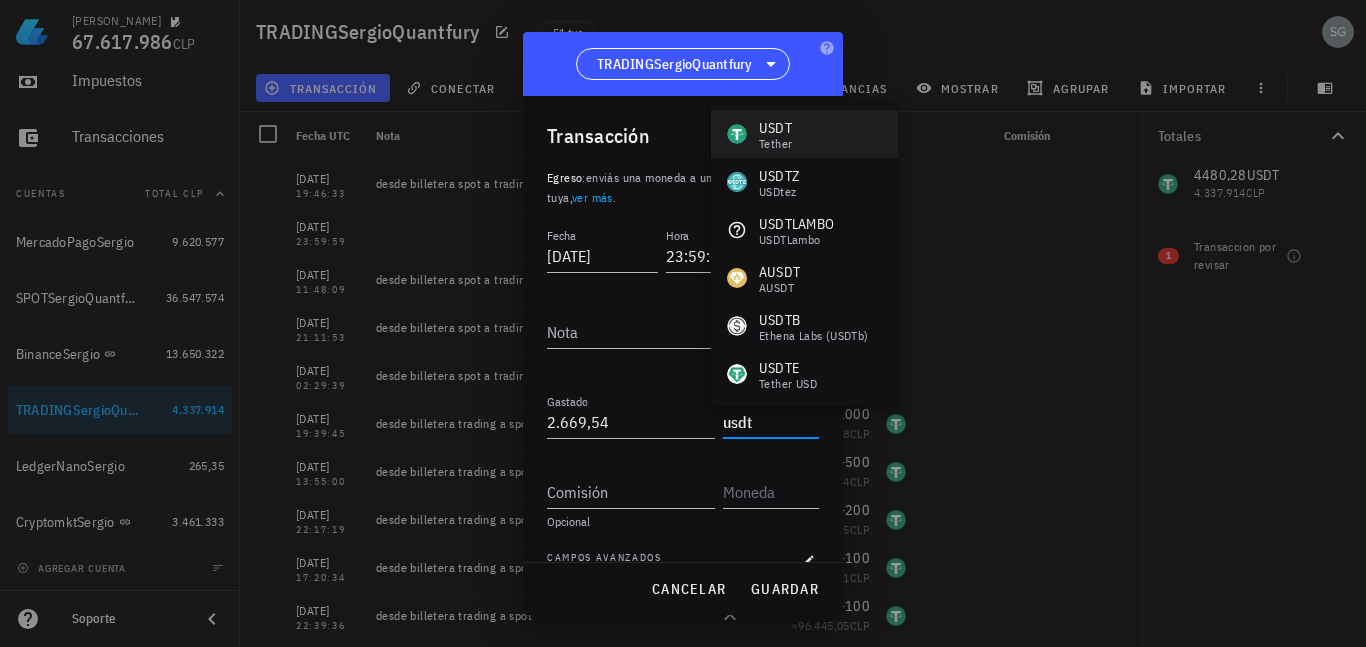 click on "USDT   Tether" at bounding box center [804, 134] 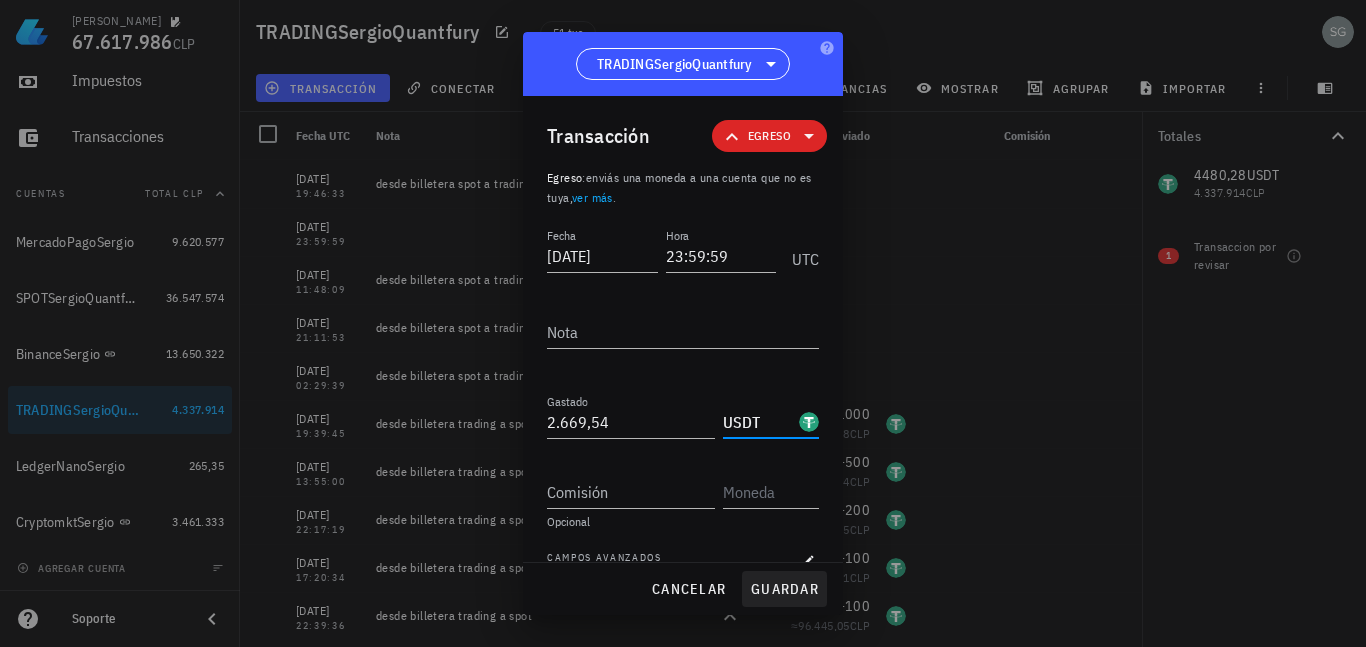 type on "USDT" 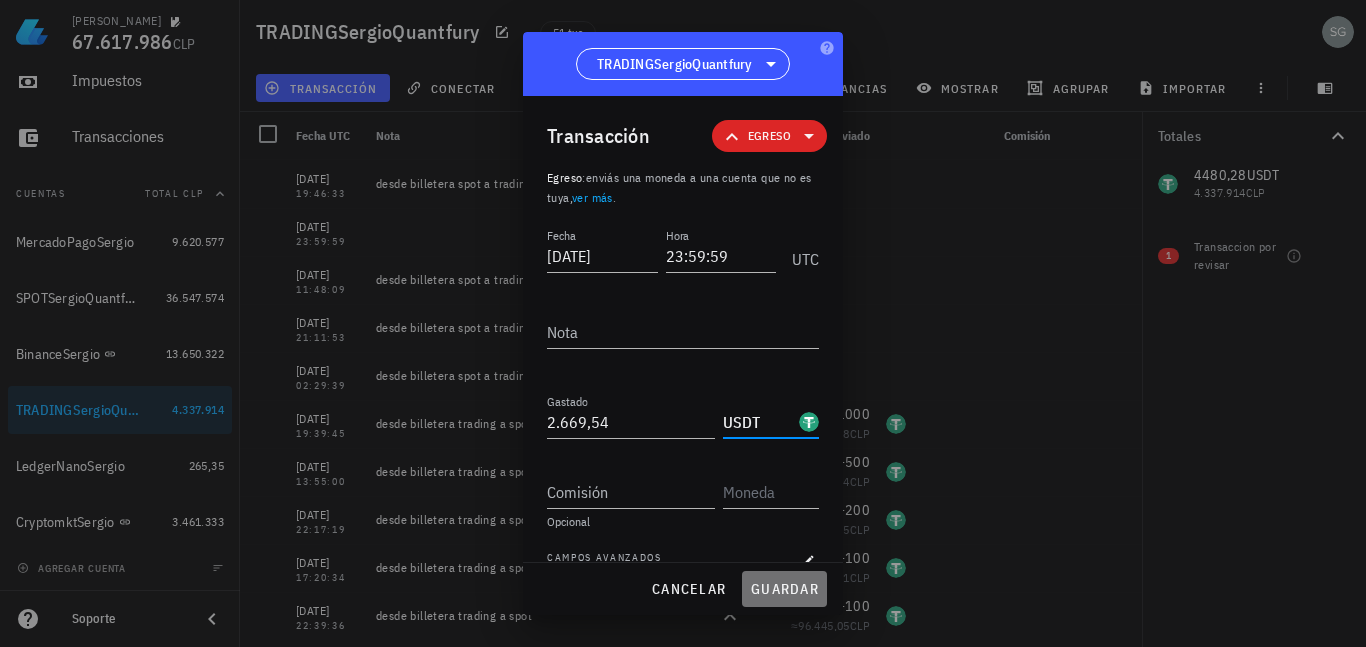 click on "guardar" at bounding box center (784, 589) 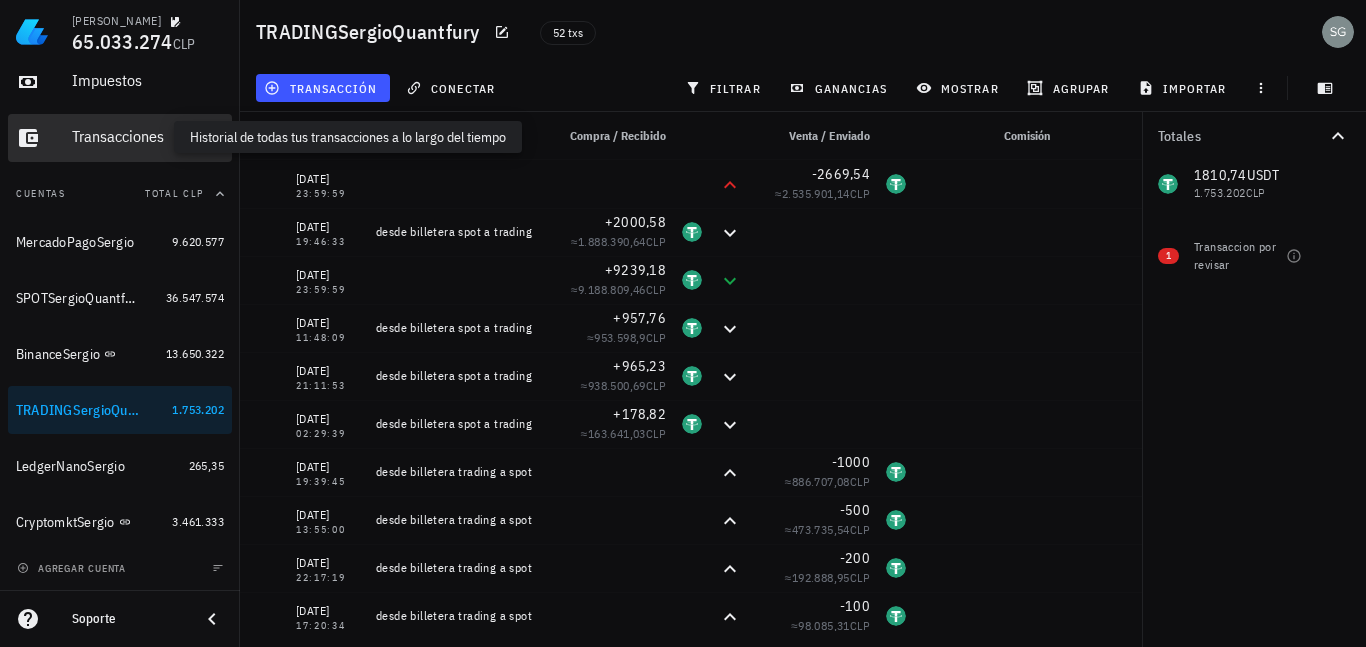 click on "Transacciones" at bounding box center (148, 136) 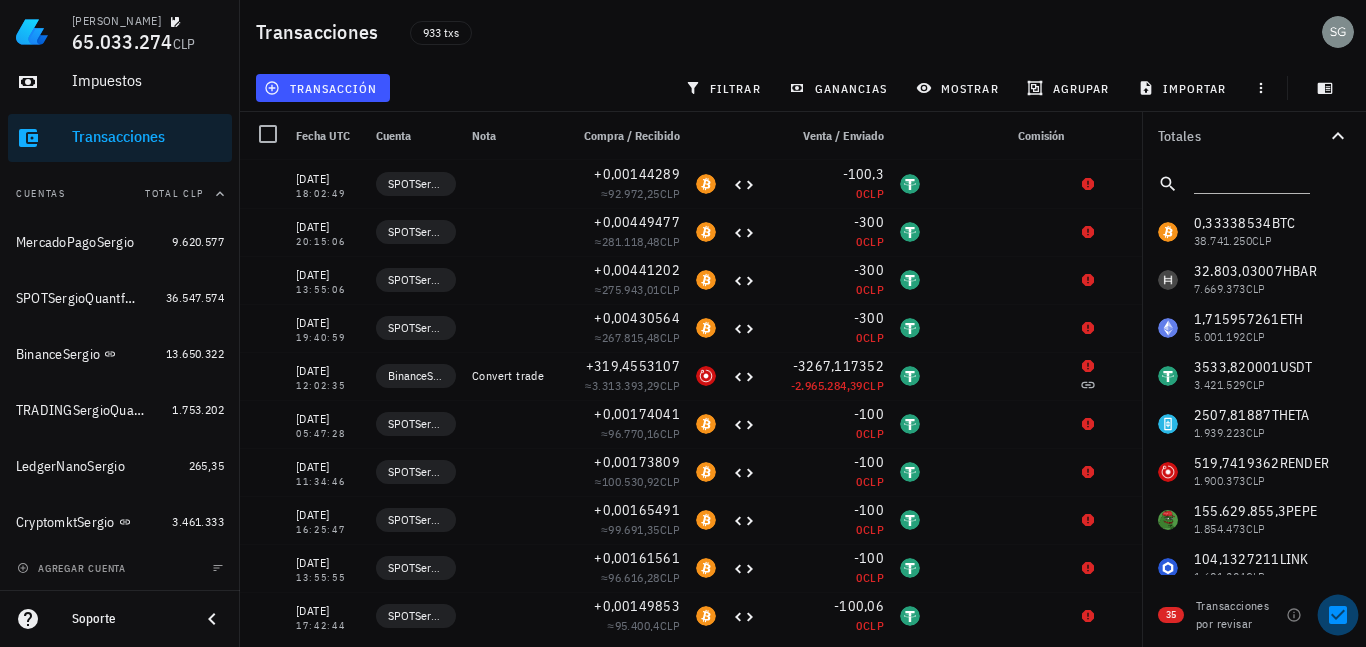 click at bounding box center (1338, 615) 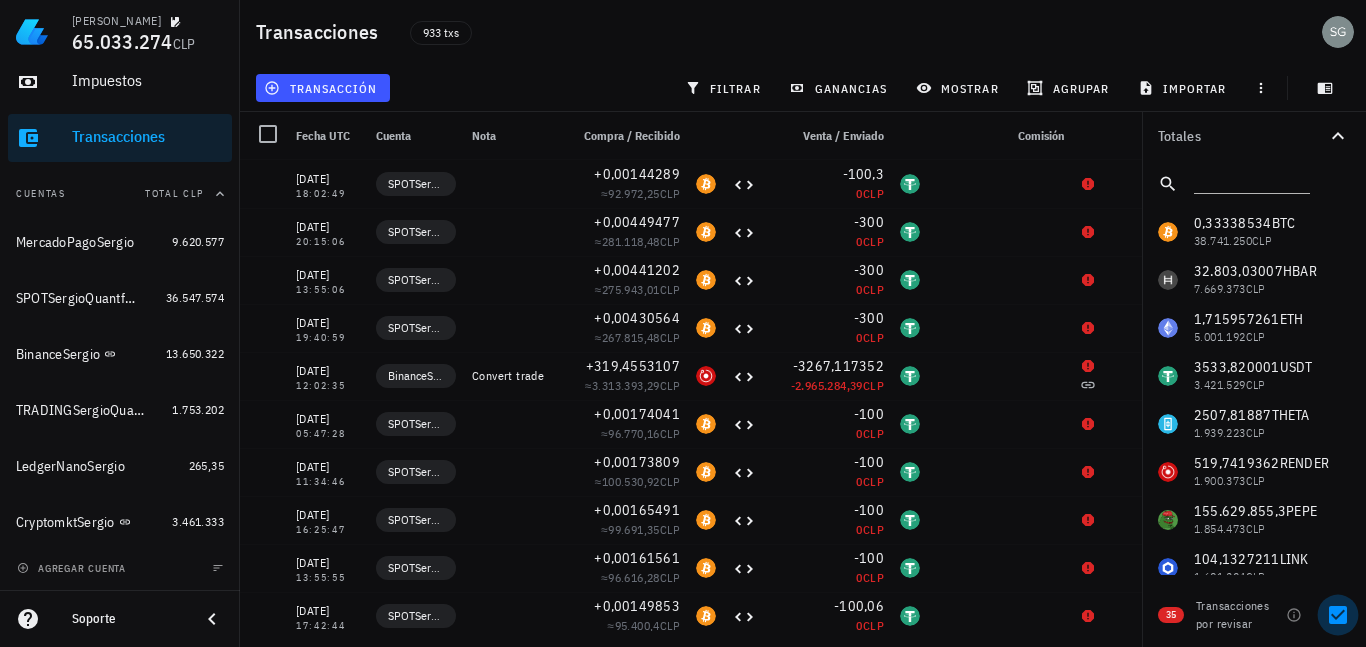 checkbox on "false" 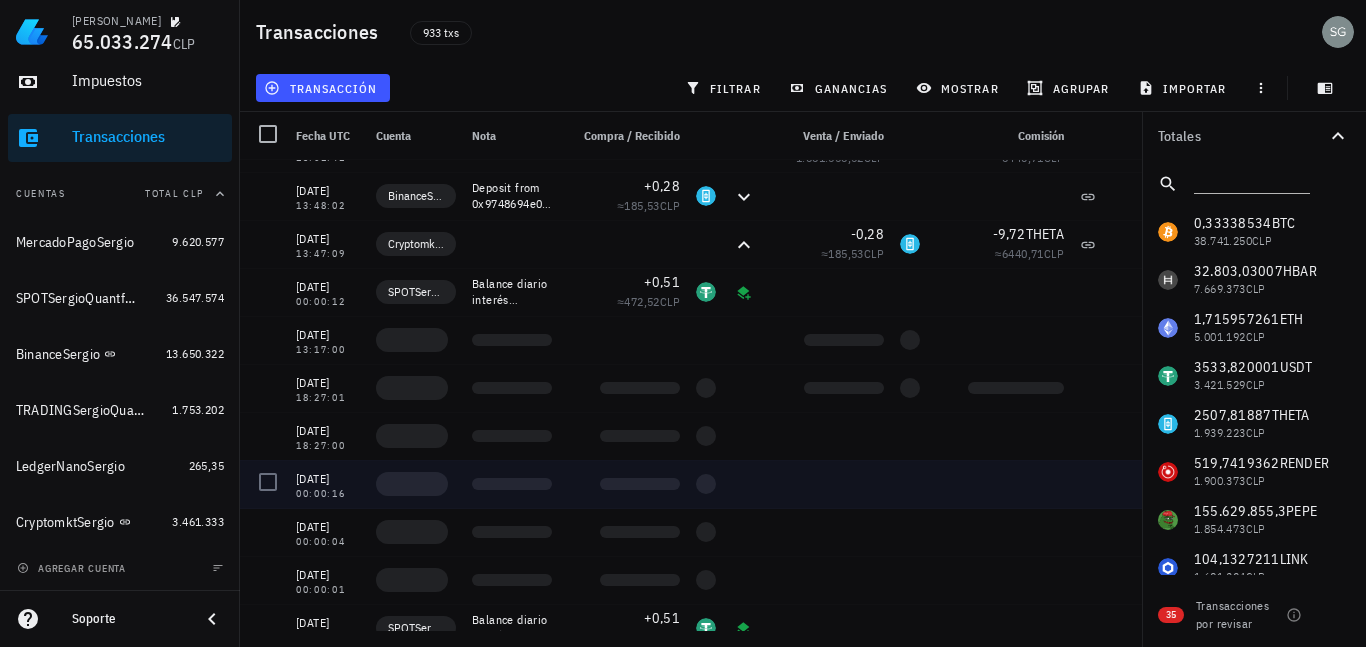 scroll, scrollTop: 500, scrollLeft: 0, axis: vertical 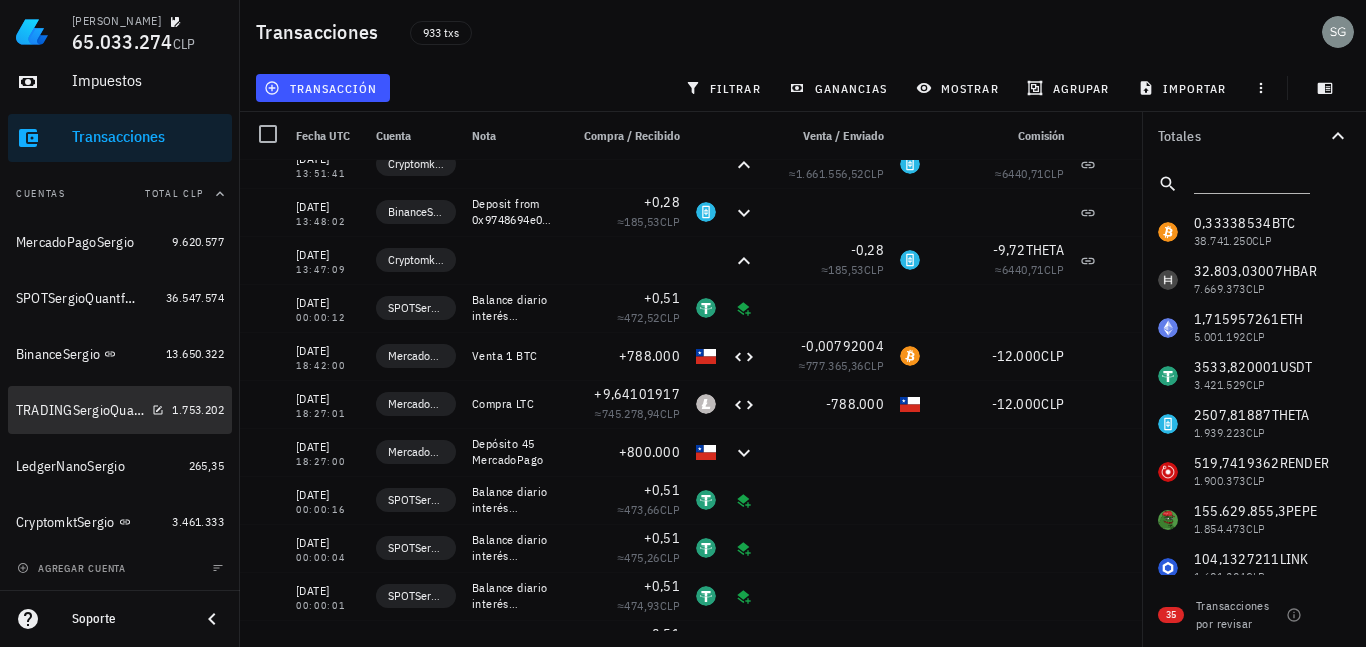 click on "TRADINGSergioQuantfury" at bounding box center (80, 410) 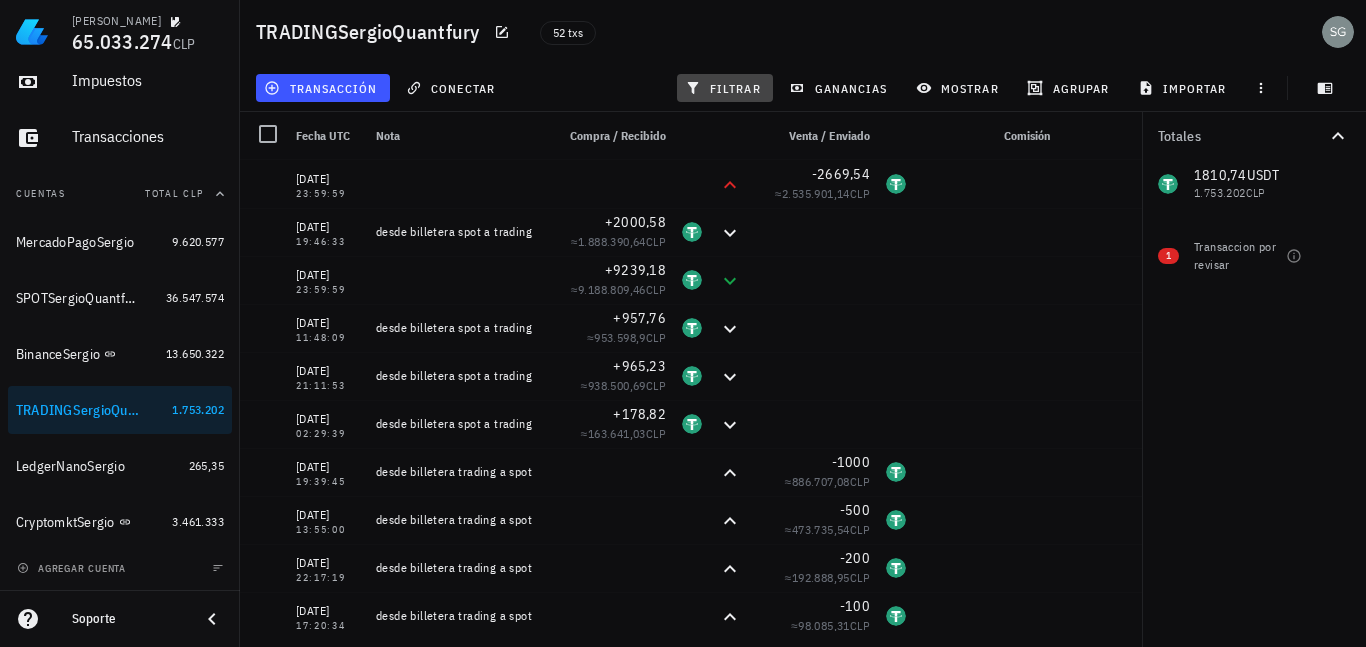 click on "filtrar" at bounding box center [725, 88] 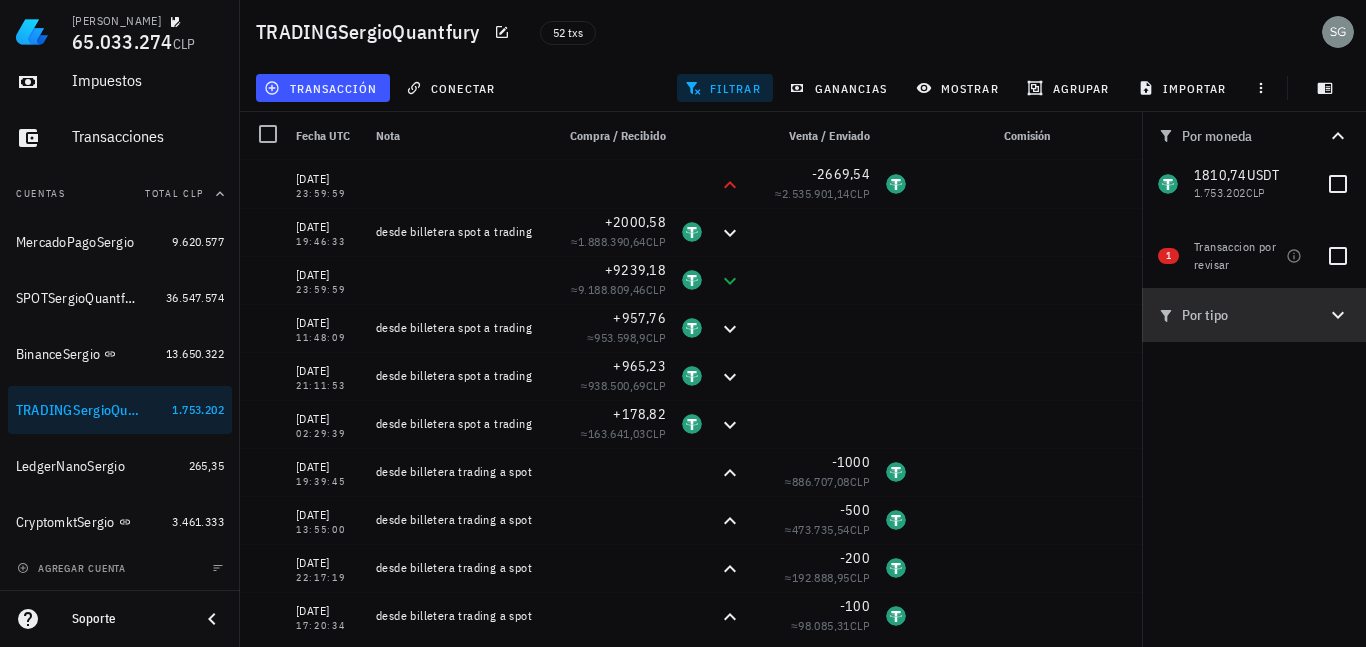 click 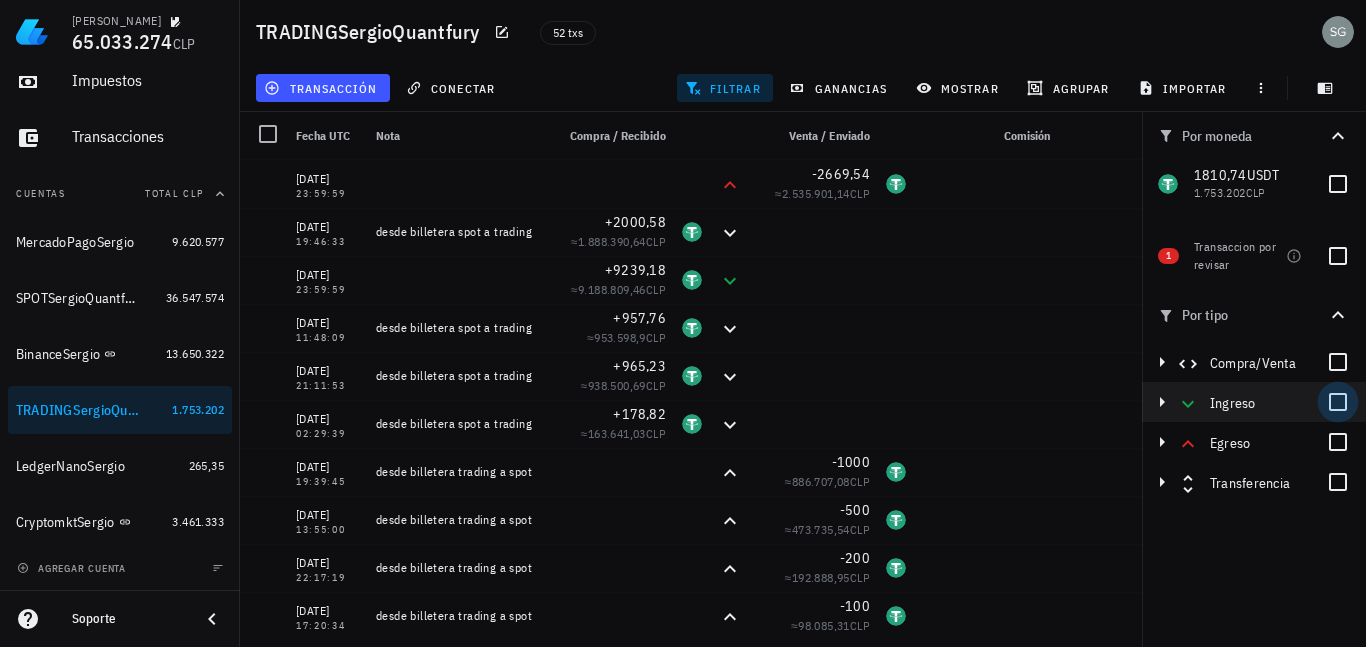 click at bounding box center (1338, 402) 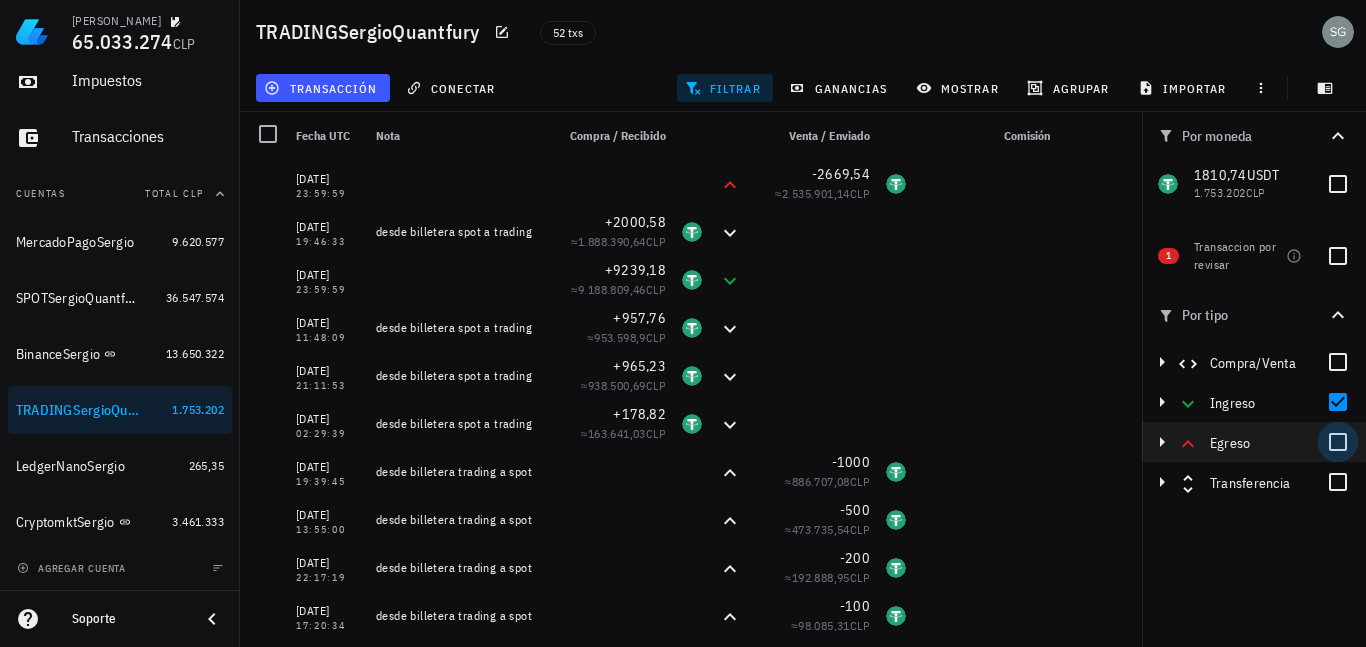 click at bounding box center [1338, 442] 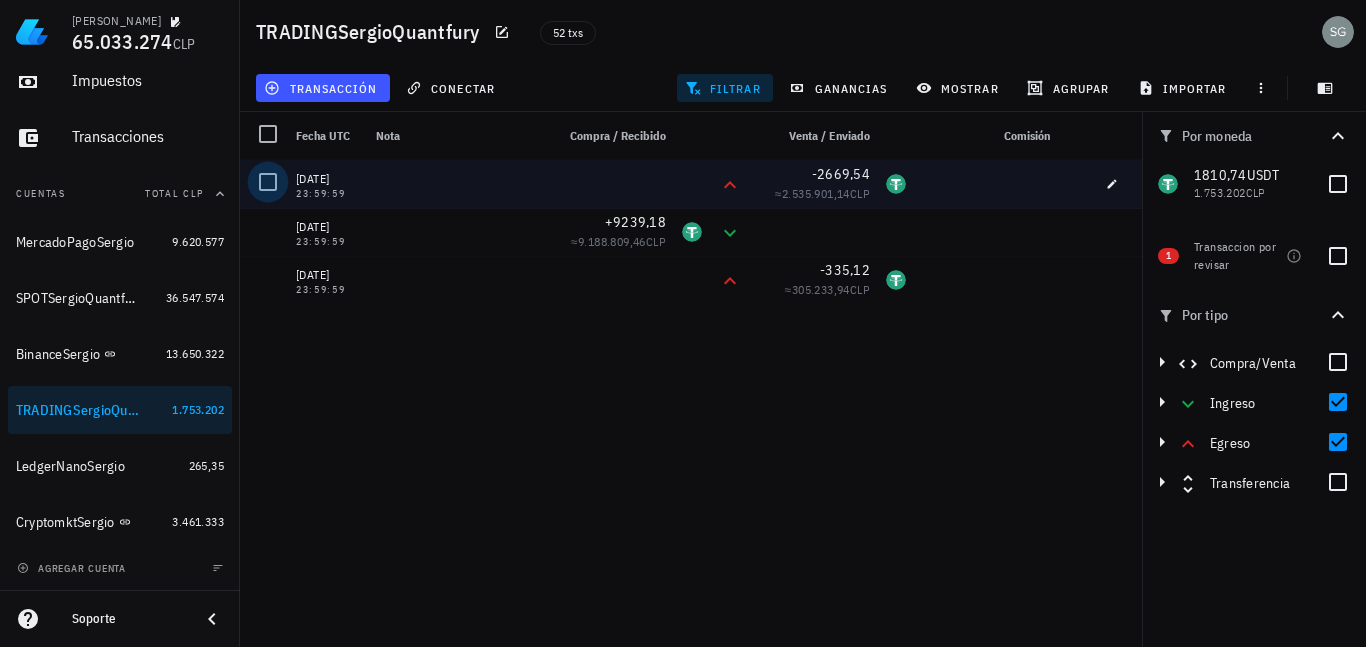 click at bounding box center [268, 182] 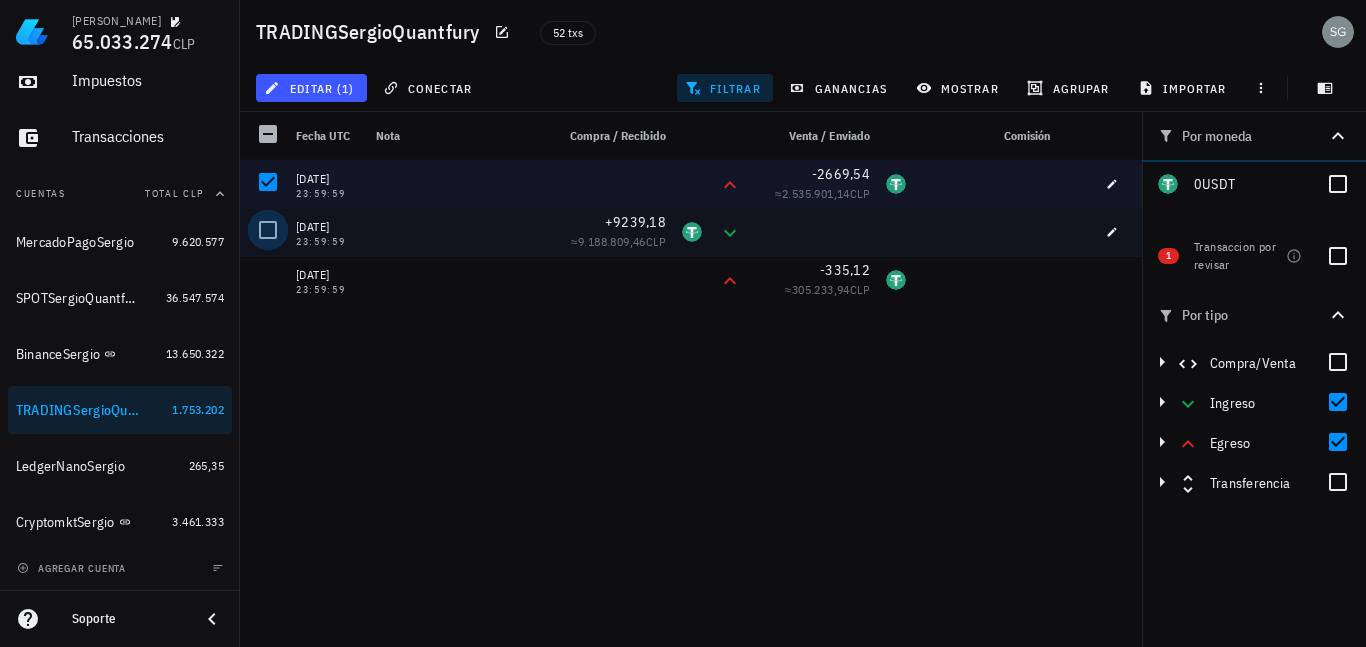click at bounding box center [268, 230] 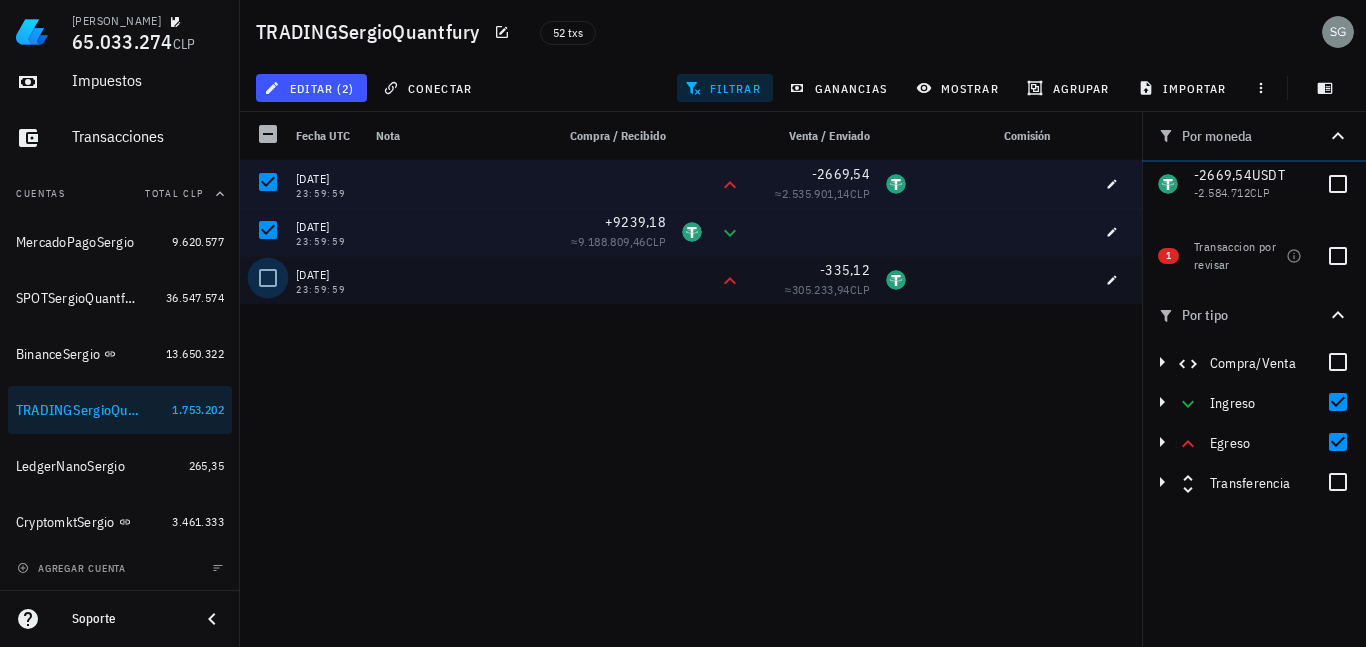 click at bounding box center [268, 278] 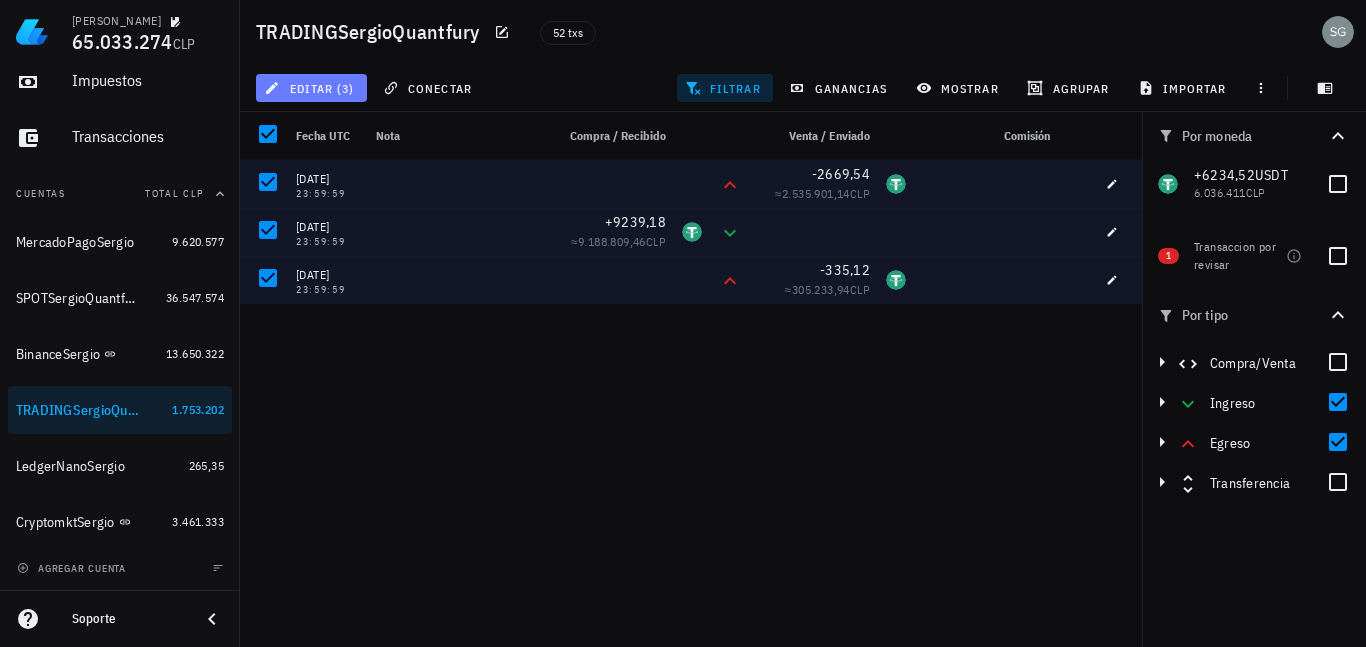 click on "editar (3)" at bounding box center [311, 88] 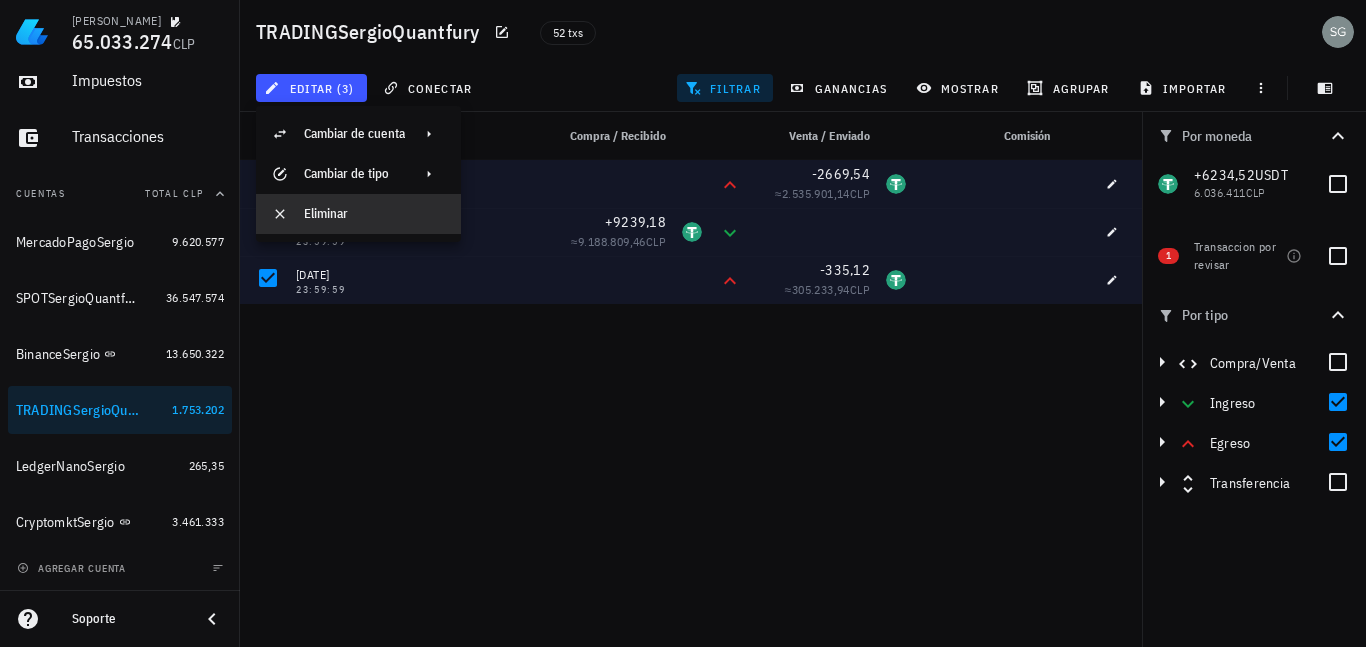 click on "Eliminar" at bounding box center [374, 214] 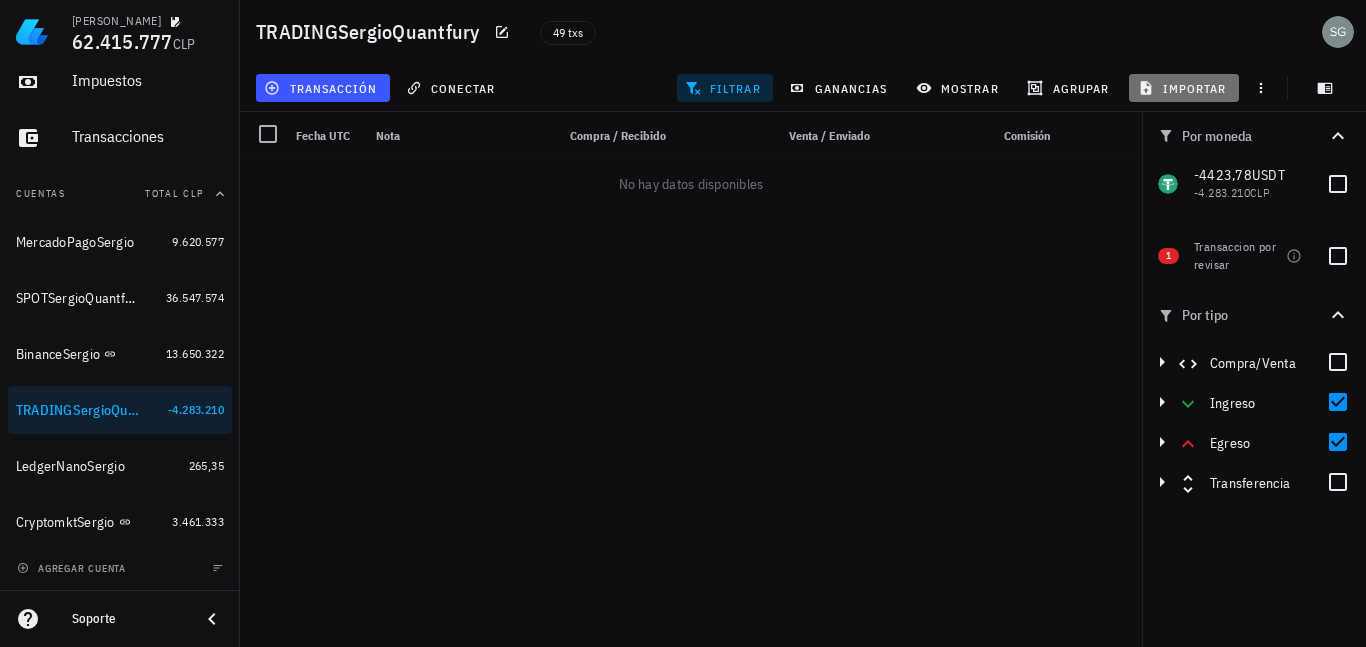 click on "importar" at bounding box center [1184, 88] 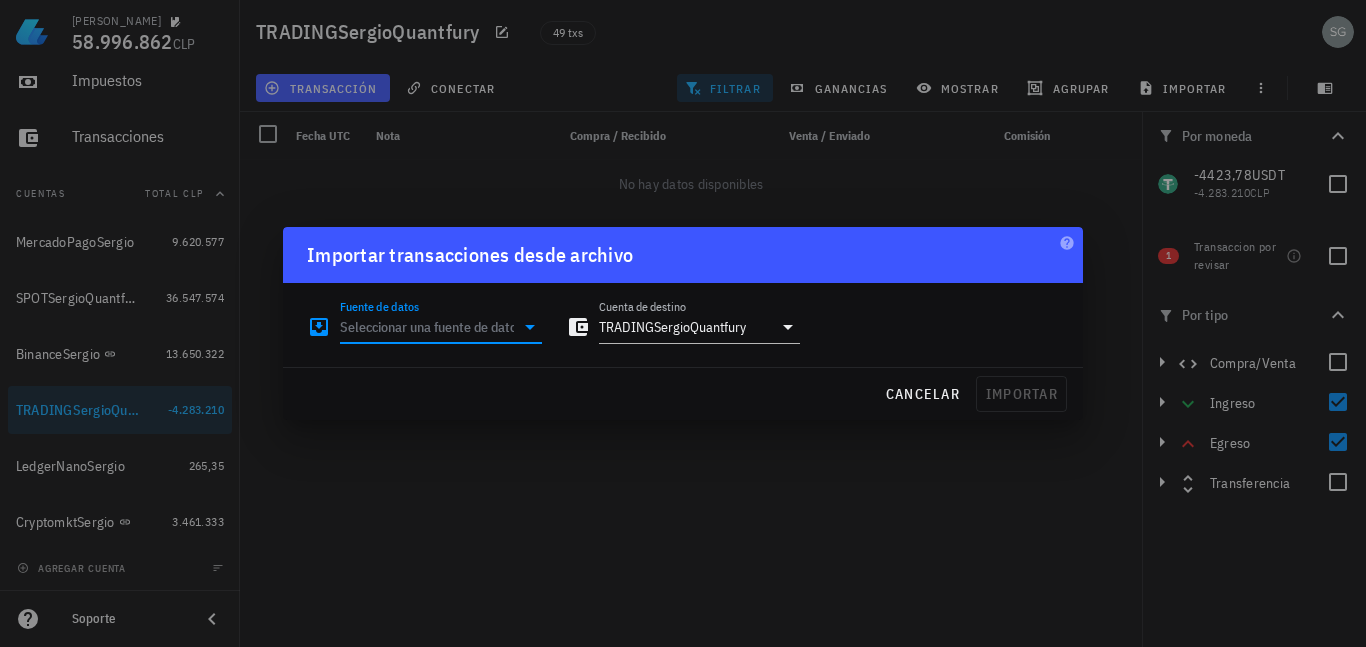 click on "Fuente de datos" at bounding box center (427, 327) 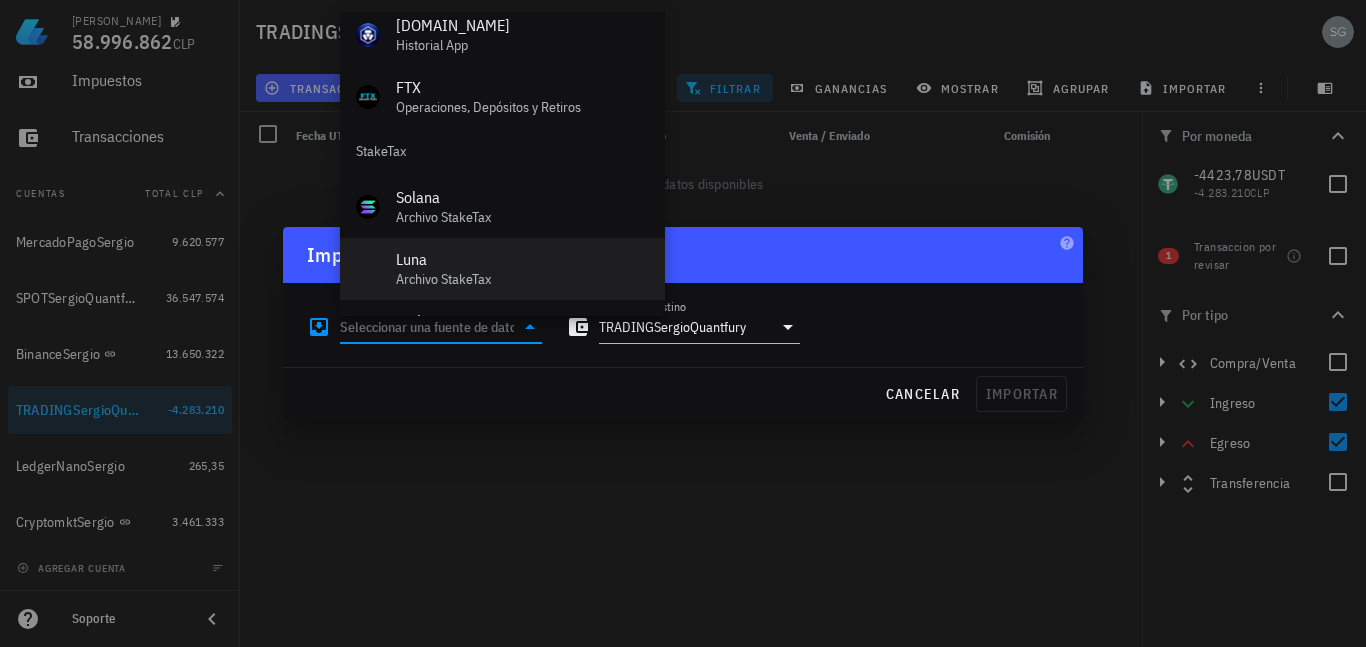 scroll, scrollTop: 834, scrollLeft: 0, axis: vertical 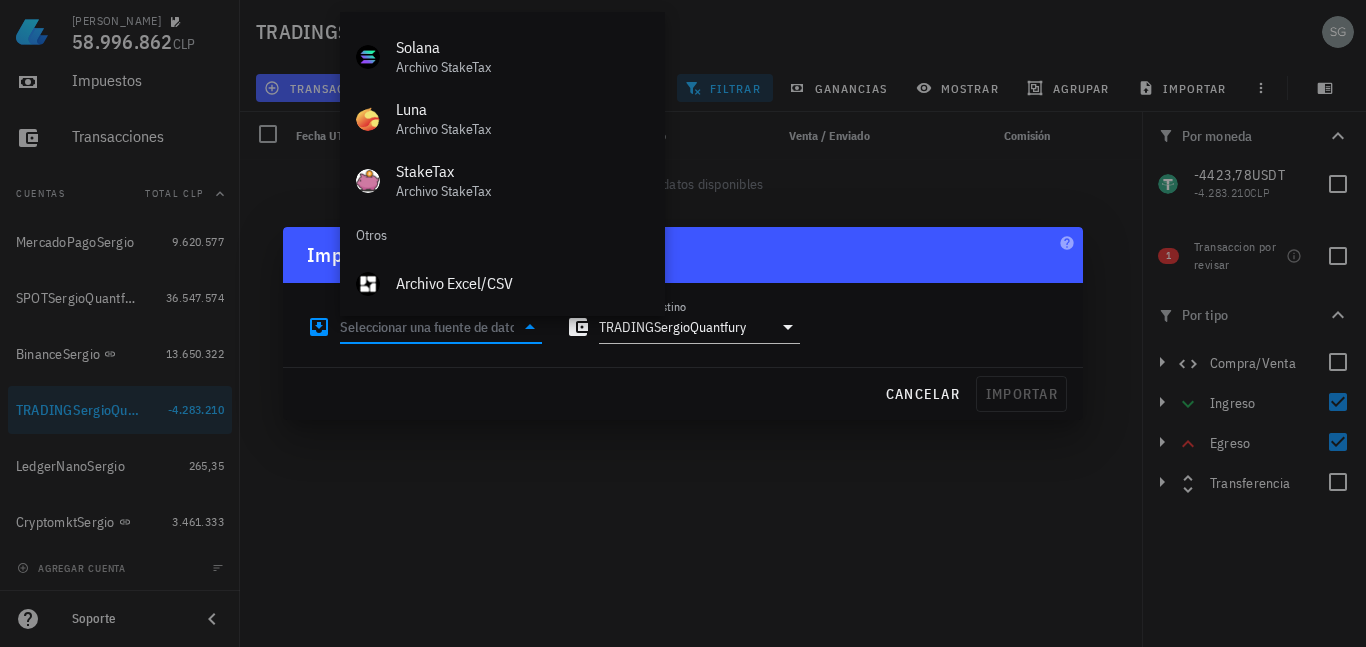 drag, startPoint x: 487, startPoint y: 278, endPoint x: 521, endPoint y: 287, distance: 35.17101 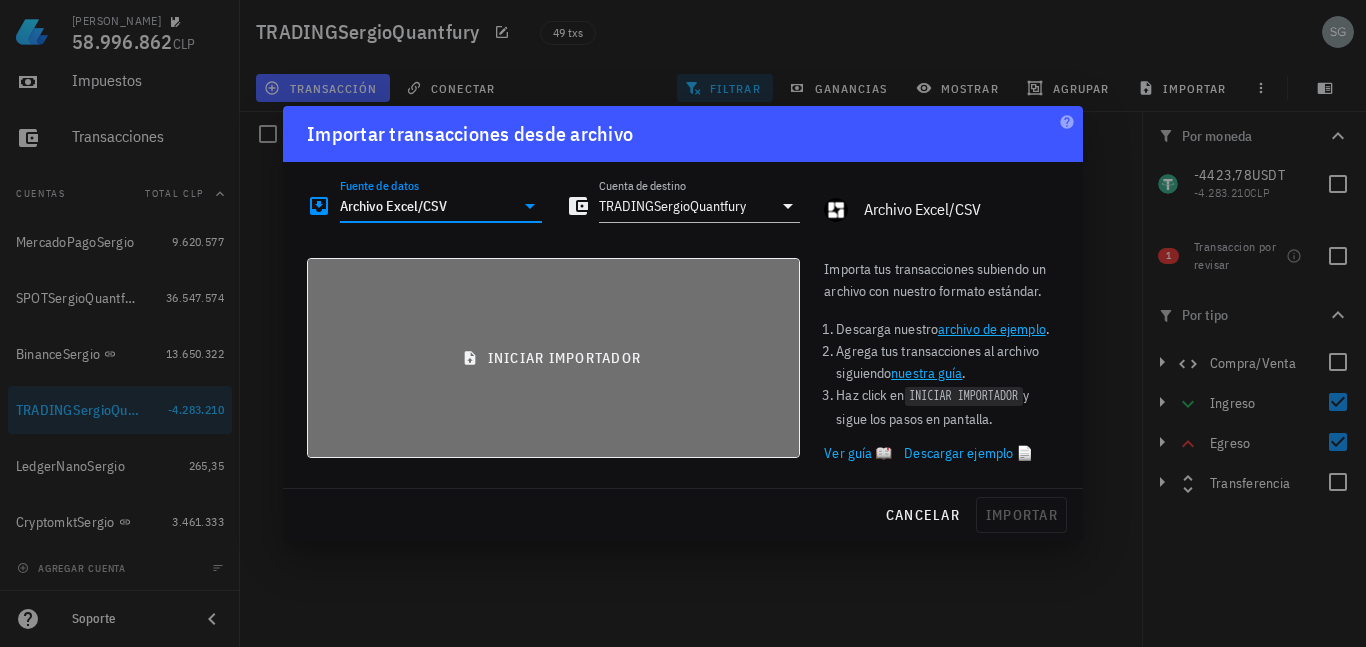 click on "iniciar importador" at bounding box center (553, 358) 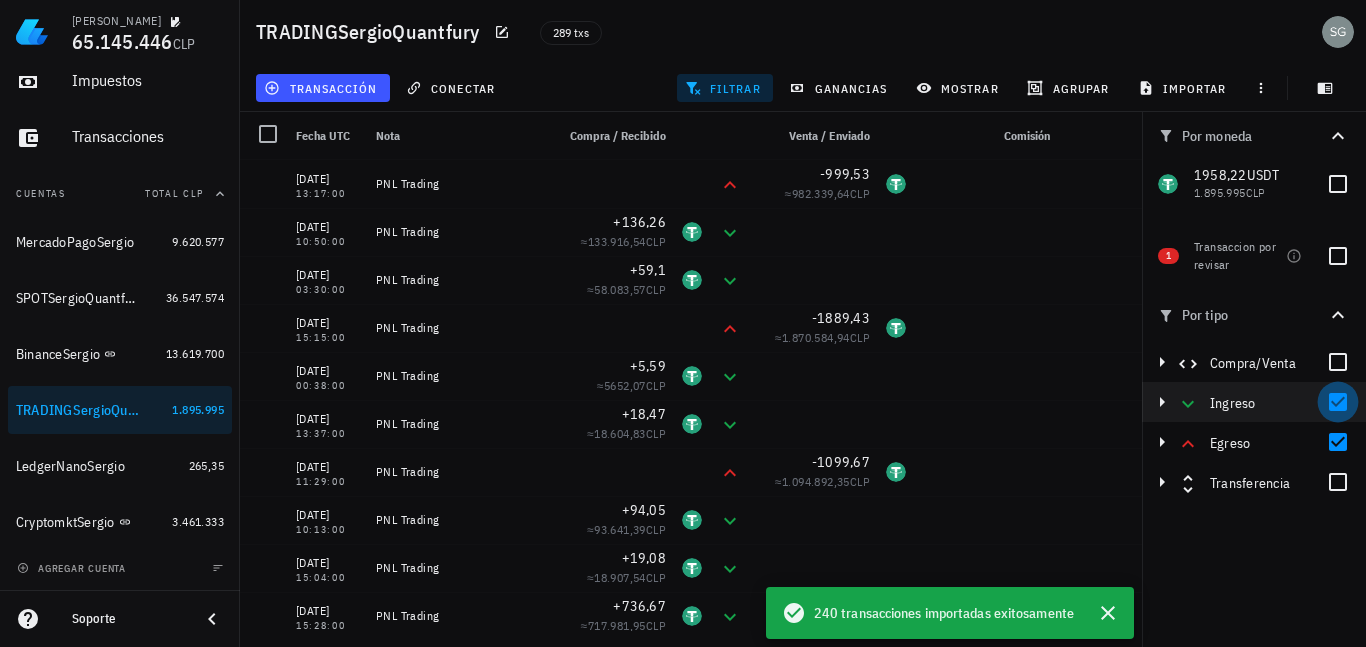 click at bounding box center [1338, 402] 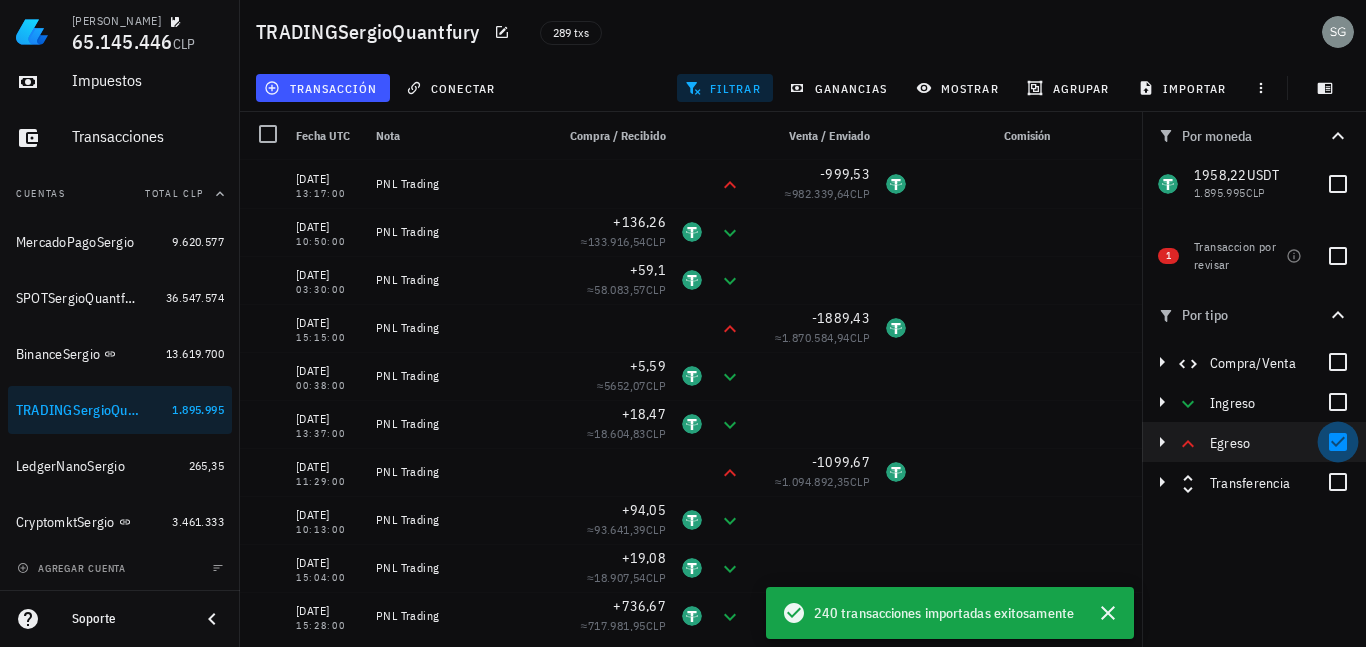 click at bounding box center (1338, 442) 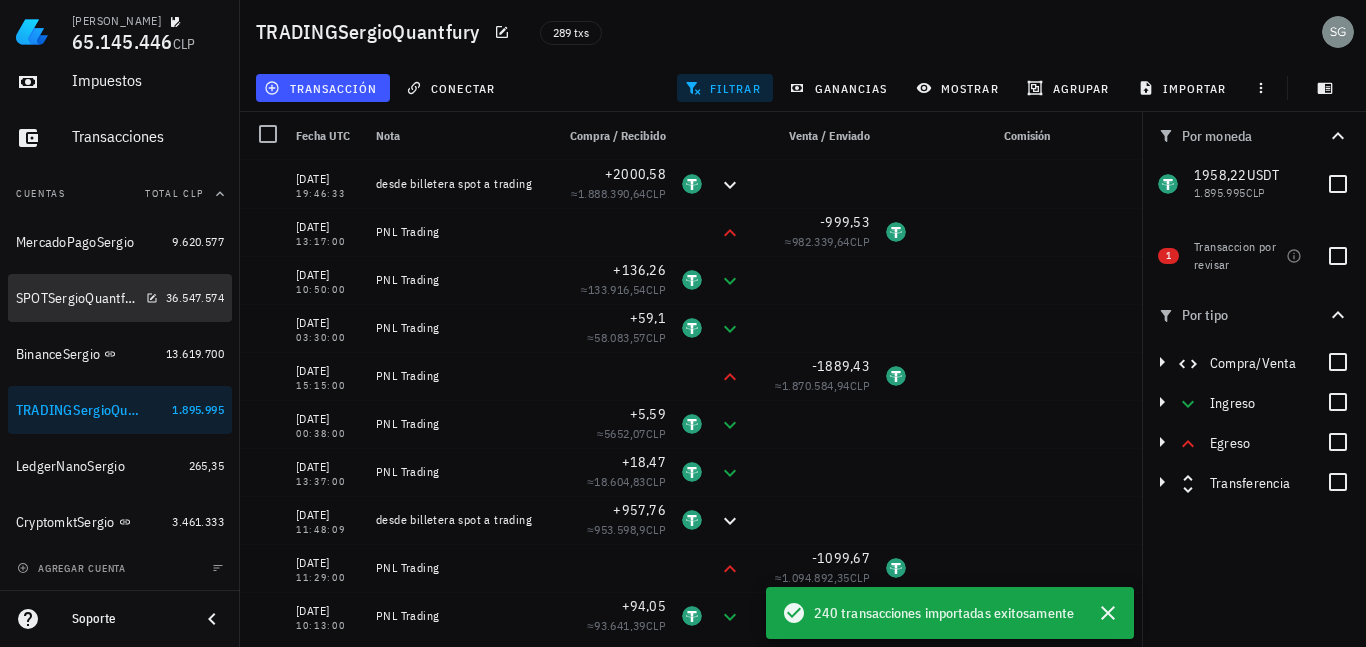 click on "SPOTSergioQuantfury" at bounding box center [77, 298] 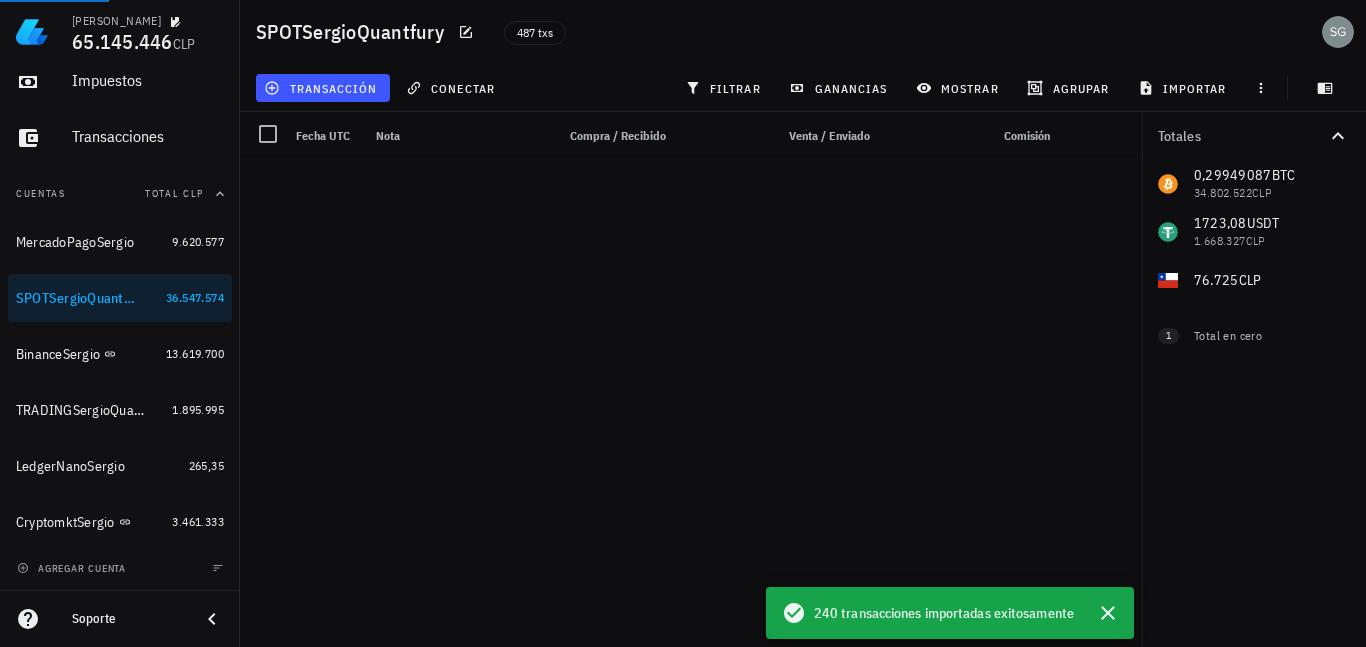 scroll, scrollTop: 22905, scrollLeft: 0, axis: vertical 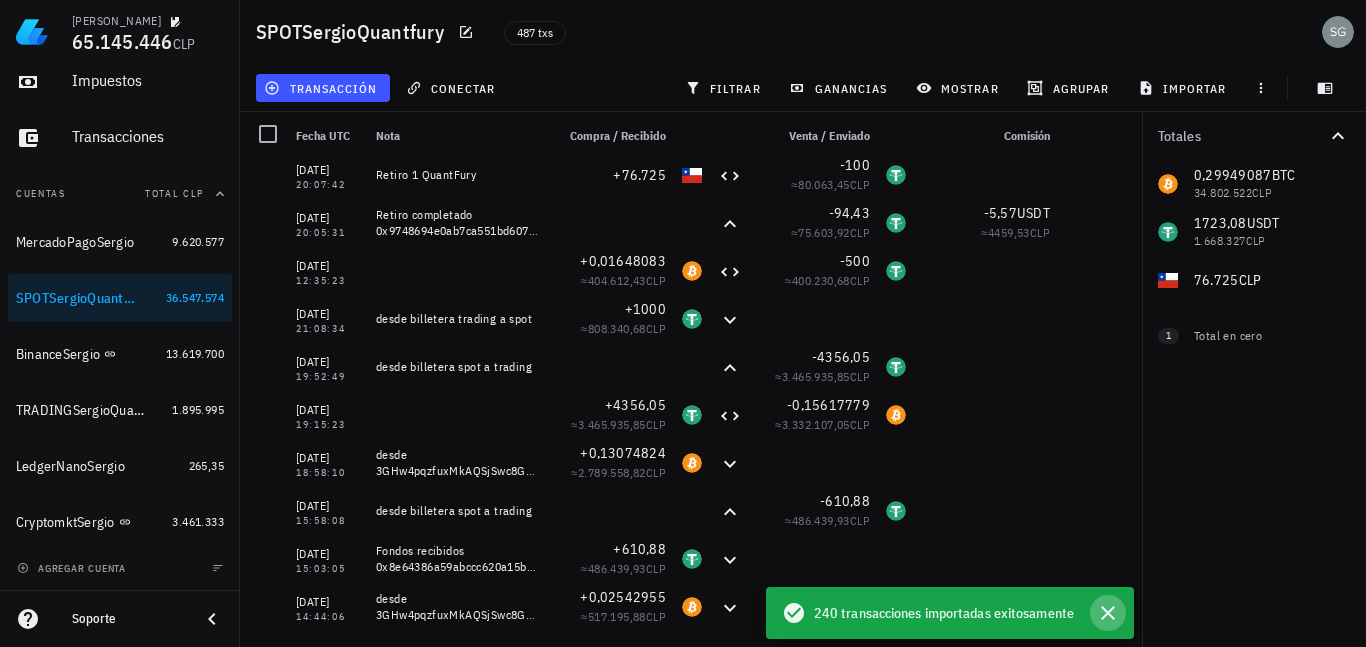 click 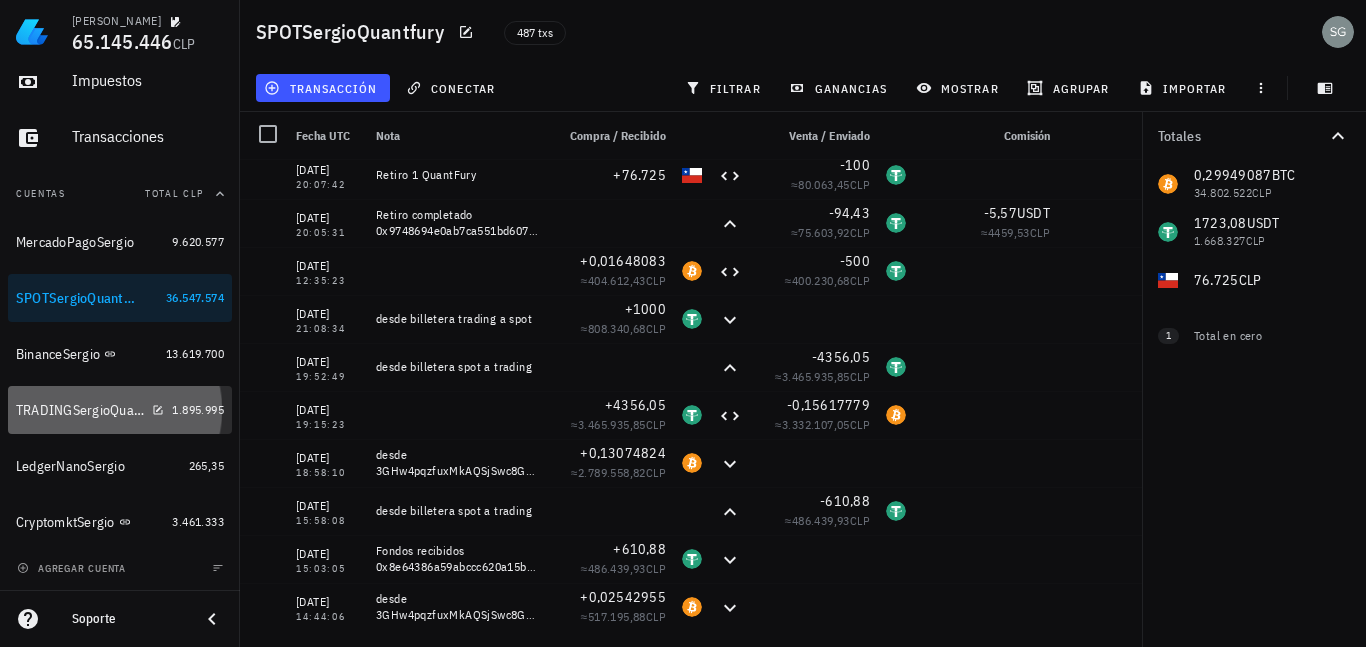 click on "TRADINGSergioQuantfury" at bounding box center (80, 410) 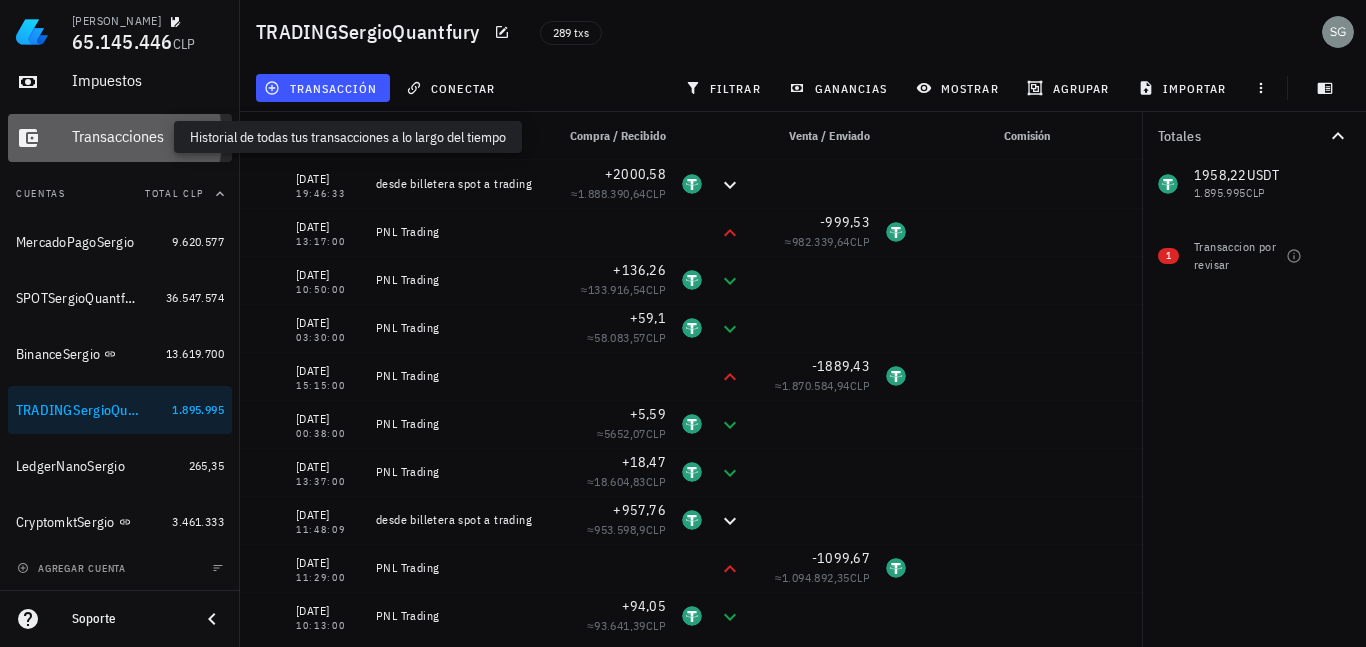 click on "Transacciones" at bounding box center [148, 136] 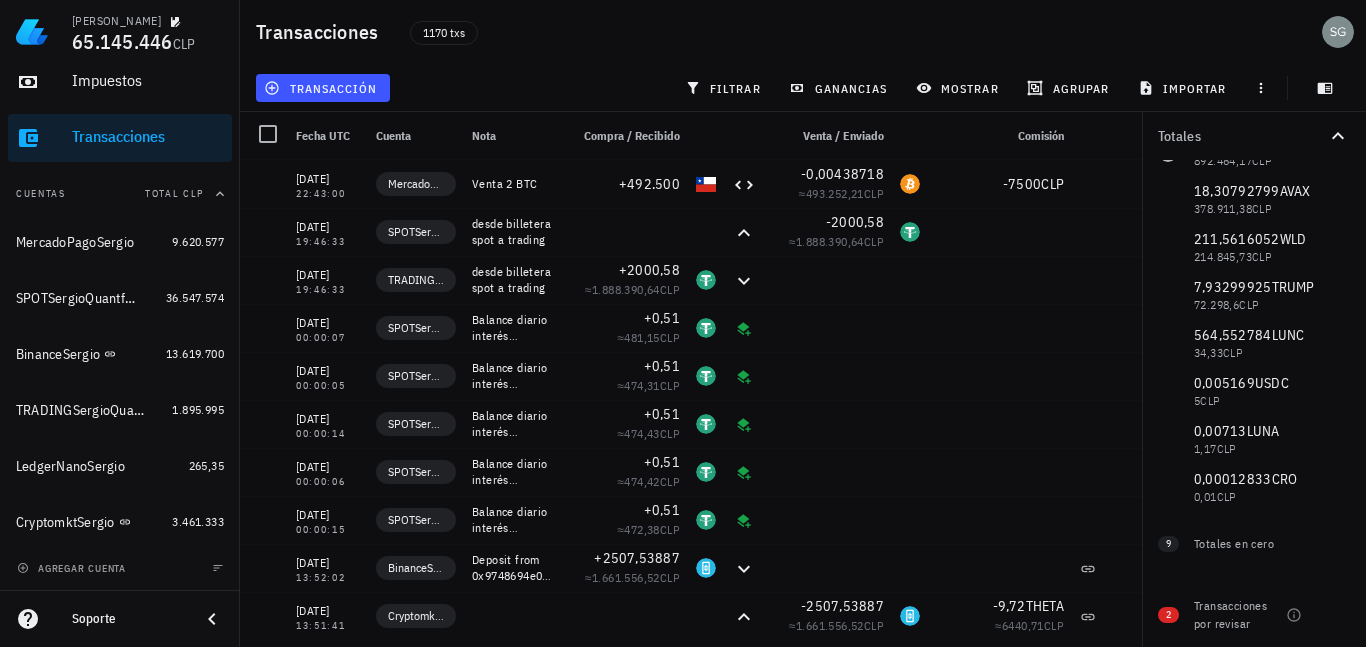 scroll, scrollTop: 513, scrollLeft: 0, axis: vertical 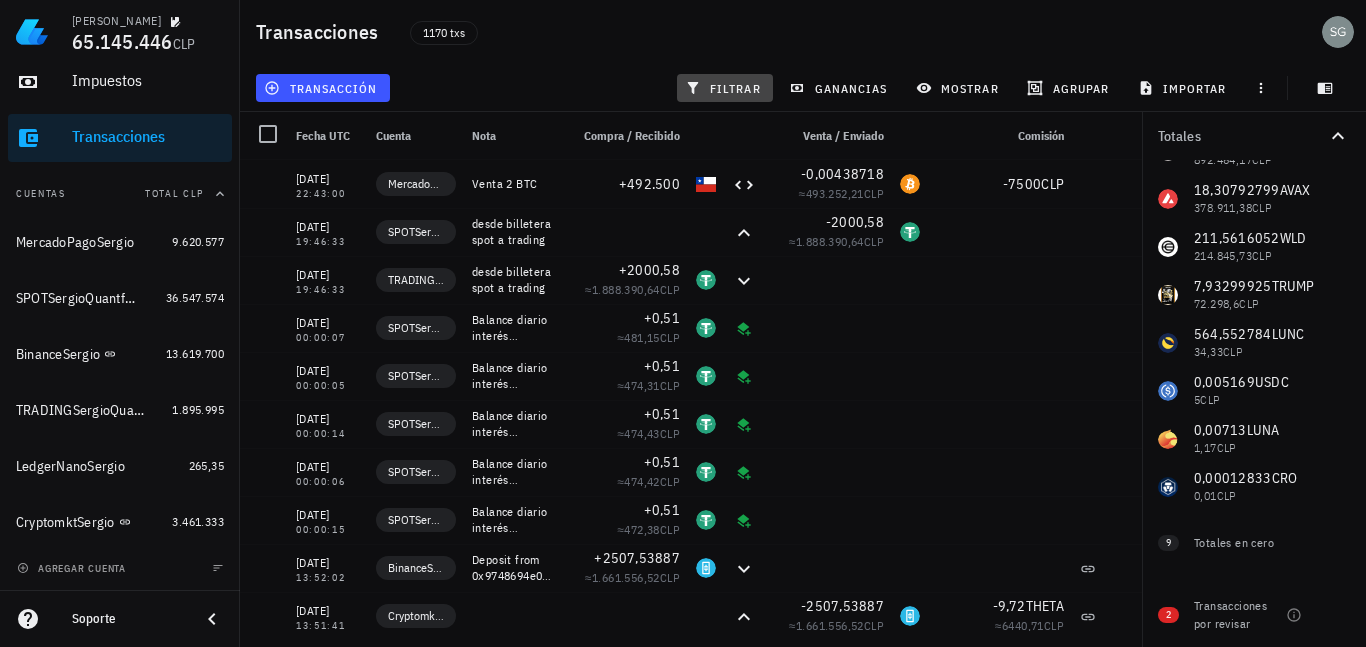 click on "filtrar" at bounding box center (725, 88) 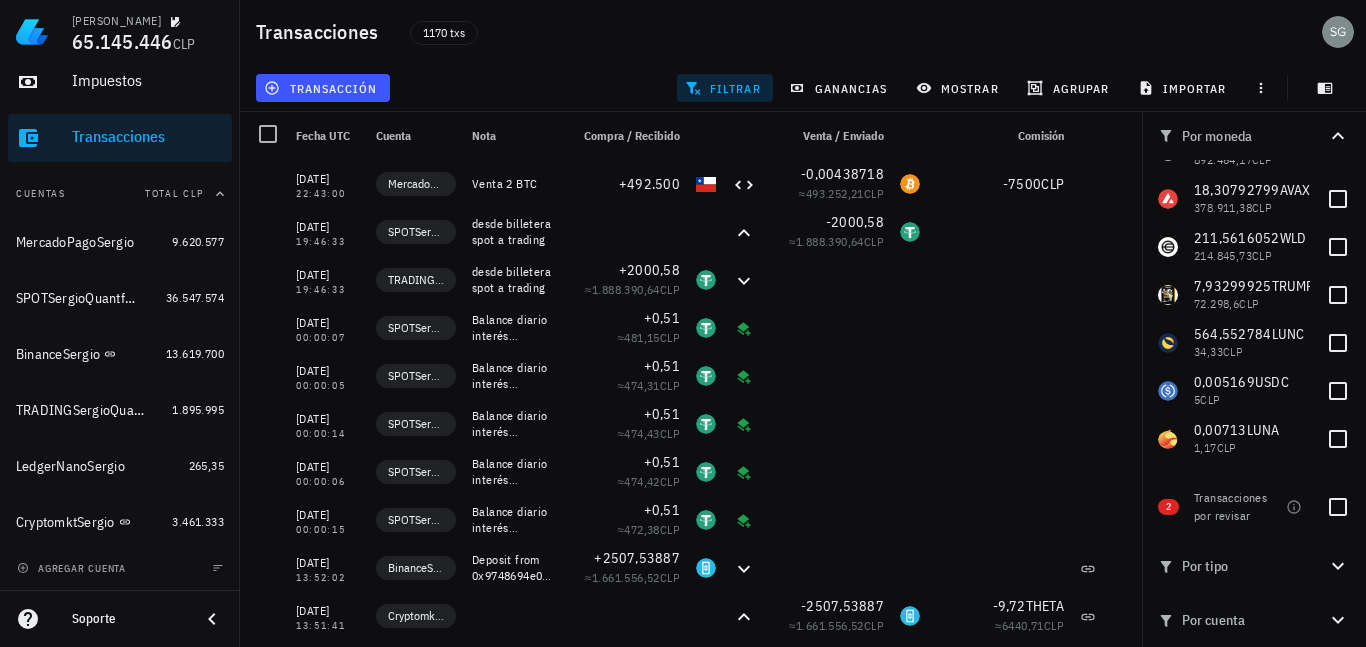 click 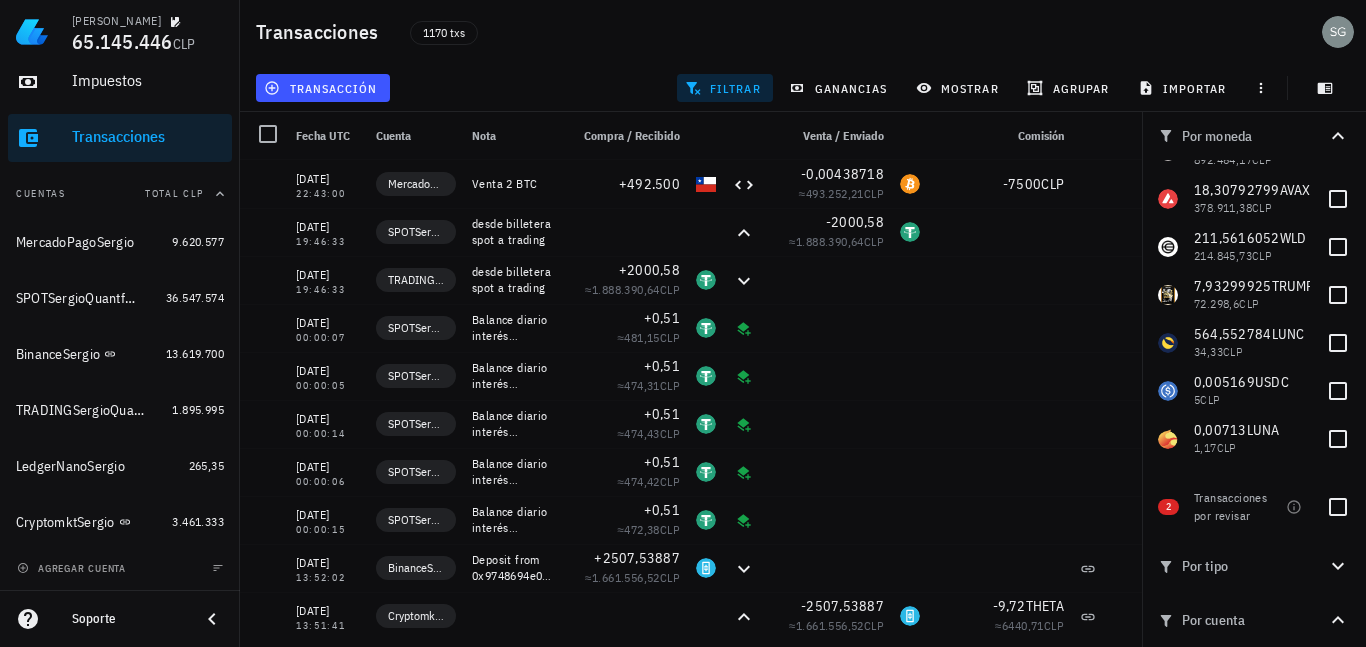 click 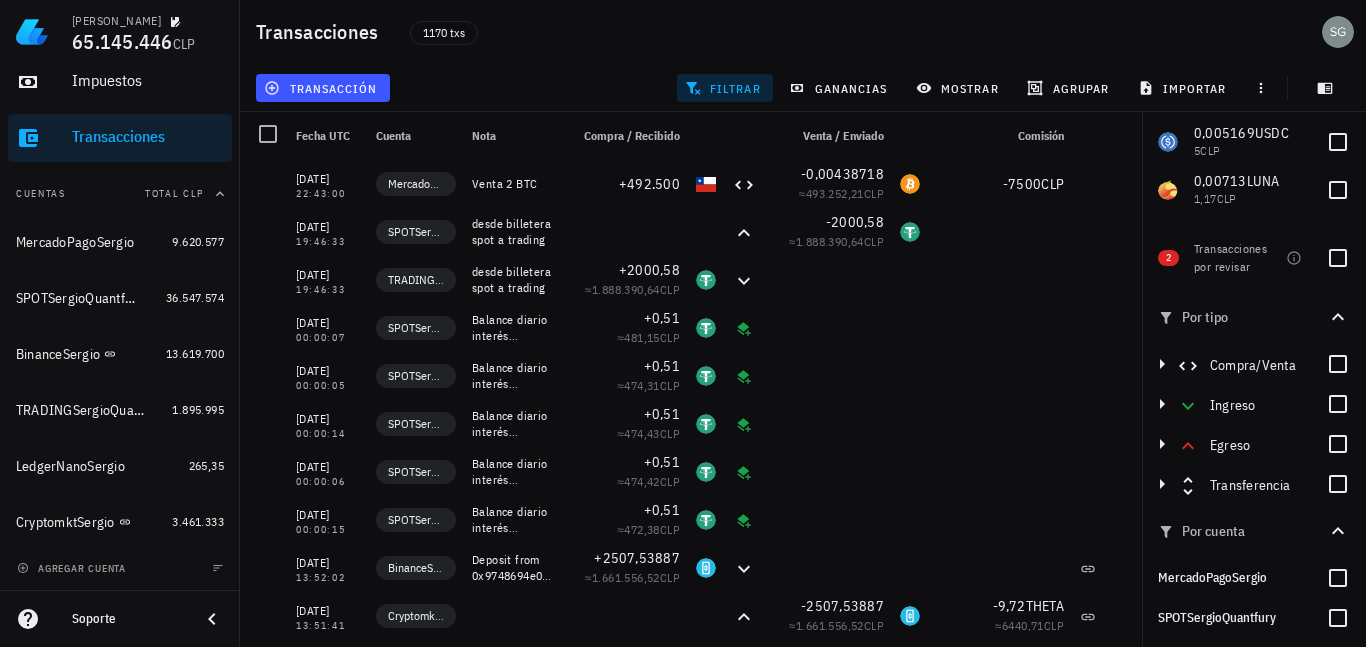 scroll, scrollTop: 300, scrollLeft: 0, axis: vertical 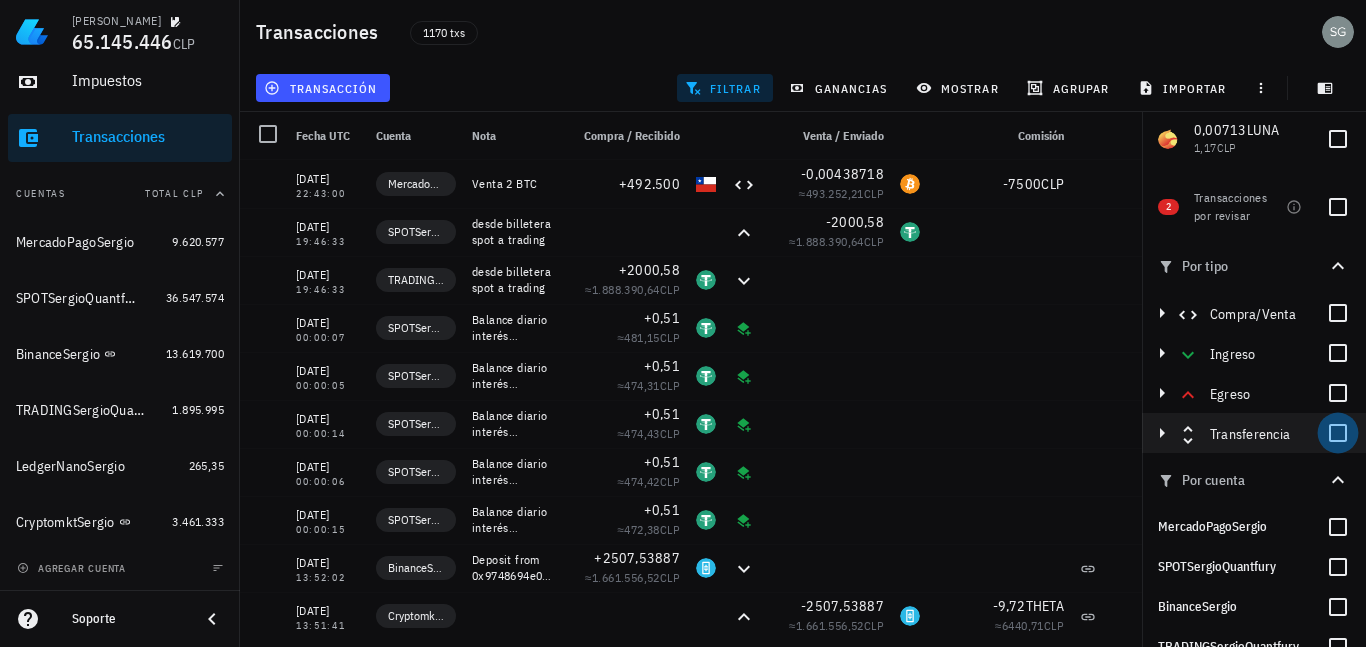 click at bounding box center (1338, 433) 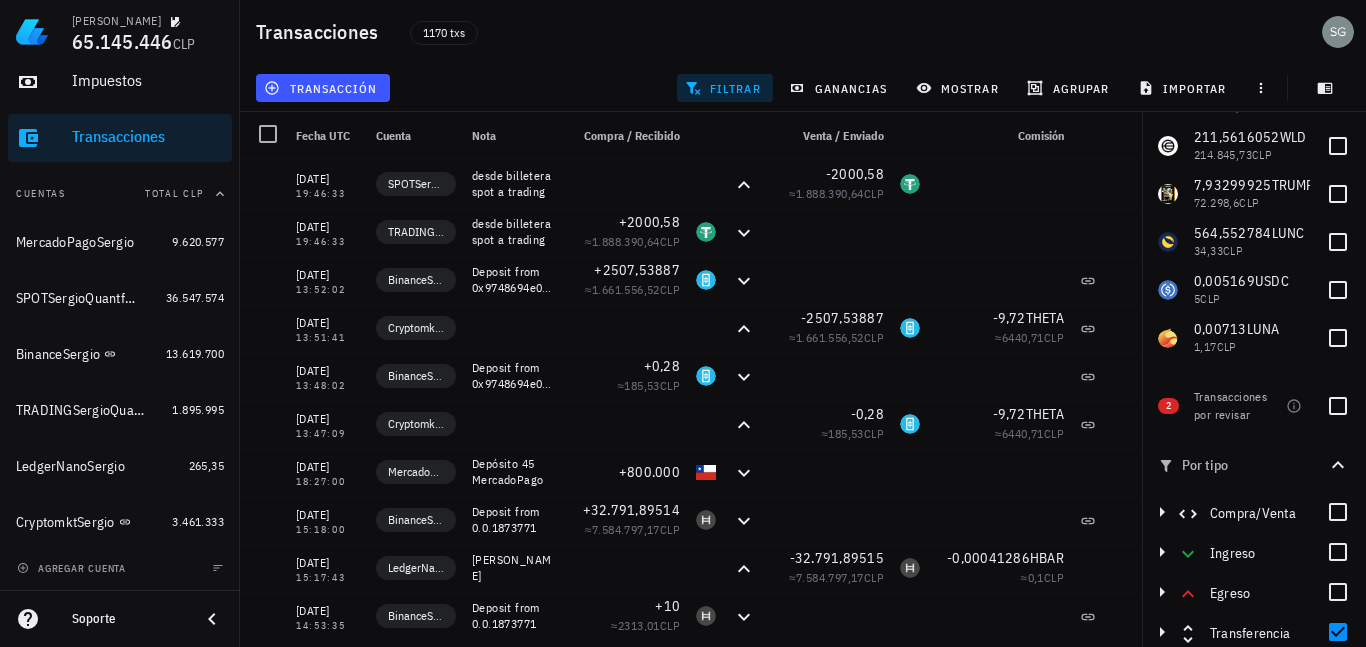 scroll, scrollTop: 0, scrollLeft: 0, axis: both 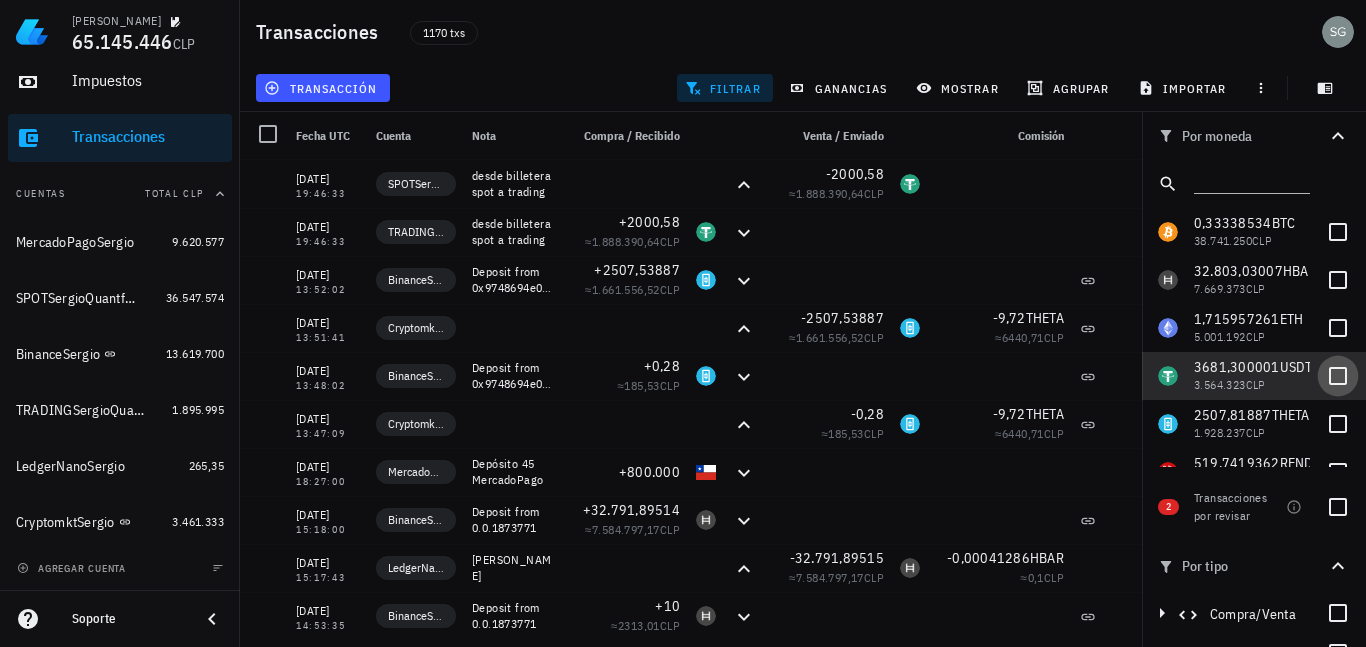 click at bounding box center [1338, 376] 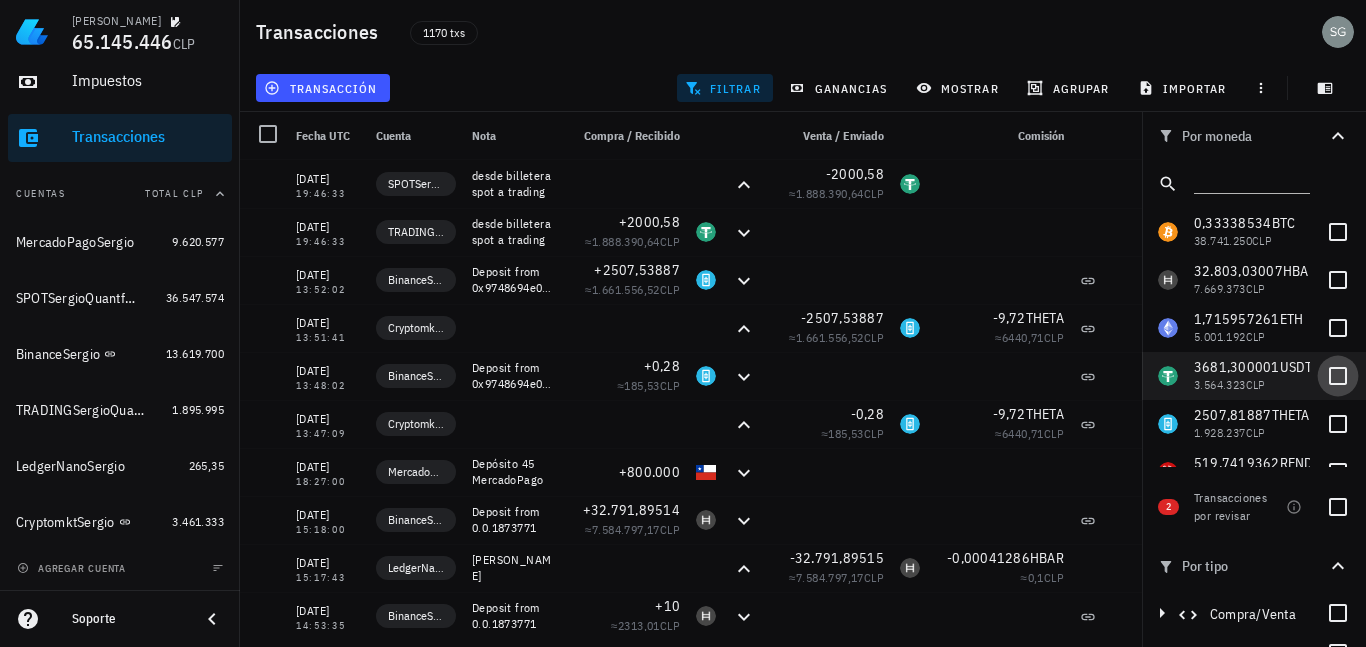 checkbox on "true" 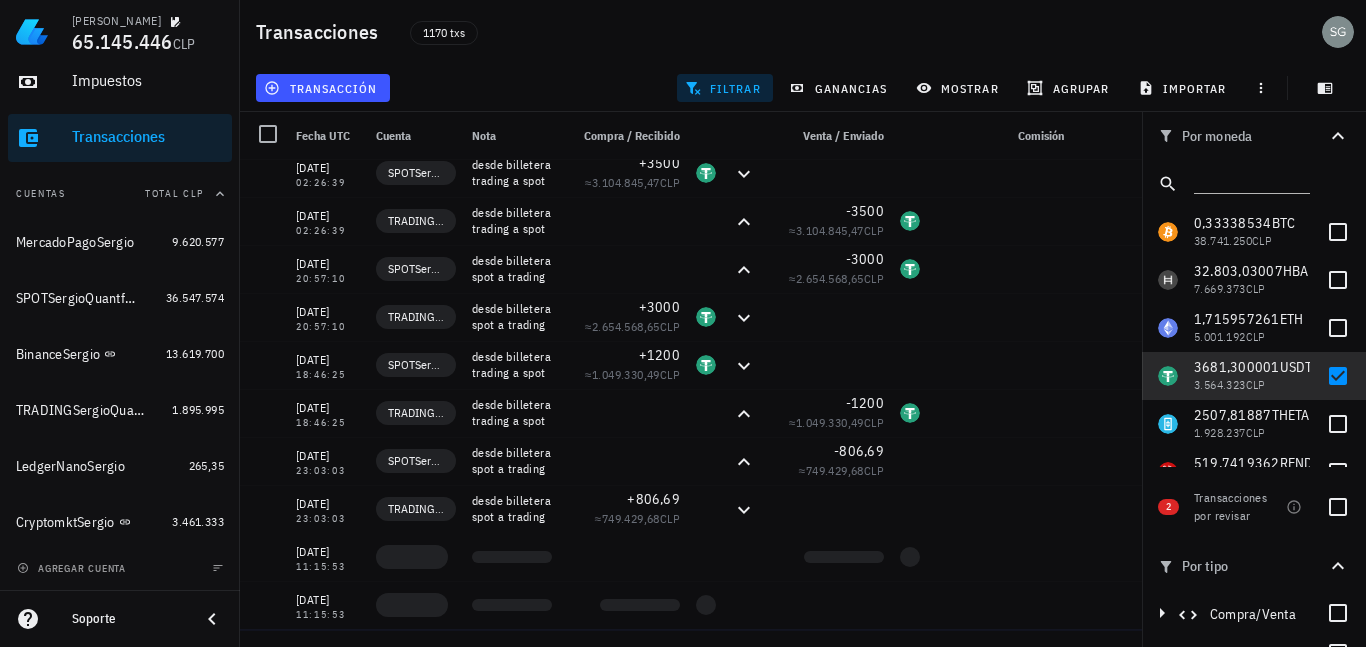 scroll, scrollTop: 4100, scrollLeft: 0, axis: vertical 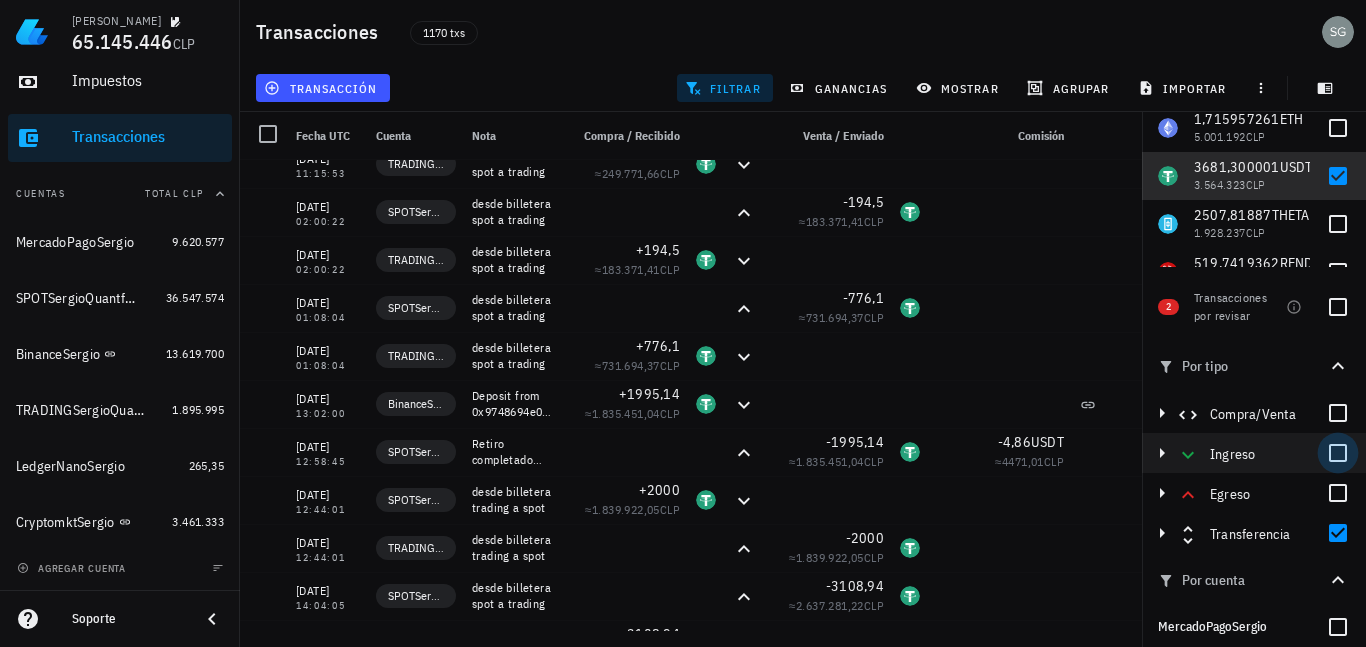 click at bounding box center (1338, 453) 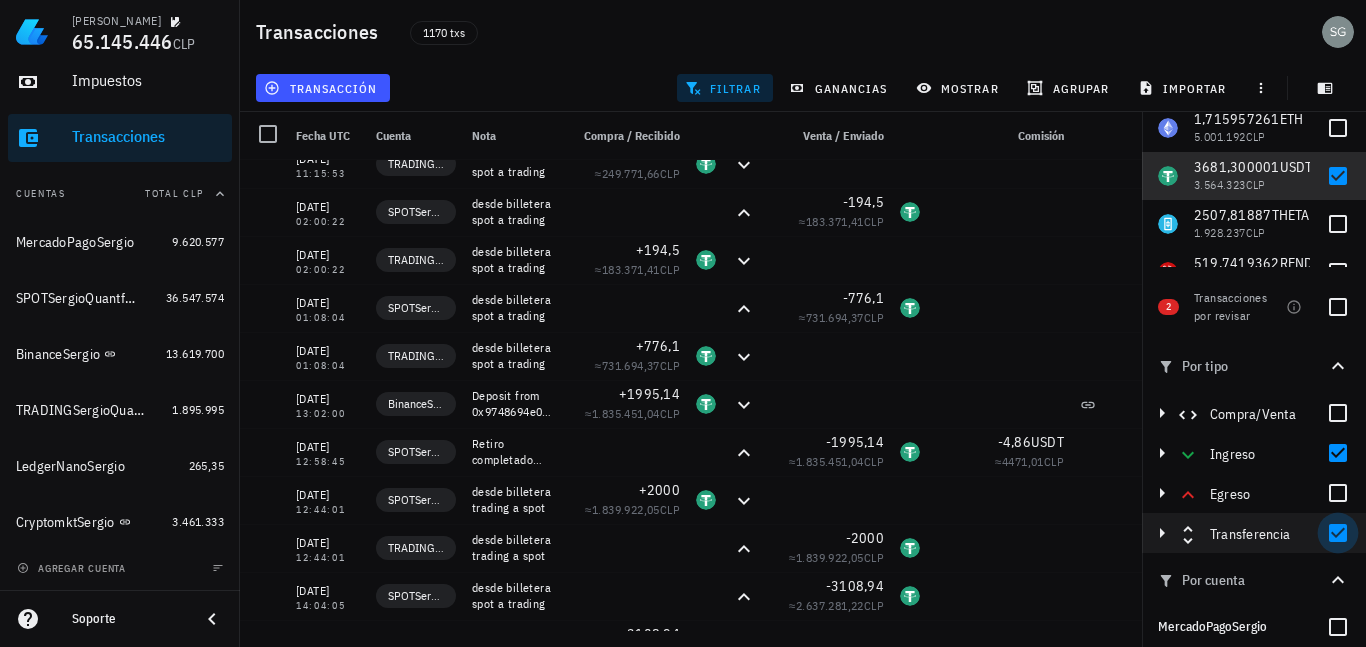 click at bounding box center [1338, 533] 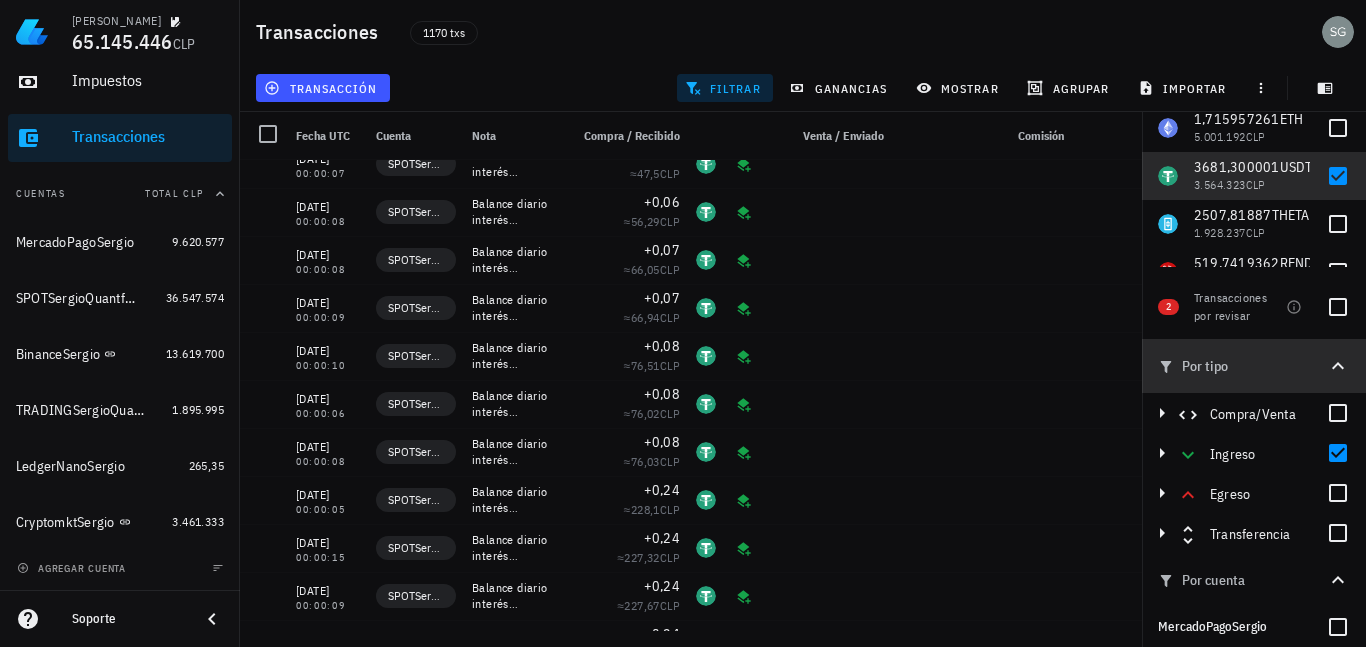 click 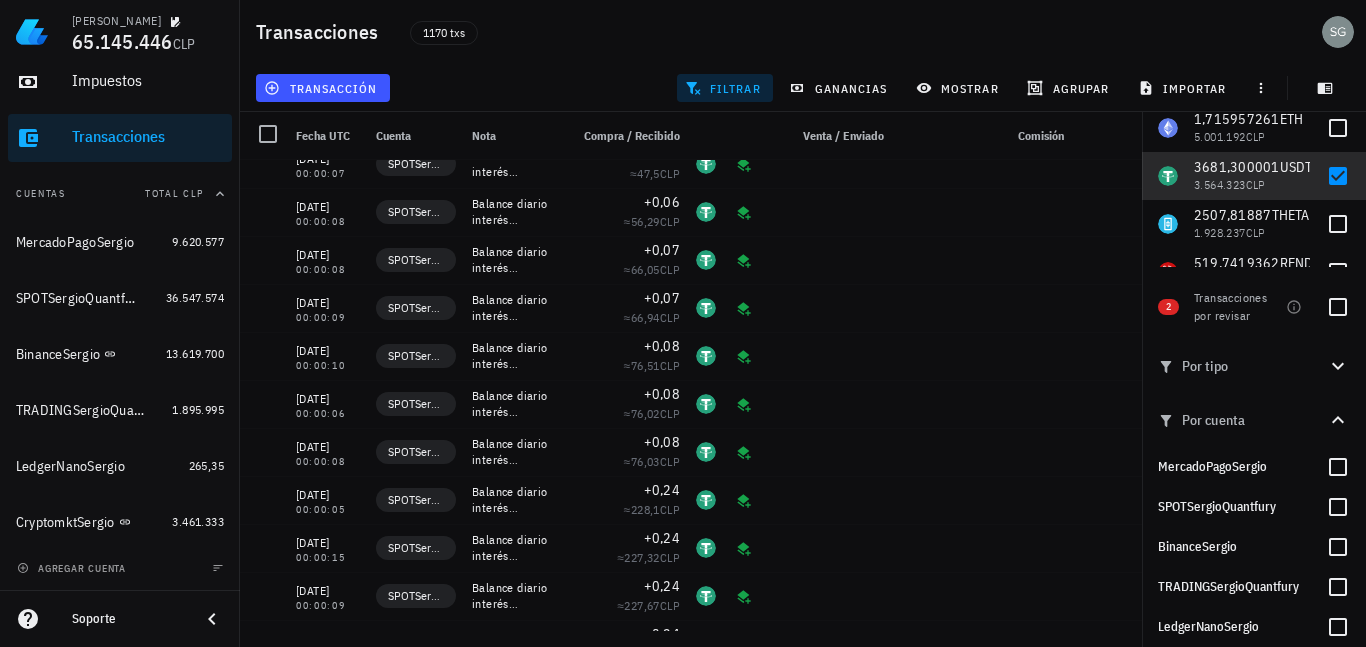 click 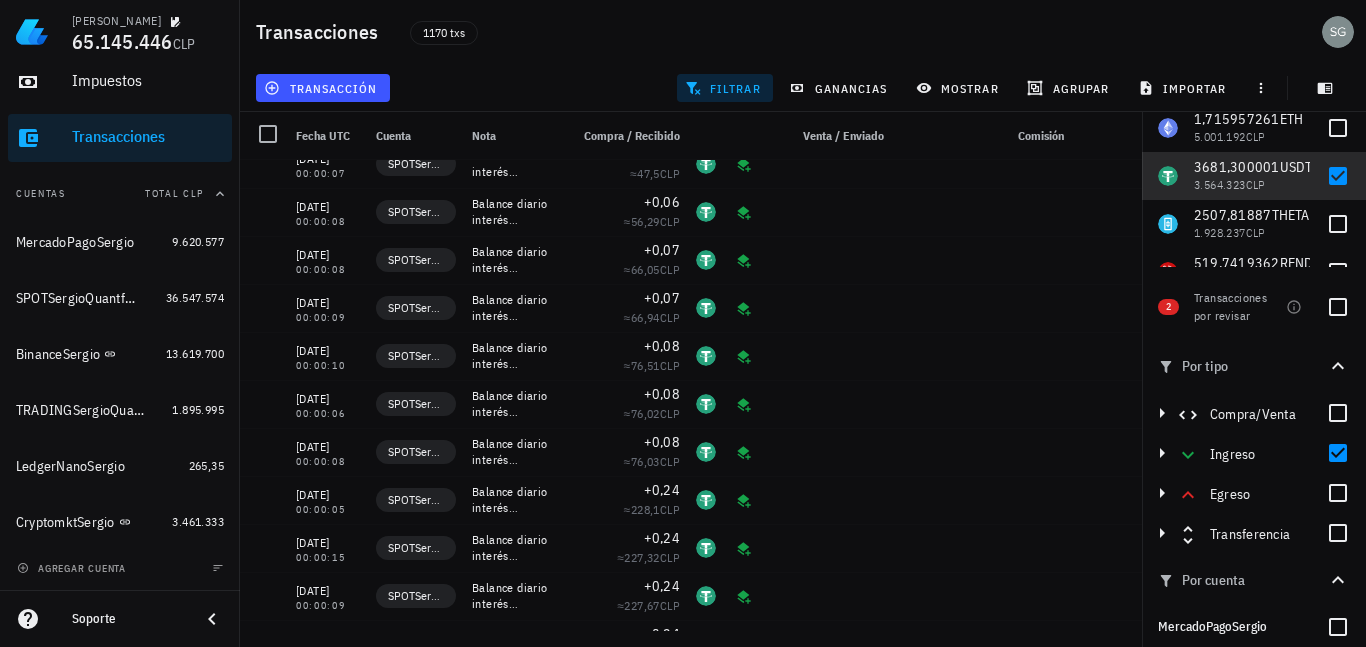 click 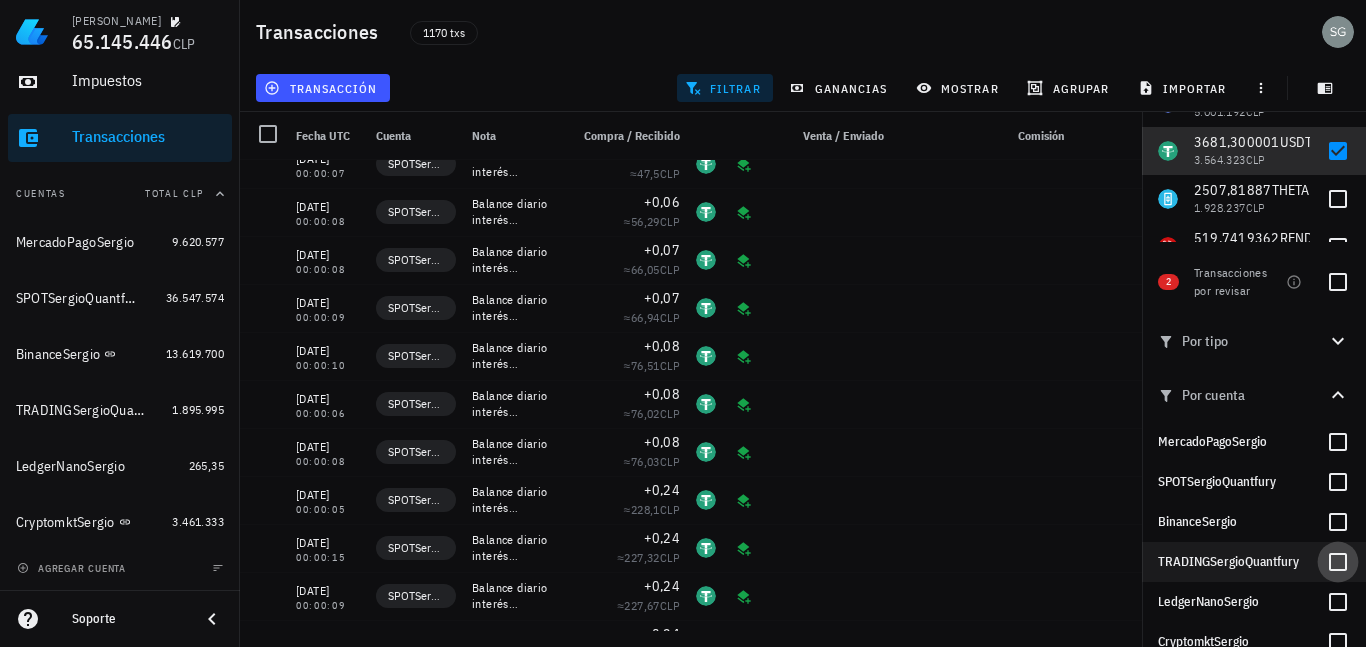 scroll, scrollTop: 248, scrollLeft: 0, axis: vertical 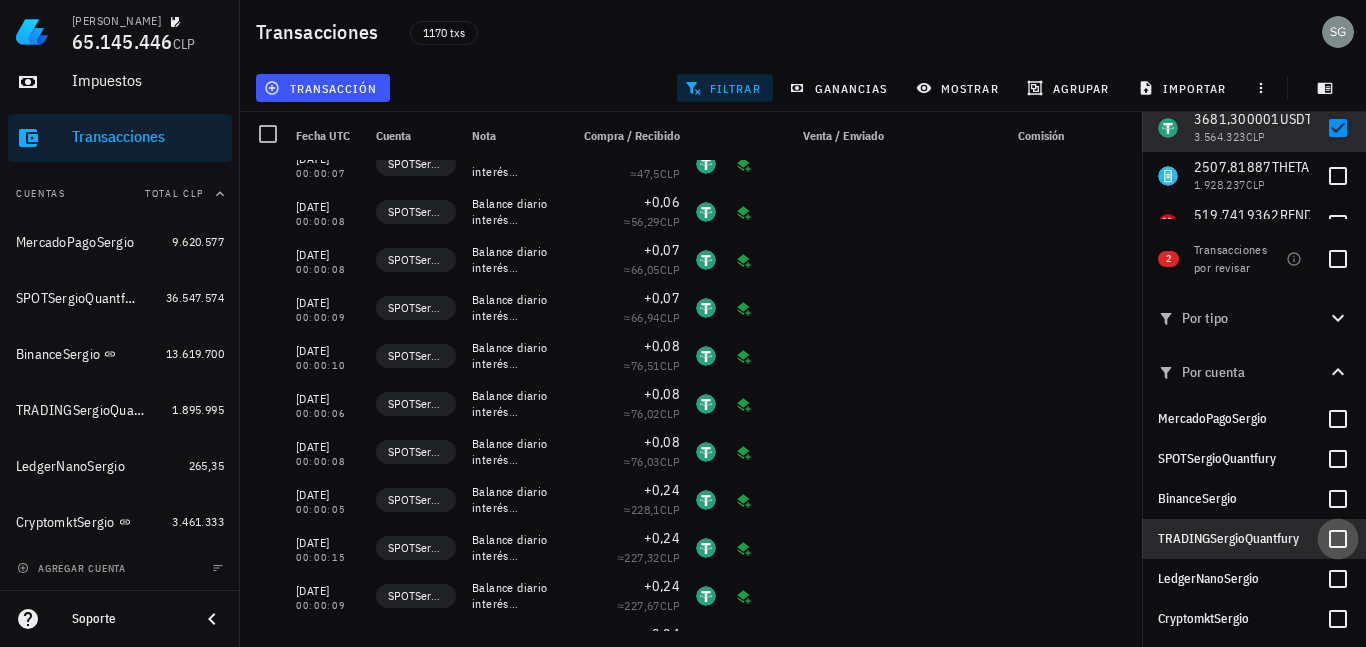 click at bounding box center (1338, 539) 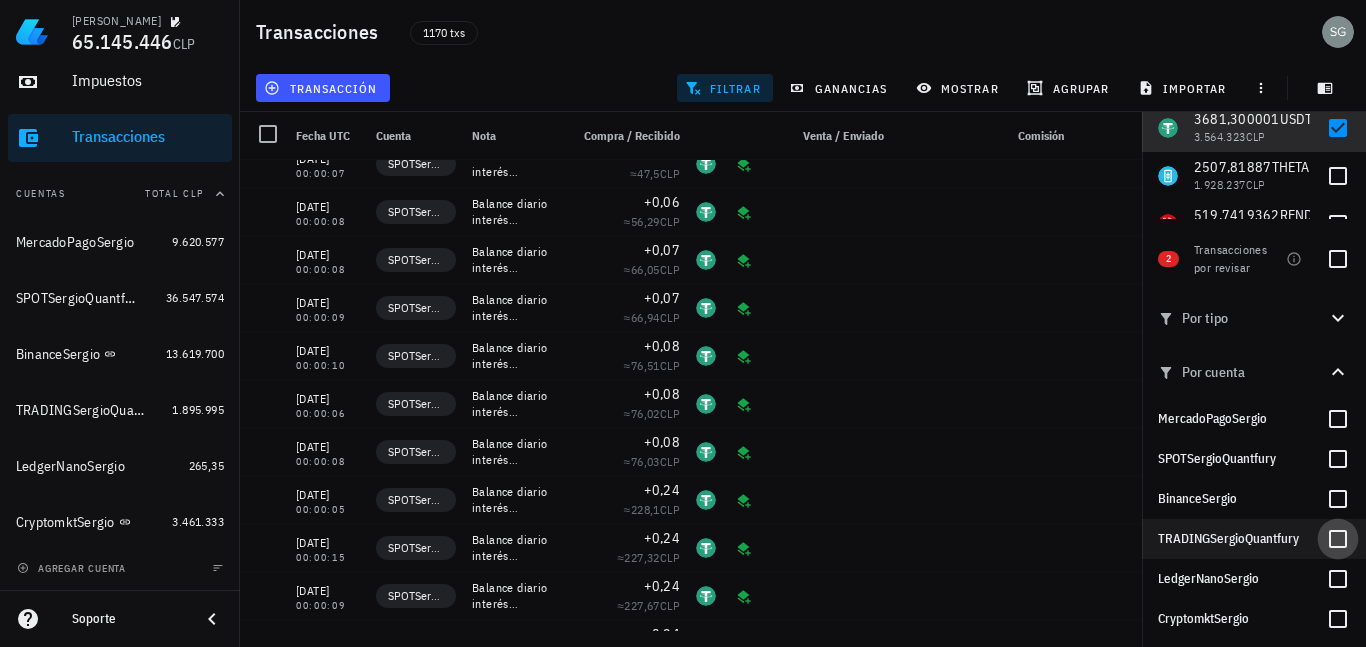 checkbox on "true" 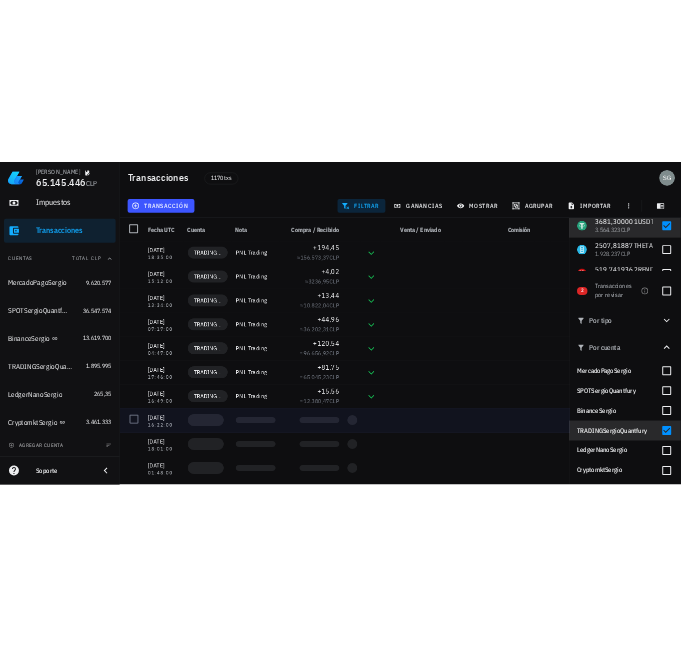 scroll, scrollTop: 7113, scrollLeft: 0, axis: vertical 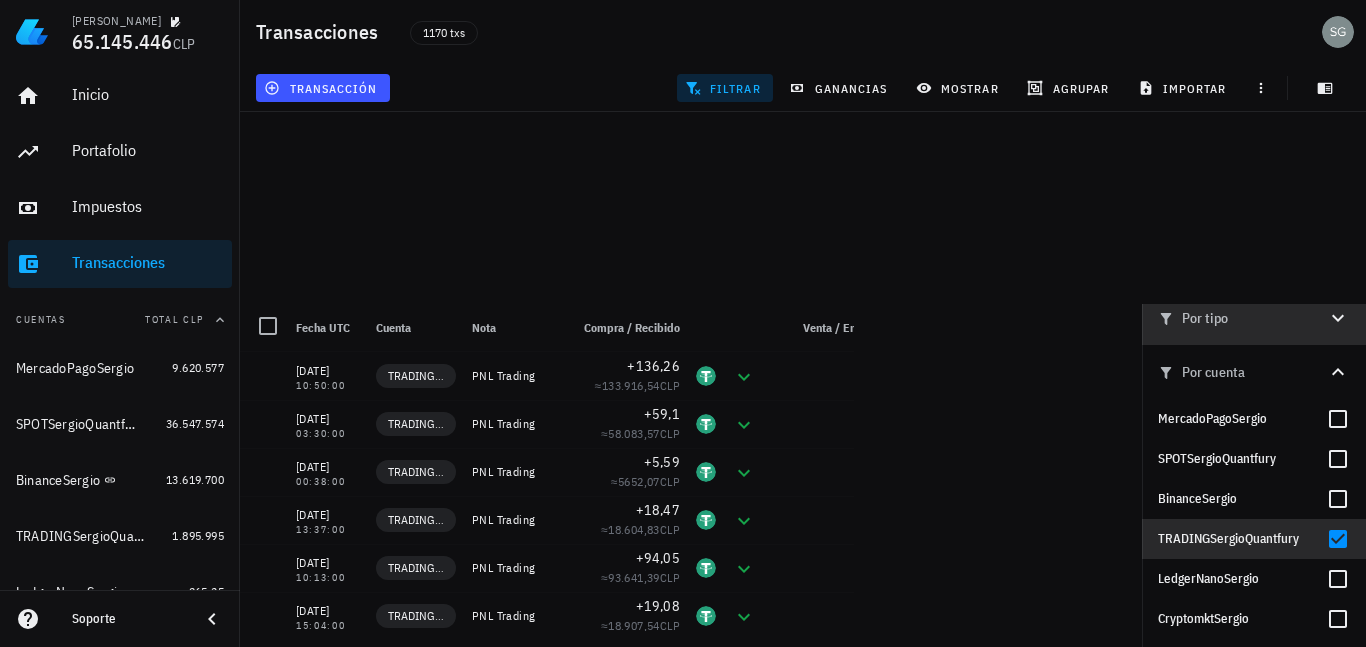 click 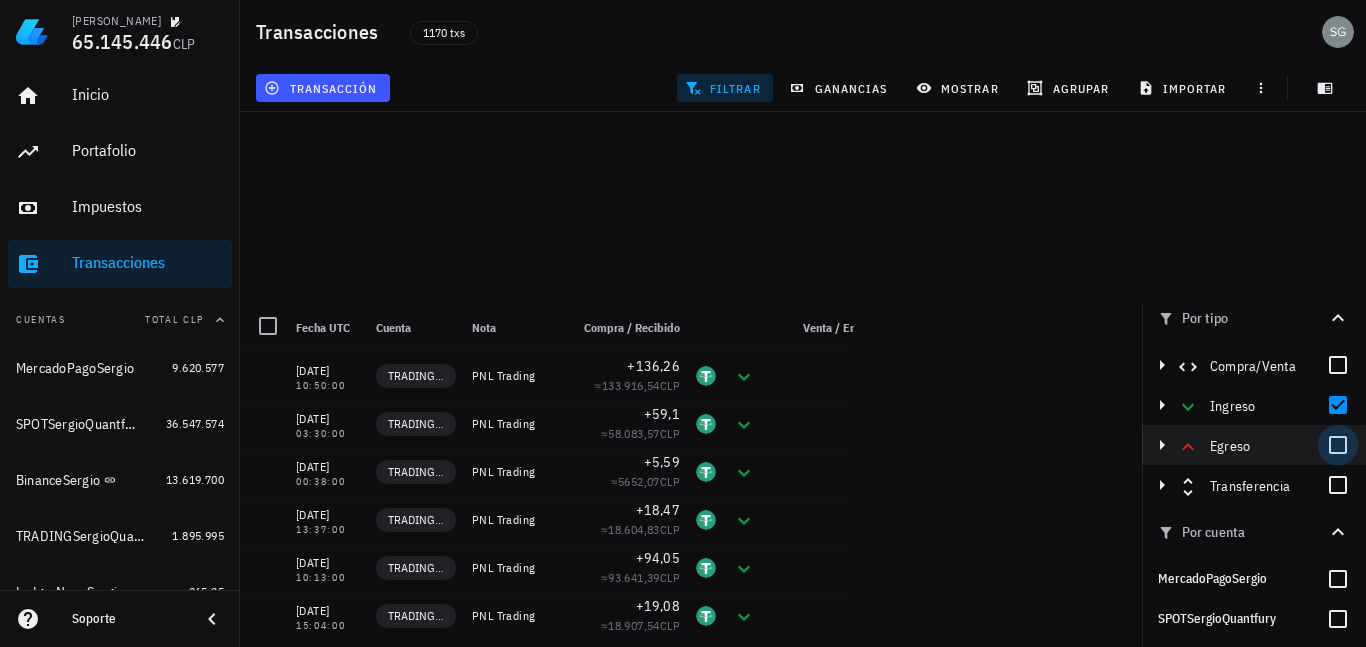 click at bounding box center (1338, 445) 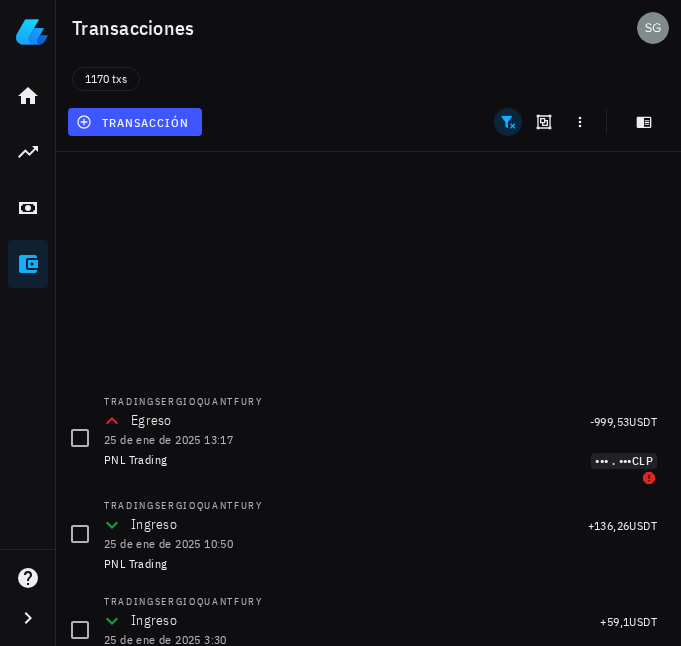 scroll, scrollTop: 408, scrollLeft: 0, axis: vertical 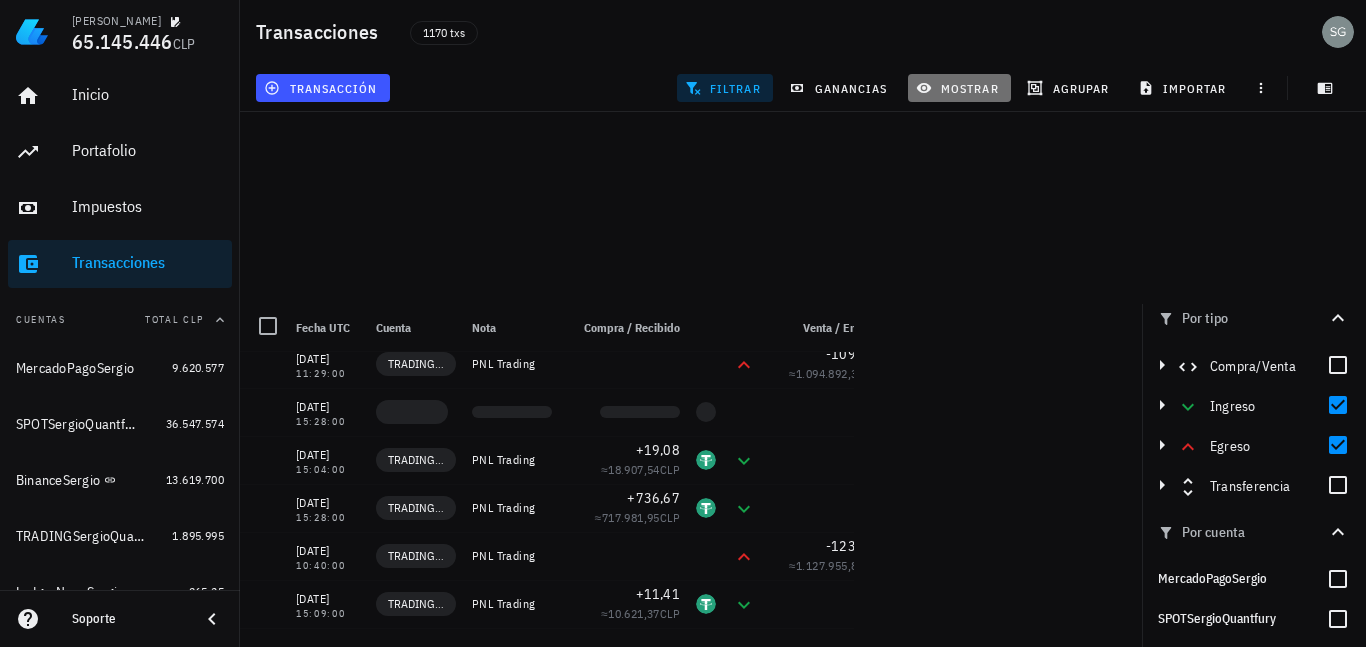 click on "mostrar" at bounding box center [959, 88] 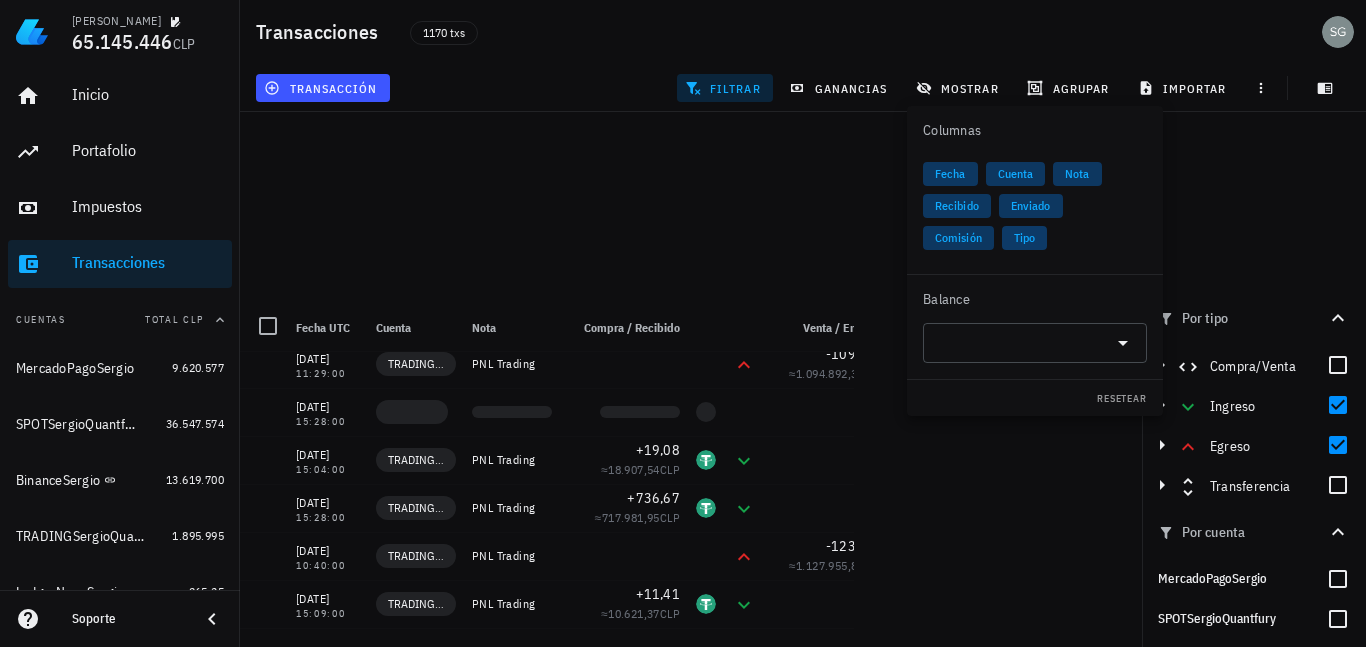click on "Tipo" at bounding box center [1024, 238] 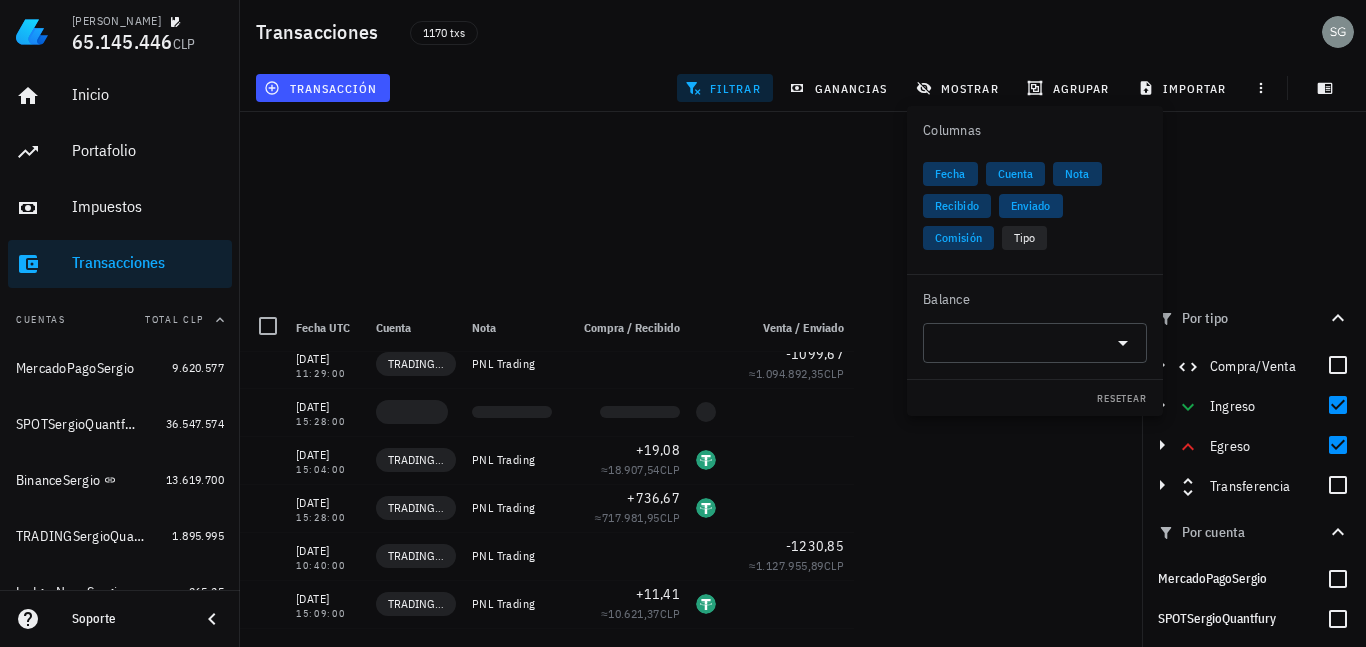 click on "Enviado" at bounding box center (1031, 206) 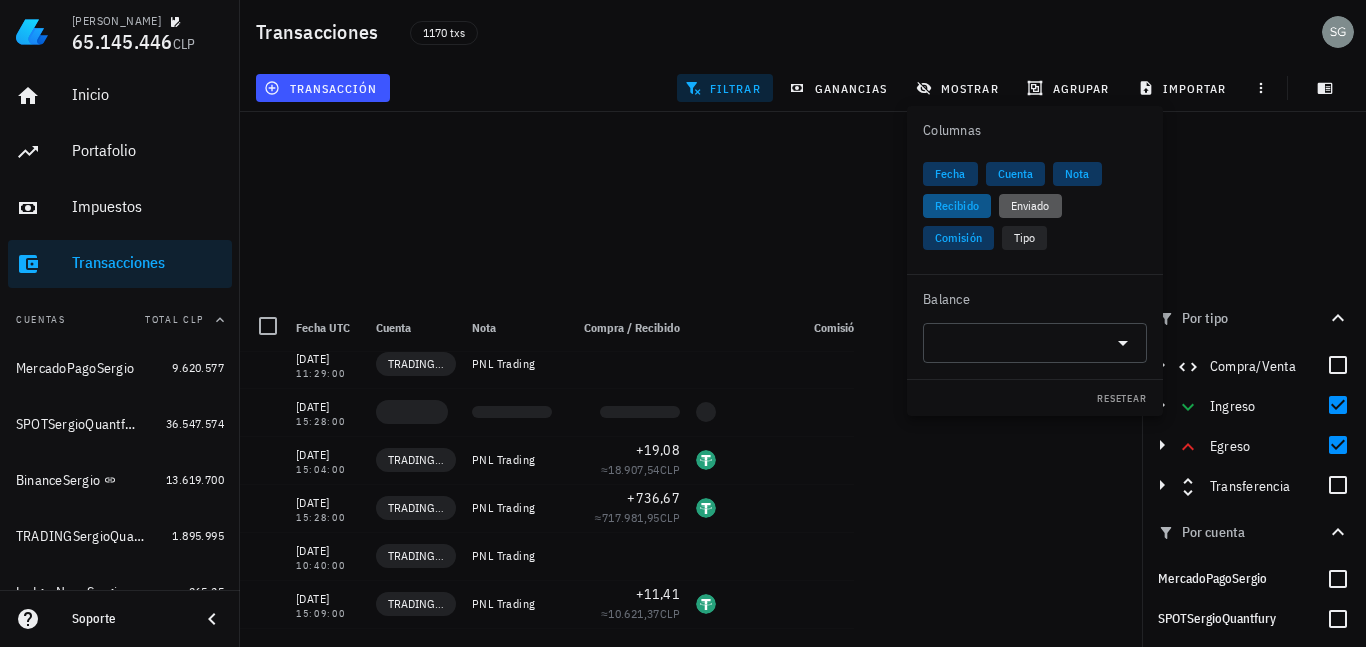 click on "Recibido" at bounding box center (957, 206) 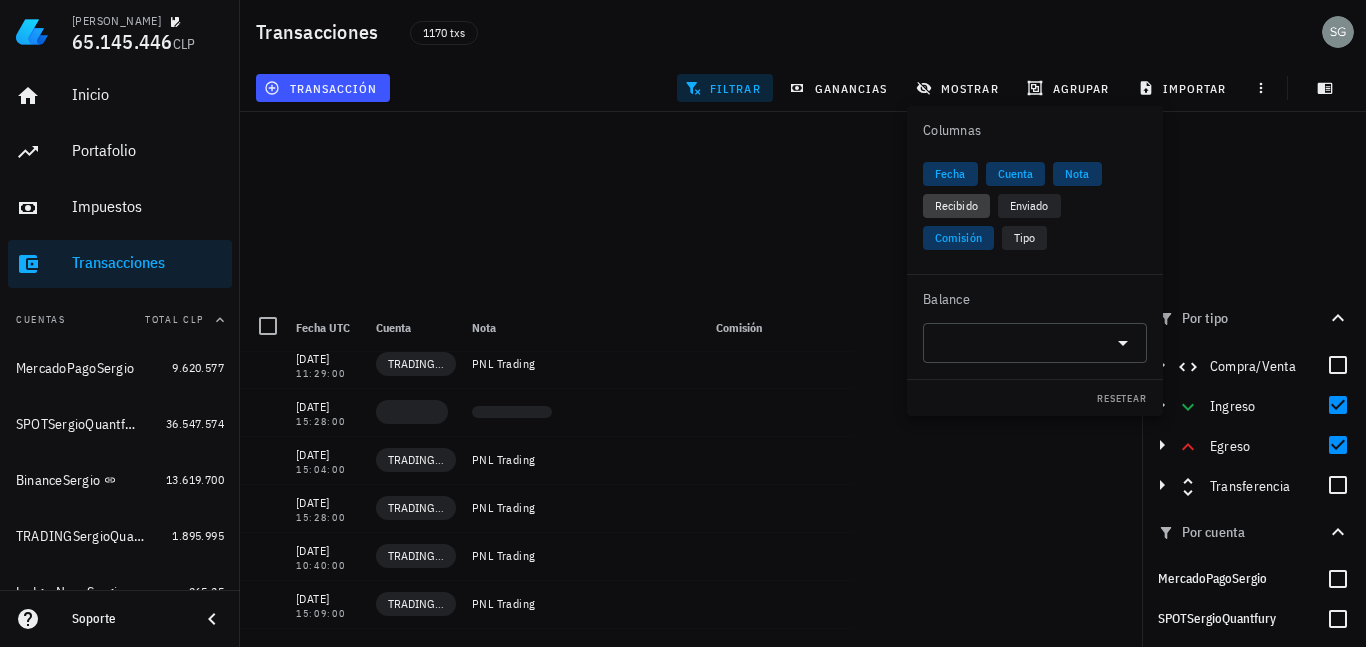 click on "Recibido" at bounding box center (956, 206) 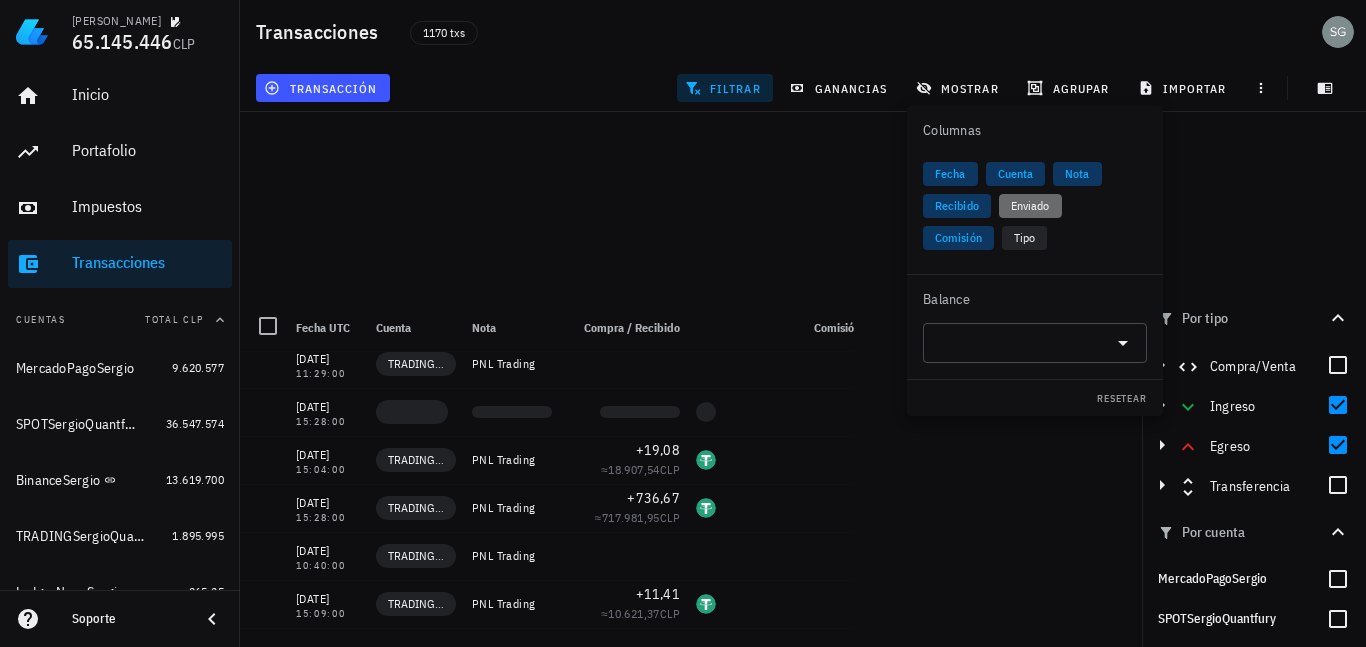 click on "Enviado" at bounding box center [1030, 206] 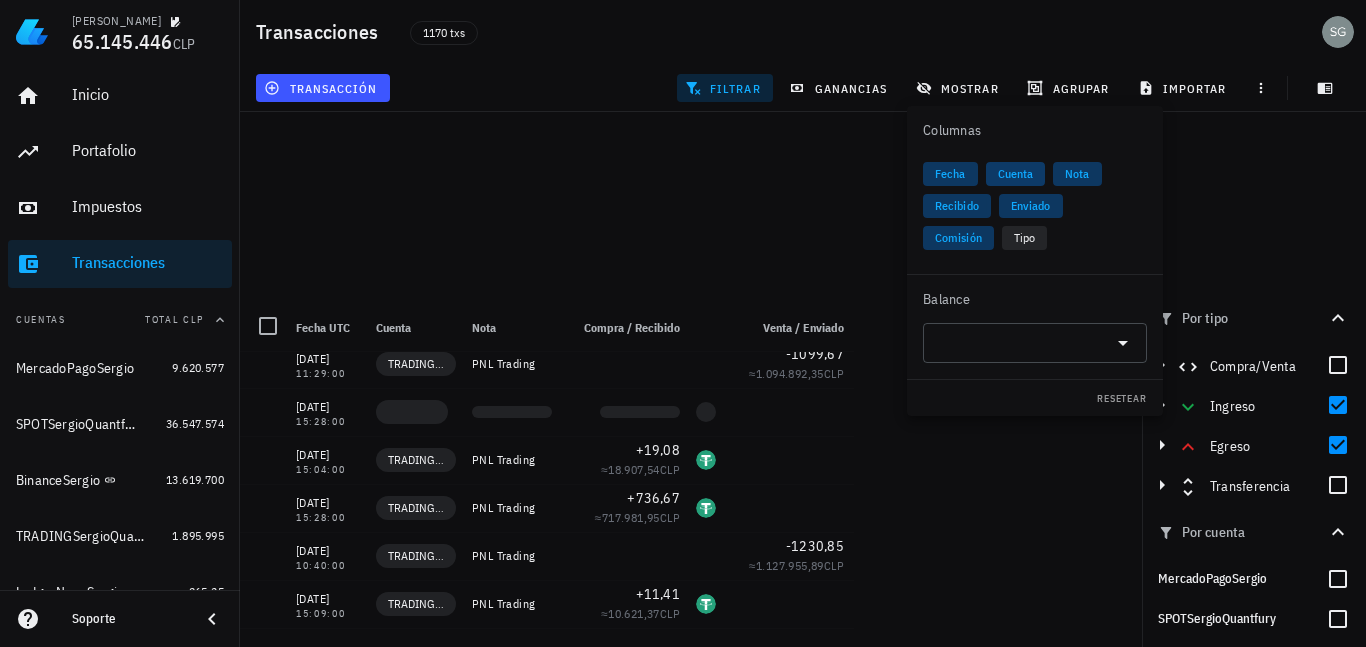click on "Cuenta" at bounding box center (1016, 174) 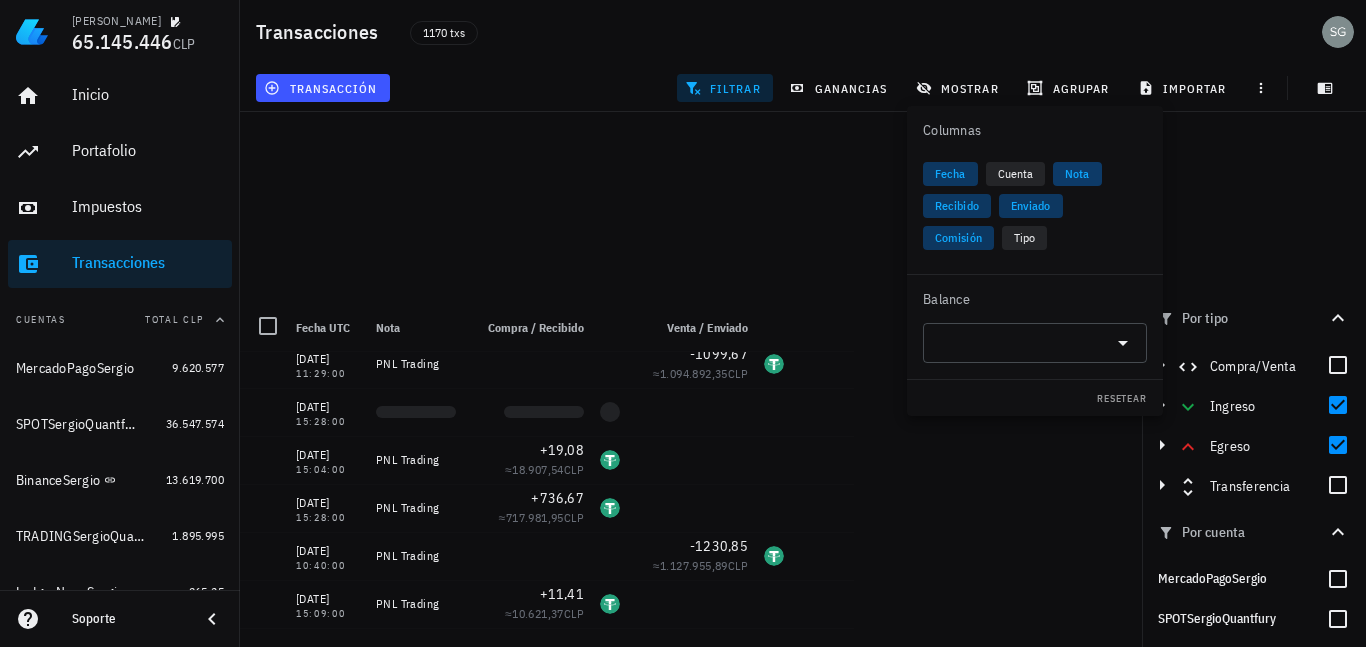 click on "Nota" at bounding box center [1077, 174] 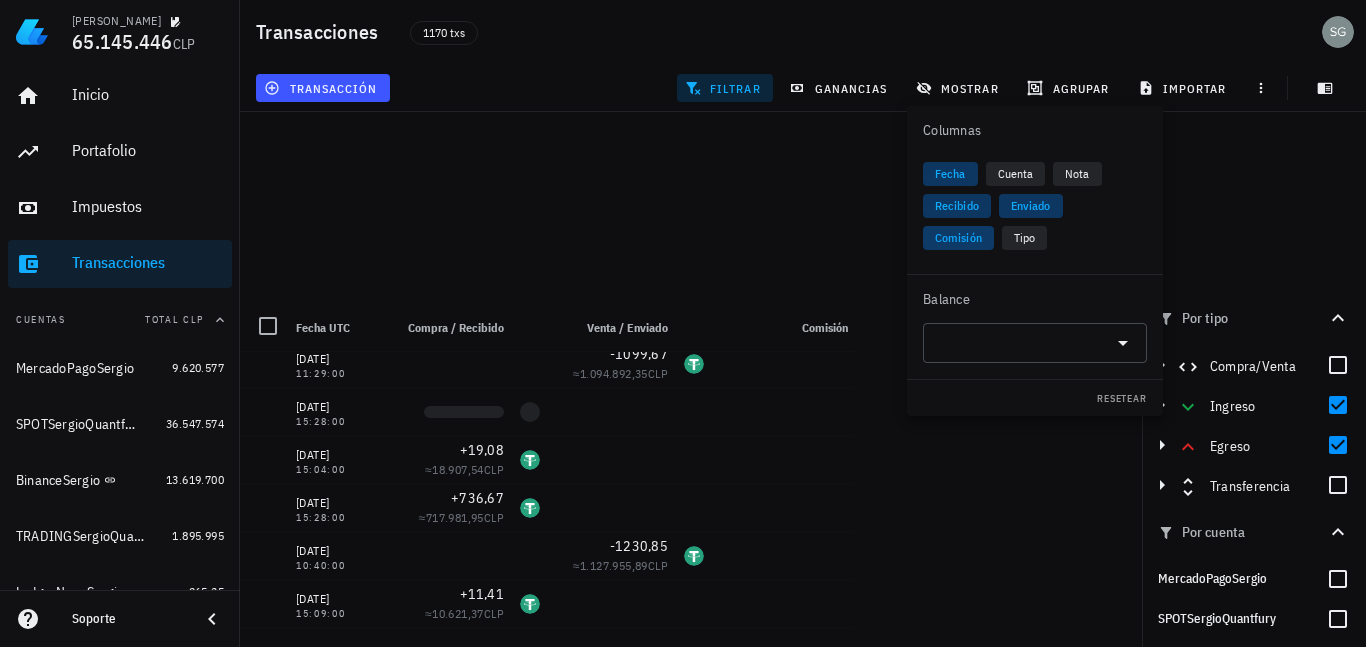 click on "Comisión" at bounding box center [958, 238] 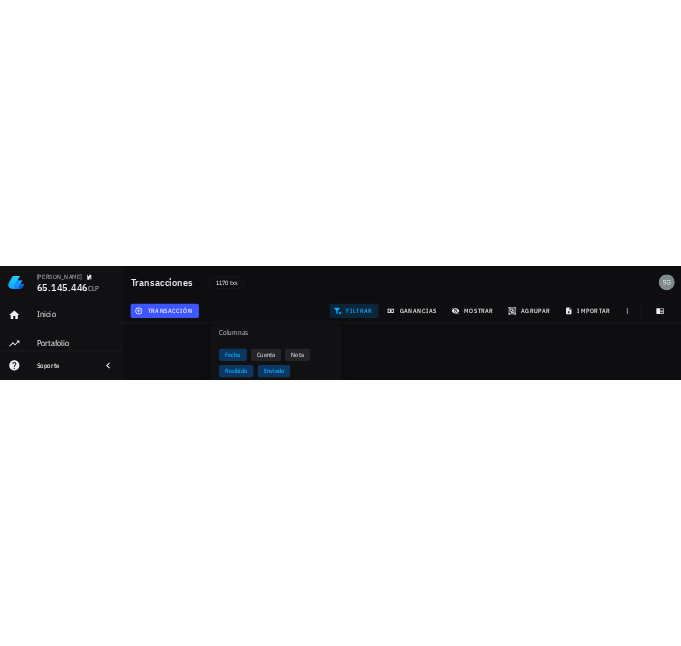 scroll, scrollTop: 247, scrollLeft: 0, axis: vertical 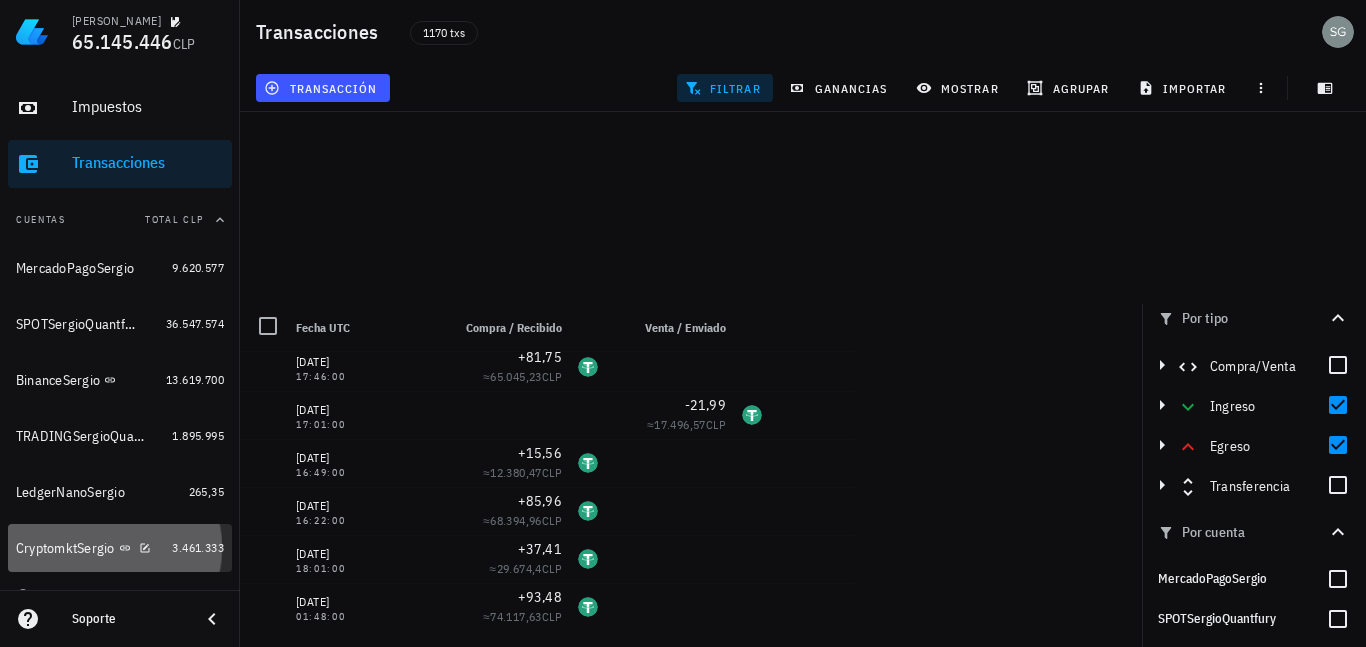 click on "CryptomktSergio" at bounding box center [65, 548] 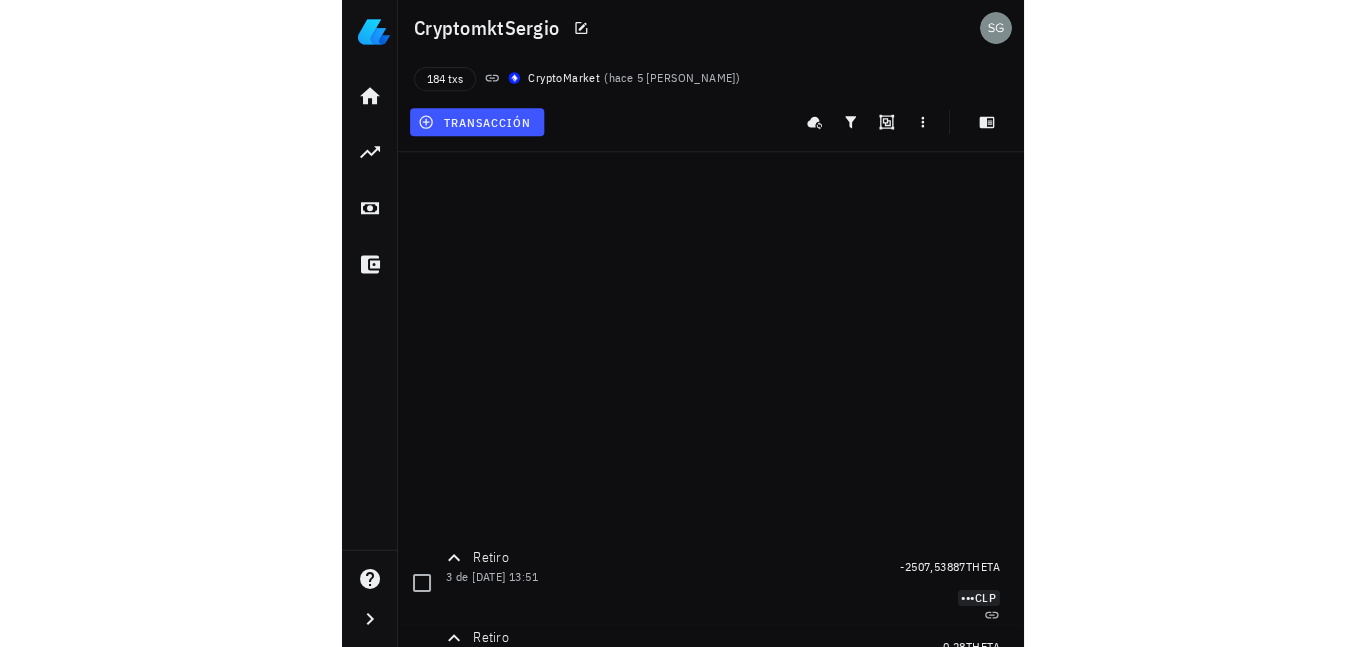 scroll, scrollTop: 0, scrollLeft: 0, axis: both 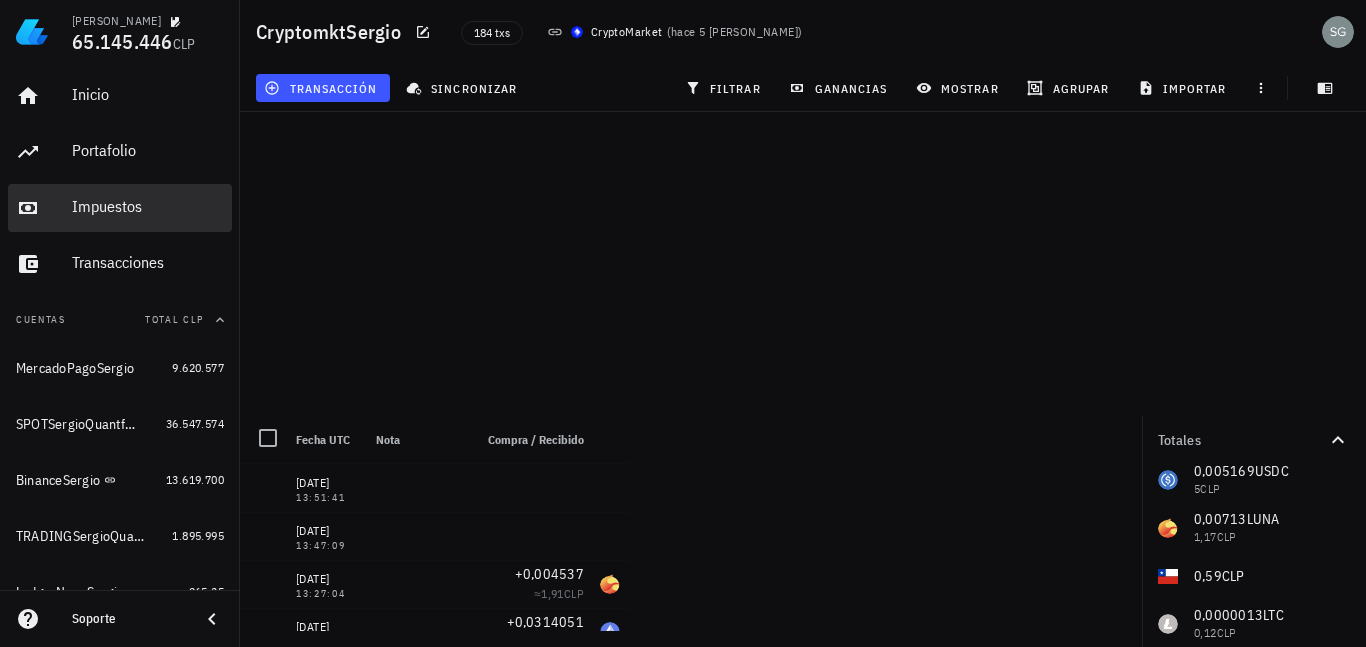 click on "Impuestos" at bounding box center [148, 206] 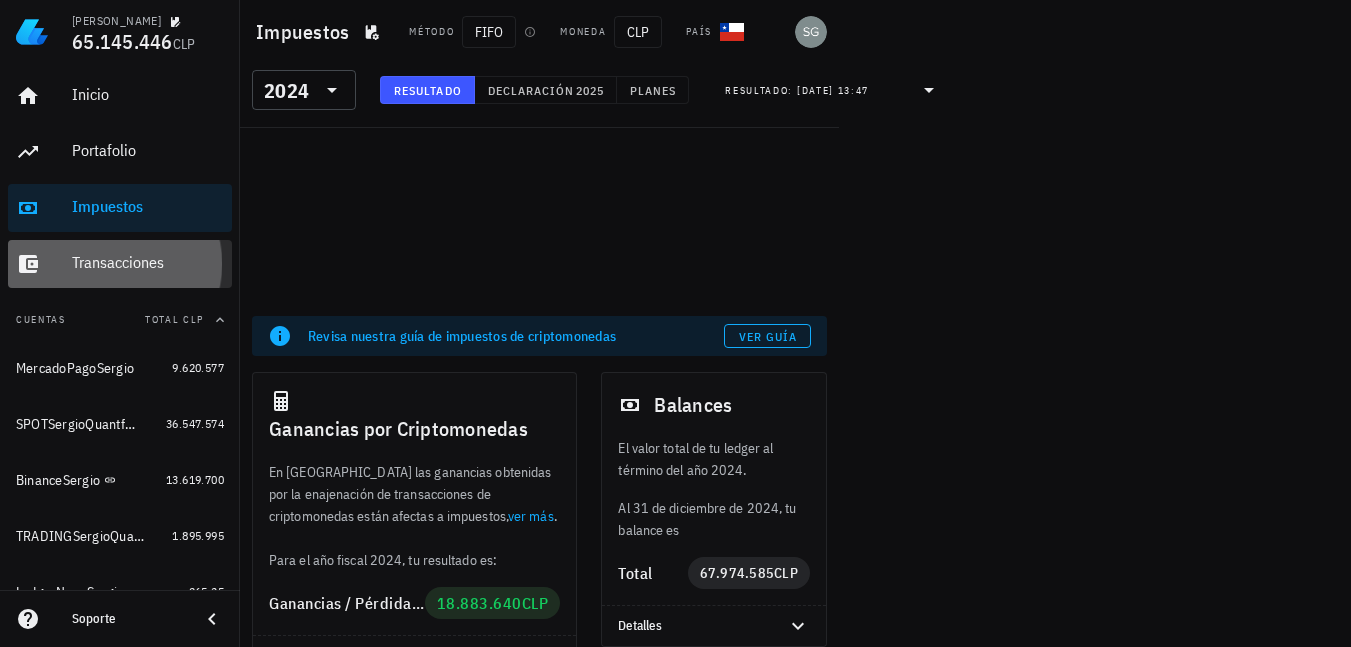 click on "Transacciones" at bounding box center [148, 262] 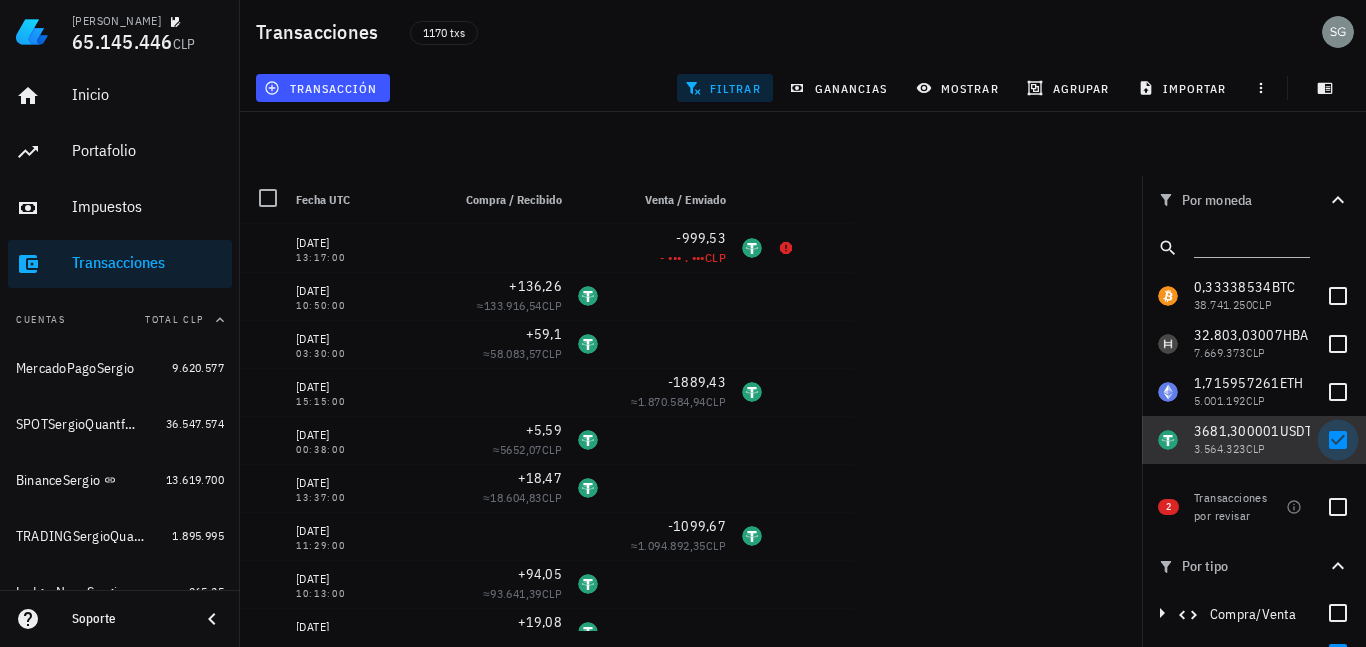 click at bounding box center [1338, 440] 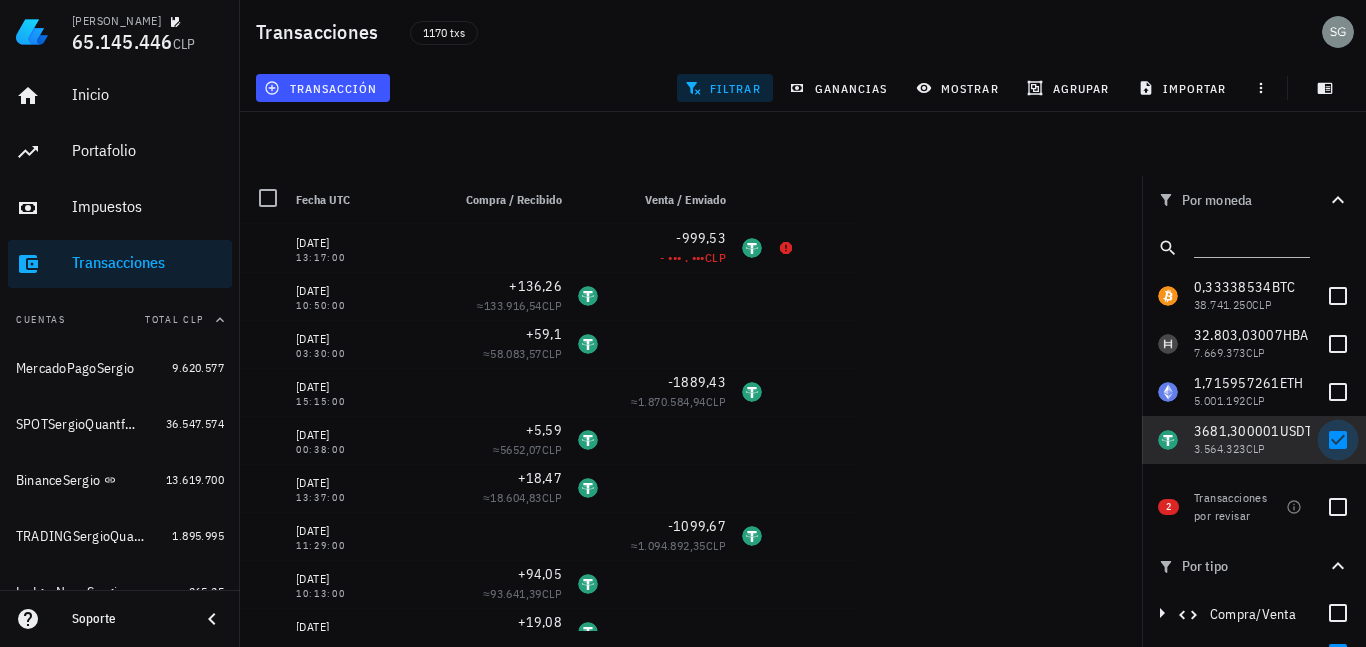 checkbox on "false" 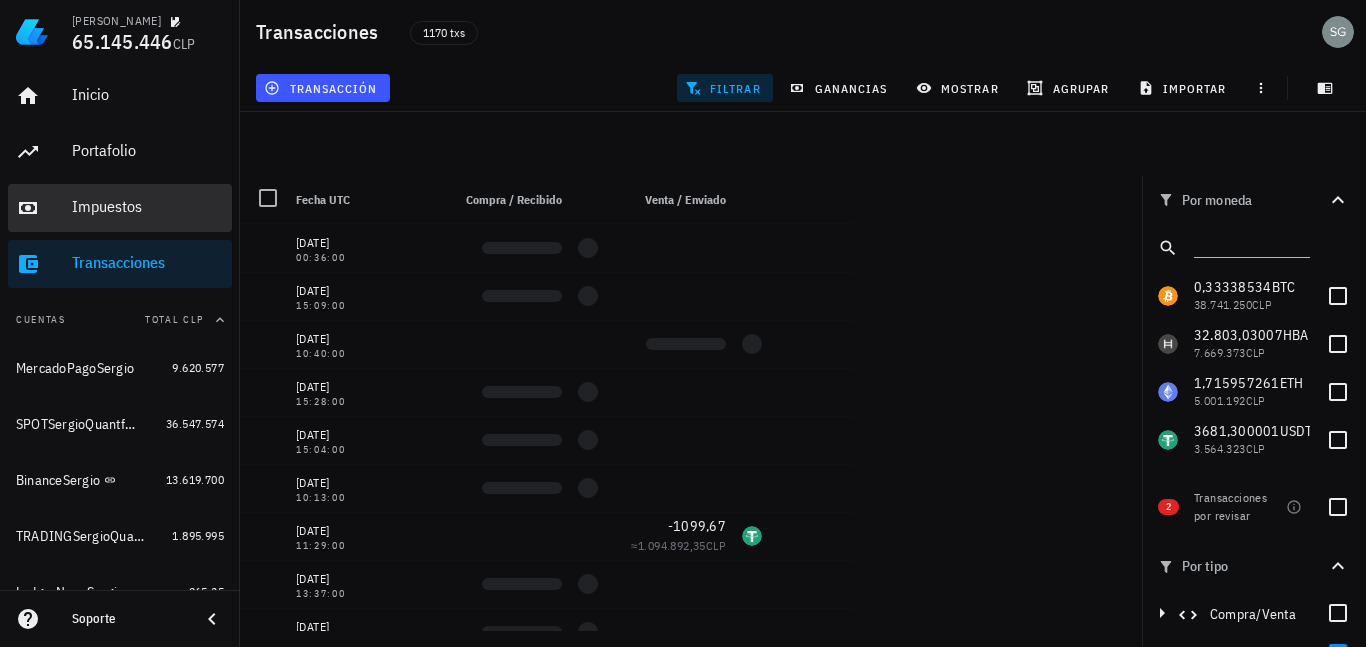 click on "Impuestos" at bounding box center (148, 206) 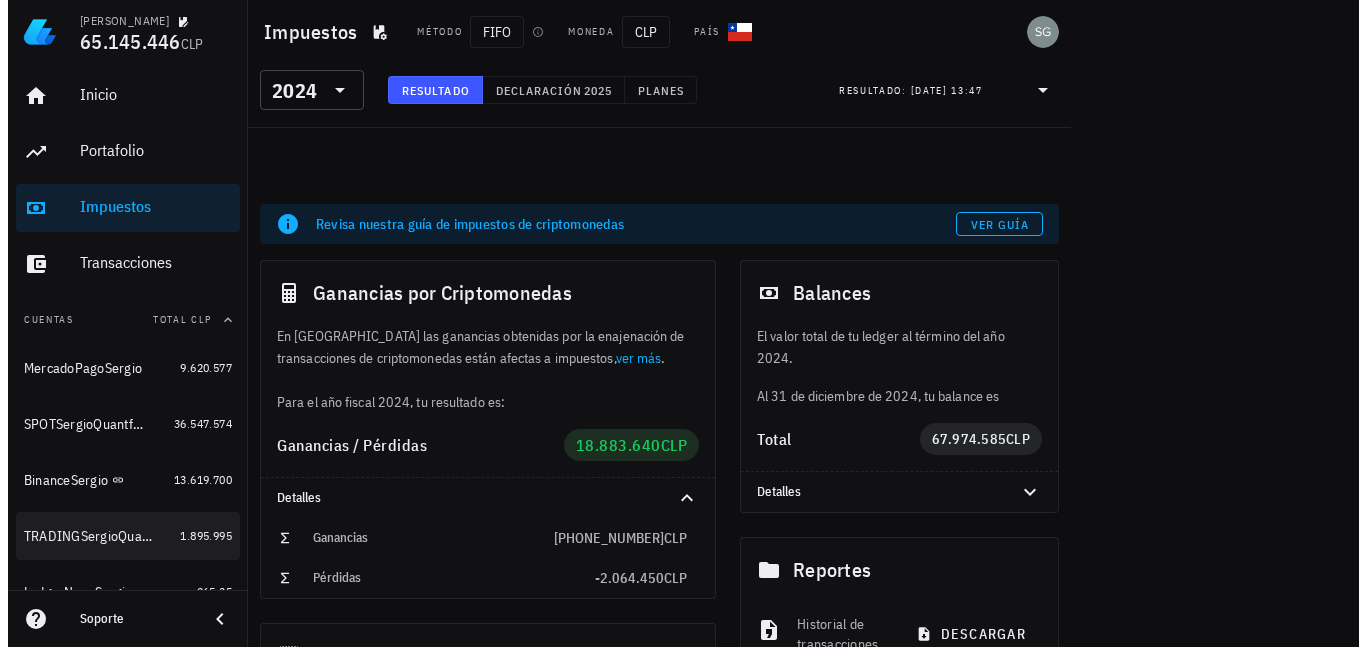 scroll, scrollTop: 126, scrollLeft: 0, axis: vertical 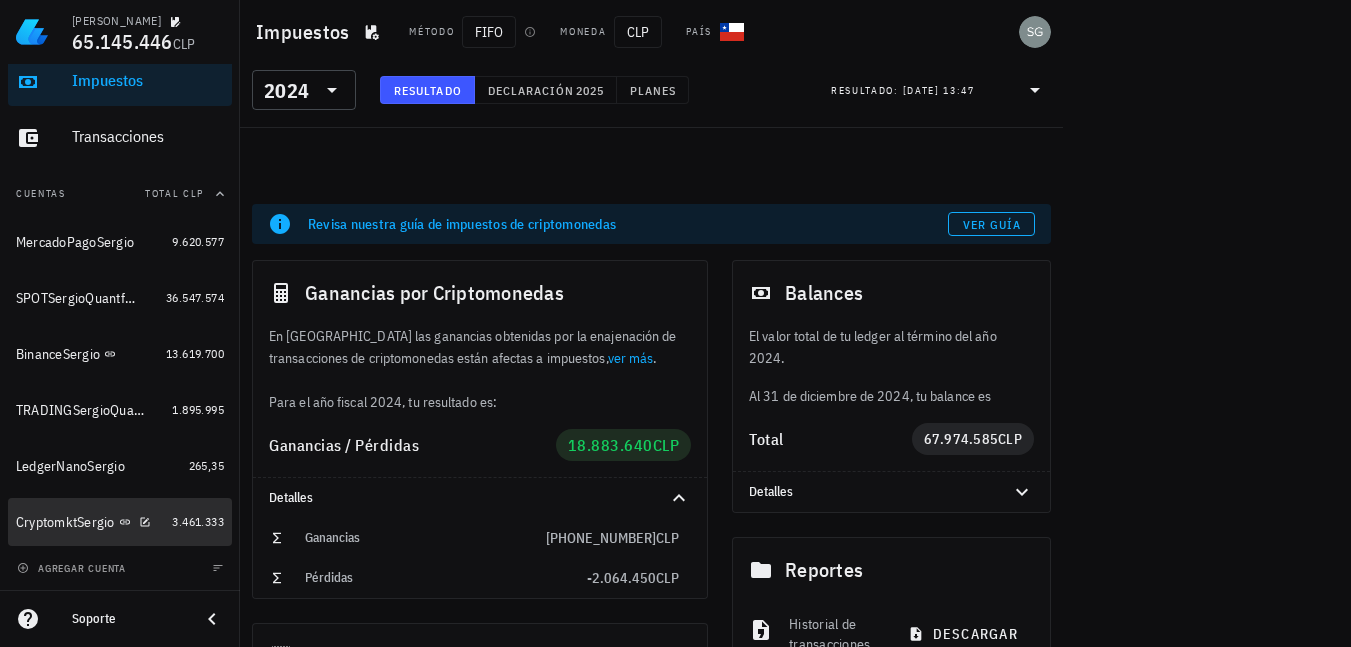 click on "CryptomktSergio" at bounding box center (65, 522) 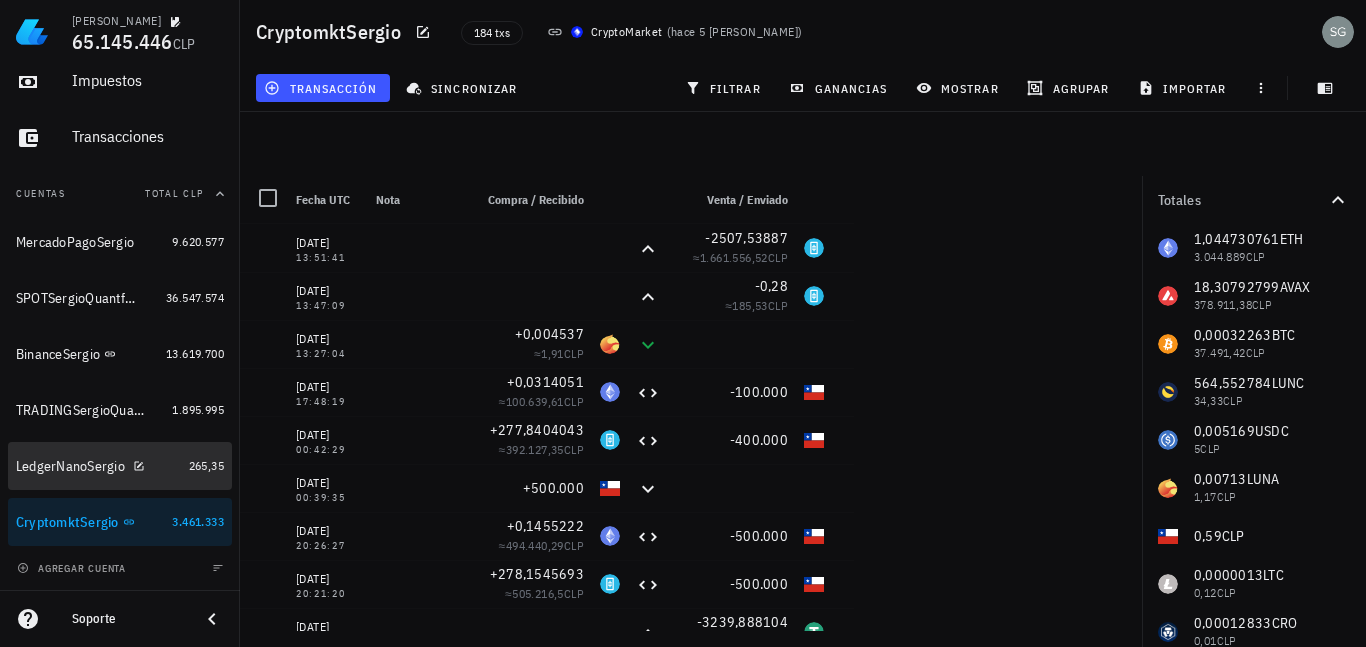 click on "LedgerNanoSergio" at bounding box center [70, 466] 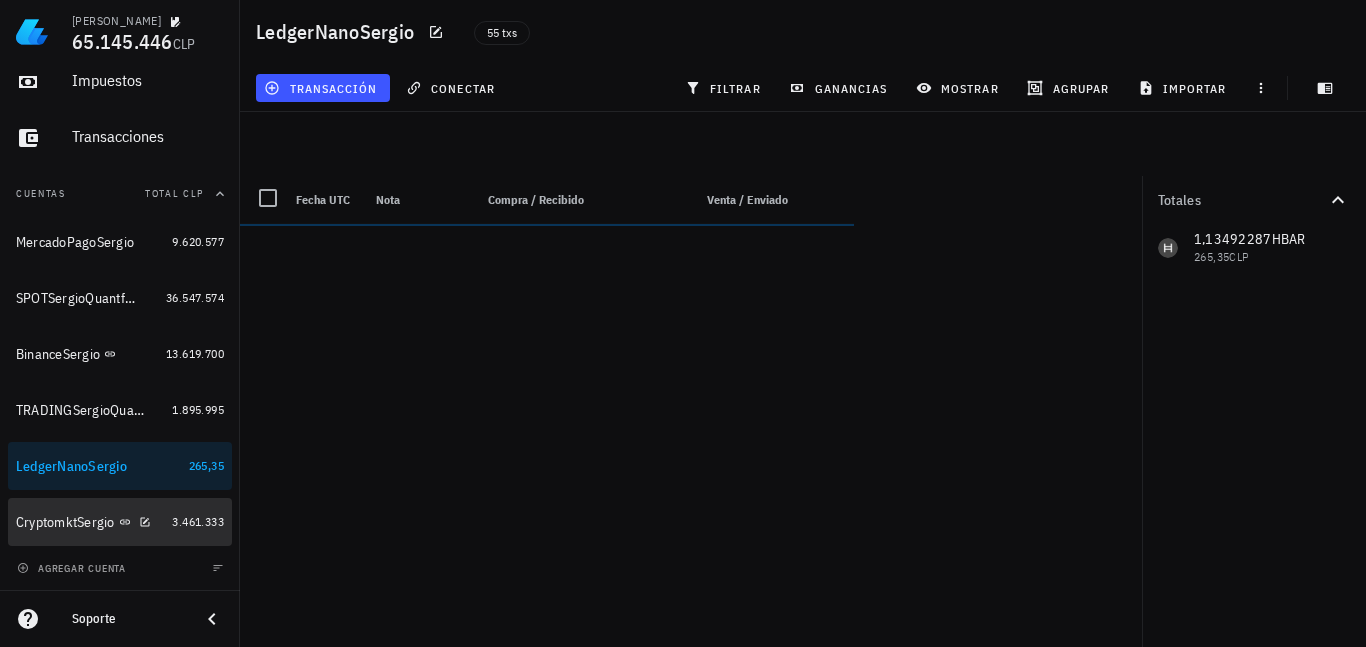 click on "CryptomktSergio" at bounding box center (65, 522) 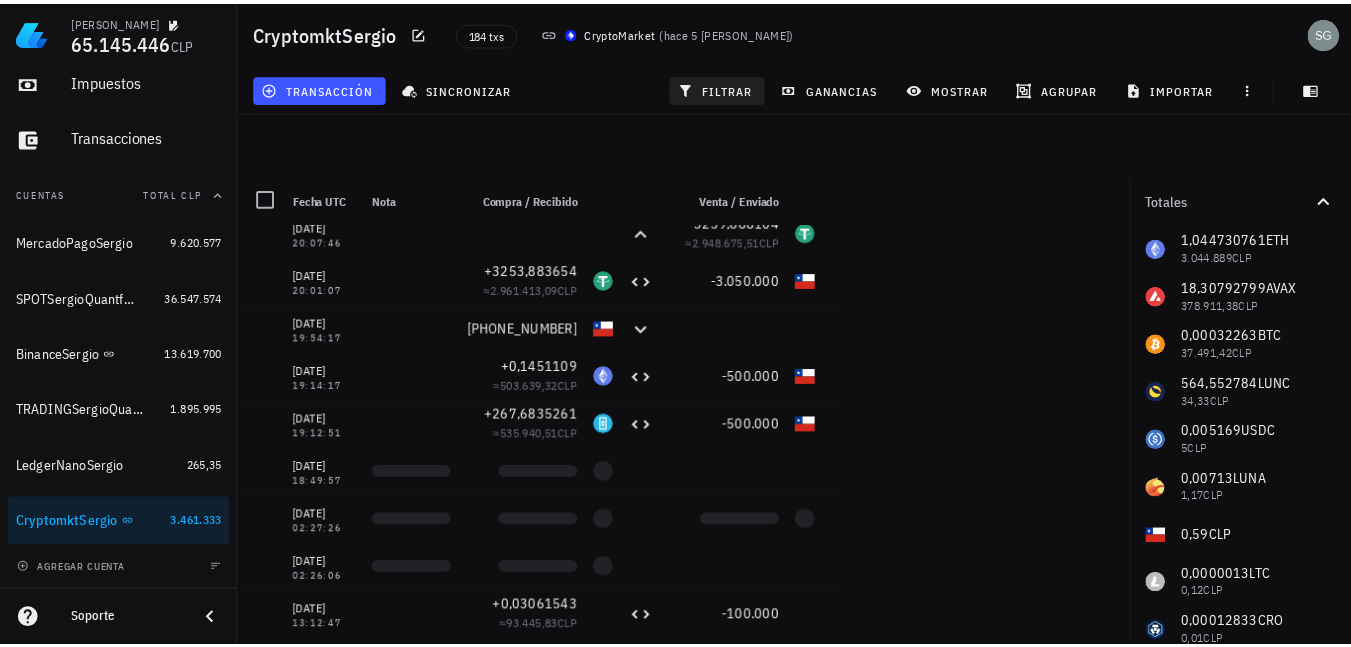 scroll, scrollTop: 500, scrollLeft: 0, axis: vertical 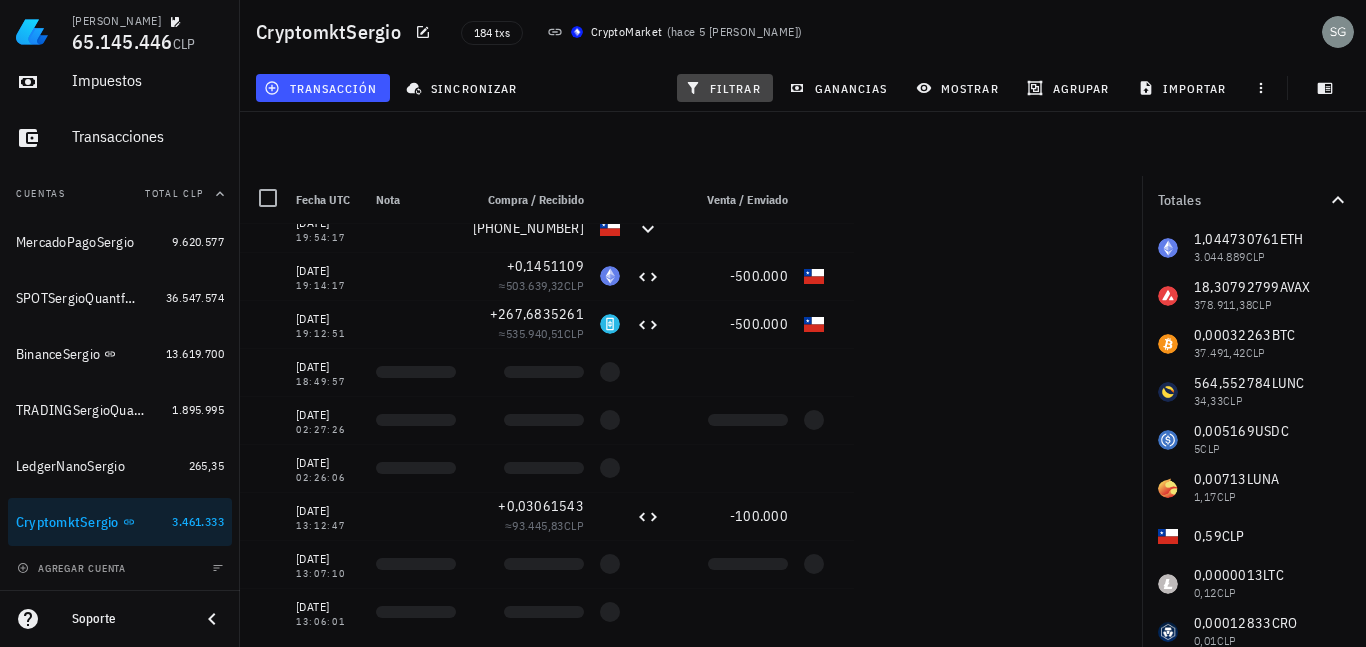 click on "filtrar" at bounding box center (725, 88) 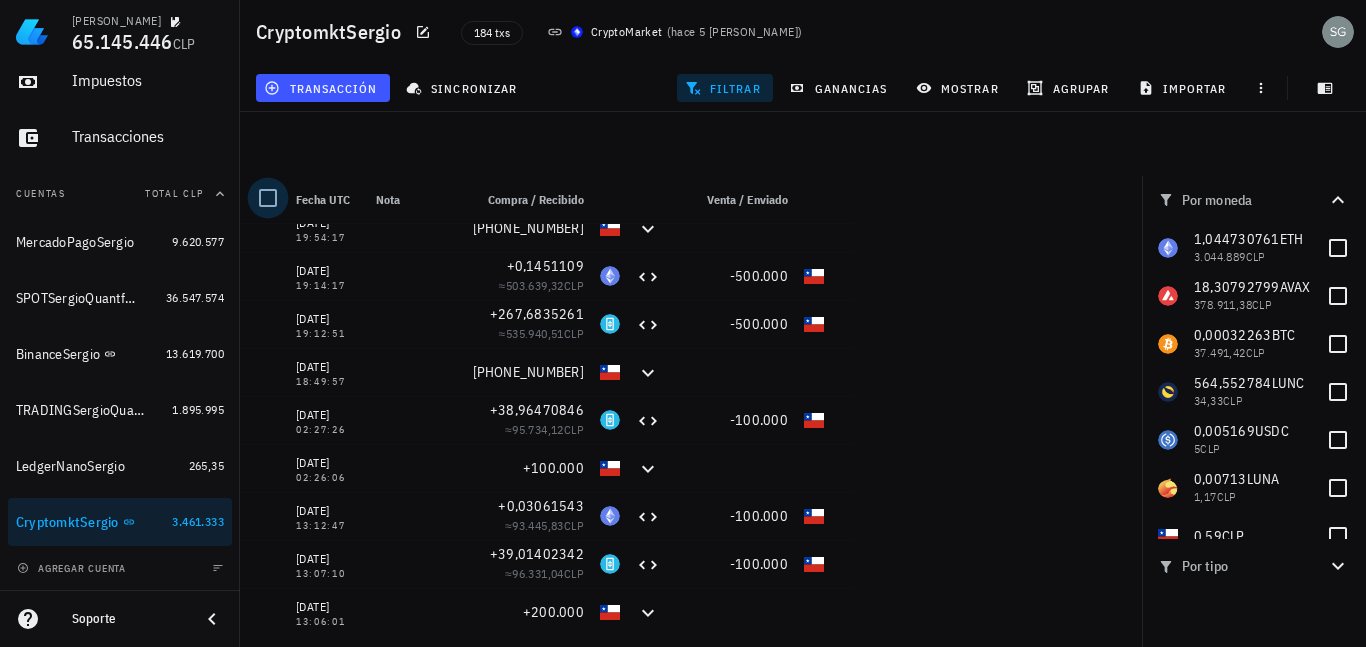 click at bounding box center [268, 198] 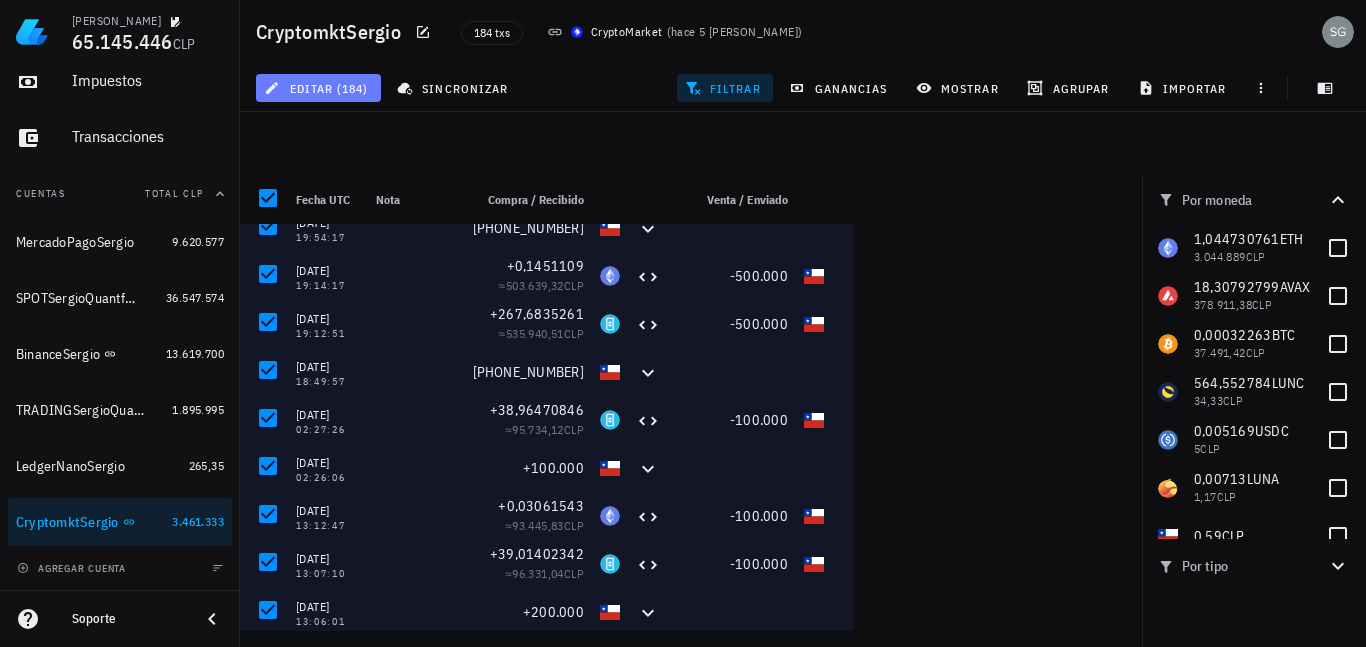 click on "editar (184)" at bounding box center [318, 88] 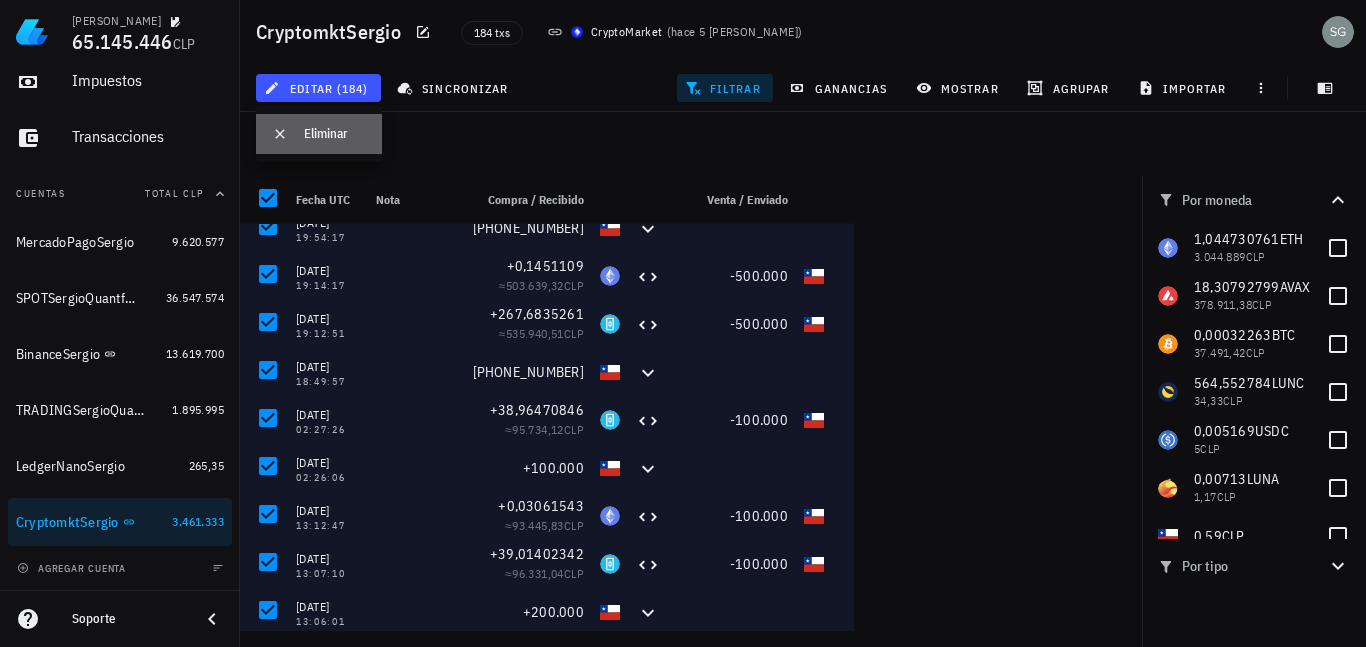 click on "Eliminar" at bounding box center [319, 134] 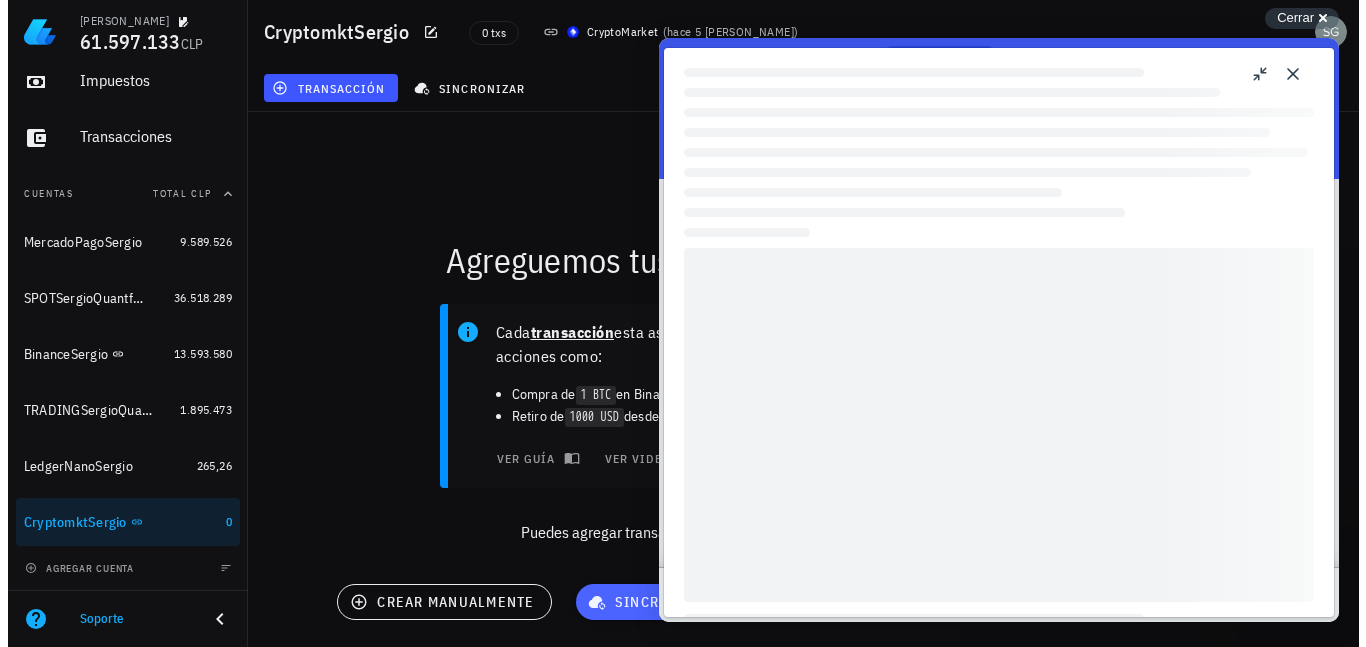 scroll, scrollTop: 0, scrollLeft: 0, axis: both 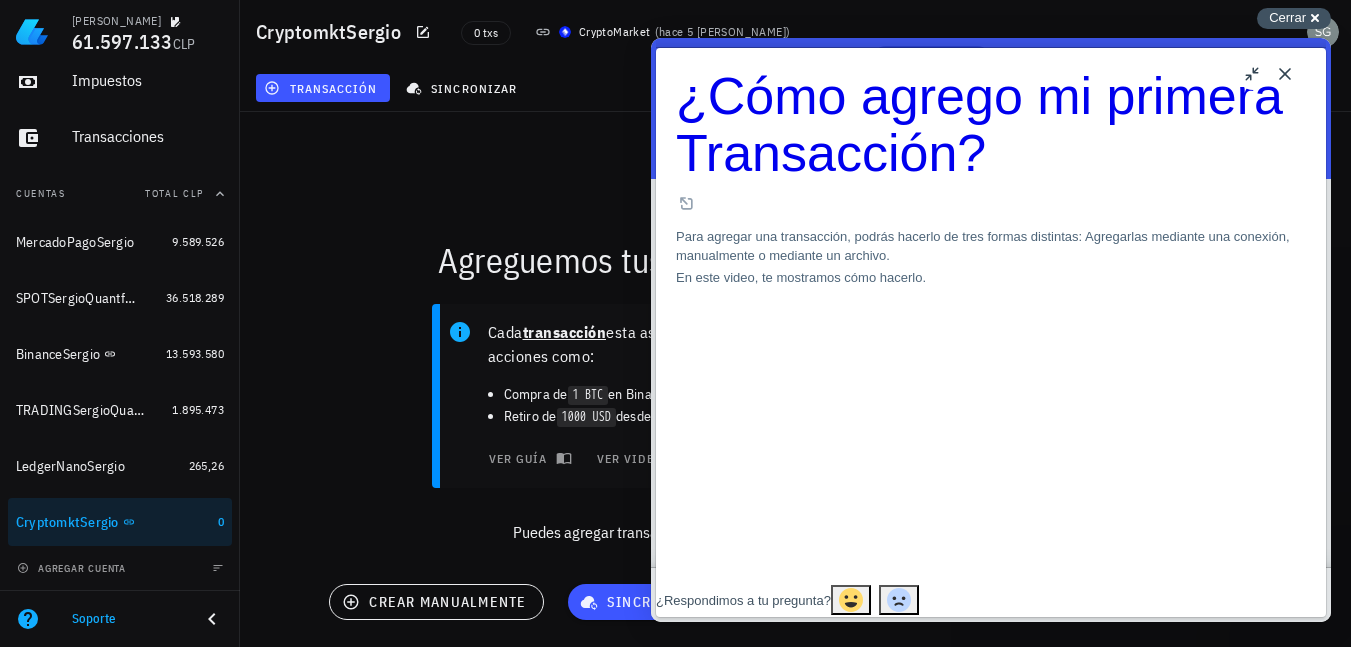 click on "Cerrar" at bounding box center (1287, 17) 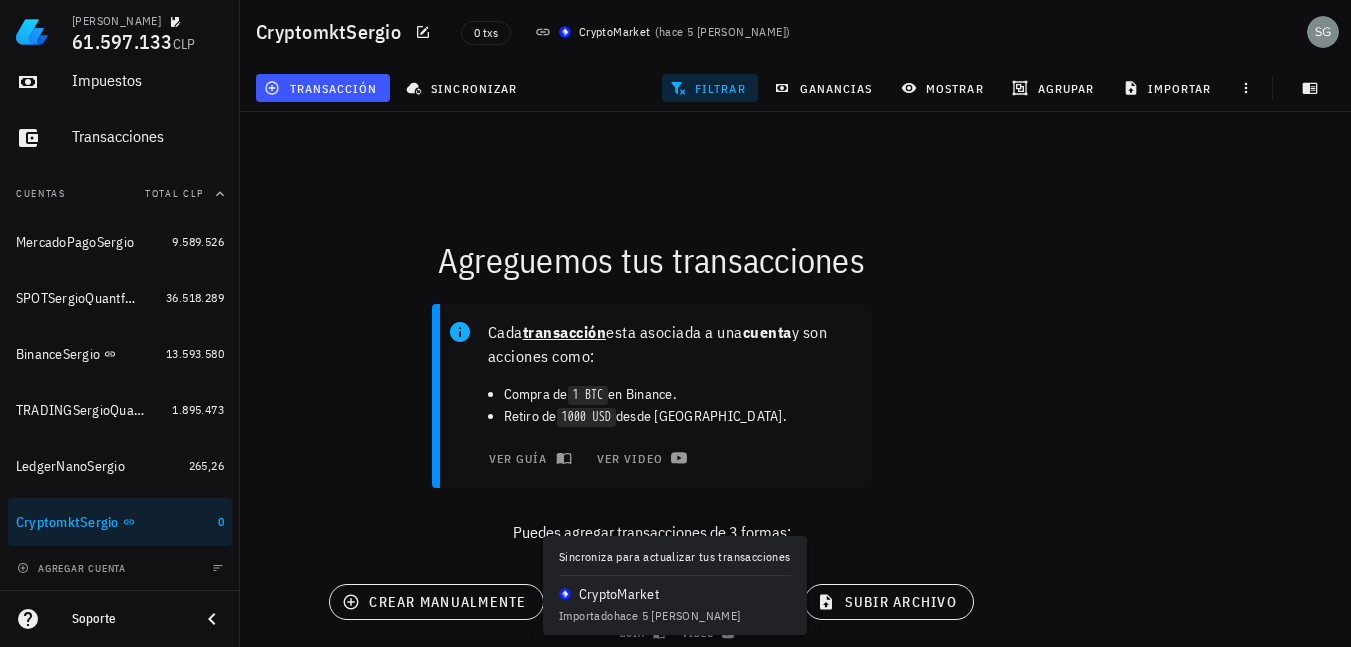 click on "sincronizar cuenta" at bounding box center (674, 602) 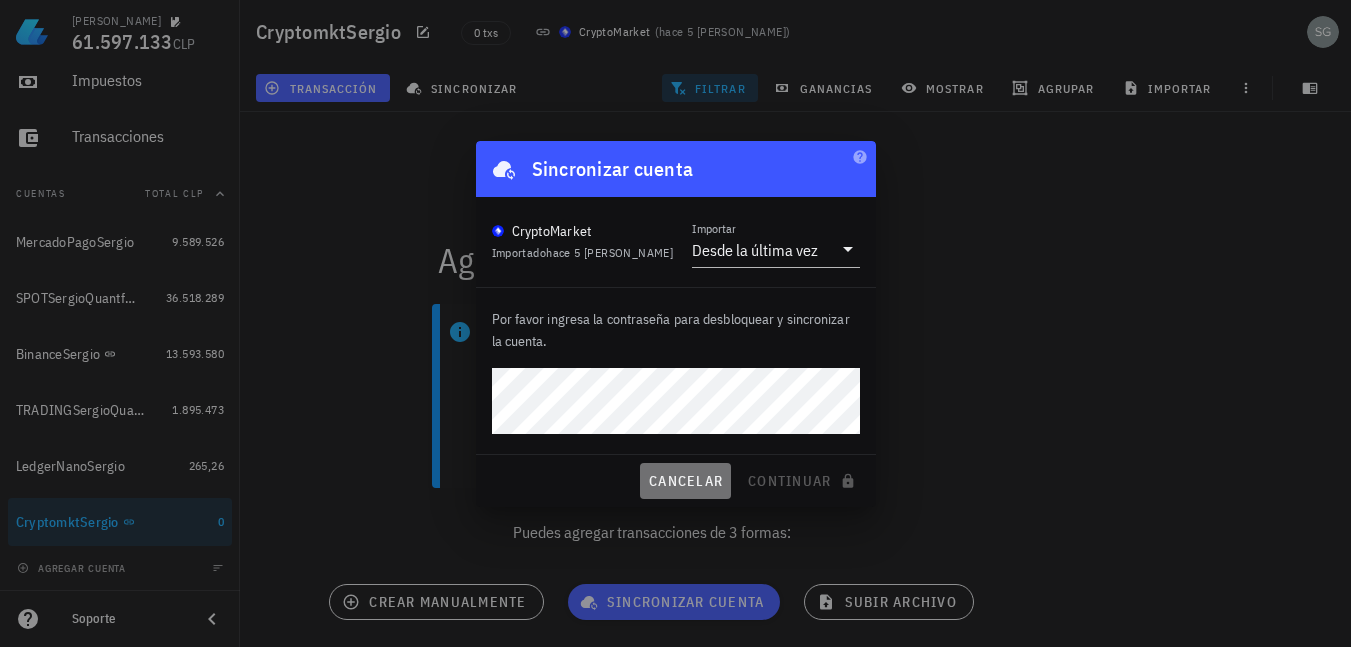 click on "cancelar" at bounding box center [685, 481] 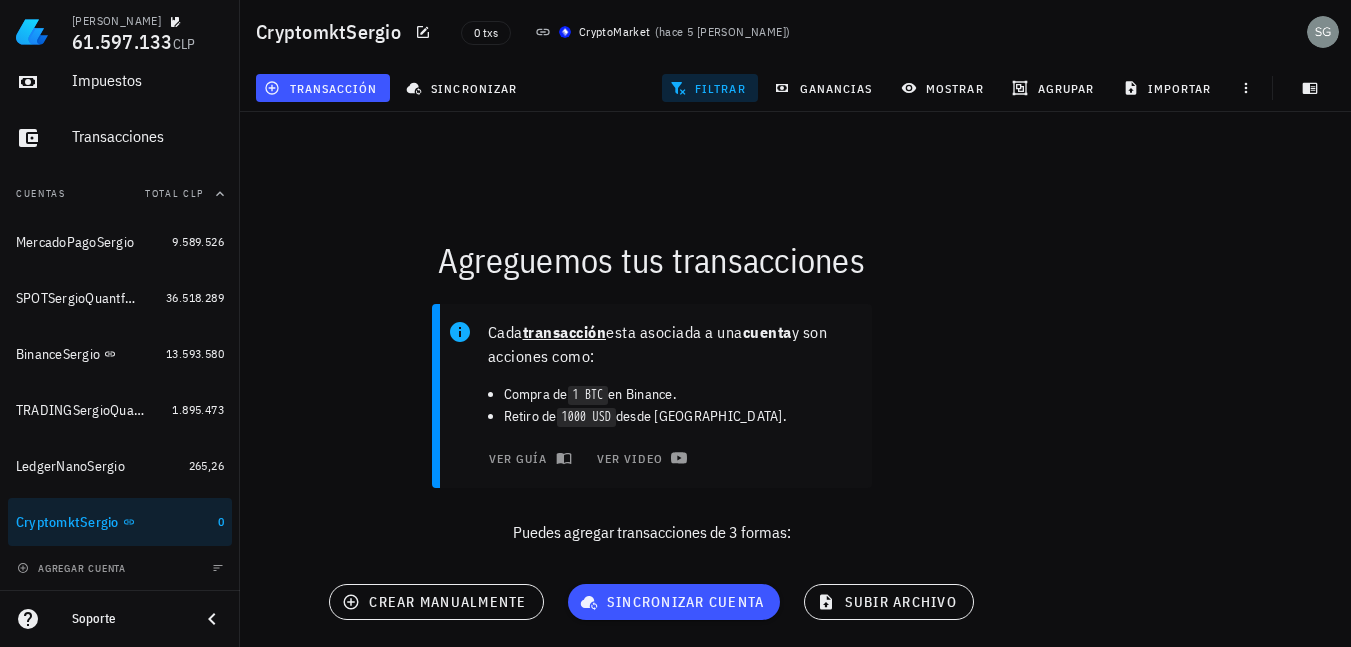 click on "Cada  transacción  esta asociada a una  cuenta  y son acciones como:
Compra de  1 BTC  en Binance.   Retiro de  1000 USD  desde Coinbase.
ver guía
ver video
Puedes agregar transacciones de 3 formas:" at bounding box center [651, 432] 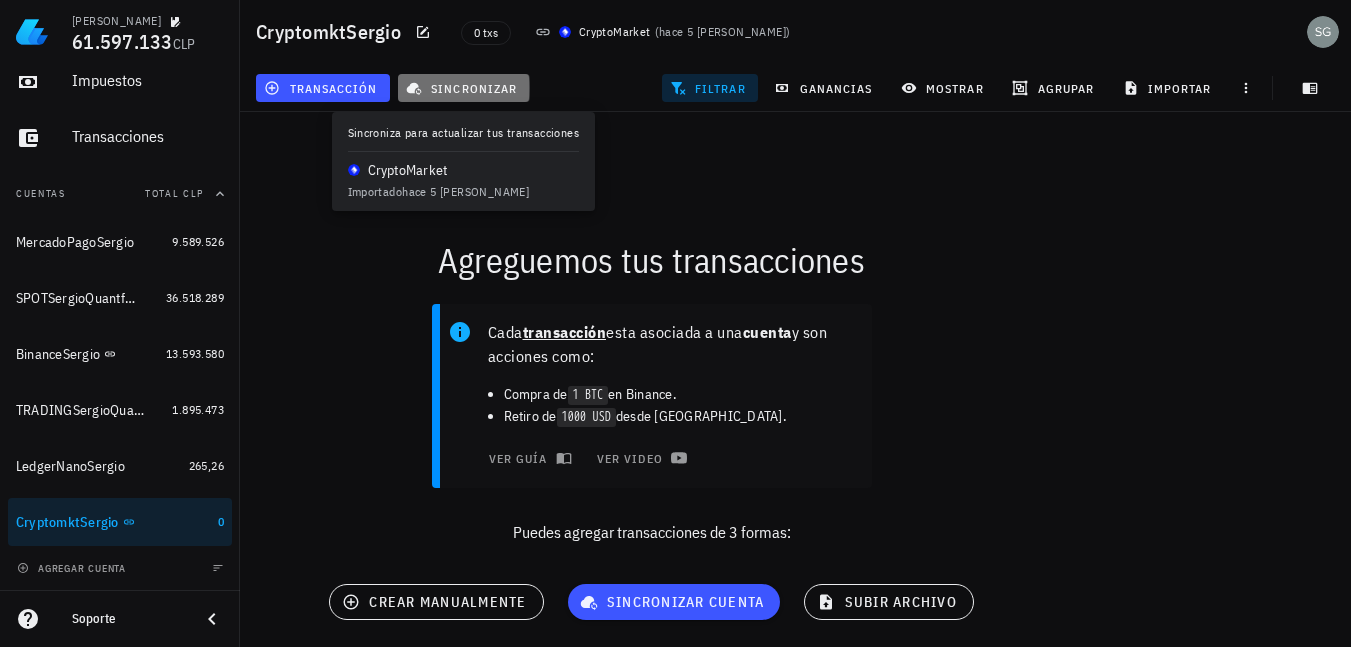 click on "sincronizar" at bounding box center (463, 88) 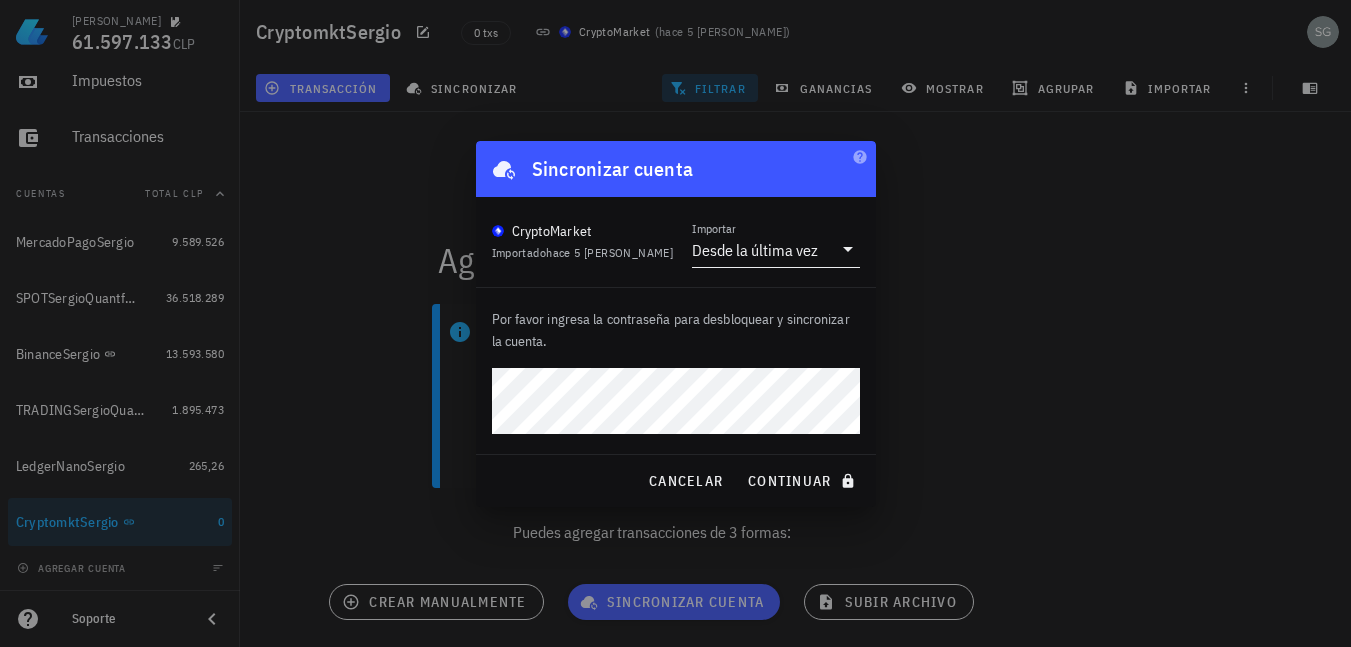click on "Desde la última vez" at bounding box center (755, 250) 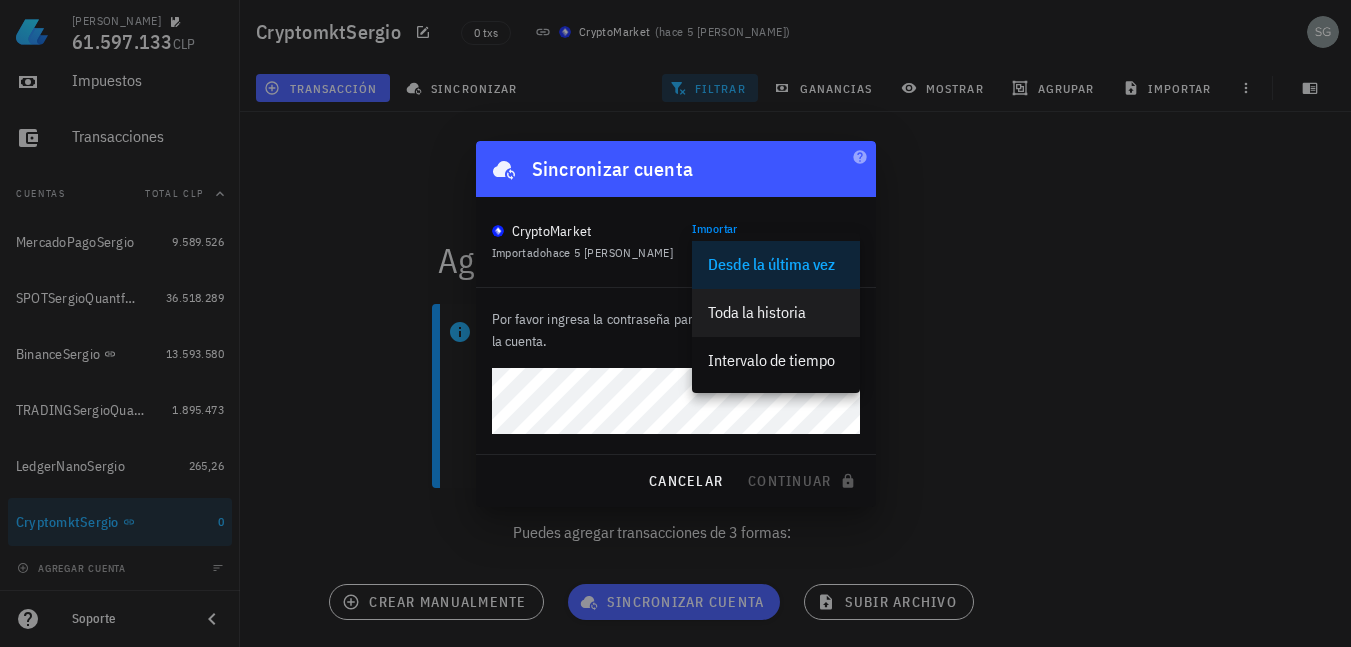 click on "Toda la historia" at bounding box center [776, 312] 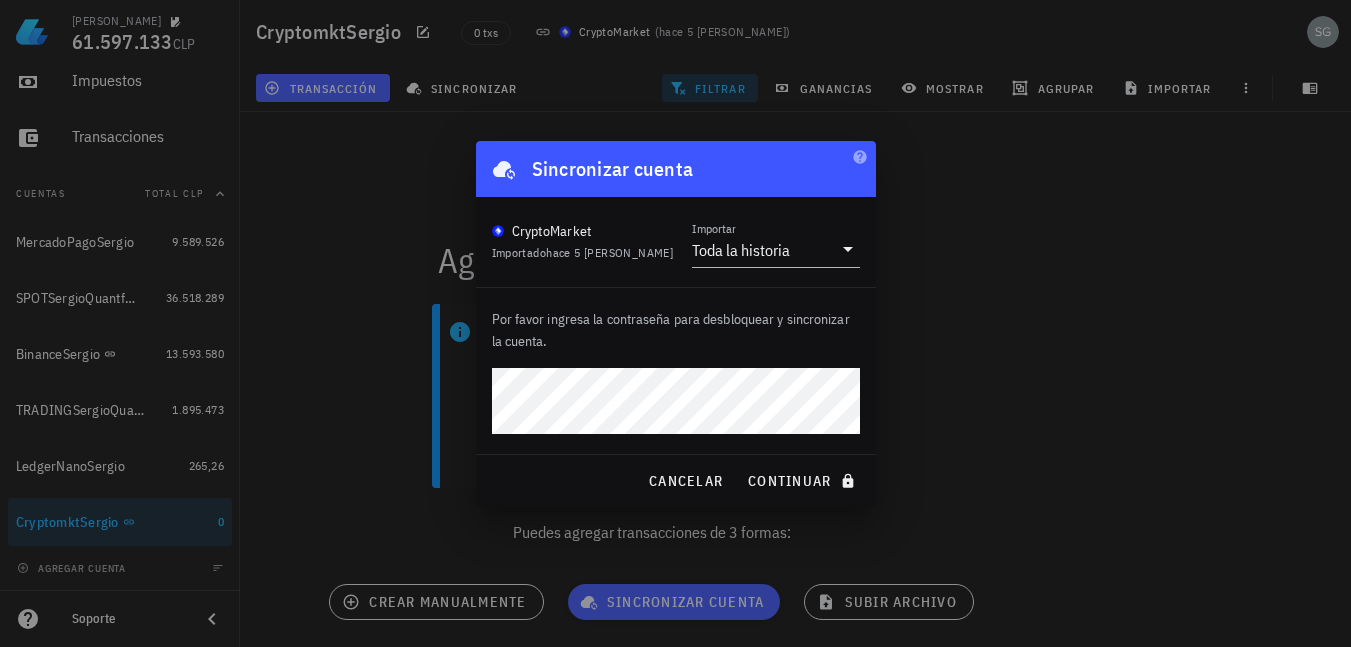 click on "continuar" at bounding box center [803, 481] 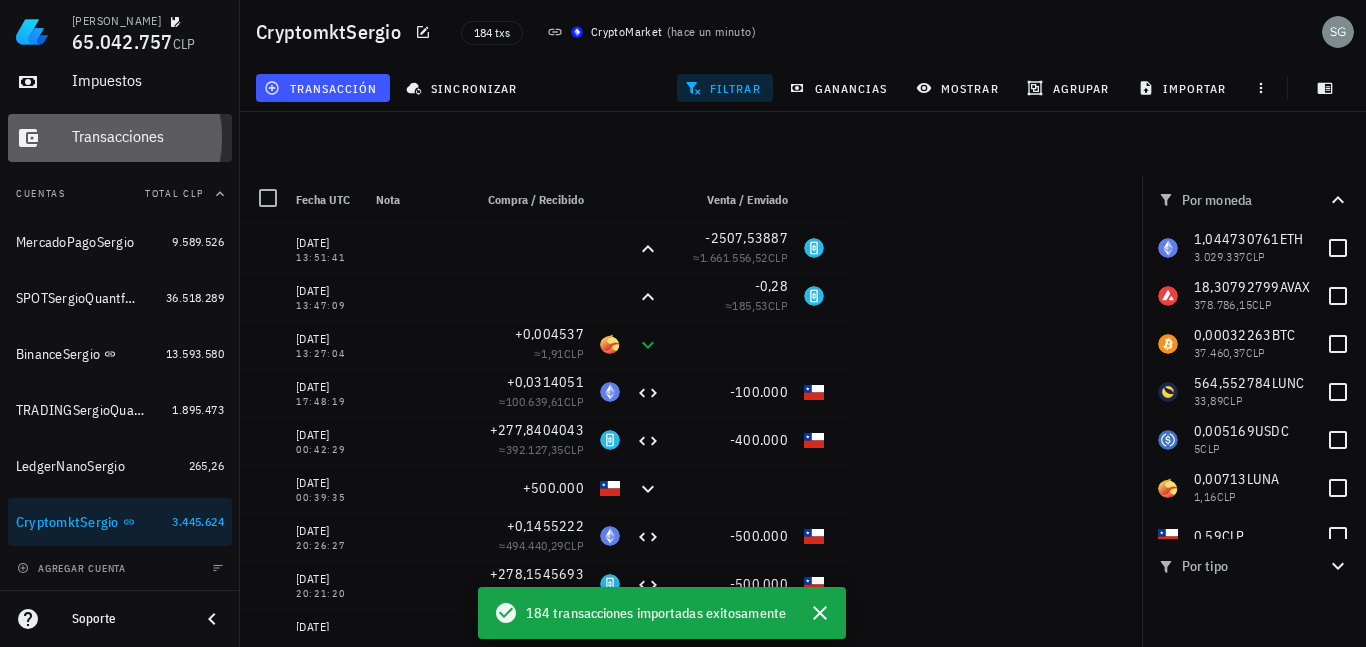 click on "Transacciones" at bounding box center (148, 137) 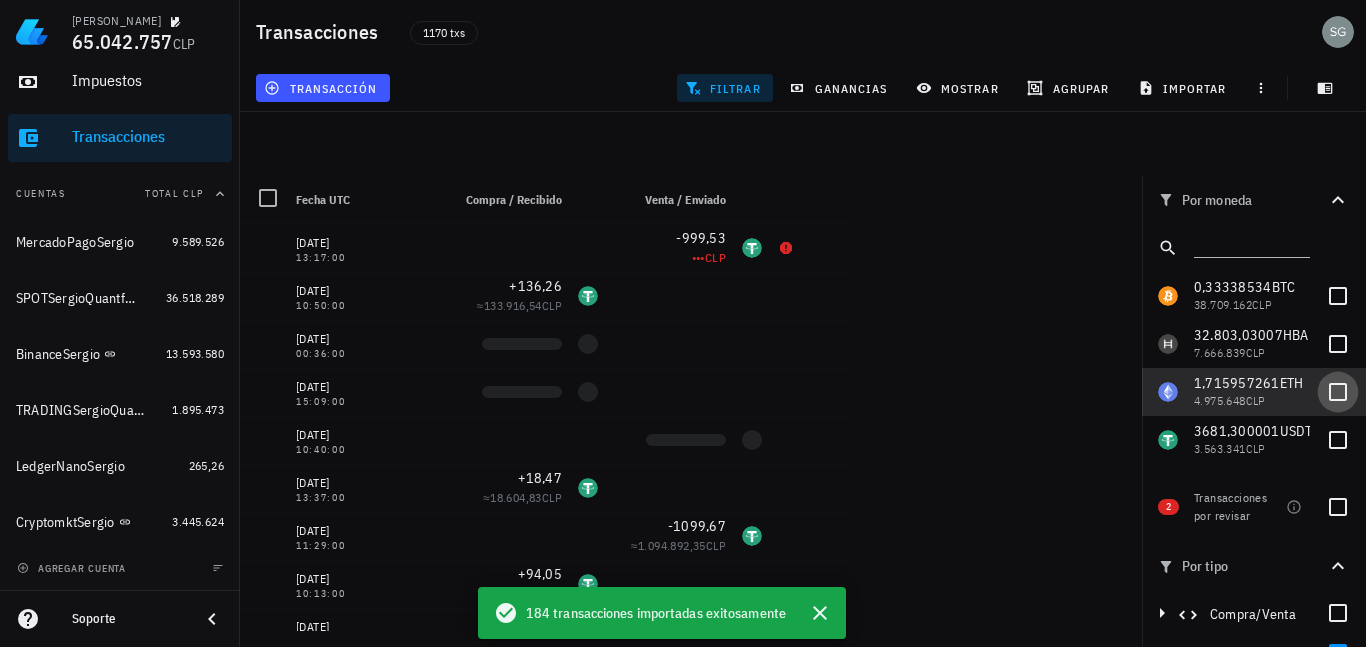 click at bounding box center [1338, 392] 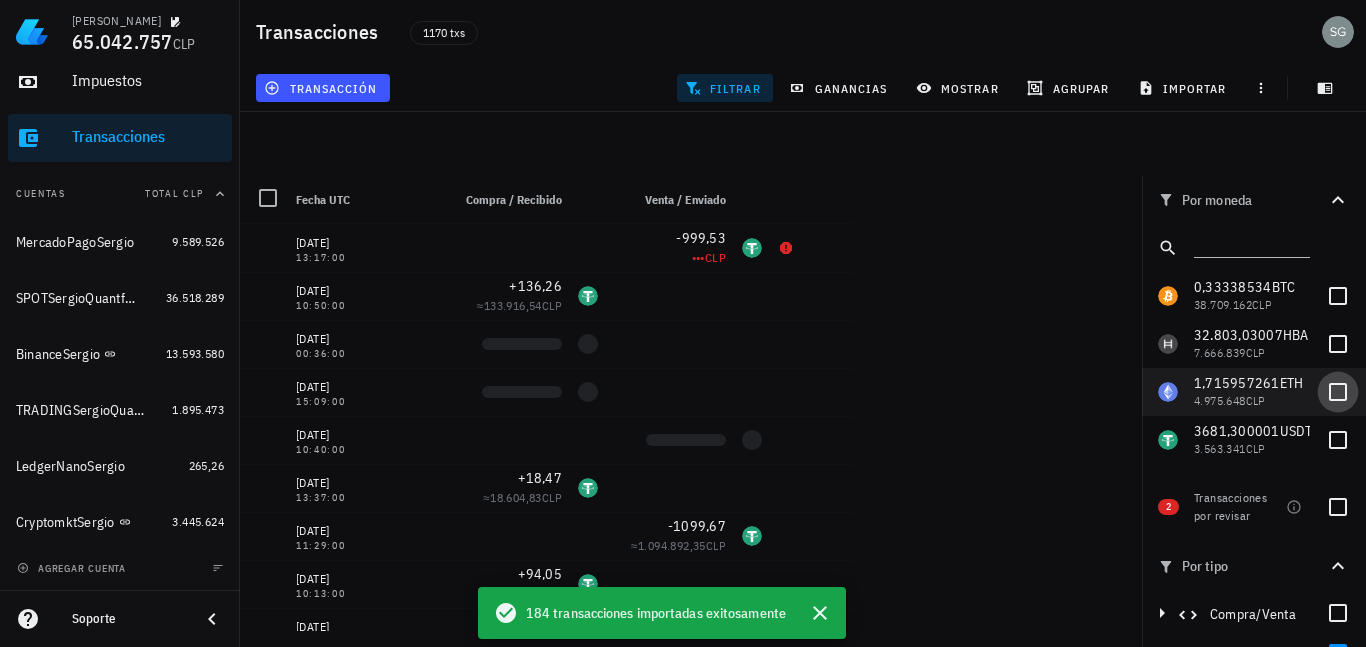 checkbox on "true" 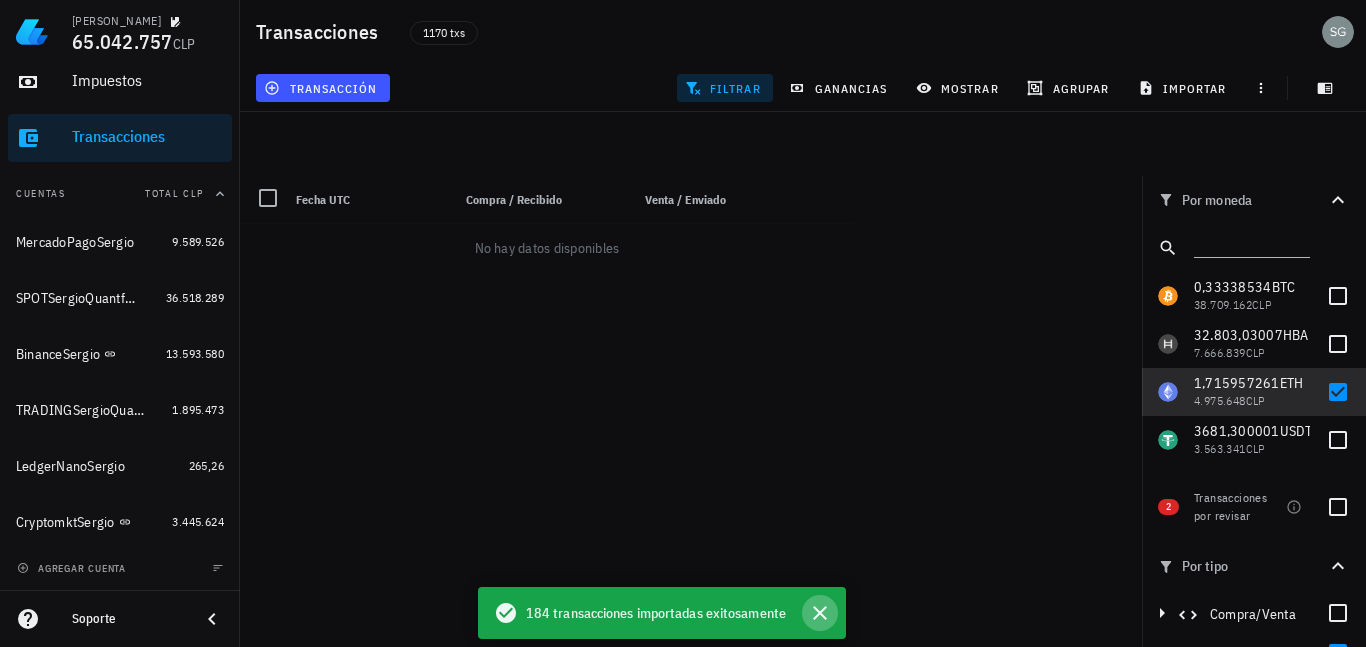 click 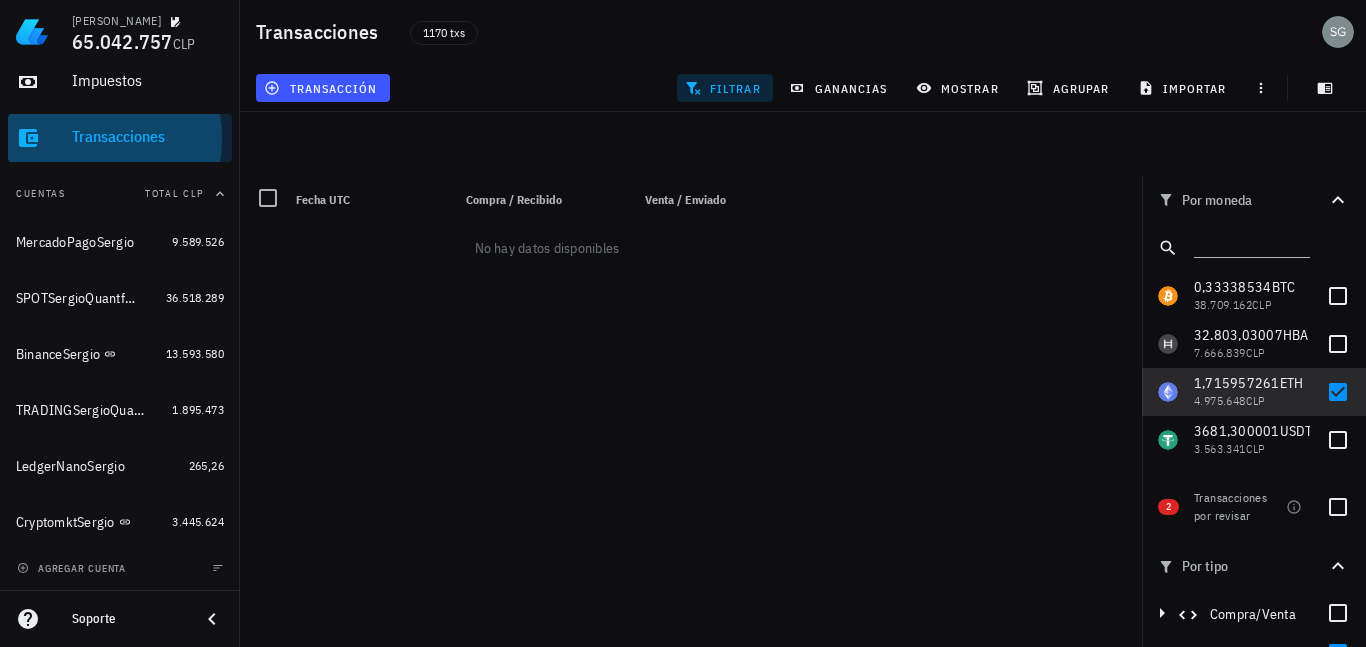 click on "Transacciones" at bounding box center (148, 136) 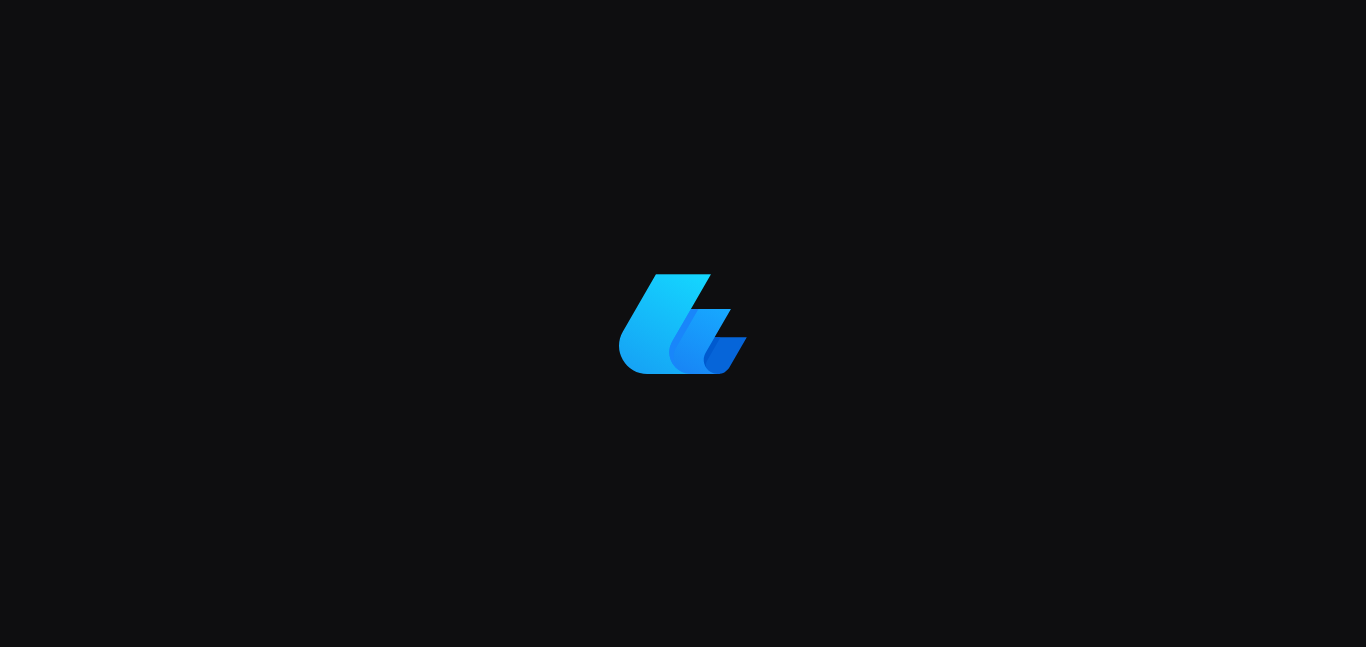 scroll, scrollTop: 0, scrollLeft: 0, axis: both 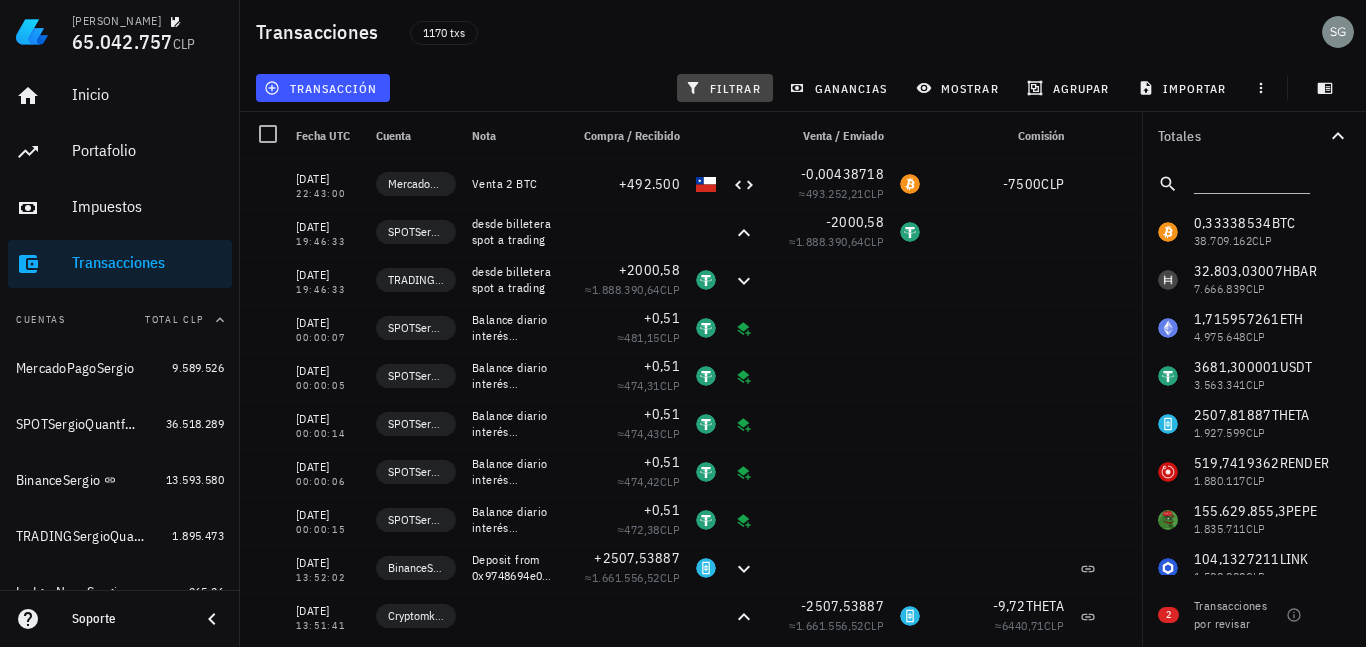 click on "filtrar" at bounding box center (725, 88) 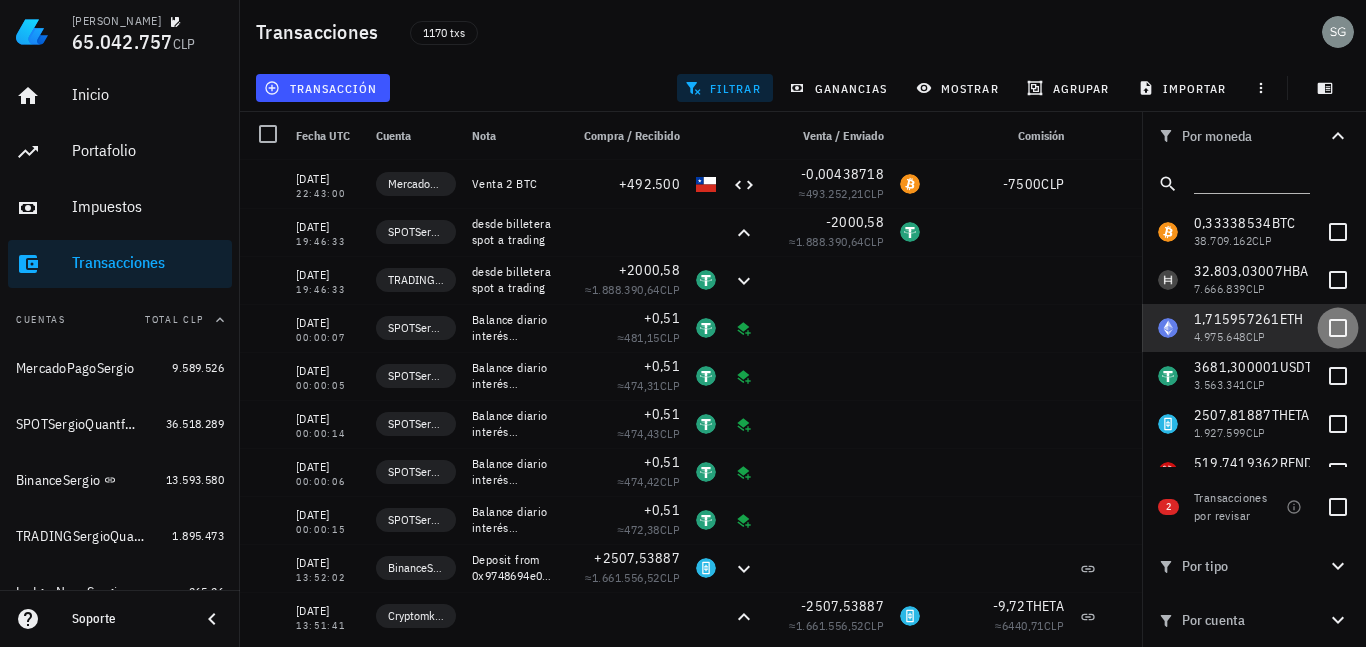 click at bounding box center (1338, 328) 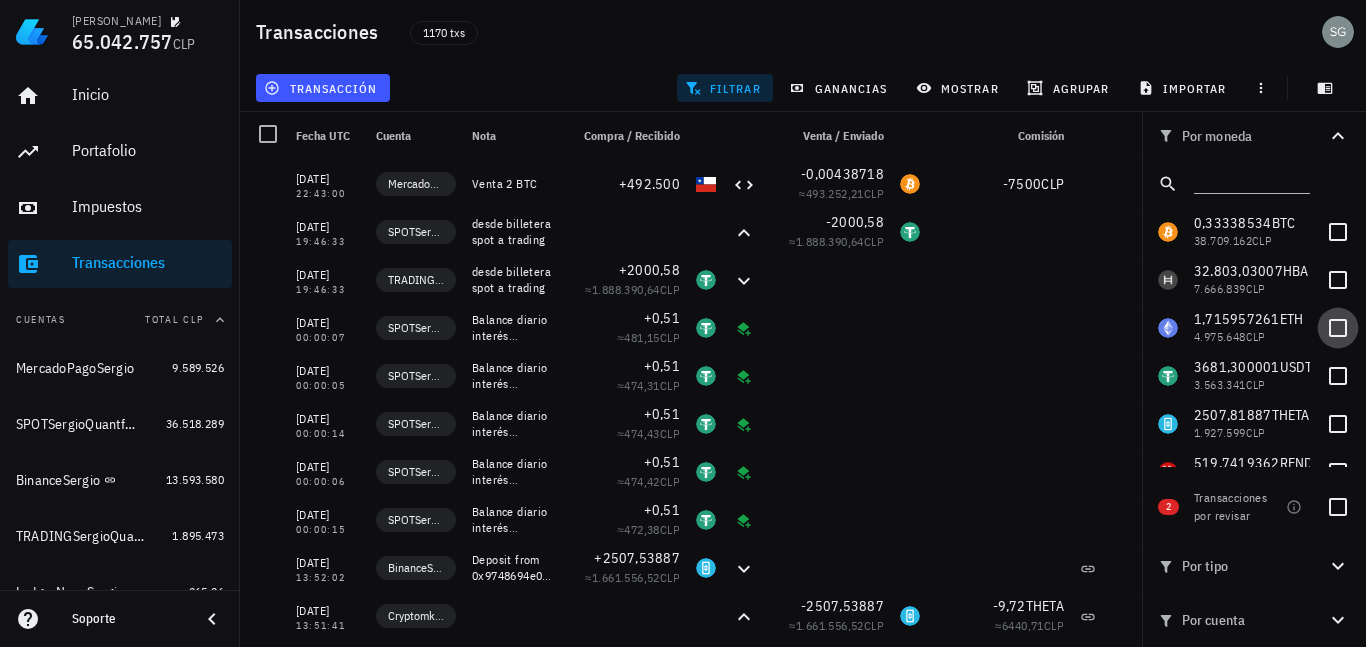 checkbox on "true" 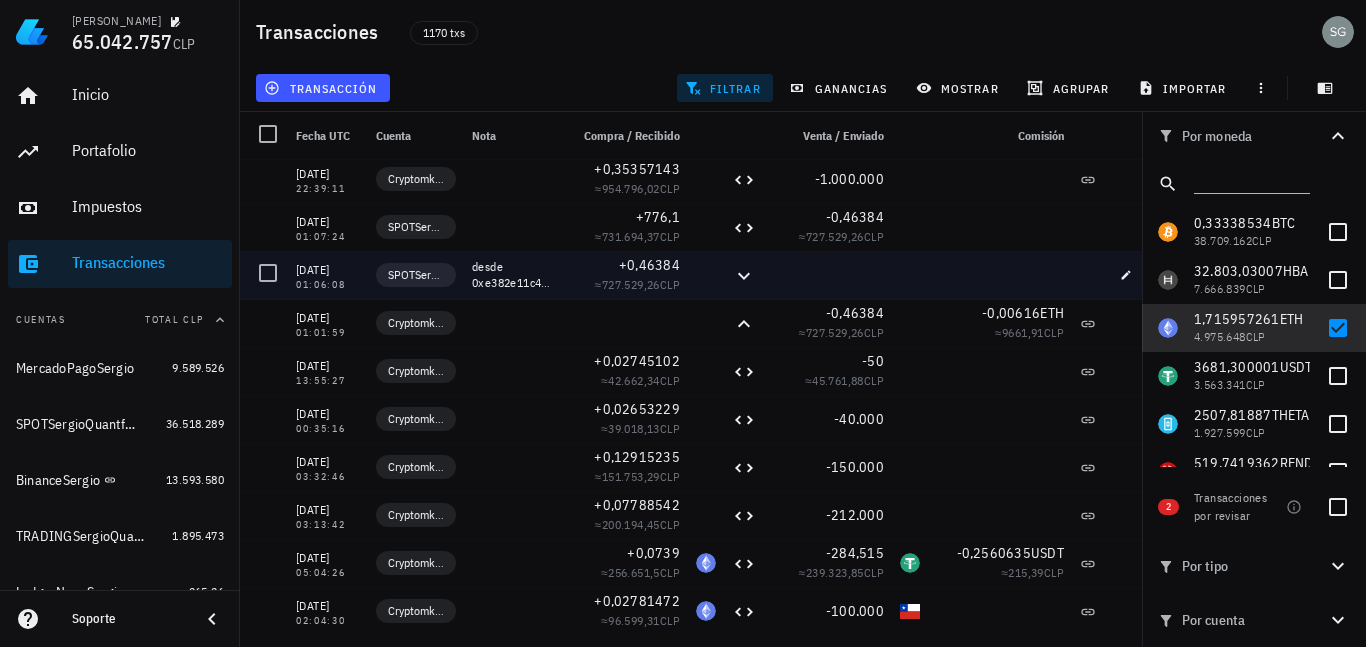 scroll, scrollTop: 1241, scrollLeft: 0, axis: vertical 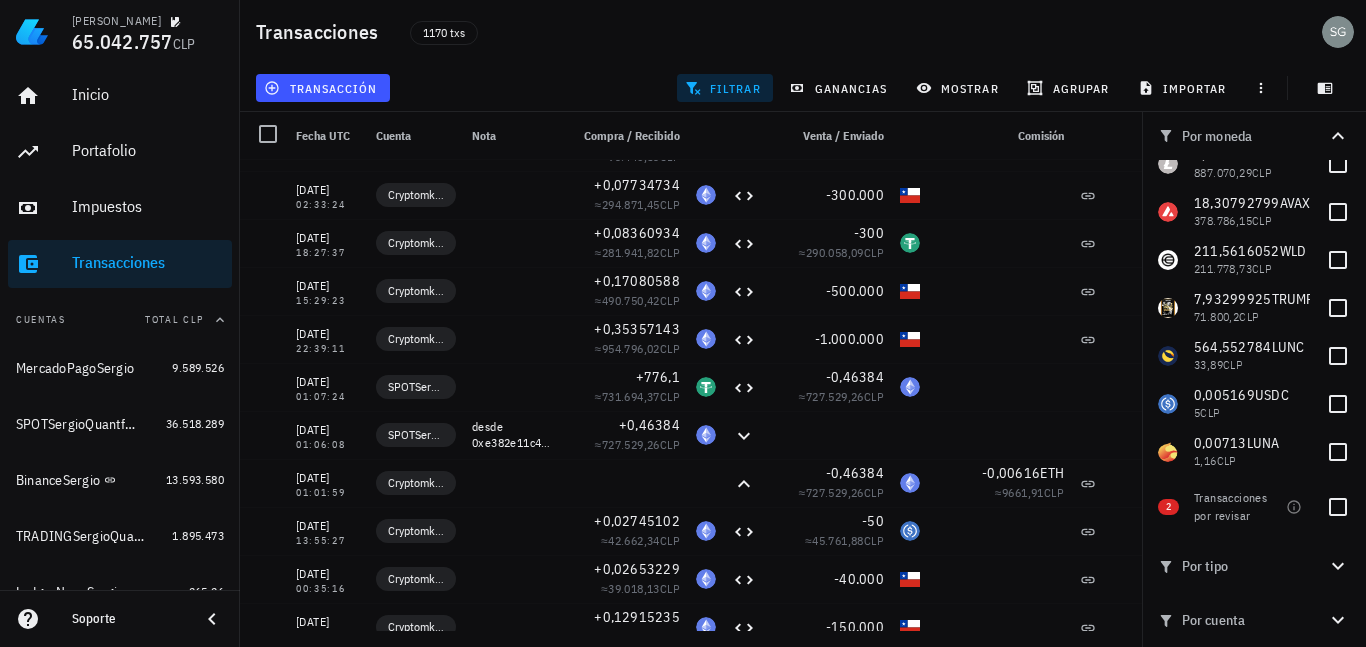 click 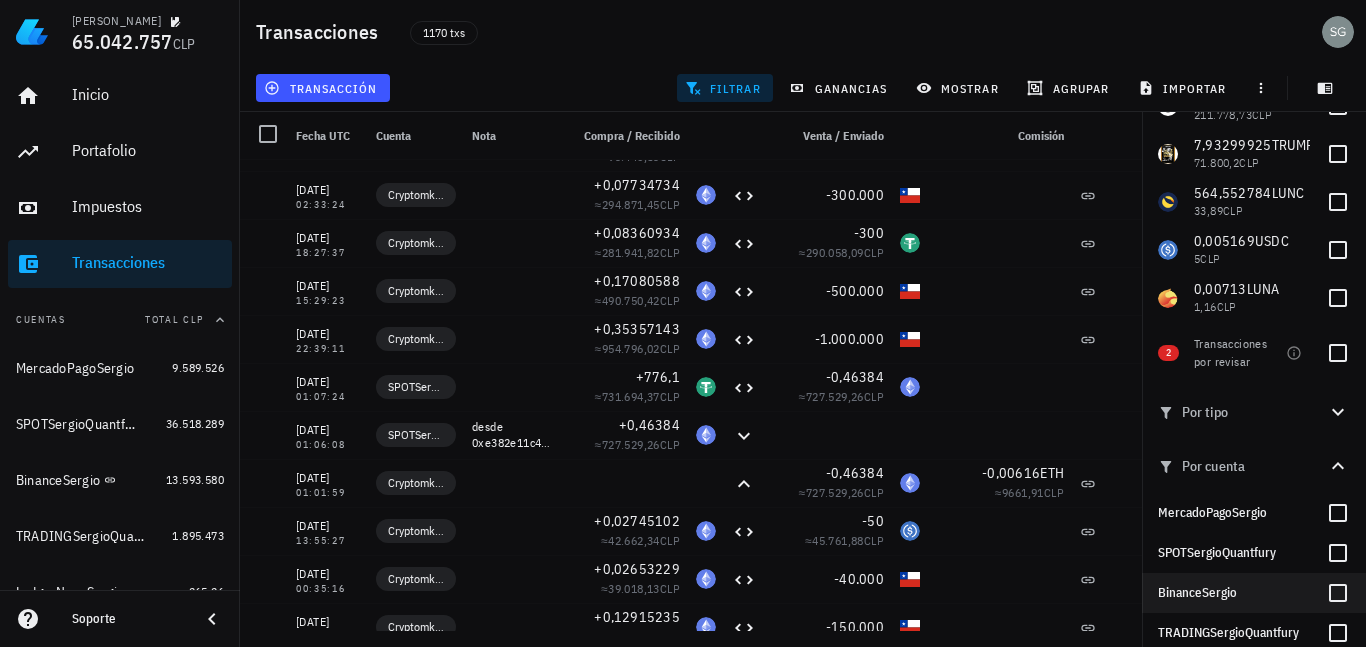 scroll, scrollTop: 200, scrollLeft: 0, axis: vertical 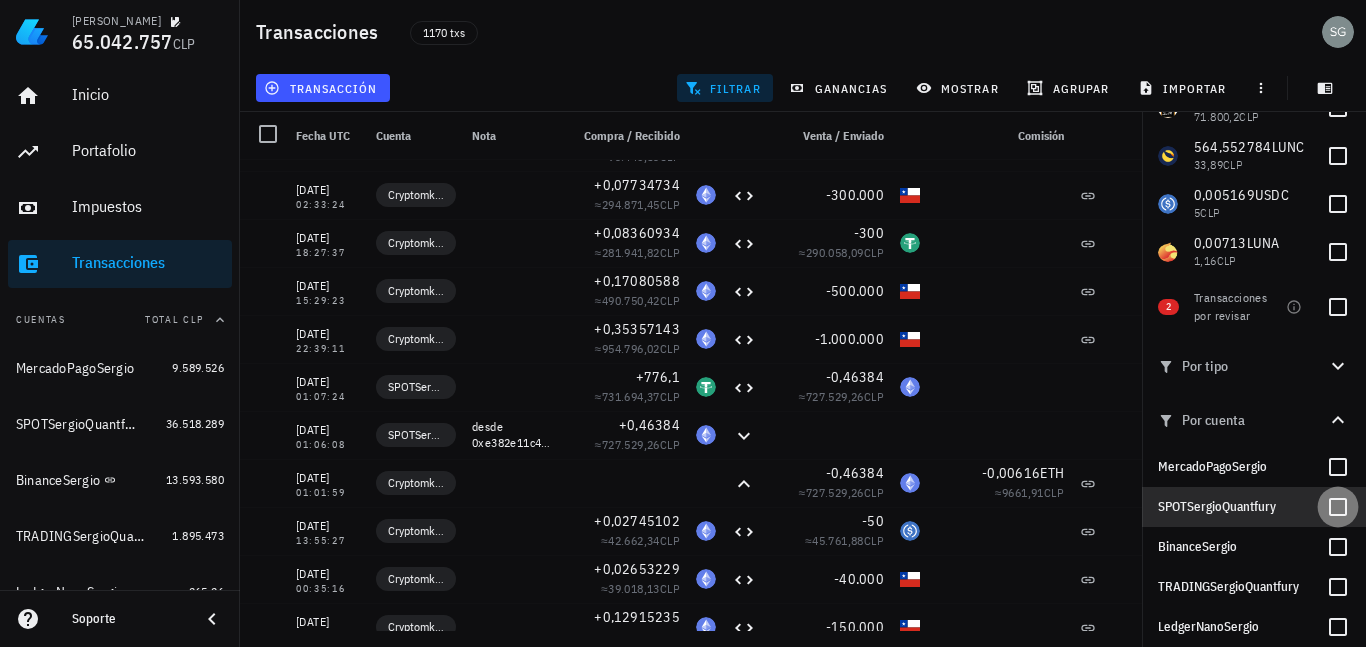 click at bounding box center (1338, 507) 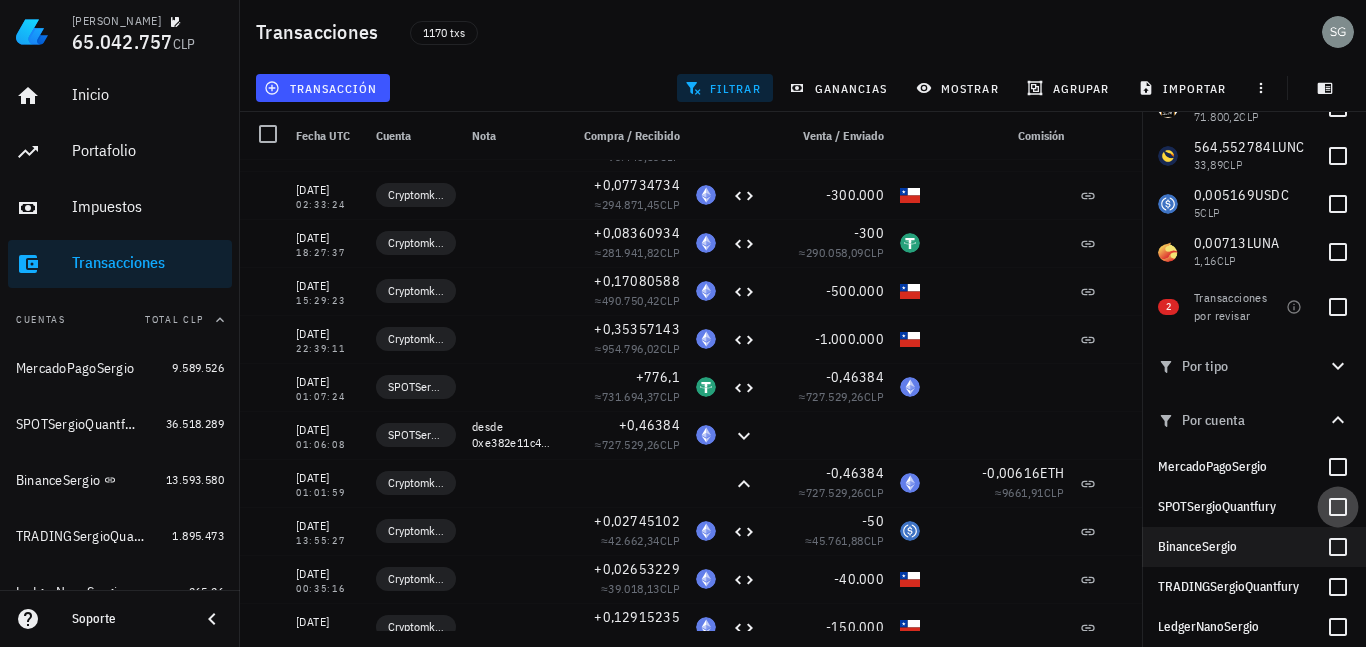 checkbox on "true" 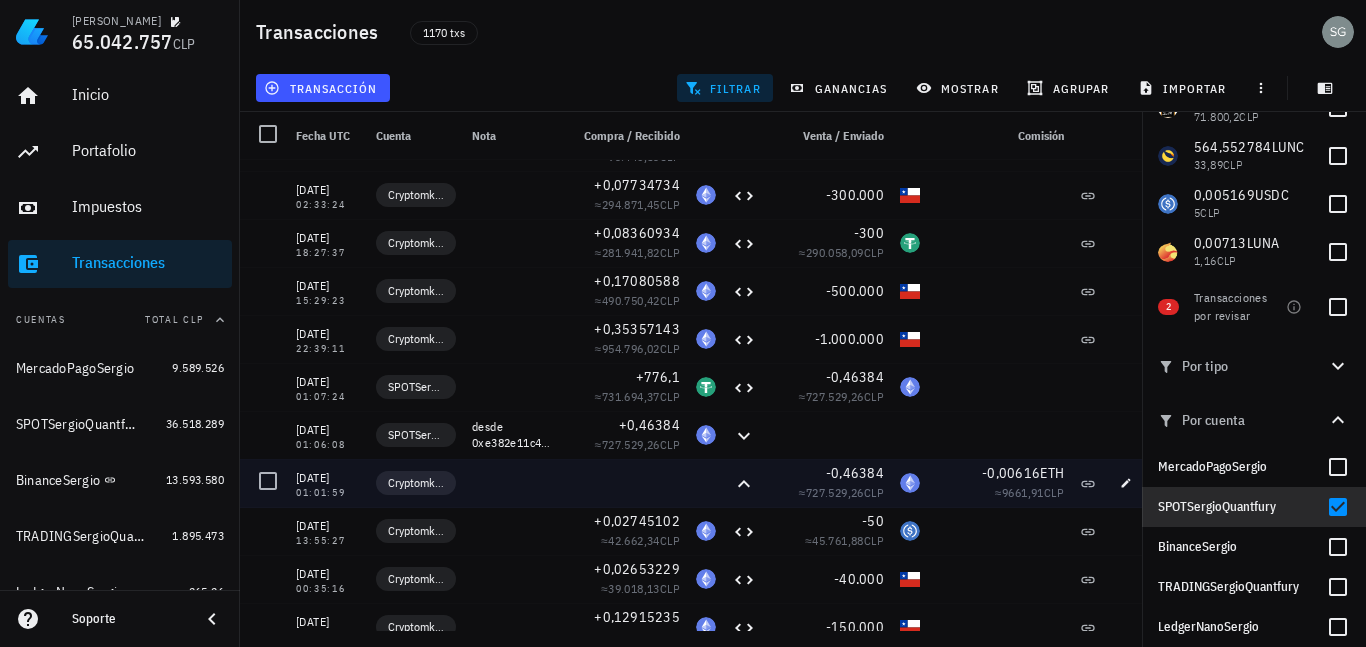 scroll, scrollTop: 0, scrollLeft: 0, axis: both 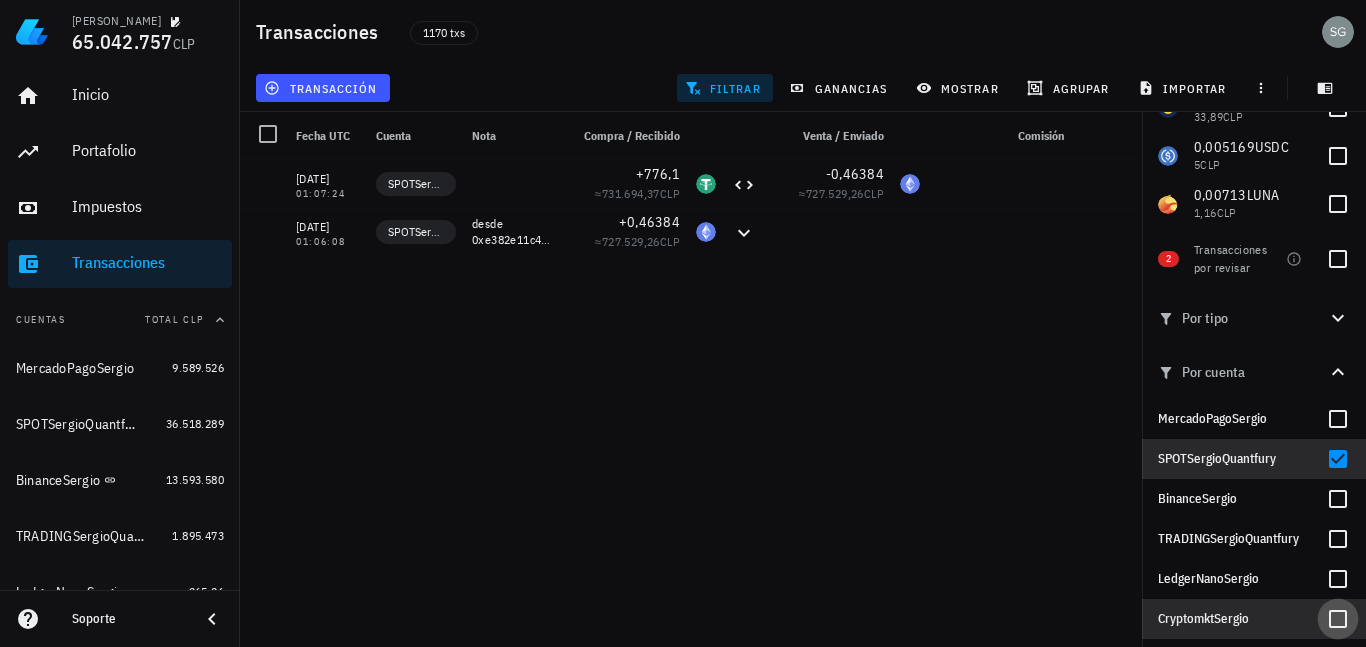 click at bounding box center (1338, 619) 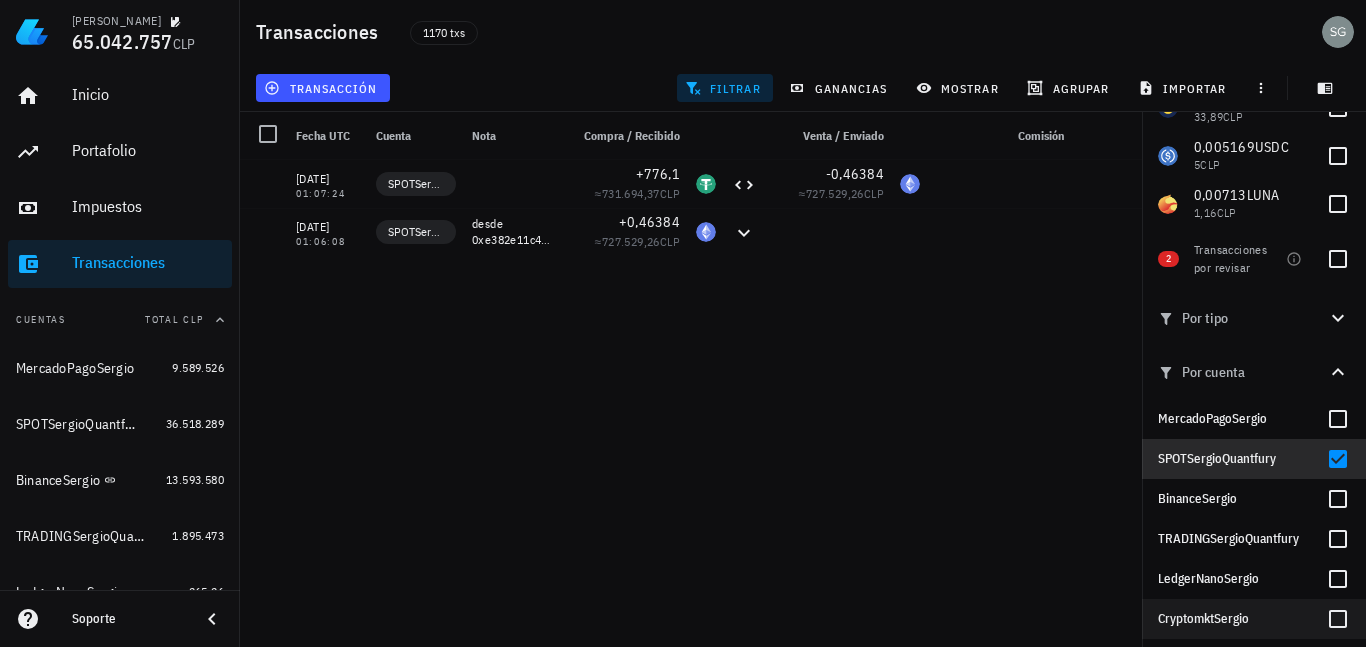checkbox on "true" 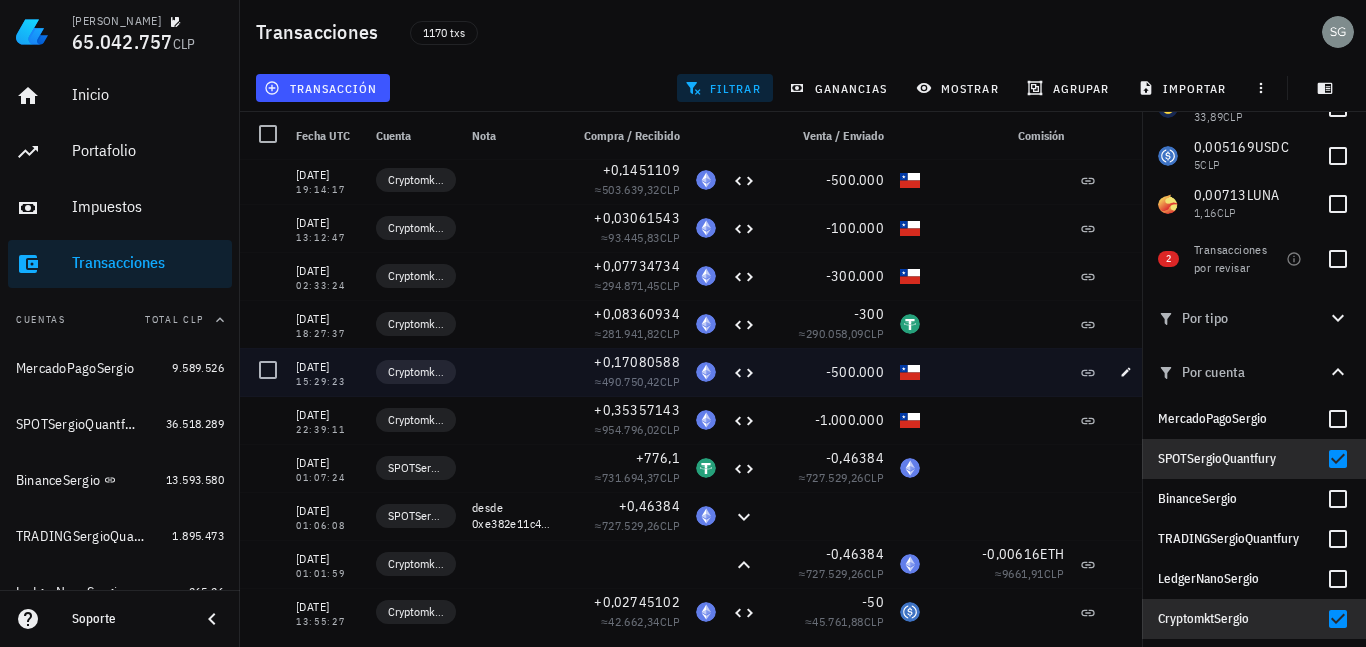scroll, scrollTop: 0, scrollLeft: 0, axis: both 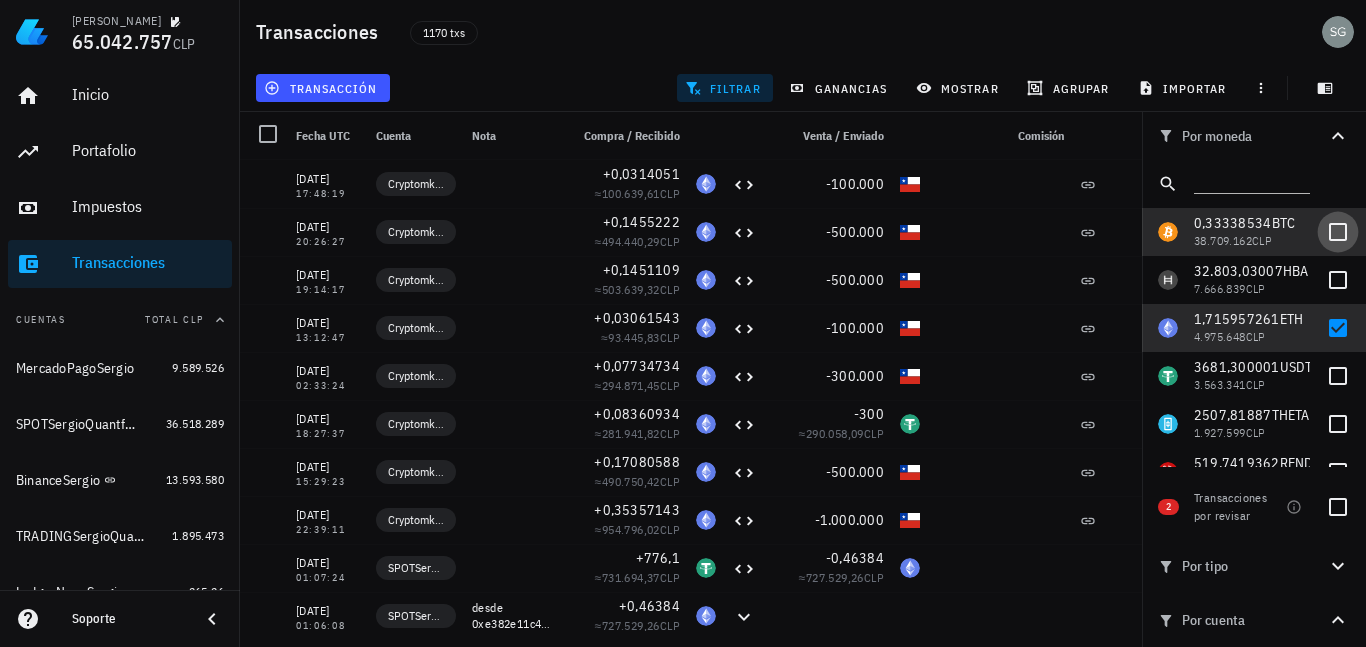 click at bounding box center [1338, 232] 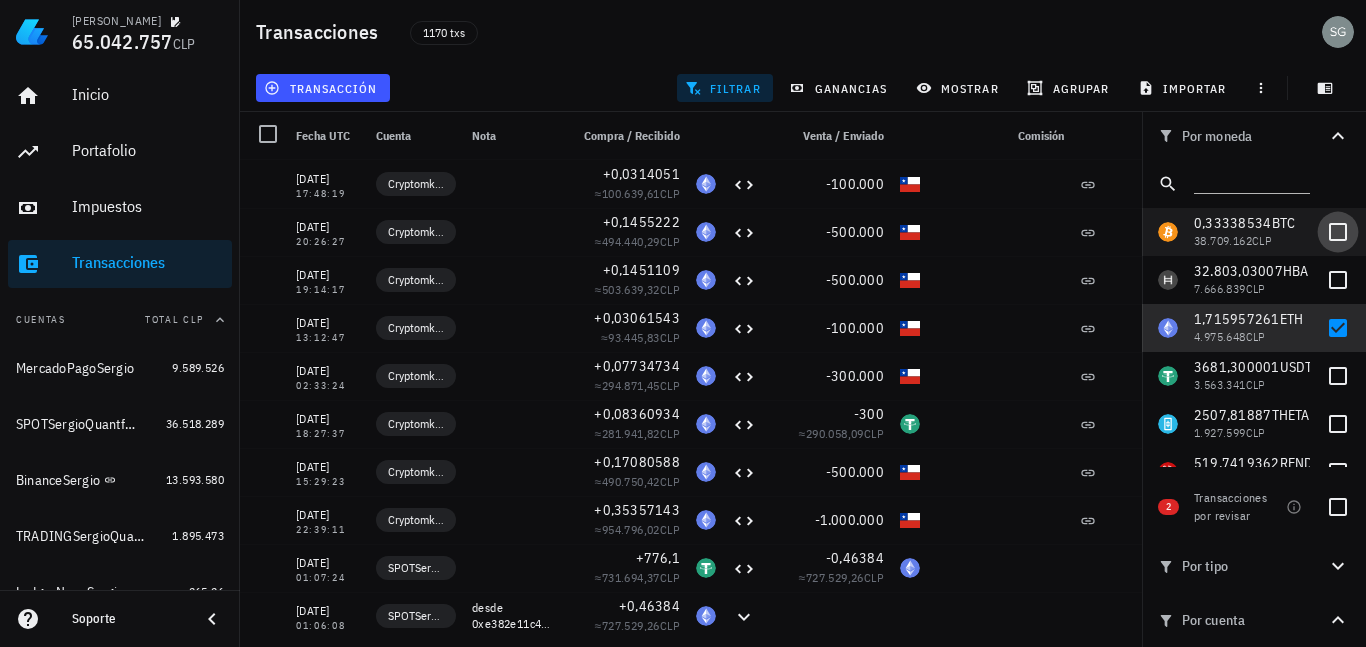checkbox on "true" 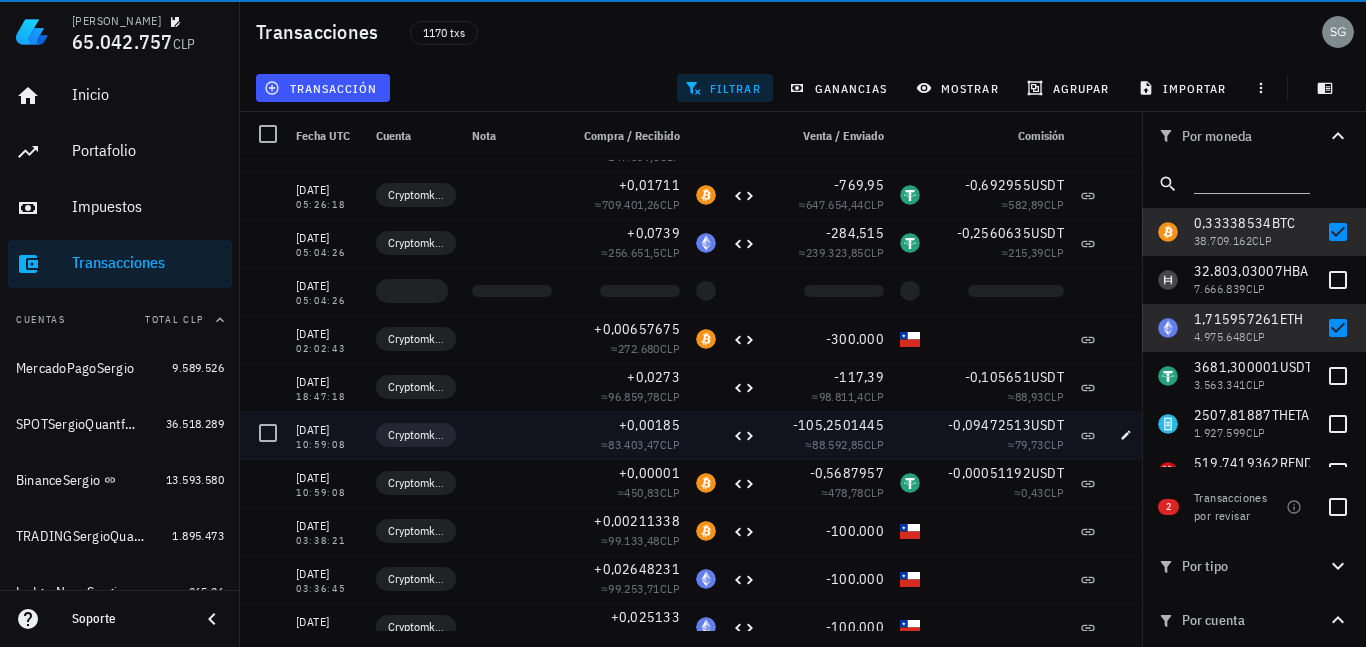scroll, scrollTop: 6513, scrollLeft: 0, axis: vertical 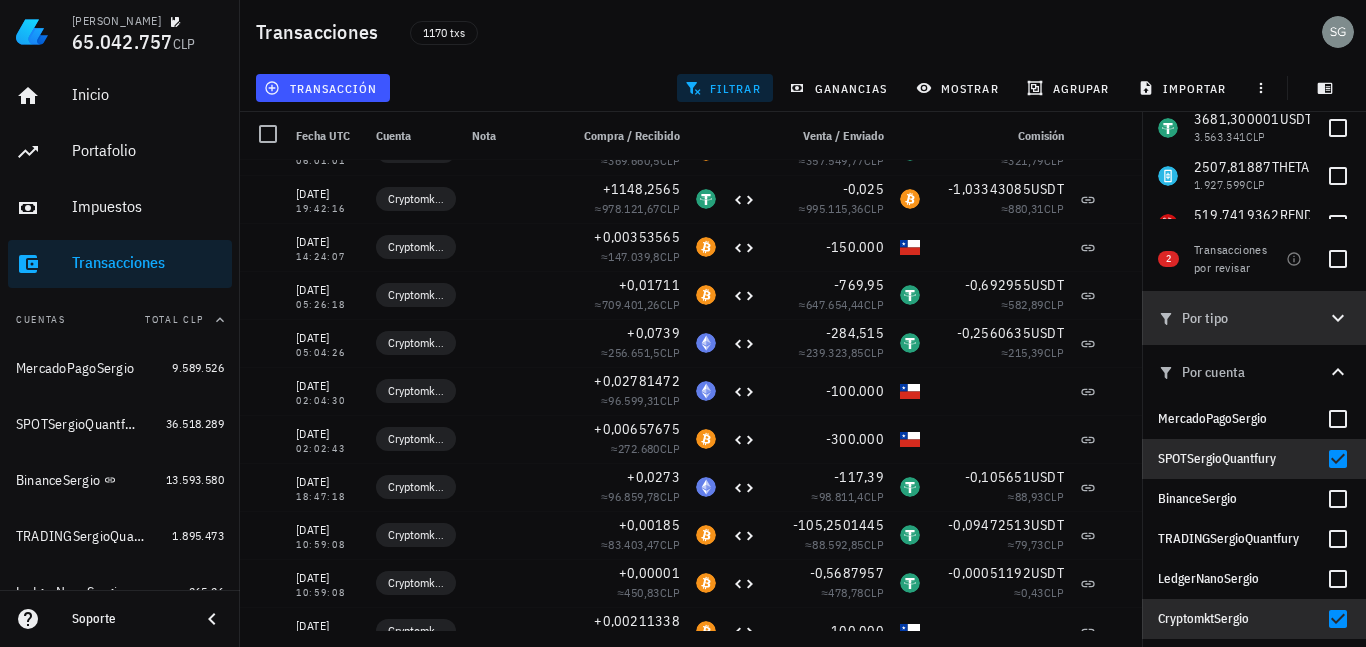 click on "Por tipo" at bounding box center (1254, 318) 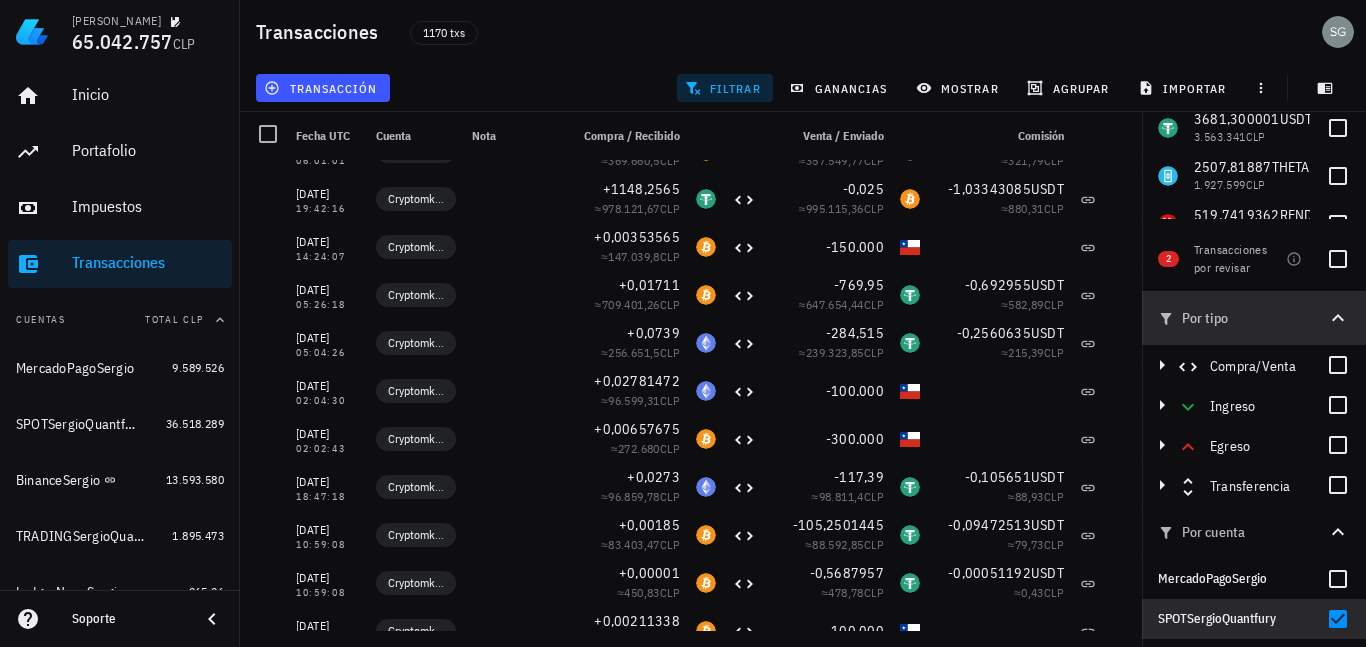 click 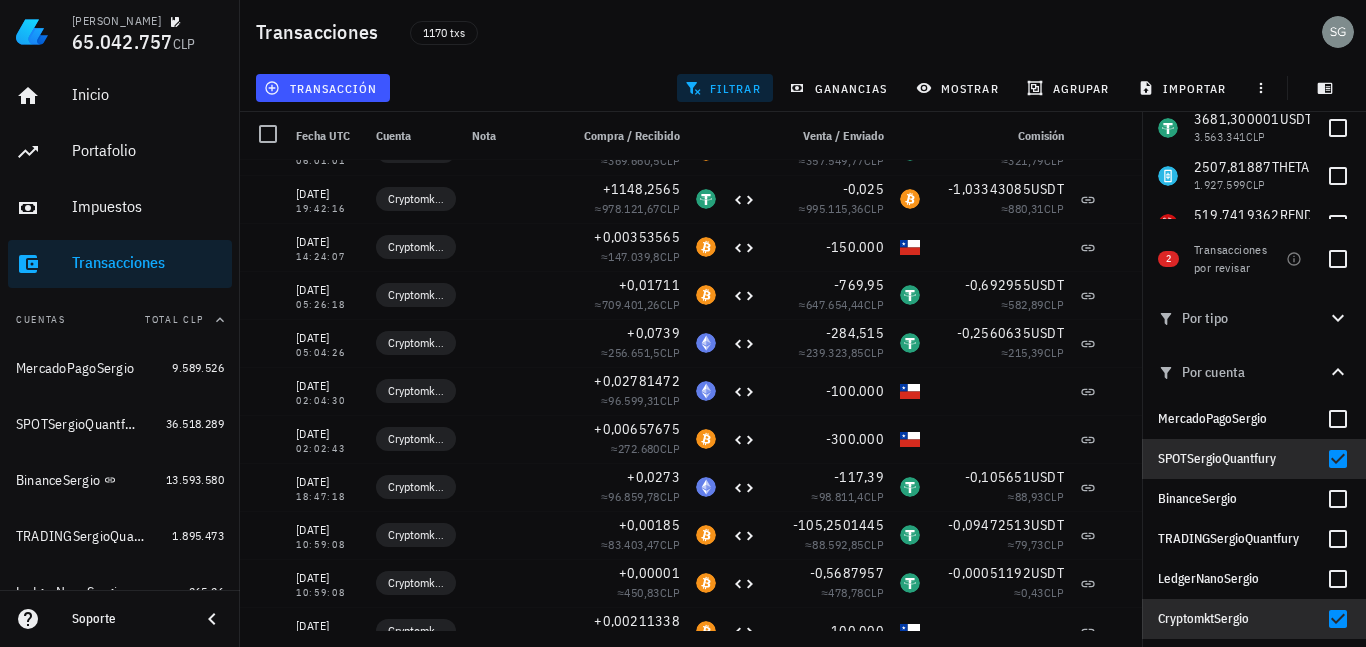 click 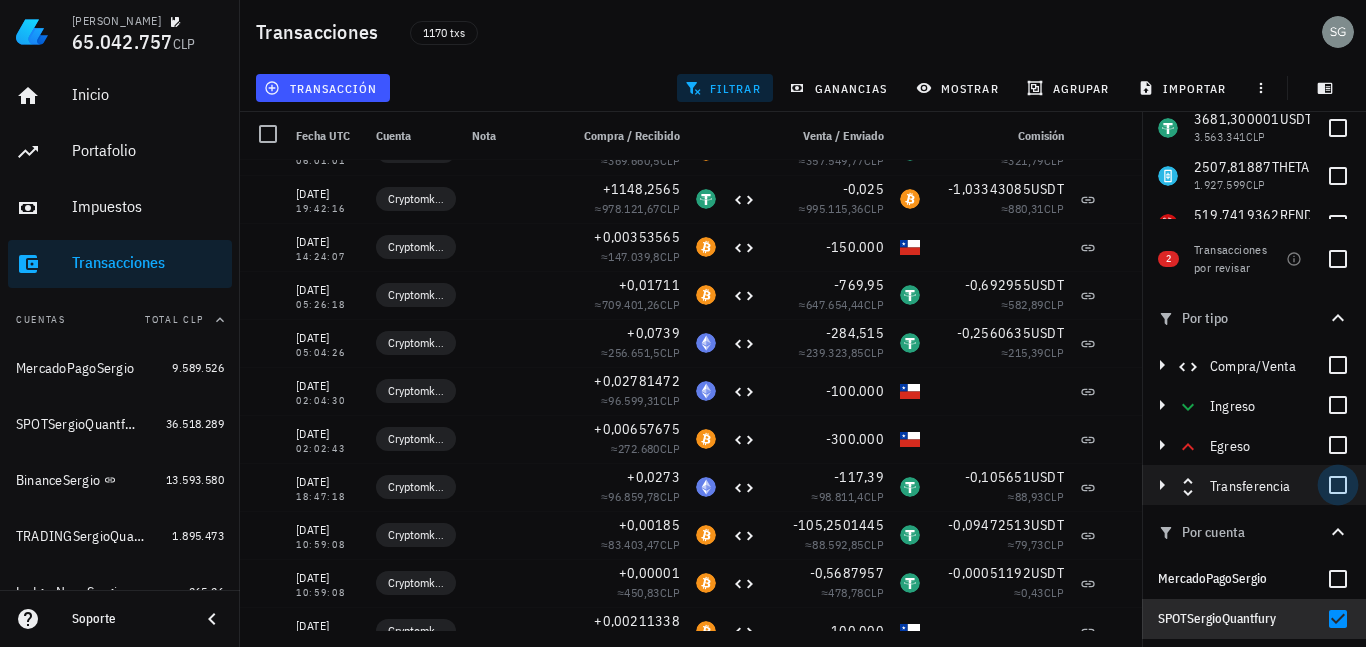 click at bounding box center (1338, 485) 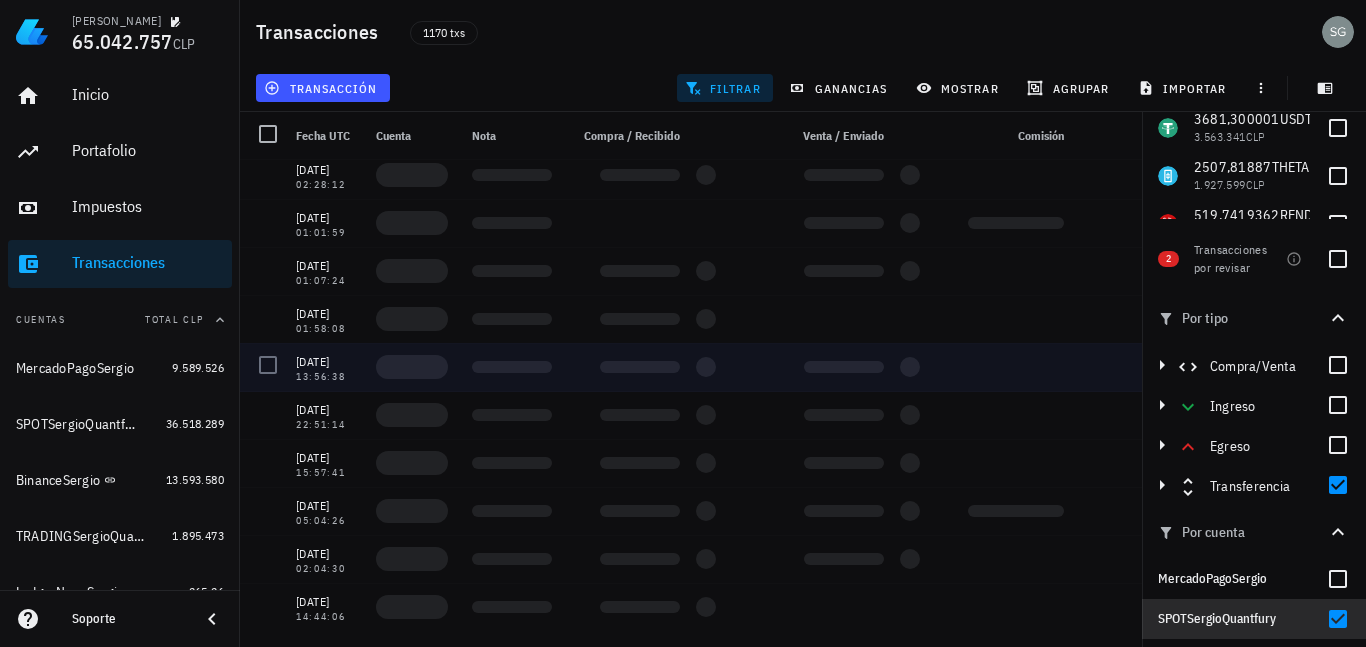 scroll, scrollTop: 9, scrollLeft: 0, axis: vertical 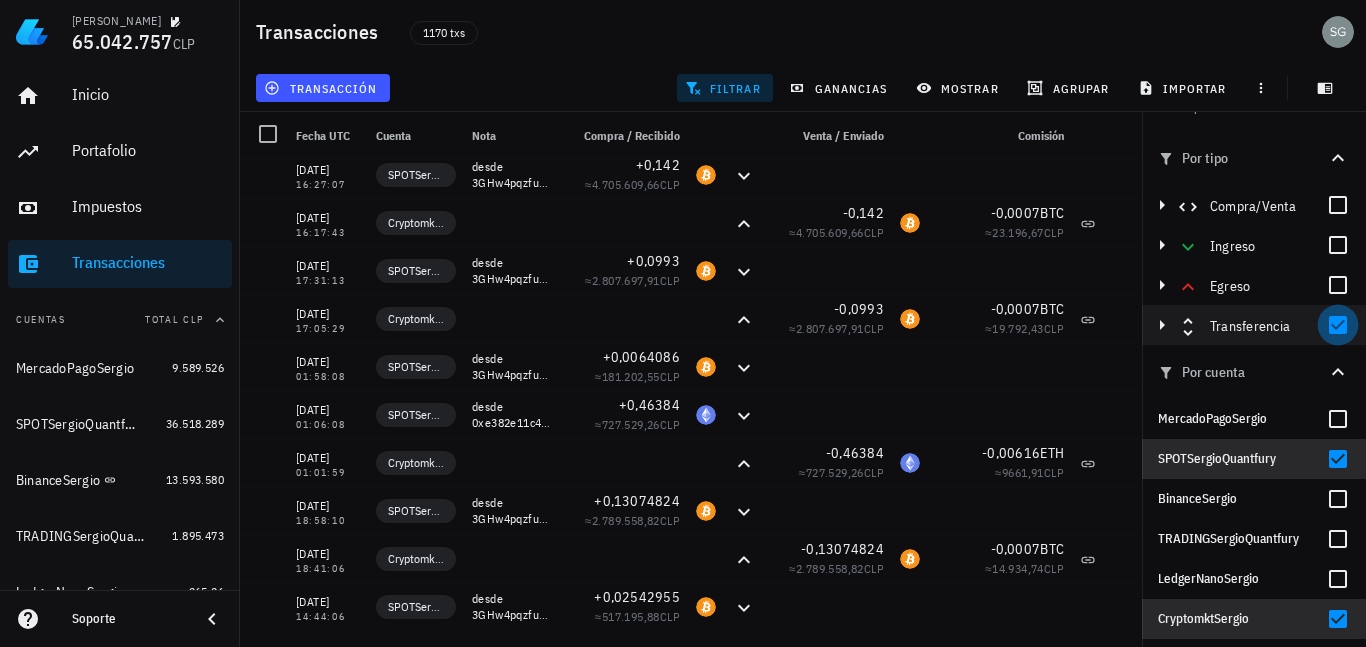click at bounding box center (1338, 325) 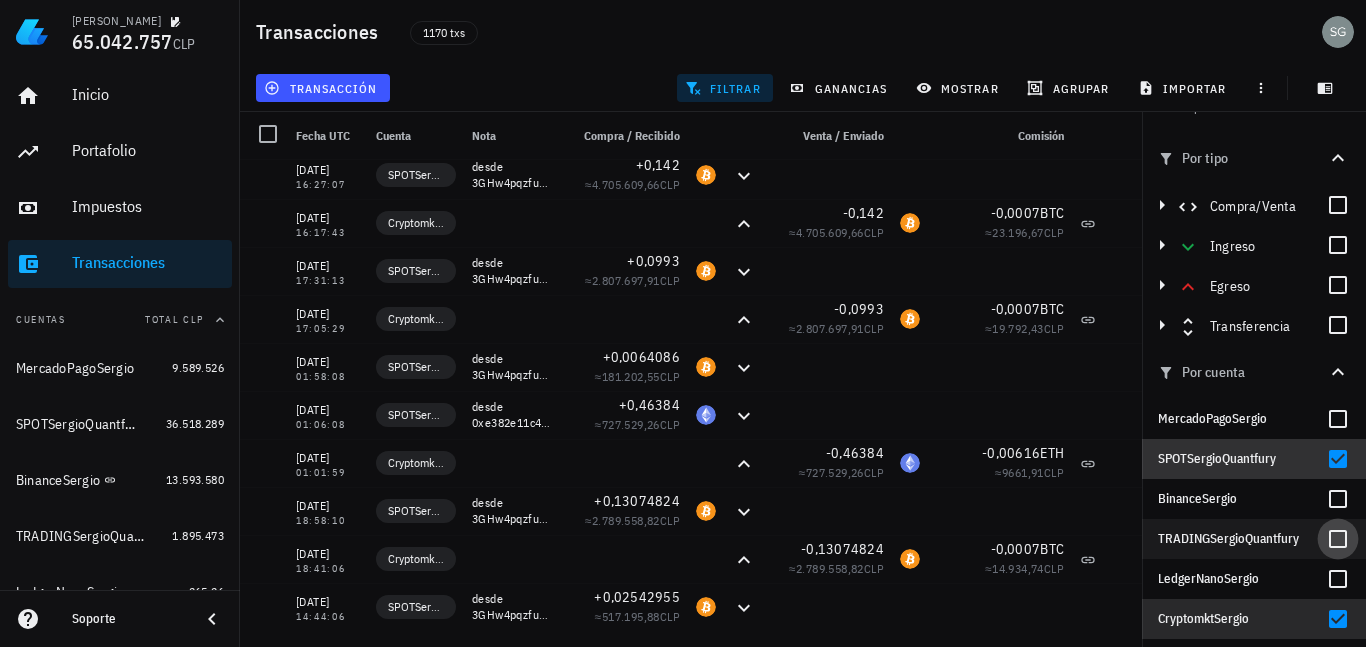 drag, startPoint x: 1322, startPoint y: 453, endPoint x: 1323, endPoint y: 547, distance: 94.00532 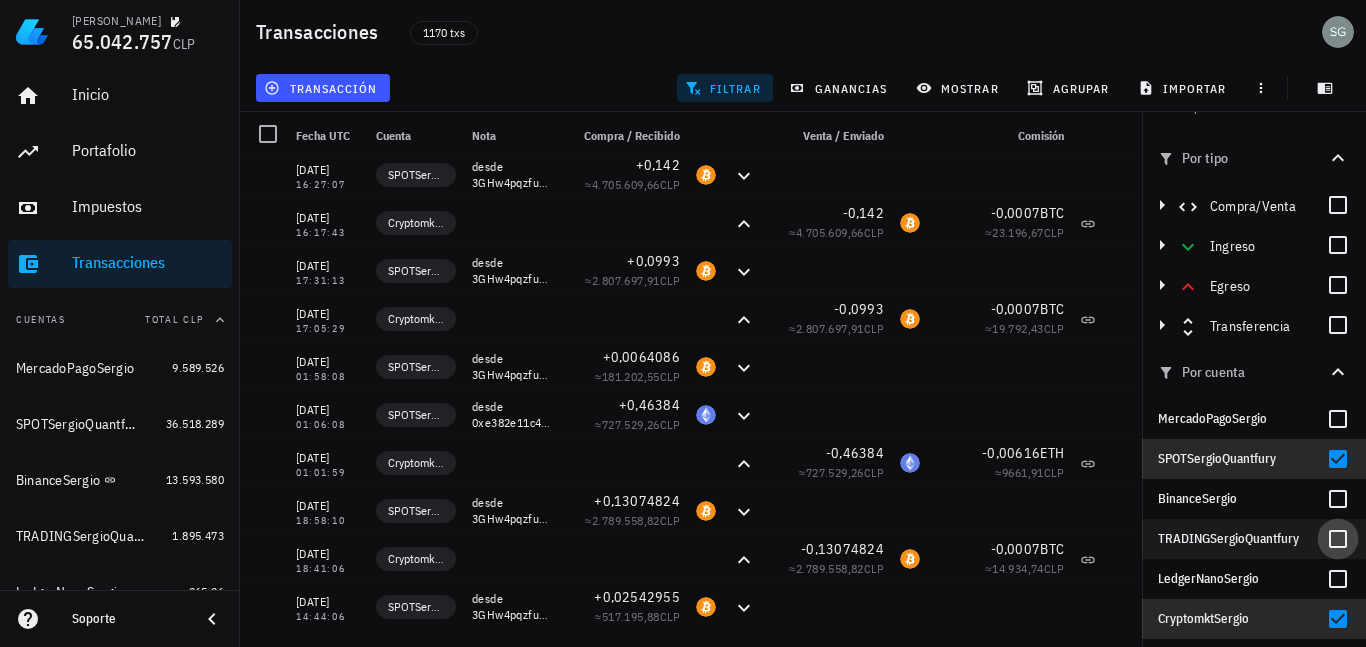 checkbox on "false" 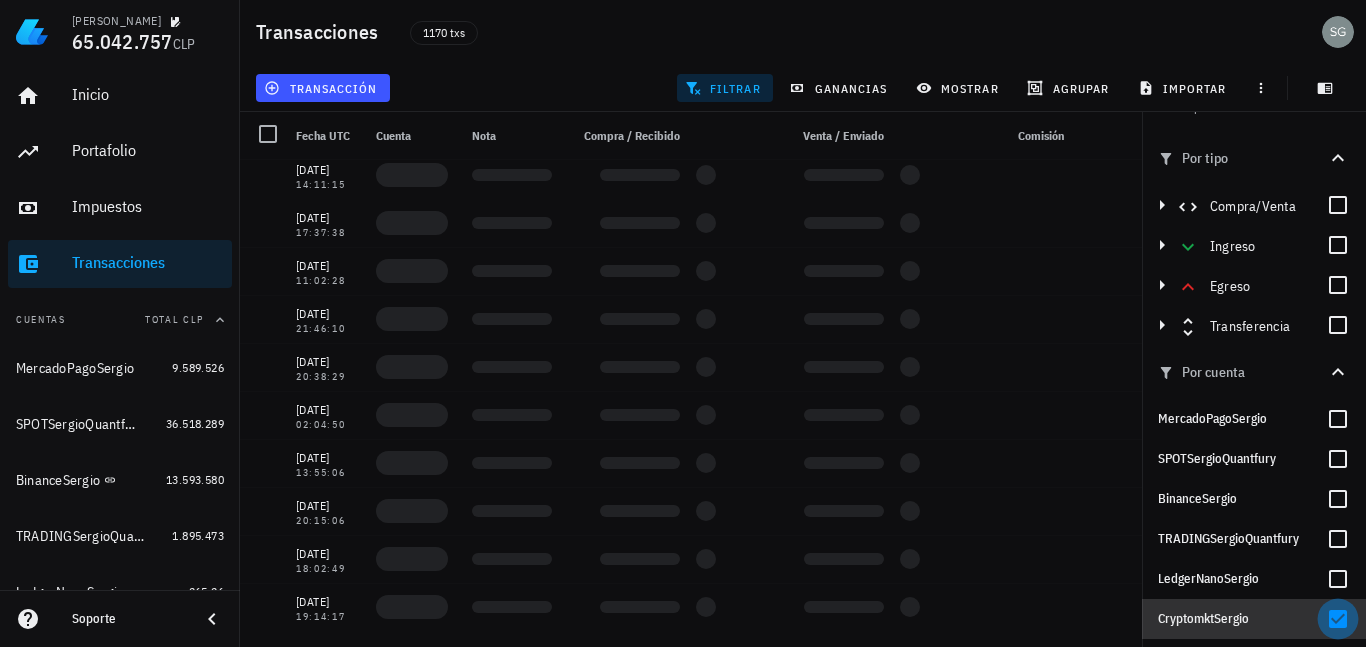 click at bounding box center (1338, 619) 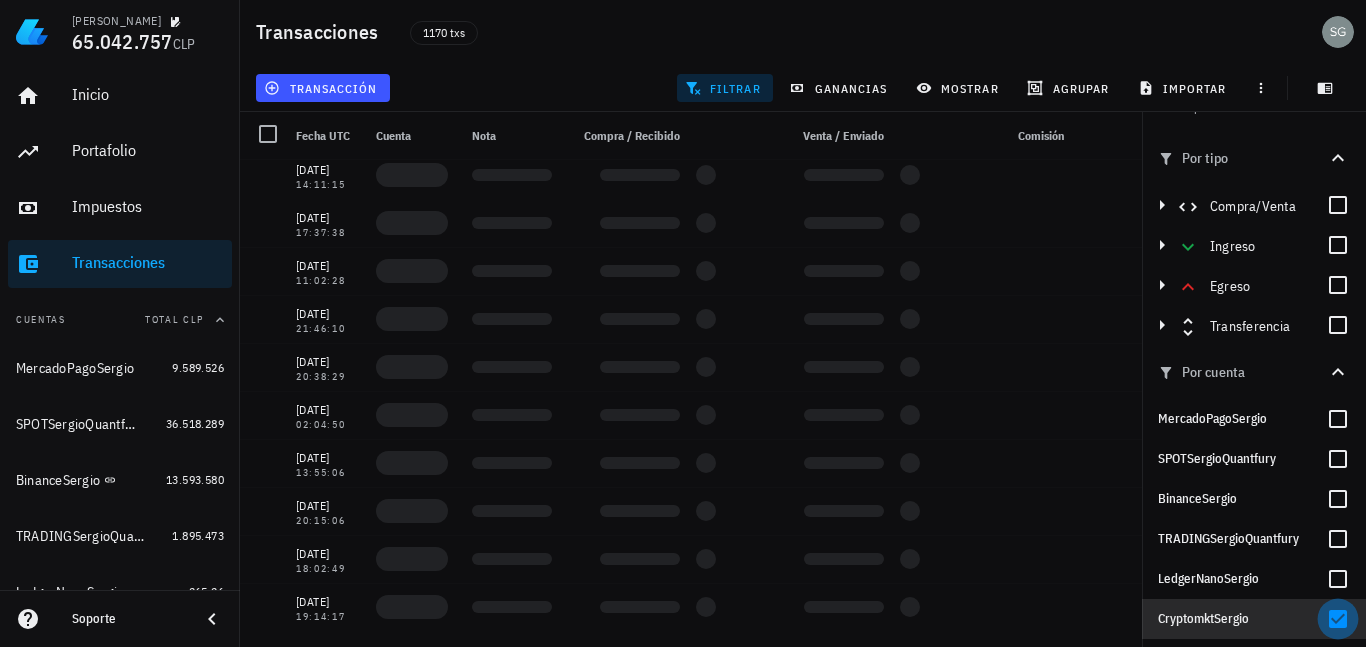 checkbox on "false" 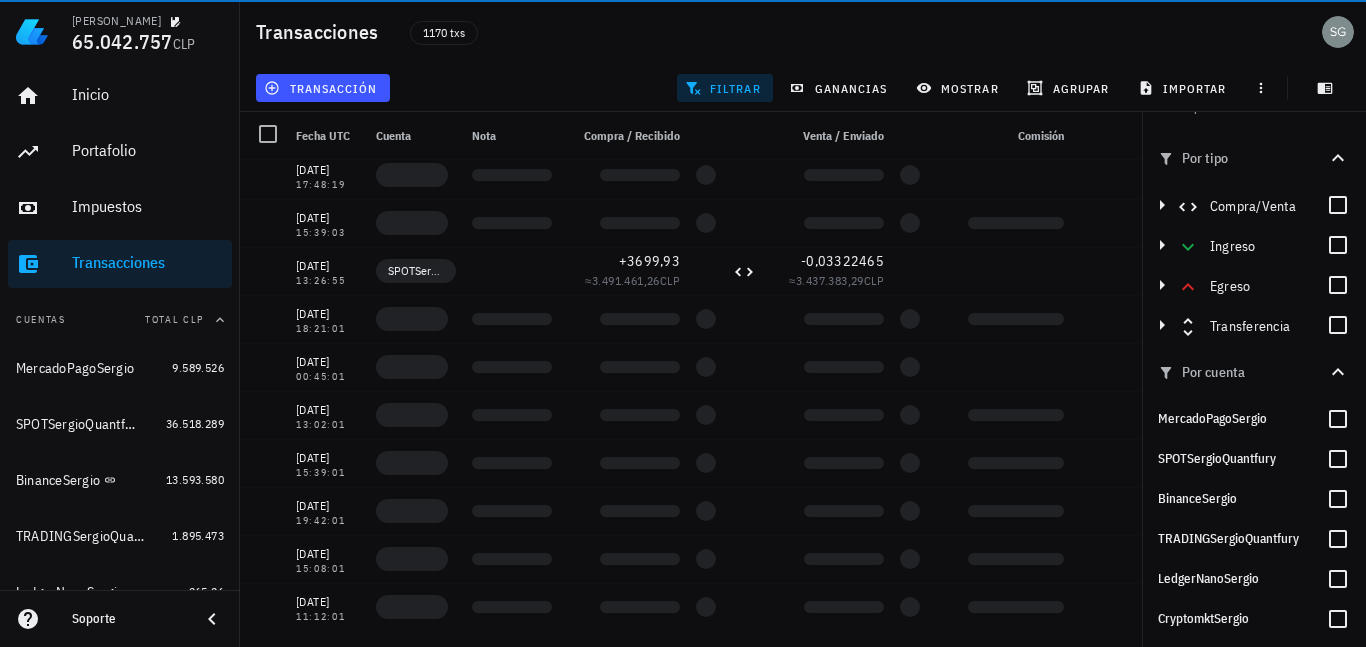 scroll, scrollTop: 0, scrollLeft: 0, axis: both 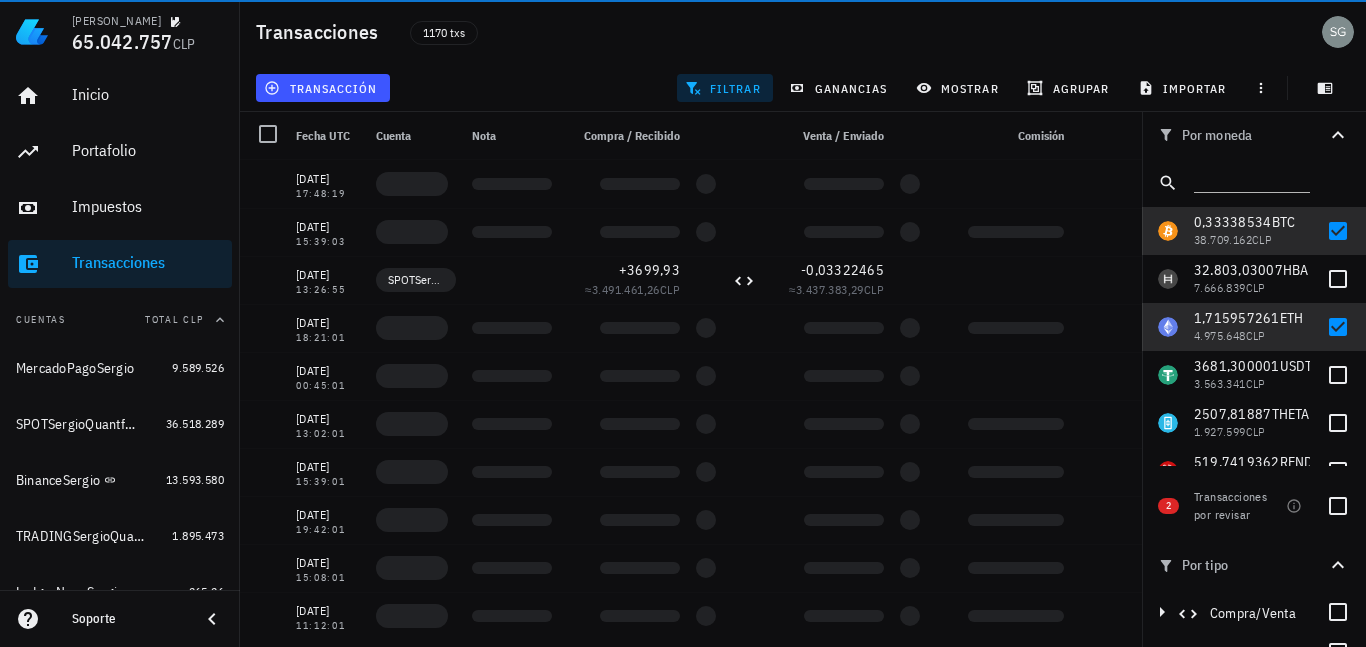 click at bounding box center [1254, 183] 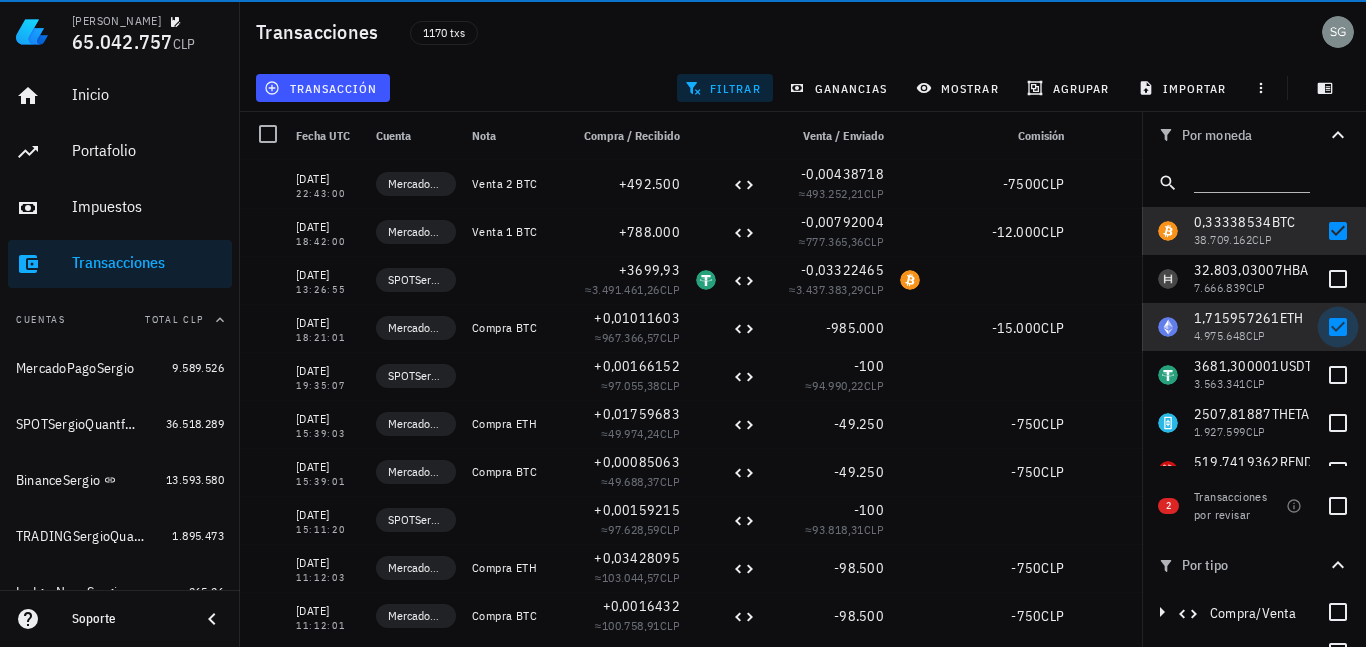 scroll, scrollTop: 0, scrollLeft: 0, axis: both 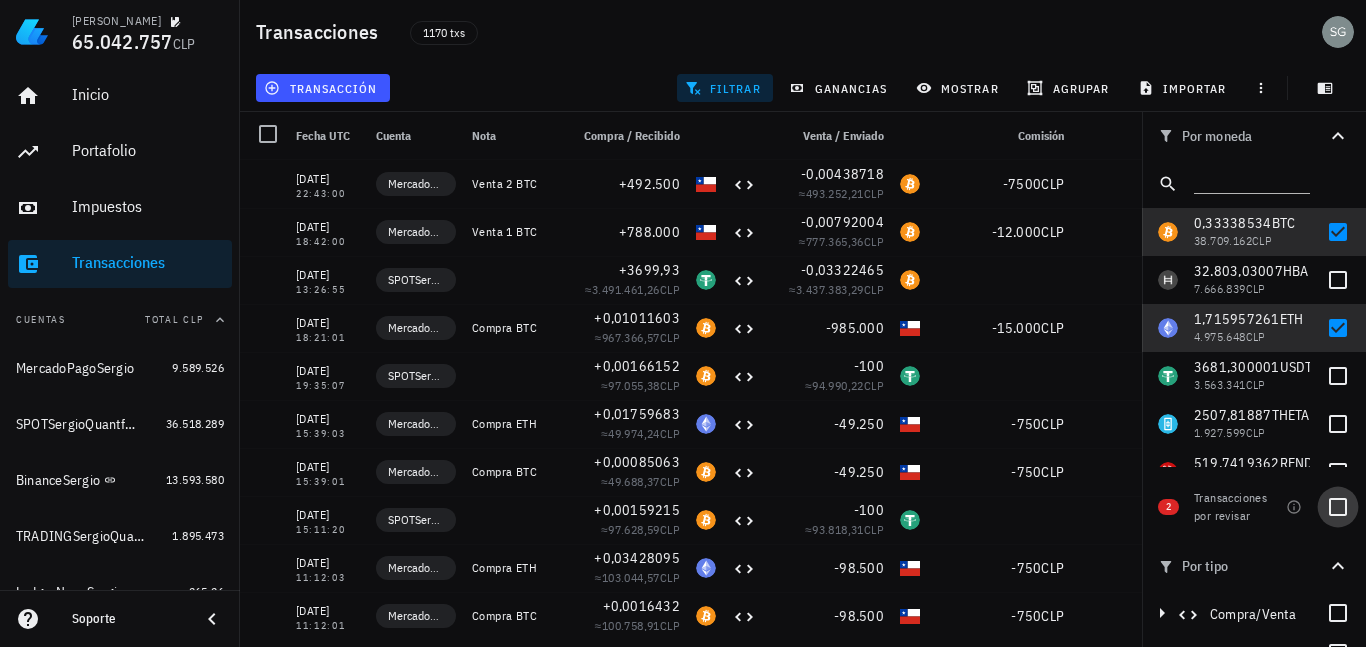 click at bounding box center [1338, 507] 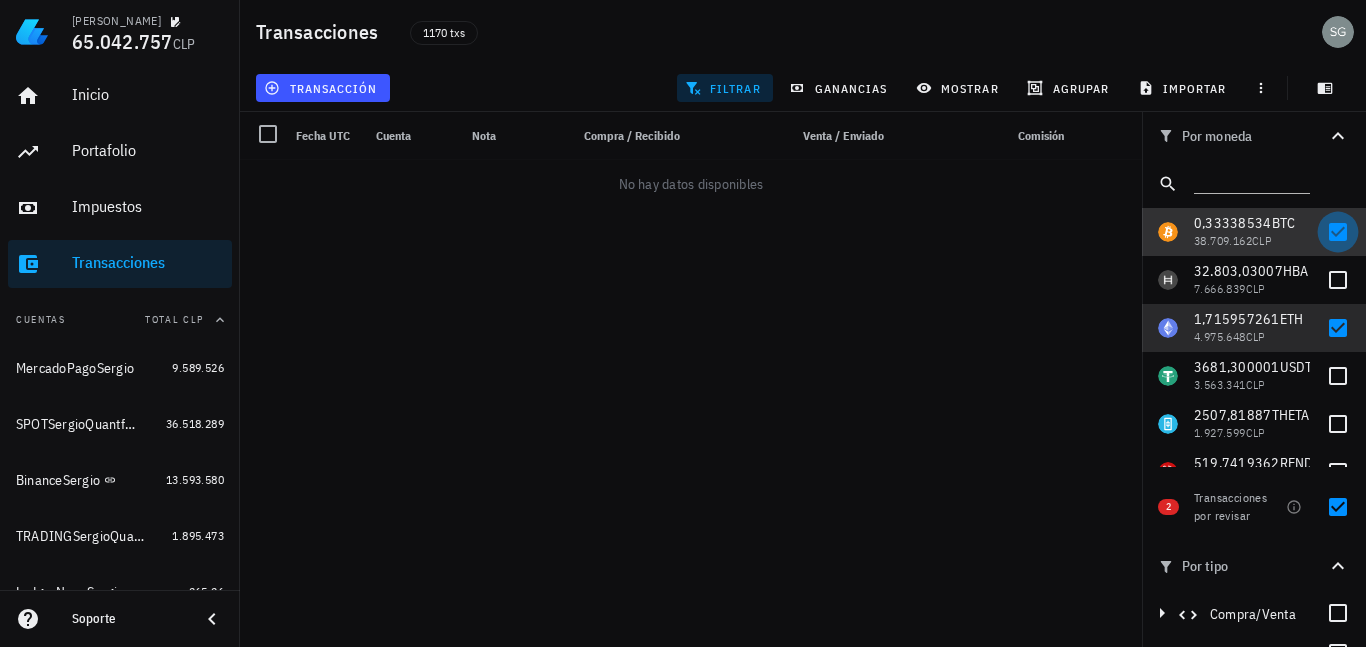 click at bounding box center [1338, 232] 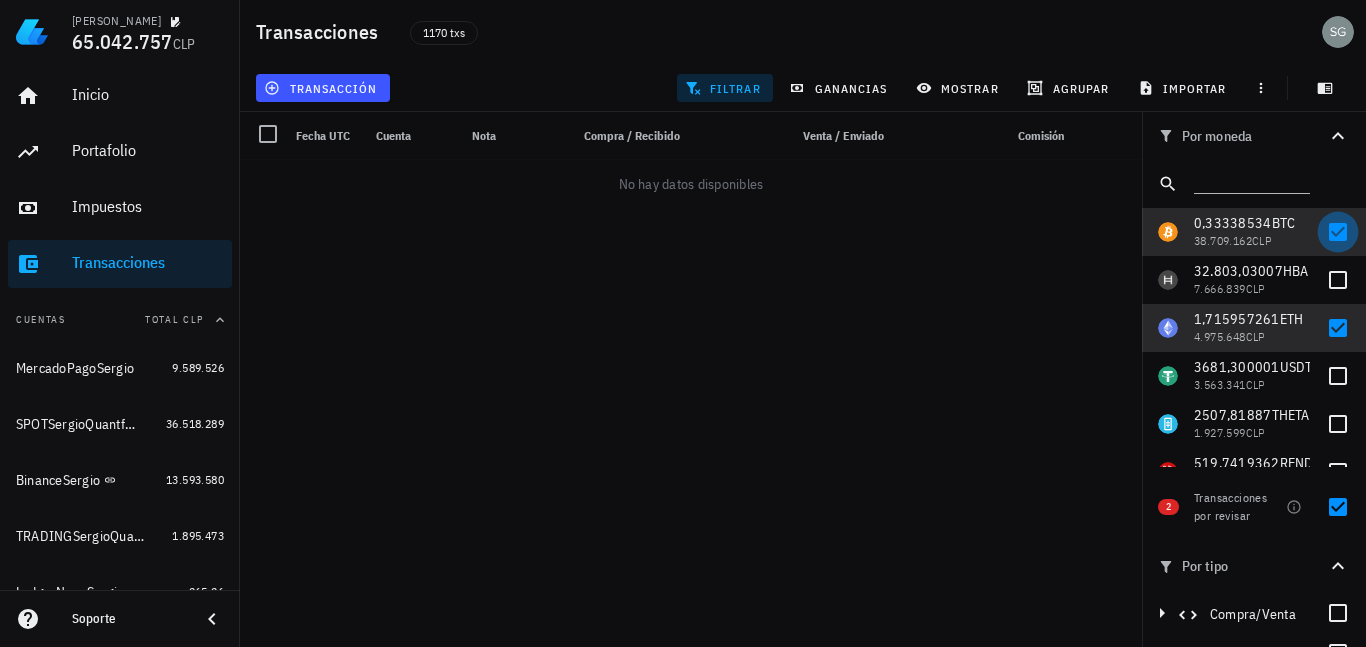checkbox on "false" 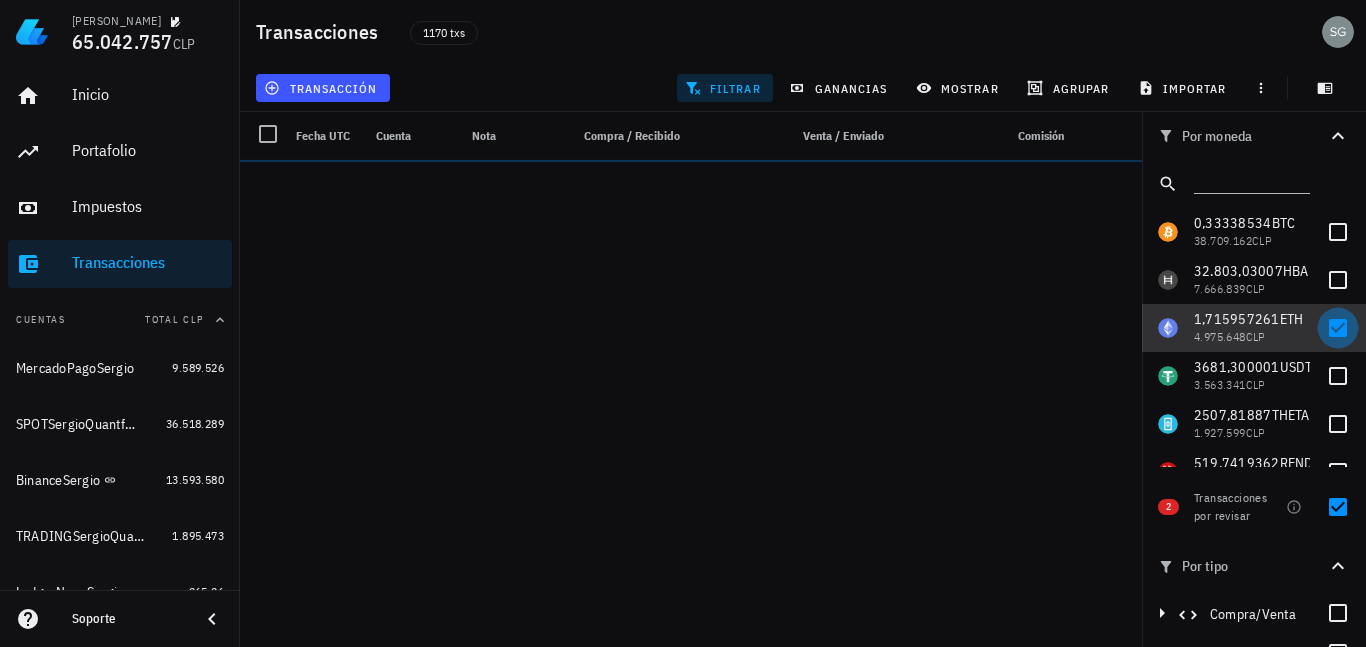 click at bounding box center [1338, 328] 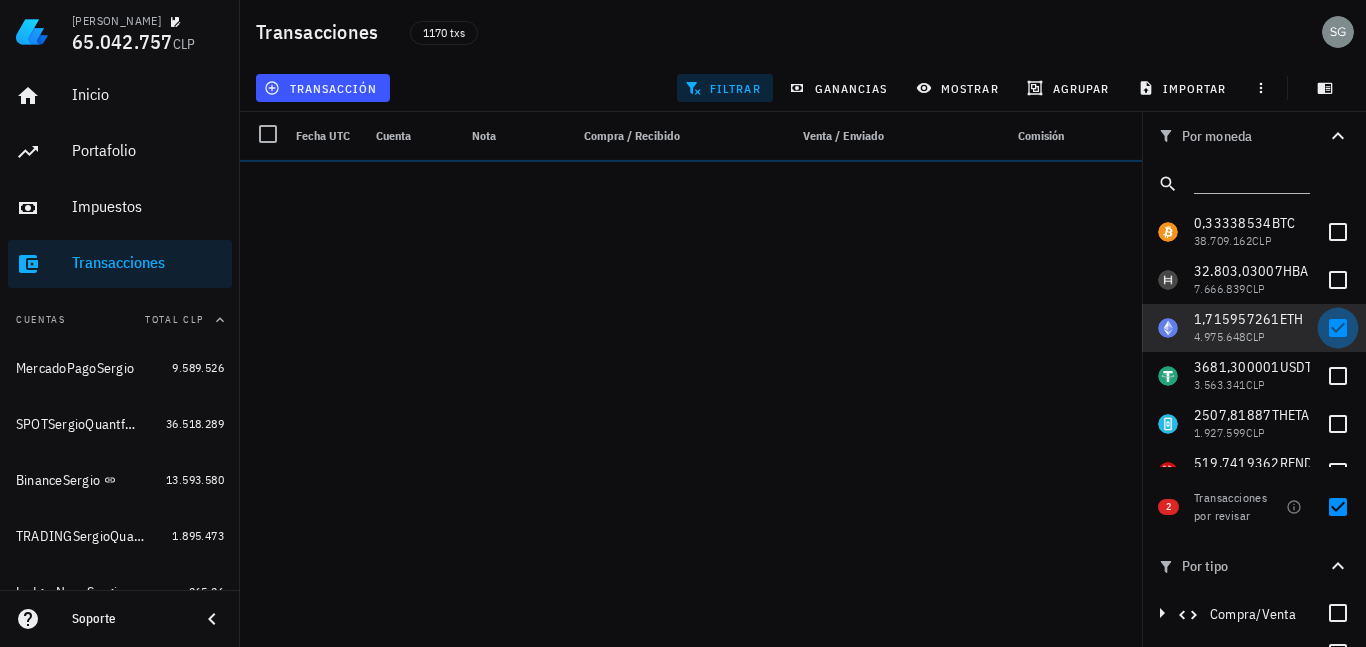 checkbox on "false" 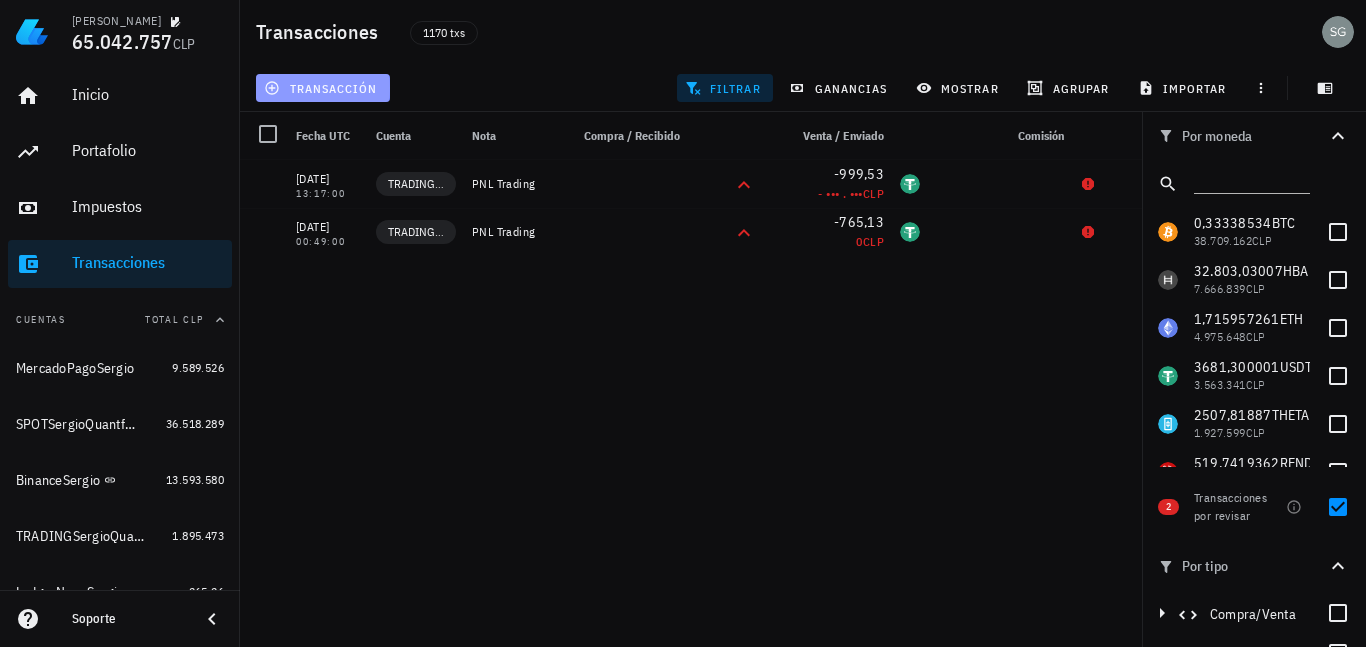 click on "transacción" at bounding box center (322, 88) 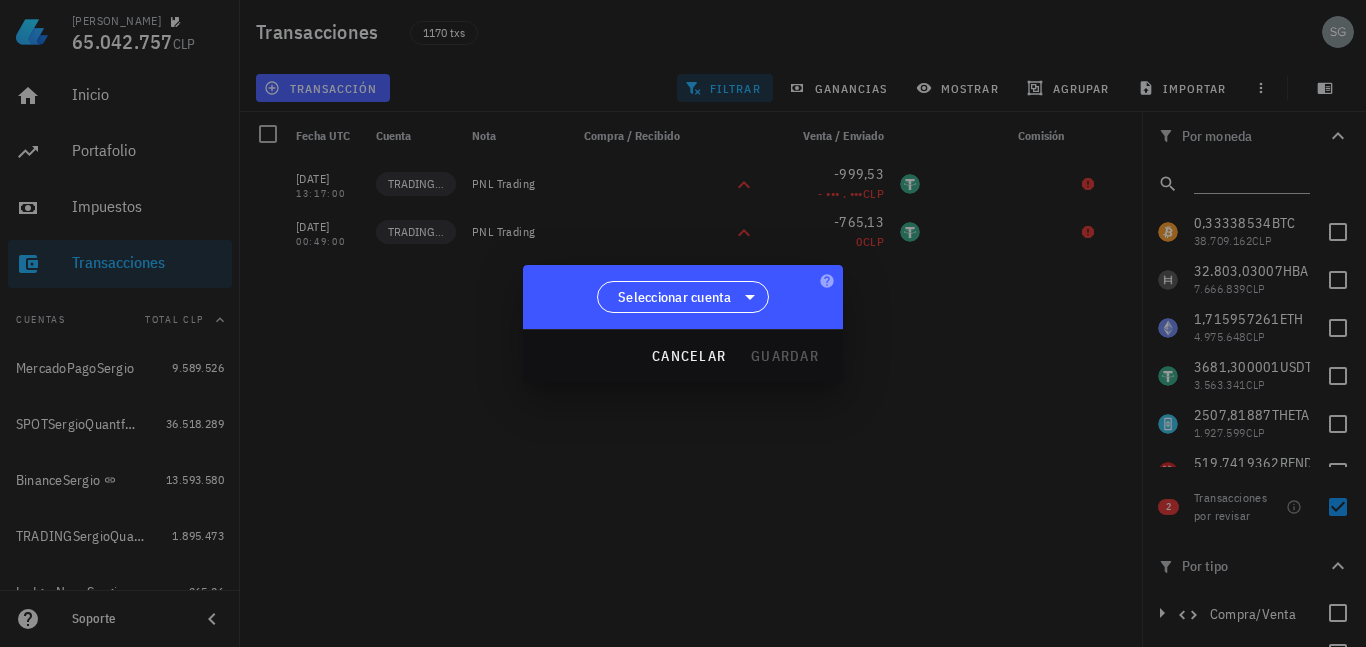 click at bounding box center (683, 323) 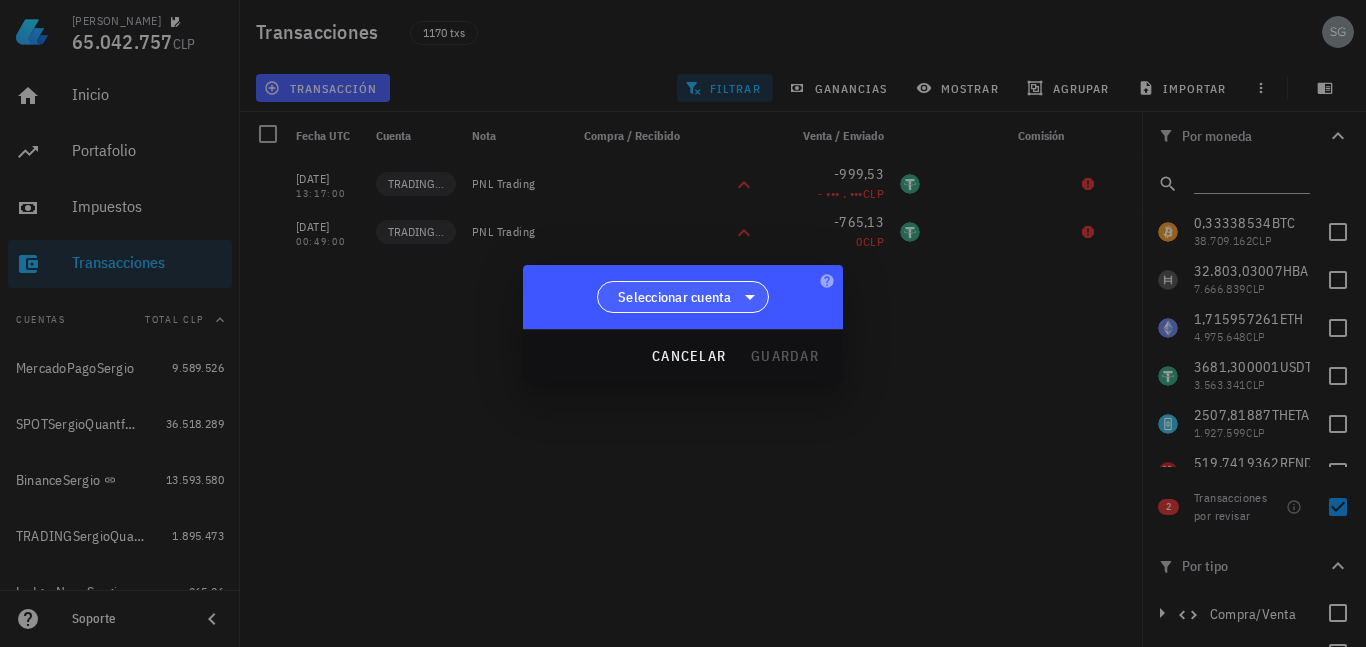 click on "Seleccionar cuenta" at bounding box center (683, 297) 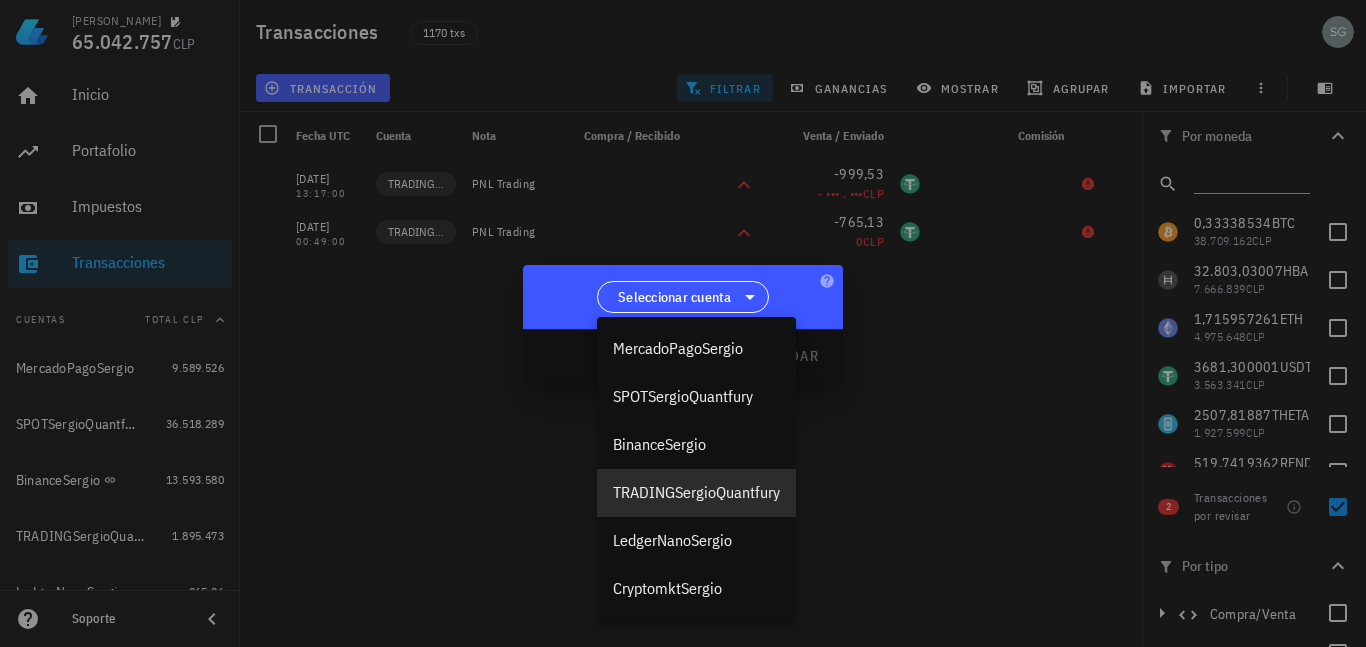 click on "TRADINGSergioQuantfury" at bounding box center [696, 492] 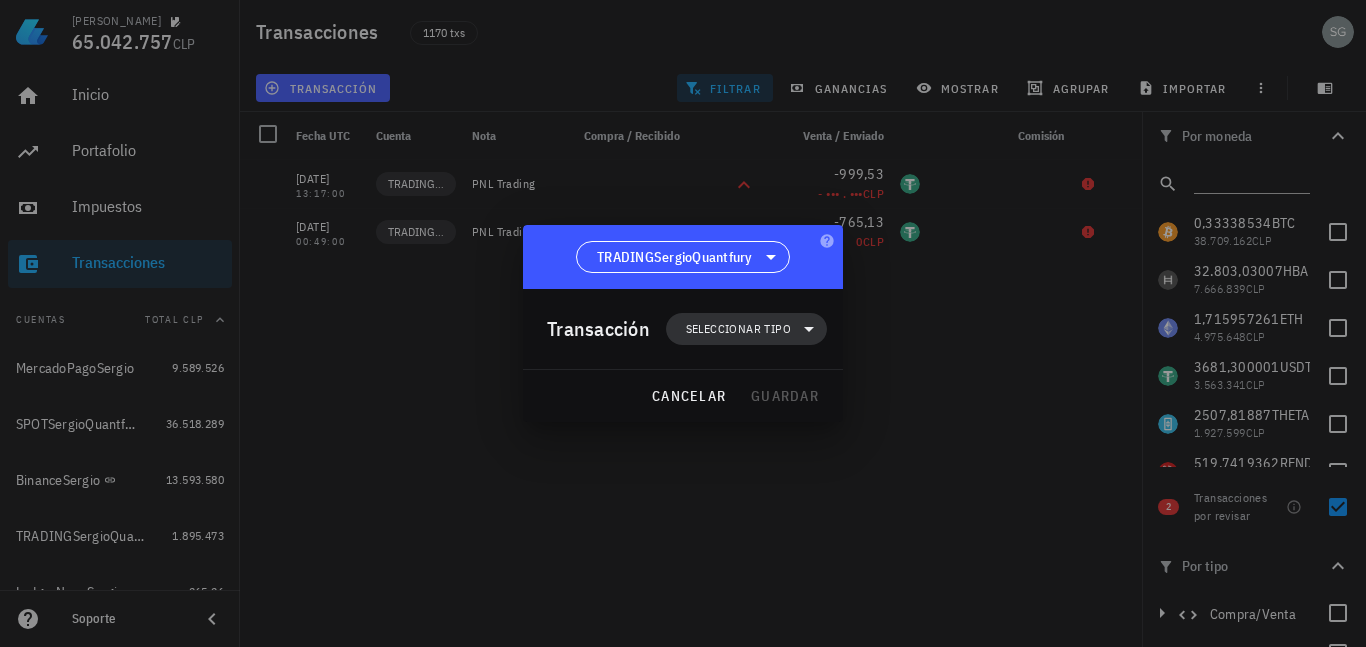 click on "Seleccionar tipo" at bounding box center (738, 329) 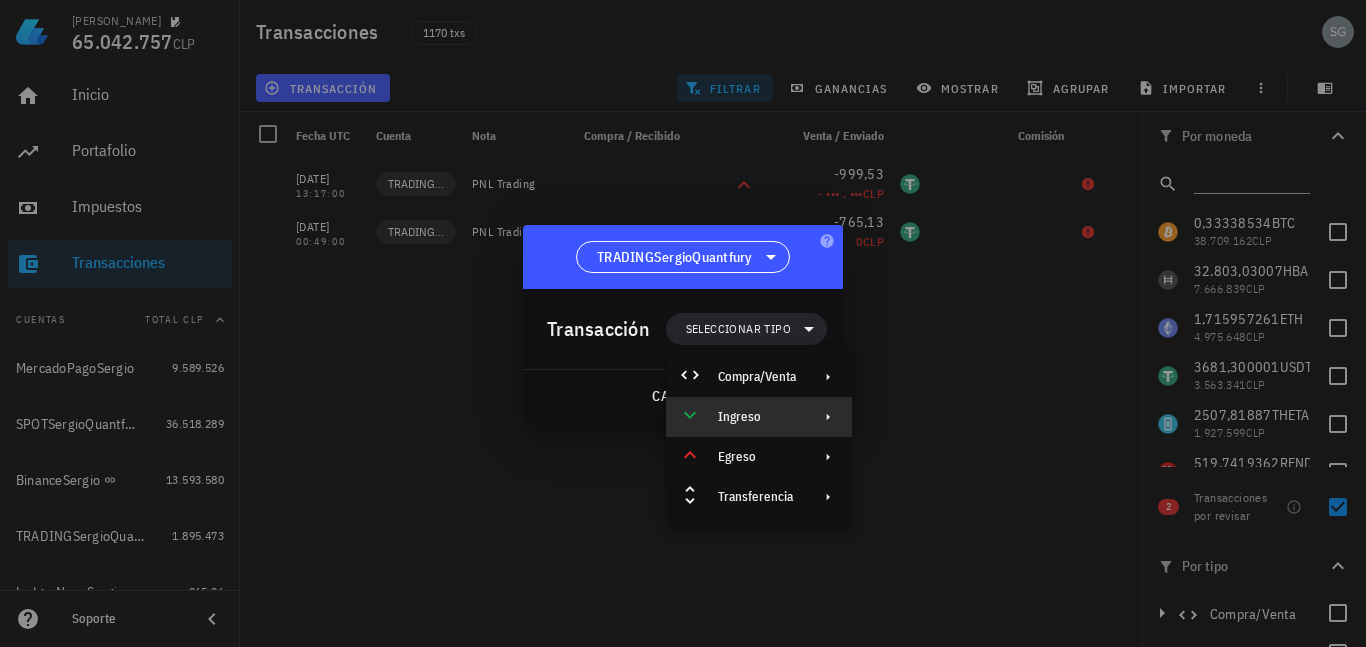click on "Ingreso" at bounding box center (757, 417) 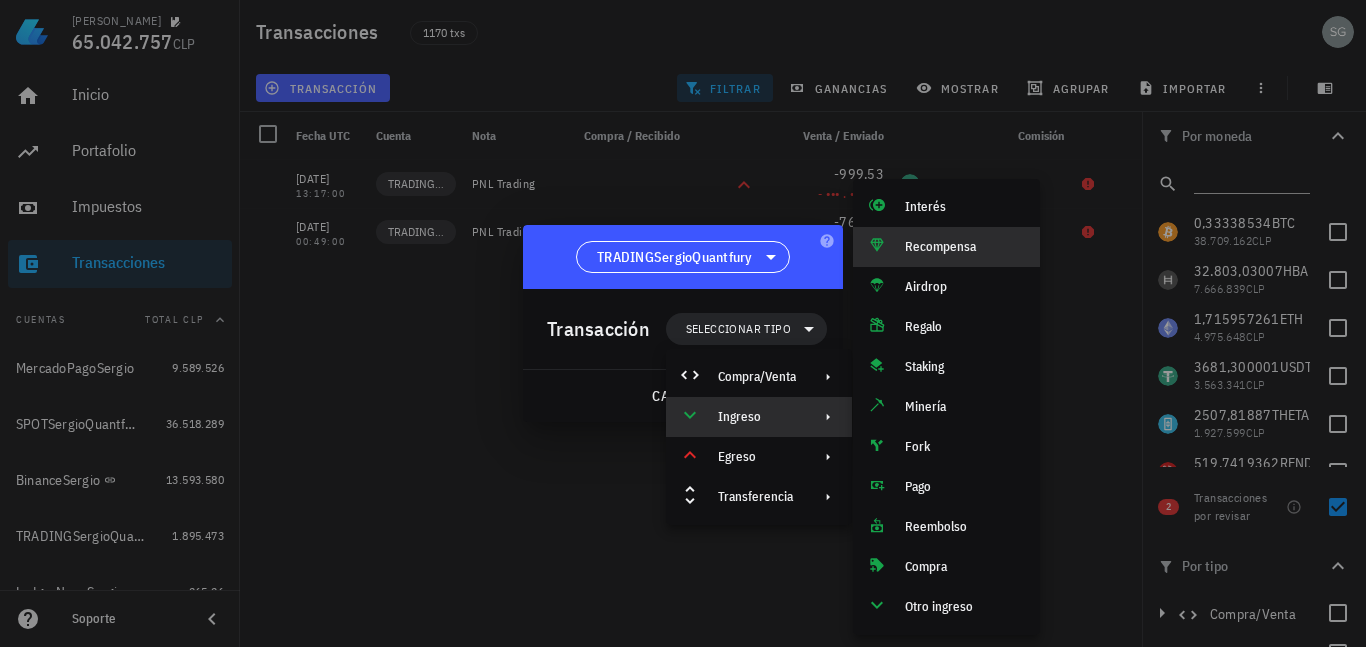 click on "Recompensa" at bounding box center (964, 247) 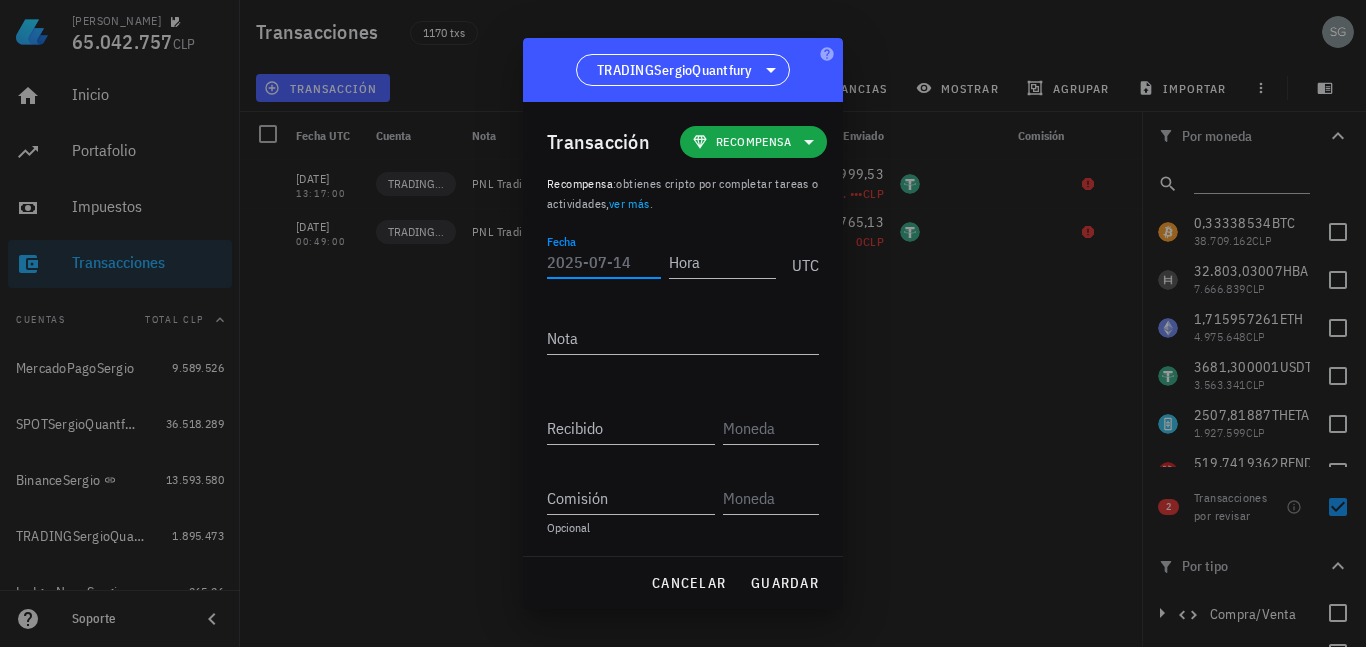 click on "Fecha" at bounding box center [604, 262] 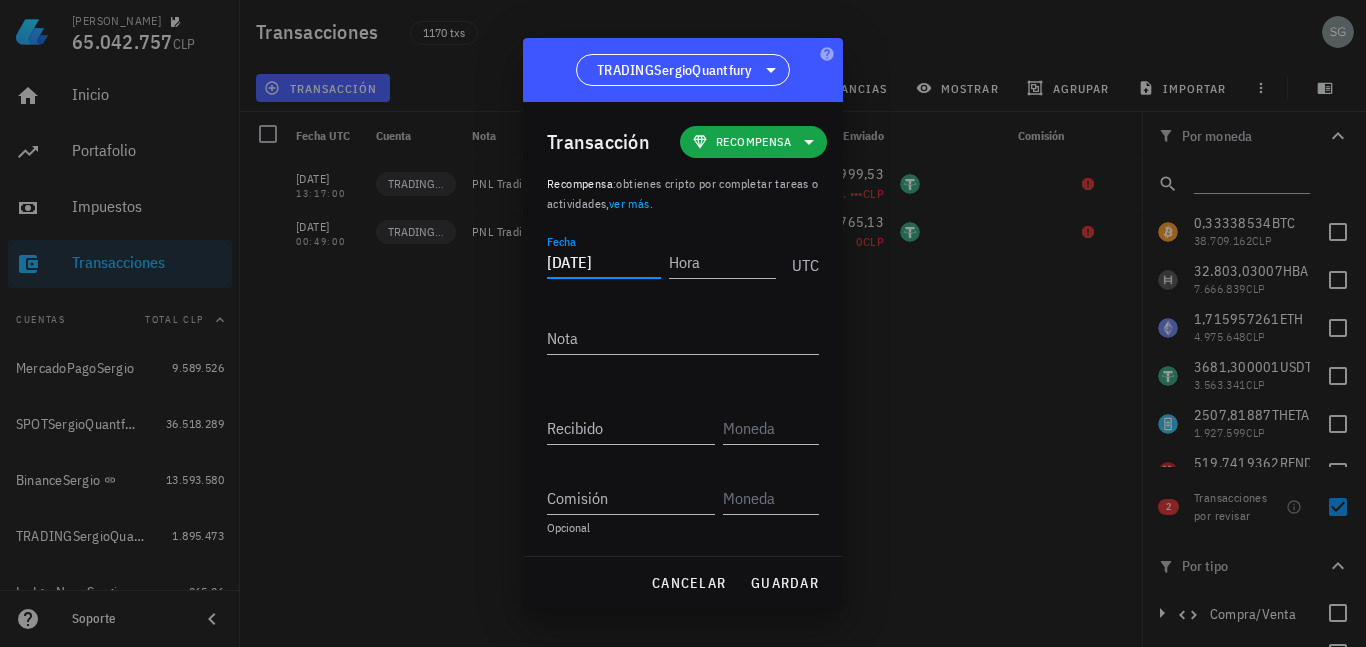 type on "2023-10-23" 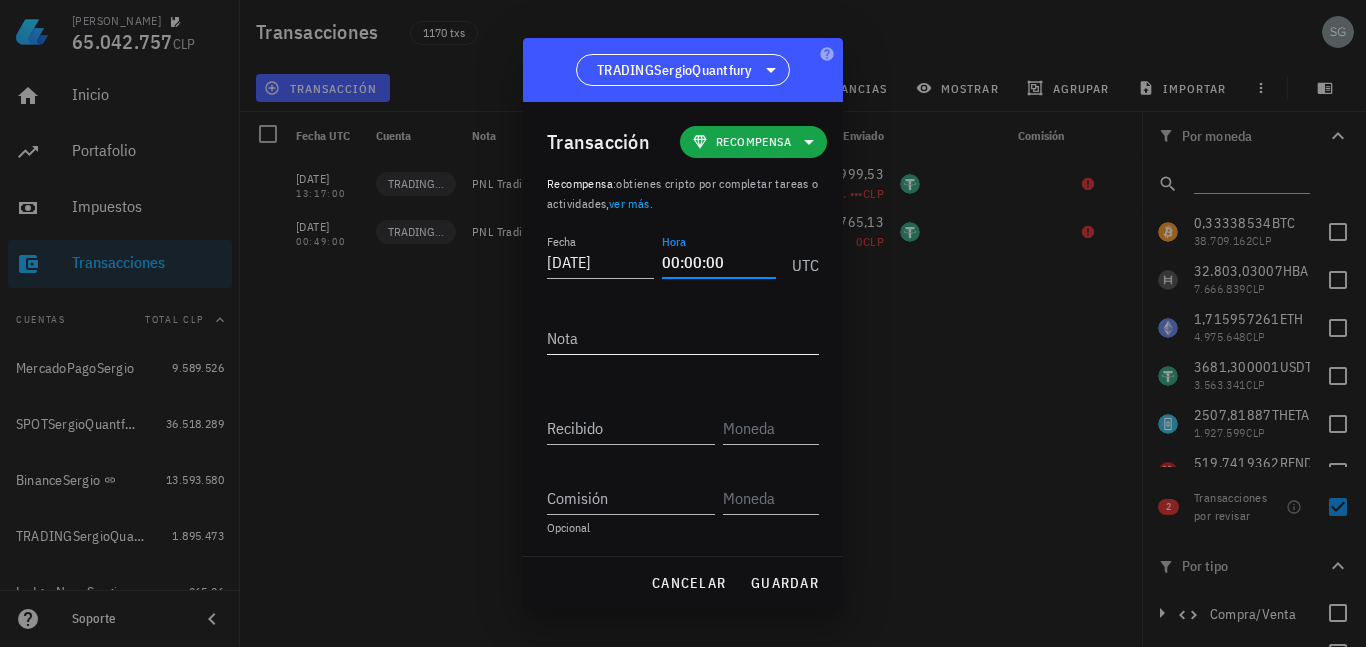 type on "00:00:00" 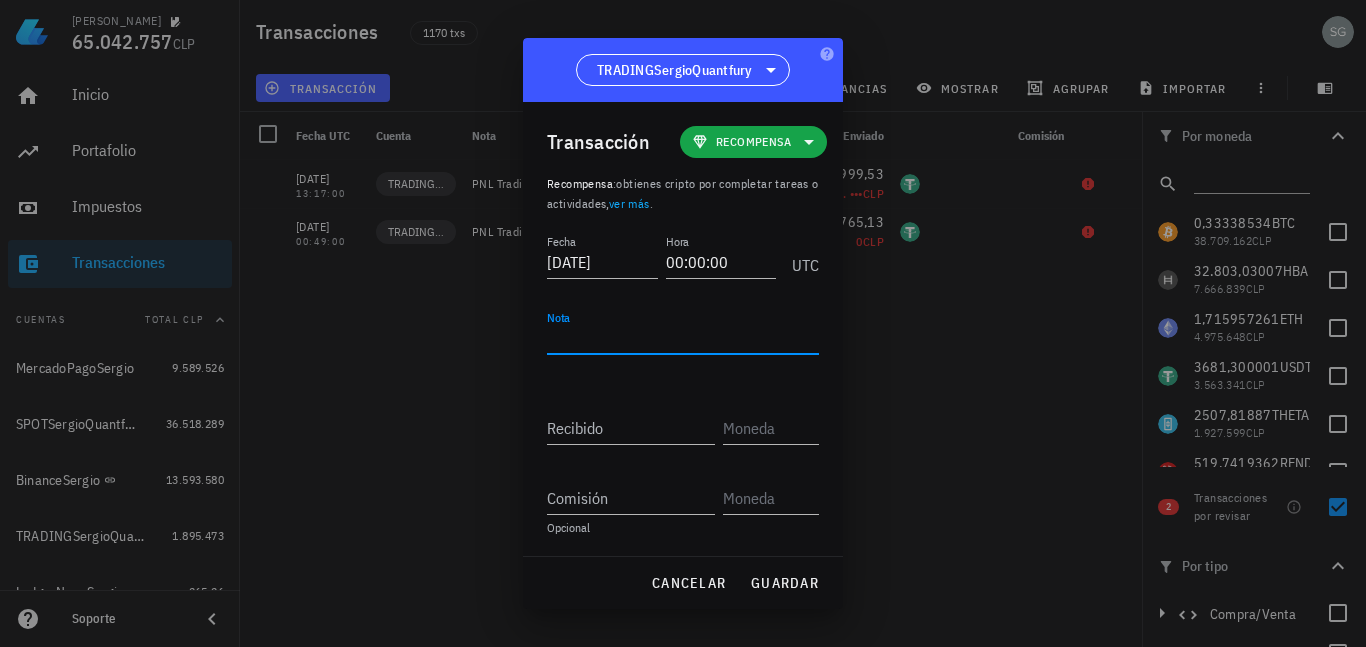 click on "Nota" at bounding box center [683, 338] 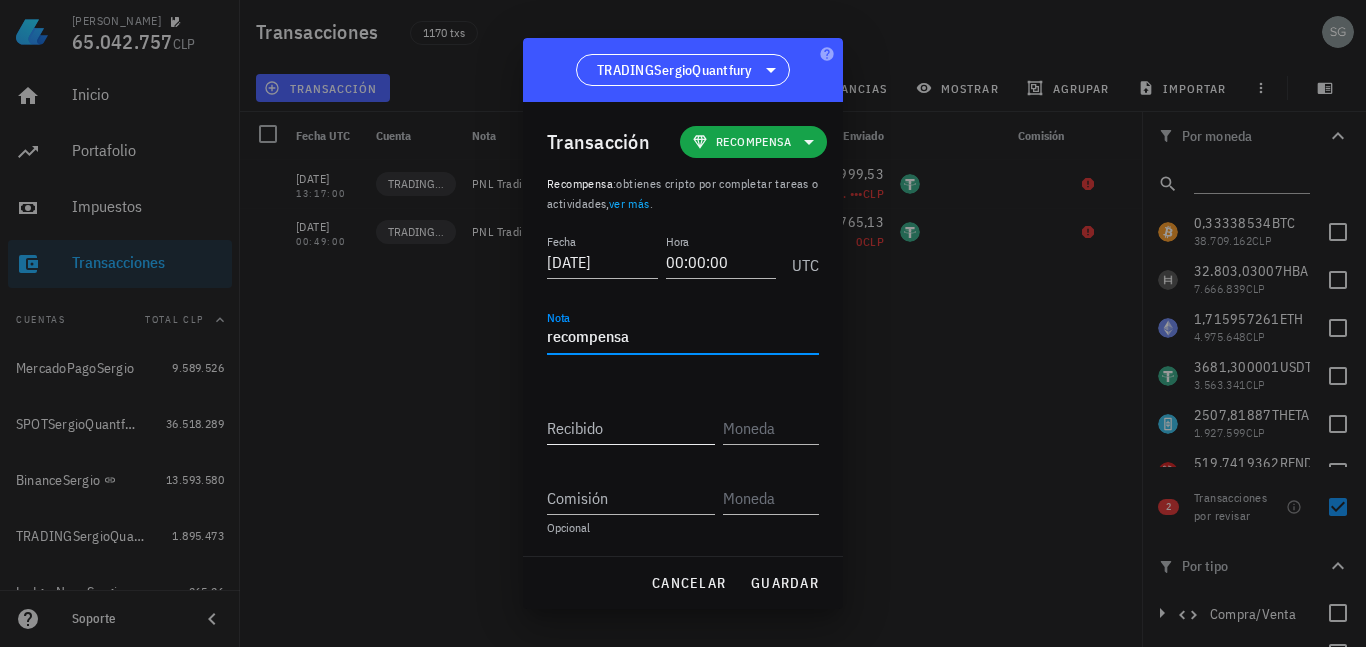type on "recompensa" 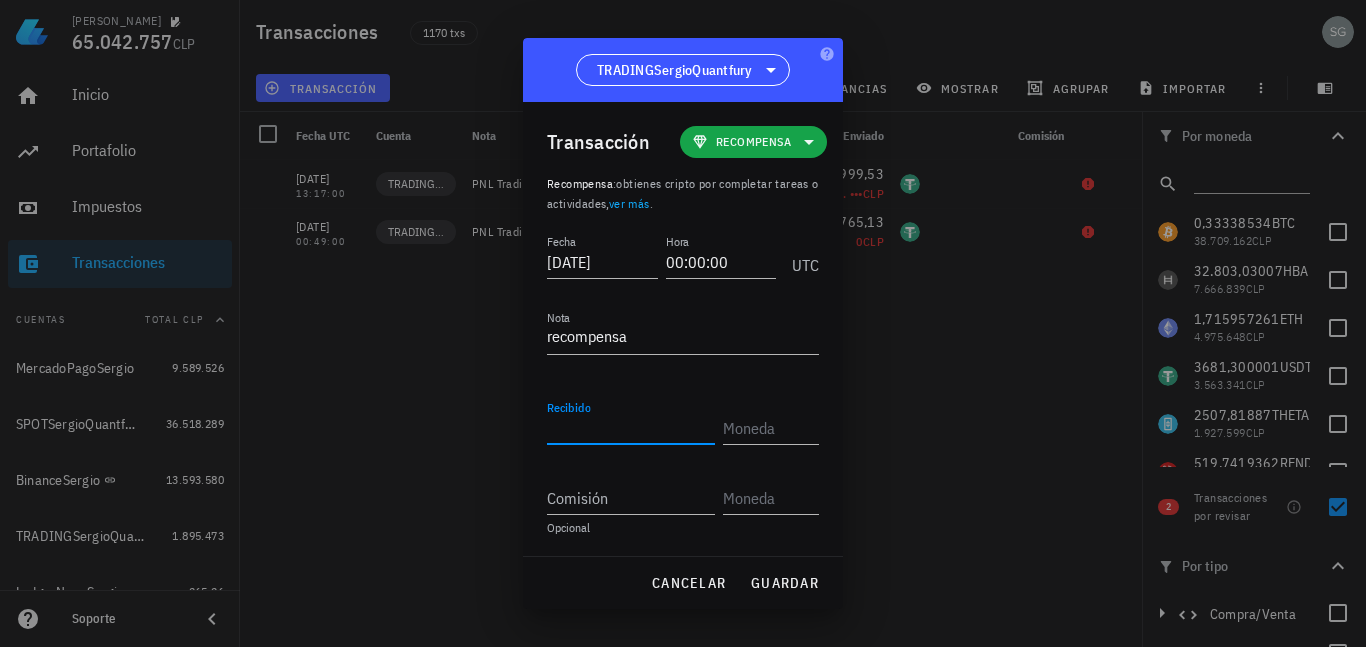 click on "Recibido" at bounding box center (631, 428) 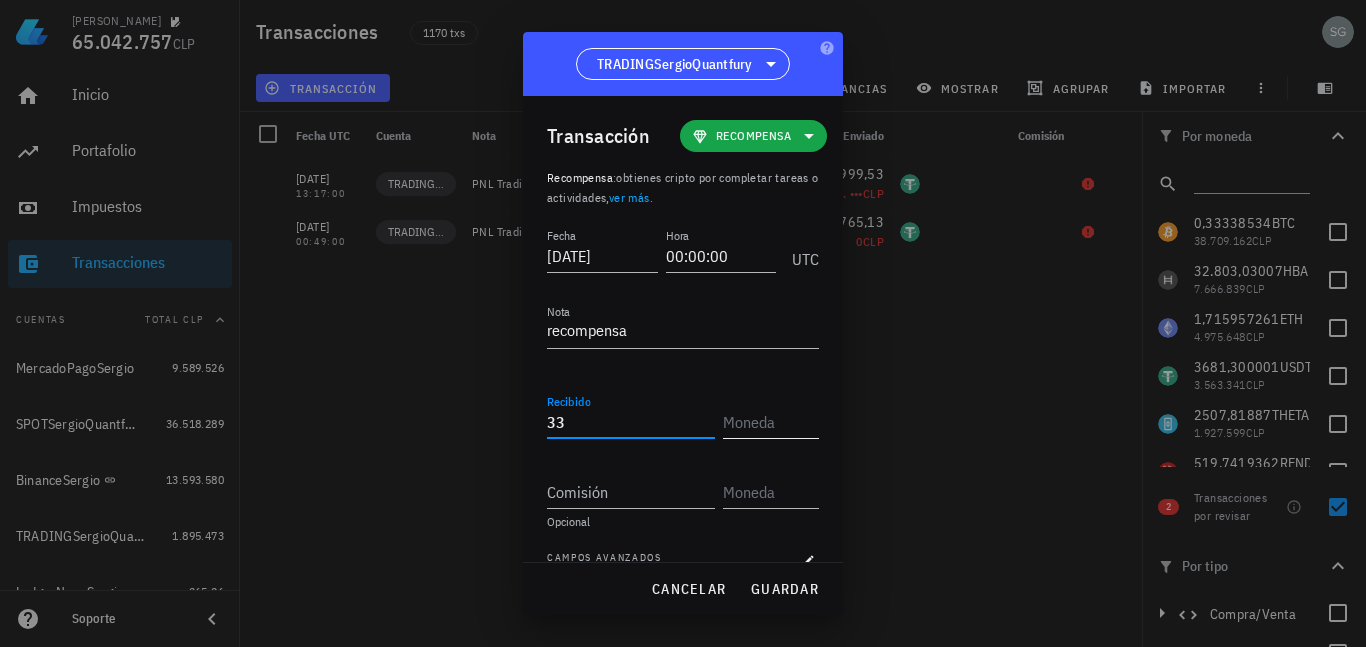 type on "33" 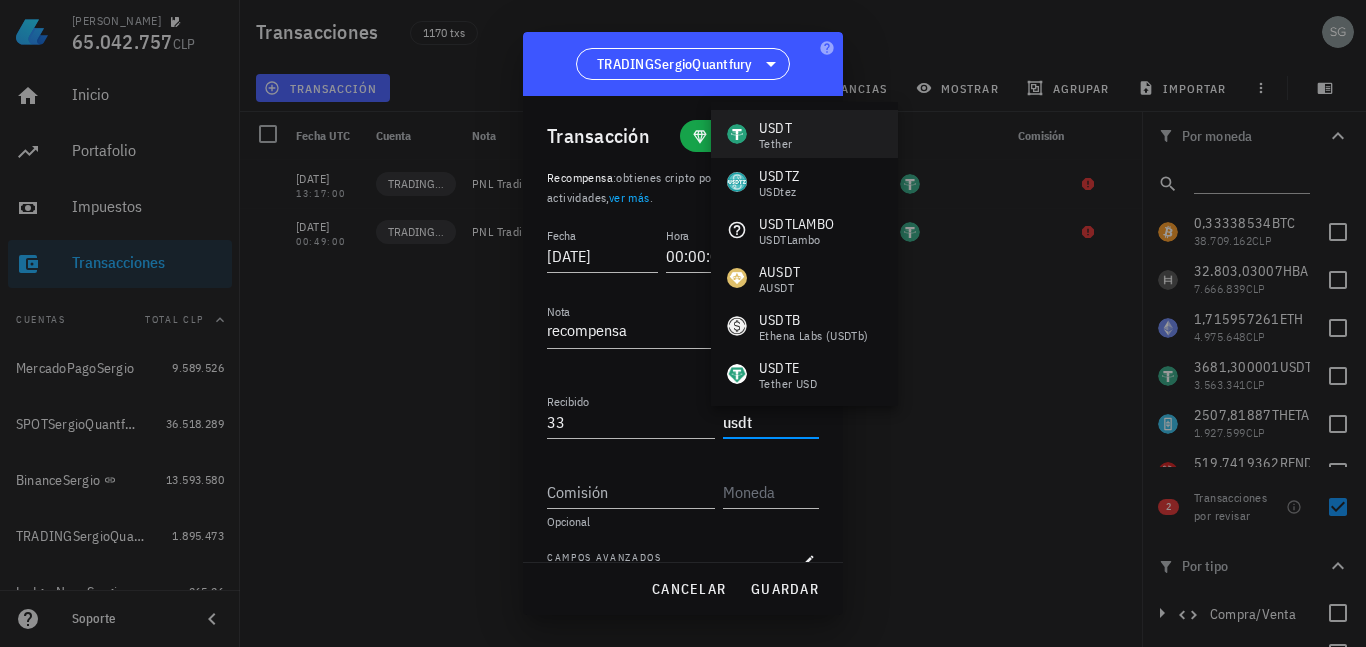 click on "USDT   Tether" at bounding box center [804, 134] 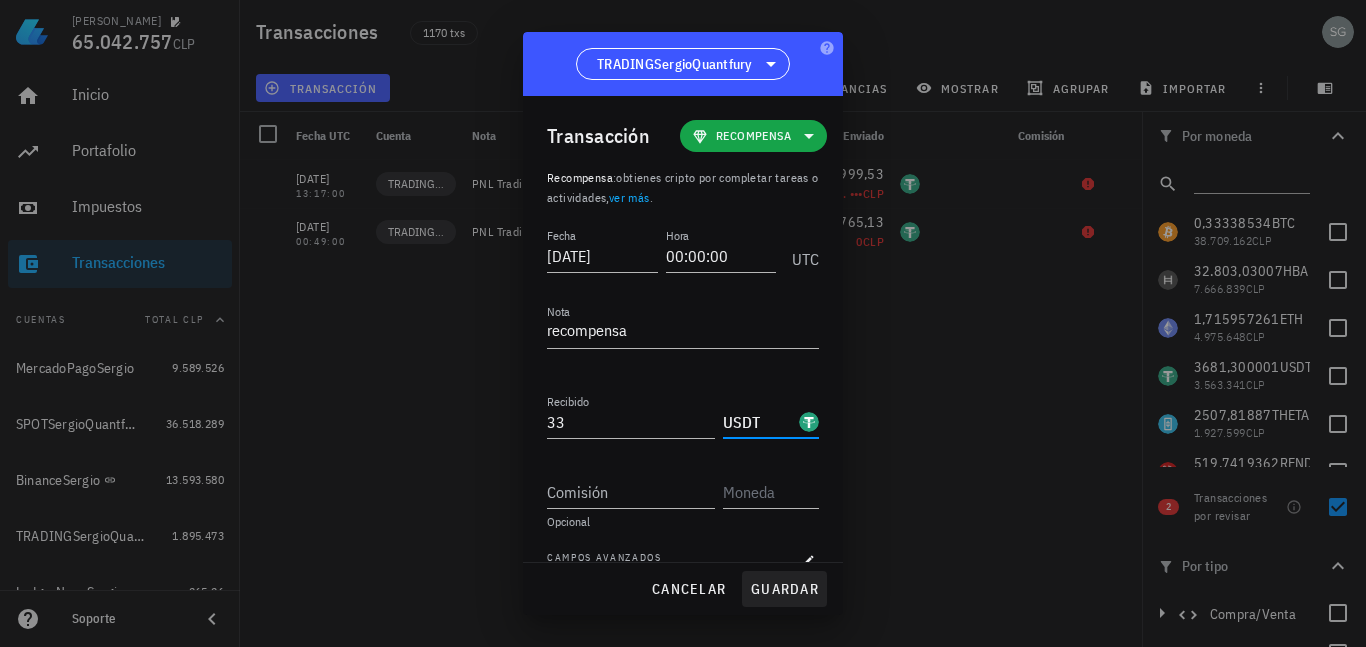 type on "USDT" 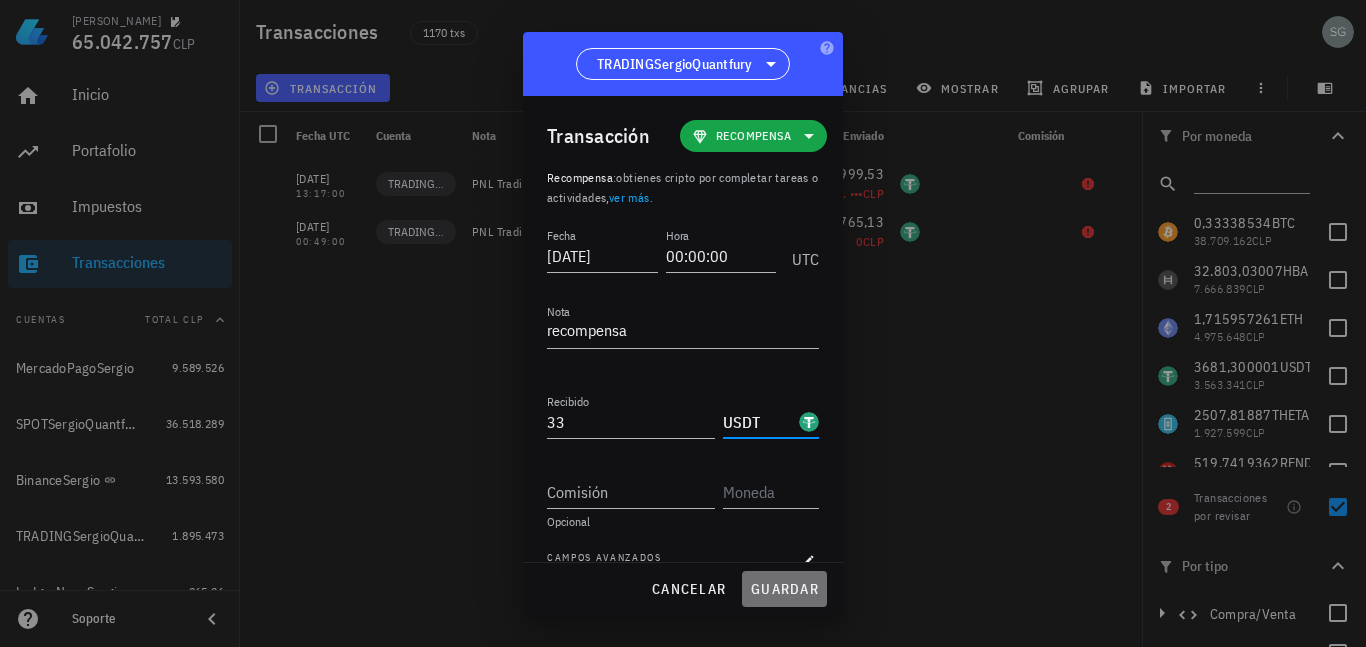 click on "guardar" at bounding box center (784, 589) 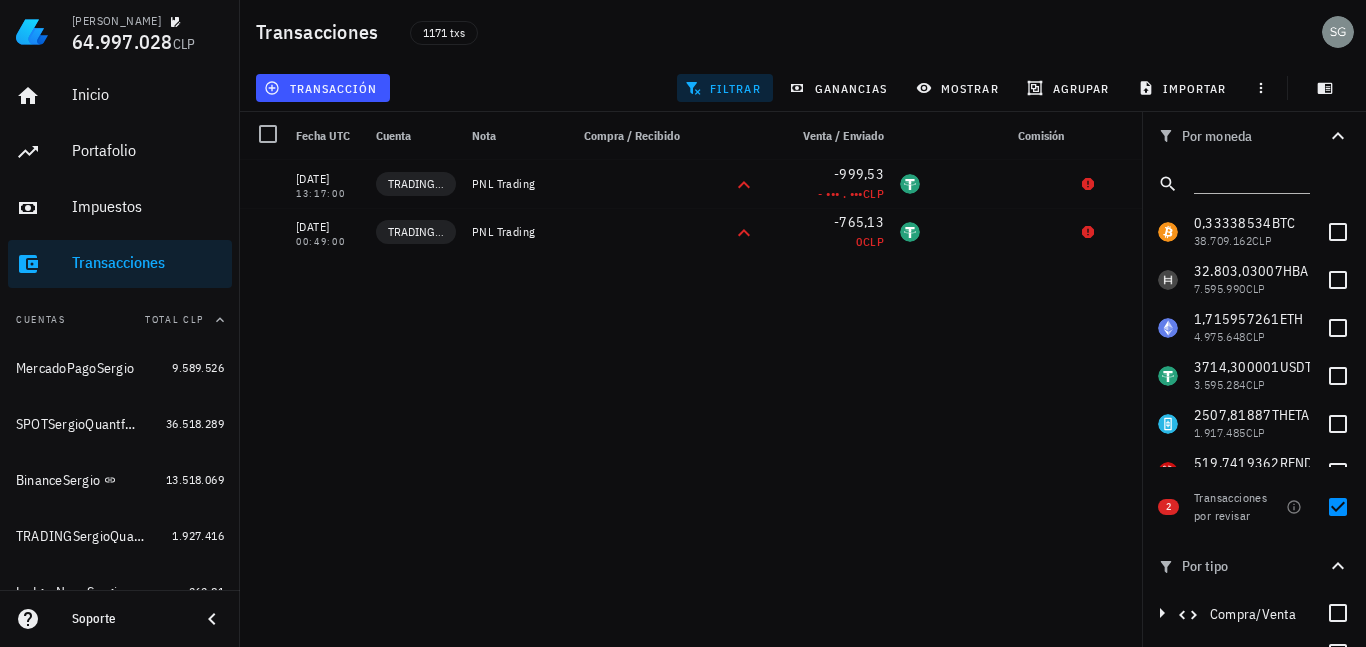 click on "25/01/2025
13:17:00
TRADINGSergioQuantfury
PNL Trading
-999,53     -
••• .
•••   CLP
23/10/2023
00:49:00
TRADINGSergioQuantfury
PNL Trading
-765,13     0  CLP" at bounding box center (698, 395) 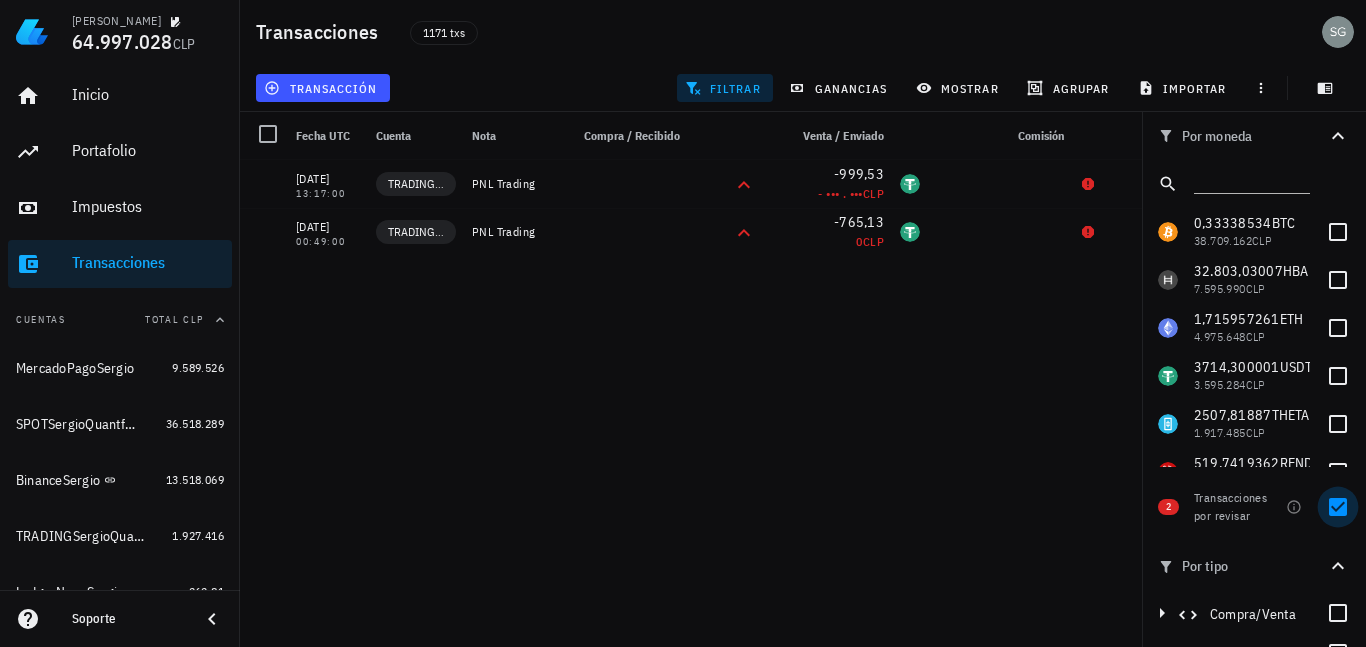 click at bounding box center (1338, 507) 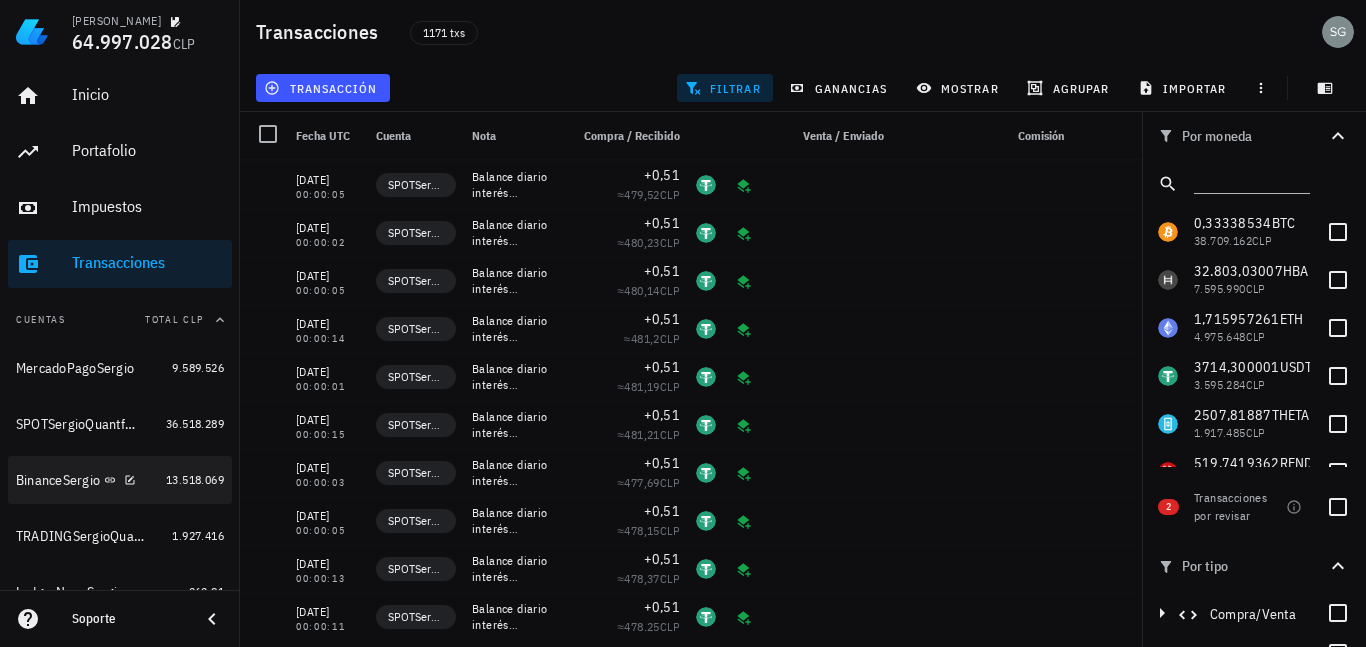scroll, scrollTop: 1200, scrollLeft: 0, axis: vertical 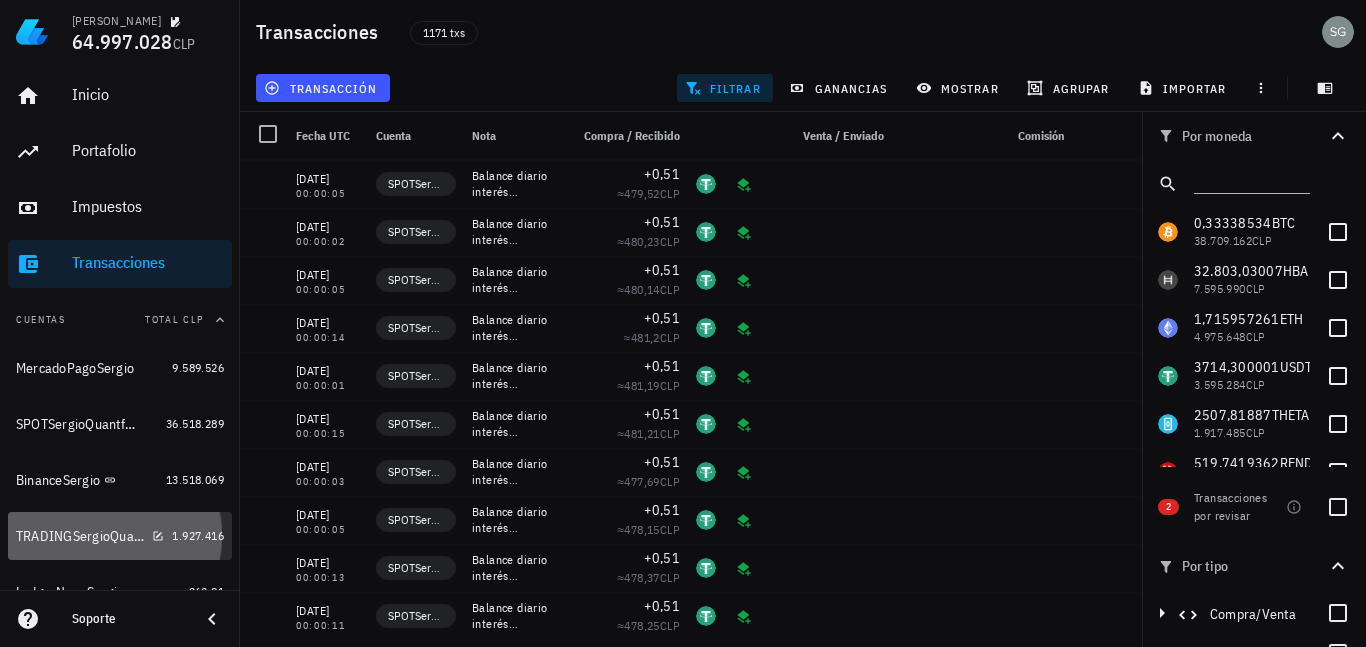 click on "TRADINGSergioQuantfury" at bounding box center [80, 536] 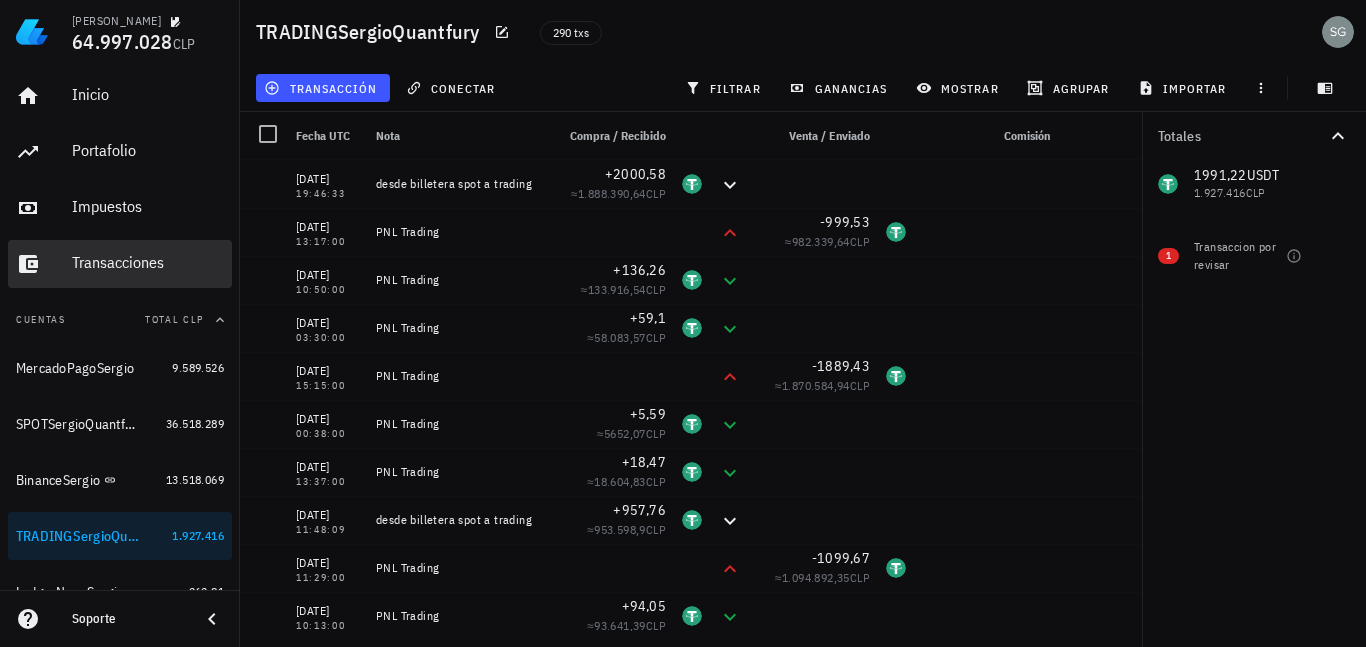 click on "Transacciones" at bounding box center [148, 262] 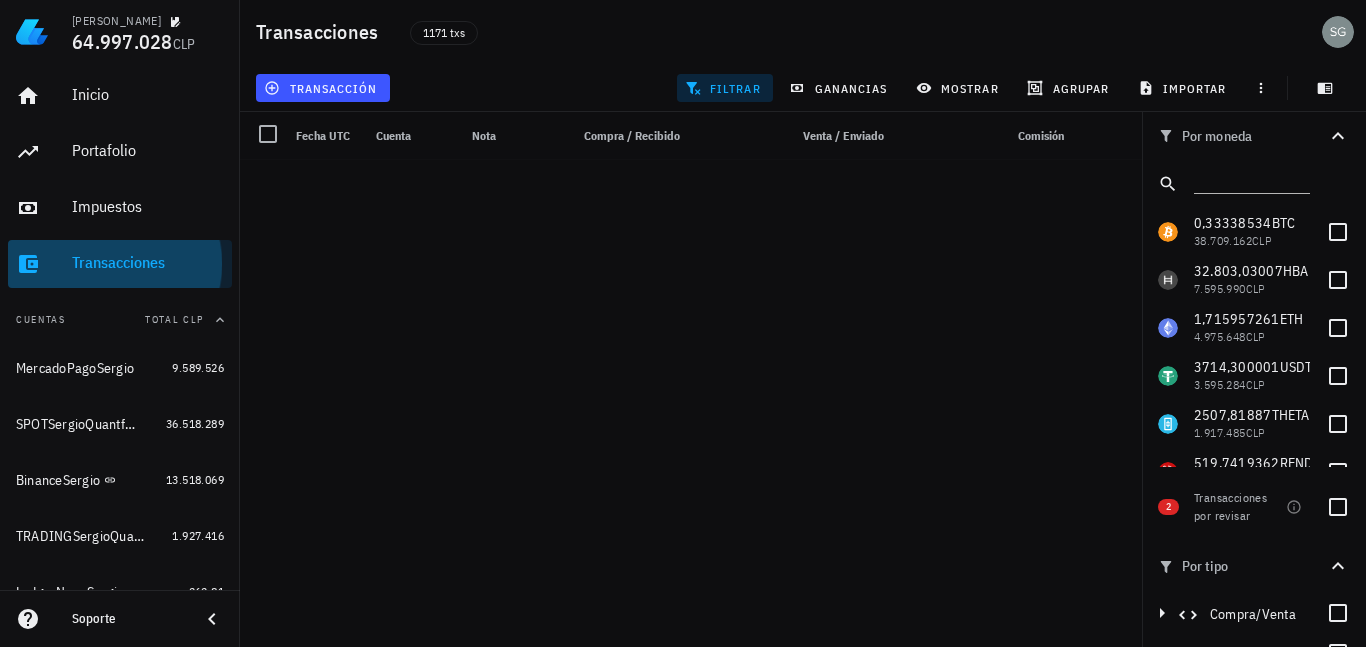 scroll, scrollTop: 1200, scrollLeft: 0, axis: vertical 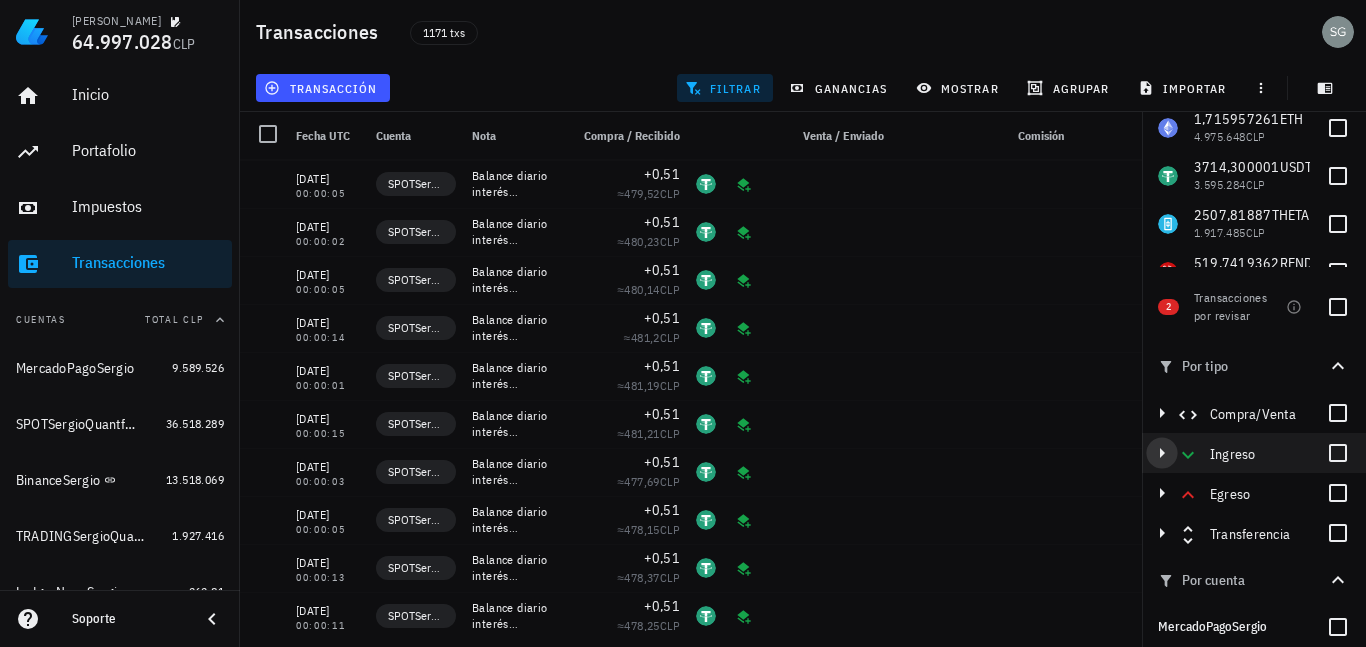 click 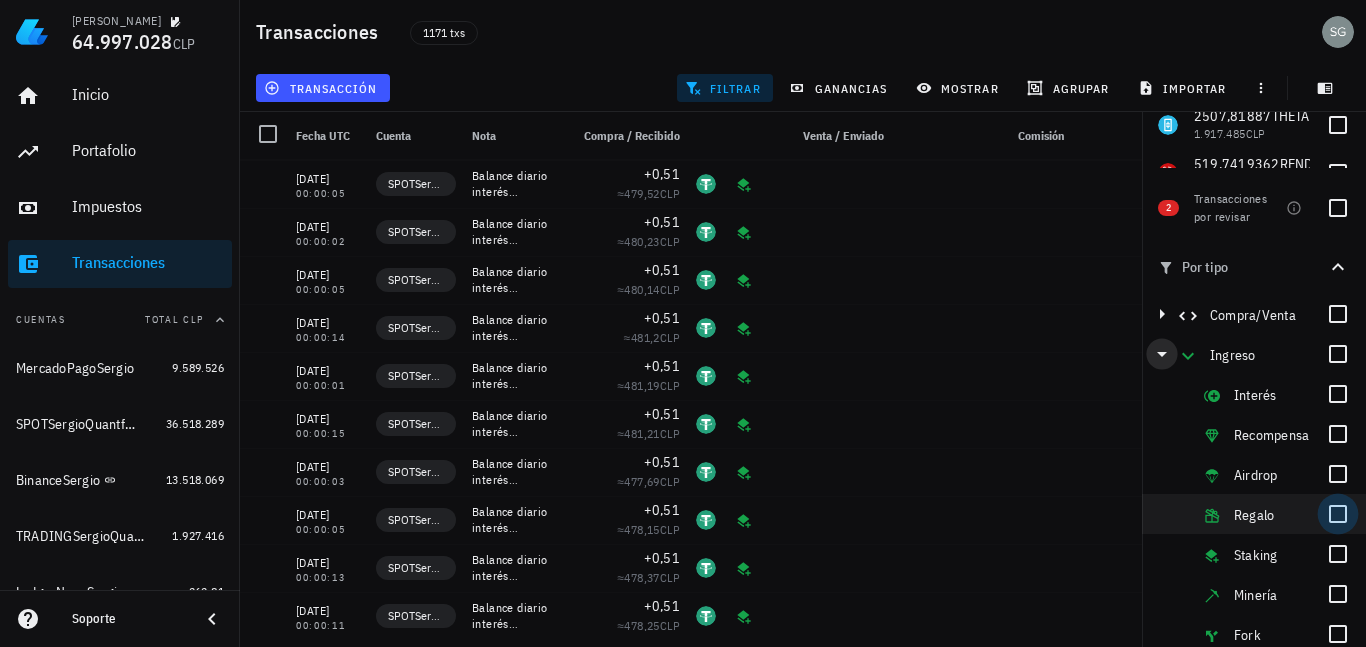 scroll, scrollTop: 300, scrollLeft: 0, axis: vertical 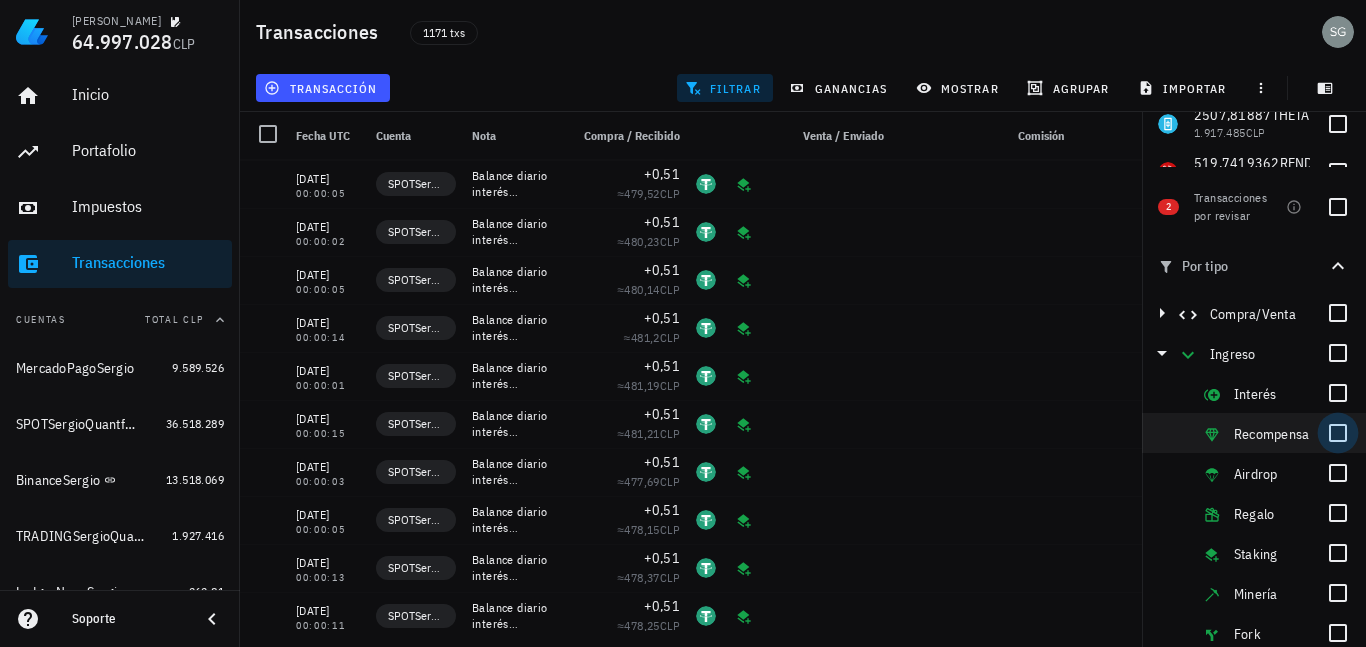 click at bounding box center (1338, 433) 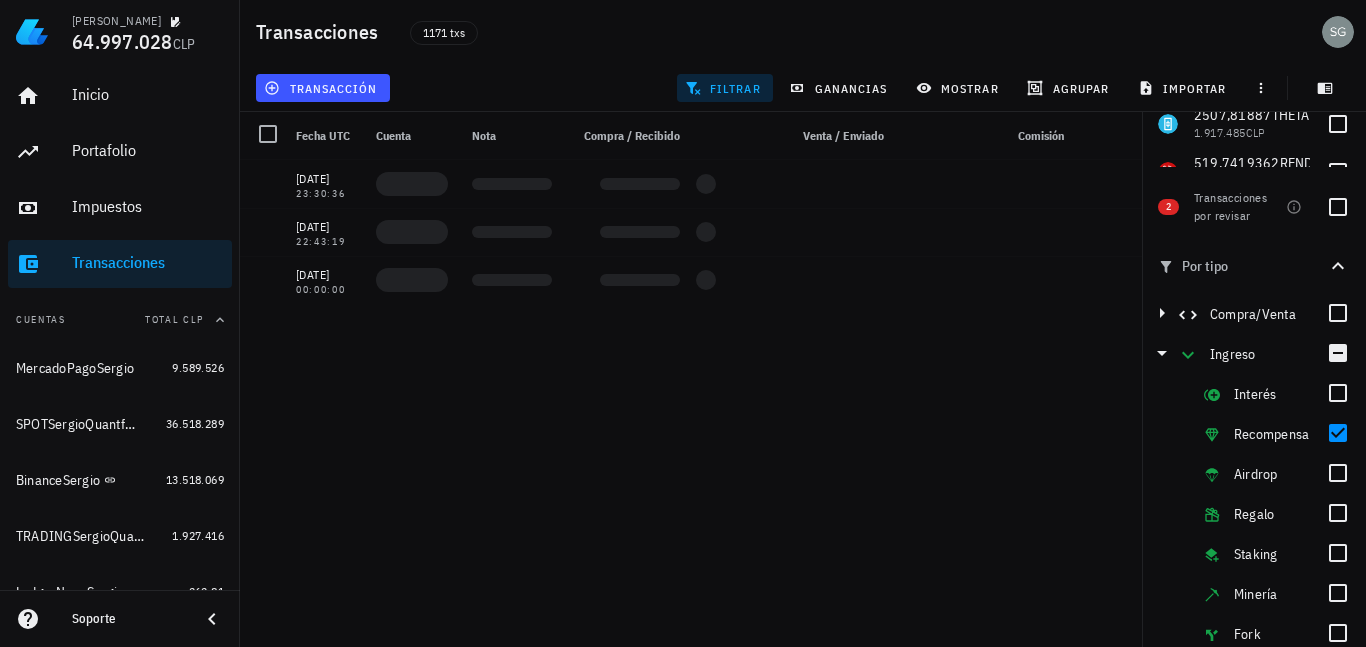 scroll, scrollTop: 0, scrollLeft: 0, axis: both 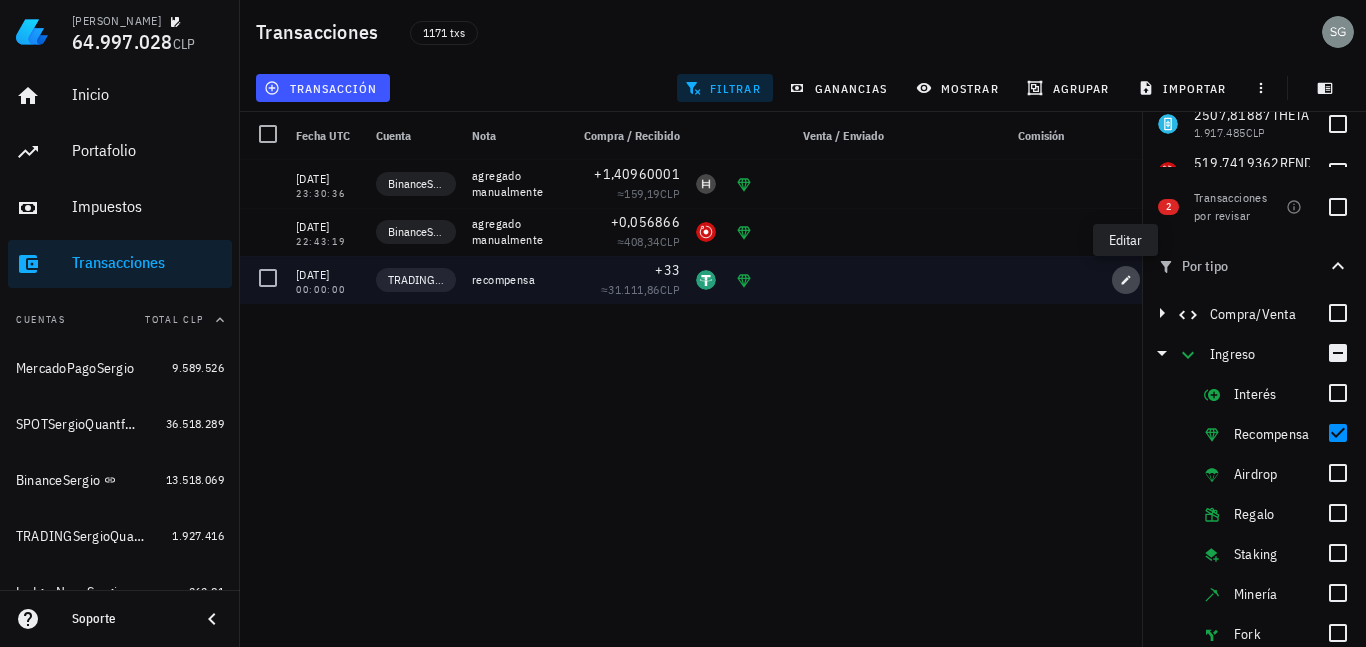 click 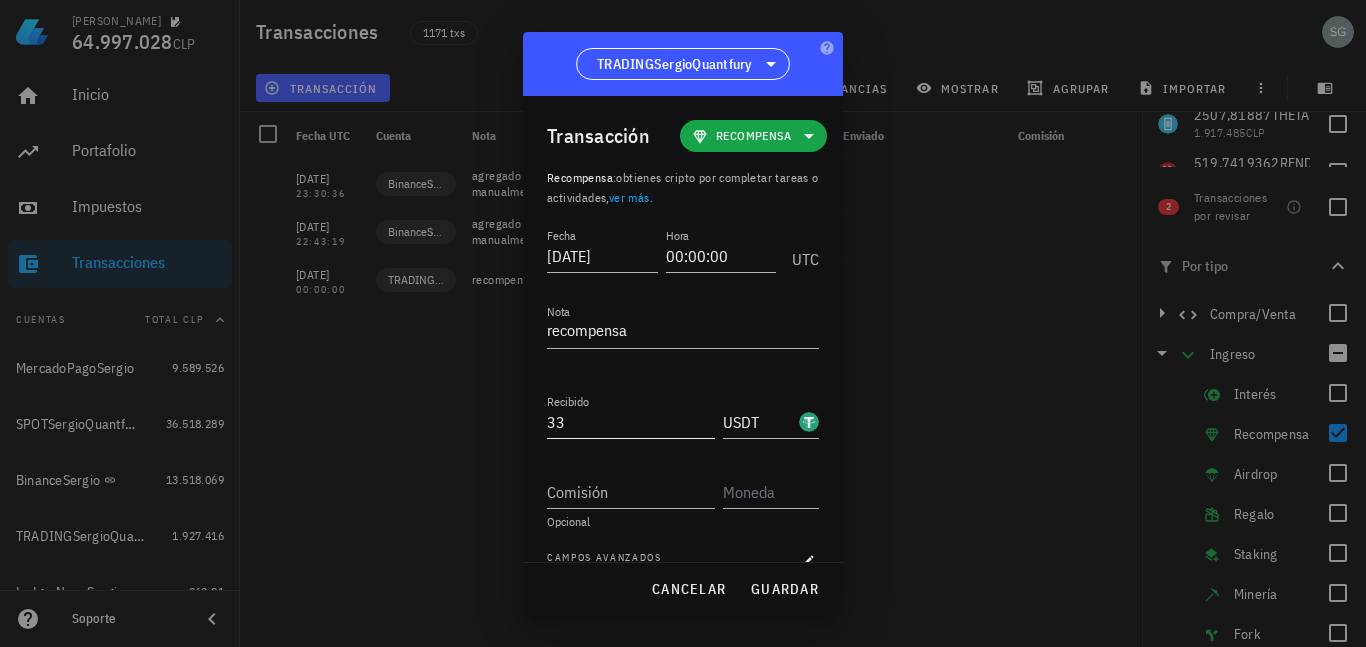 click on "33" at bounding box center (631, 422) 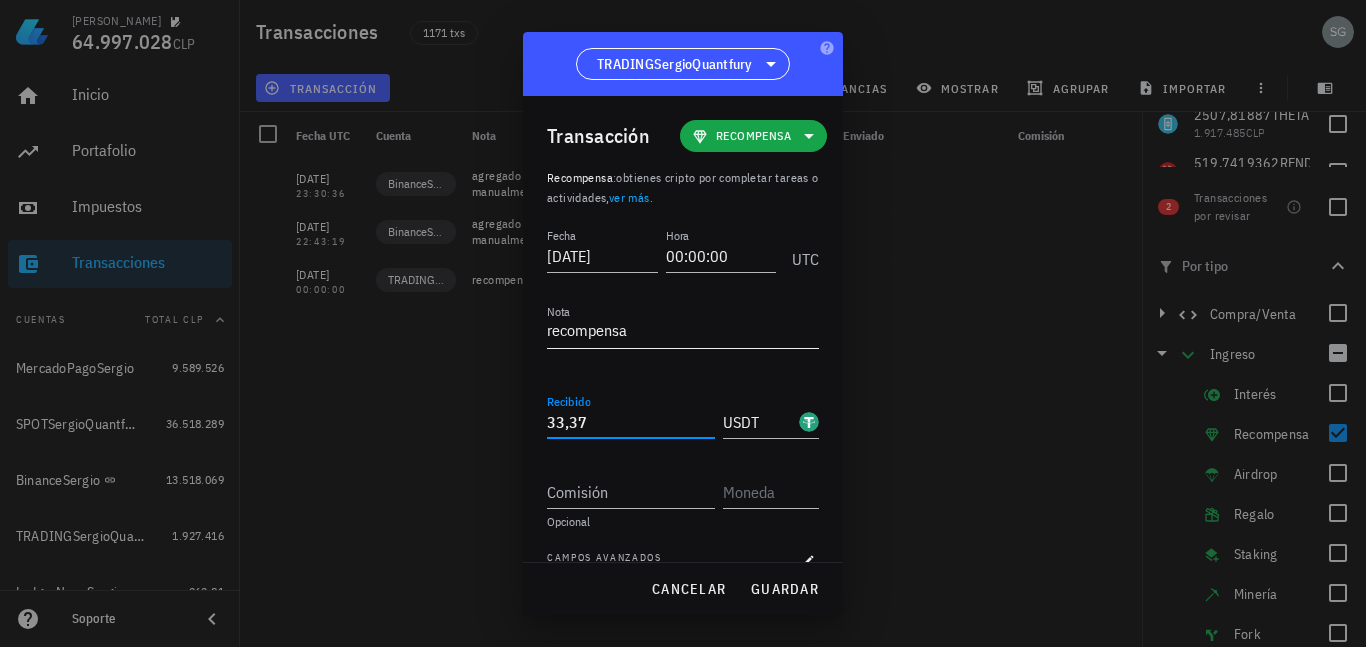 type on "33,37" 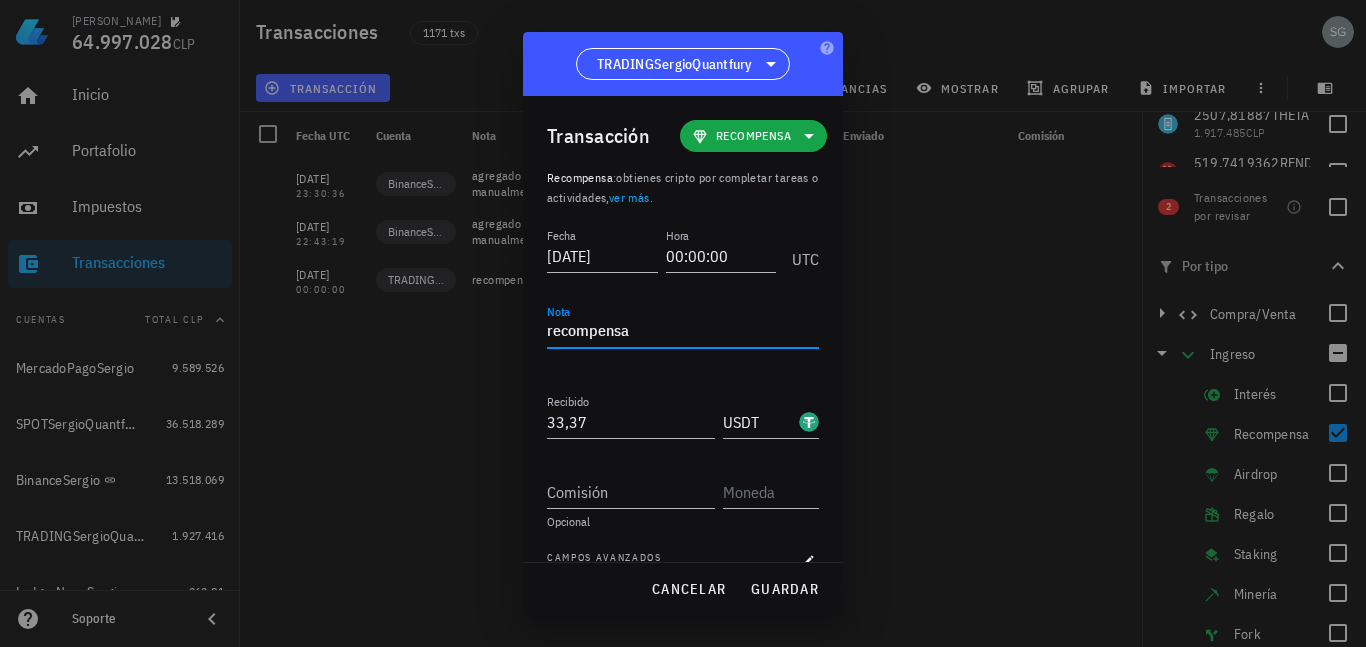 click on "recompensa" at bounding box center (683, 332) 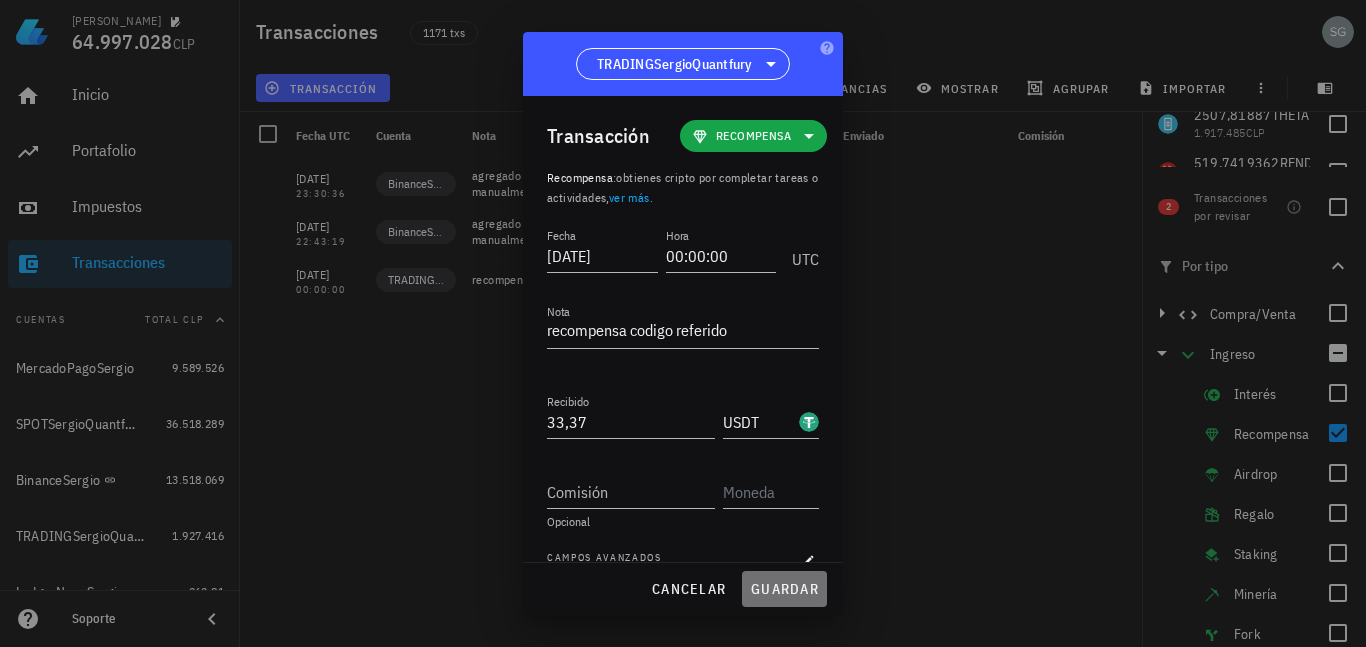 click on "guardar" at bounding box center (784, 589) 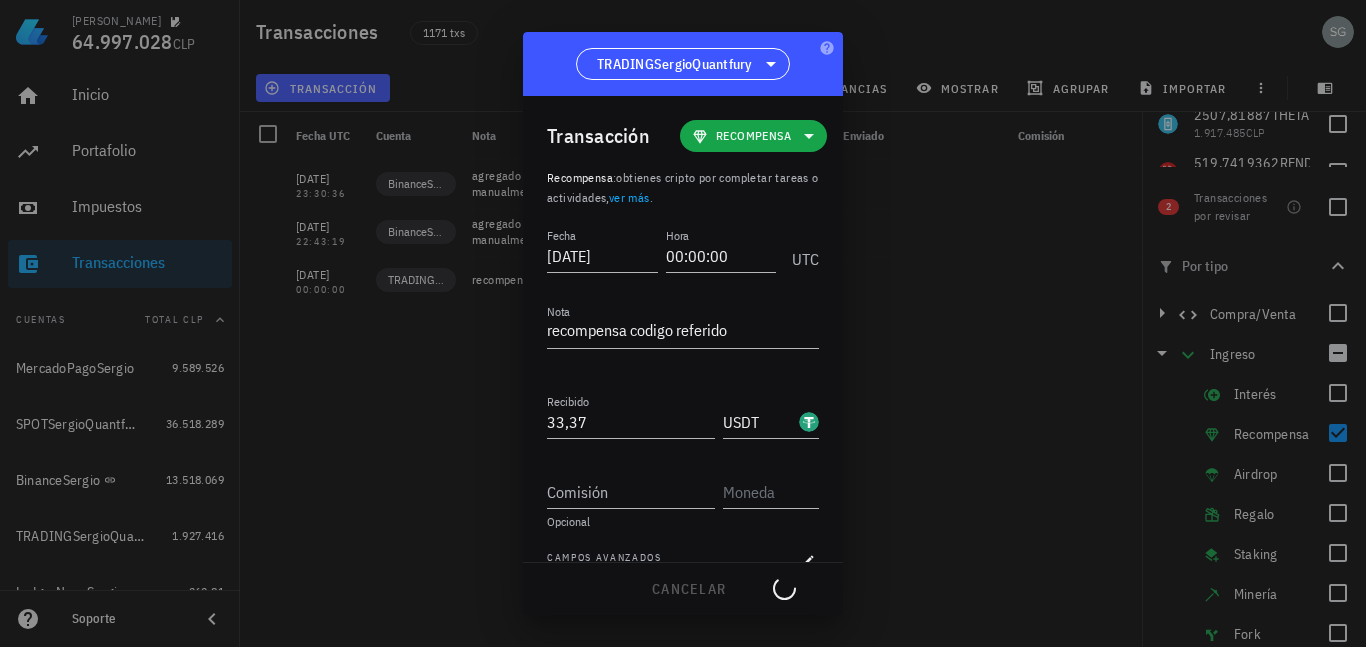 type on "recompensa" 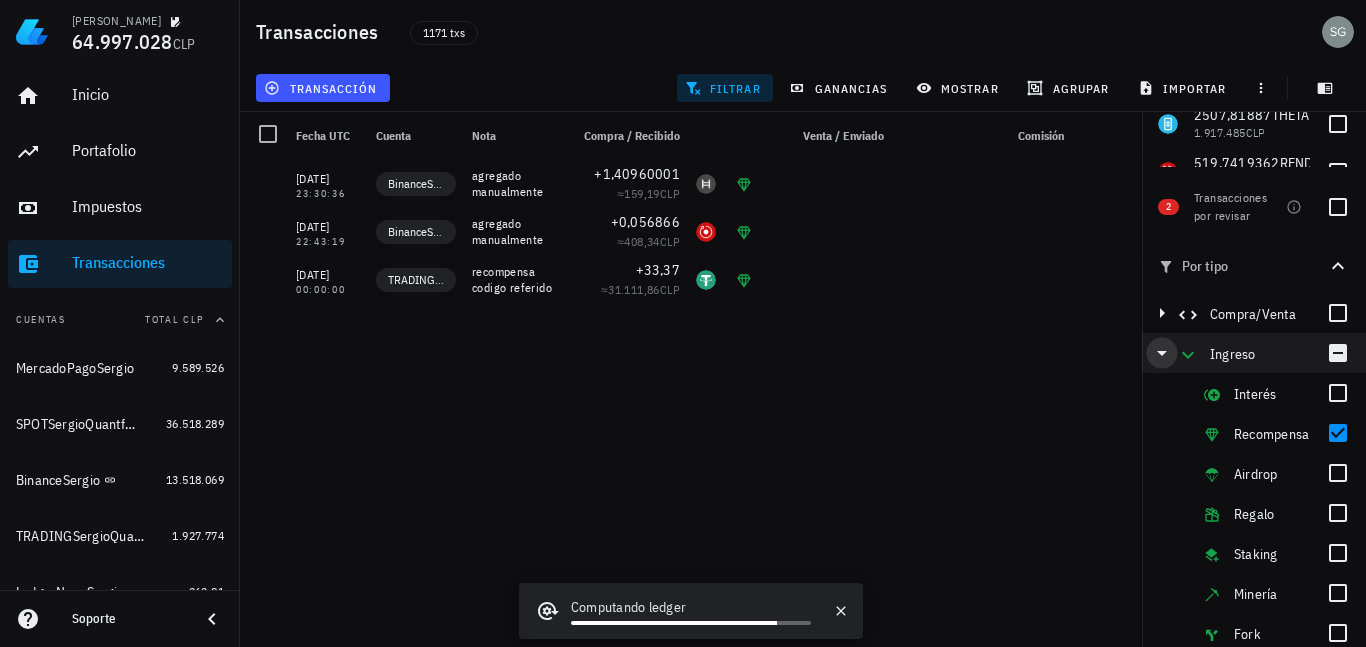 click 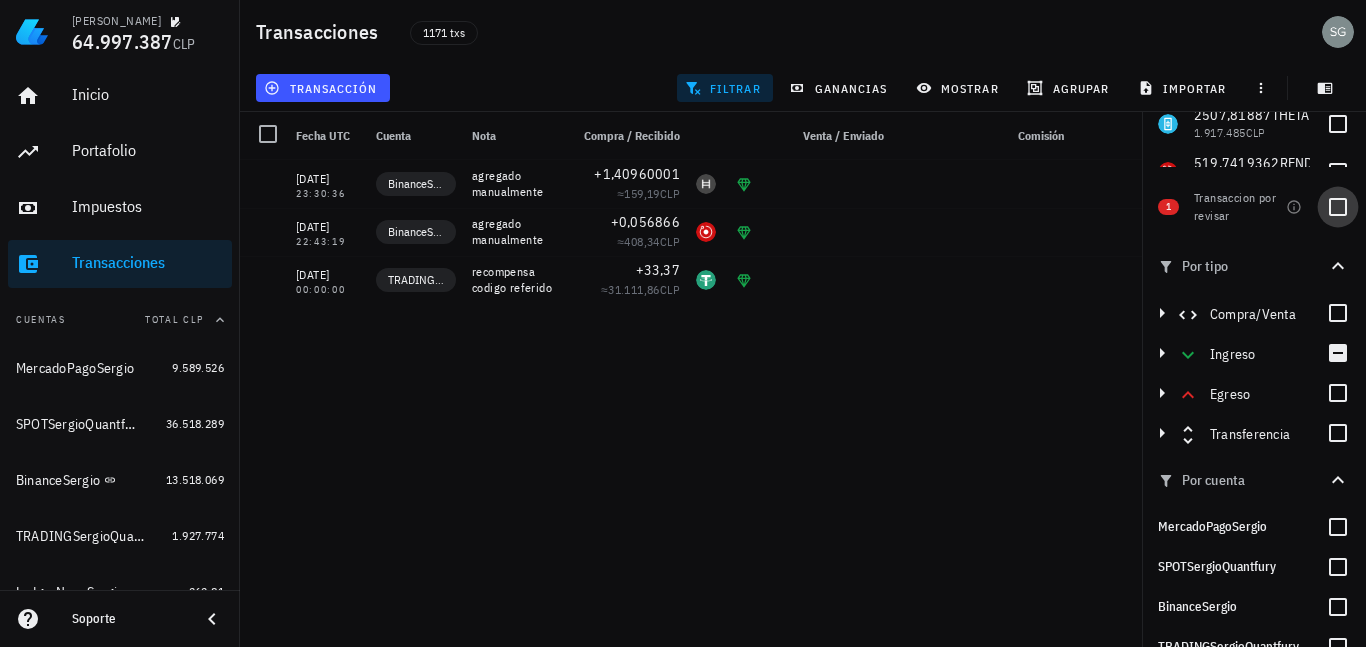 click at bounding box center (1338, 207) 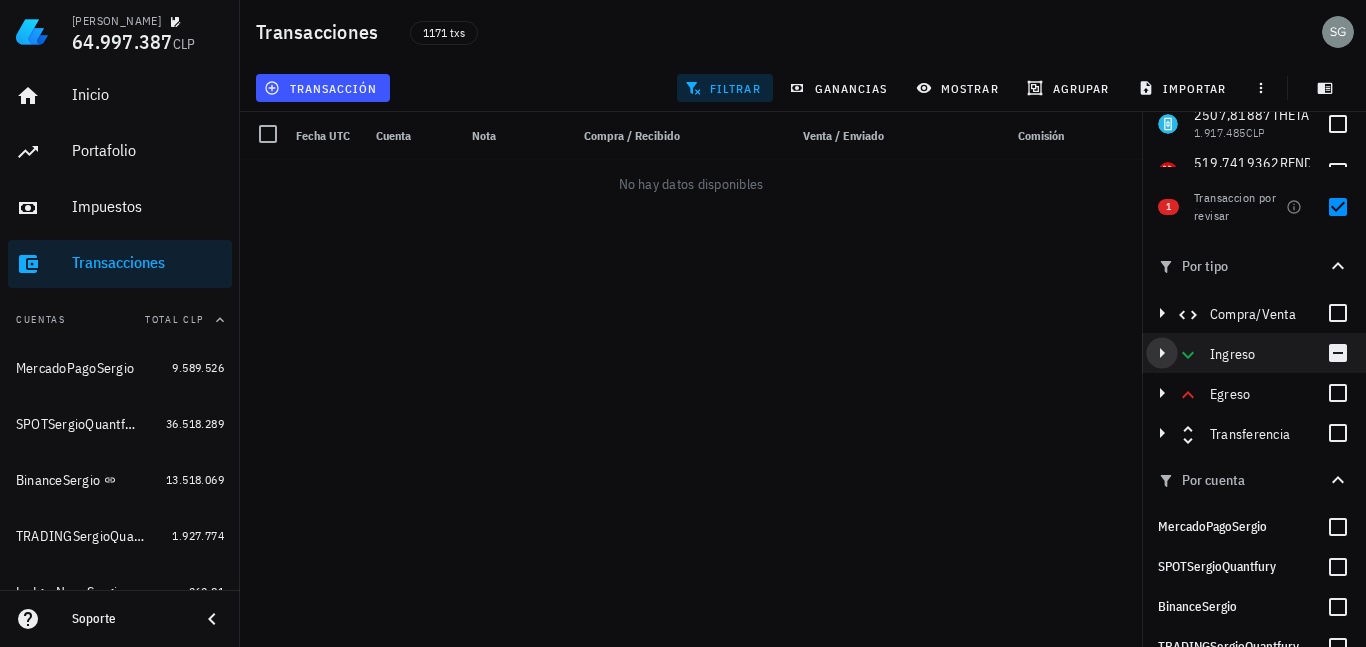 click 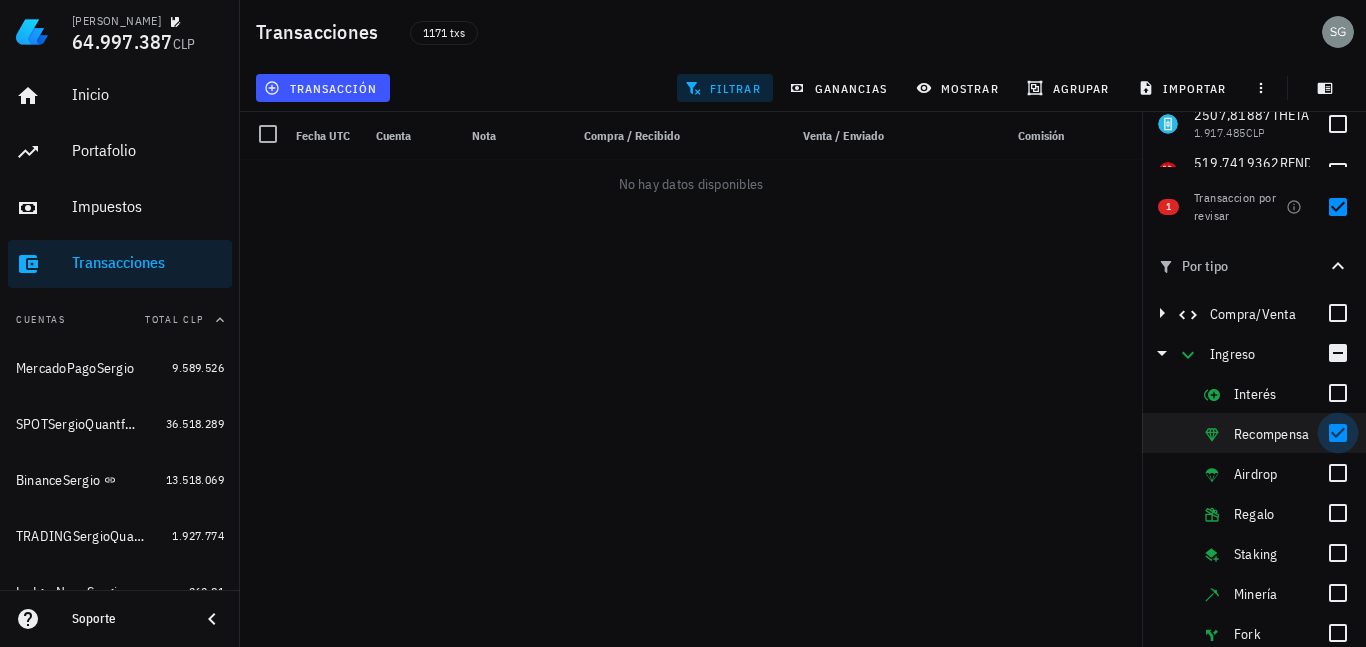 click at bounding box center [1338, 433] 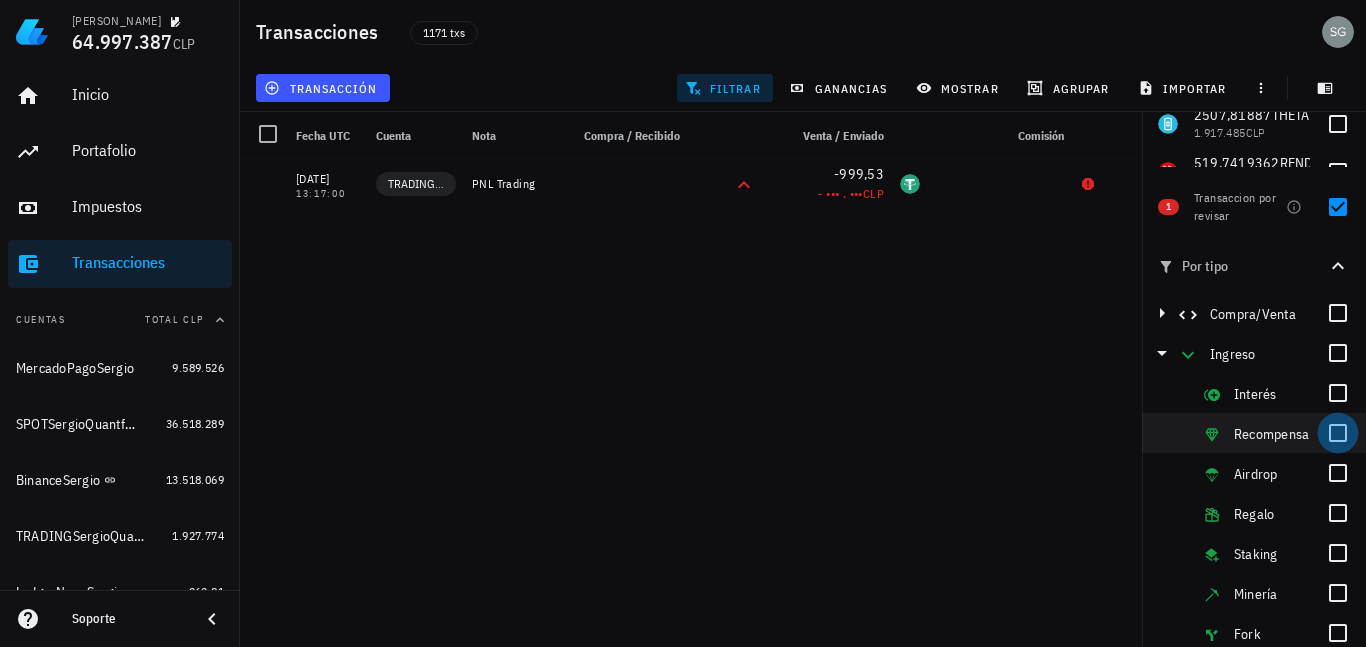click at bounding box center [1338, 433] 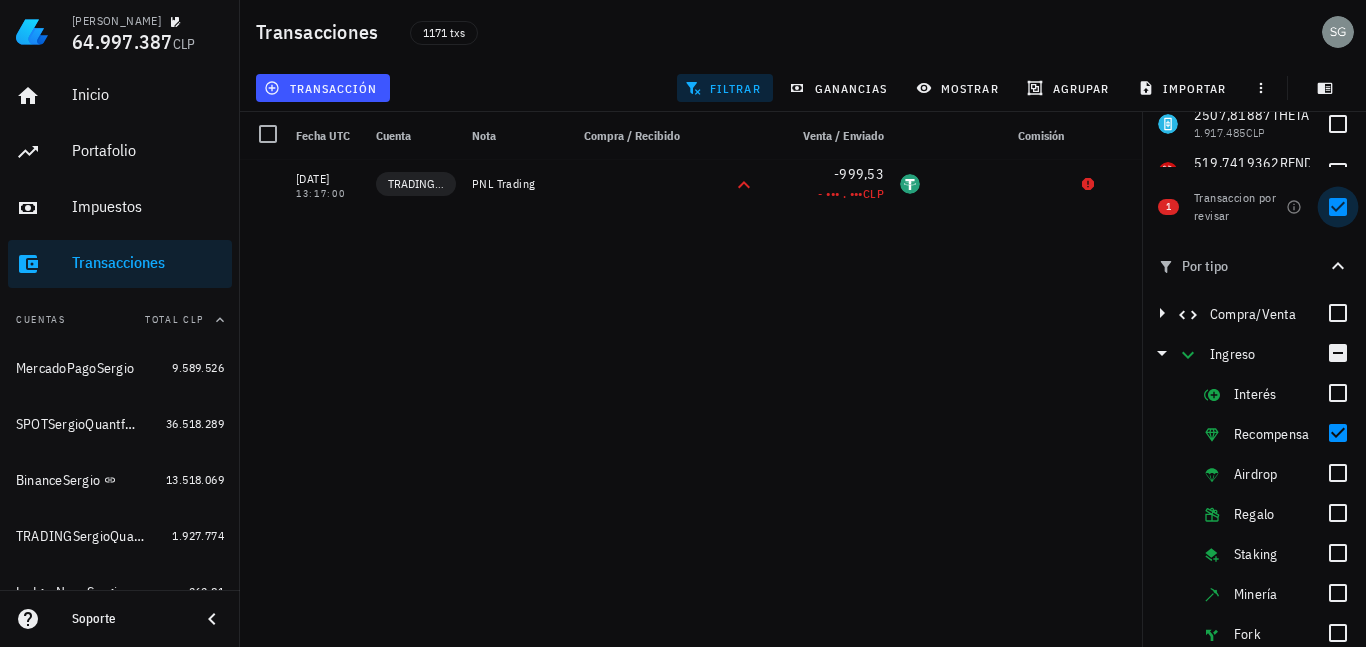 click at bounding box center (1338, 207) 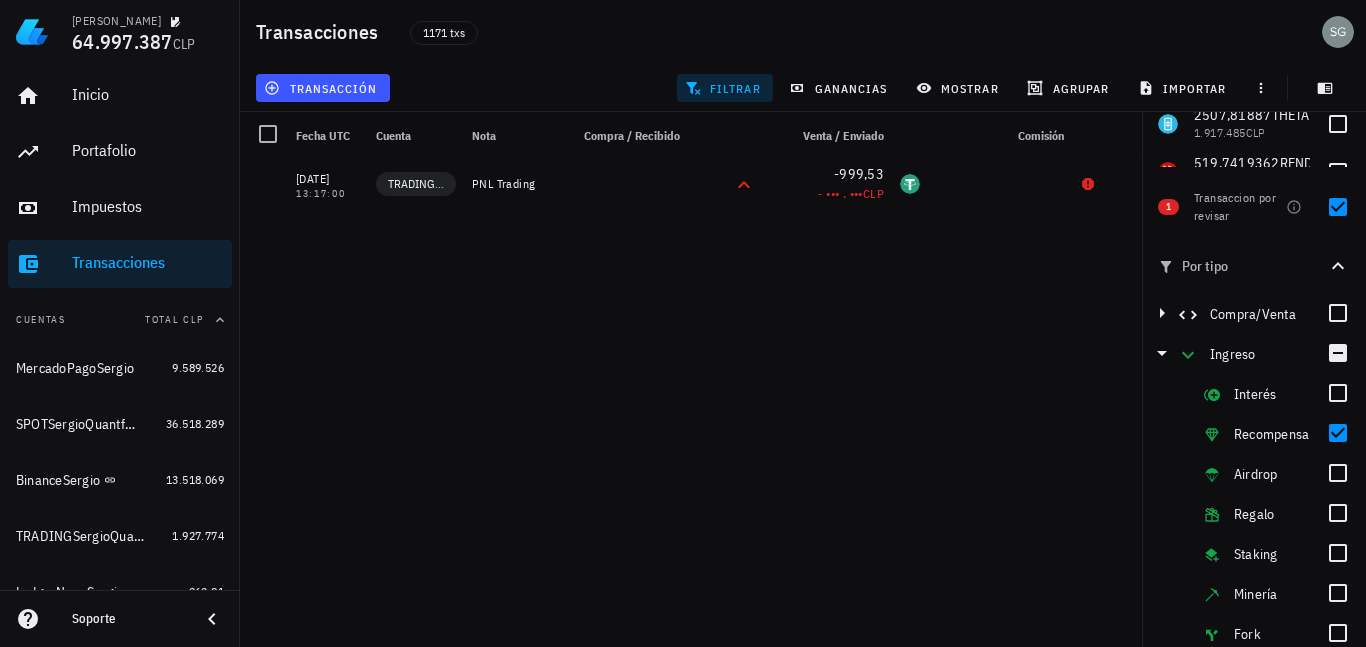 checkbox on "false" 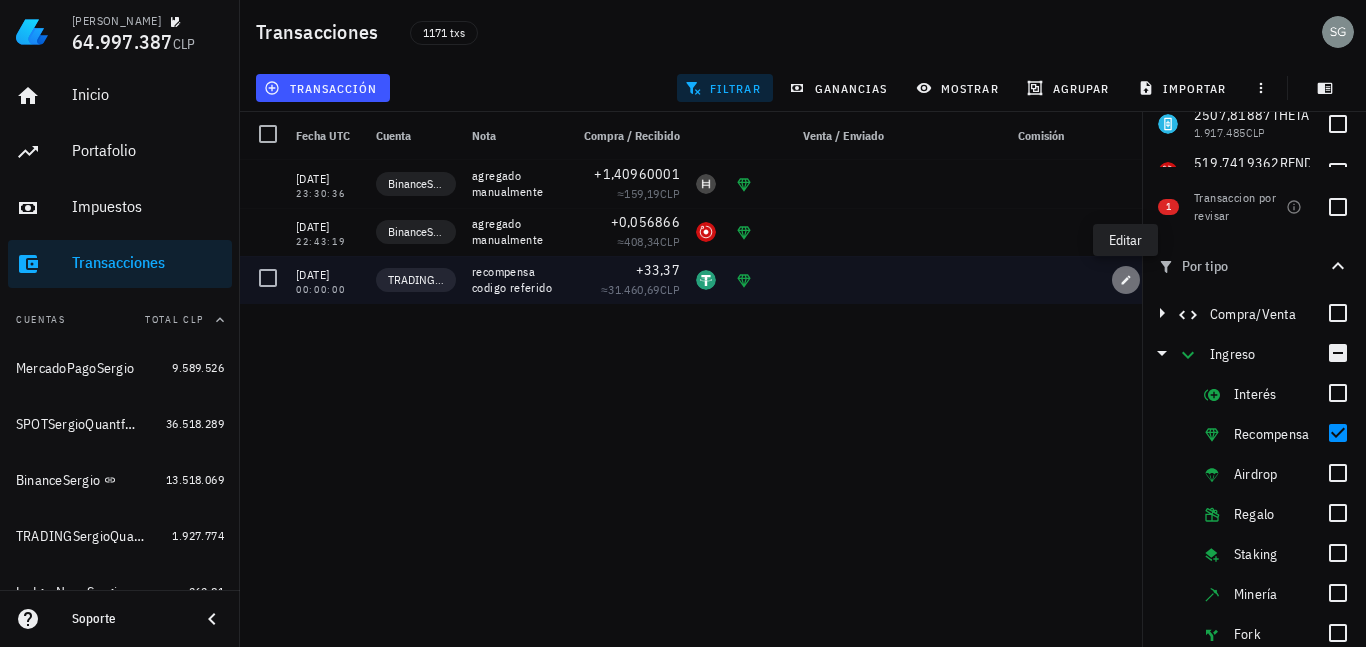 click 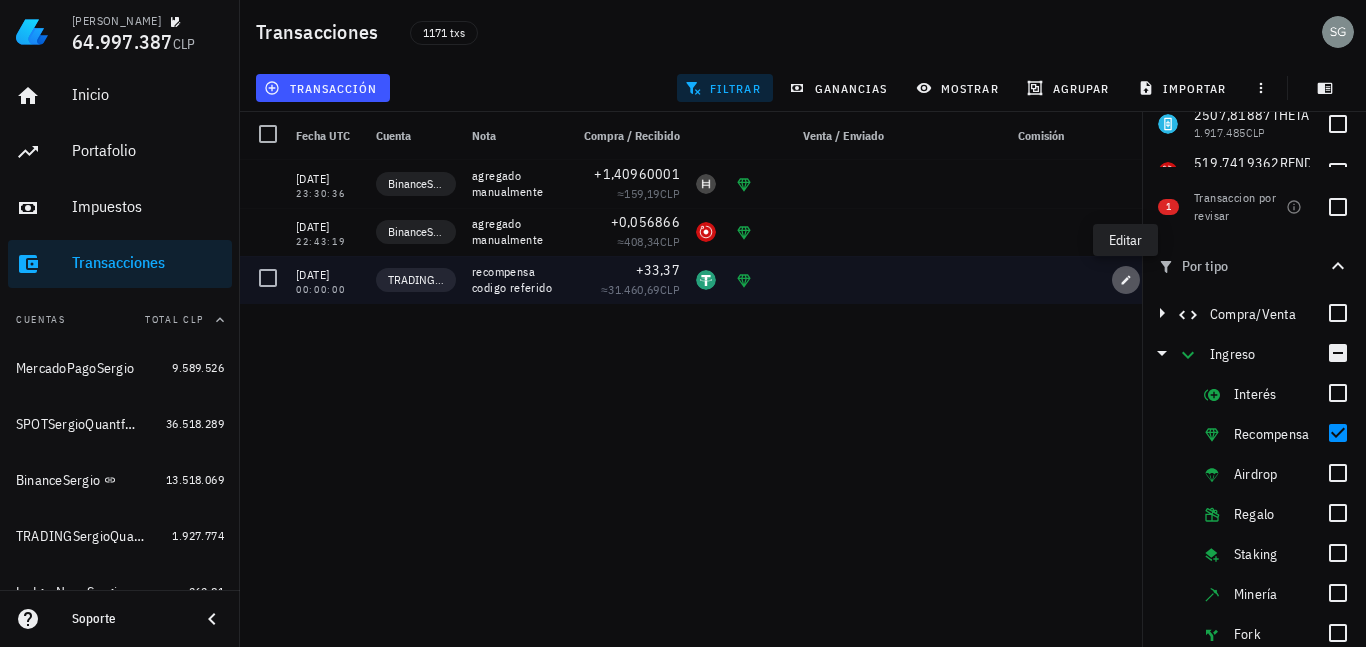 type on "recompensa codigo referido" 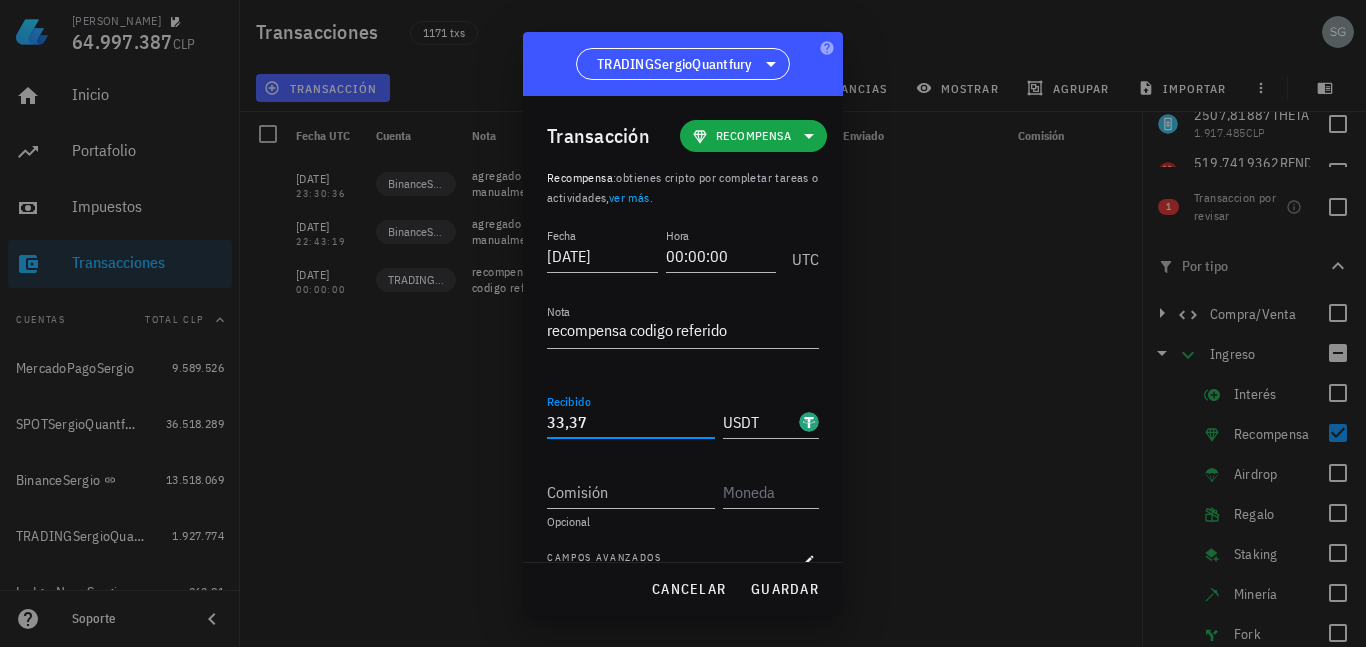 drag, startPoint x: 605, startPoint y: 420, endPoint x: 415, endPoint y: 414, distance: 190.09471 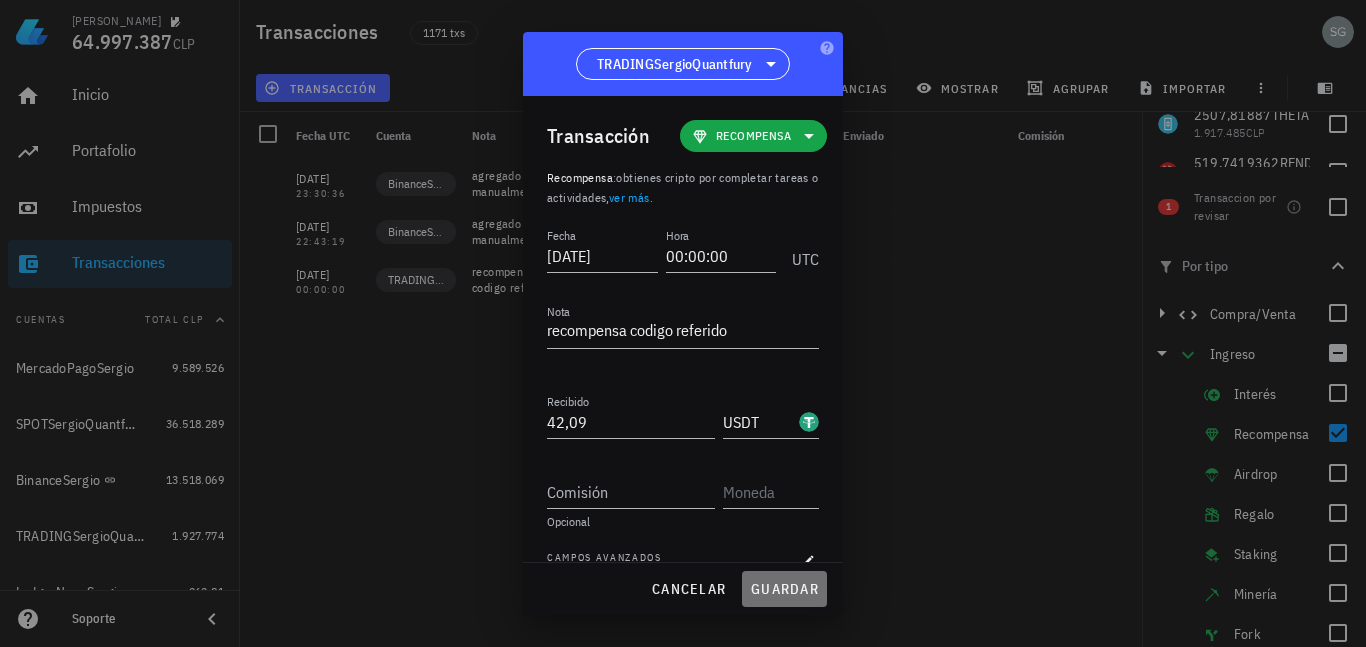 click on "guardar" at bounding box center (784, 589) 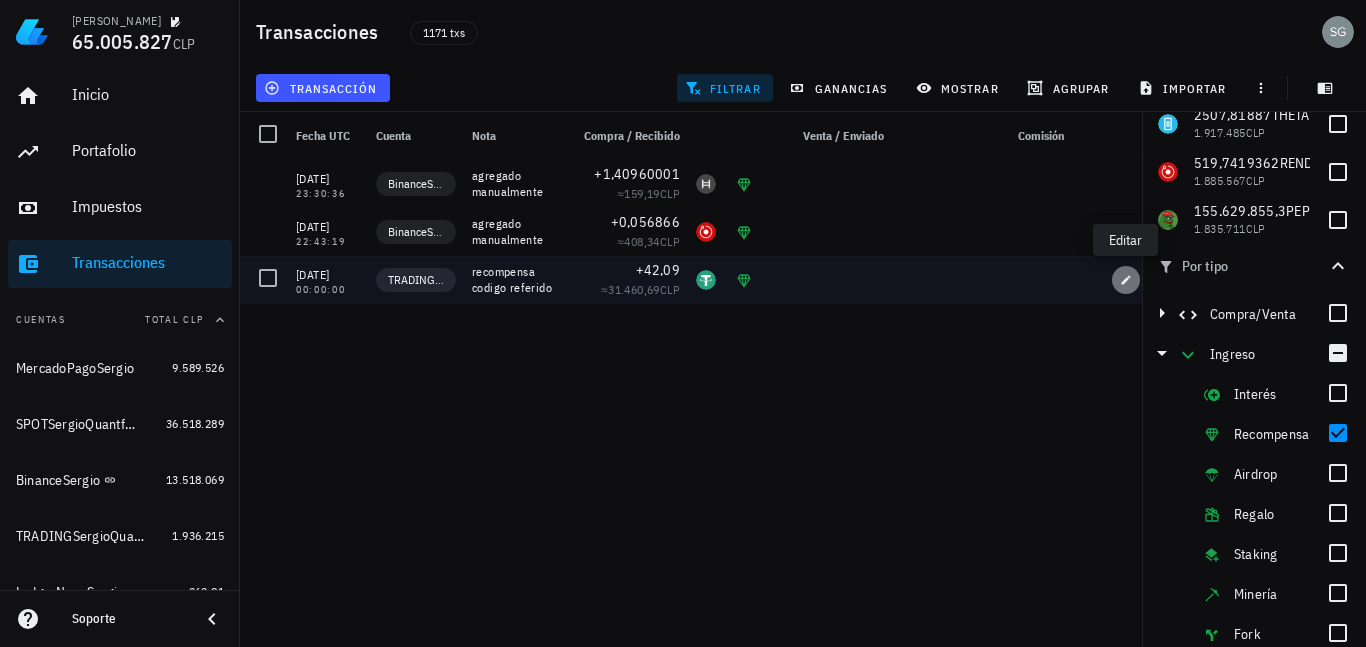 click 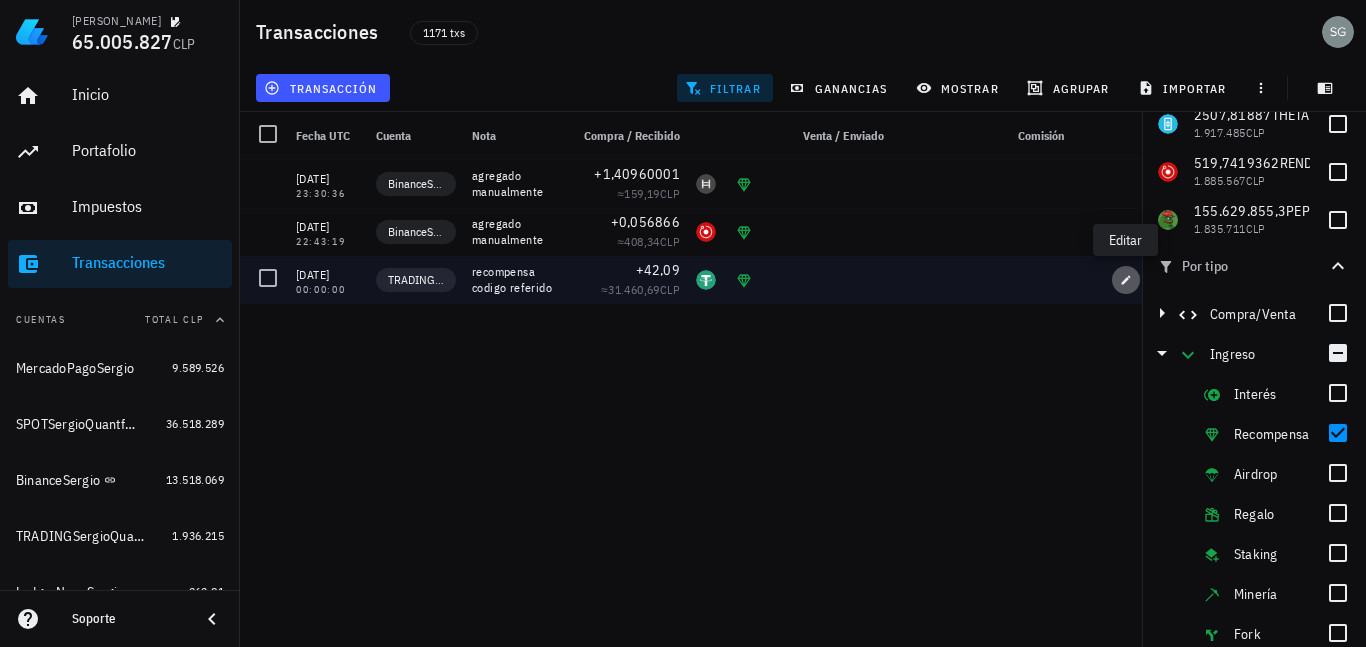 type on "42,09" 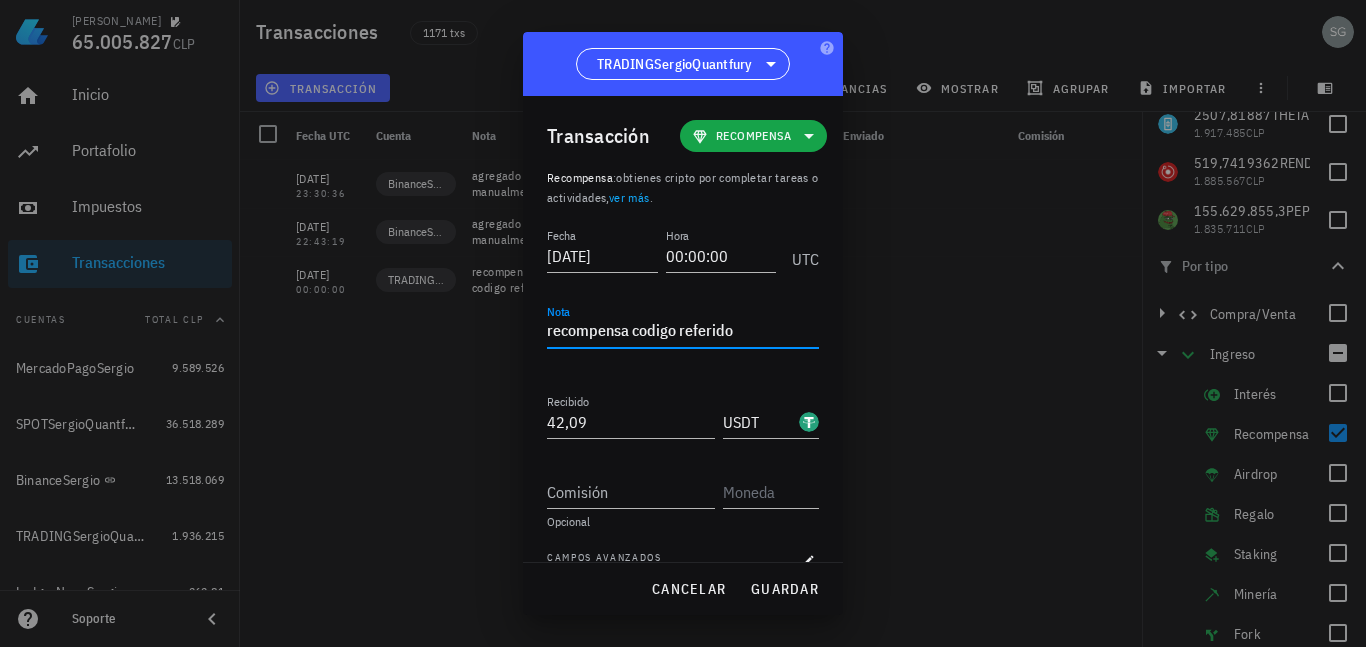 drag, startPoint x: 747, startPoint y: 335, endPoint x: 475, endPoint y: 315, distance: 272.7343 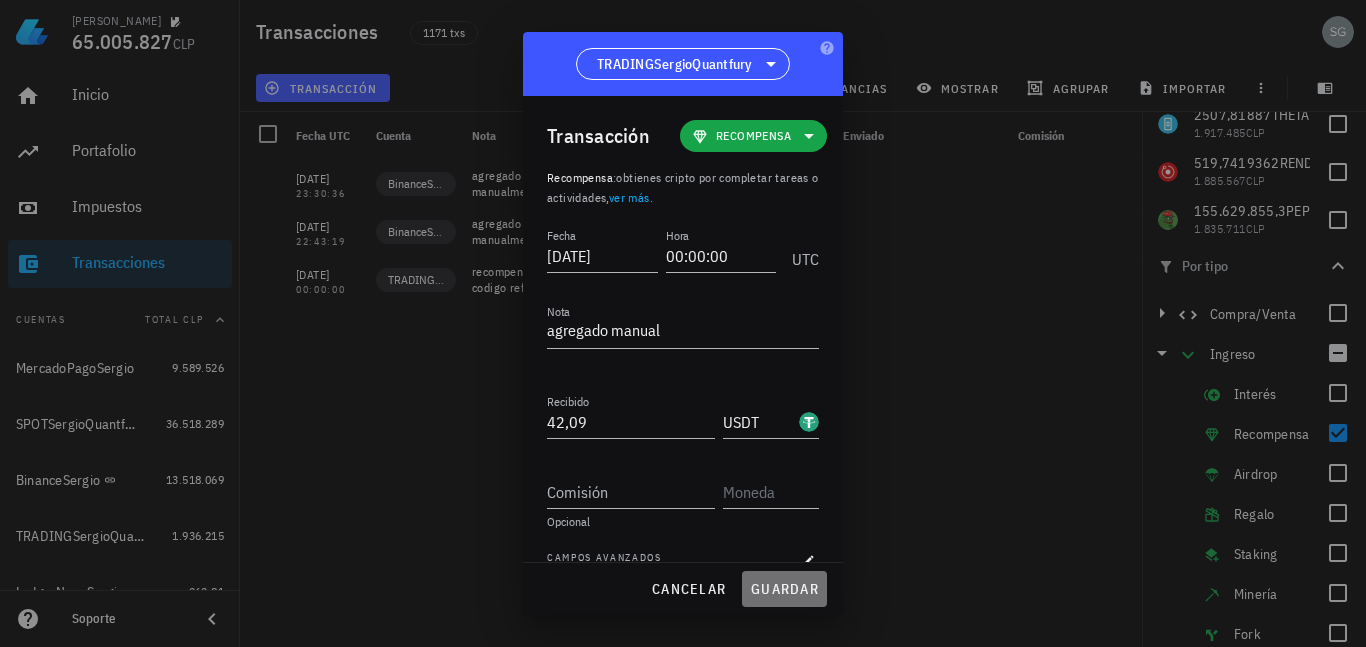 click on "guardar" at bounding box center [784, 589] 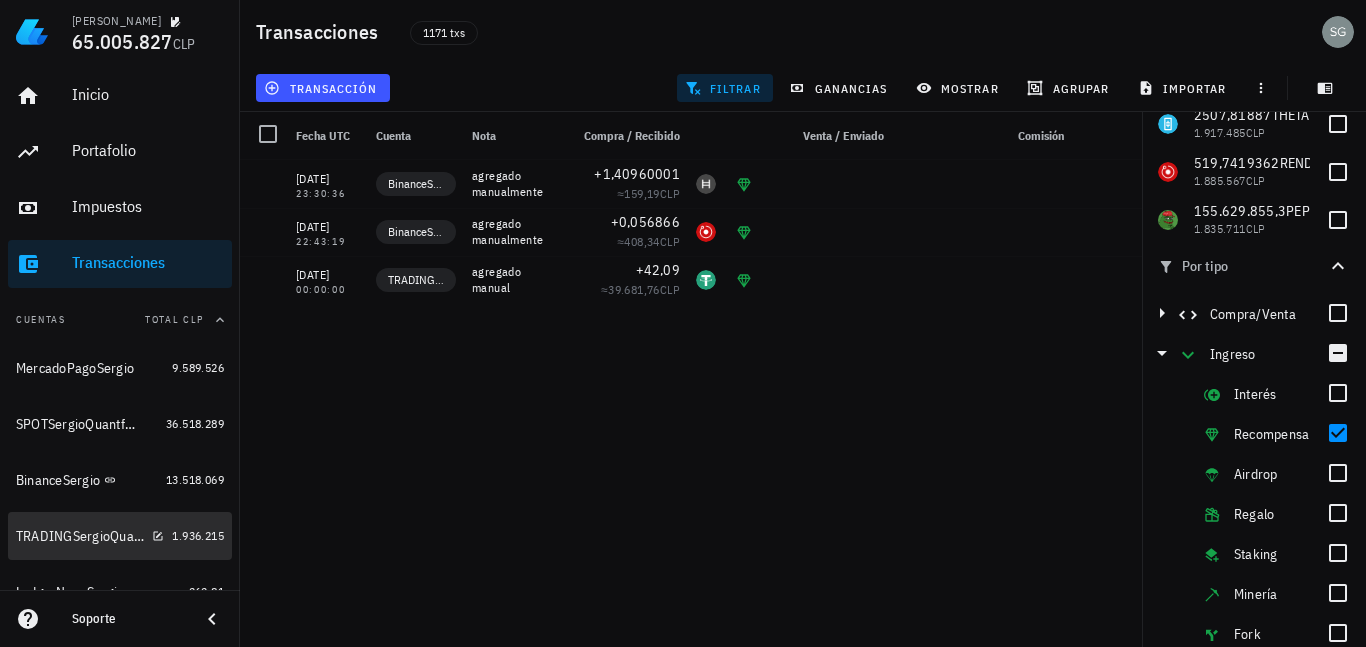 click on "TRADINGSergioQuantfury" at bounding box center (80, 536) 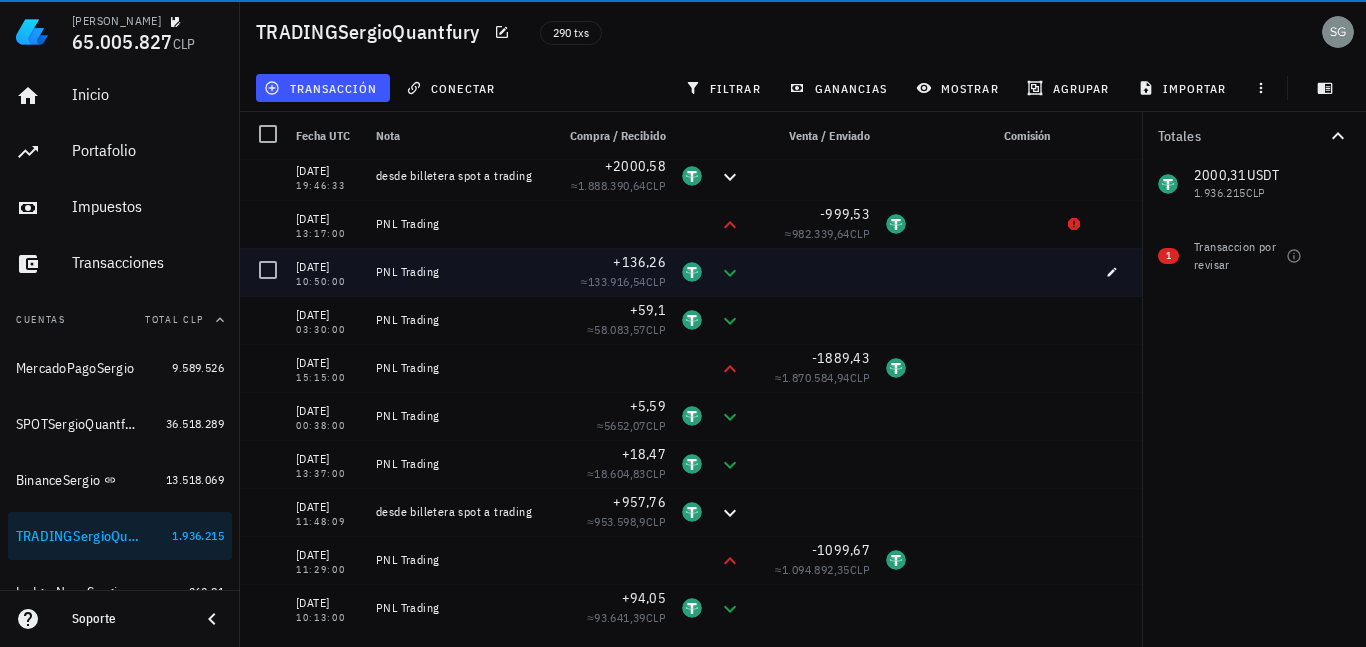 scroll, scrollTop: 0, scrollLeft: 0, axis: both 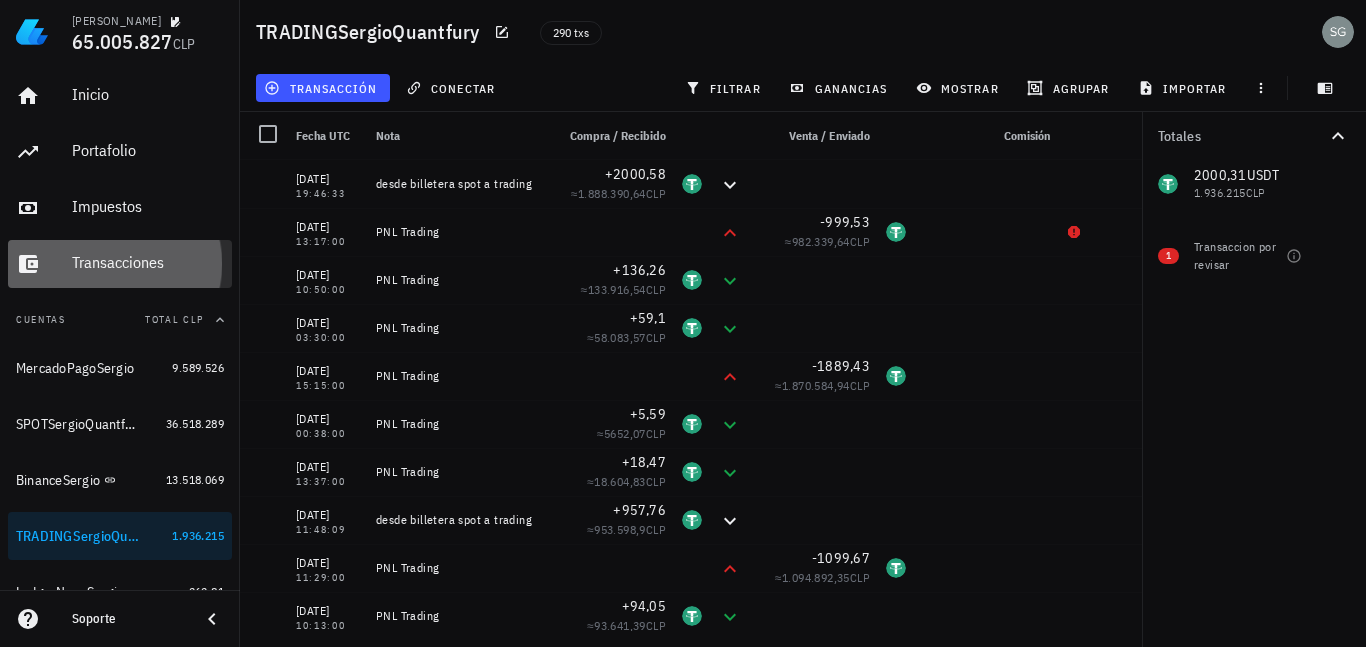 click on "Transacciones" at bounding box center (148, 262) 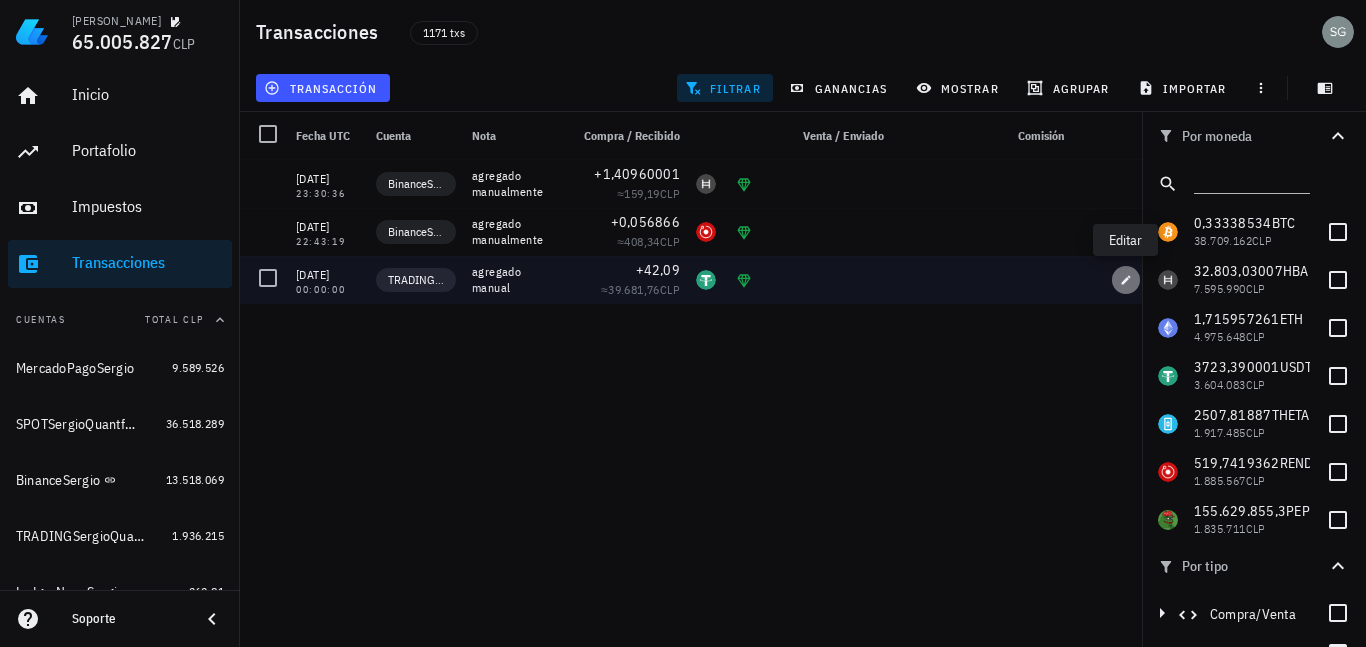 click 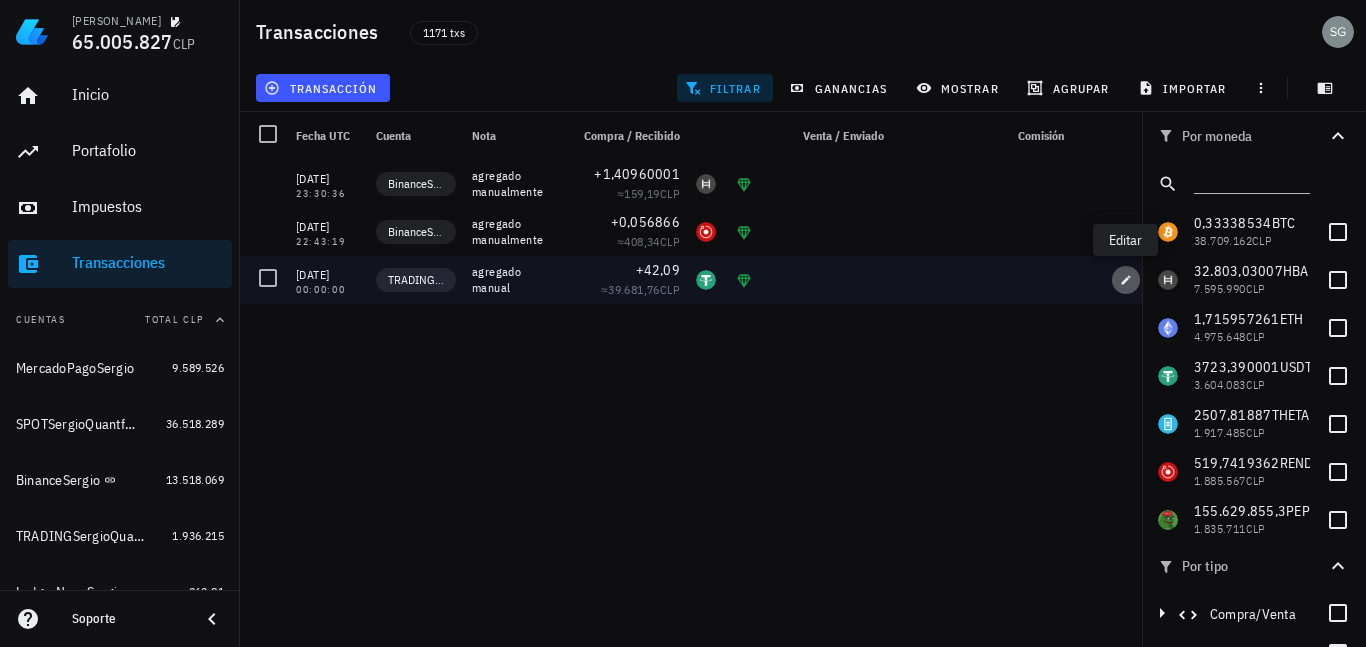 type on "agregado manual" 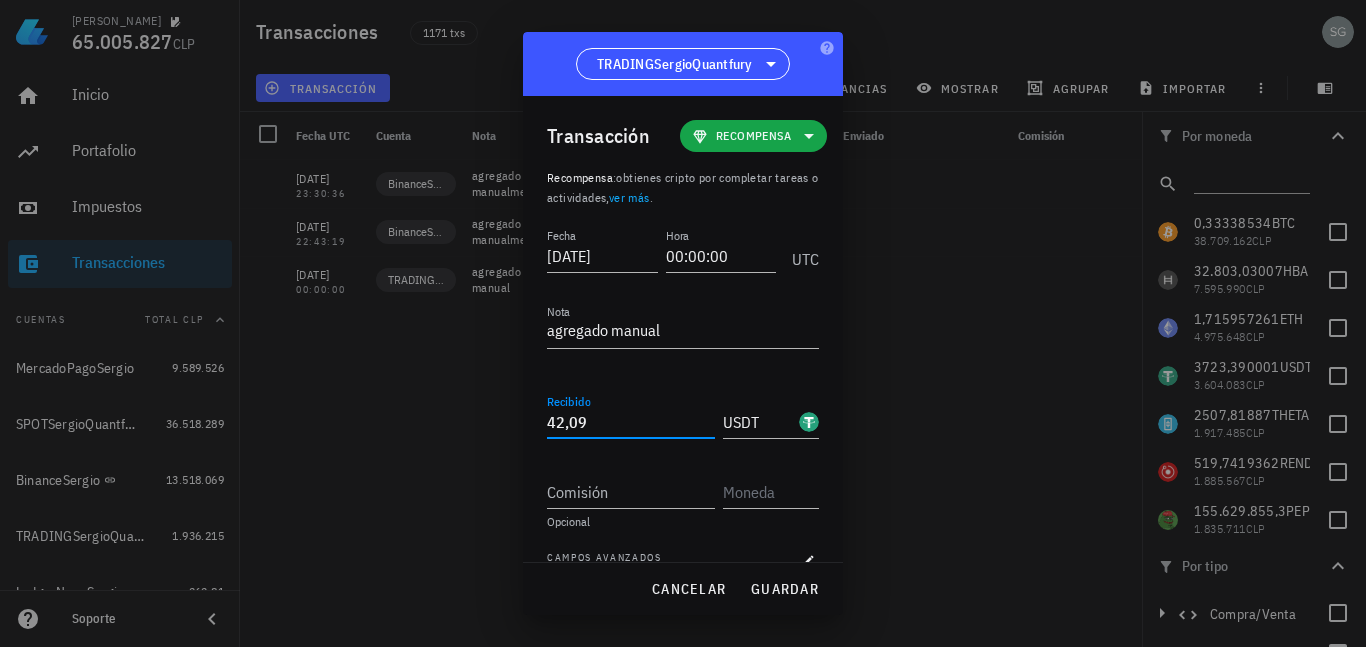 click on "42,09" at bounding box center (631, 422) 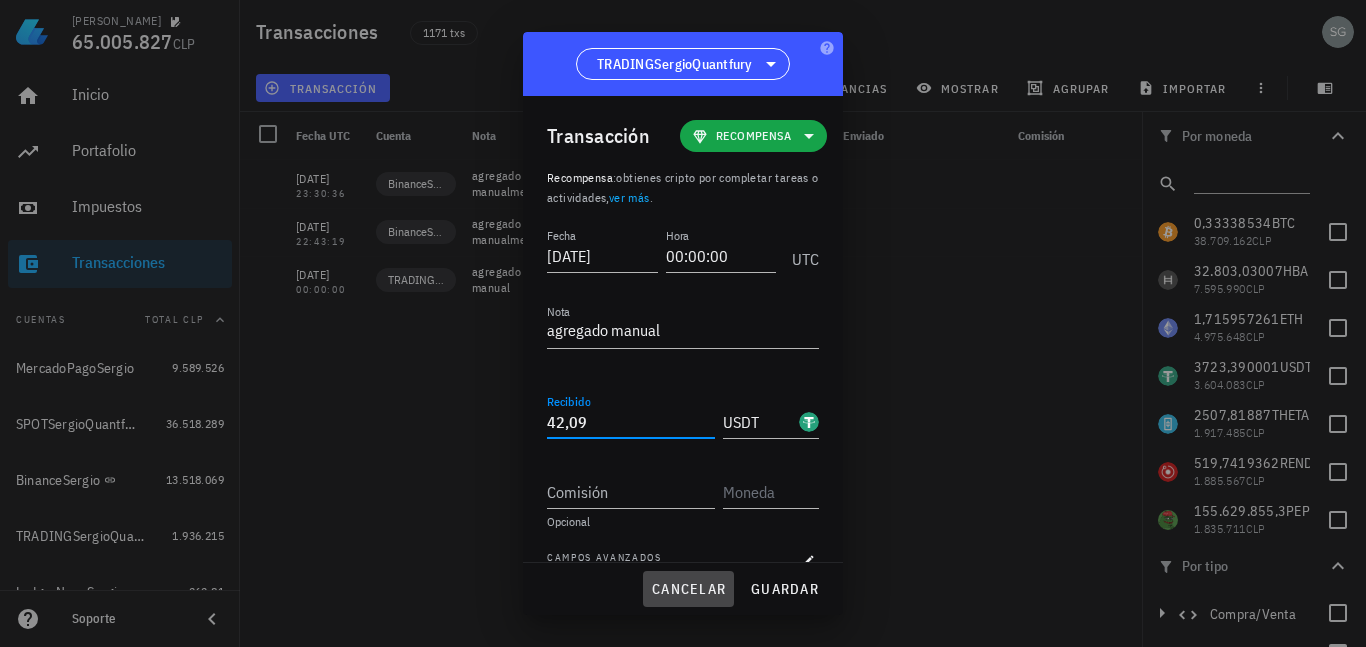 click on "cancelar" at bounding box center [688, 589] 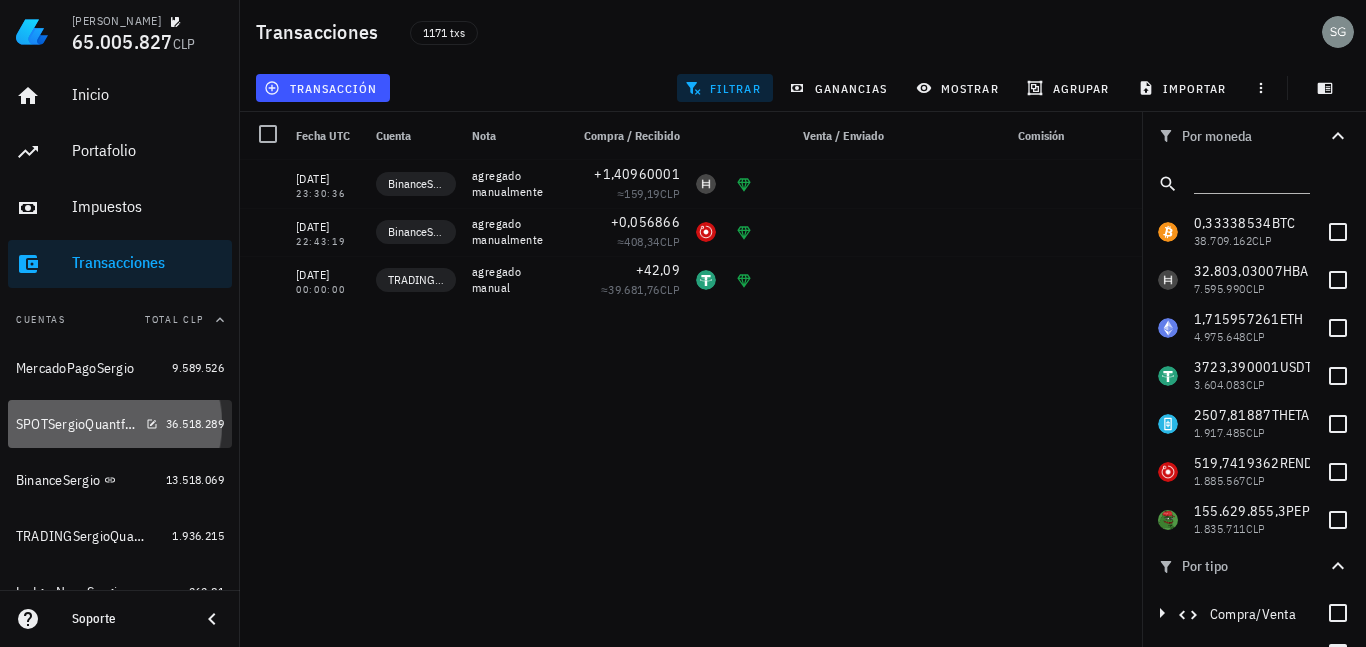 click on "SPOTSergioQuantfury" at bounding box center [77, 424] 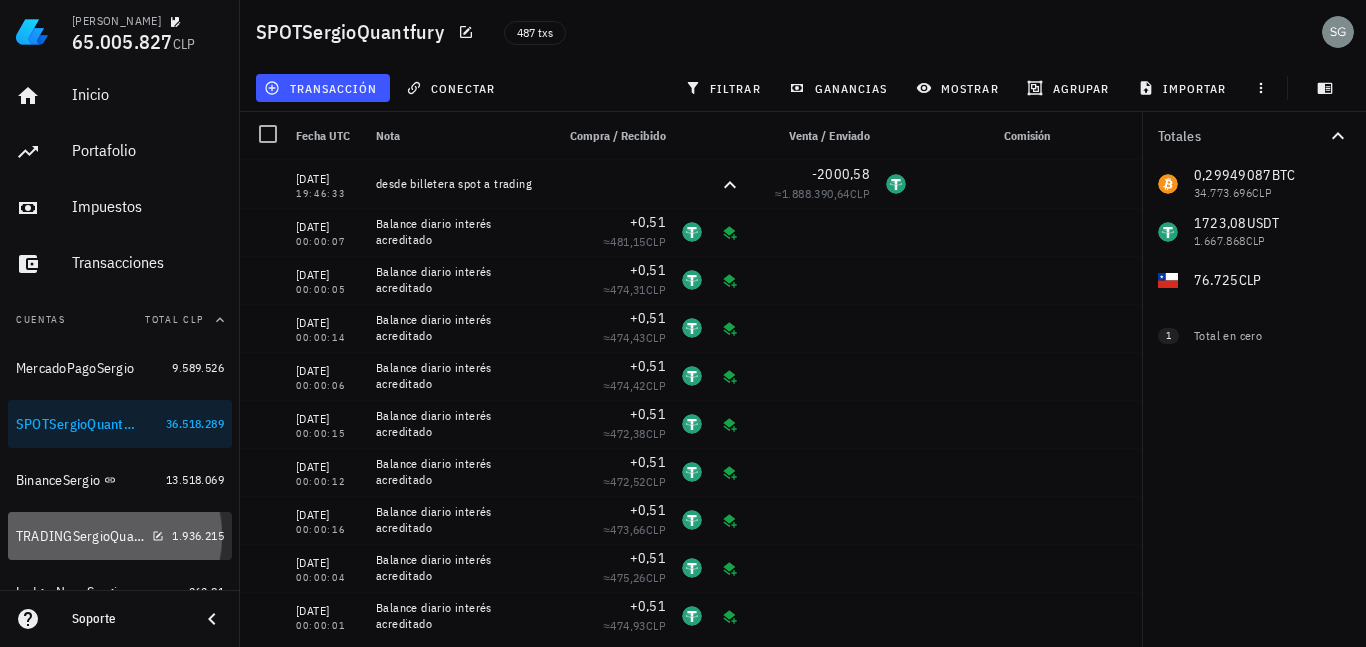 click on "TRADINGSergioQuantfury" at bounding box center [80, 536] 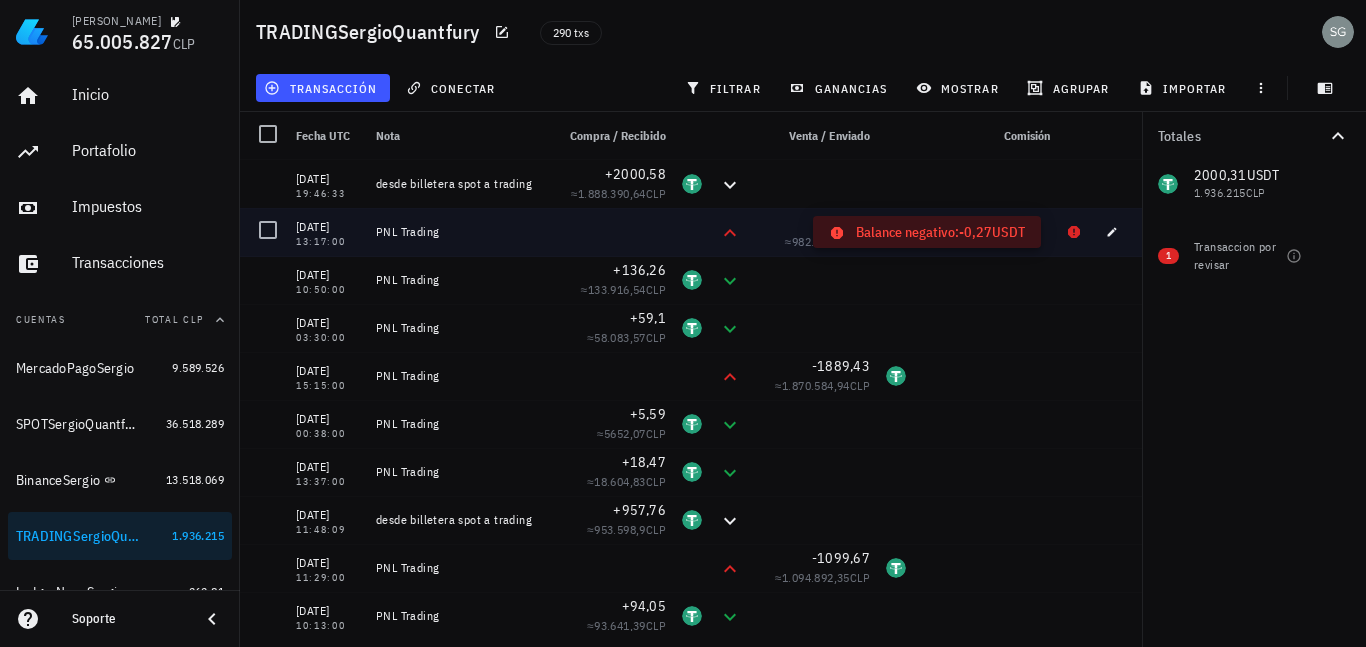 click 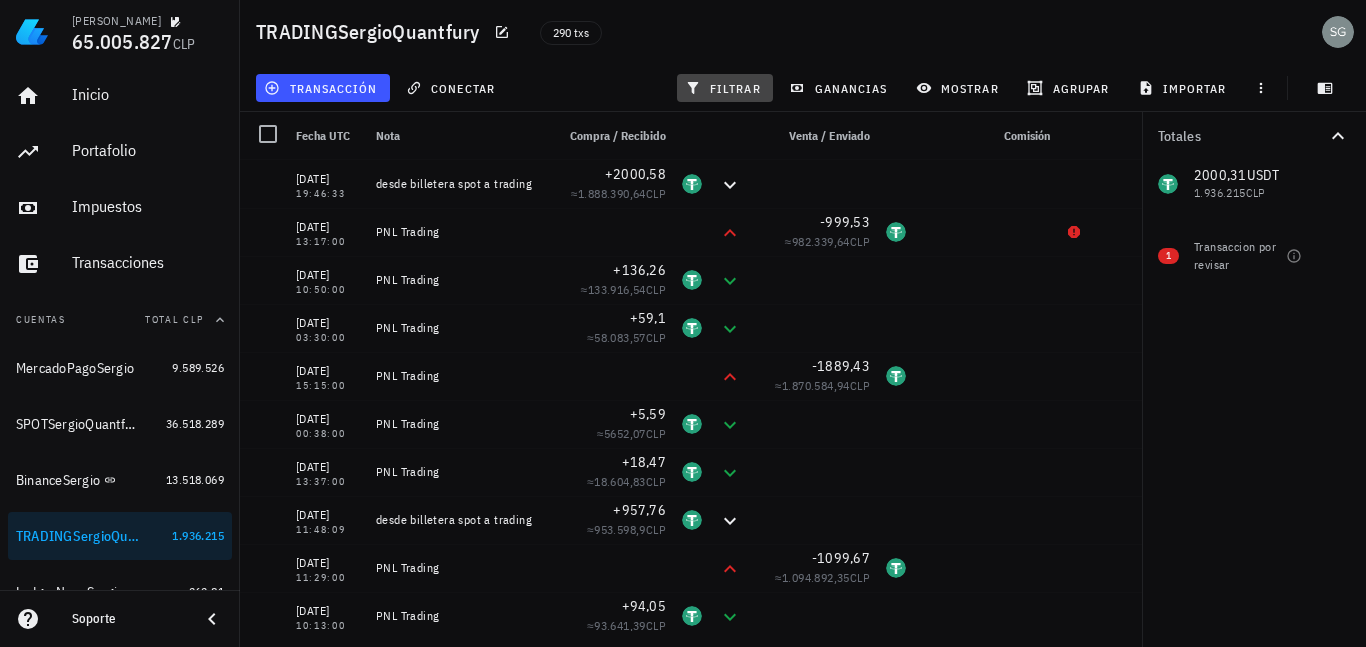 click on "filtrar" at bounding box center [725, 88] 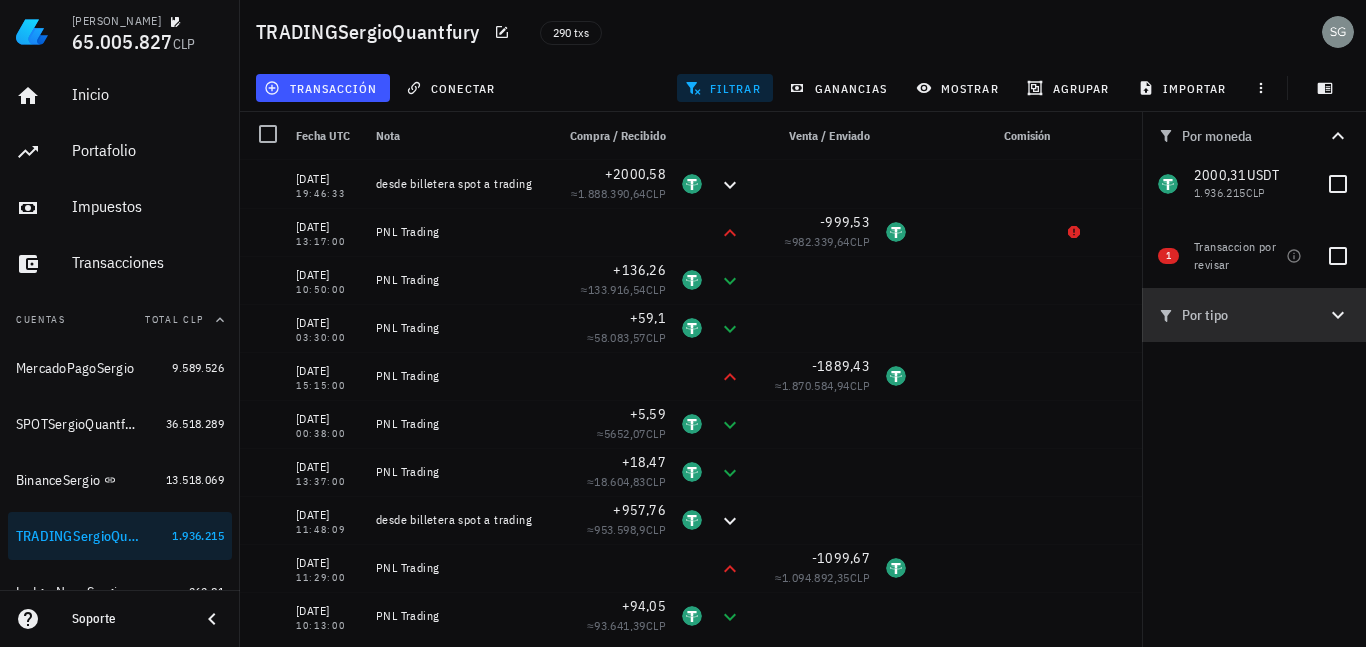 click 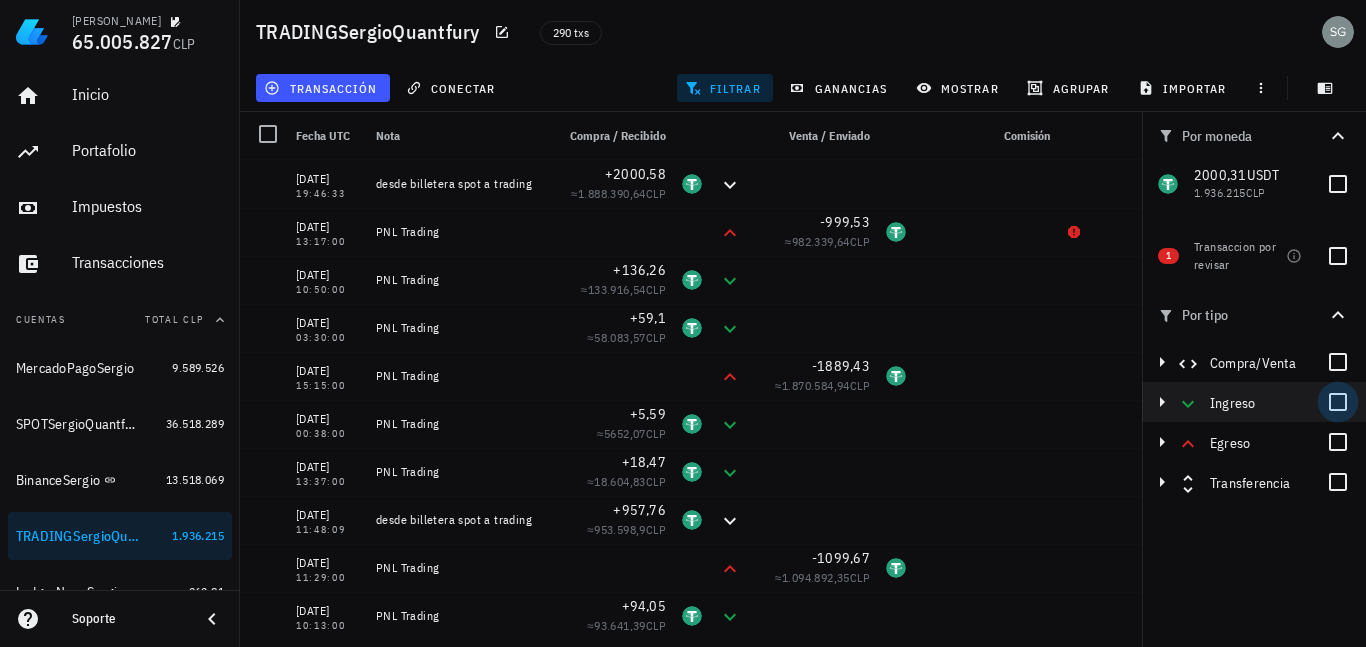 click at bounding box center (1338, 402) 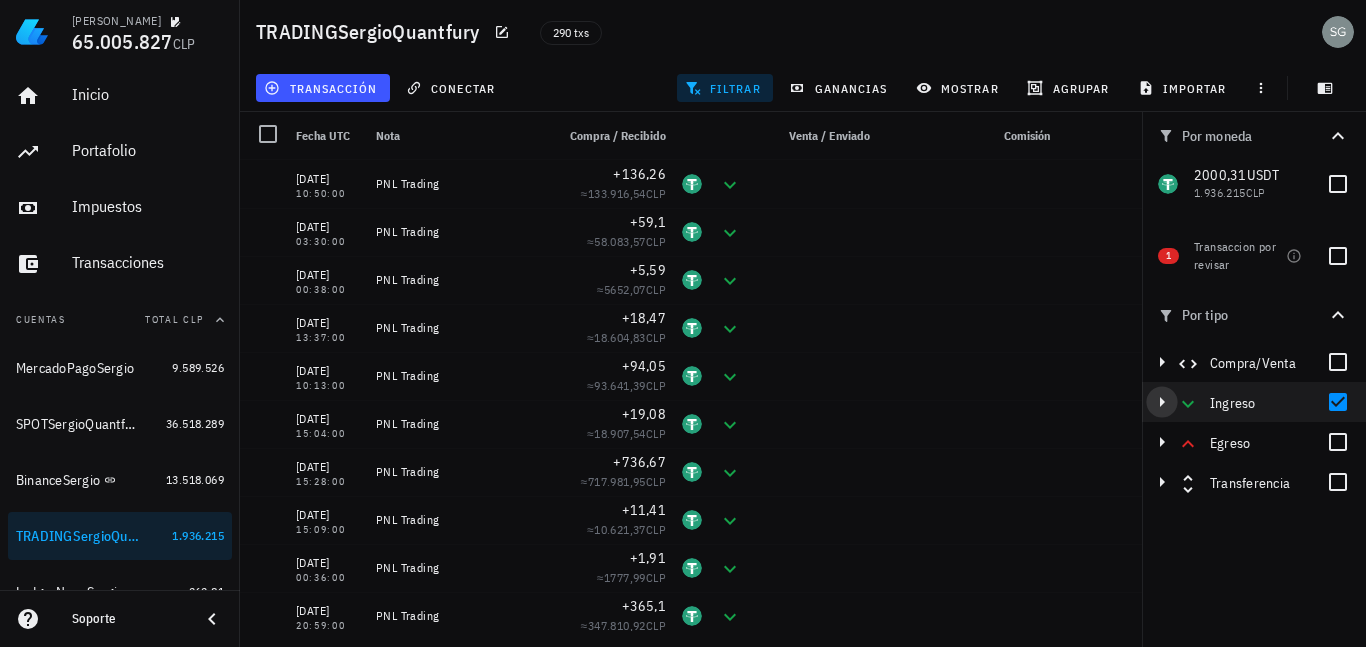click 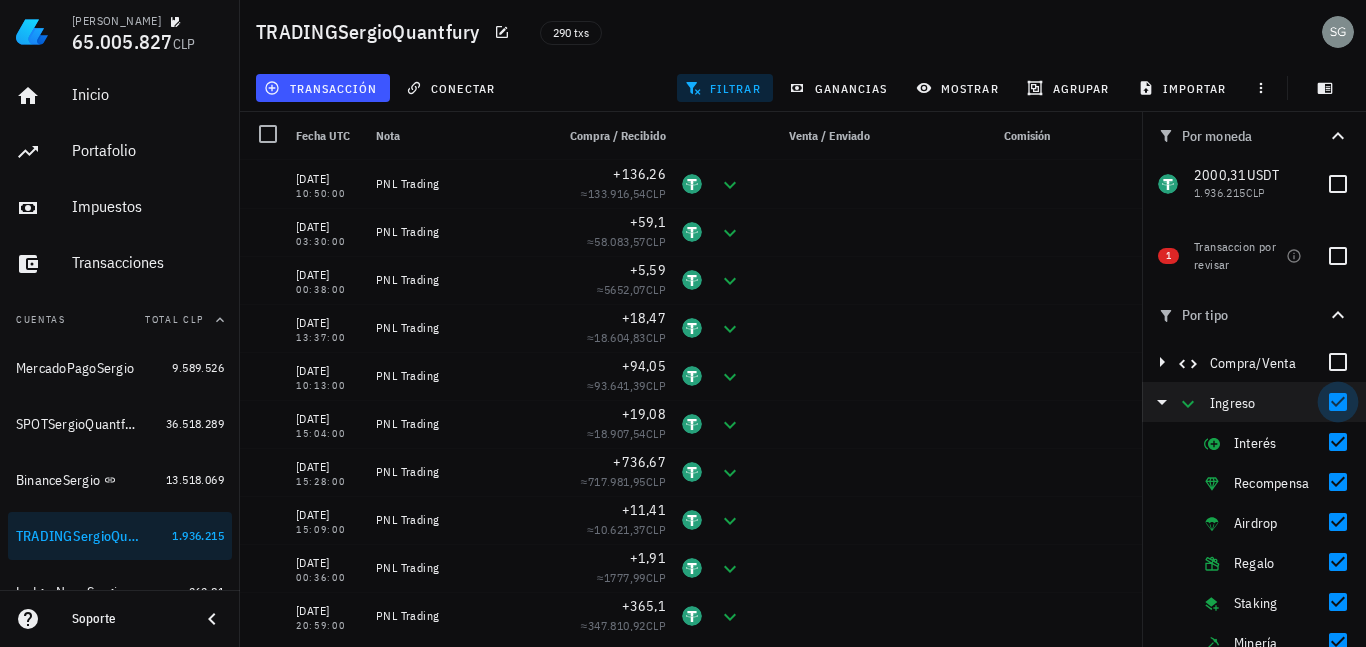 click at bounding box center (1338, 402) 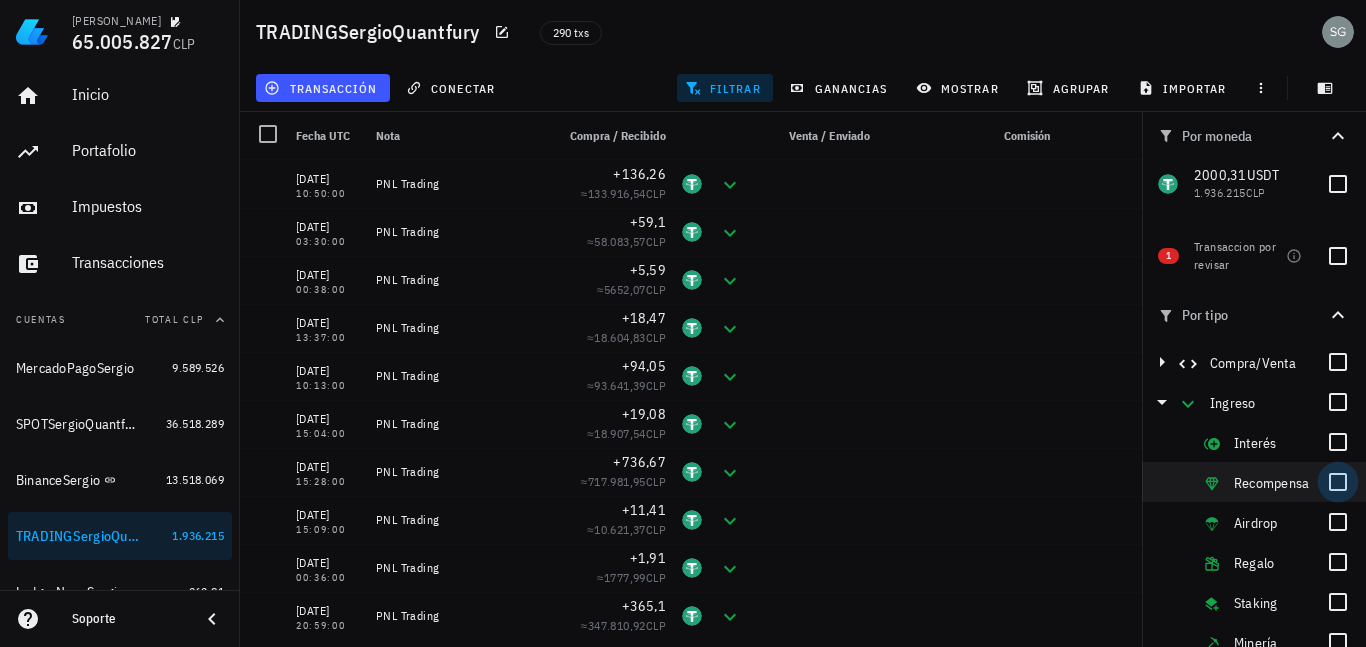 click at bounding box center (1338, 482) 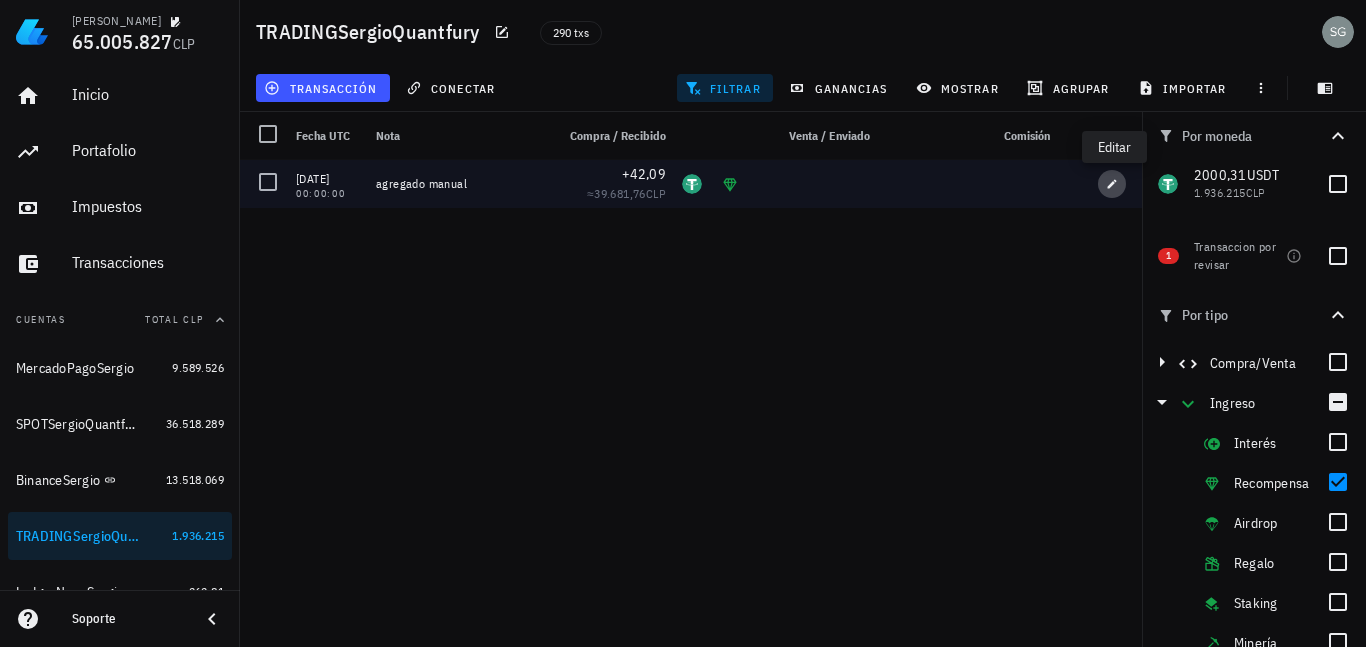 click 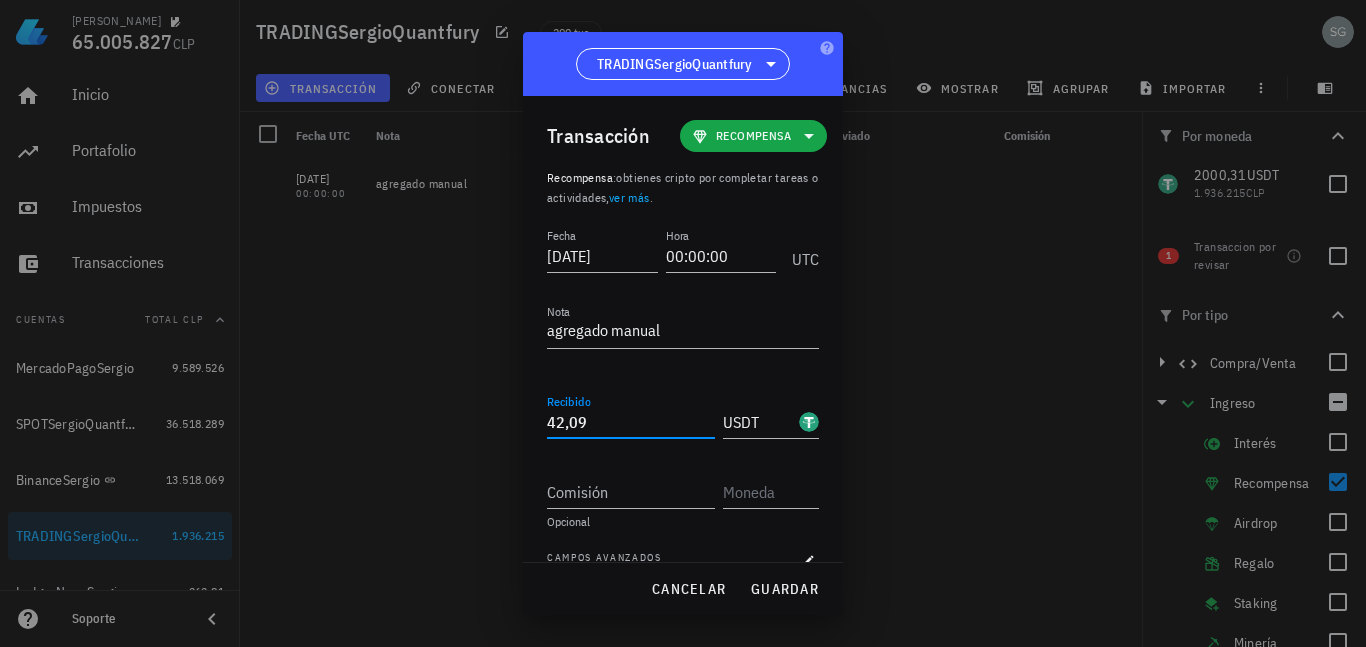 click on "42,09" at bounding box center (631, 422) 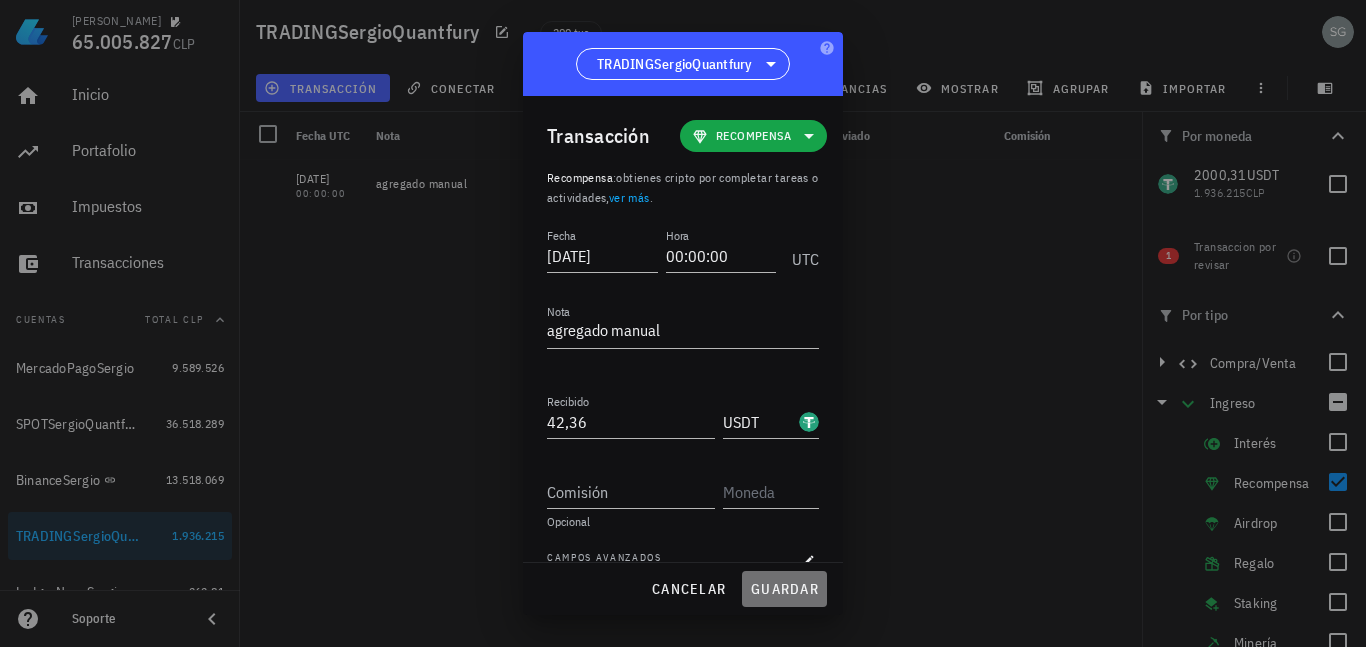 click on "guardar" at bounding box center (784, 589) 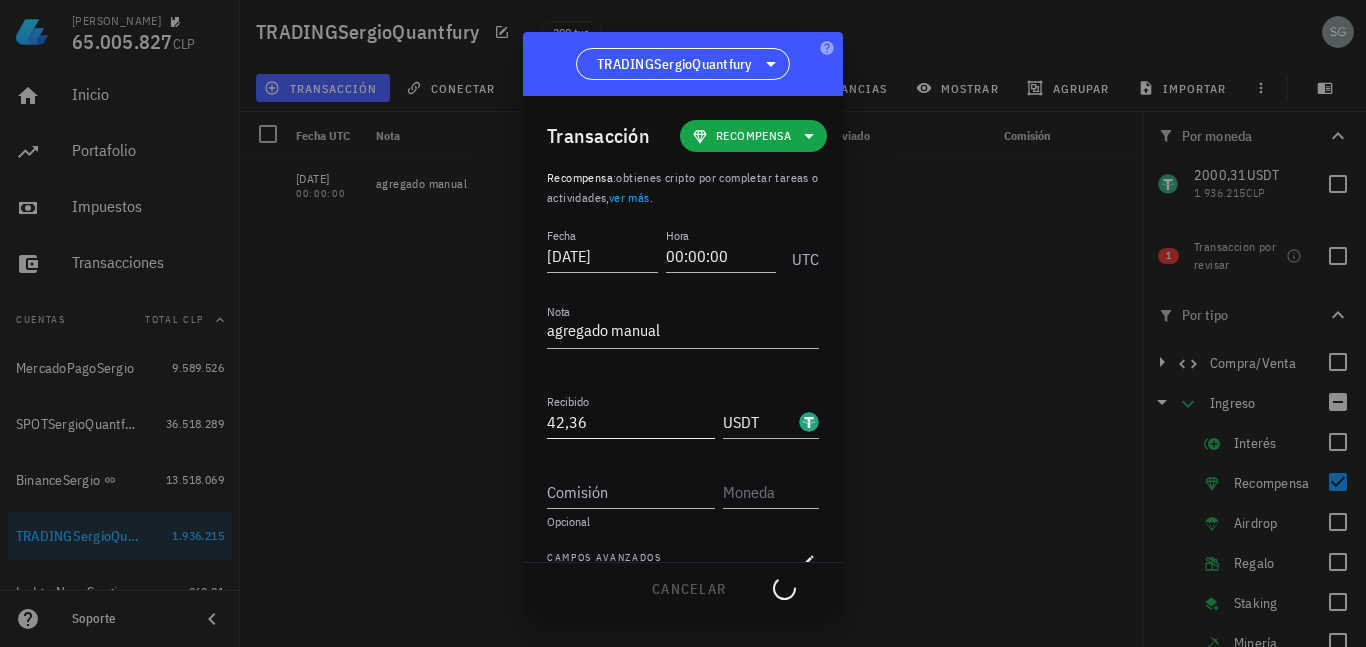type on "42,09" 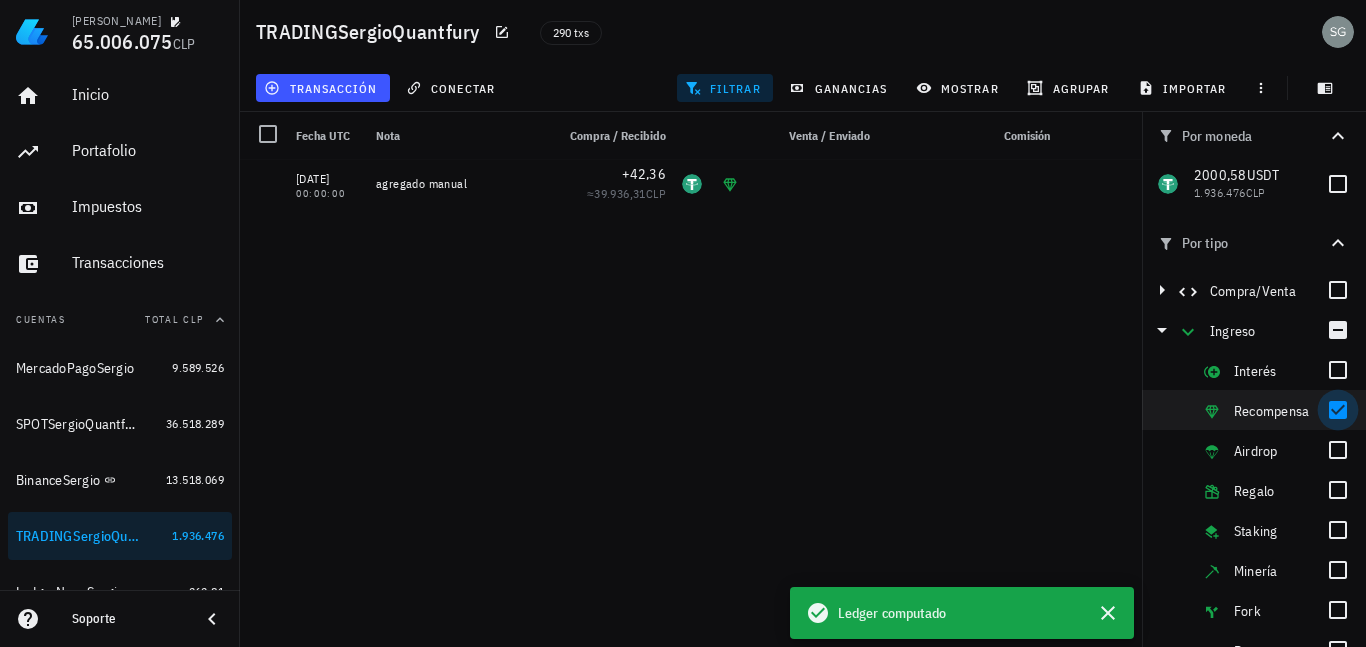 click at bounding box center [1338, 410] 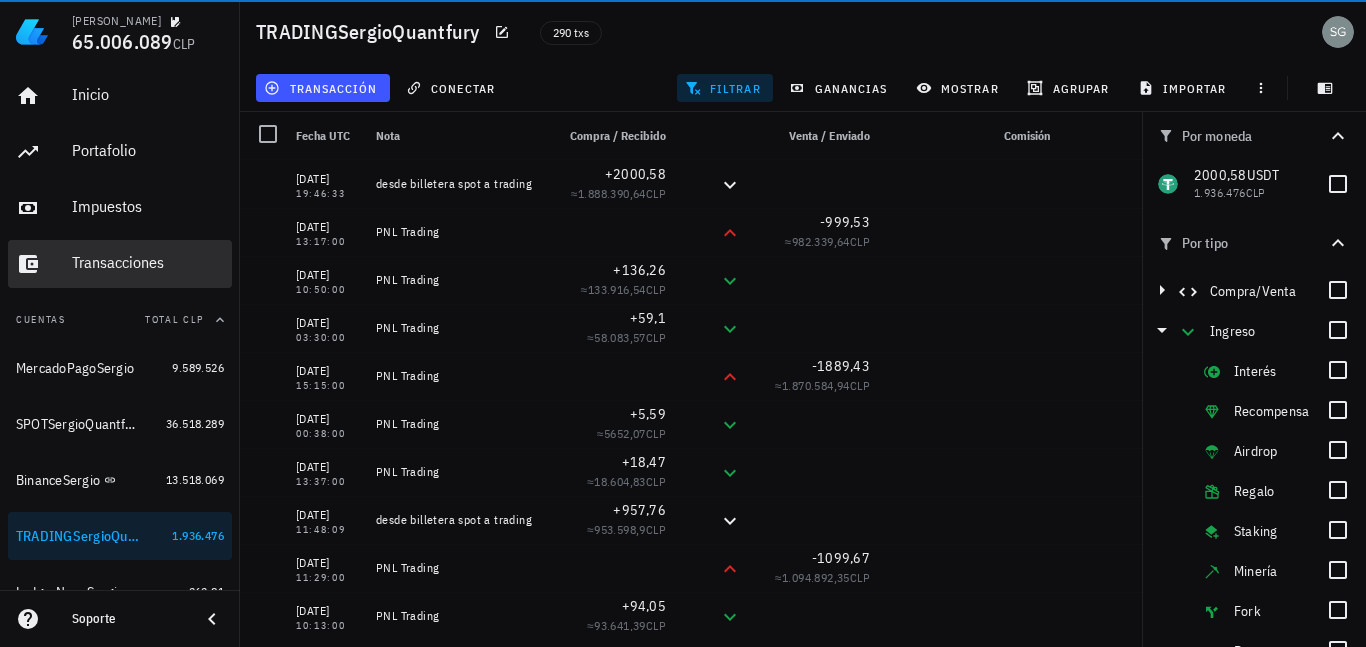 click on "Transacciones" at bounding box center [148, 262] 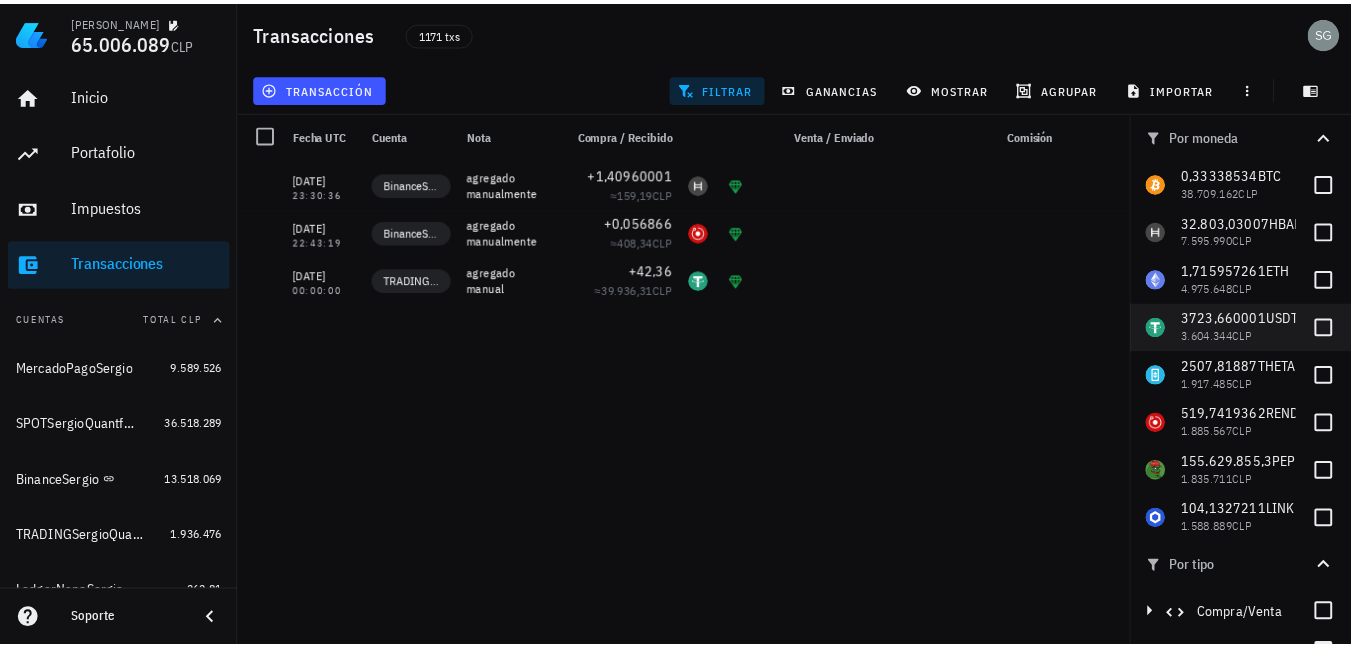 scroll, scrollTop: 0, scrollLeft: 0, axis: both 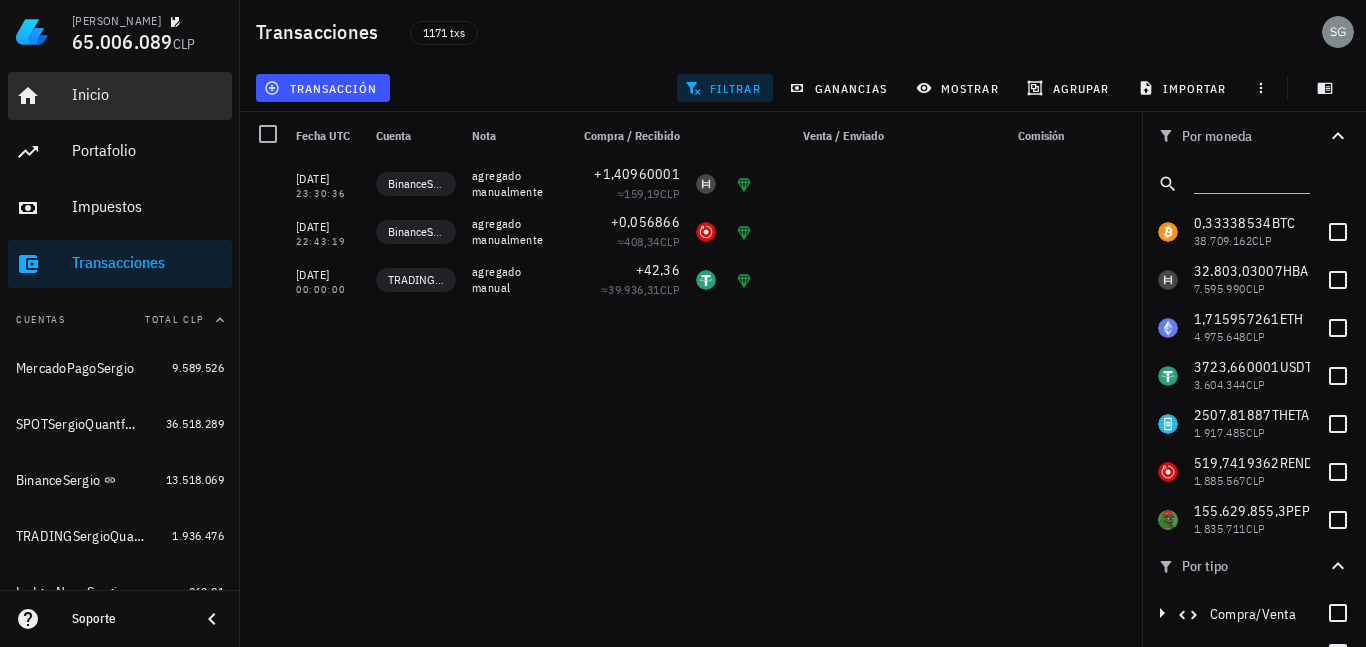 click on "Inicio" at bounding box center (148, 94) 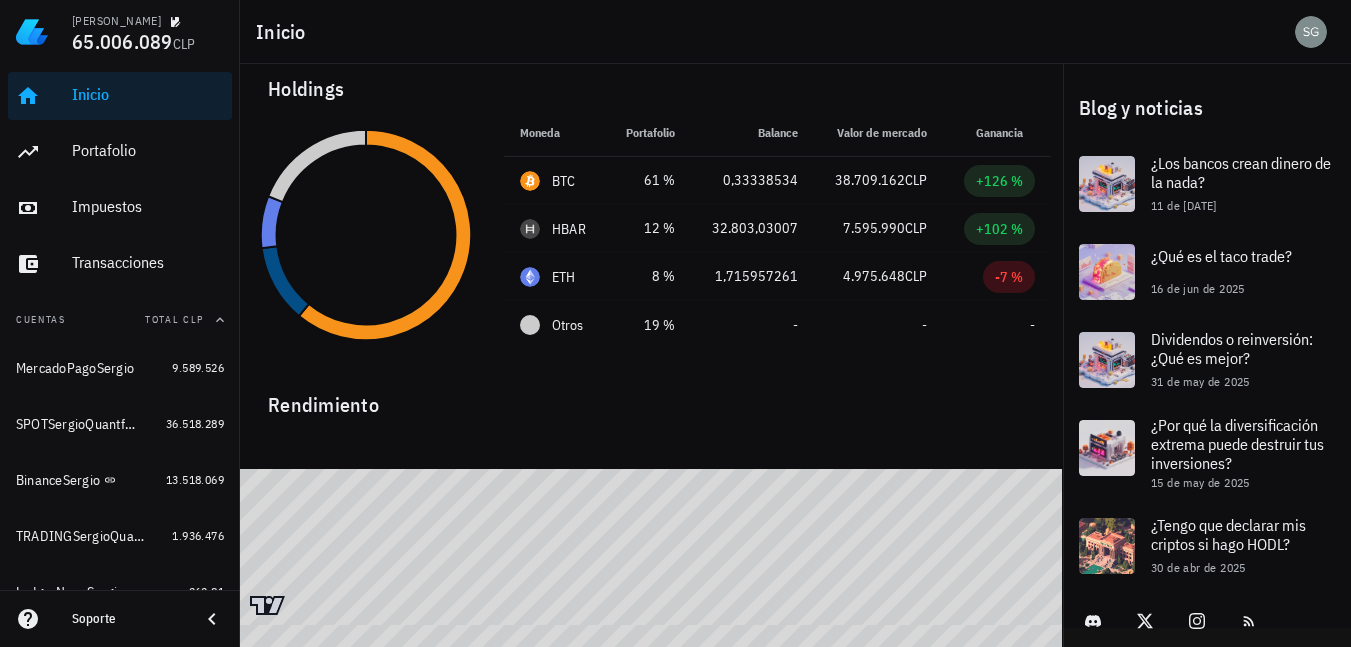 scroll, scrollTop: 25, scrollLeft: 0, axis: vertical 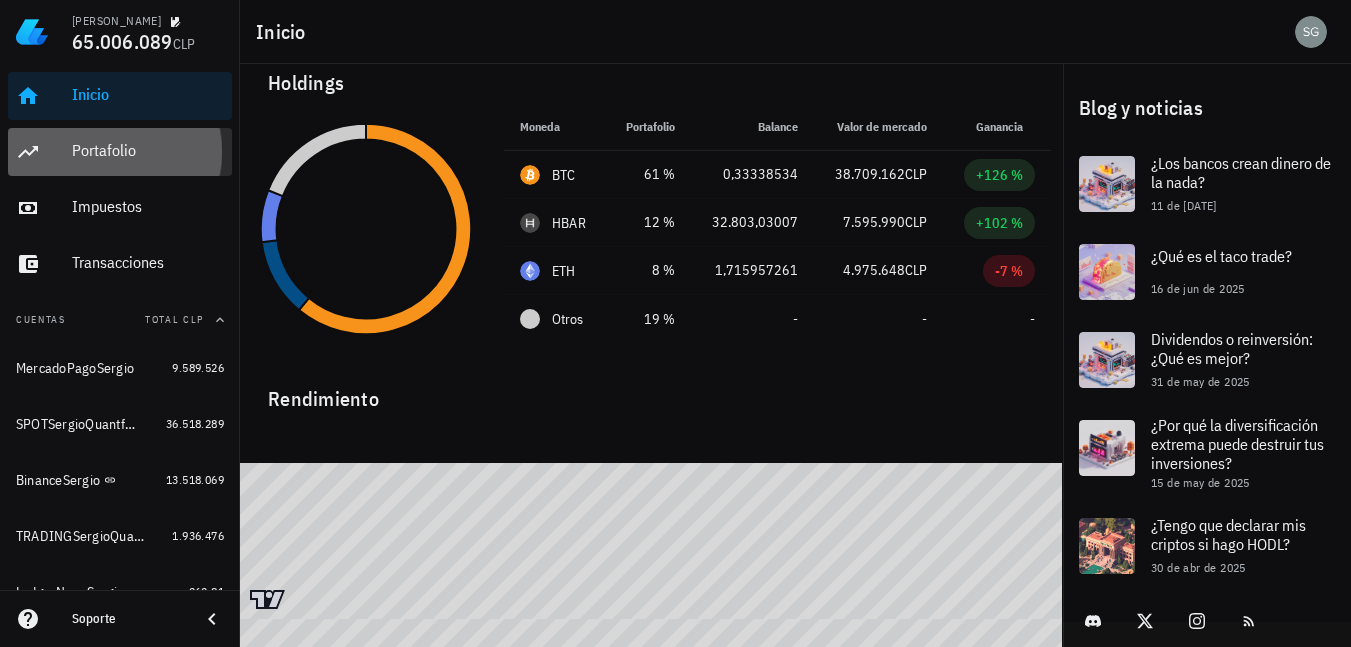 click on "Portafolio" at bounding box center (148, 150) 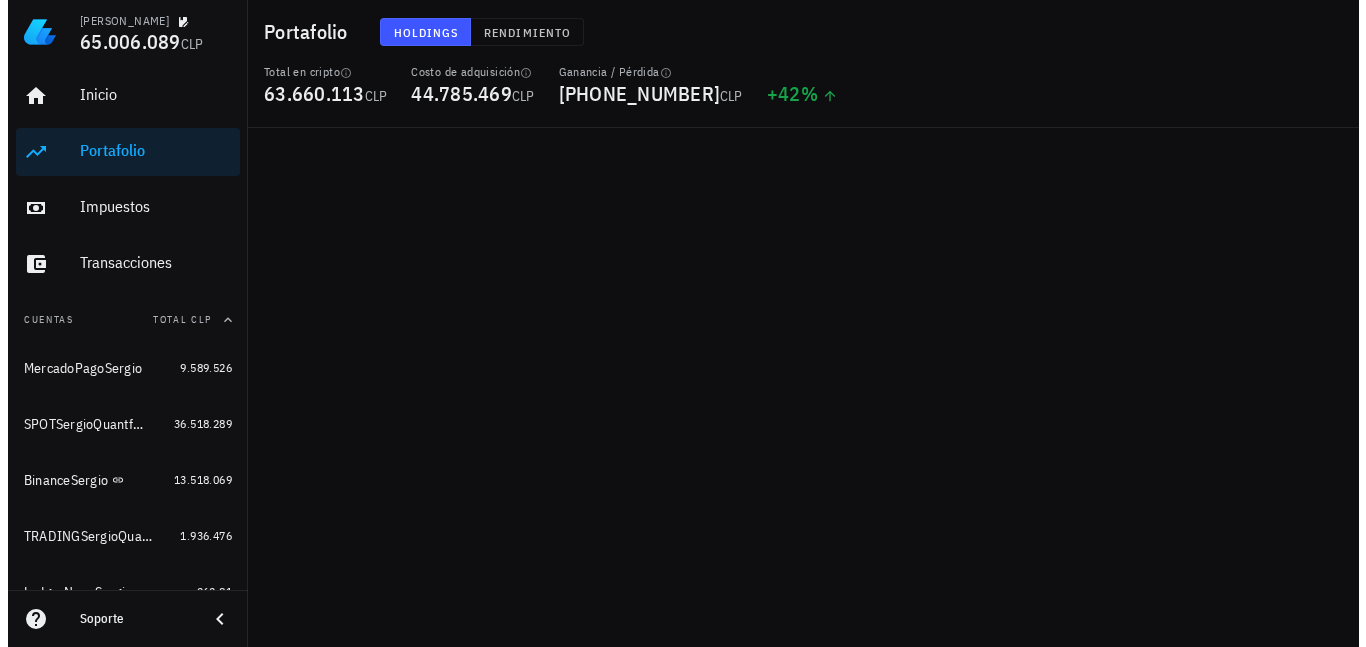 scroll, scrollTop: 0, scrollLeft: 0, axis: both 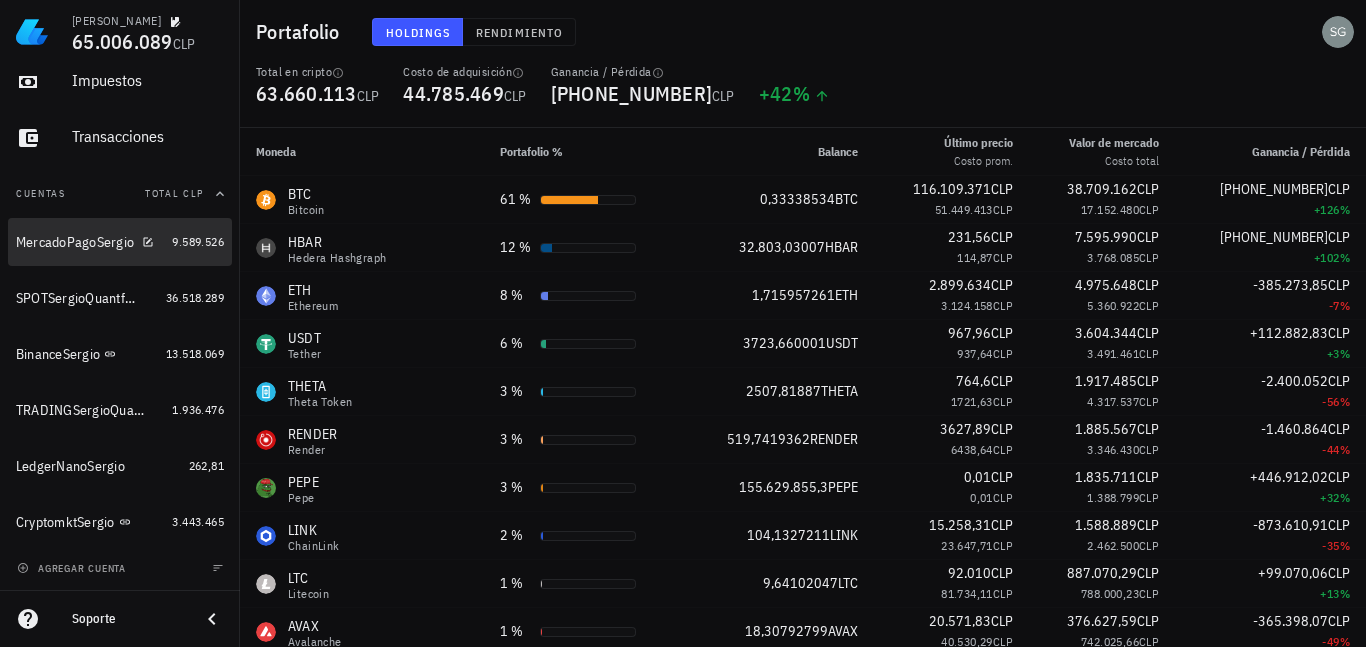 click on "MercadoPagoSergio" at bounding box center [75, 242] 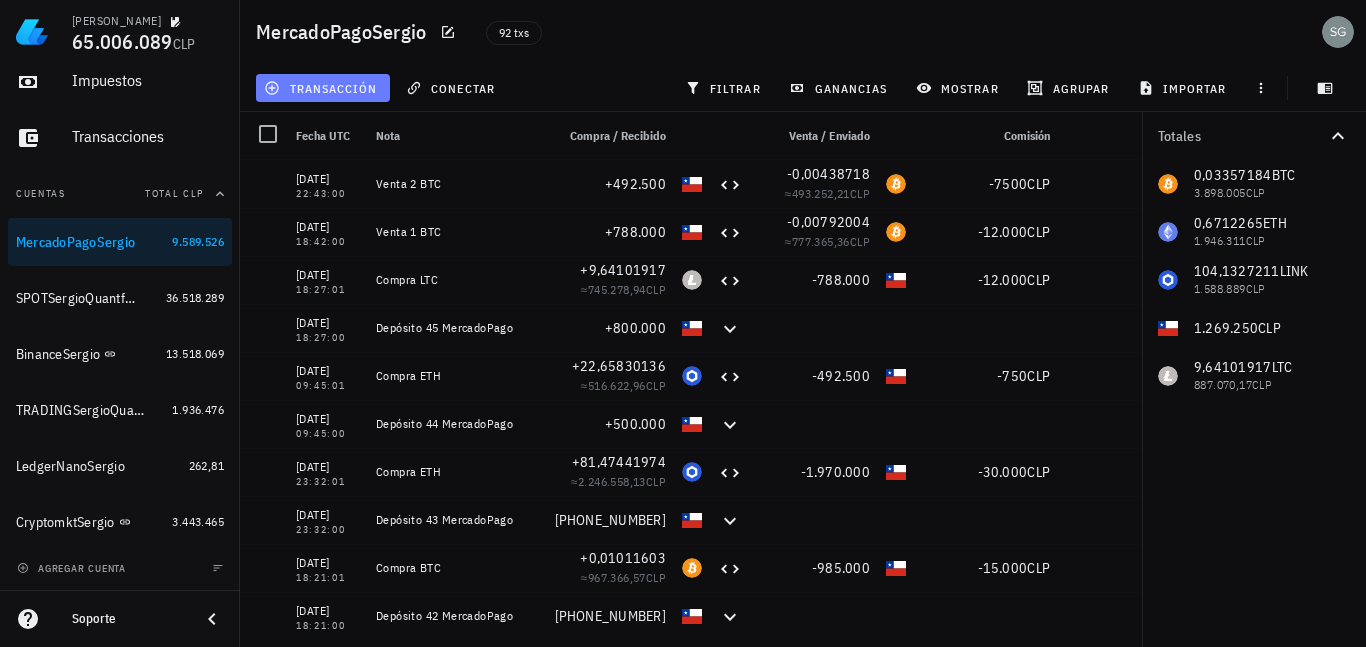 click on "transacción" at bounding box center (322, 88) 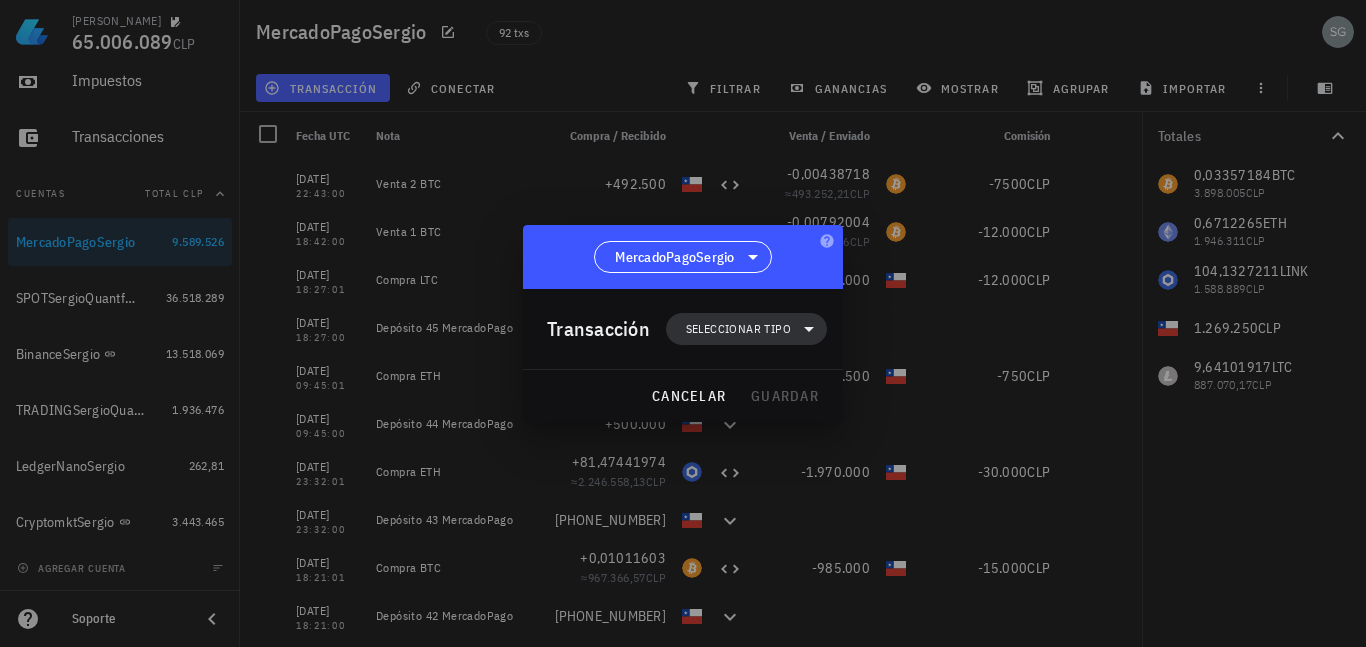 click 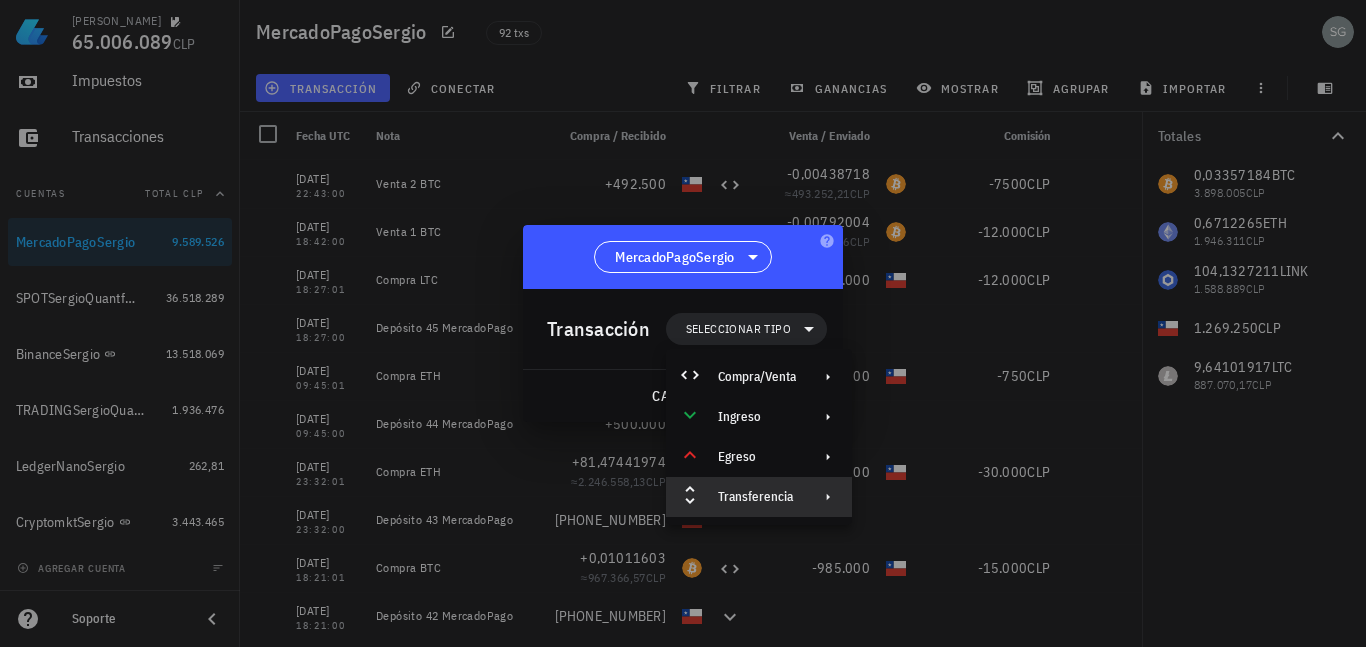 click at bounding box center [824, 497] 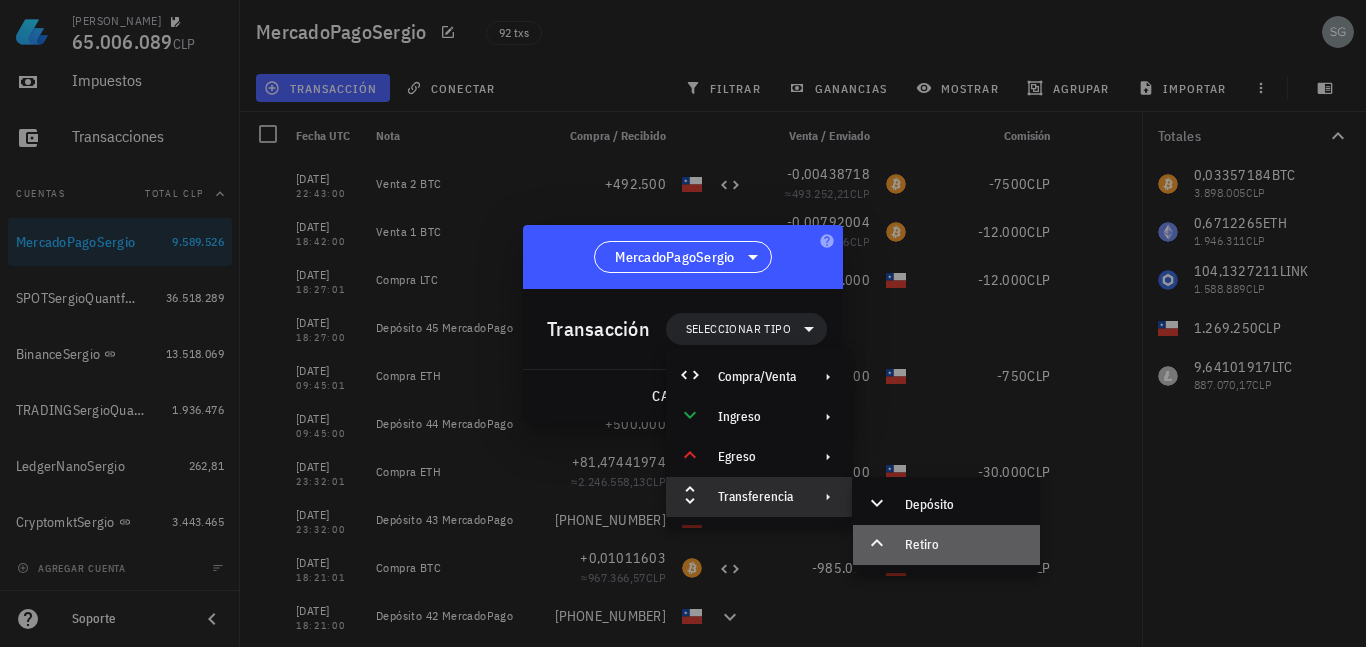 click on "Retiro" at bounding box center [964, 545] 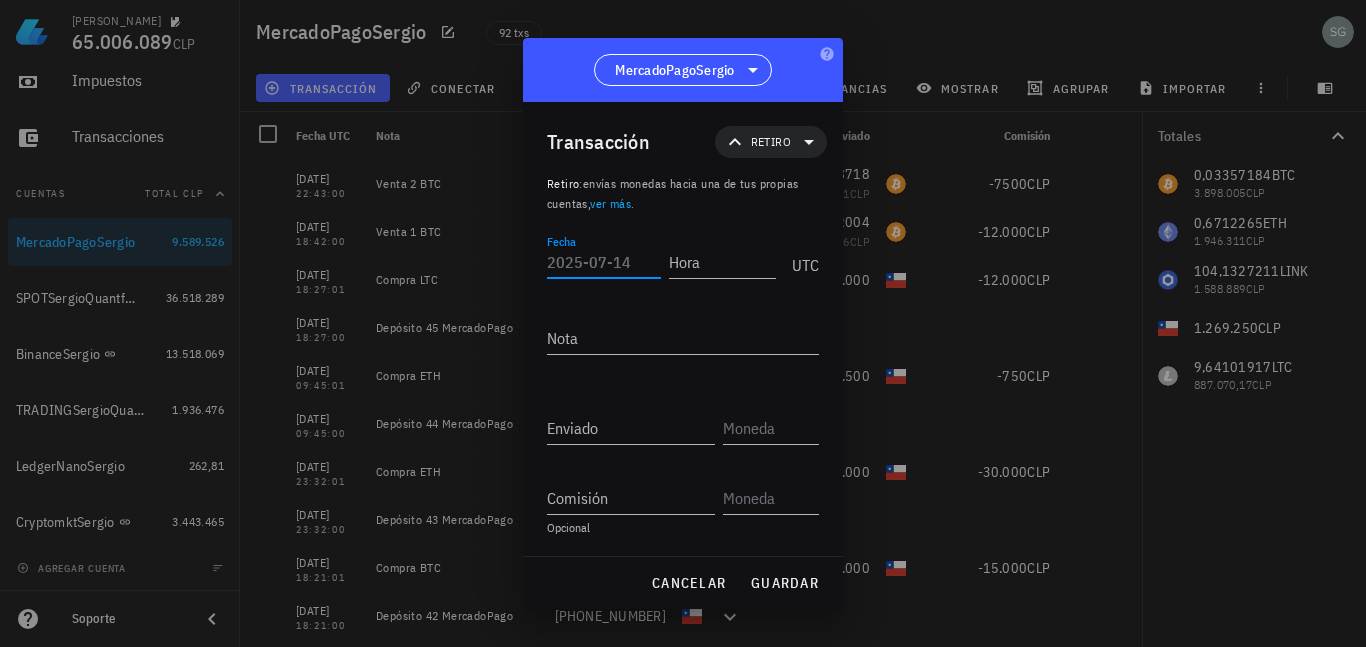 click on "Fecha" at bounding box center (604, 262) 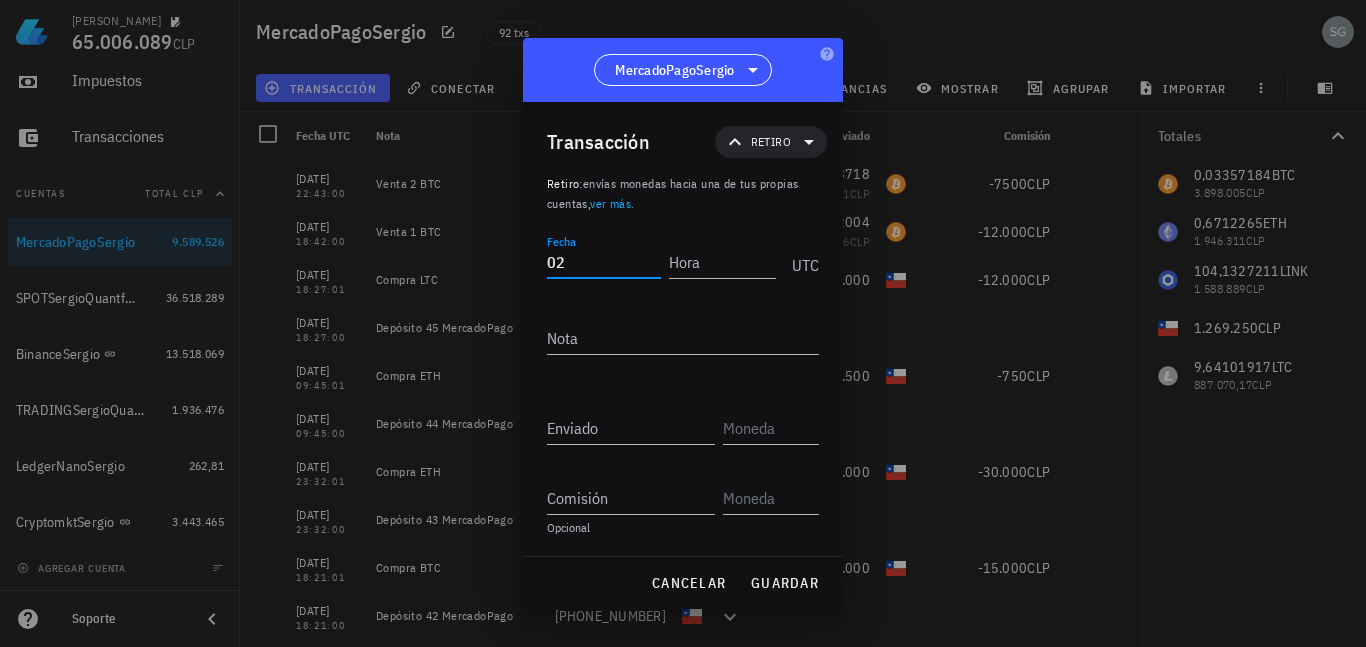 type on "0" 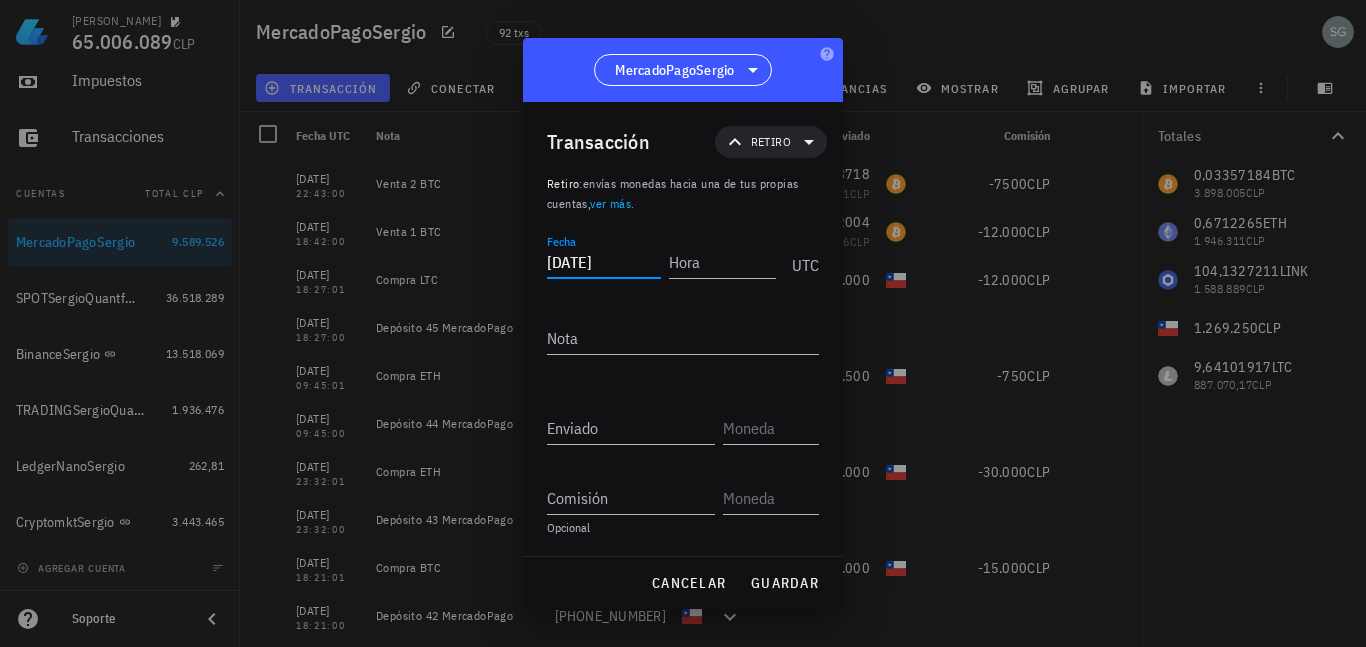 type on "2025-07-02" 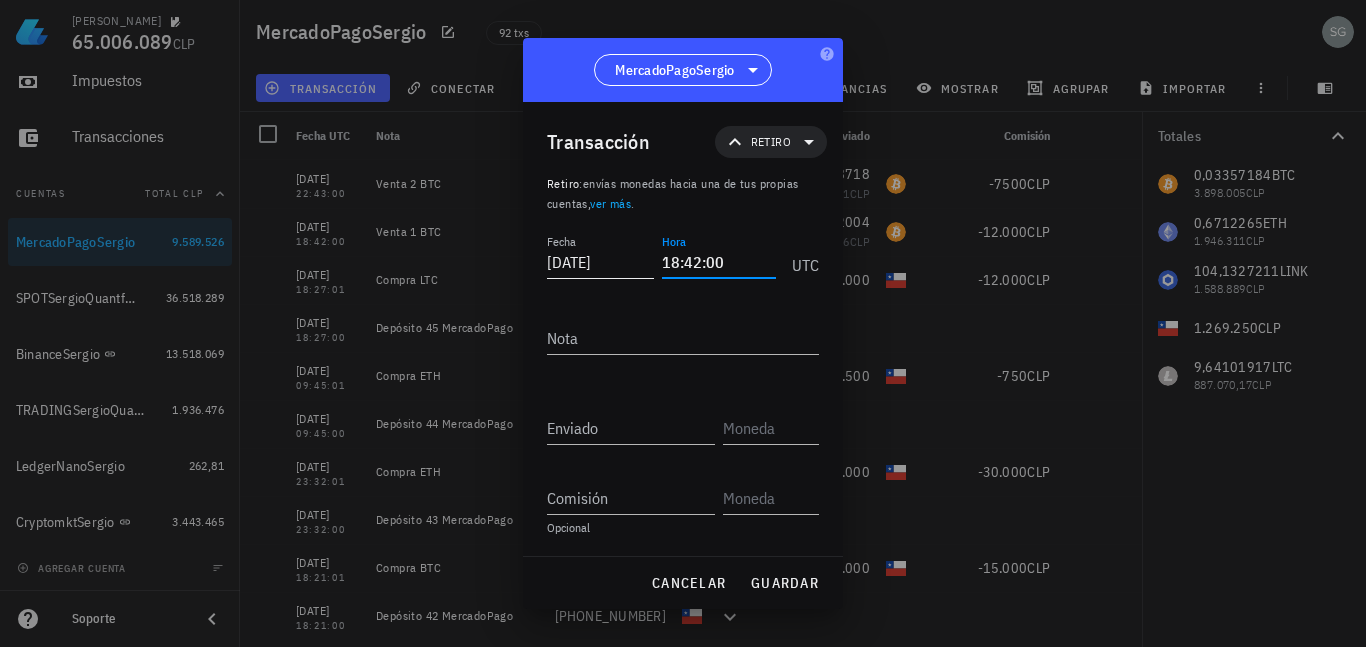 type on "18:42:00" 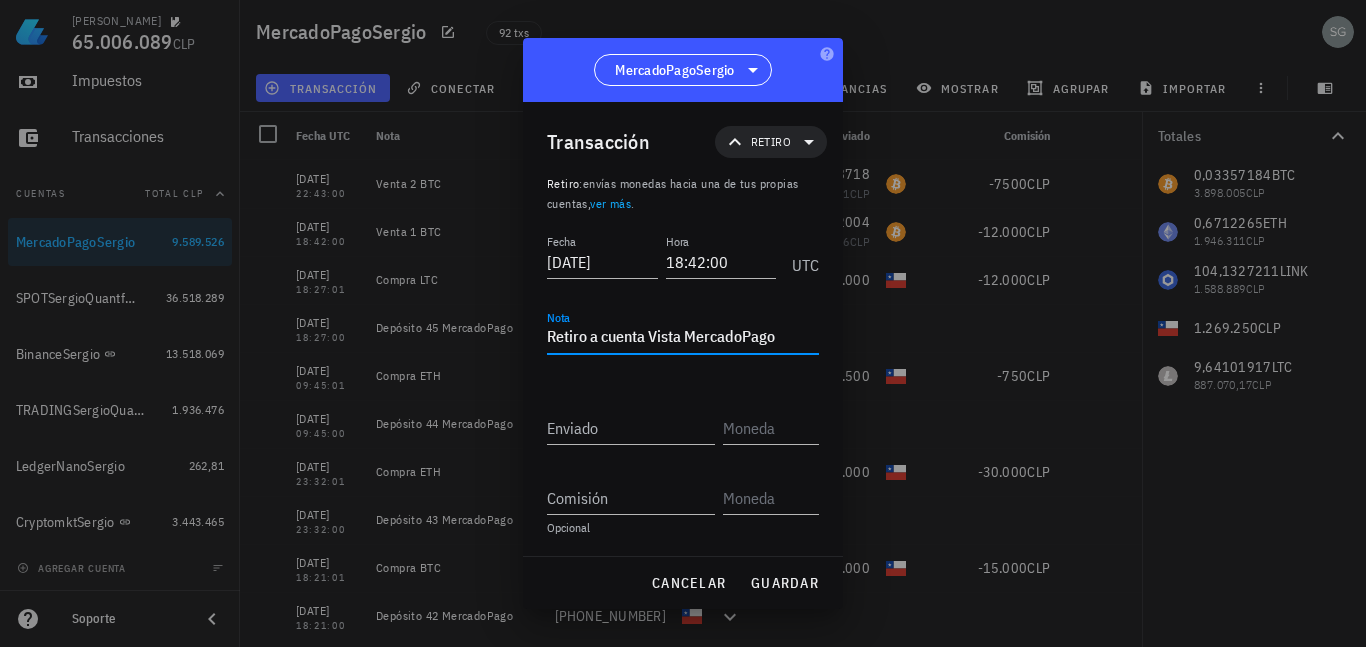 type on "Retiro a cuenta Vista MercadoPago" 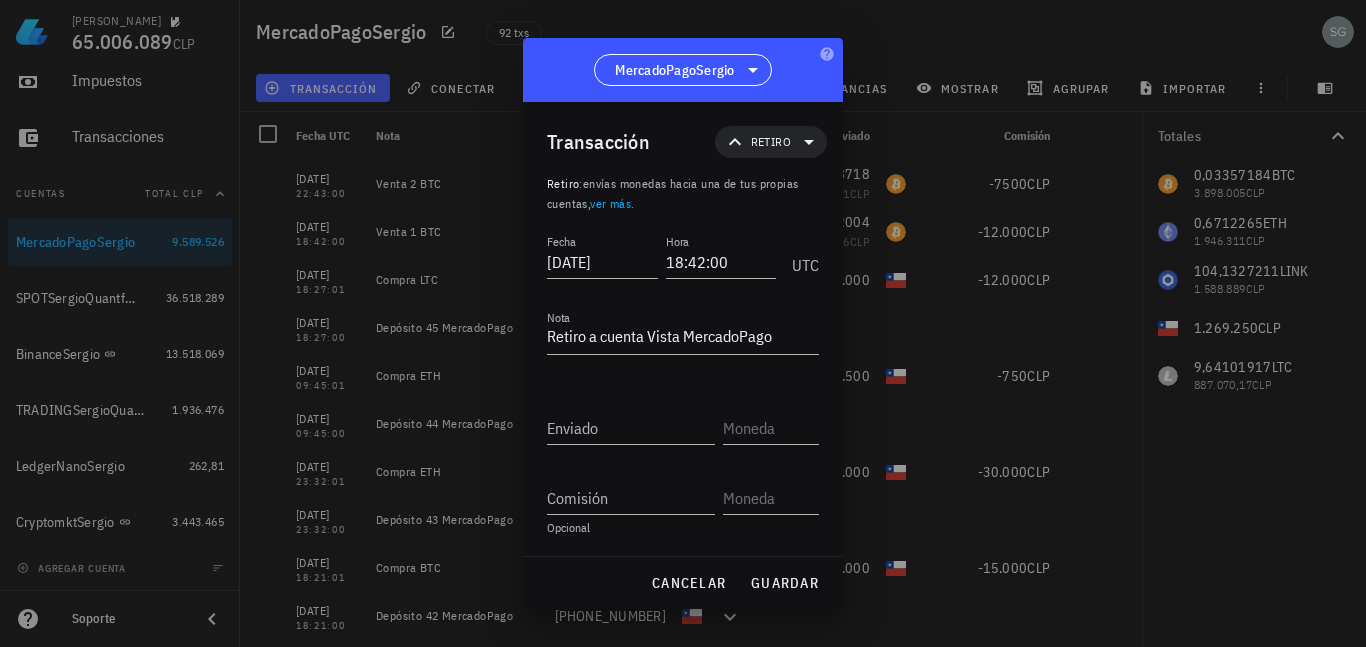 click on "Enviado" at bounding box center [683, 431] 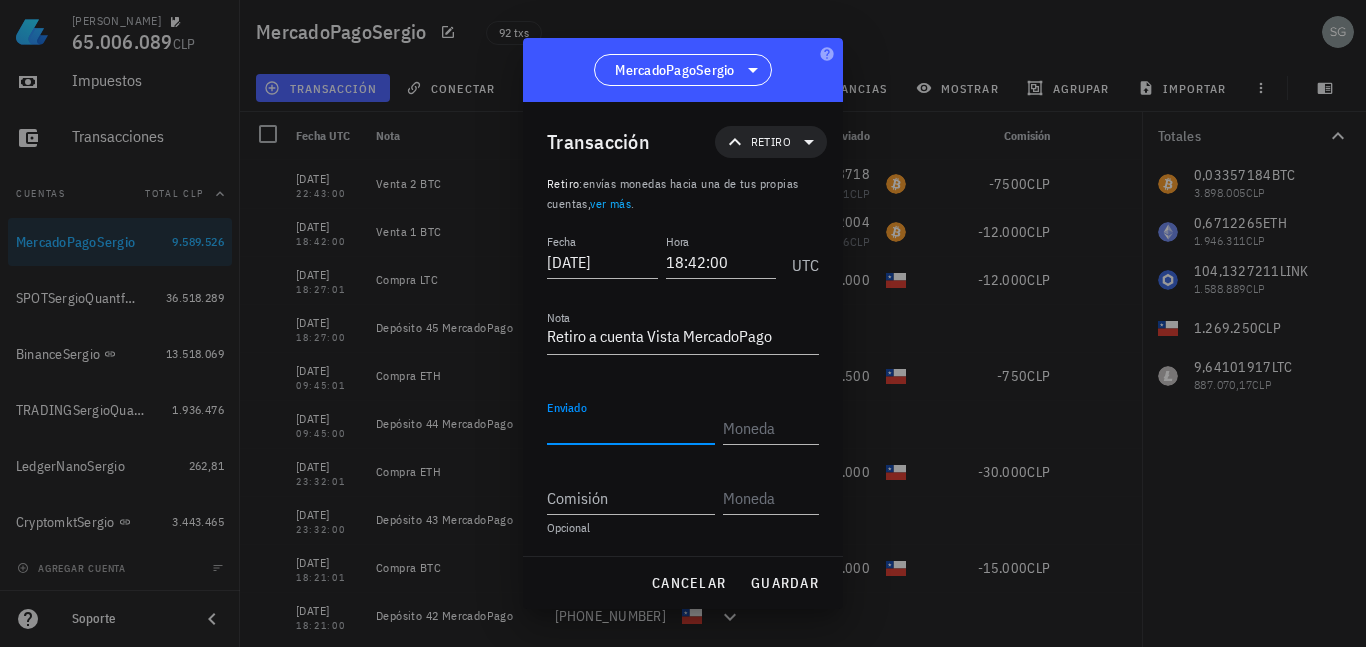 click on "Enviado" at bounding box center (631, 428) 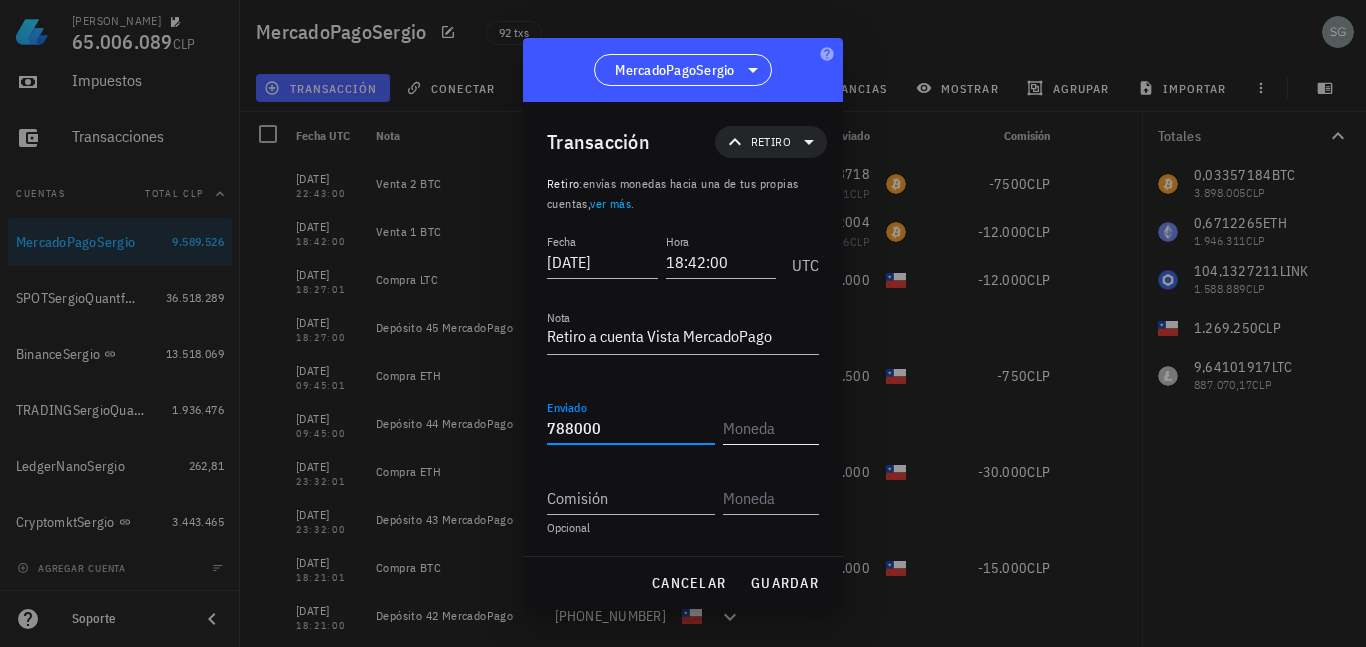 type on "788.000" 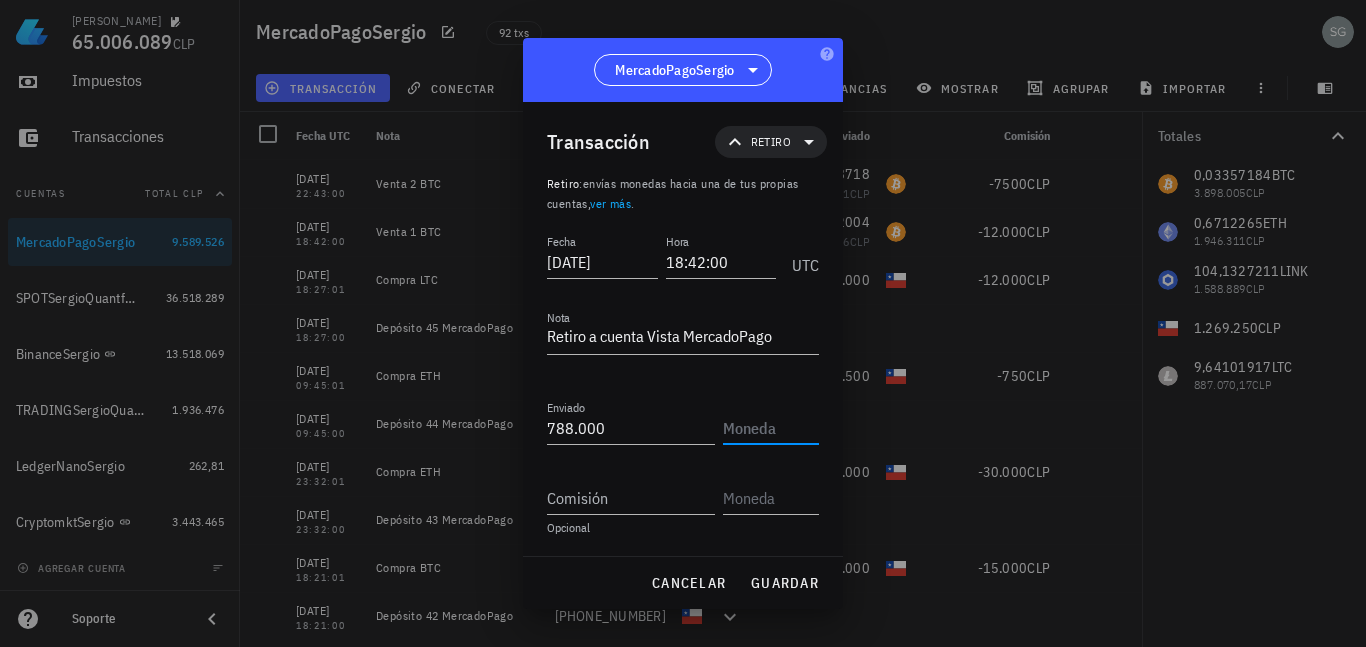 click at bounding box center [769, 428] 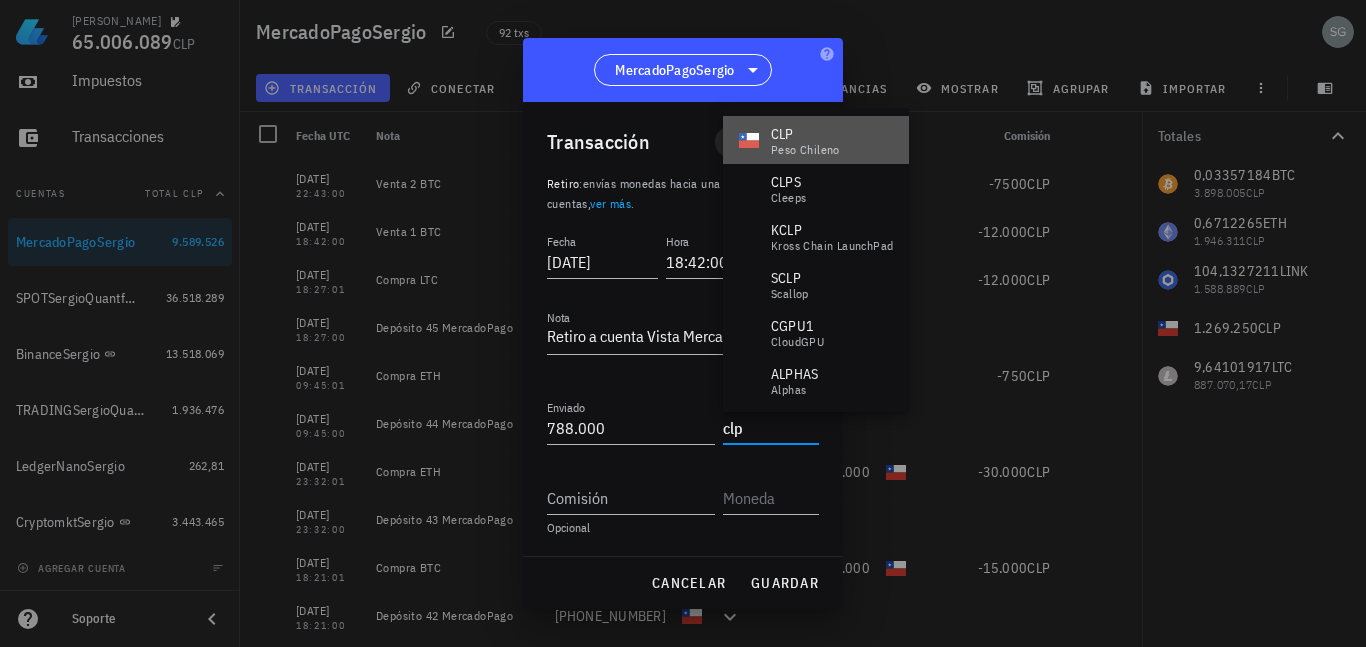 click on "CLP" at bounding box center (805, 134) 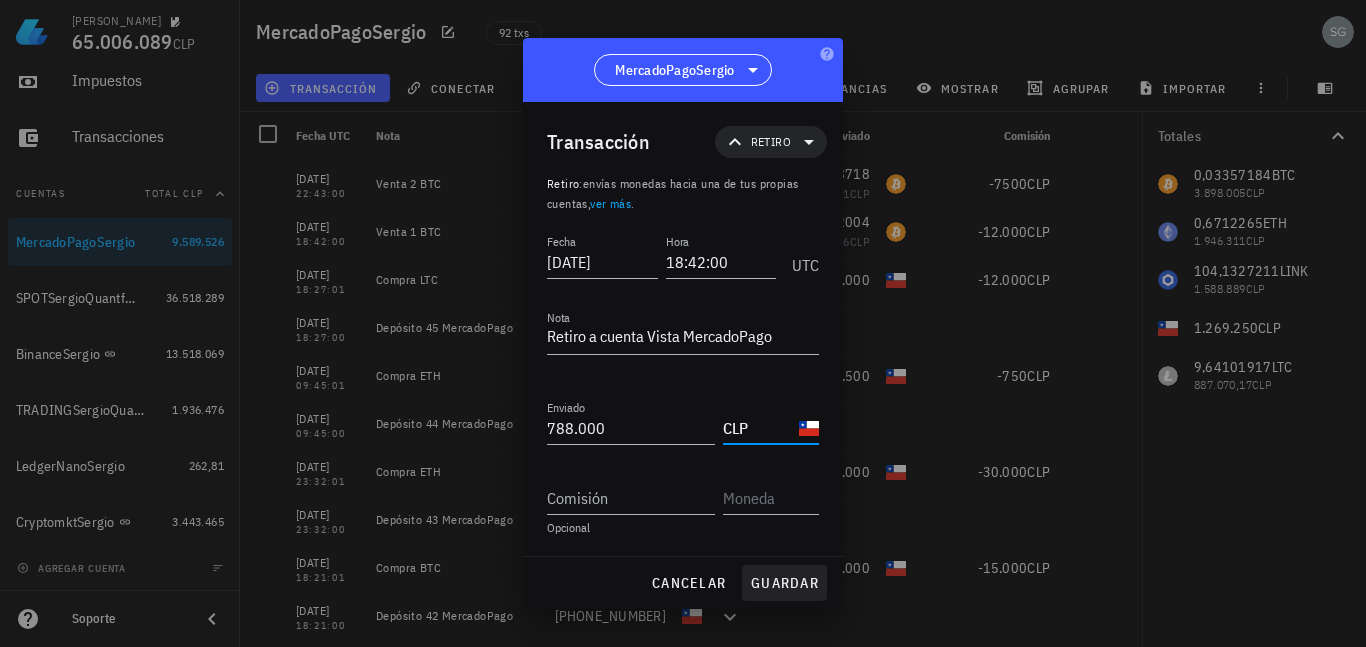 type on "CLP" 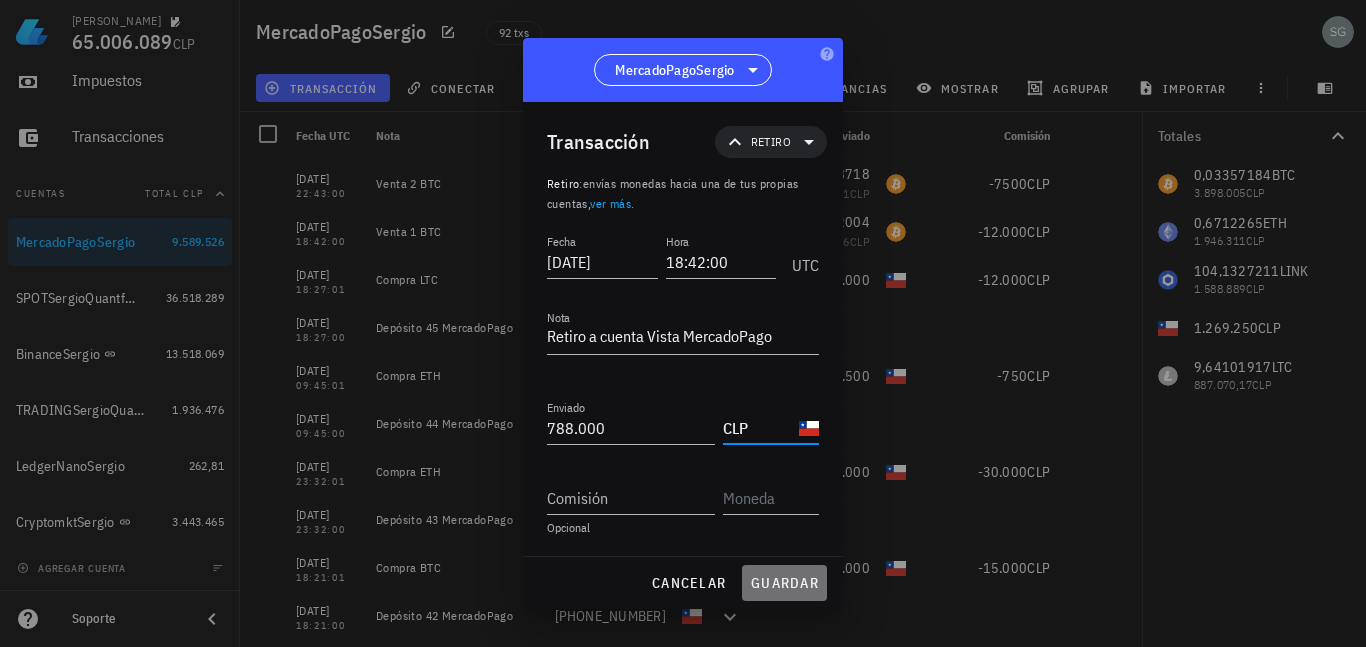 click on "guardar" at bounding box center [784, 583] 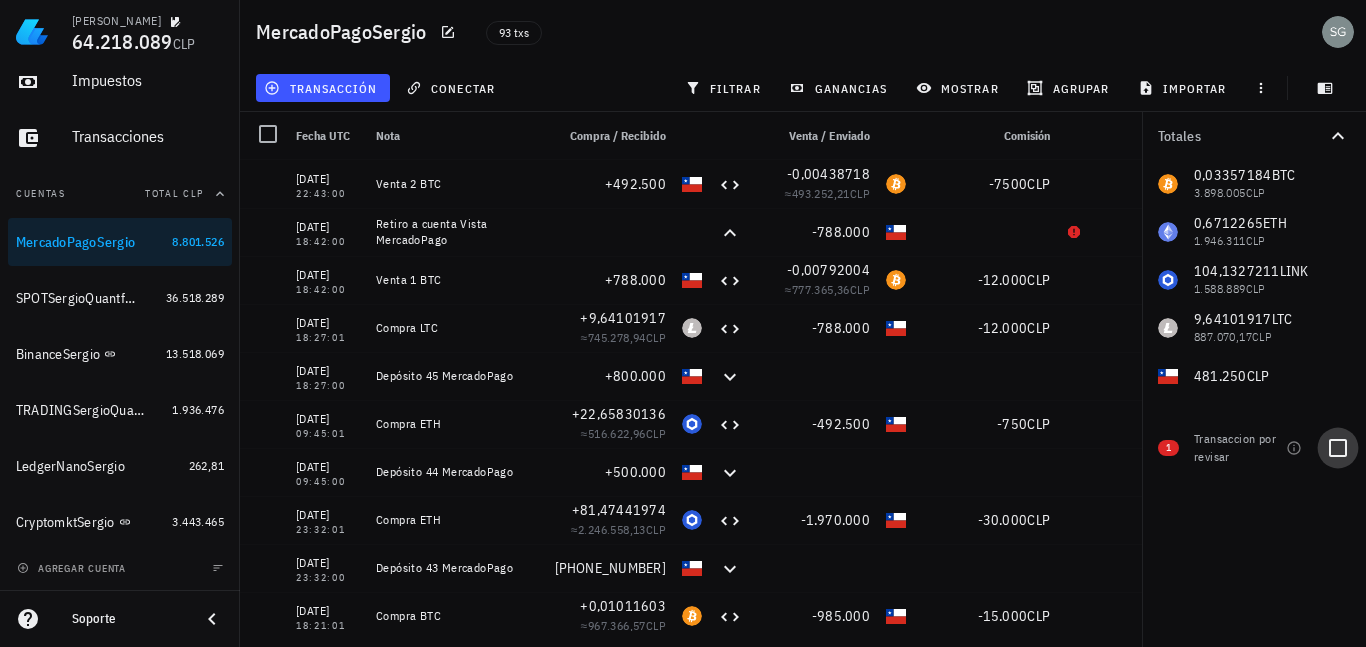click at bounding box center [1338, 448] 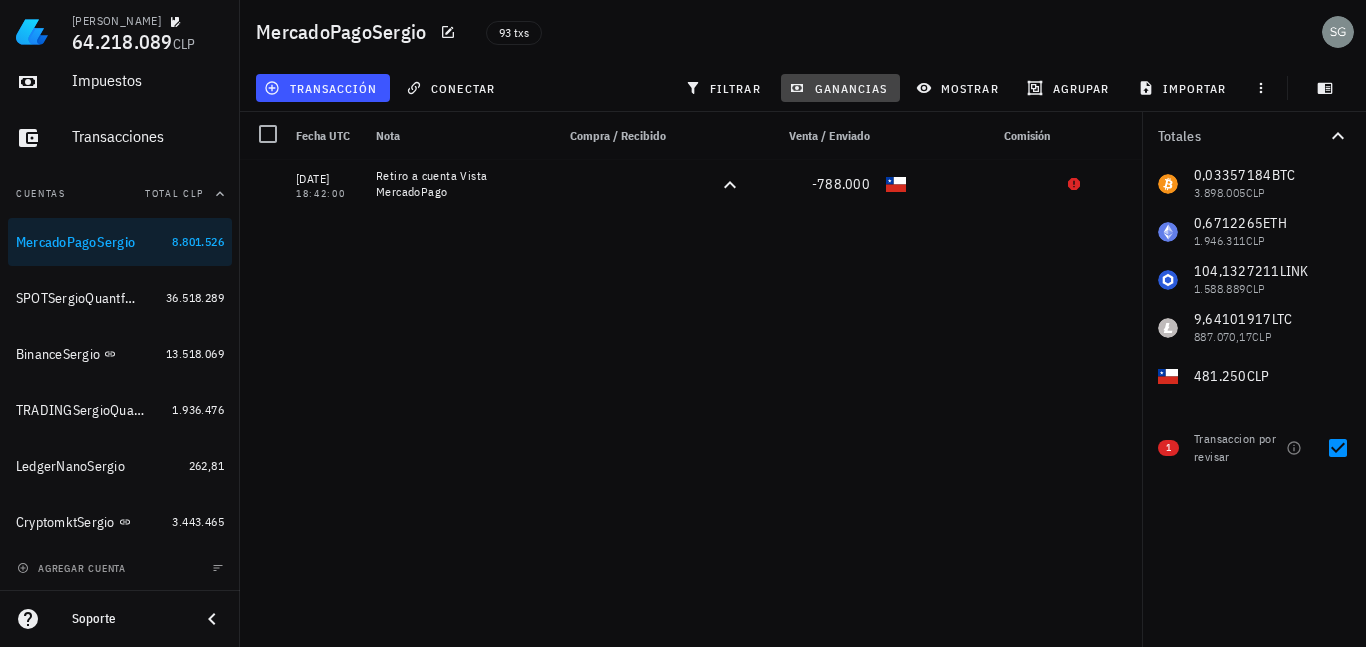 click on "ganancias" at bounding box center (840, 88) 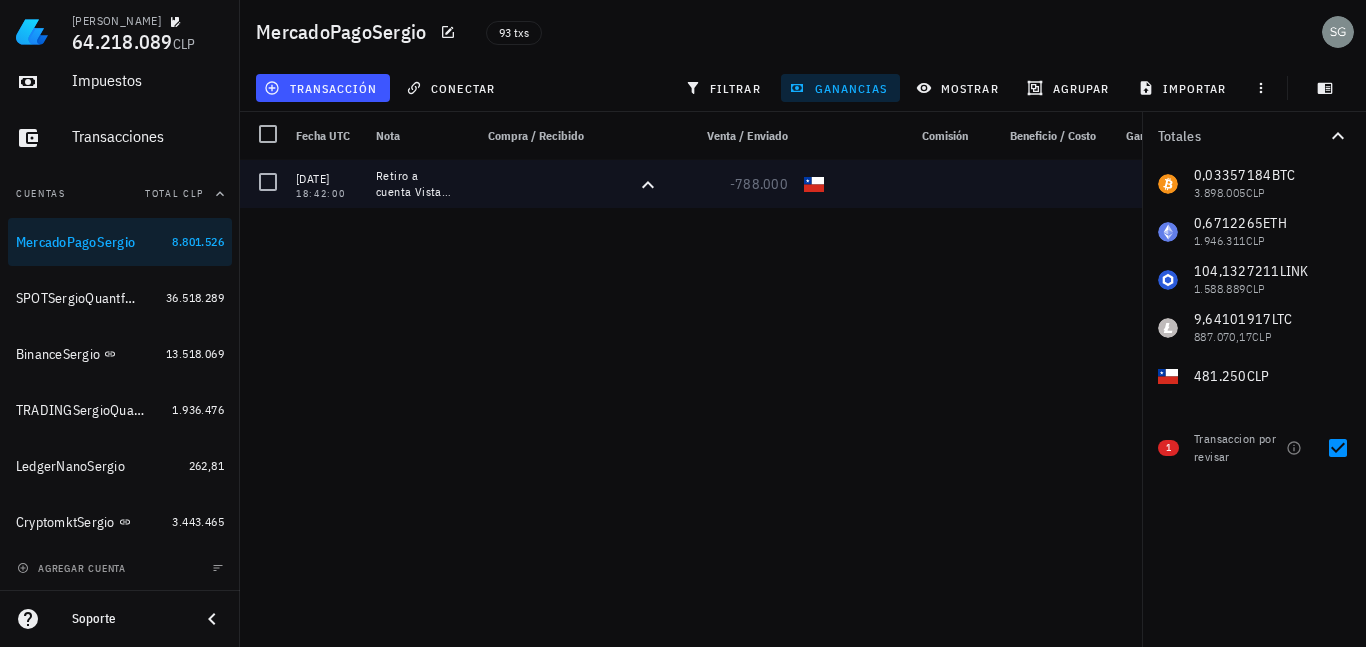 click at bounding box center (1040, 184) 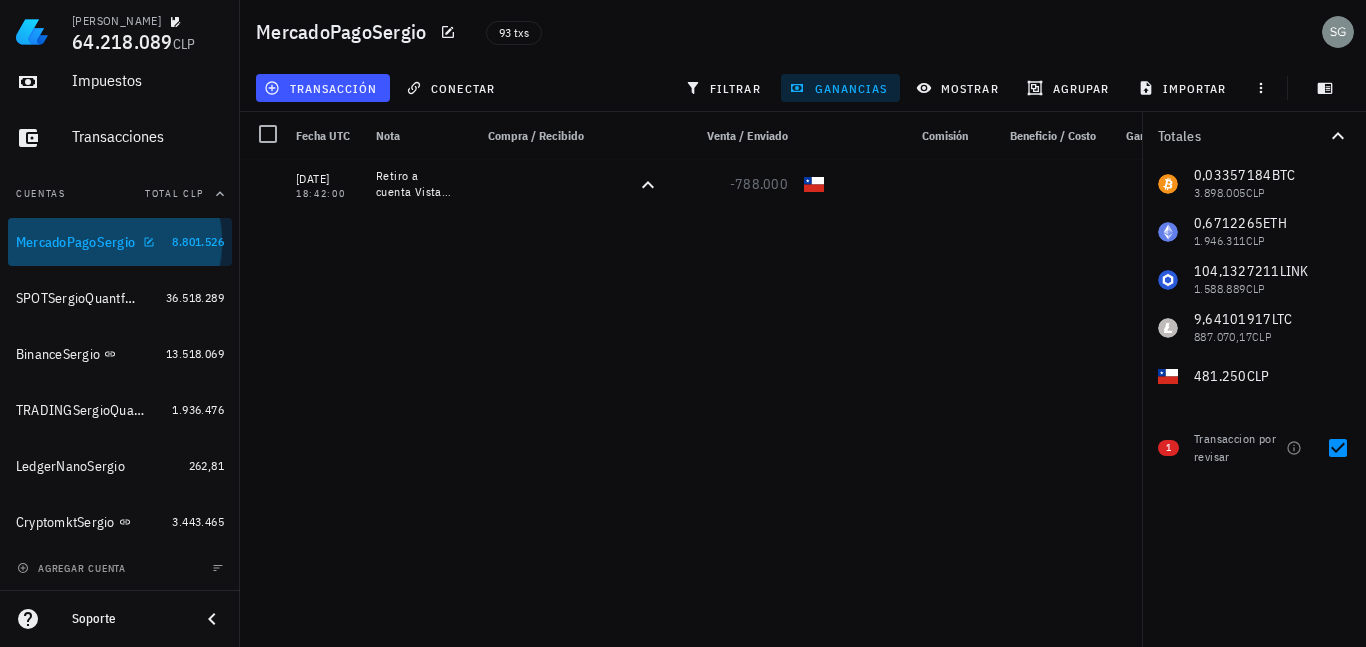 click on "MercadoPagoSergio" at bounding box center (75, 242) 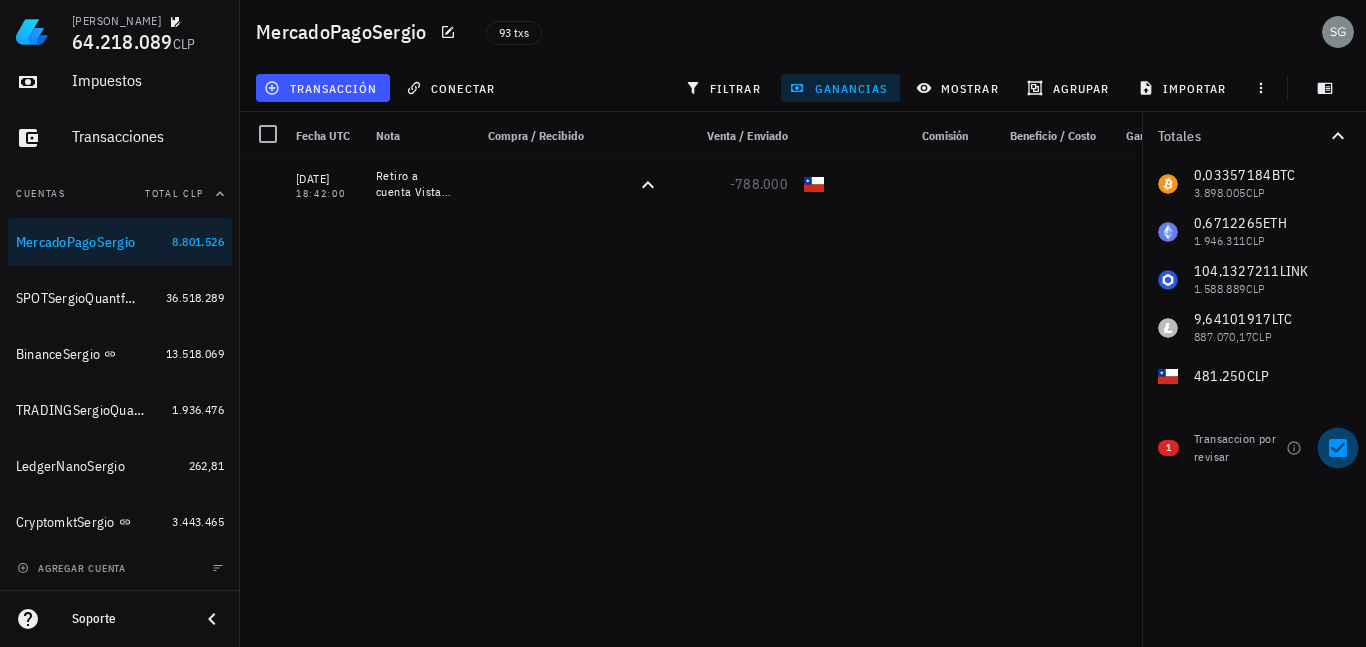 click at bounding box center [1338, 448] 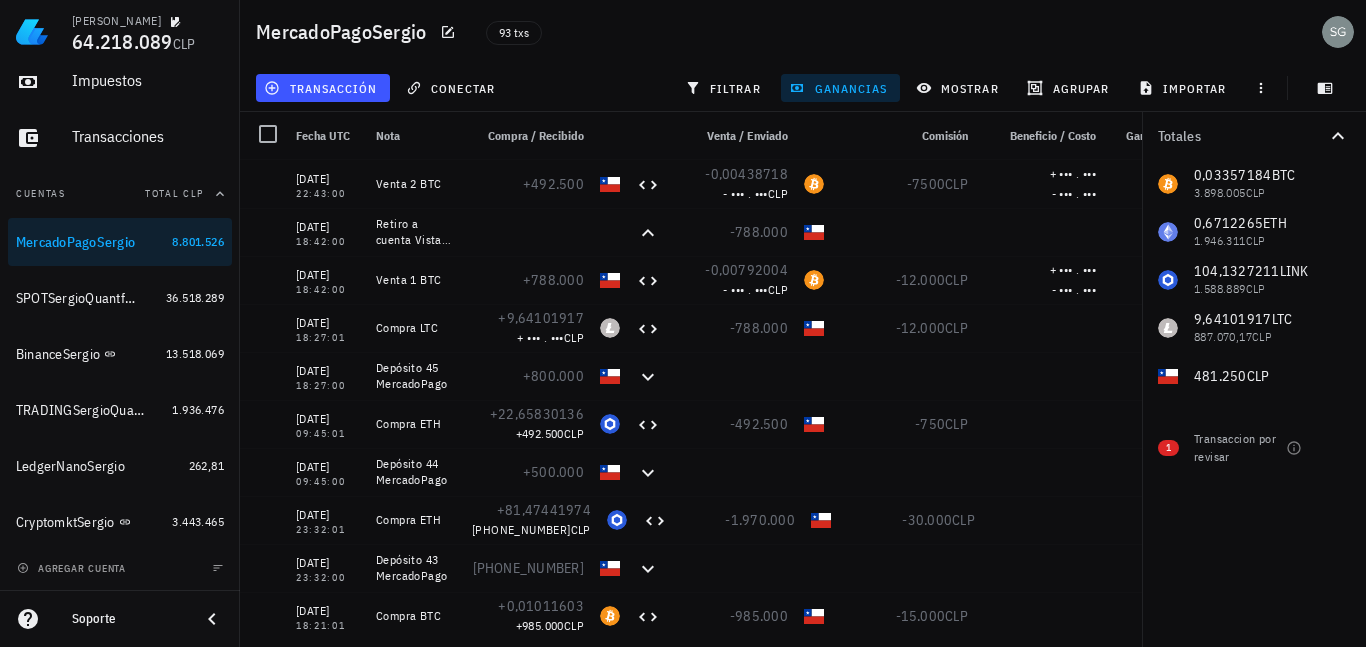 click on "transacción
conectar
filtrar
ganancias
mostrar
agrupar
importar" at bounding box center [803, 88] 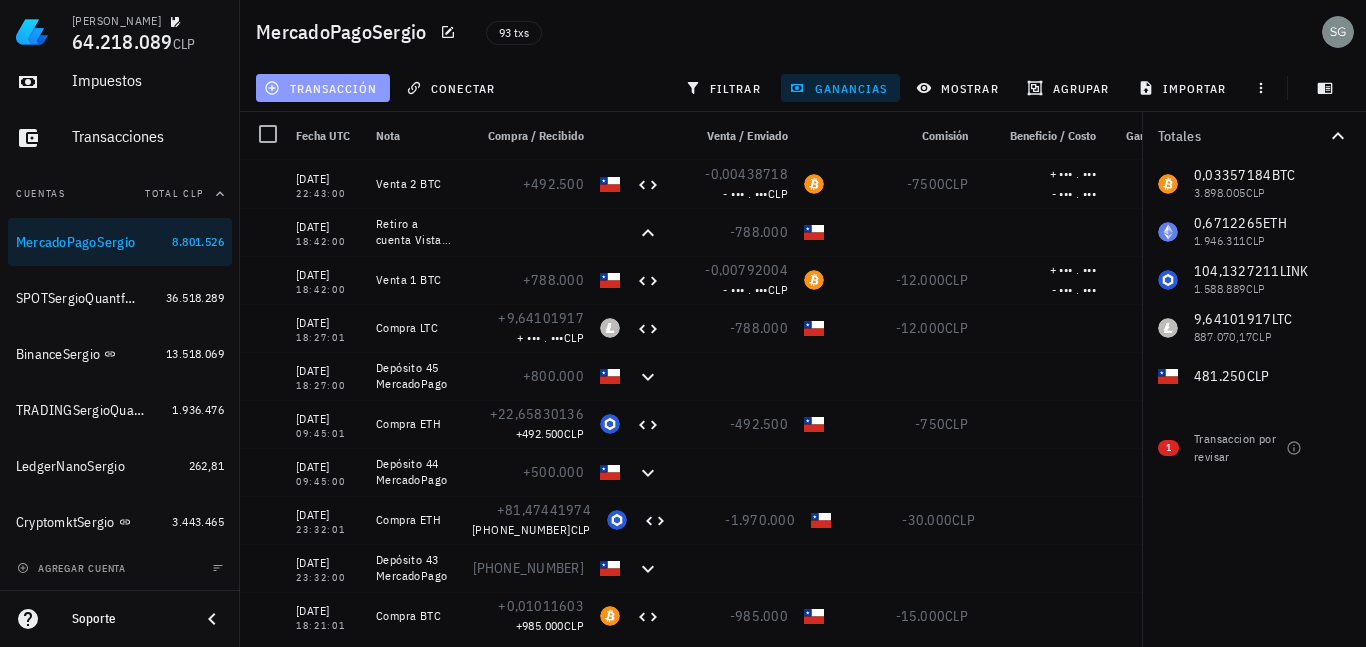 click on "transacción" at bounding box center (323, 88) 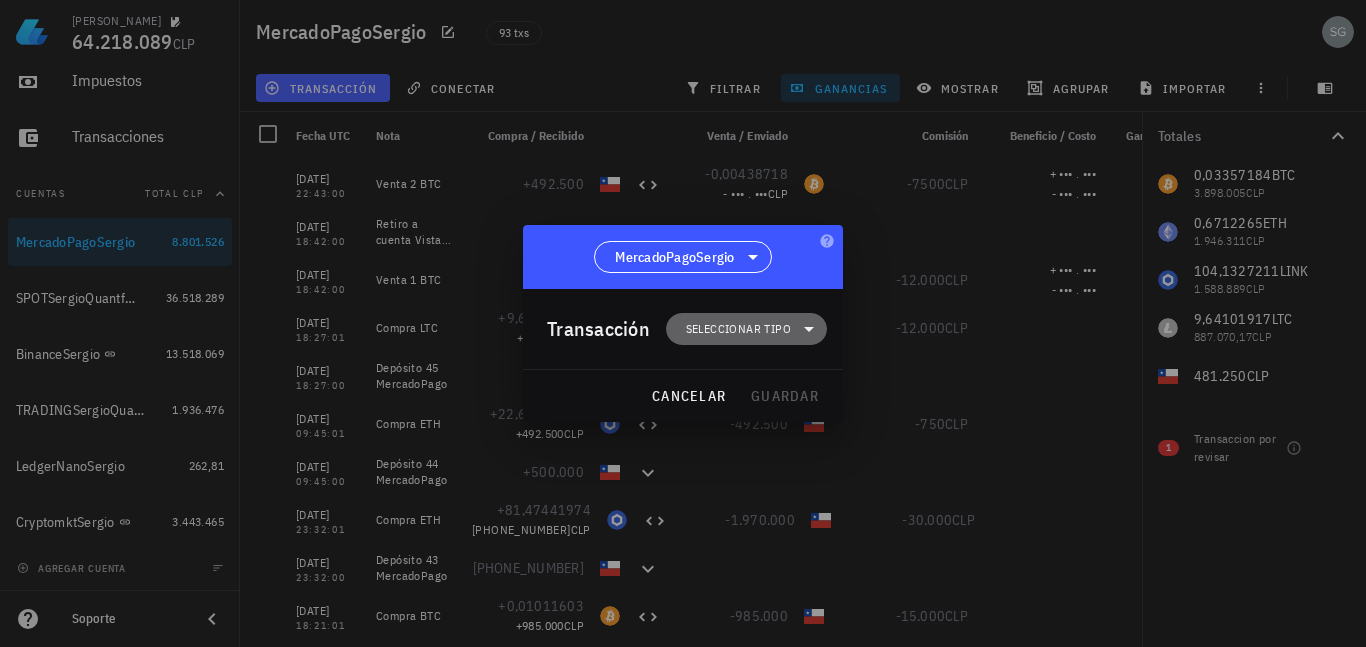 click on "Seleccionar tipo" at bounding box center (738, 329) 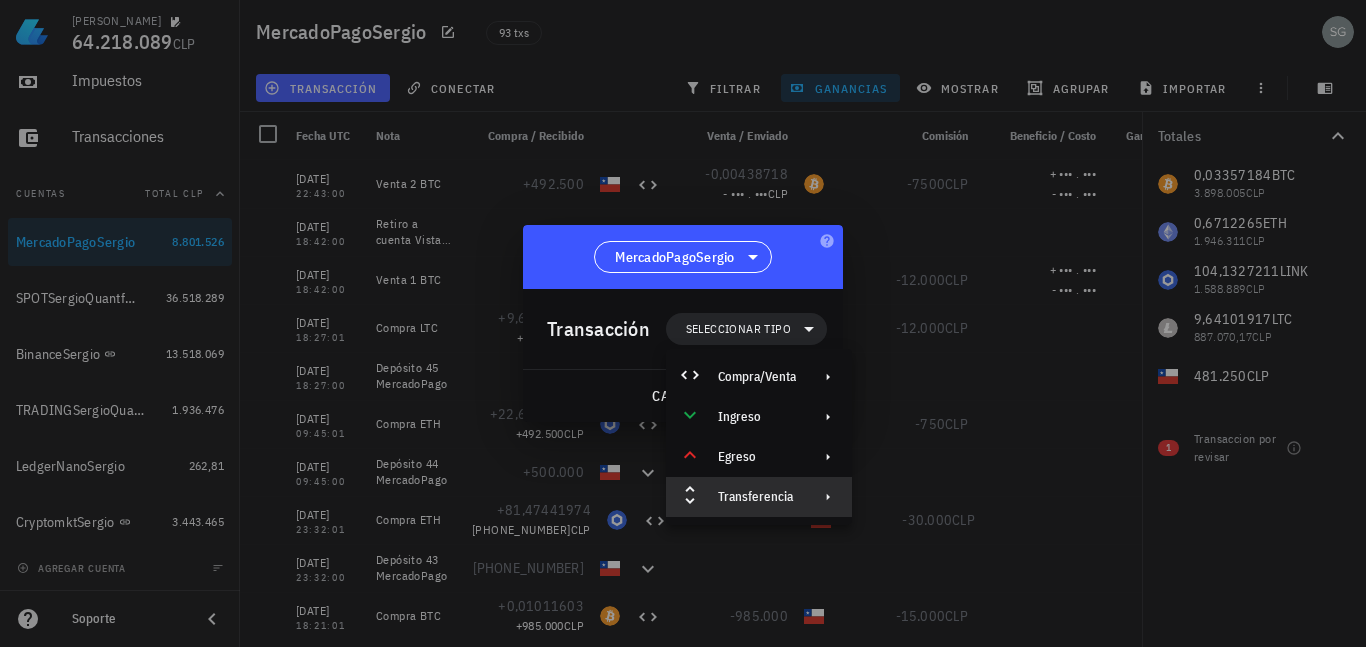 click on "Transferencia" at bounding box center [757, 497] 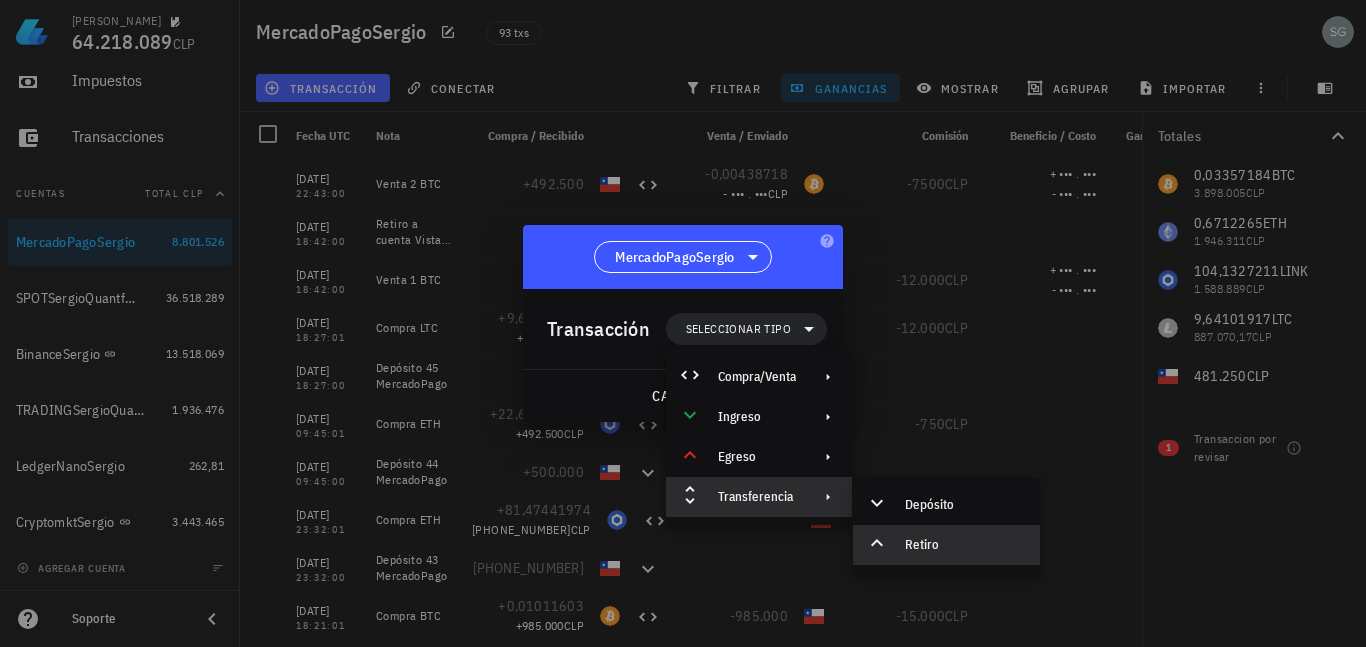 click on "Retiro" at bounding box center (946, 545) 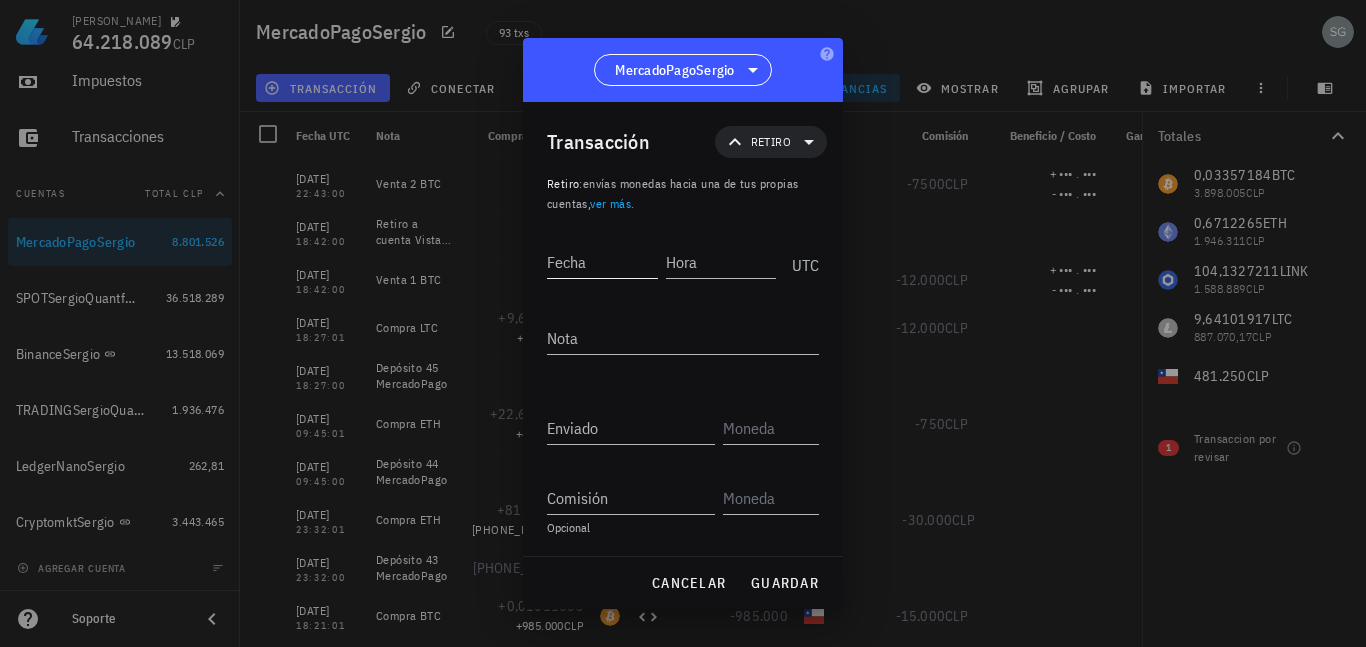 click on "Fecha" at bounding box center [602, 262] 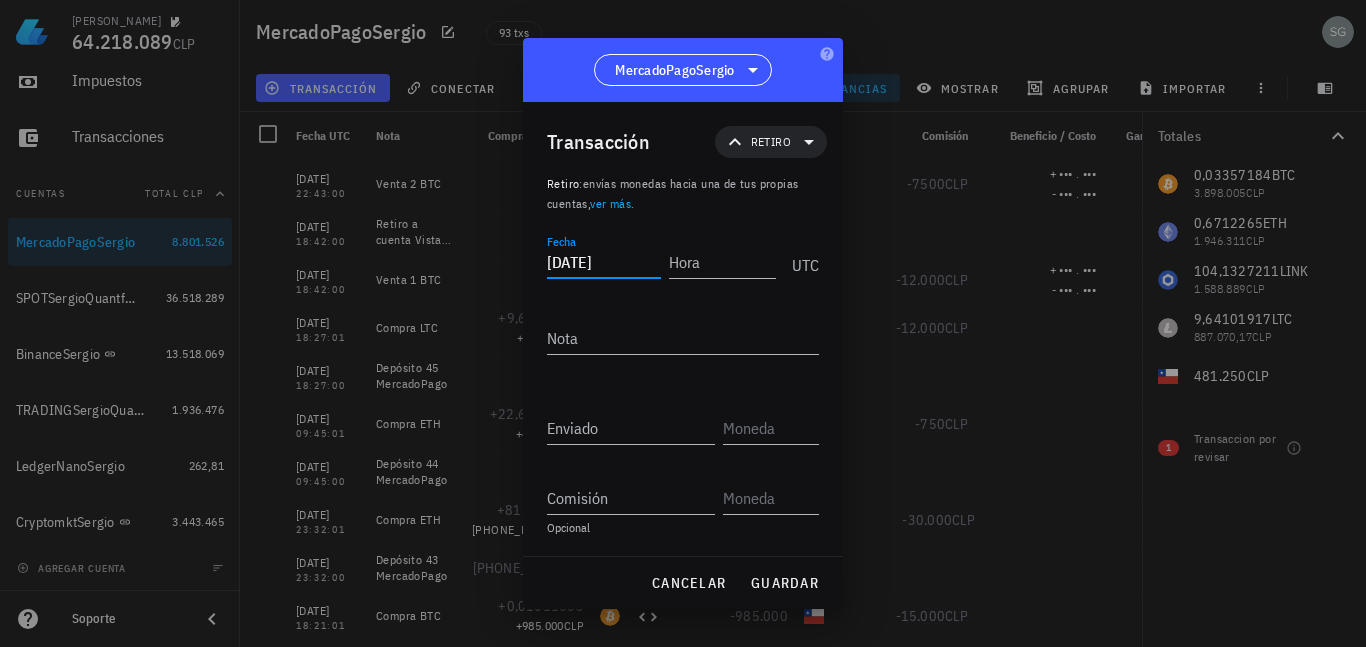 type on "2025-07-13" 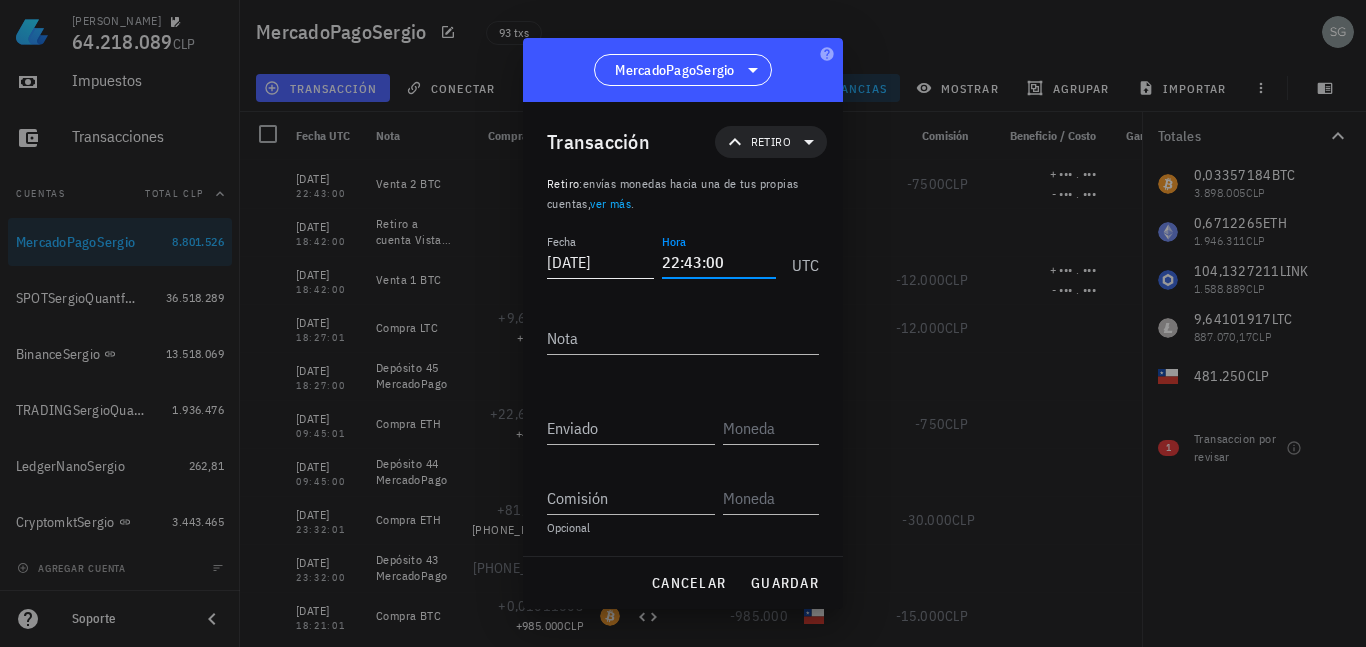 type on "22:43:00" 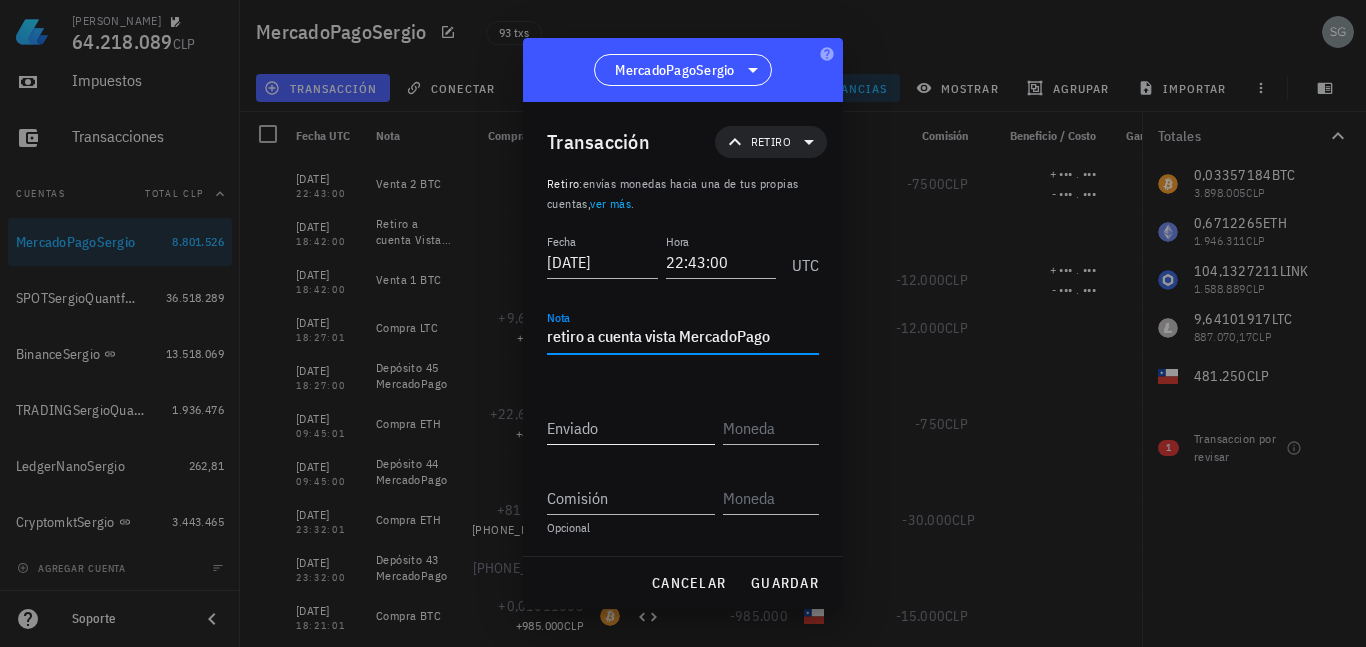 type on "retiro a cuenta vista MercadoPago" 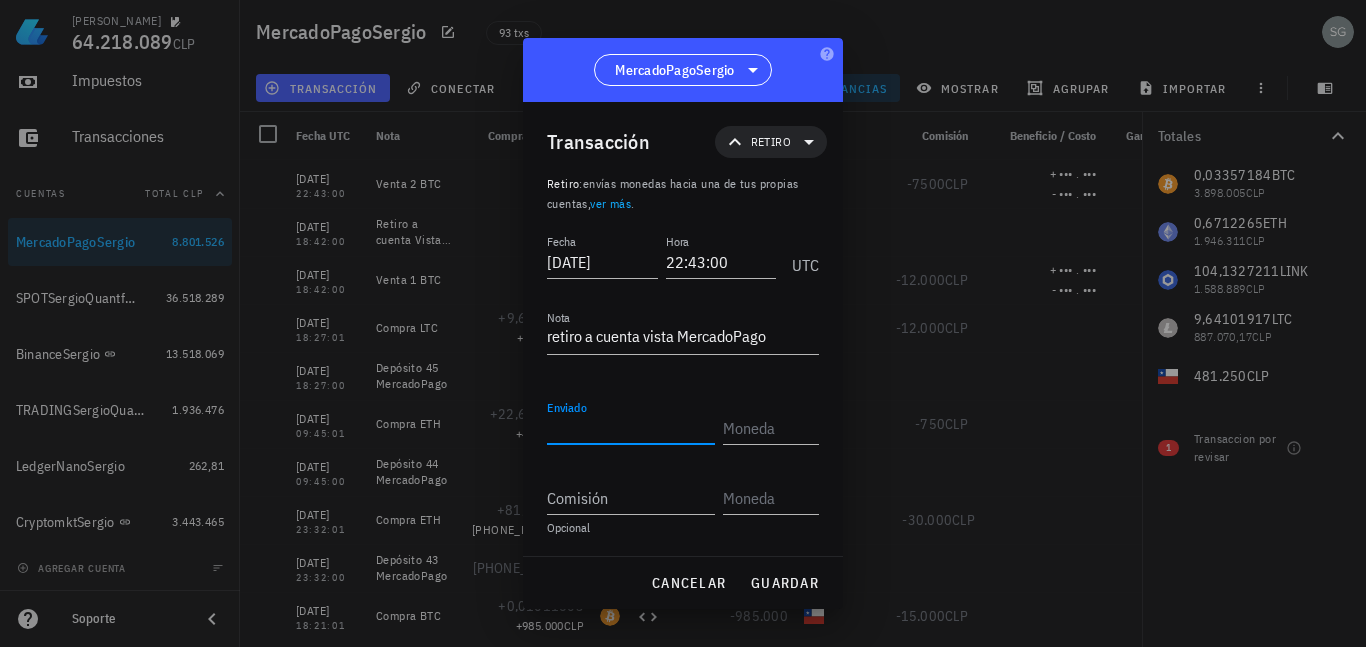 click on "Enviado" at bounding box center (631, 428) 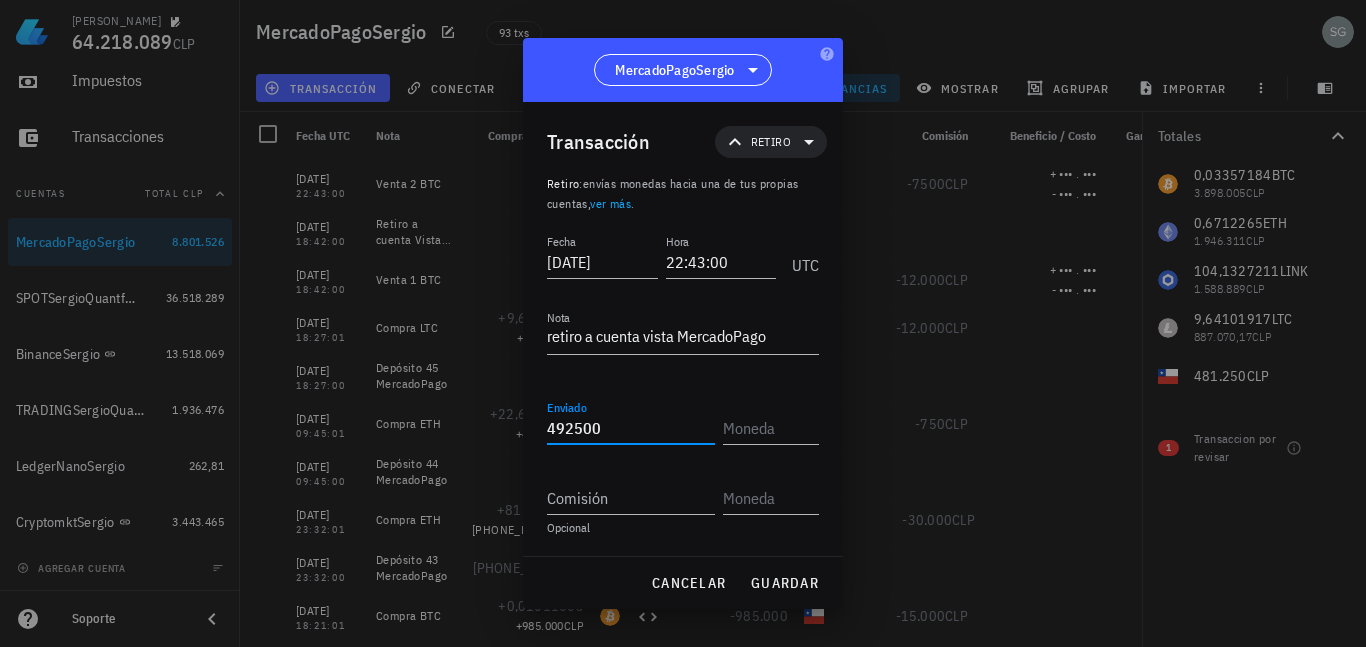 type on "492.500" 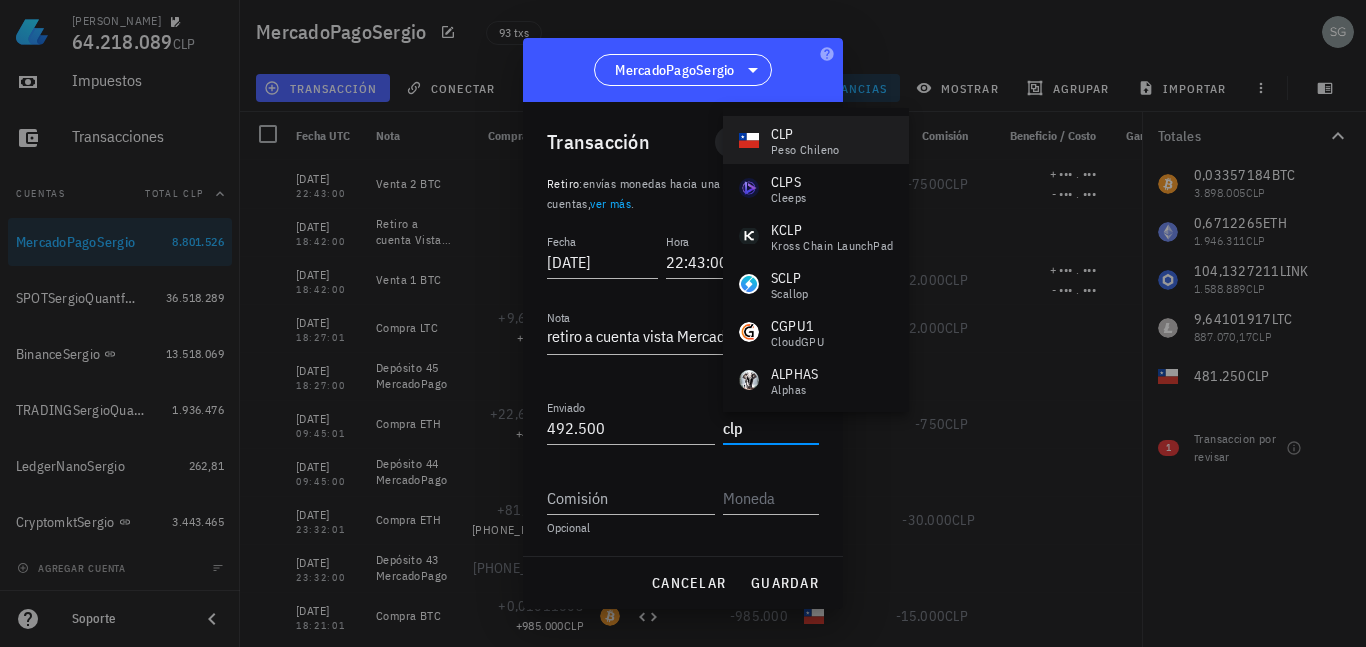 click on "CLP" at bounding box center [805, 134] 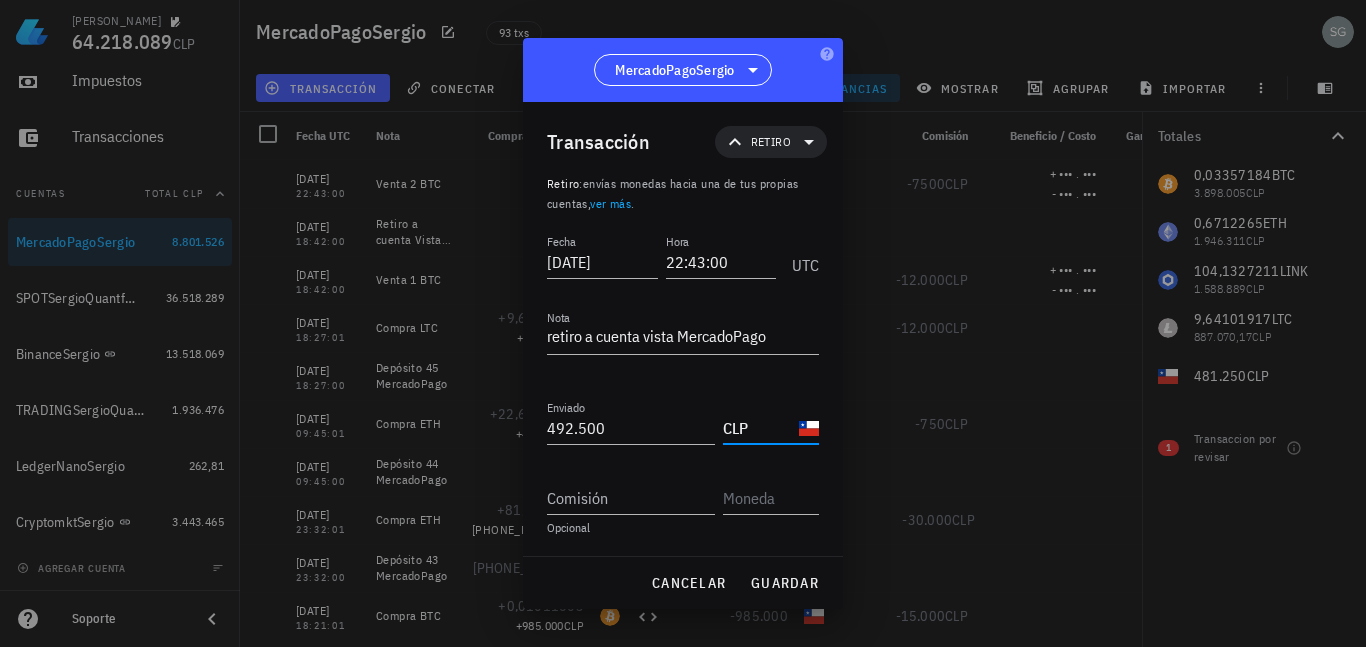 type on "CLP" 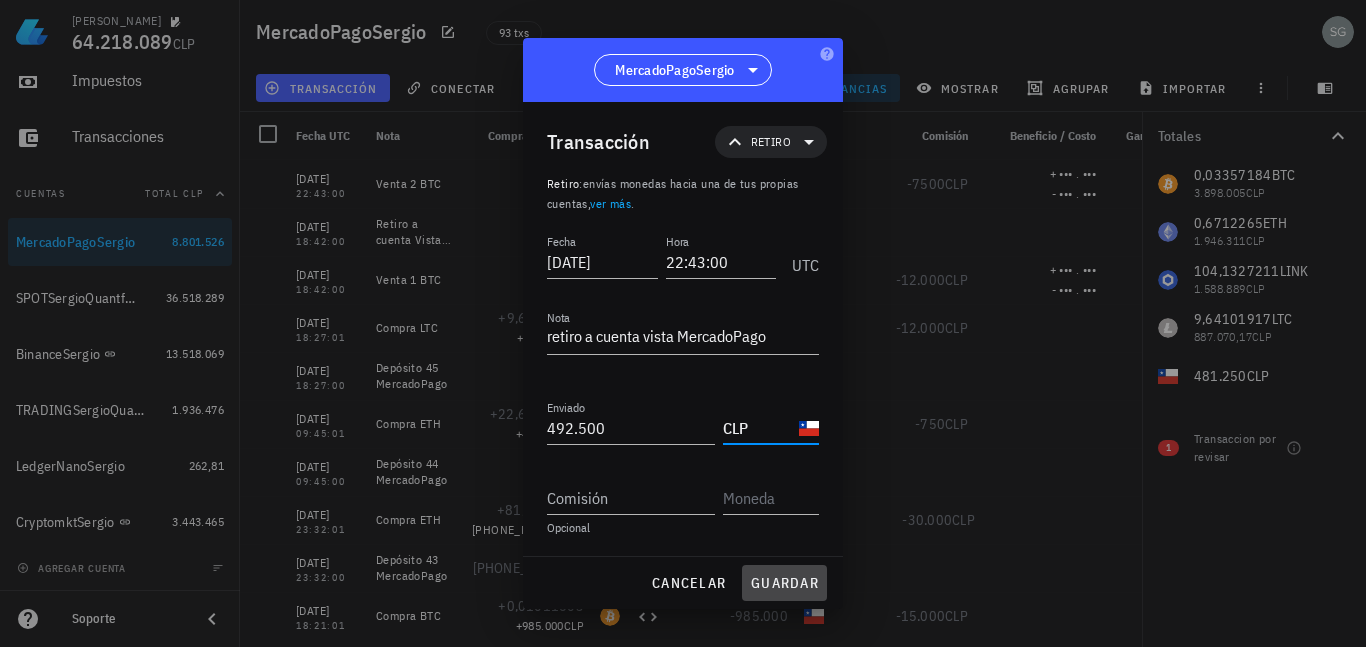 click on "guardar" at bounding box center (784, 583) 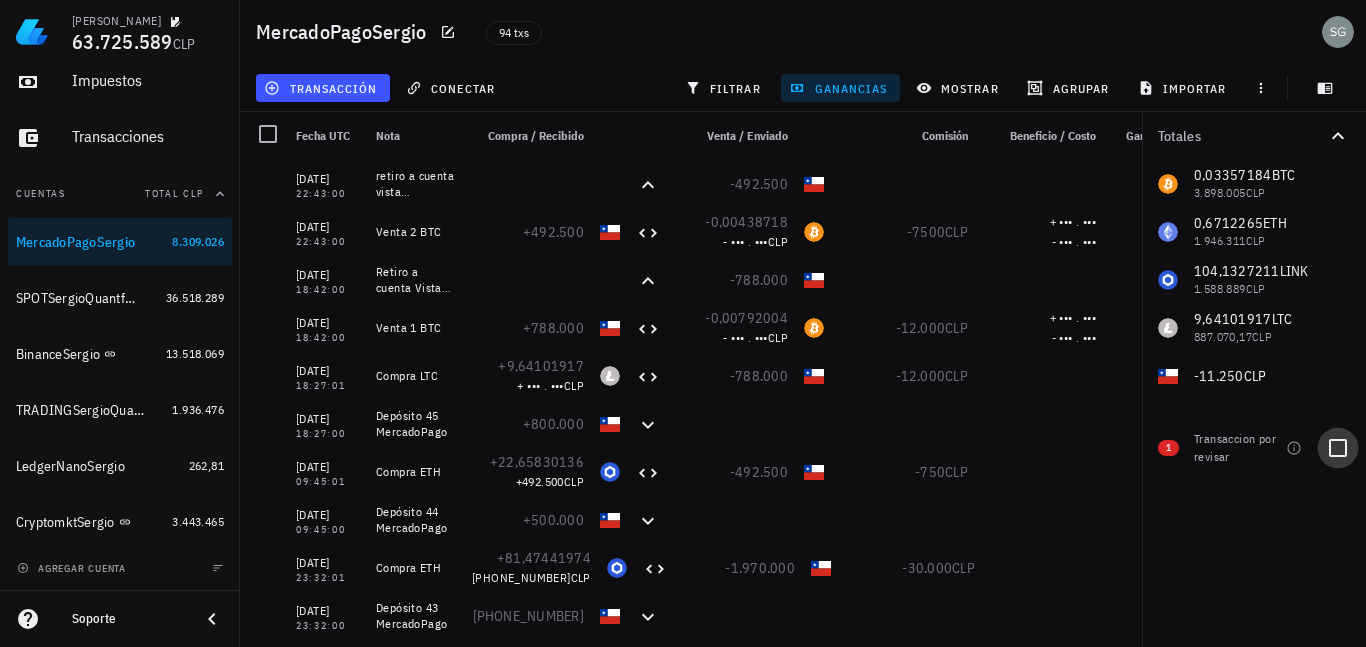 click at bounding box center [1338, 448] 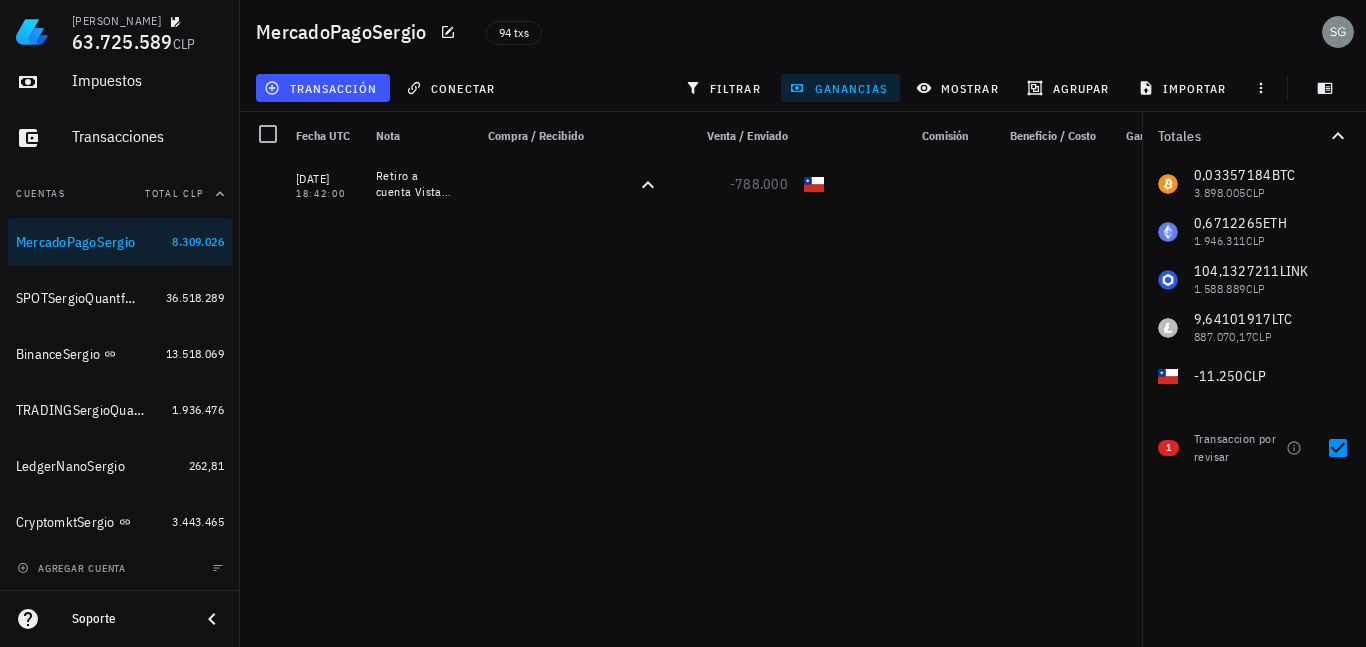 click on "ganancias" at bounding box center [840, 88] 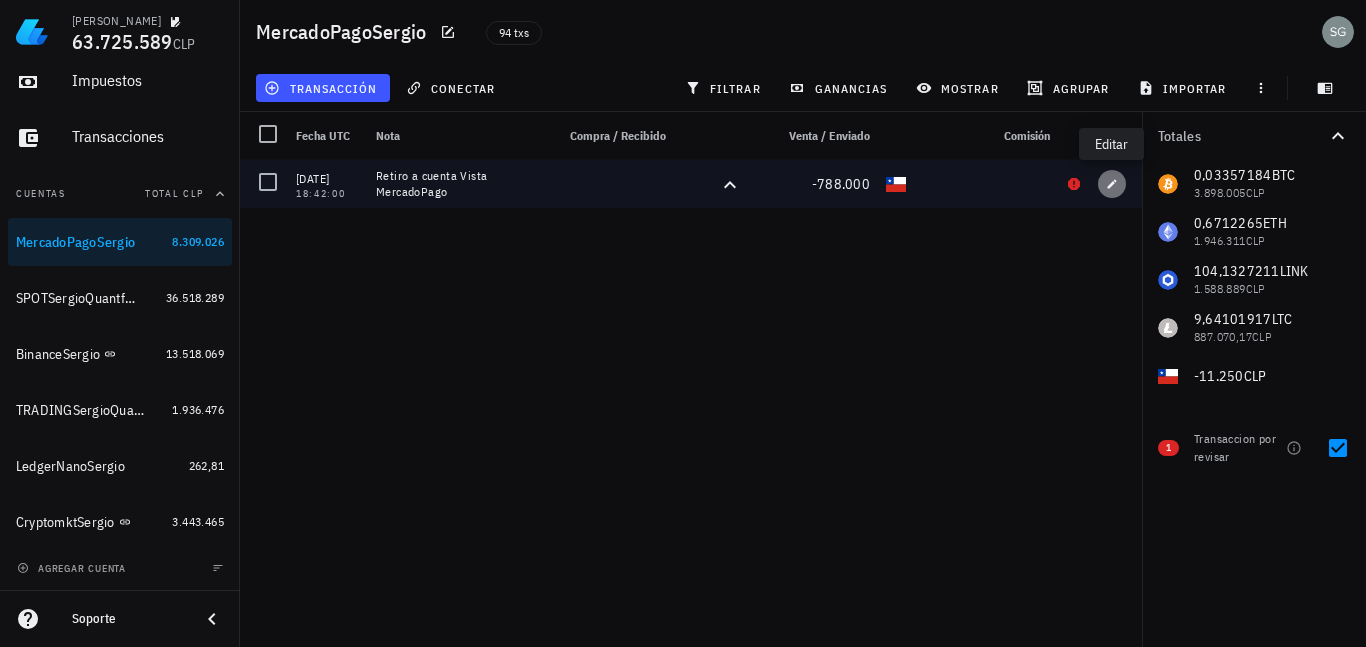 click 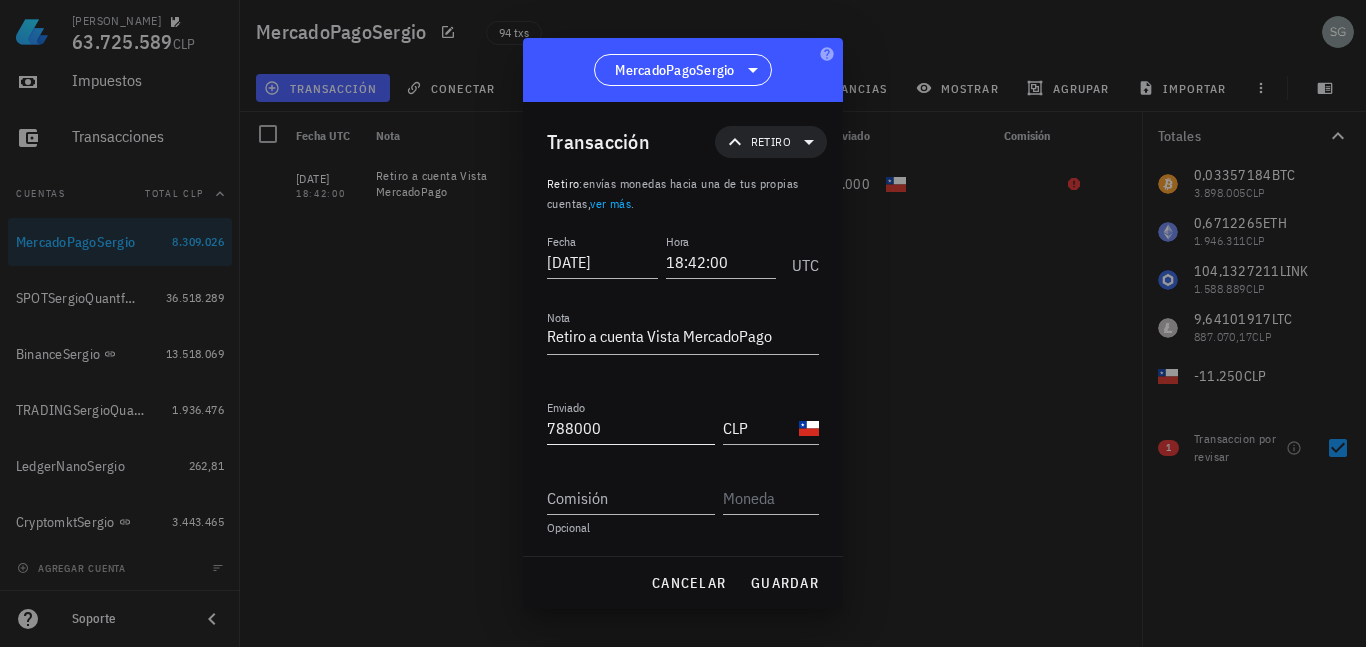 click on "788000" at bounding box center (631, 428) 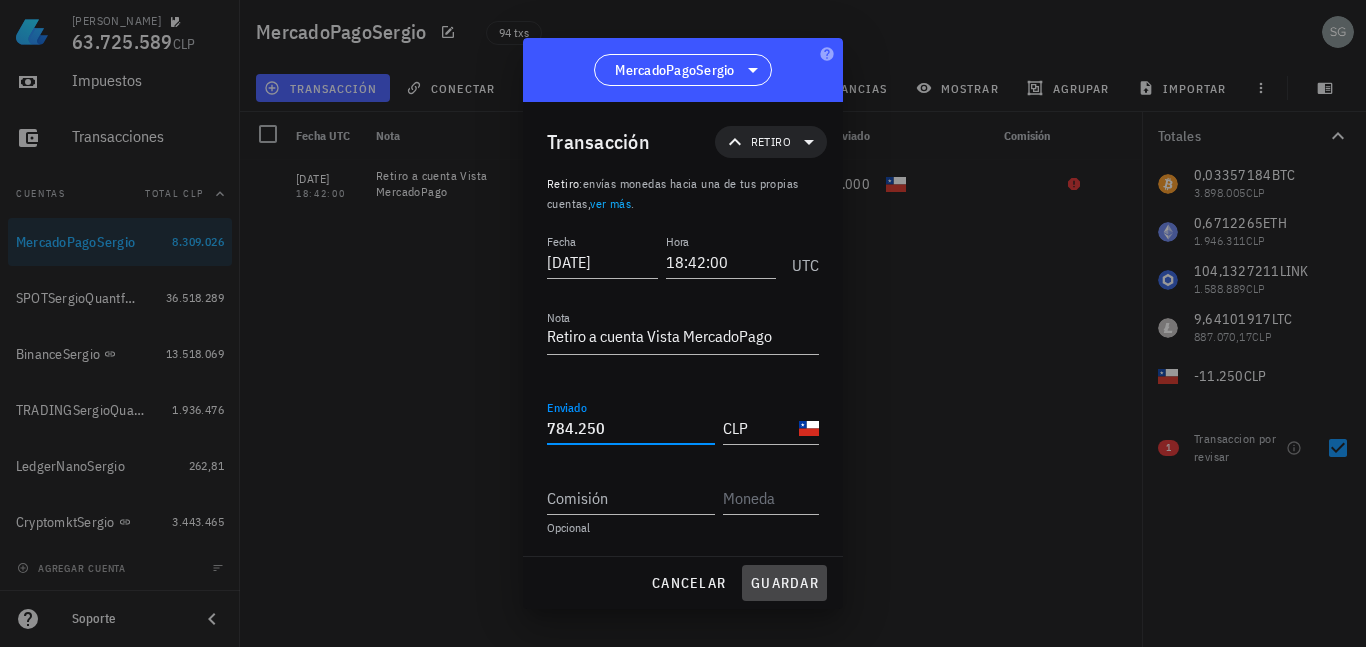 click on "guardar" at bounding box center (784, 583) 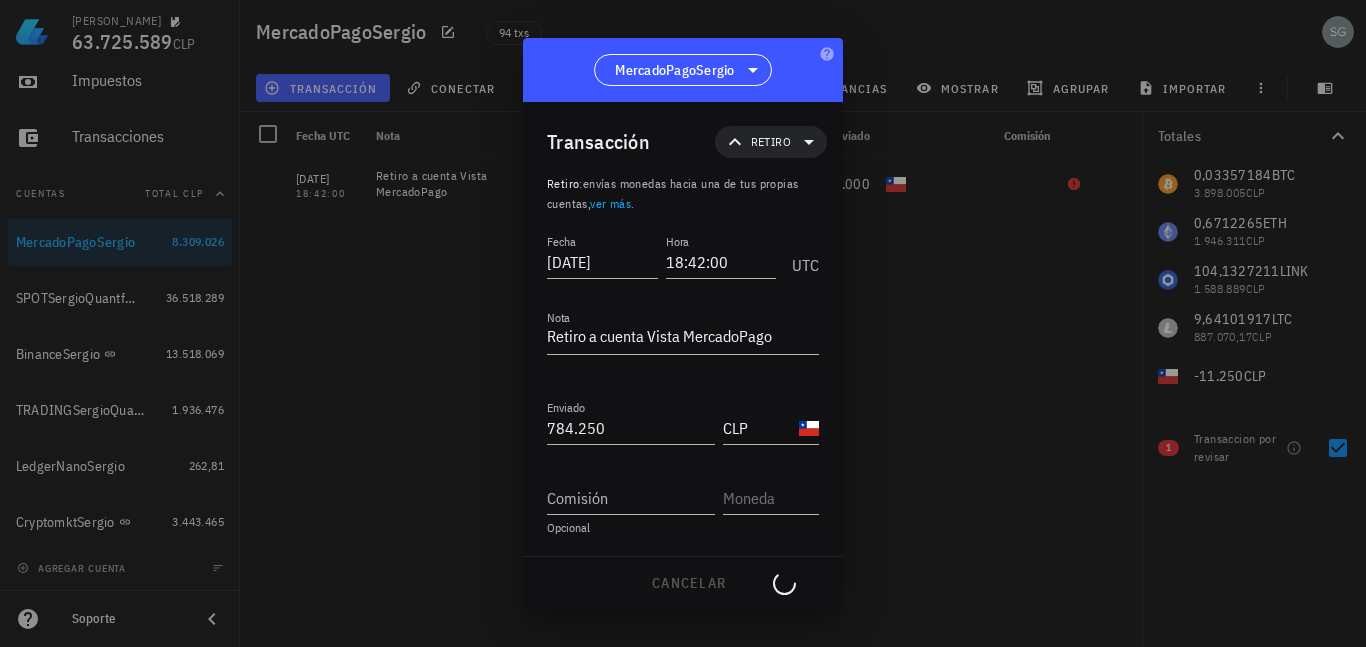 type on "788.000" 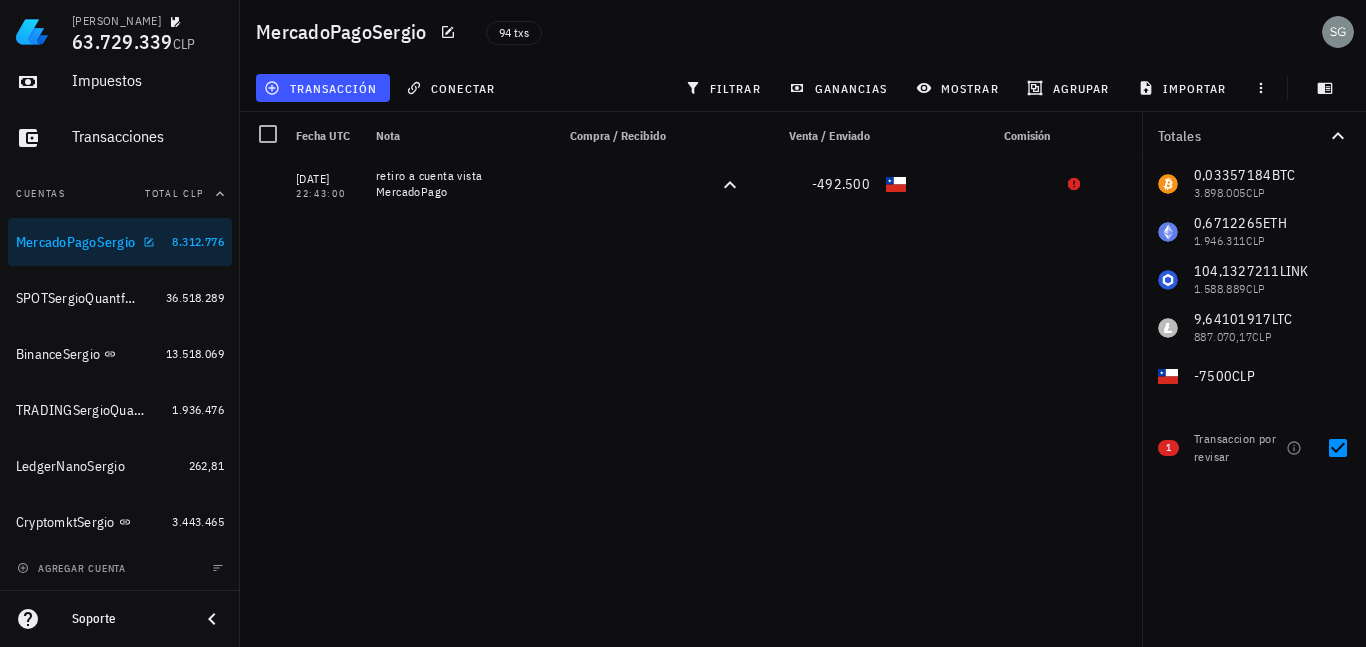 click on "MercadoPagoSergio" at bounding box center [75, 242] 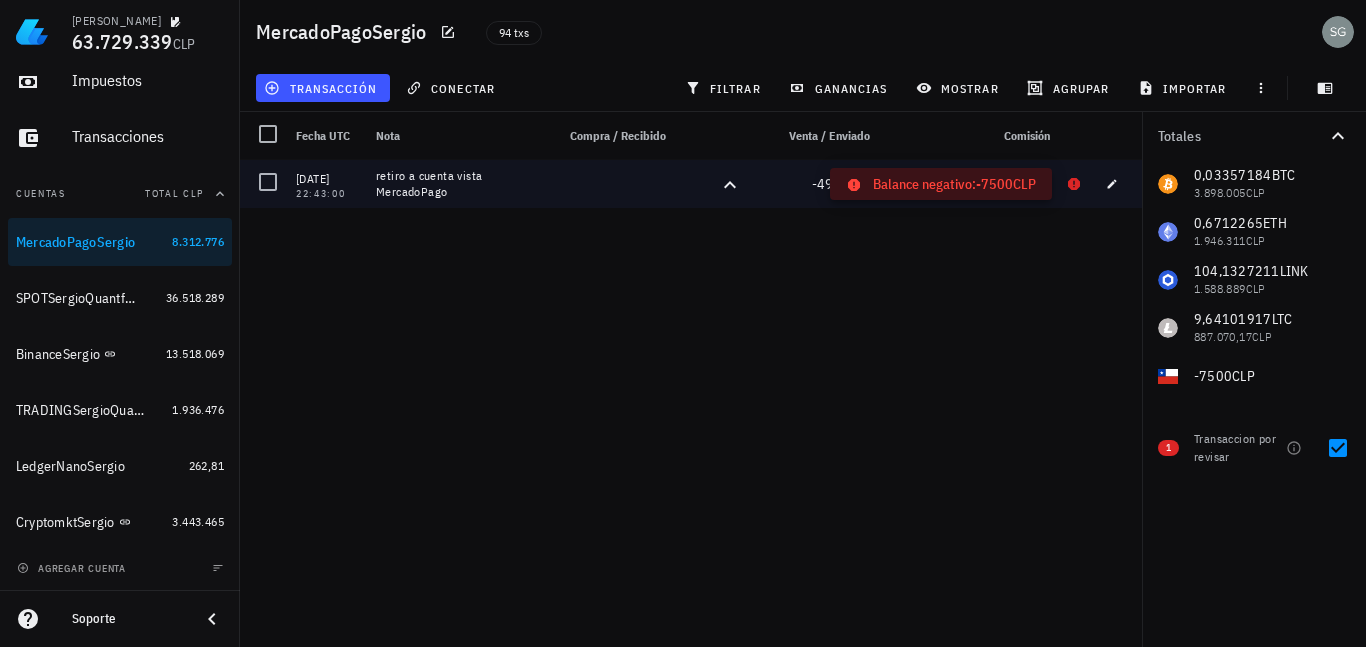 click 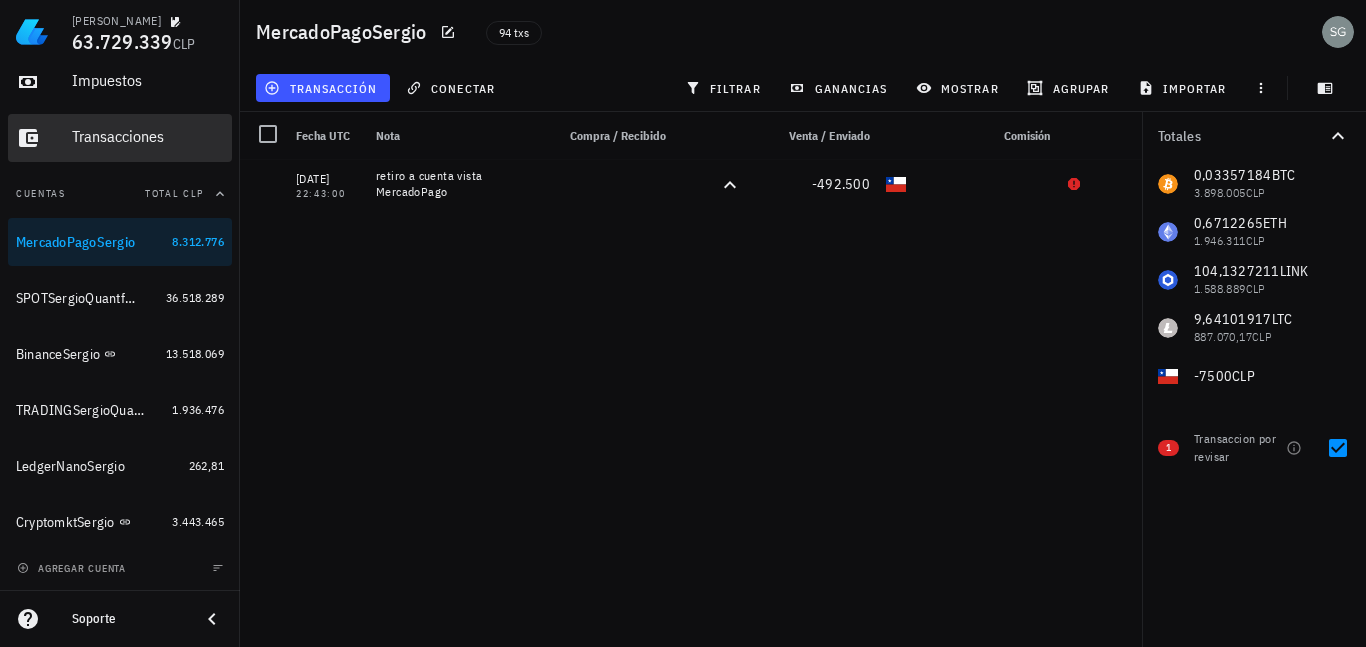 click on "Transacciones" at bounding box center (148, 136) 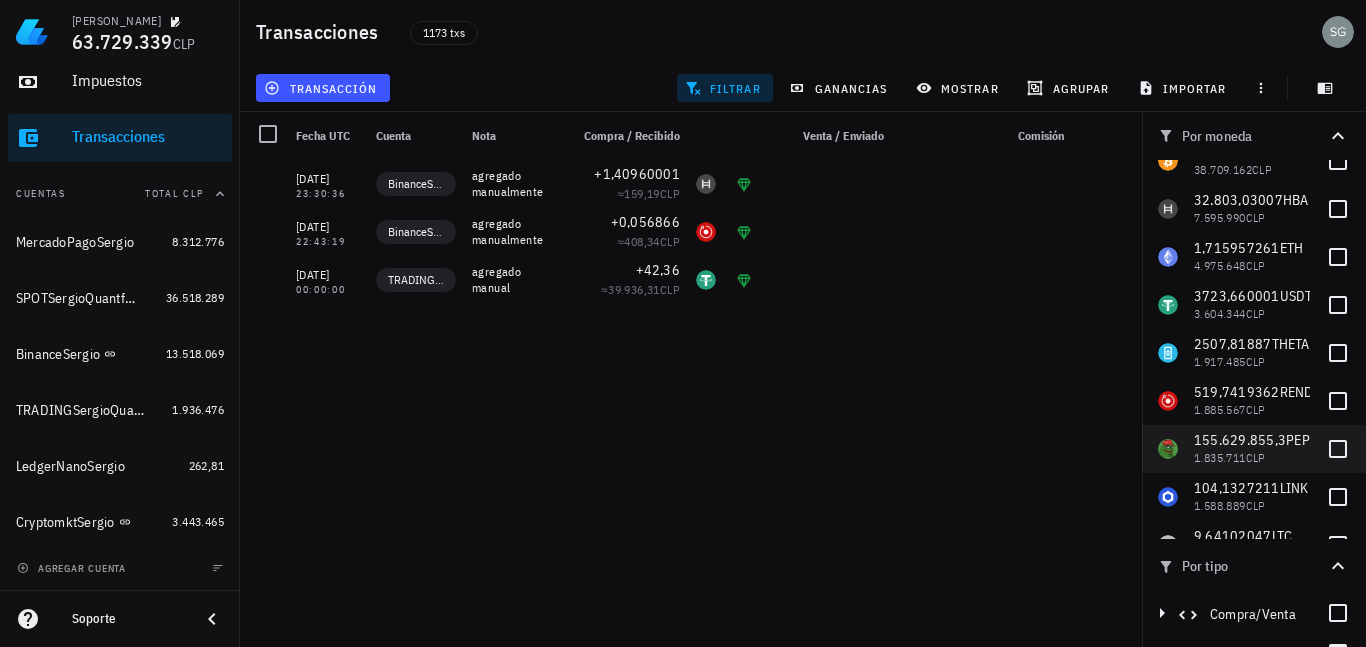 scroll, scrollTop: 200, scrollLeft: 0, axis: vertical 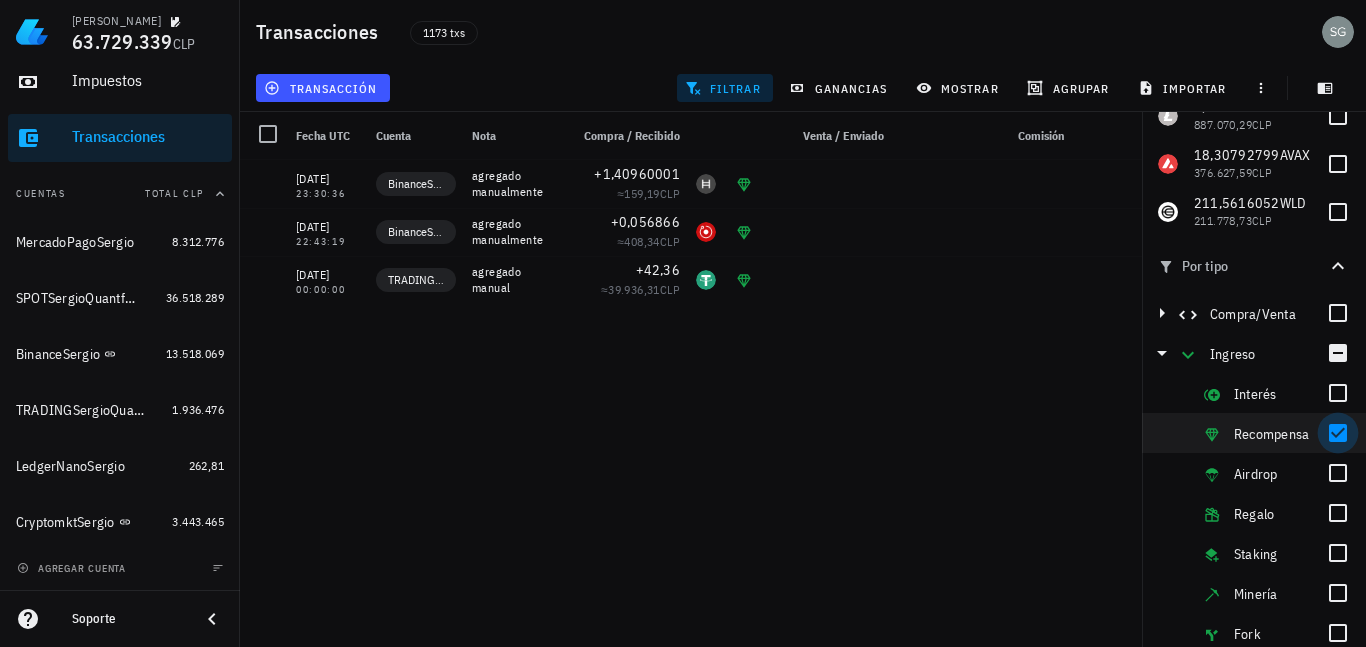 click at bounding box center (1338, 433) 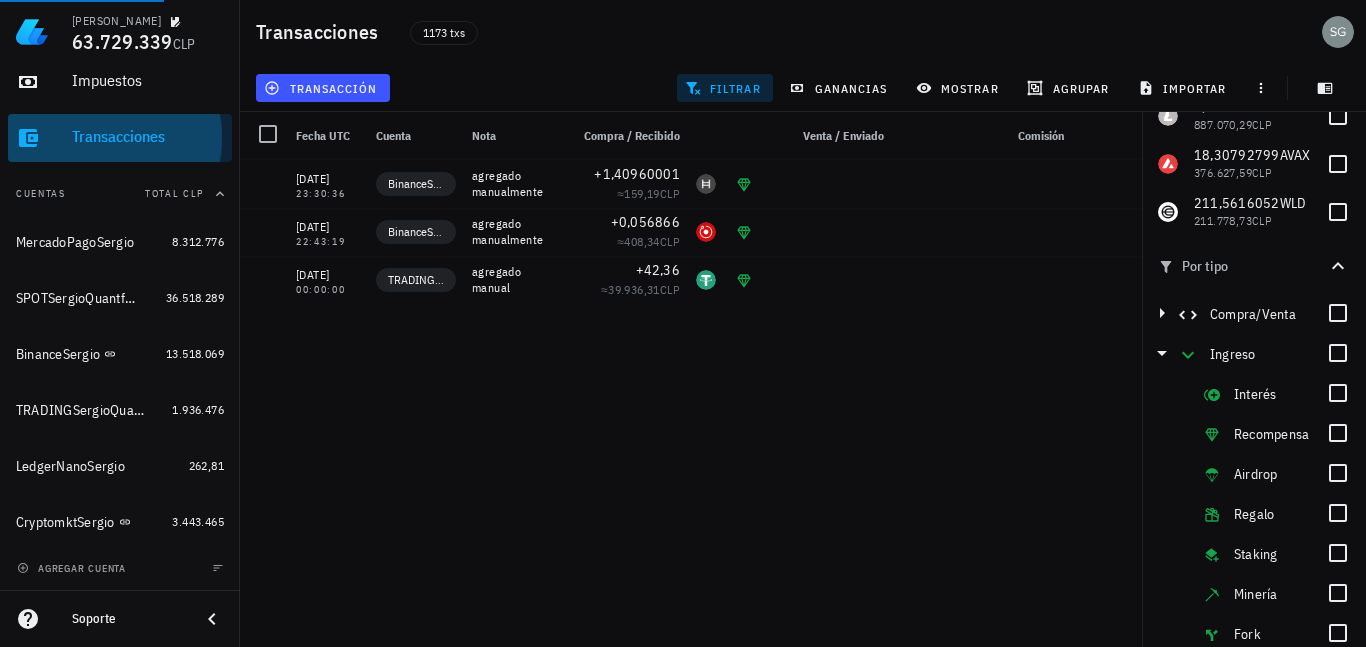 click on "Transacciones" at bounding box center (148, 136) 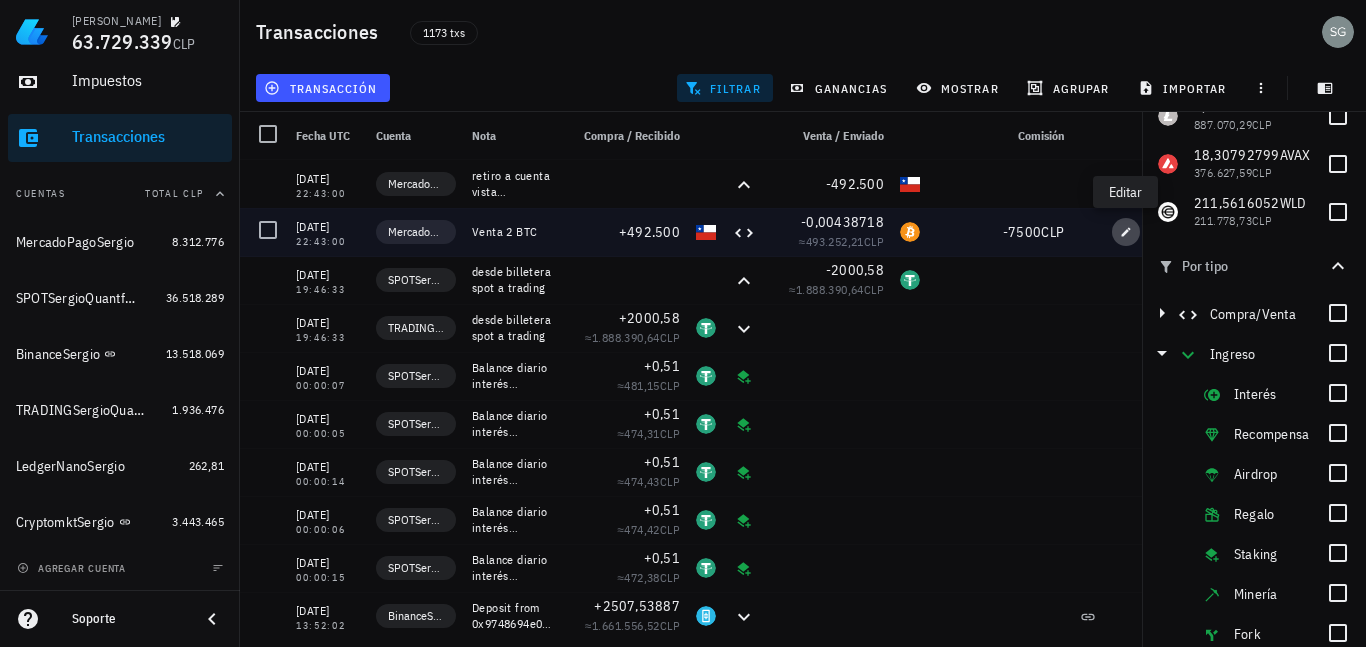 click 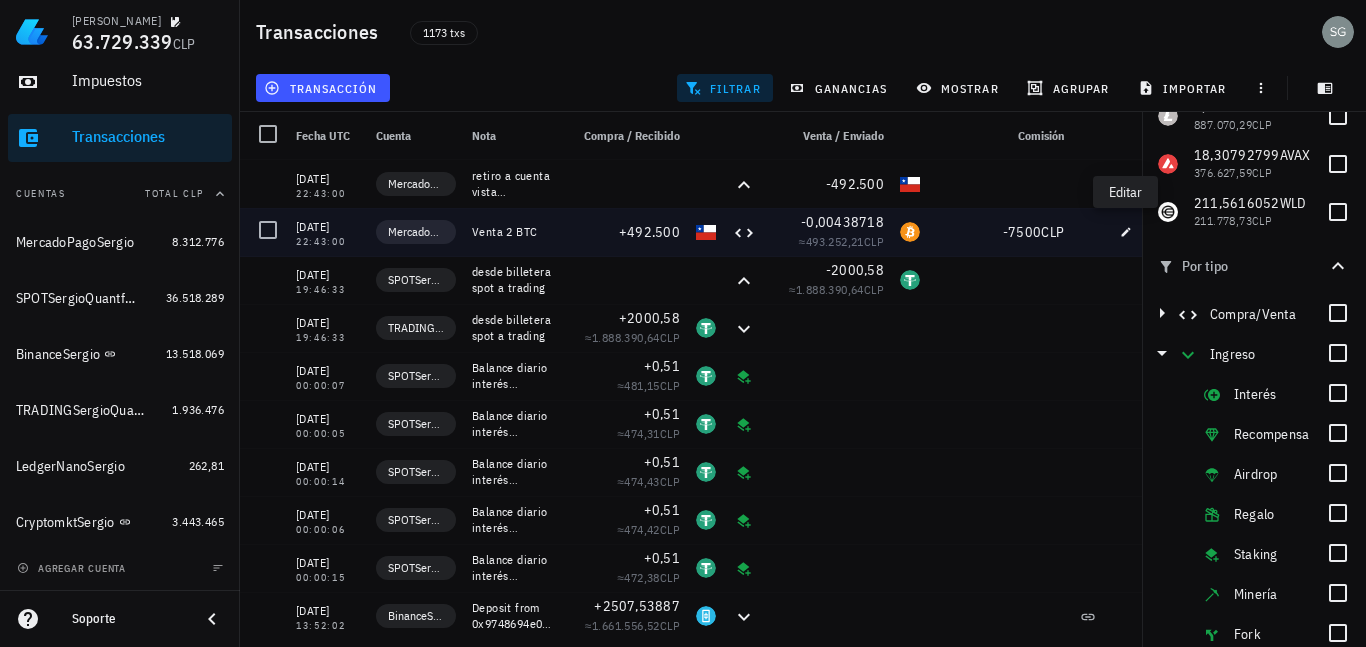 type on "2025-07-13" 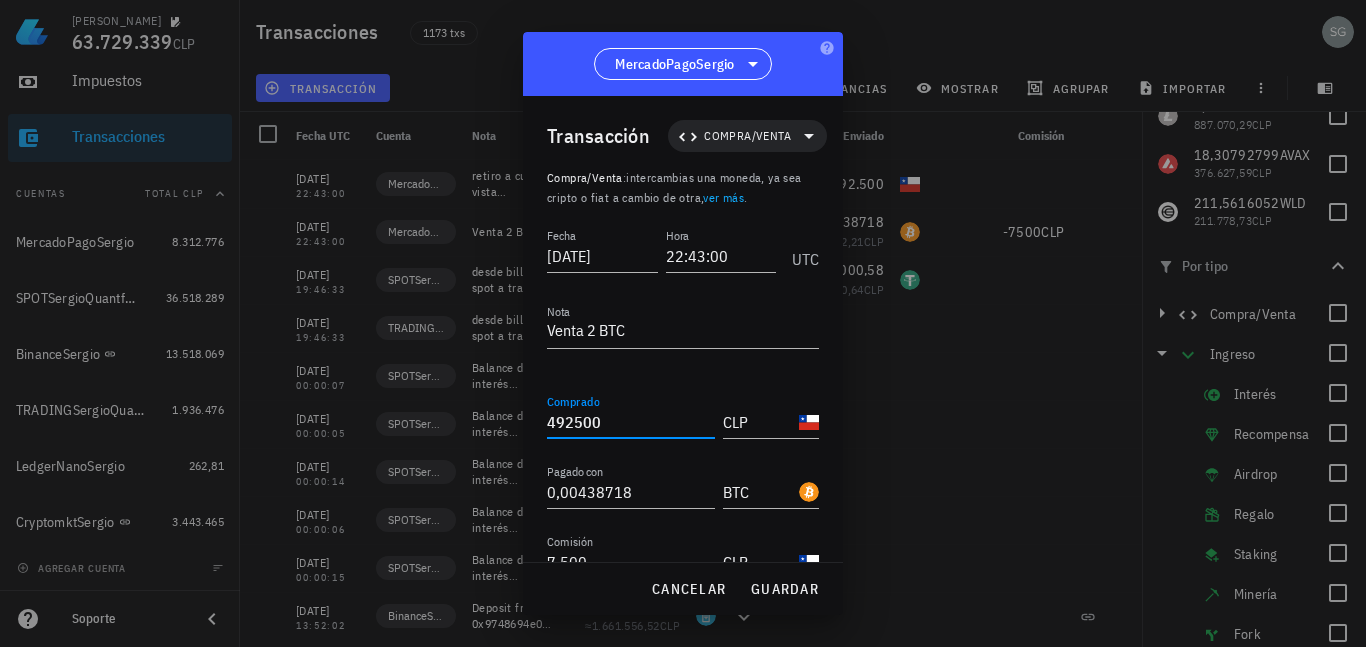 drag, startPoint x: 611, startPoint y: 421, endPoint x: 512, endPoint y: 408, distance: 99.849884 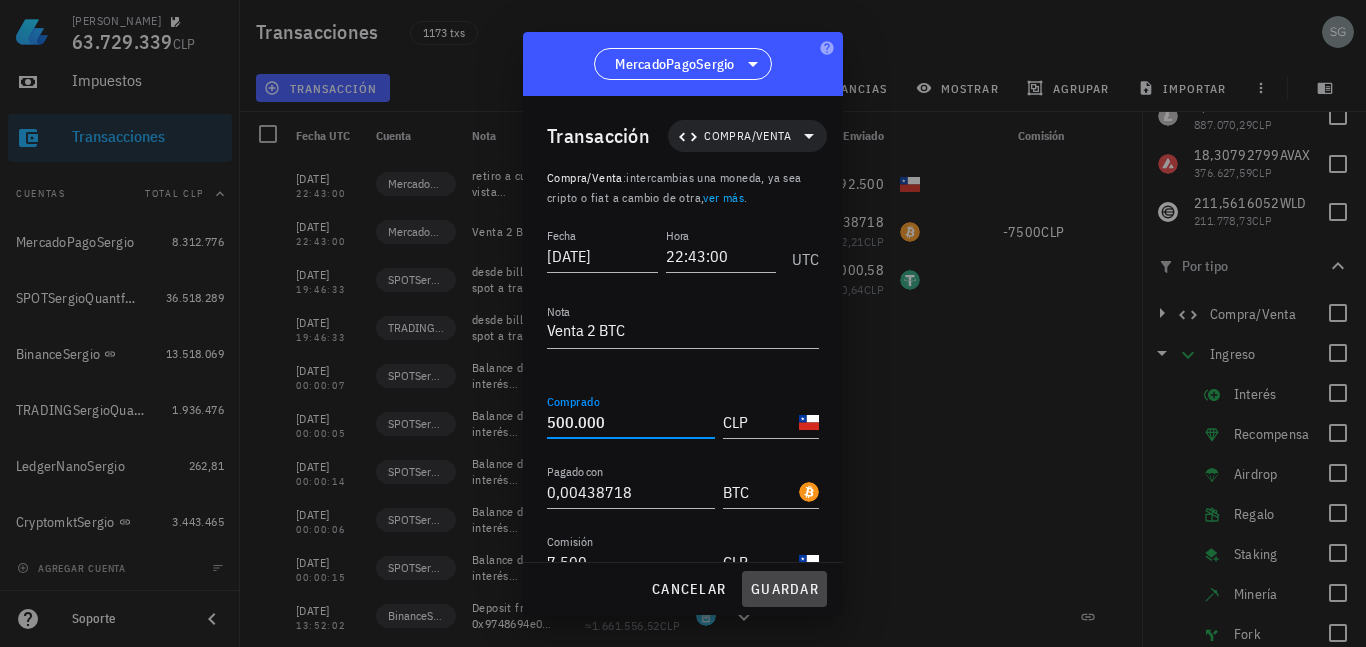 click on "guardar" at bounding box center (784, 589) 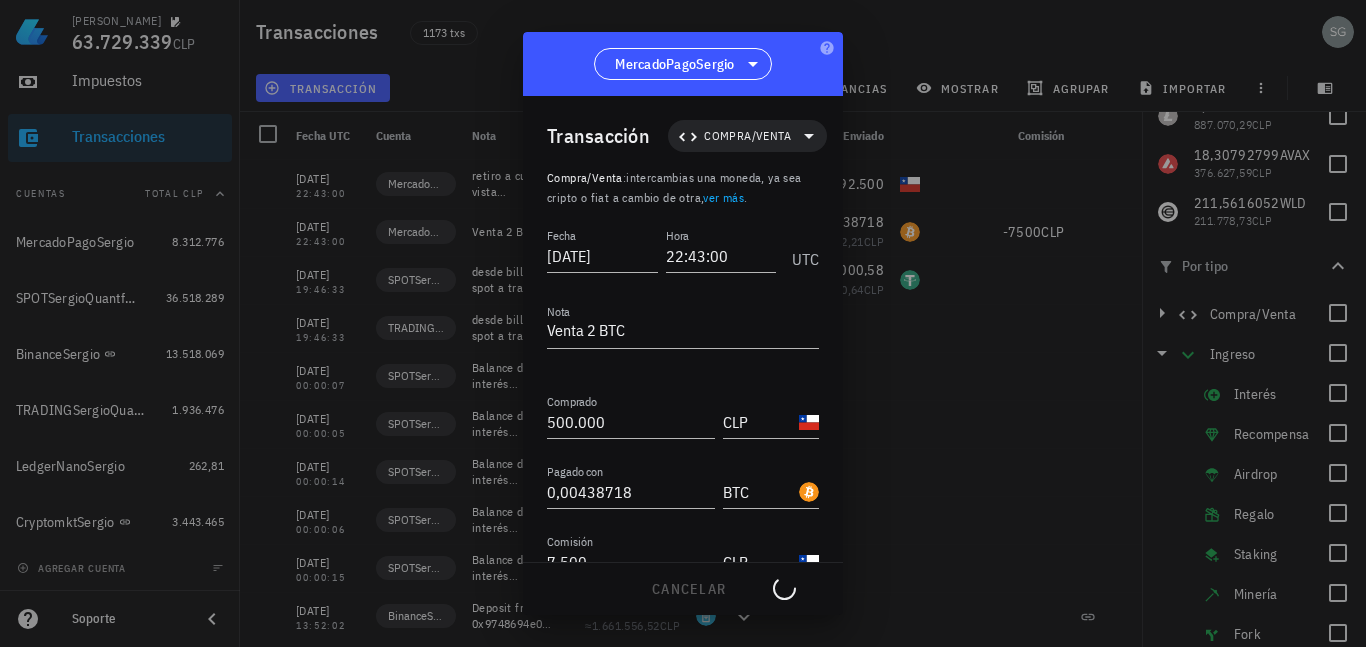type on "492.500" 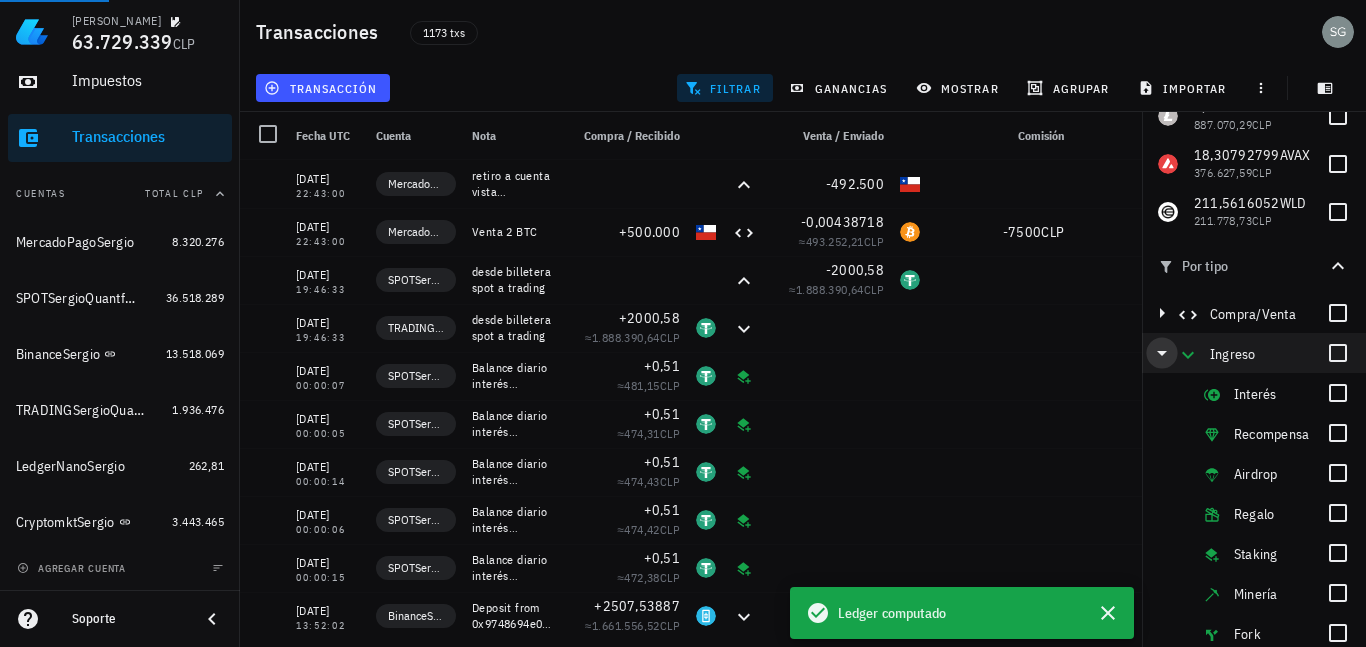click 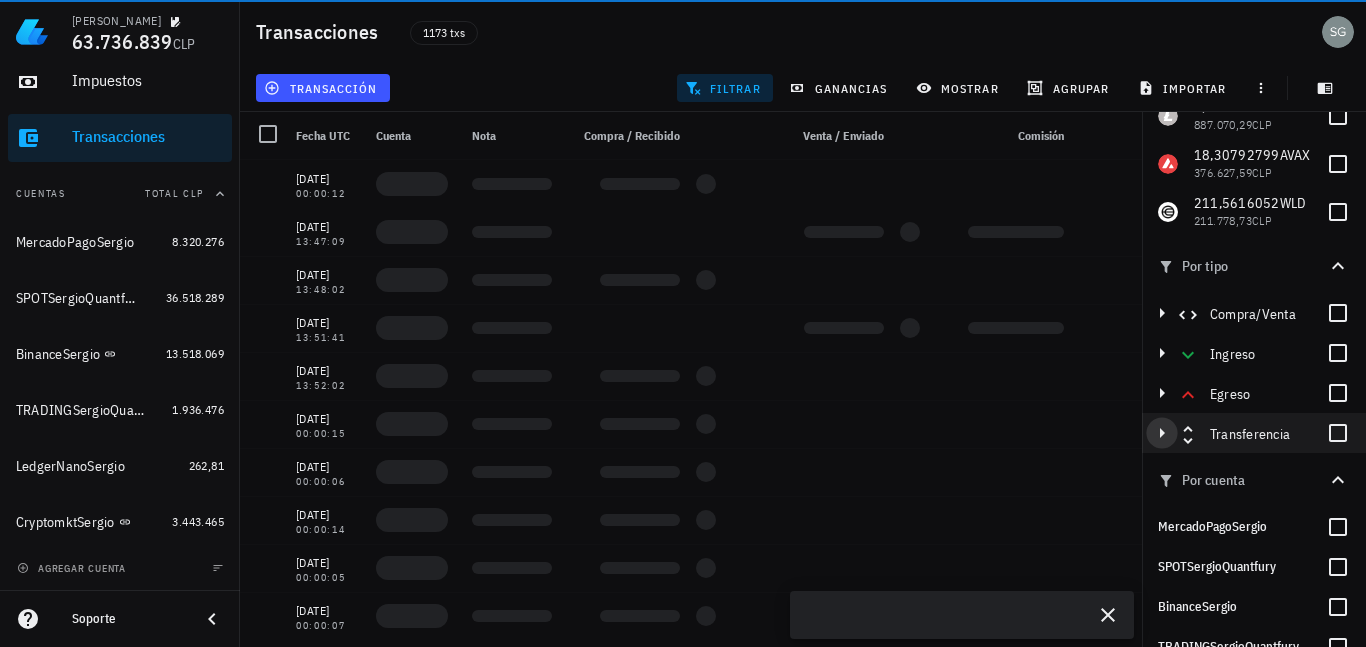 click 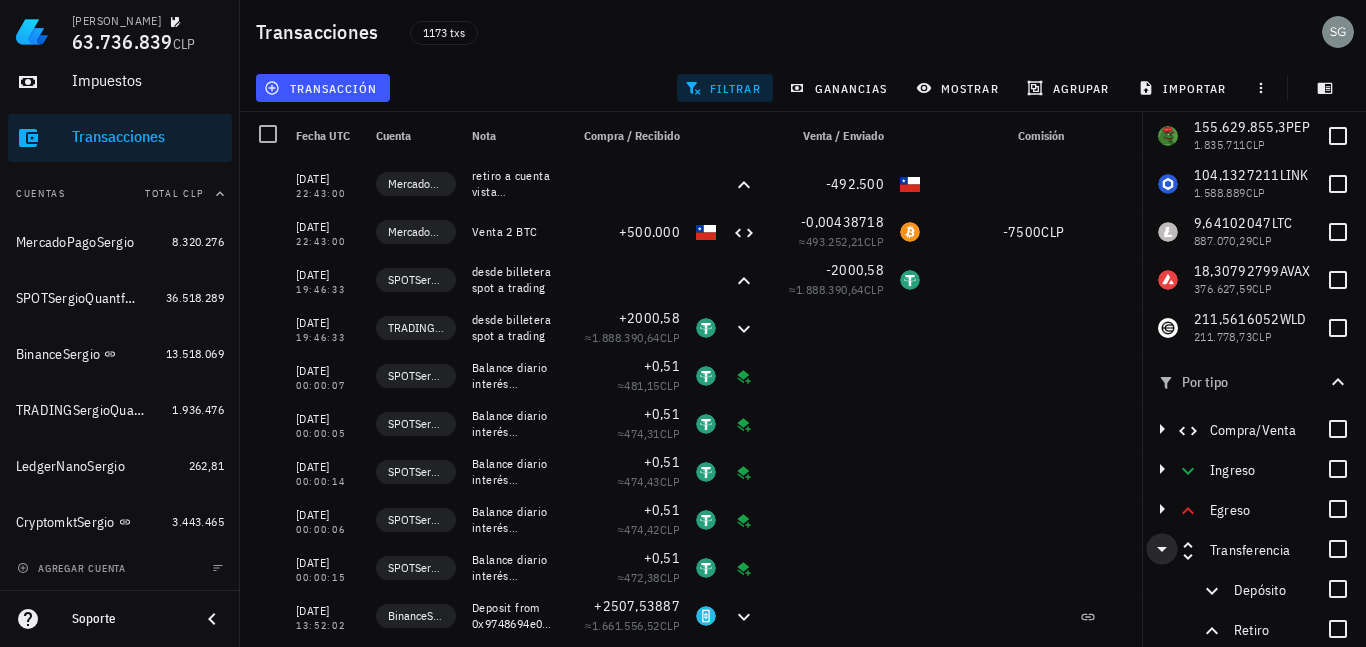 scroll, scrollTop: 0, scrollLeft: 0, axis: both 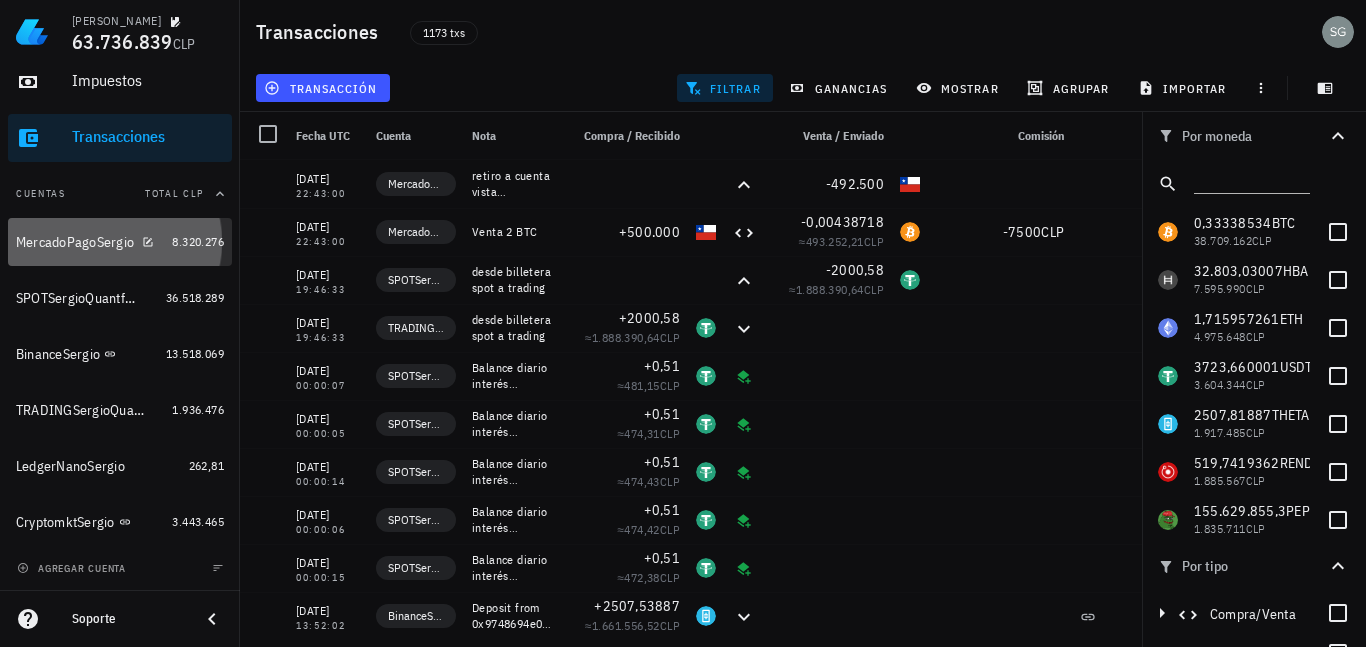 click on "MercadoPagoSergio" at bounding box center (75, 242) 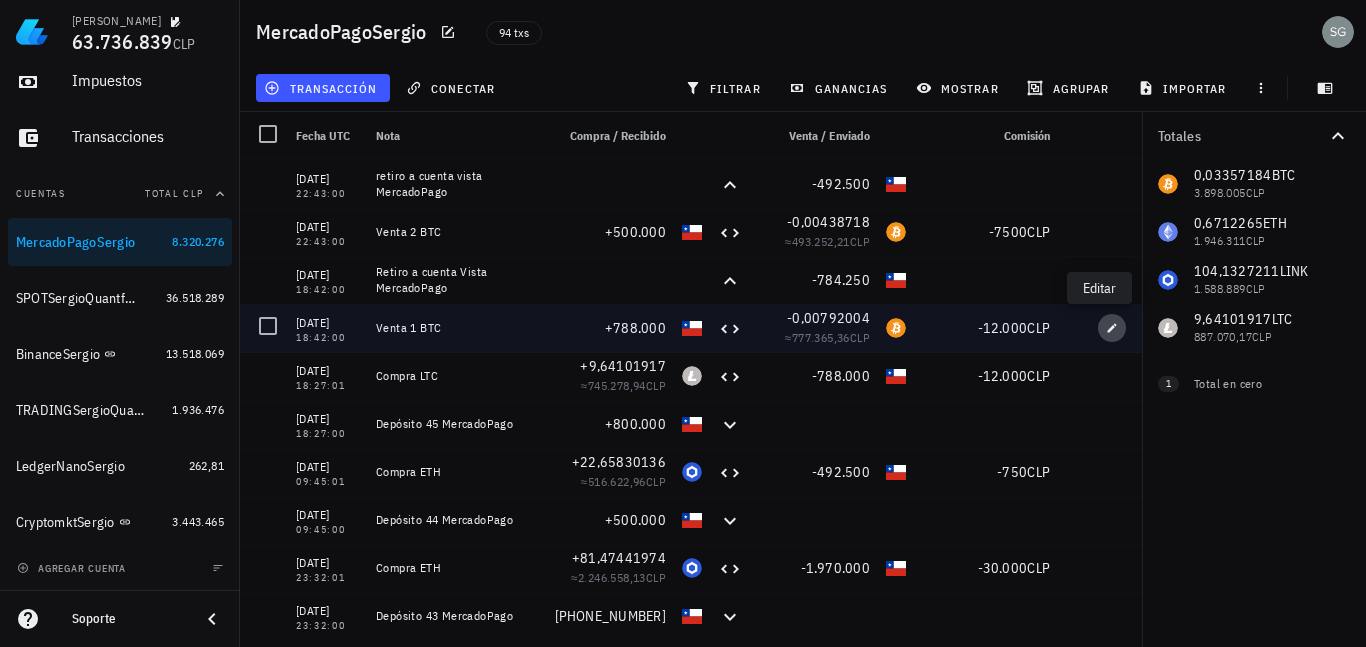 click 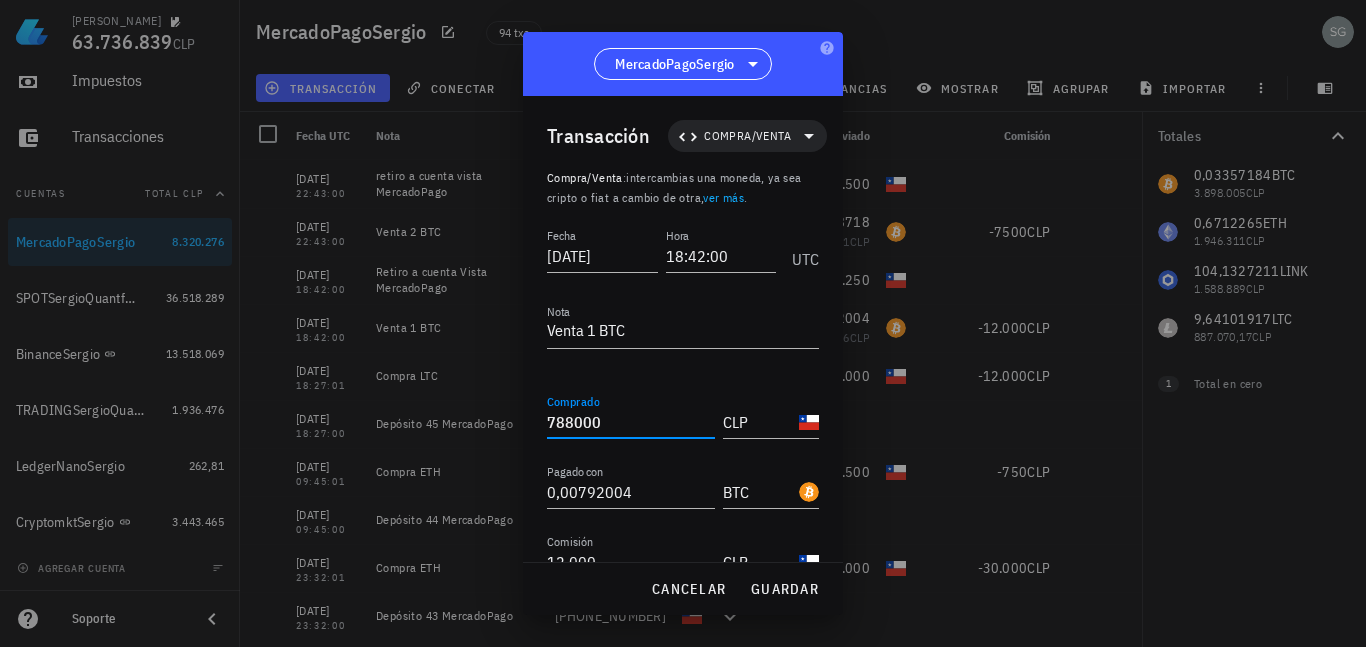 drag, startPoint x: 621, startPoint y: 428, endPoint x: 410, endPoint y: 424, distance: 211.03792 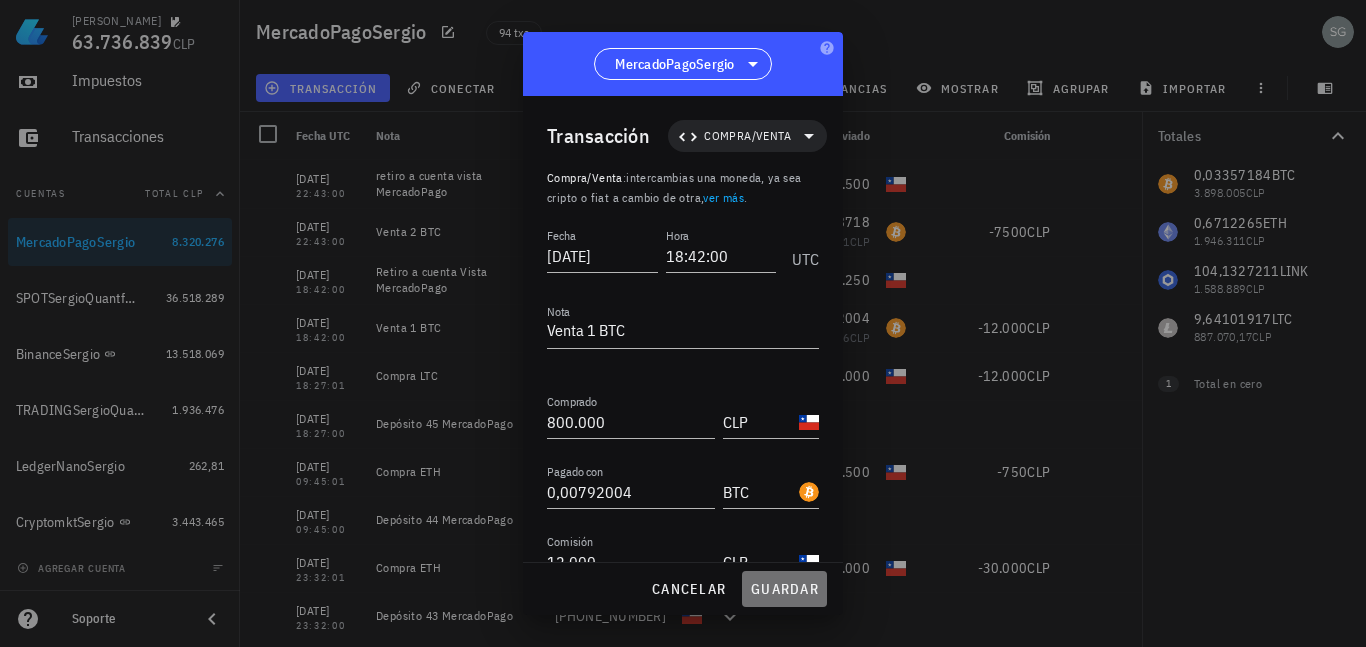 click on "guardar" at bounding box center [784, 589] 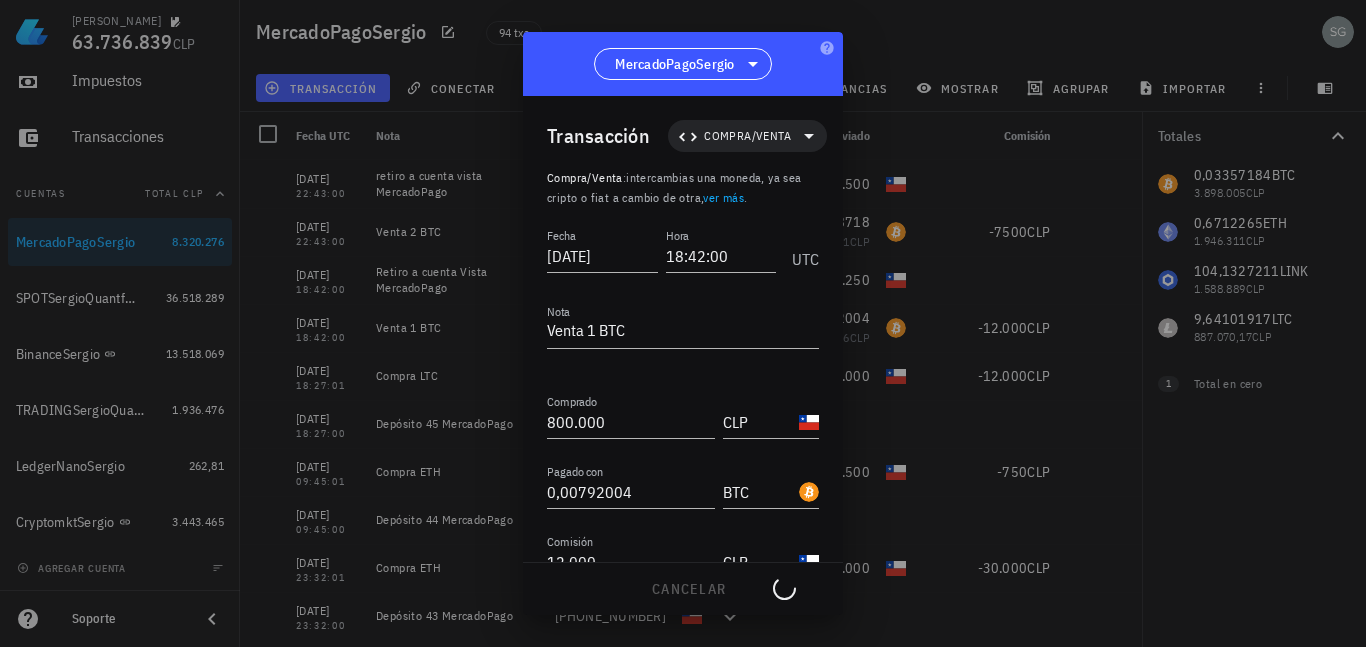 type on "788.000" 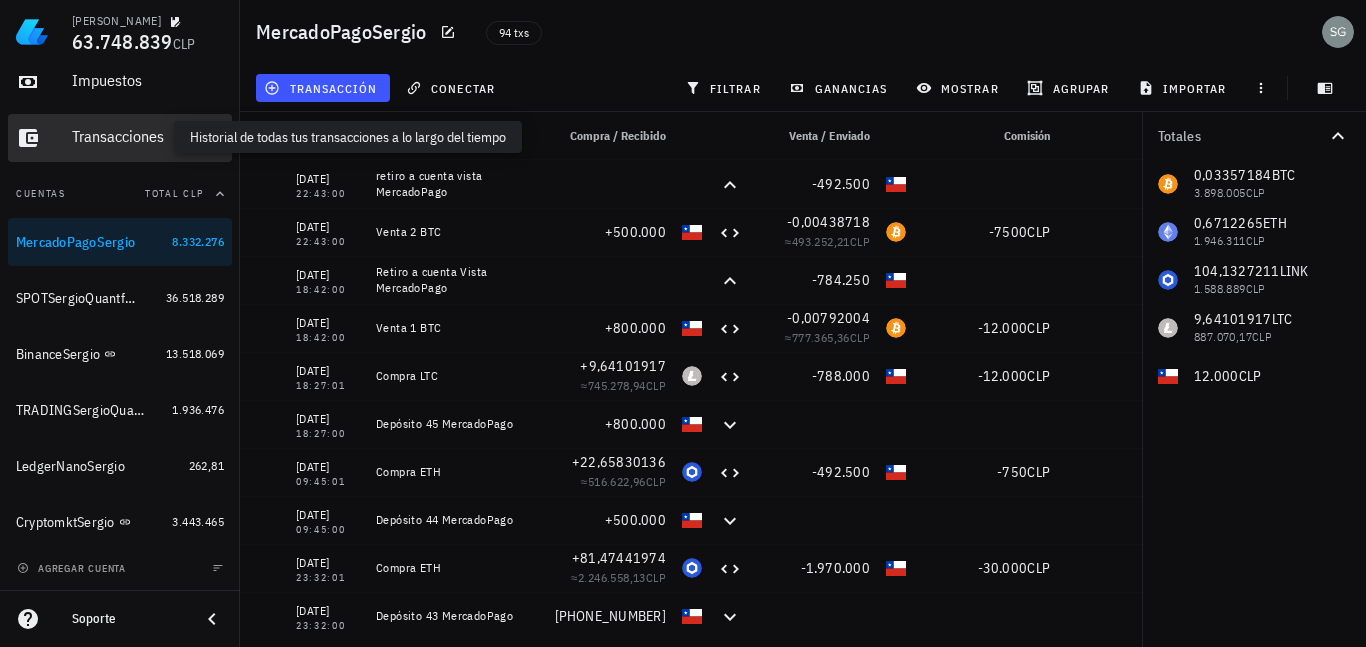 click on "Transacciones" at bounding box center [148, 136] 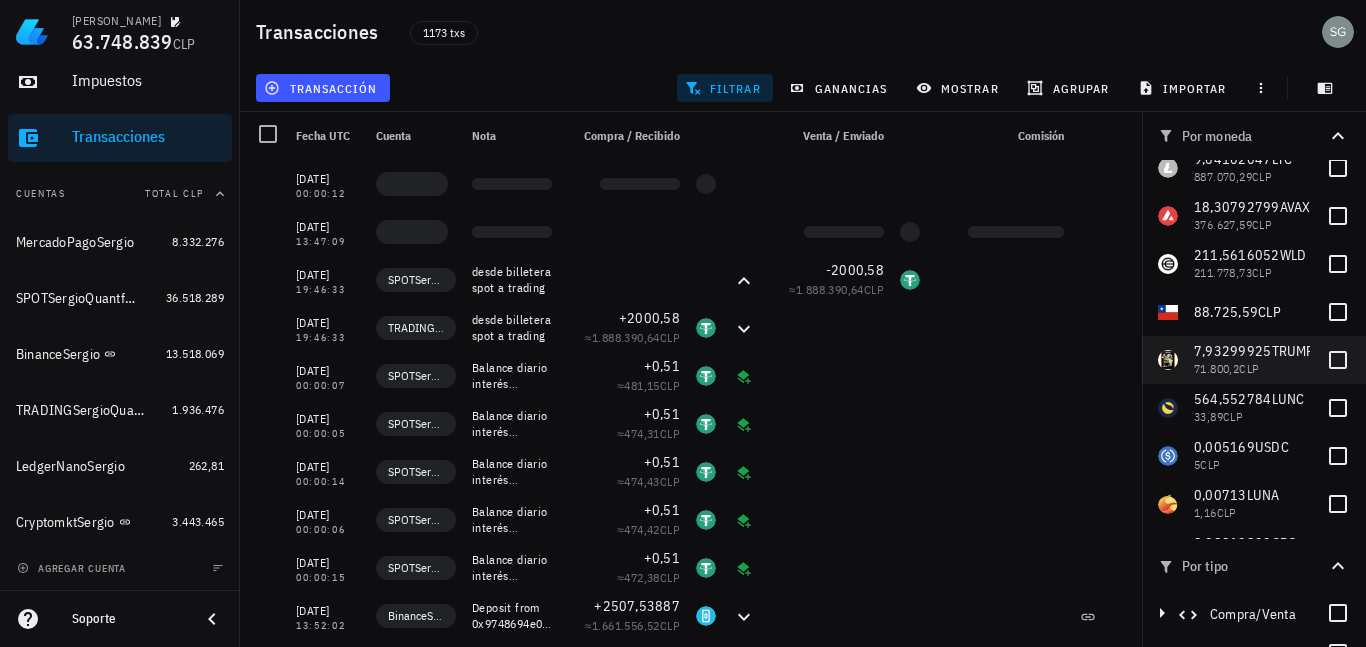 scroll, scrollTop: 400, scrollLeft: 0, axis: vertical 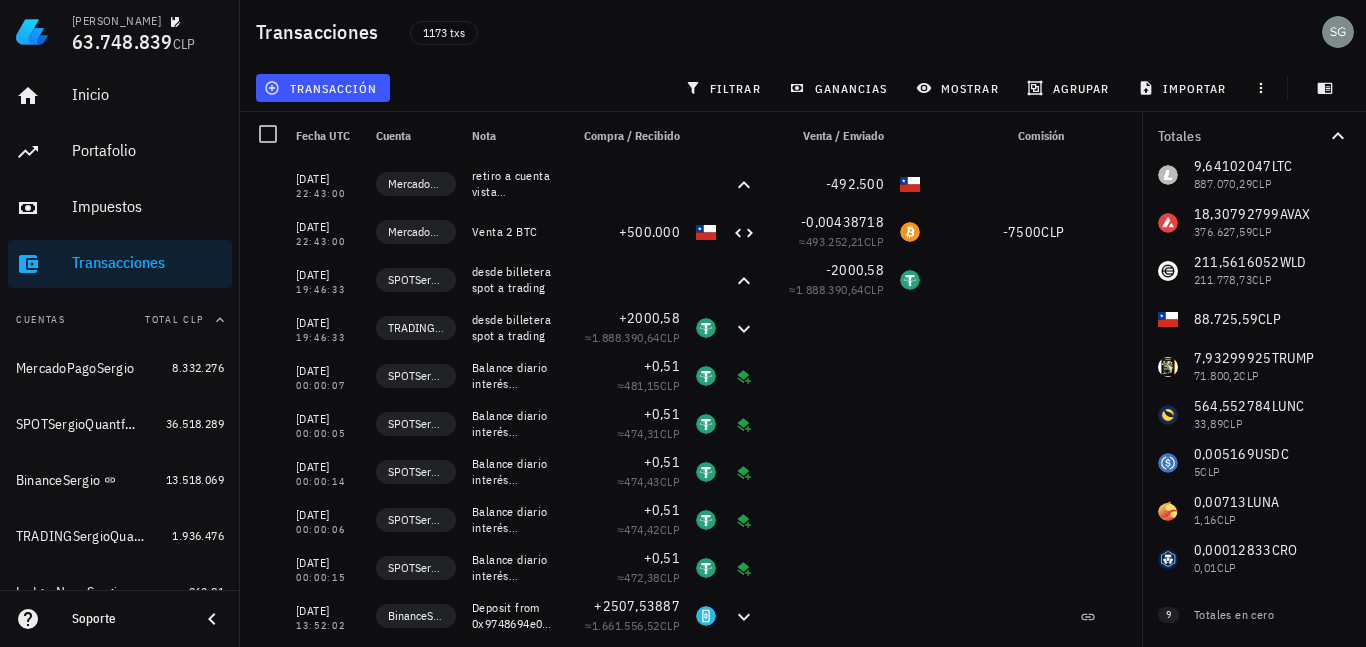 click on "0,33338534  BTC   38.709.162  CLP     32.803,03007  HBAR   7.595.990  CLP     1,715957261  ETH   4.975.648  CLP     3723,660001  USDT   3.604.344  CLP     2507,81887  THETA   1.917.485  CLP     519,7419362  RENDER   1.885.567  CLP     155.629.855,3  [PERSON_NAME]   1.835.711  CLP     104,1327211  LINK   1.588.889  CLP     9,64102047  LTC   887.070,29  CLP     18,30792799  AVAX   376.627,59  CLP     211,5616052  WLD   211.778,73  CLP     88.725,59  CLP       7,93299925  [PERSON_NAME]   71.800,2  CLP     564,552784  LUNC   33,89  CLP     0,005169  USDC   5  CLP     0,00713  LUNA   1,16  CLP     0,00012833  CRO   0,01  CLP     0  ADA   0  CLP     0  BNB   0  CLP     0  SOL   0  CLP     0  TRX   0  CLP     0  XTZ   0  CLP     0  BUSD   0  CLP     0  NEXO   0  CLP     0  RNDR       0  MATIC" at bounding box center (1254, 175) 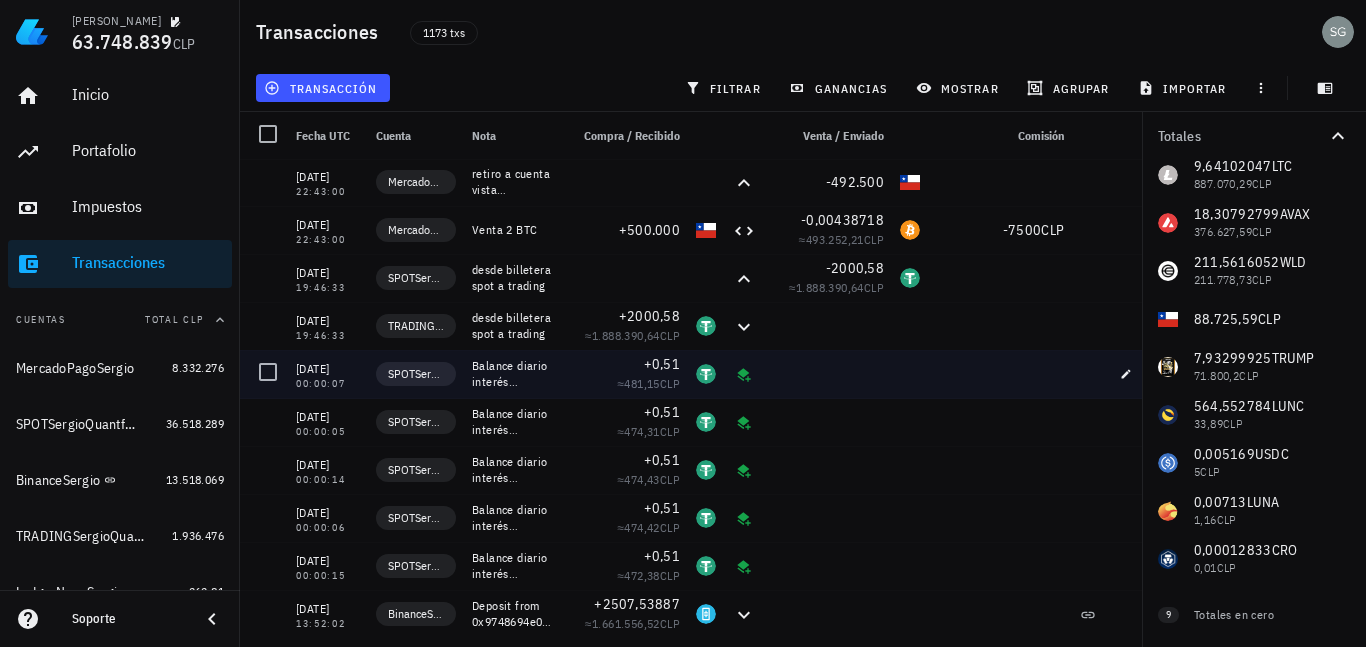 scroll, scrollTop: 0, scrollLeft: 0, axis: both 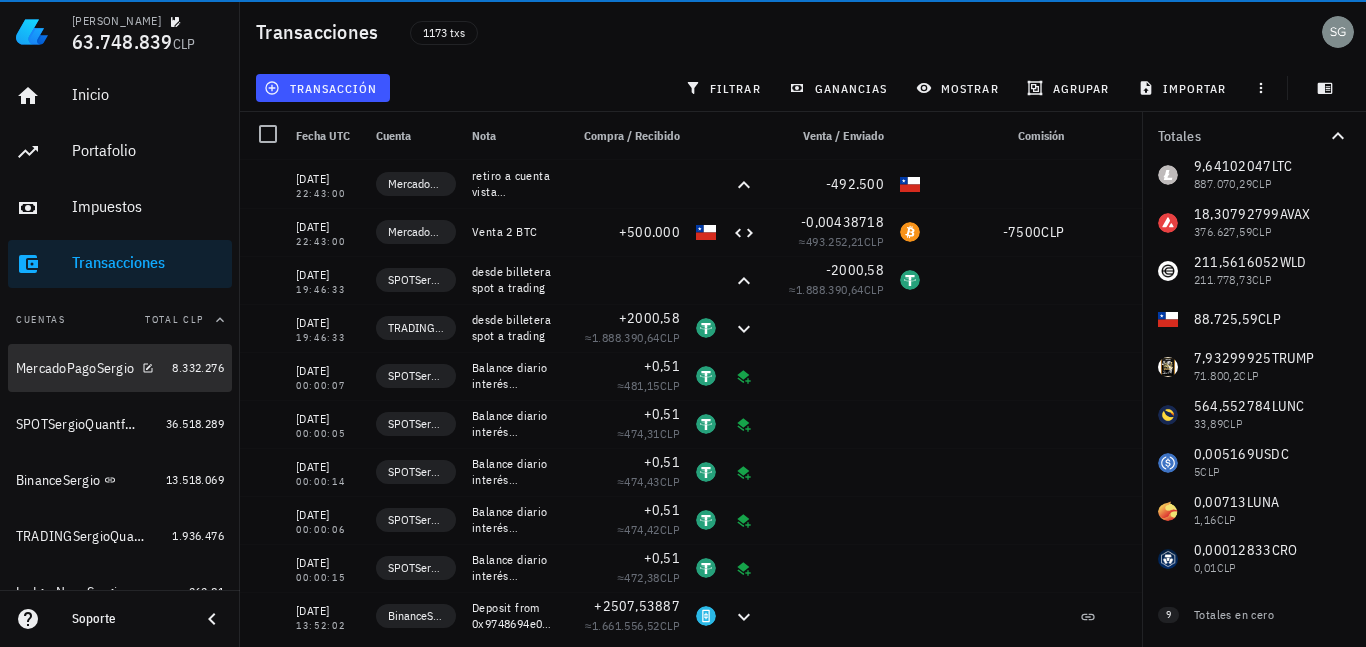 click on "MercadoPagoSergio" at bounding box center [90, 368] 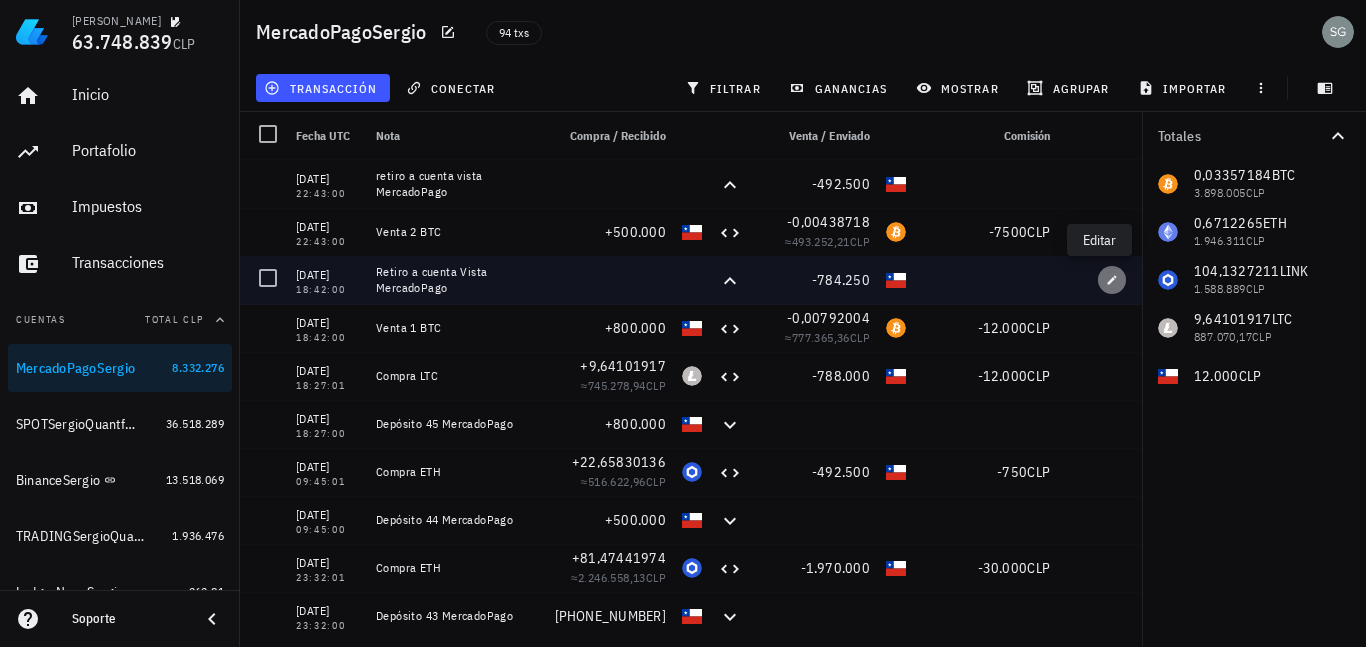 click 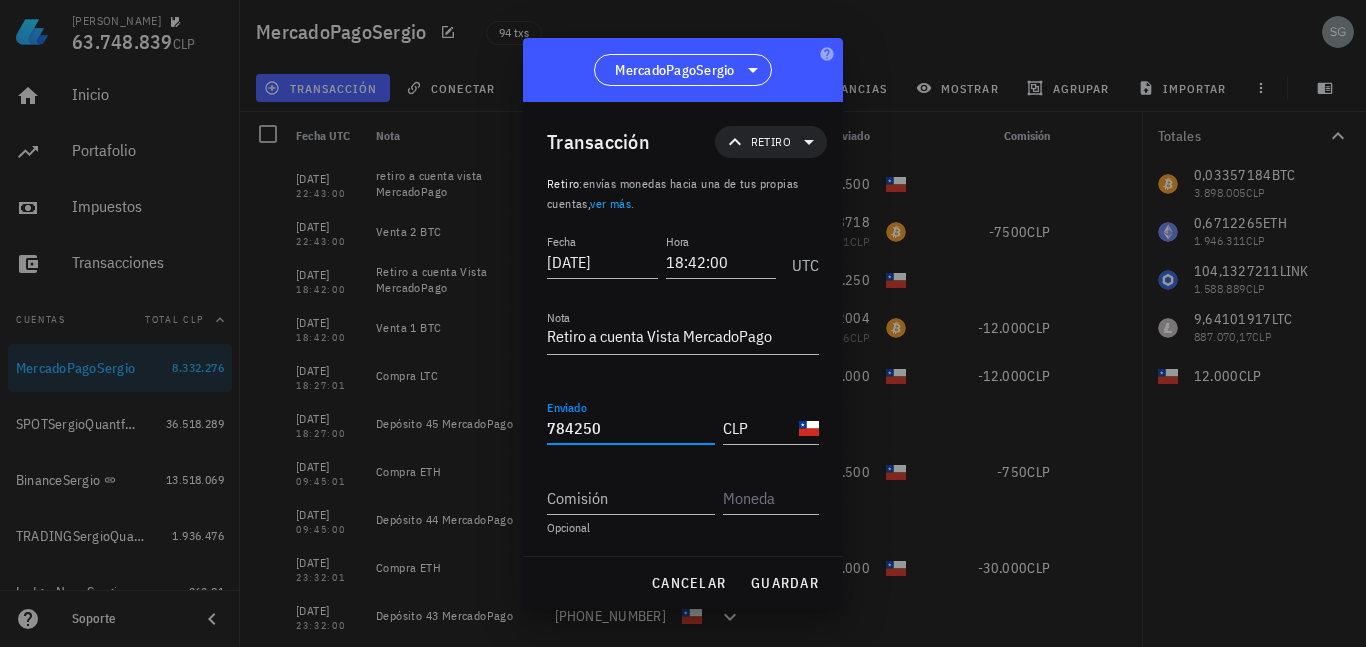 drag, startPoint x: 624, startPoint y: 427, endPoint x: 465, endPoint y: 427, distance: 159 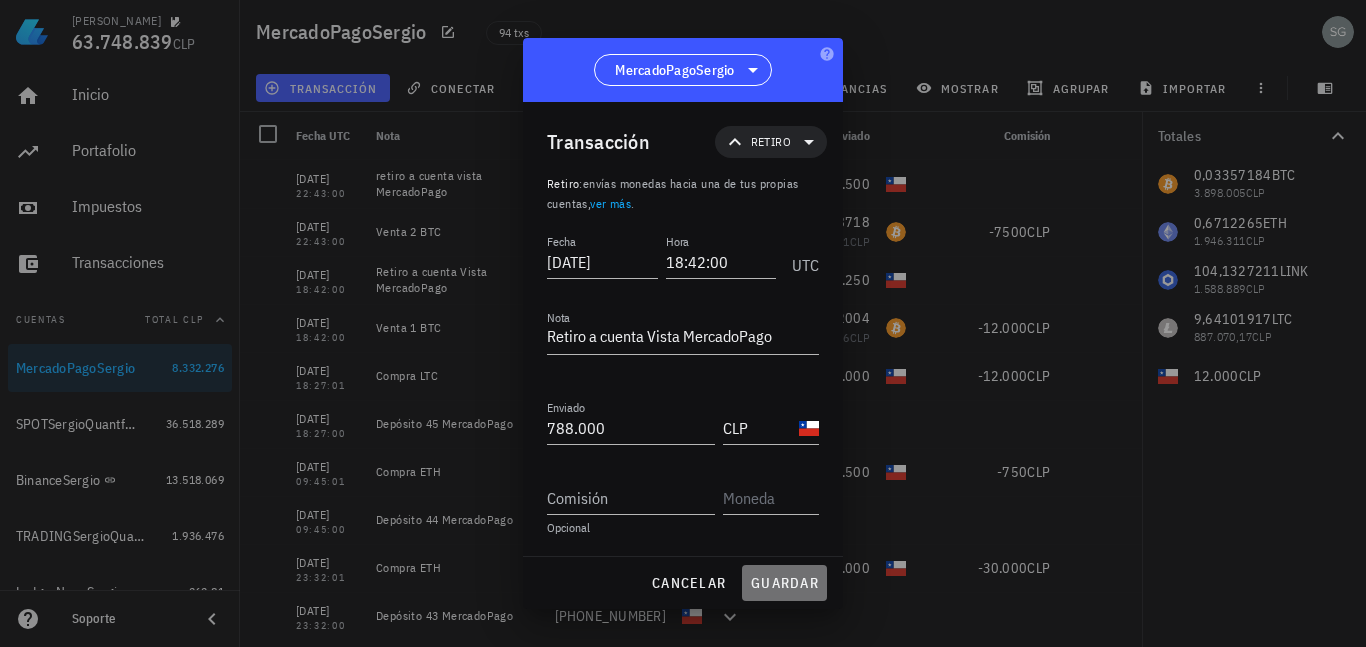 click on "guardar" at bounding box center (784, 583) 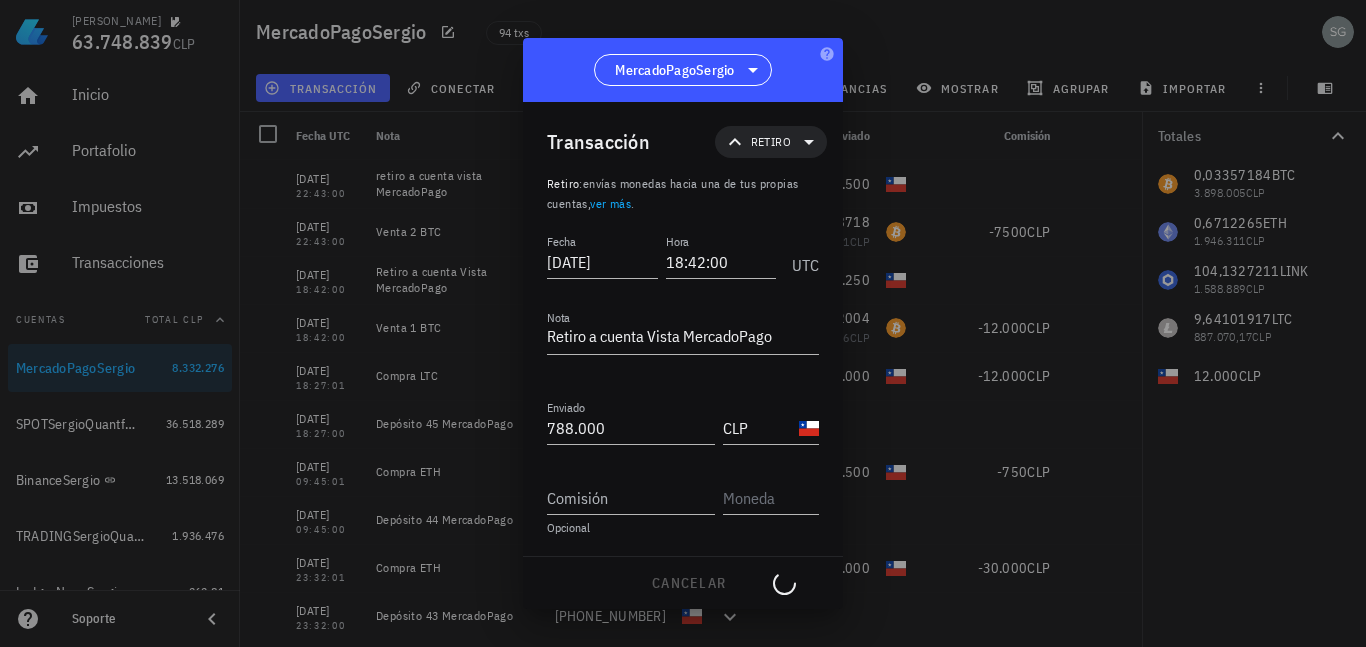 type on "784.250" 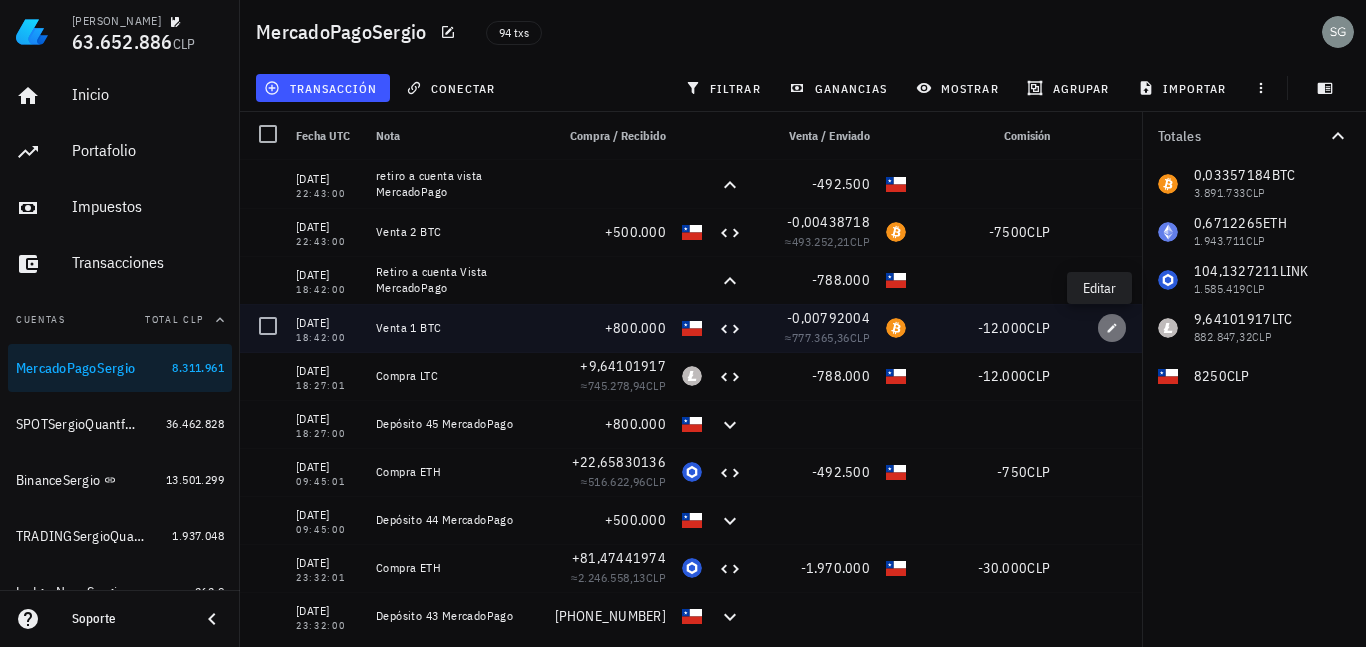 click 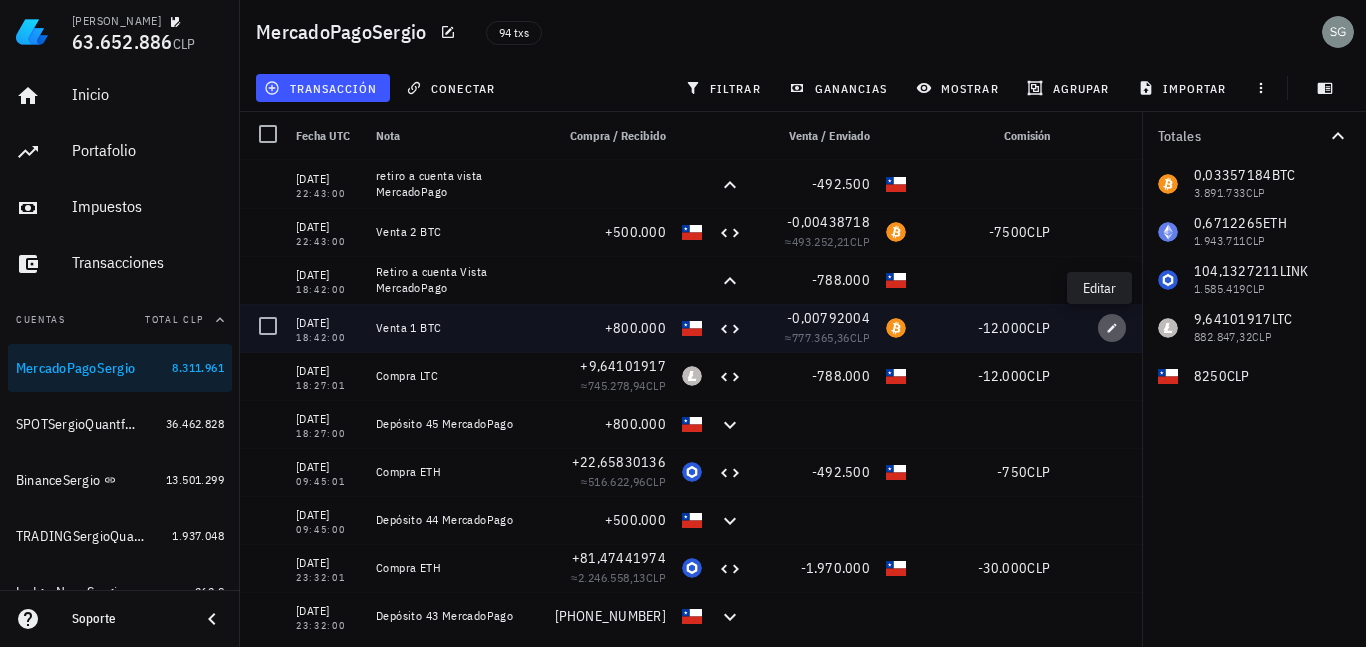 type on "Venta 1 BTC" 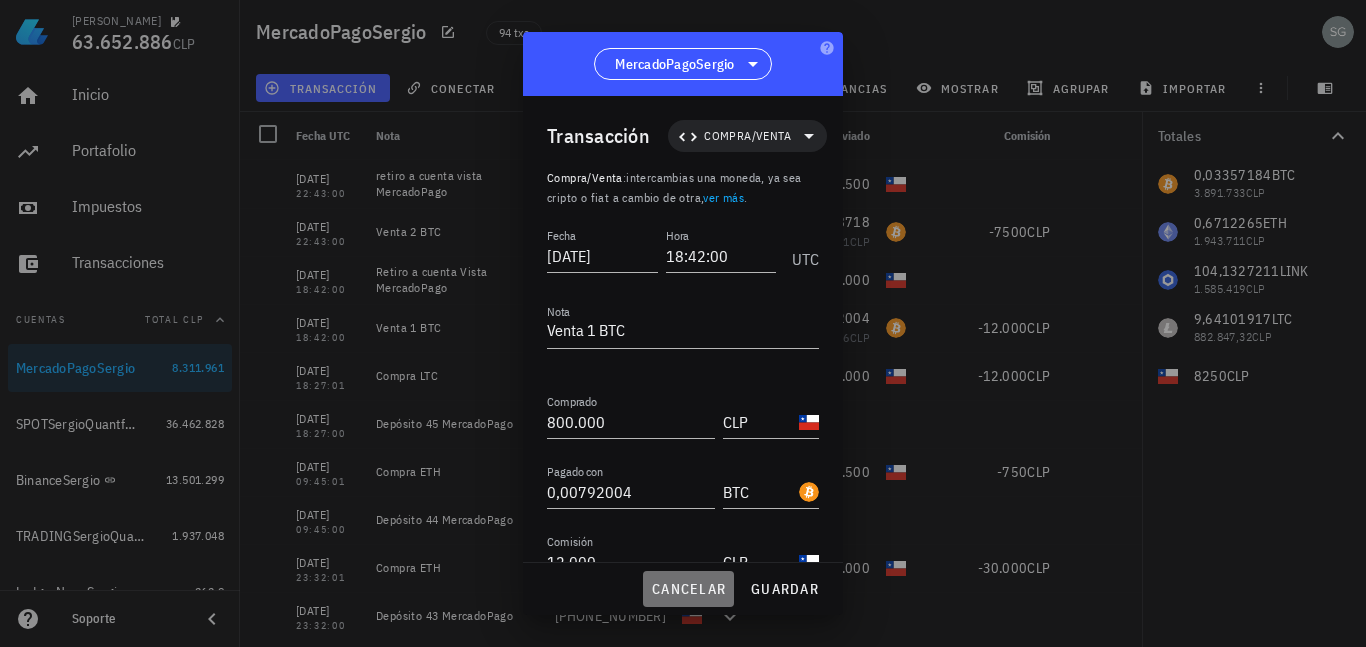 click on "cancelar" at bounding box center (688, 589) 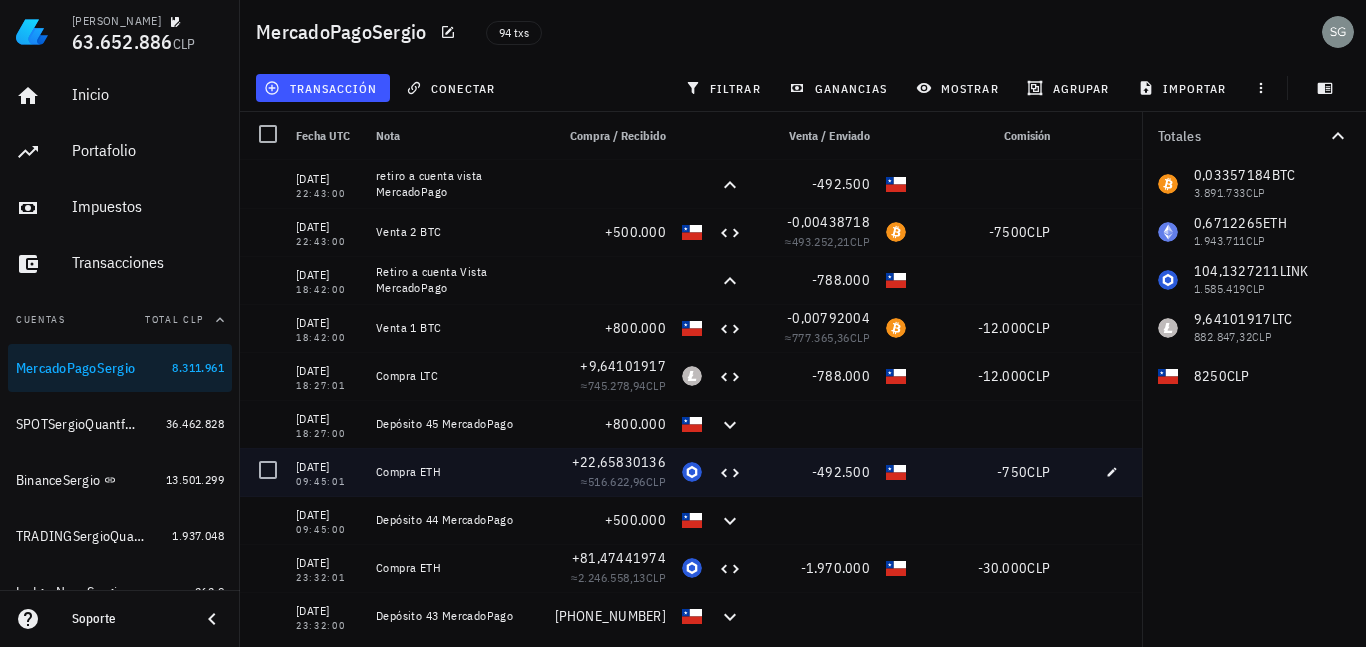 scroll, scrollTop: 100, scrollLeft: 0, axis: vertical 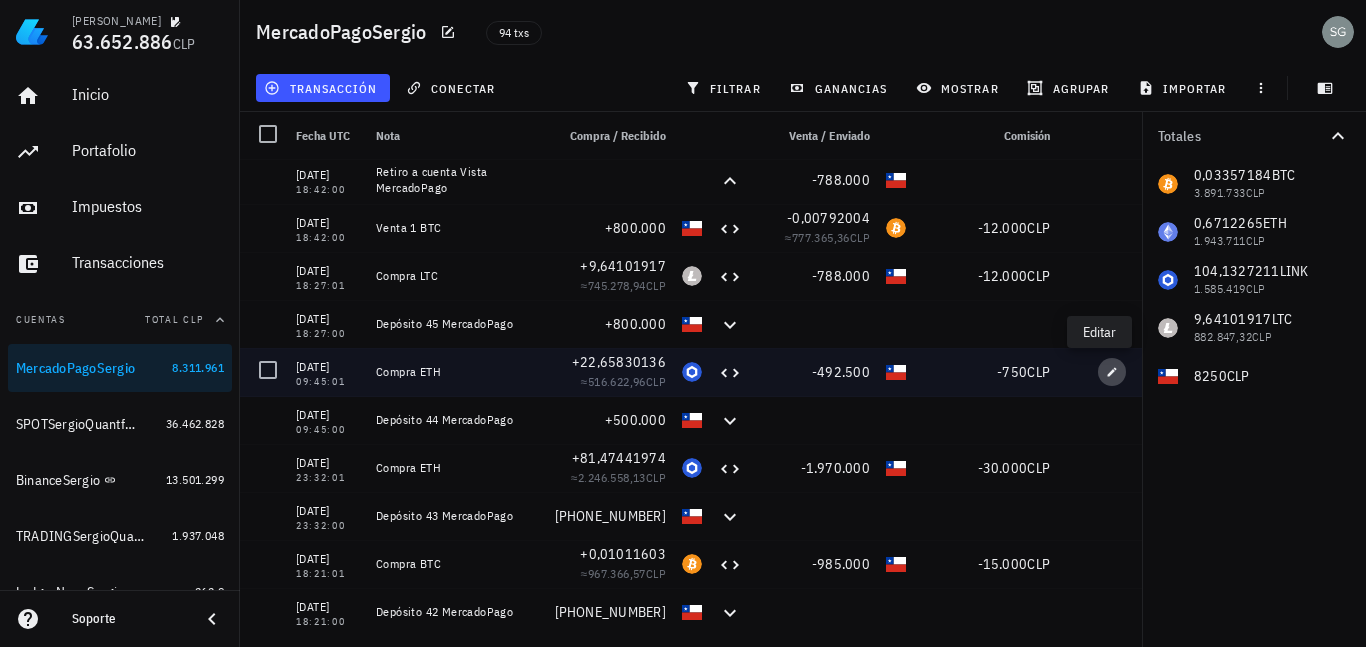 click 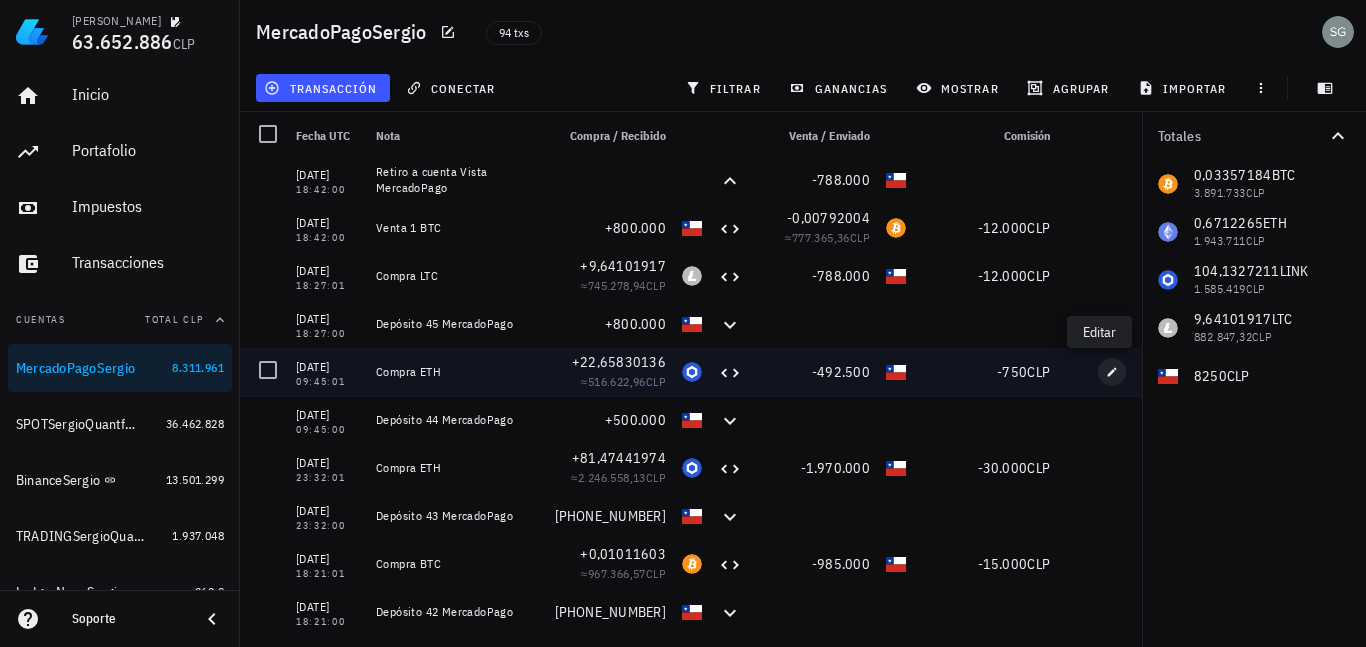 type on "2024-12-20" 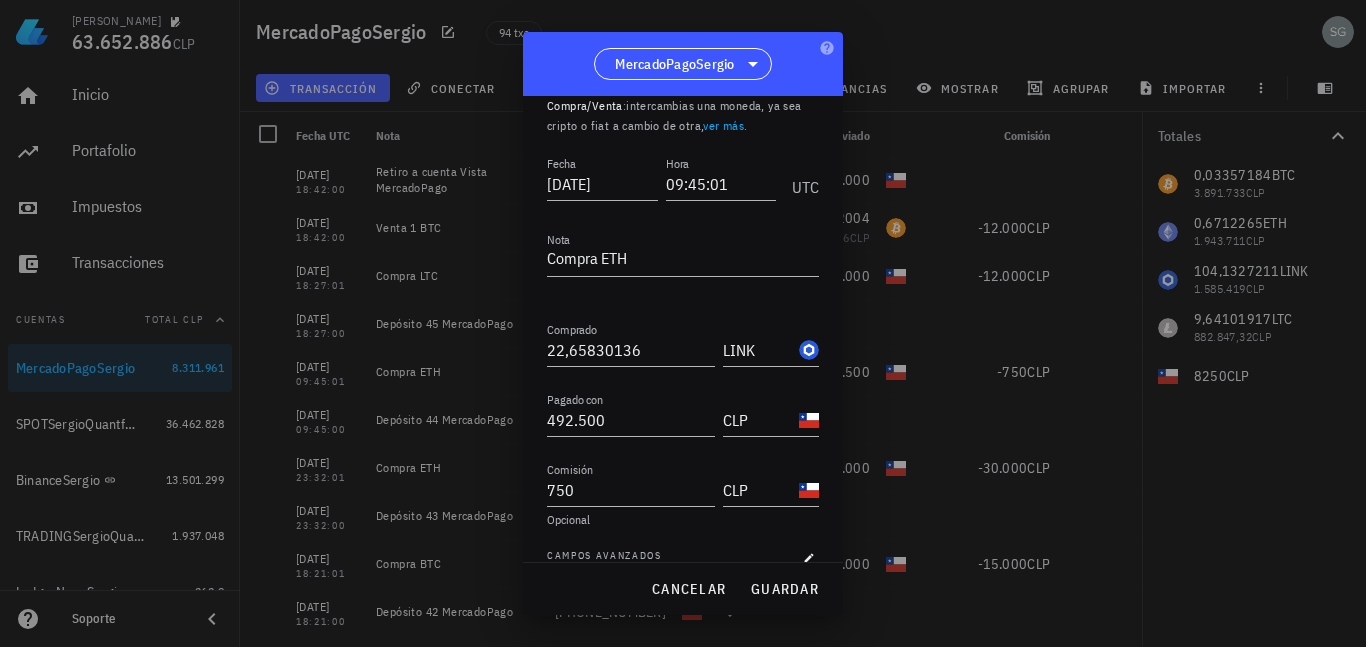 scroll, scrollTop: 98, scrollLeft: 0, axis: vertical 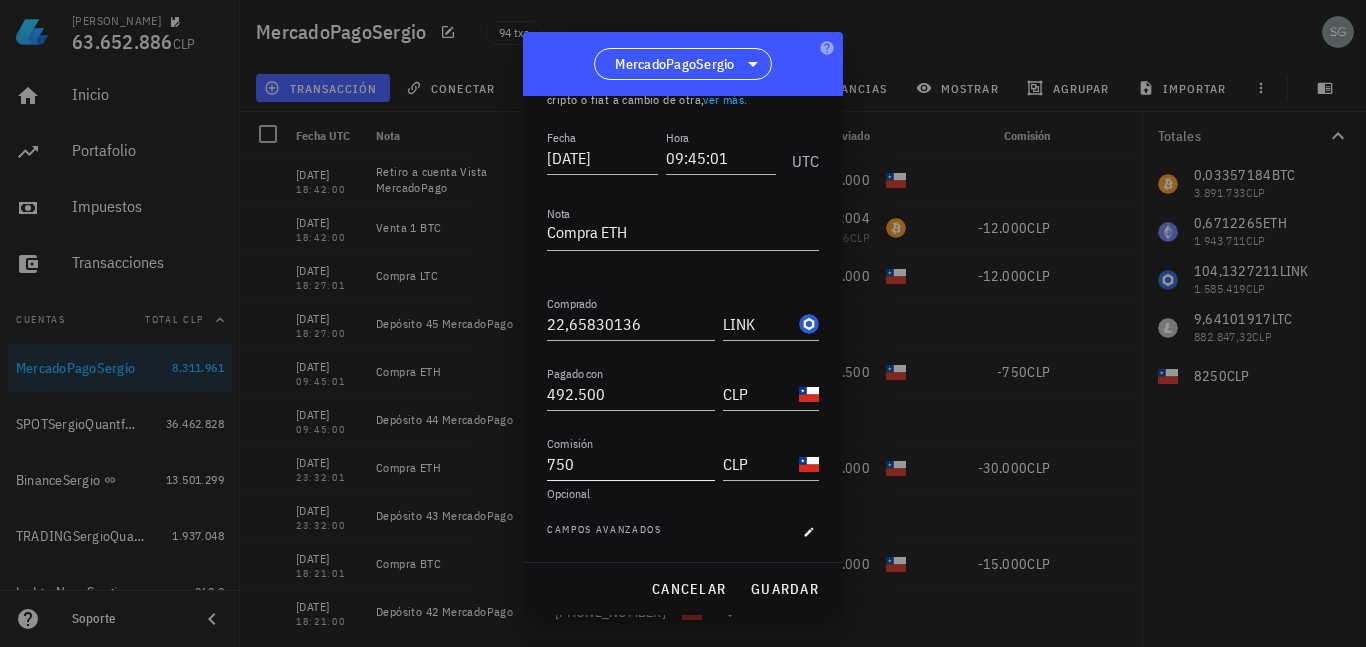 click on "750" at bounding box center [631, 464] 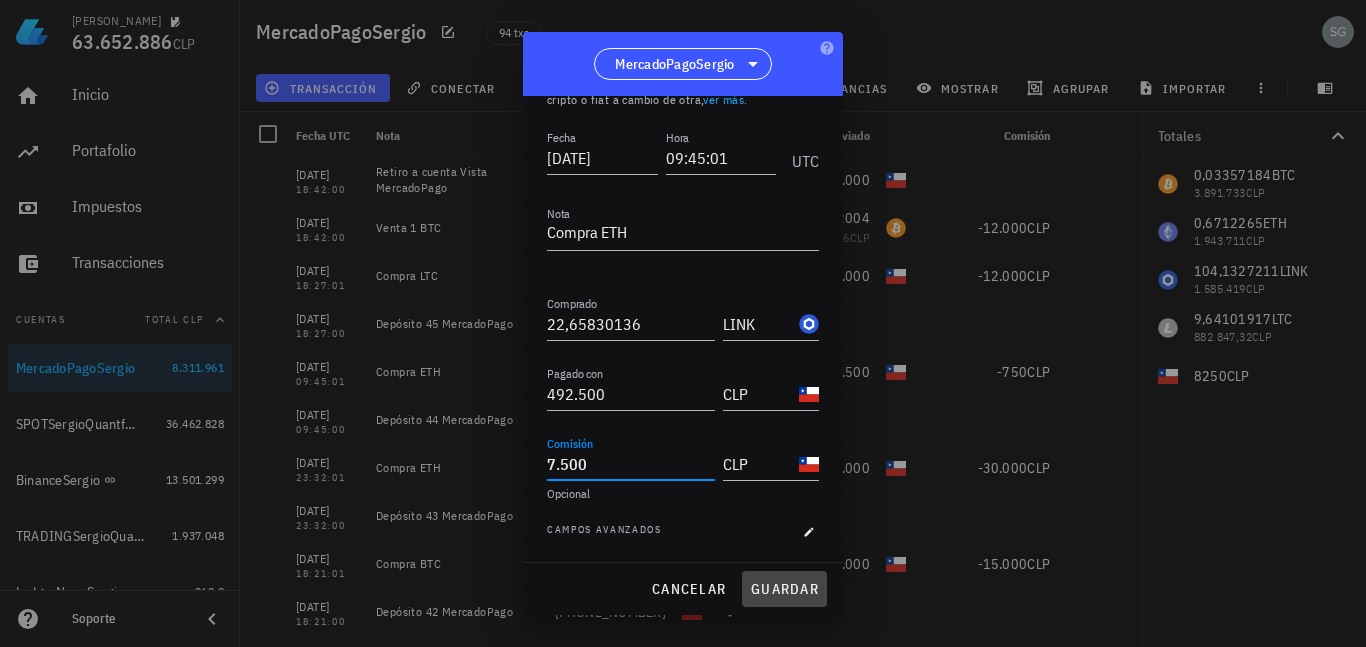 click on "guardar" at bounding box center (784, 589) 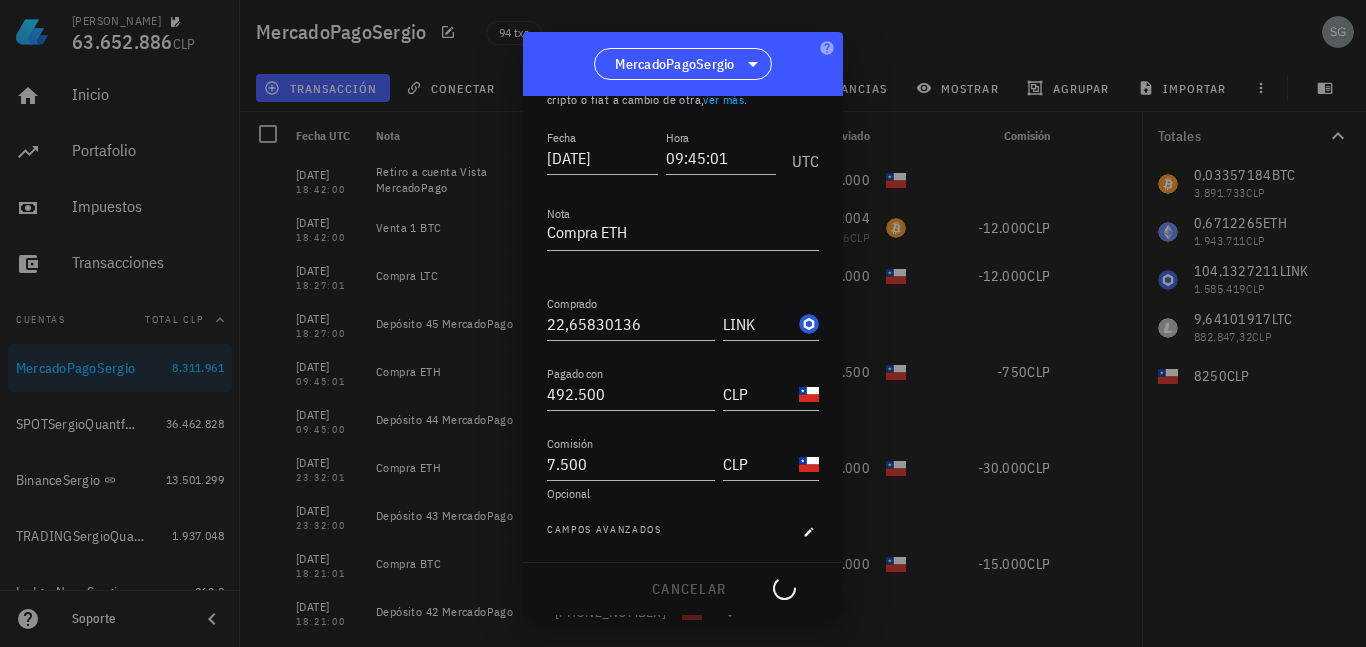 type on "750" 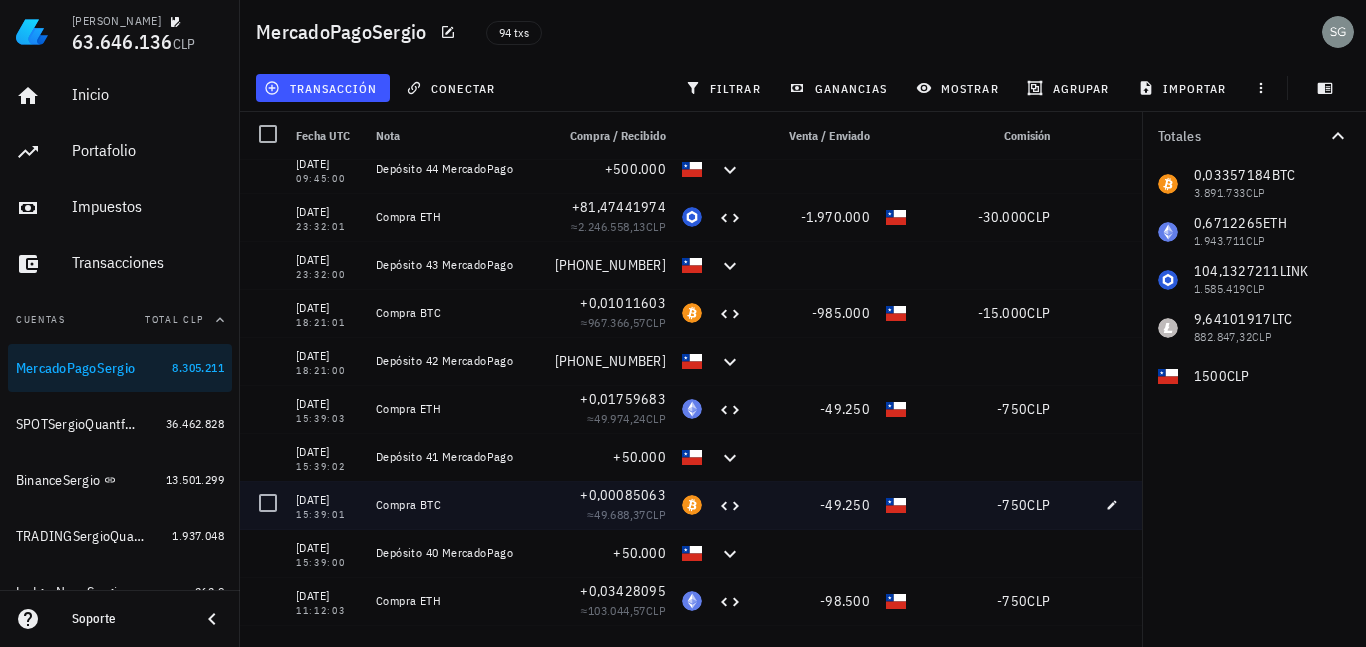 scroll, scrollTop: 500, scrollLeft: 0, axis: vertical 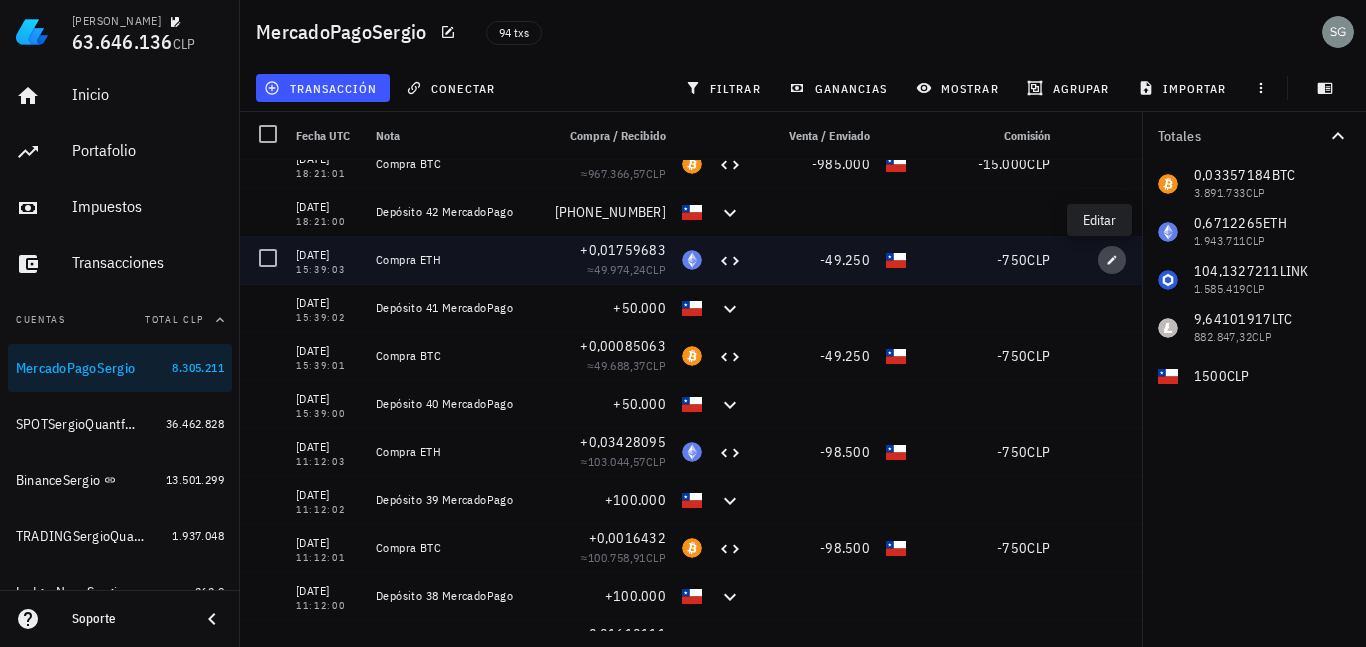click 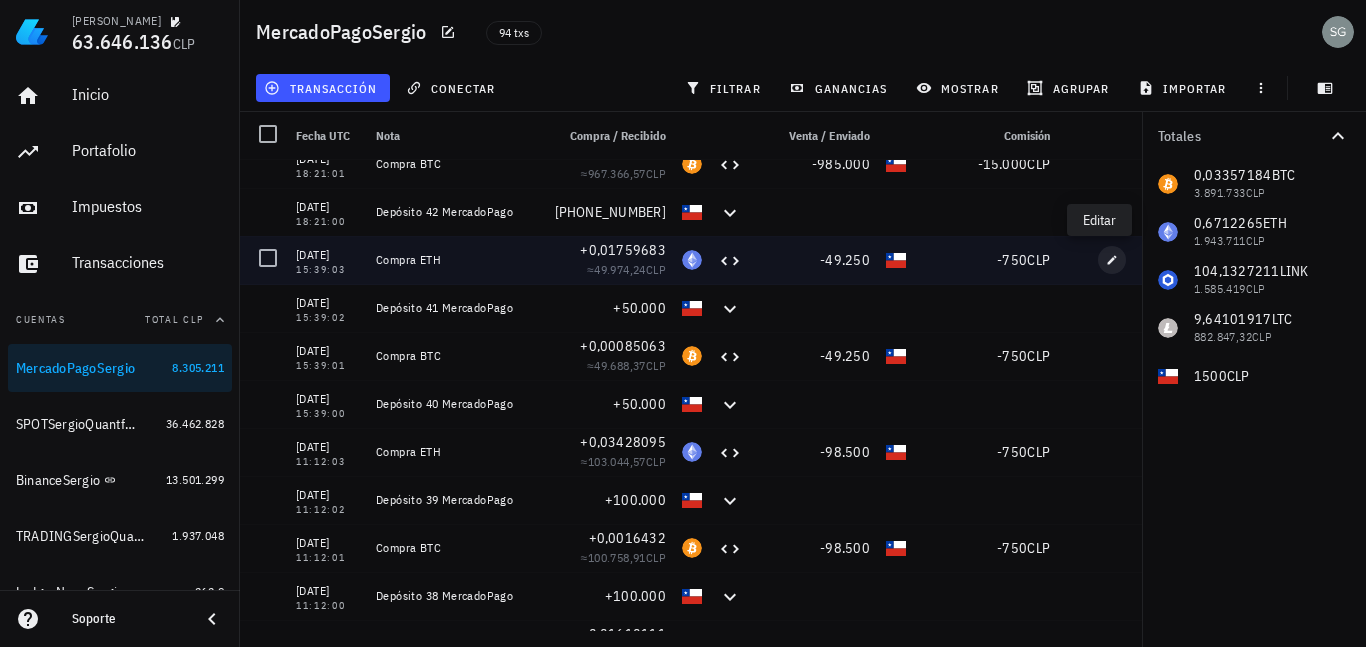 type on "2024-08-03" 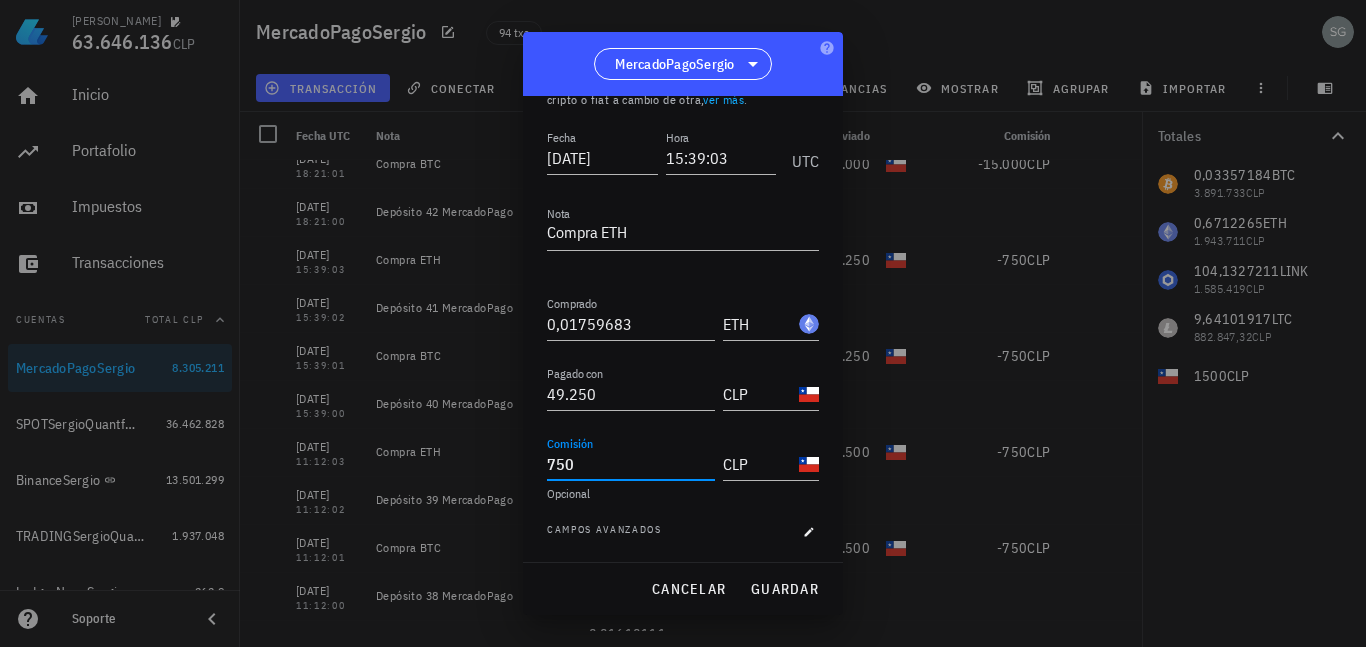 click on "750" at bounding box center [631, 464] 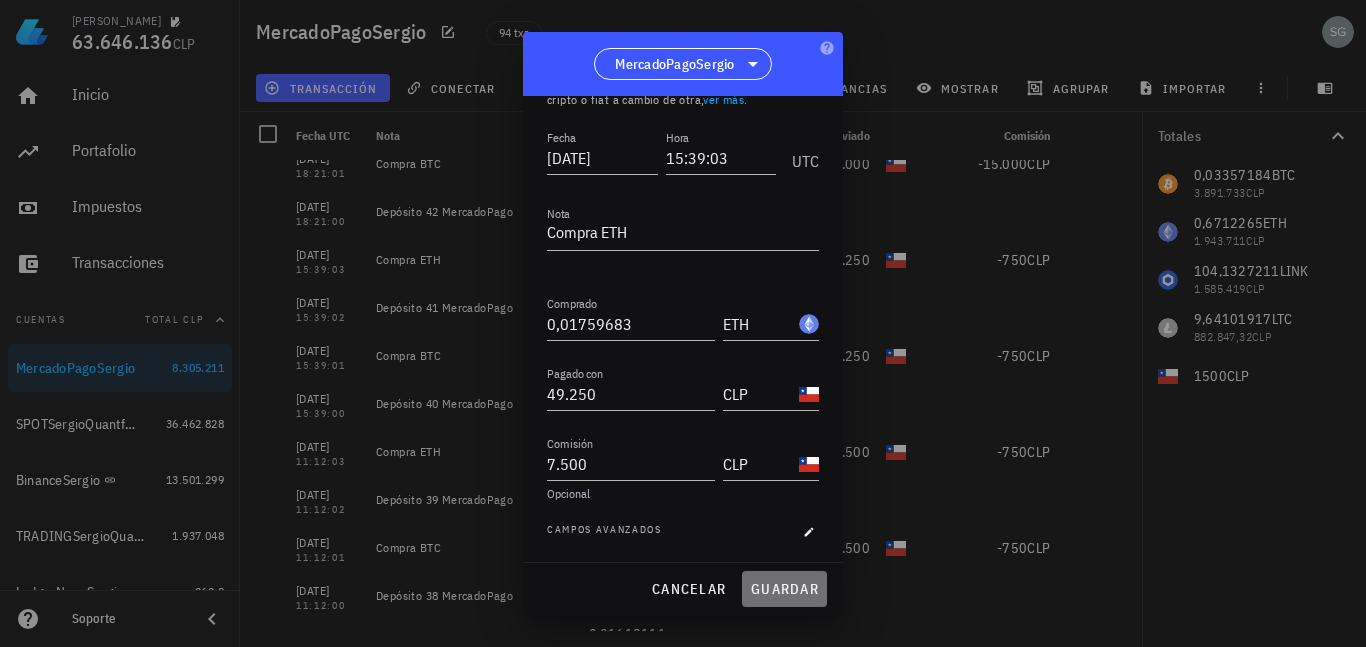 click on "guardar" at bounding box center (784, 589) 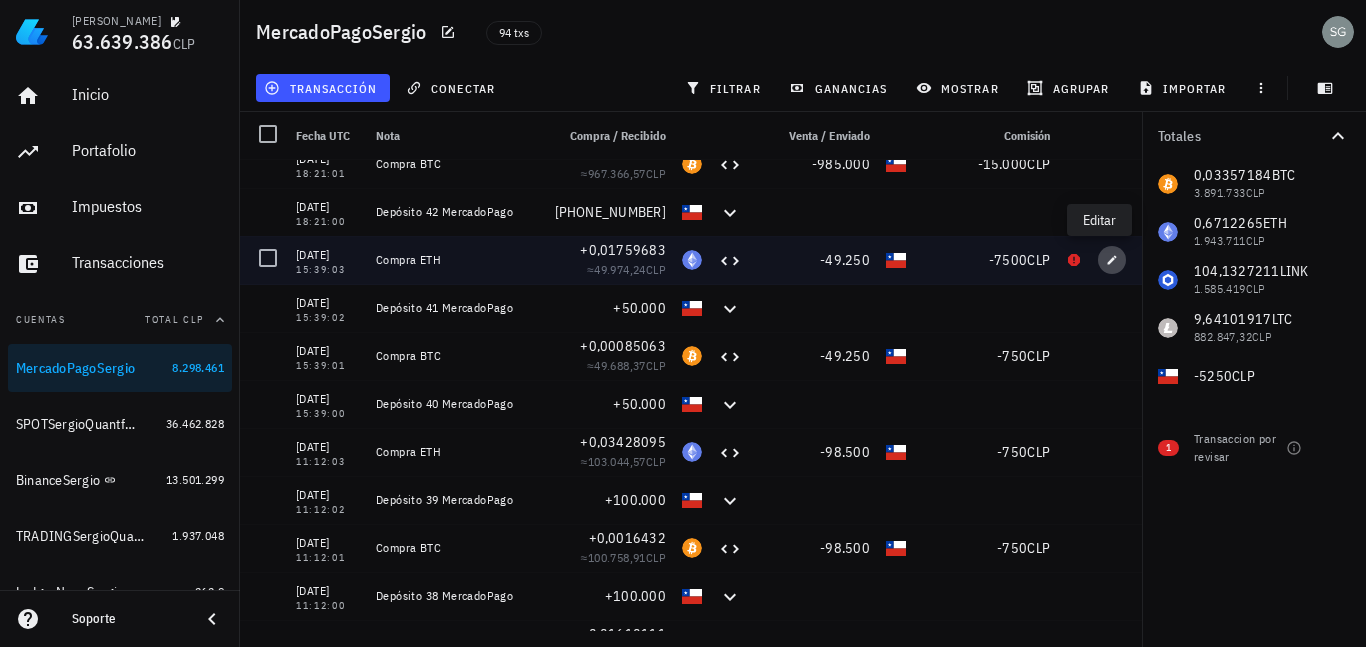 click 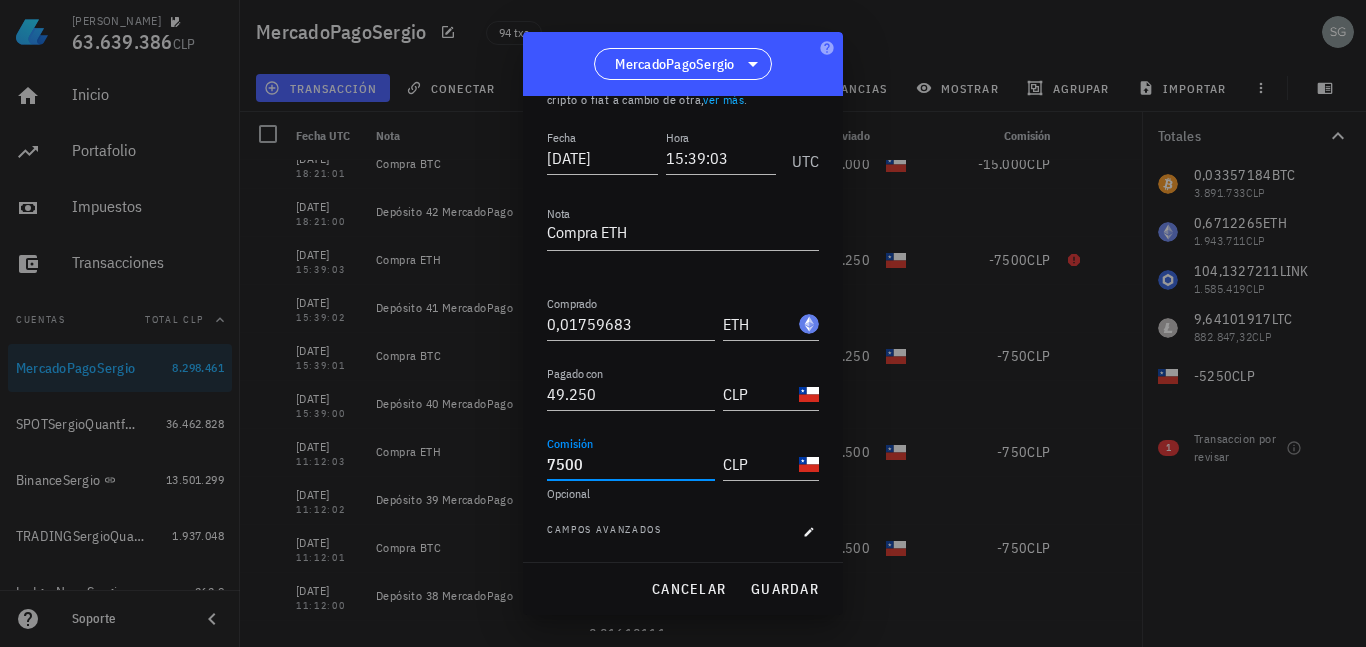 click on "7500" at bounding box center [631, 464] 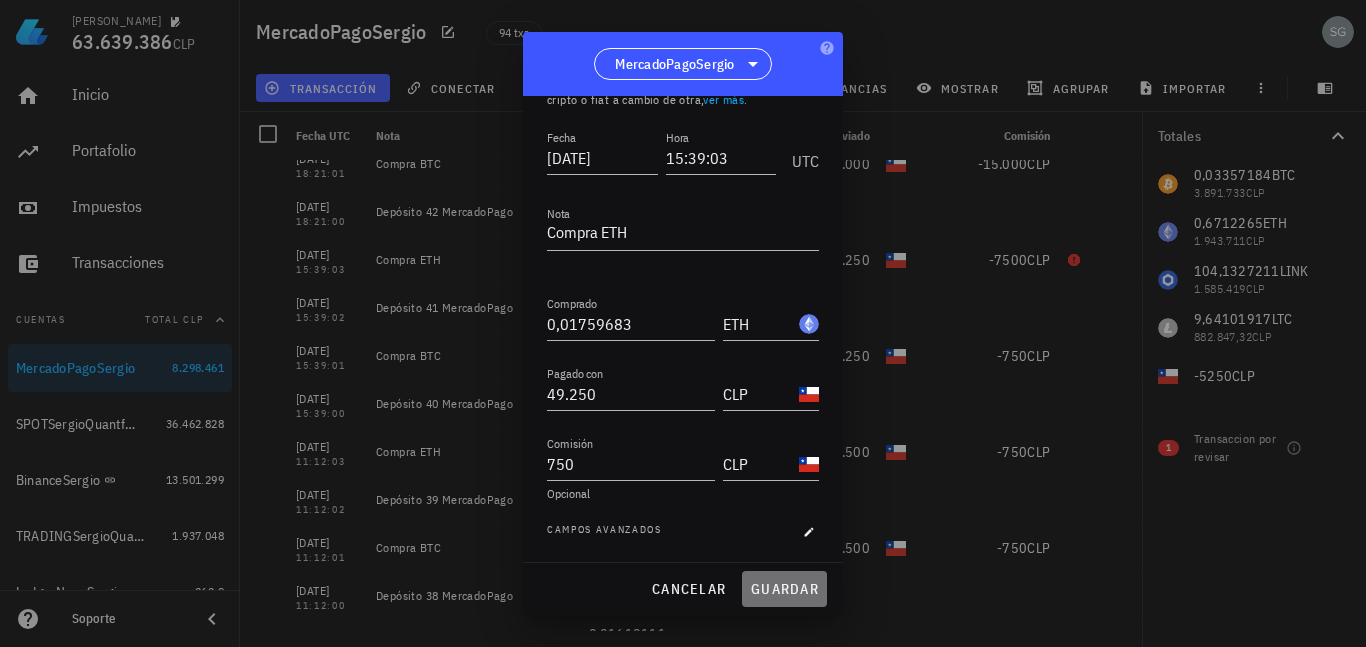 click on "guardar" at bounding box center [784, 589] 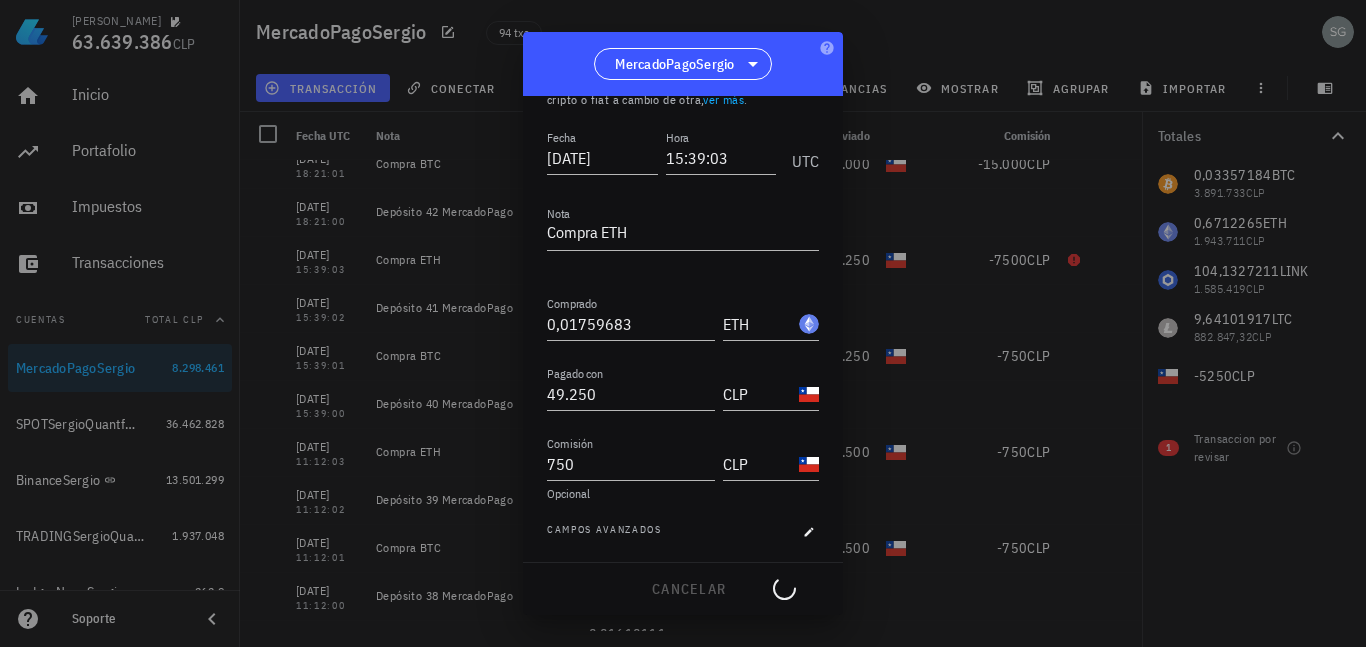type on "7.500" 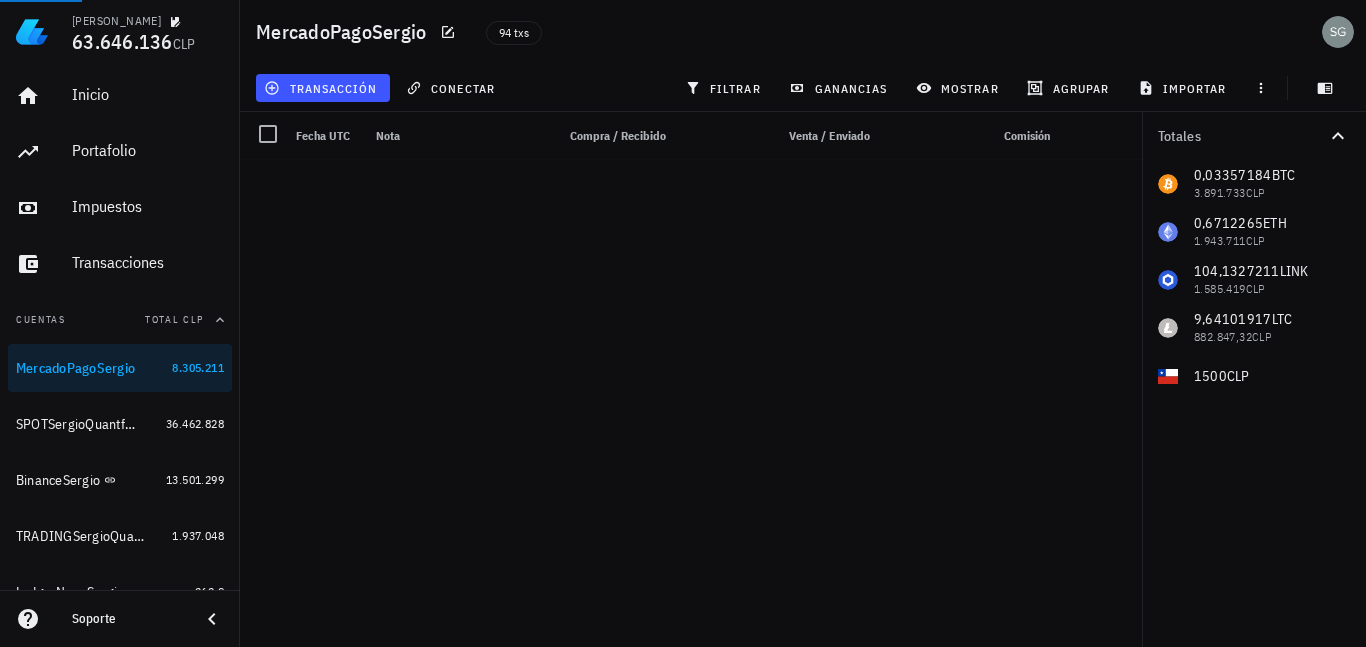 scroll, scrollTop: 0, scrollLeft: 0, axis: both 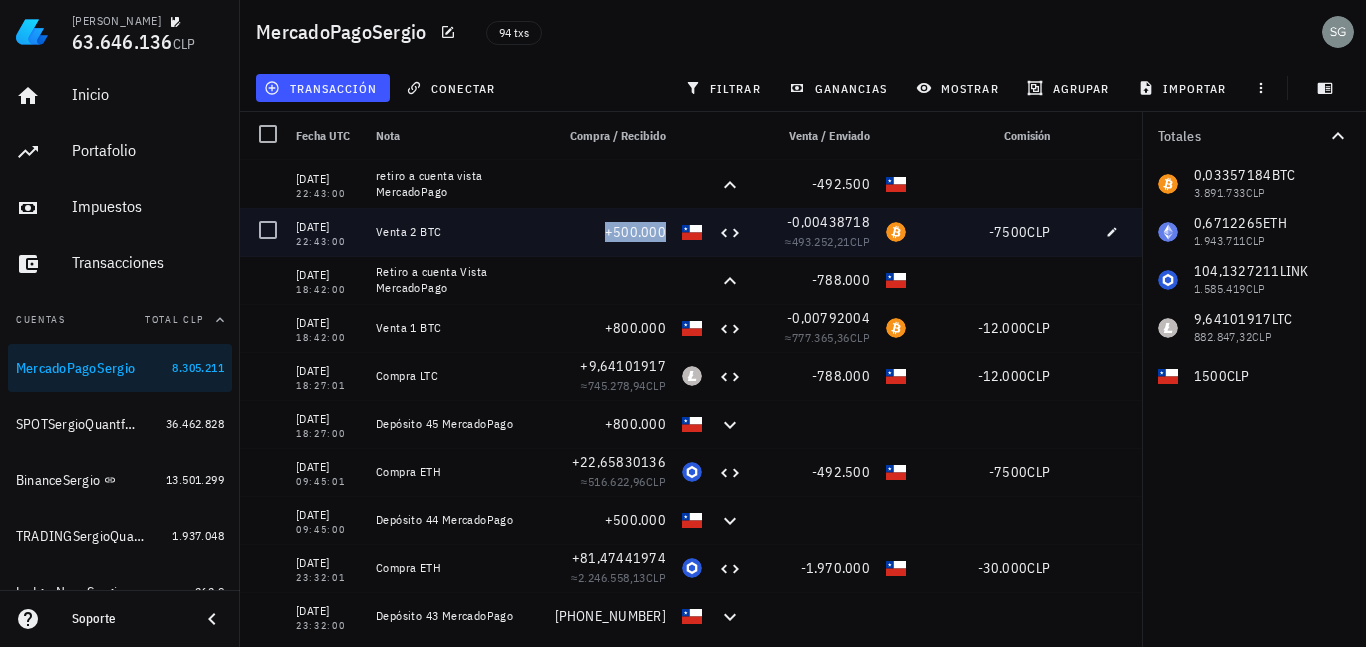 click on "+500.000" at bounding box center [635, 232] 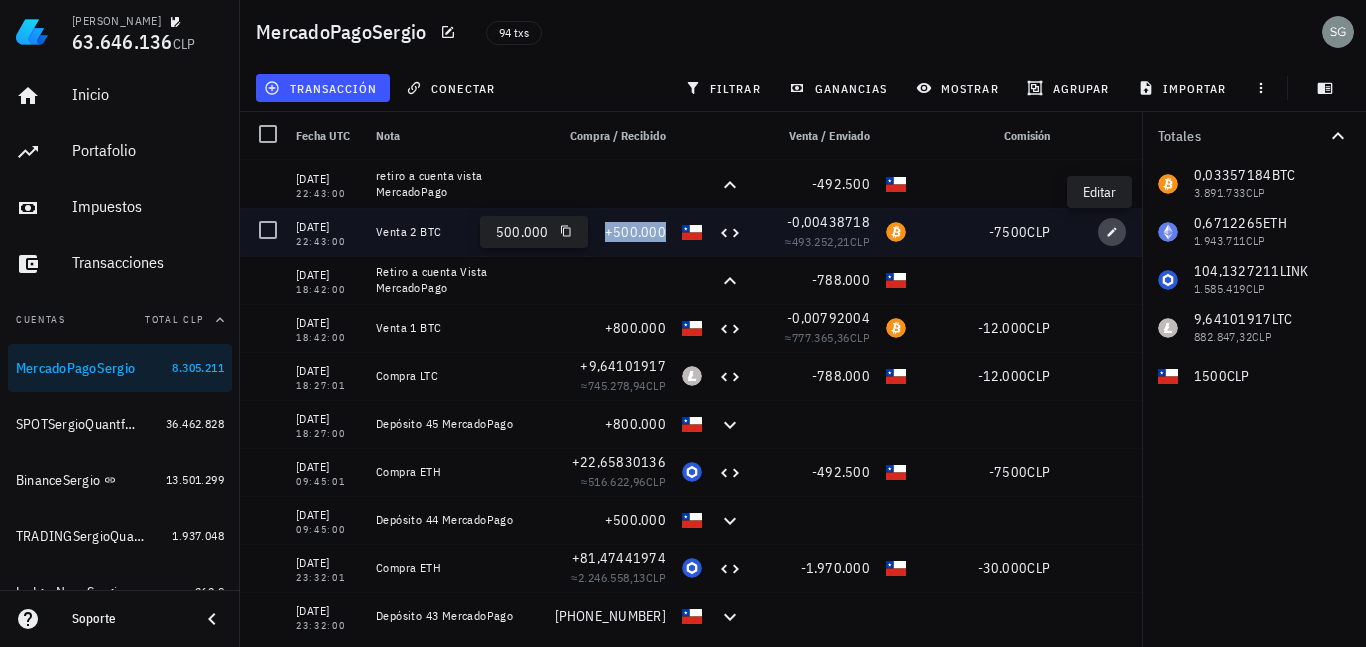 click 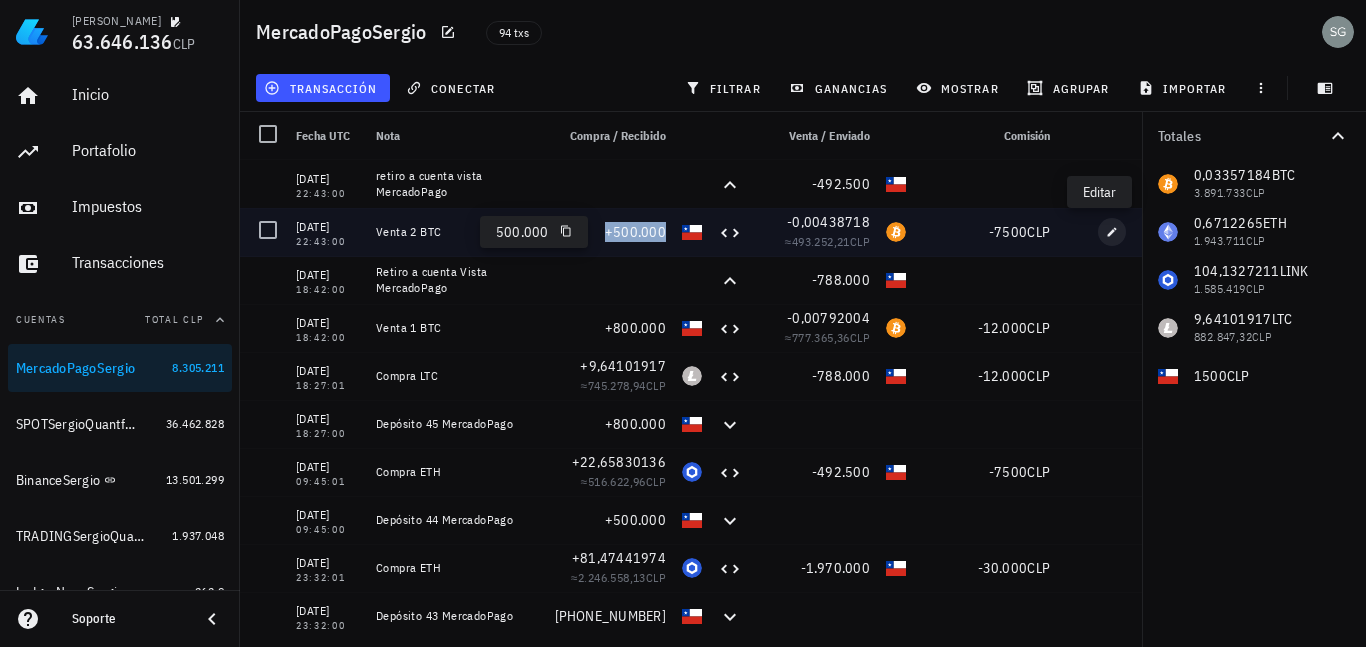 type on "2025-07-13" 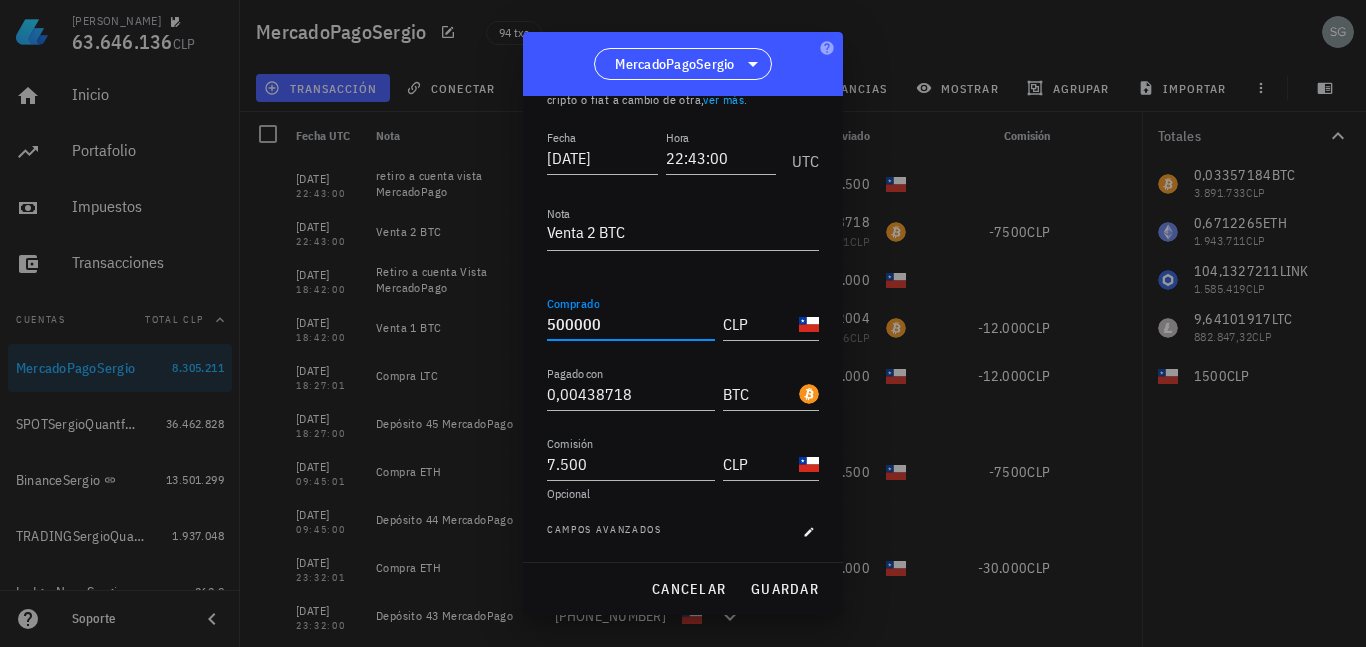 drag, startPoint x: 616, startPoint y: 323, endPoint x: 499, endPoint y: 314, distance: 117.34564 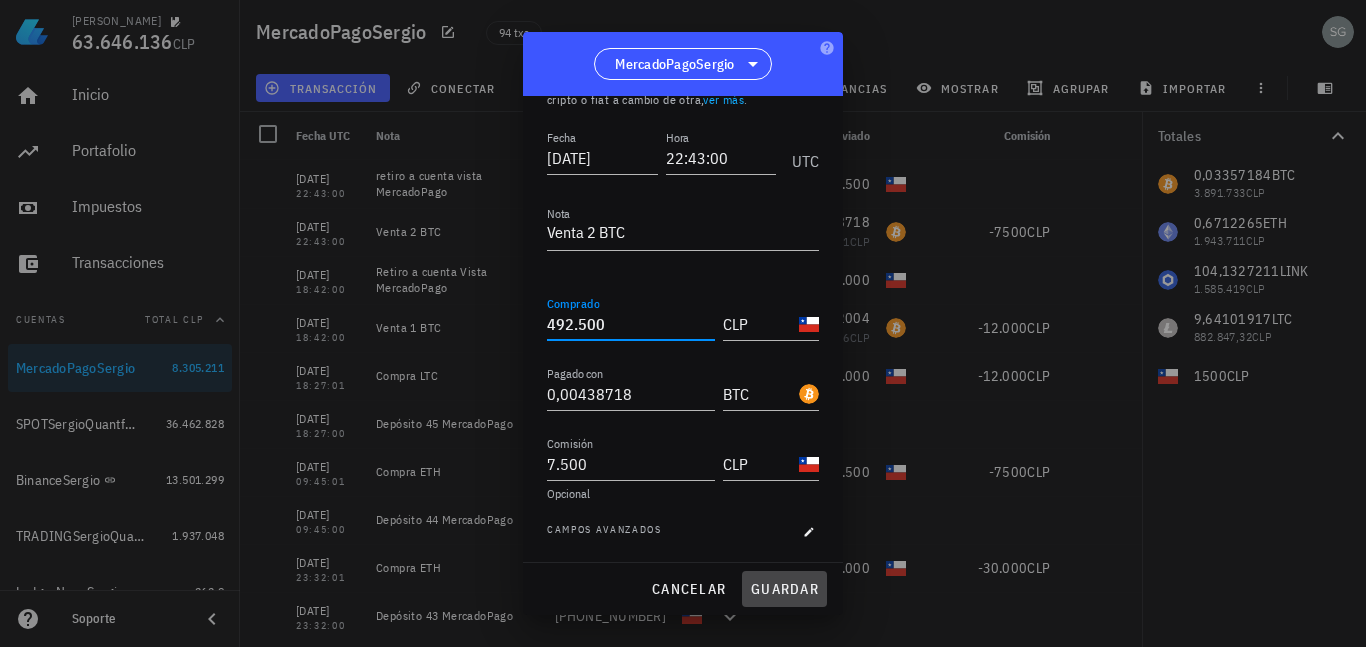 click on "guardar" at bounding box center [784, 589] 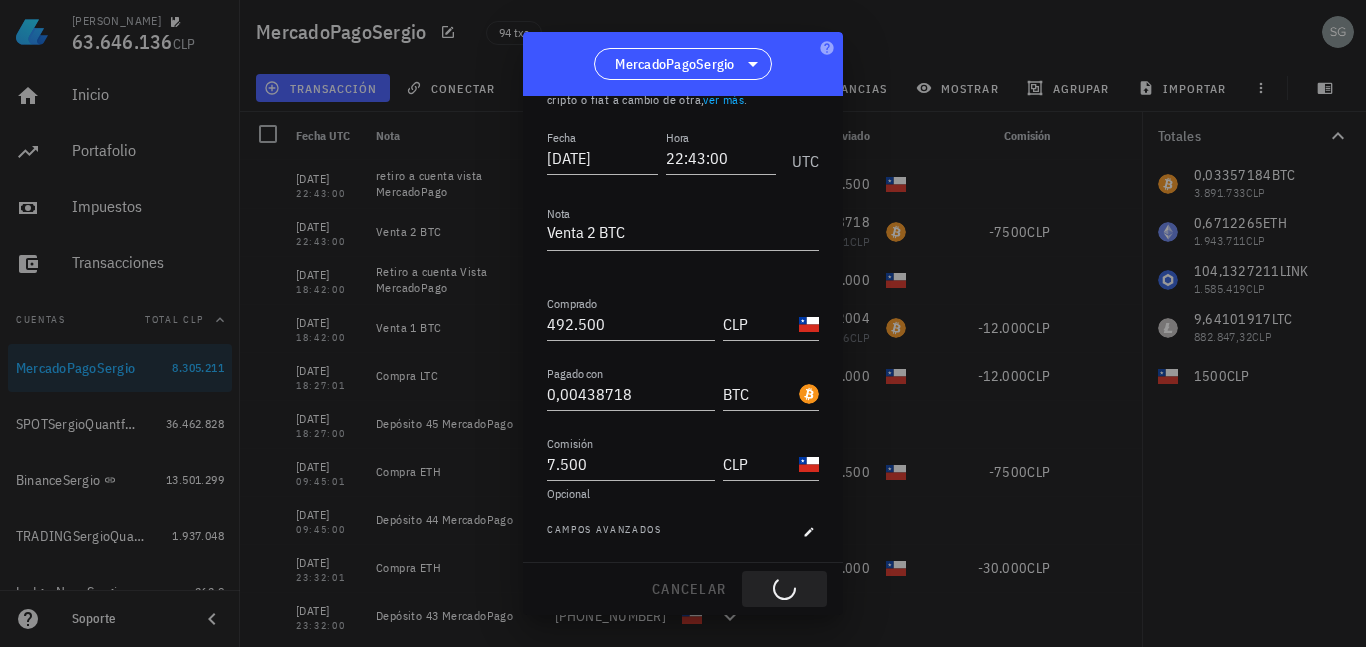 type on "500.000" 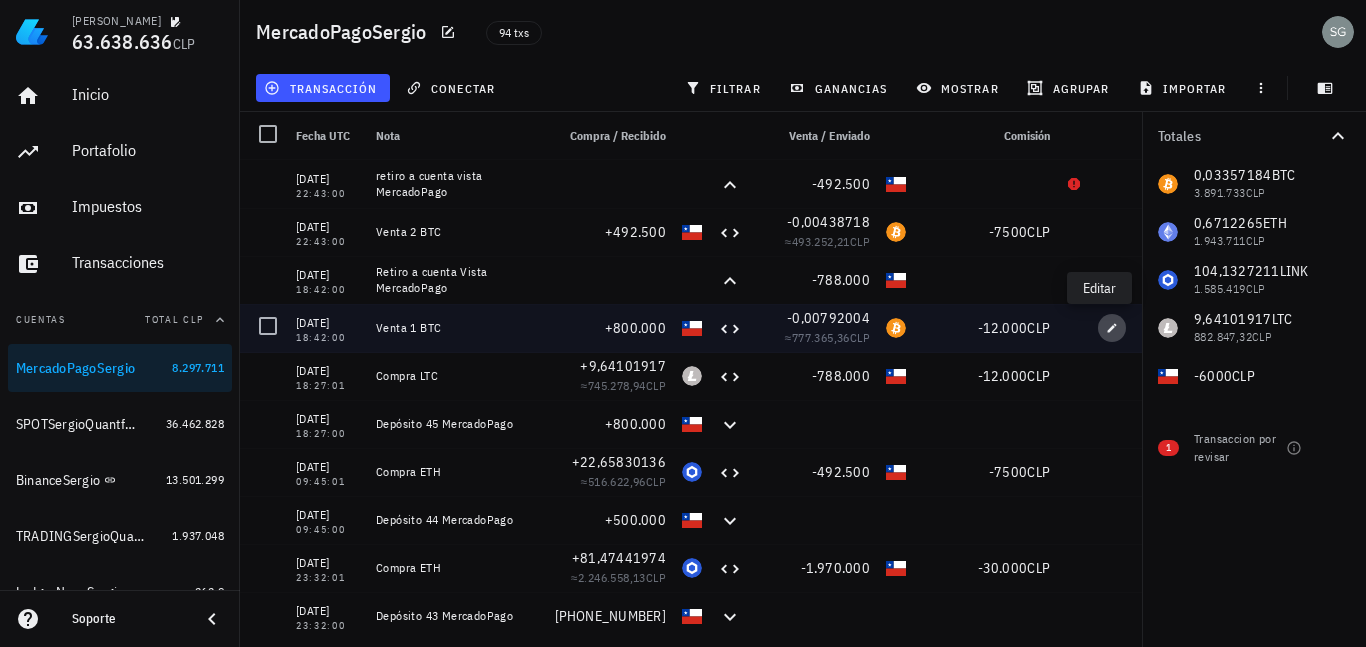 click at bounding box center (1112, 328) 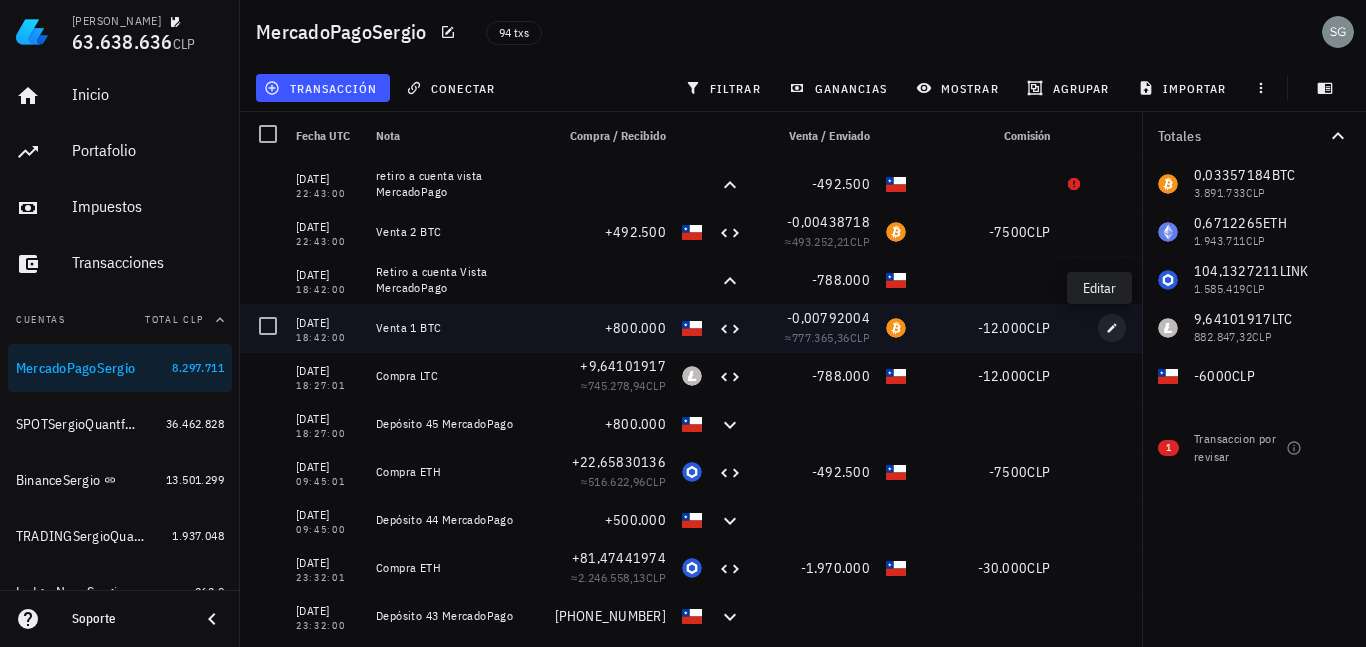 type on "[DATE]" 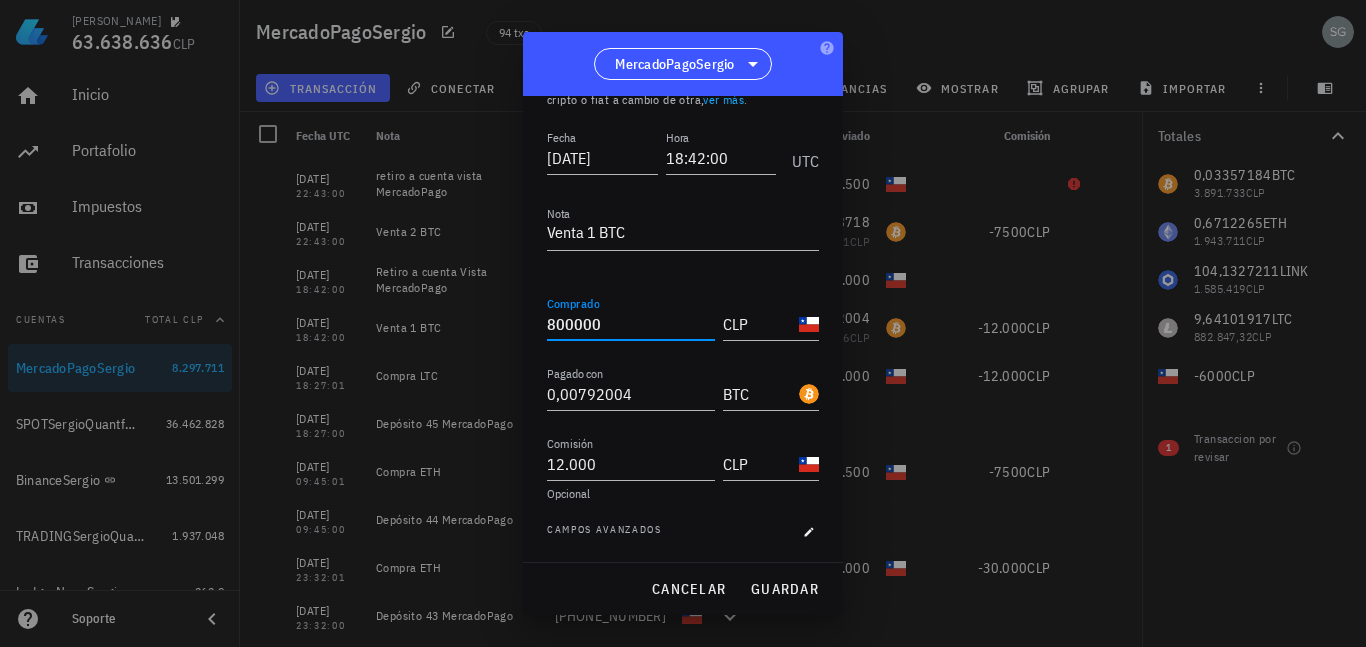 drag, startPoint x: 626, startPoint y: 334, endPoint x: 390, endPoint y: 313, distance: 236.93248 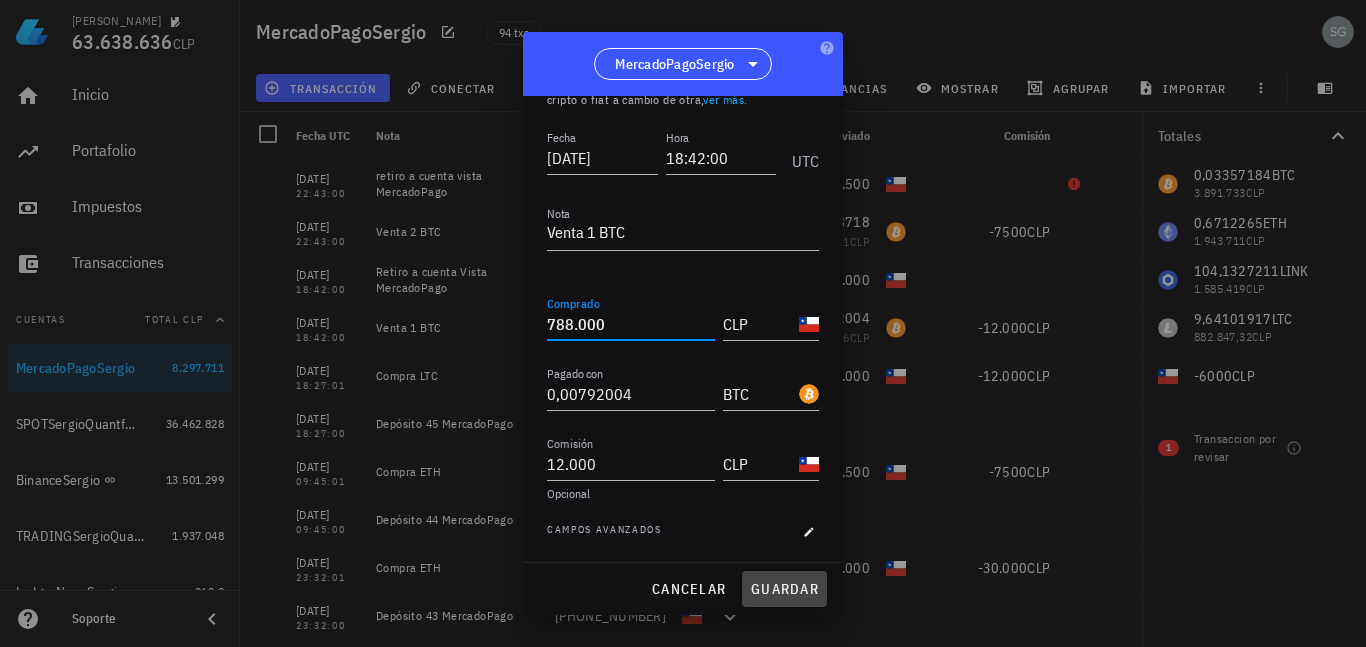click on "guardar" at bounding box center [784, 589] 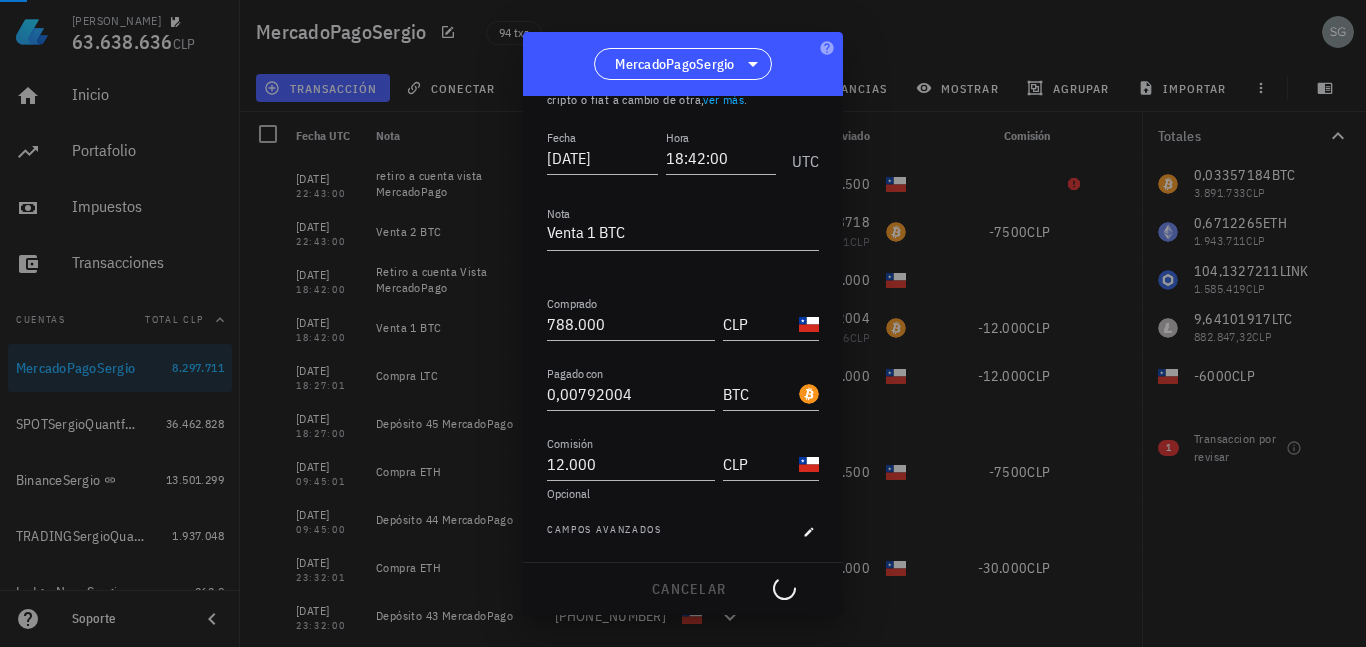 type on "800.000" 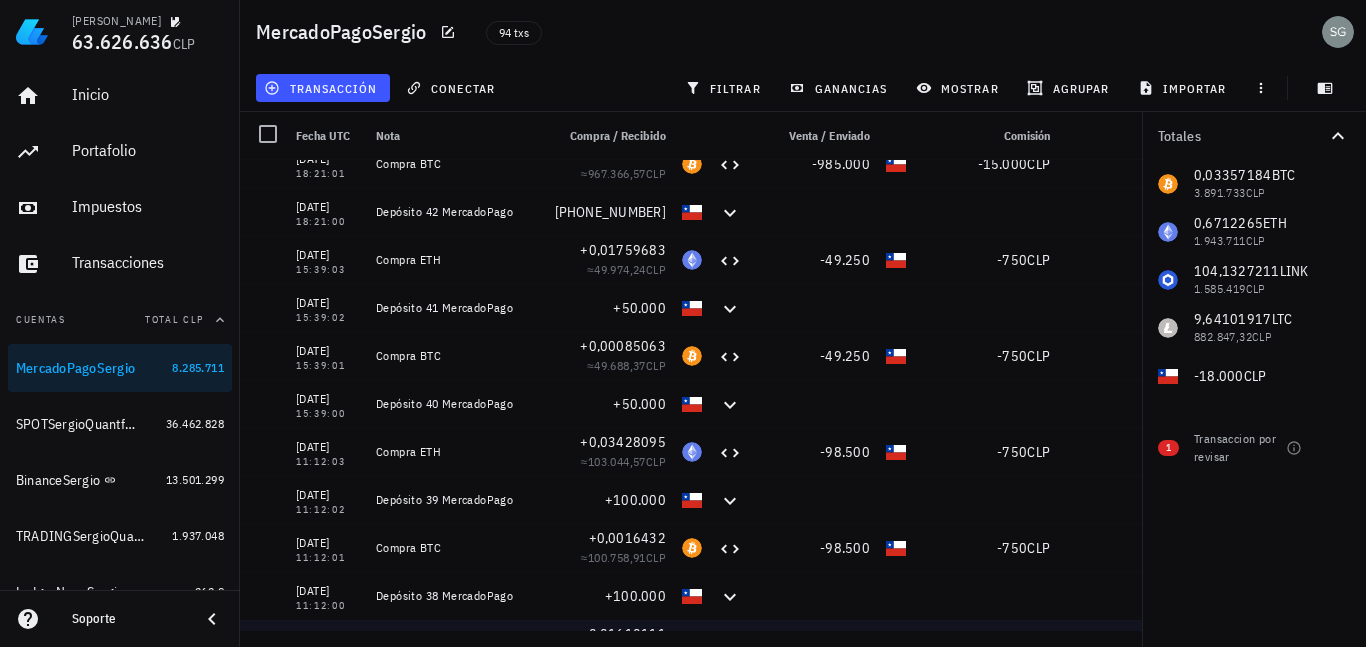 scroll, scrollTop: 600, scrollLeft: 0, axis: vertical 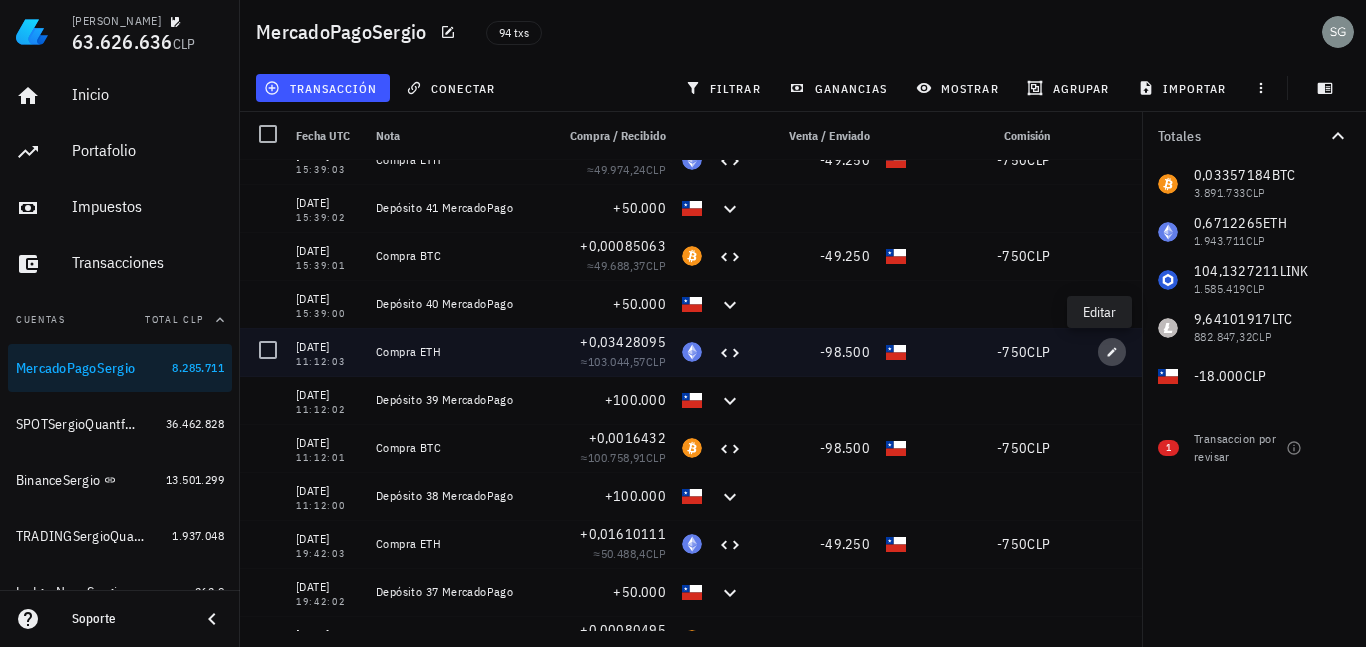 click 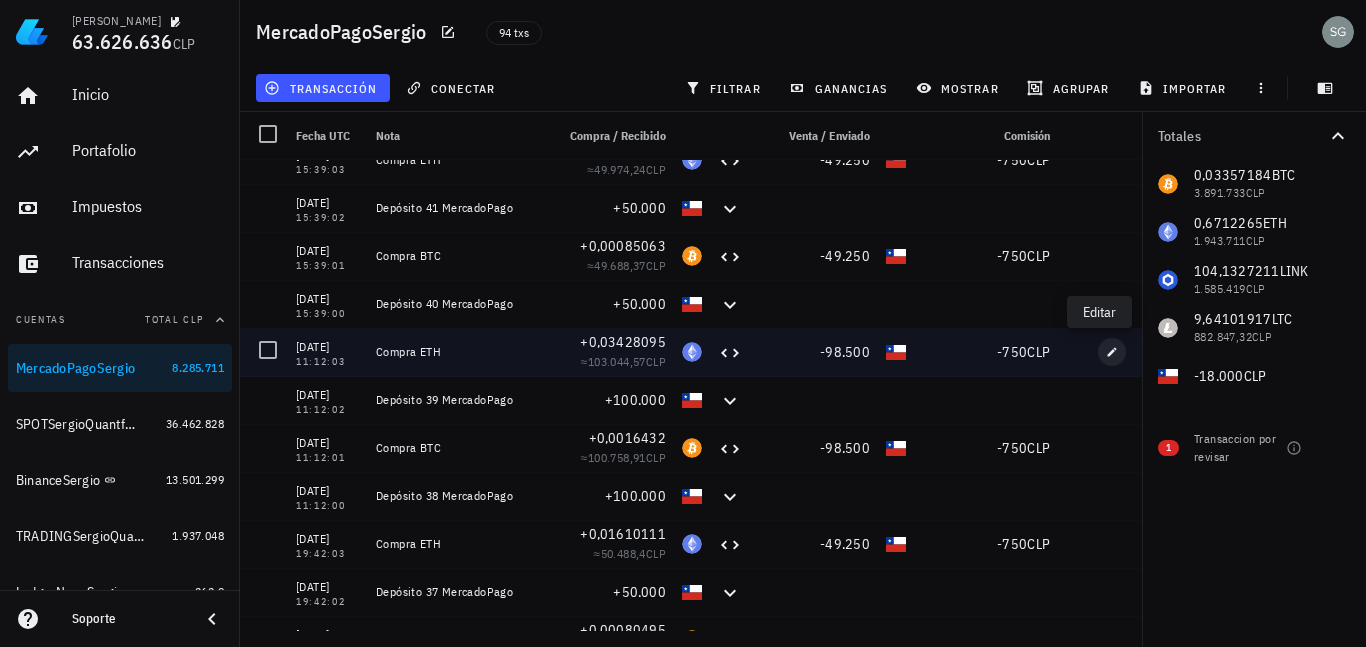 type on "2024-08-02" 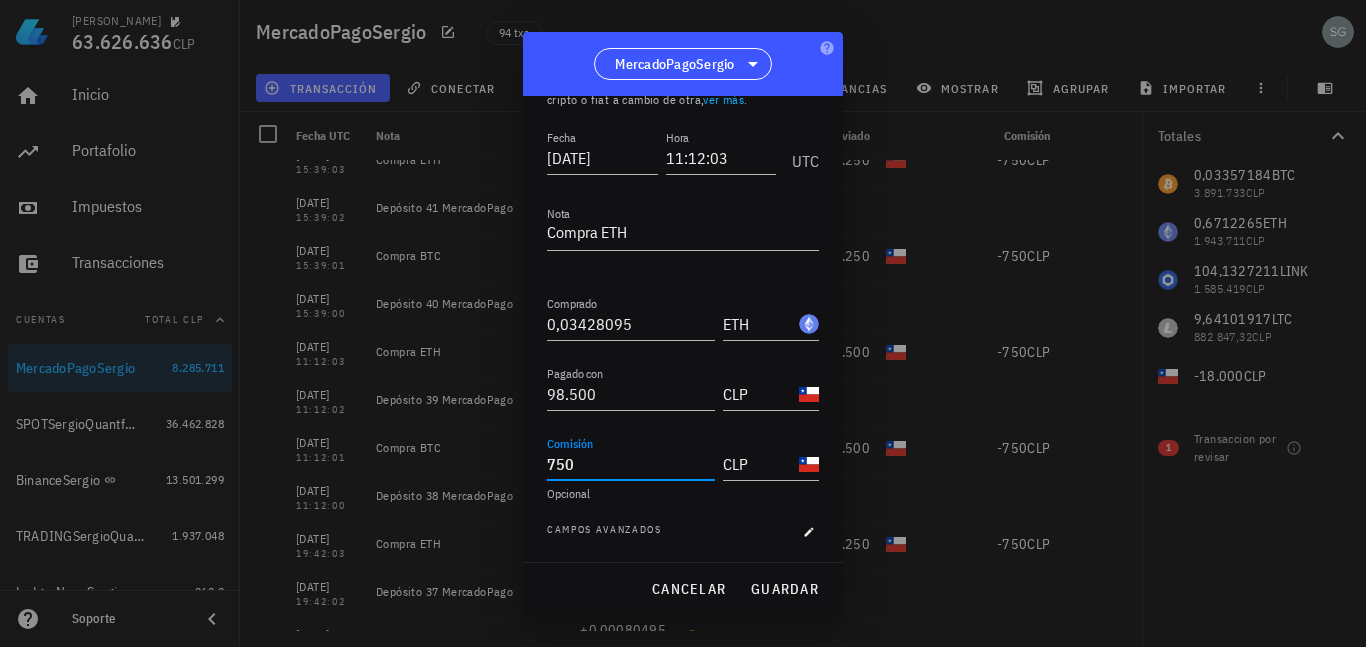 click on "750" at bounding box center (631, 464) 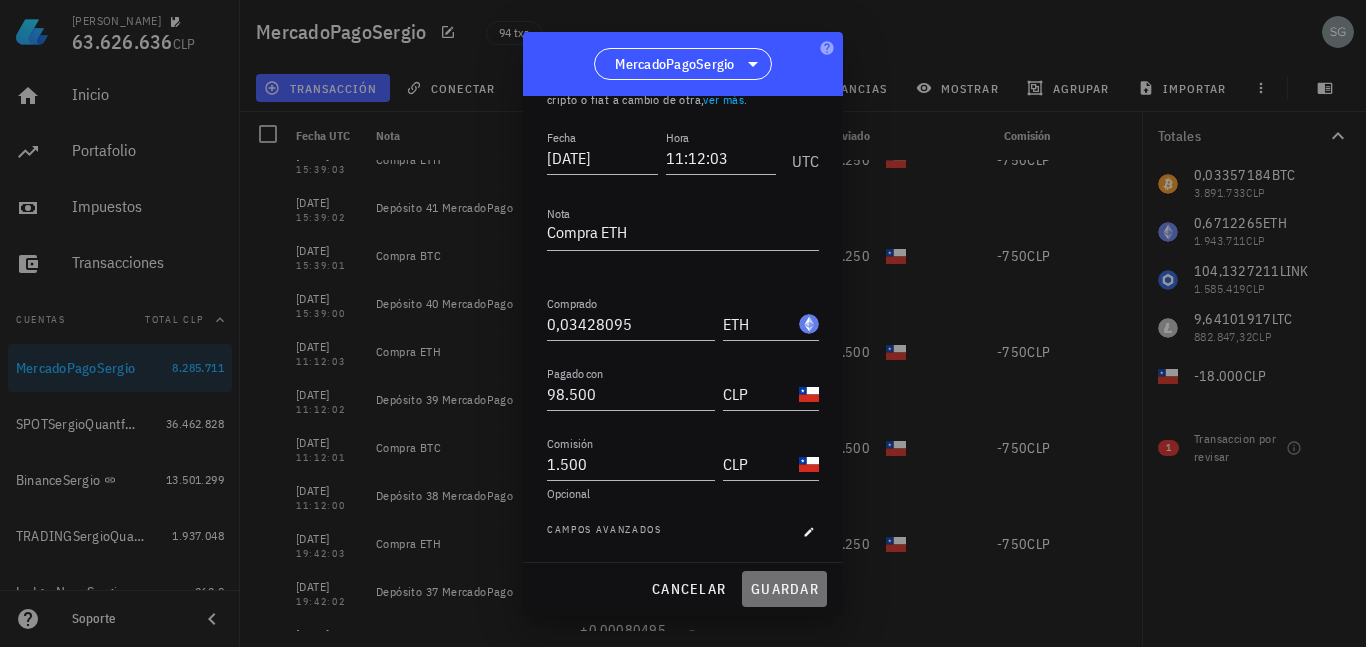 click on "guardar" at bounding box center [784, 589] 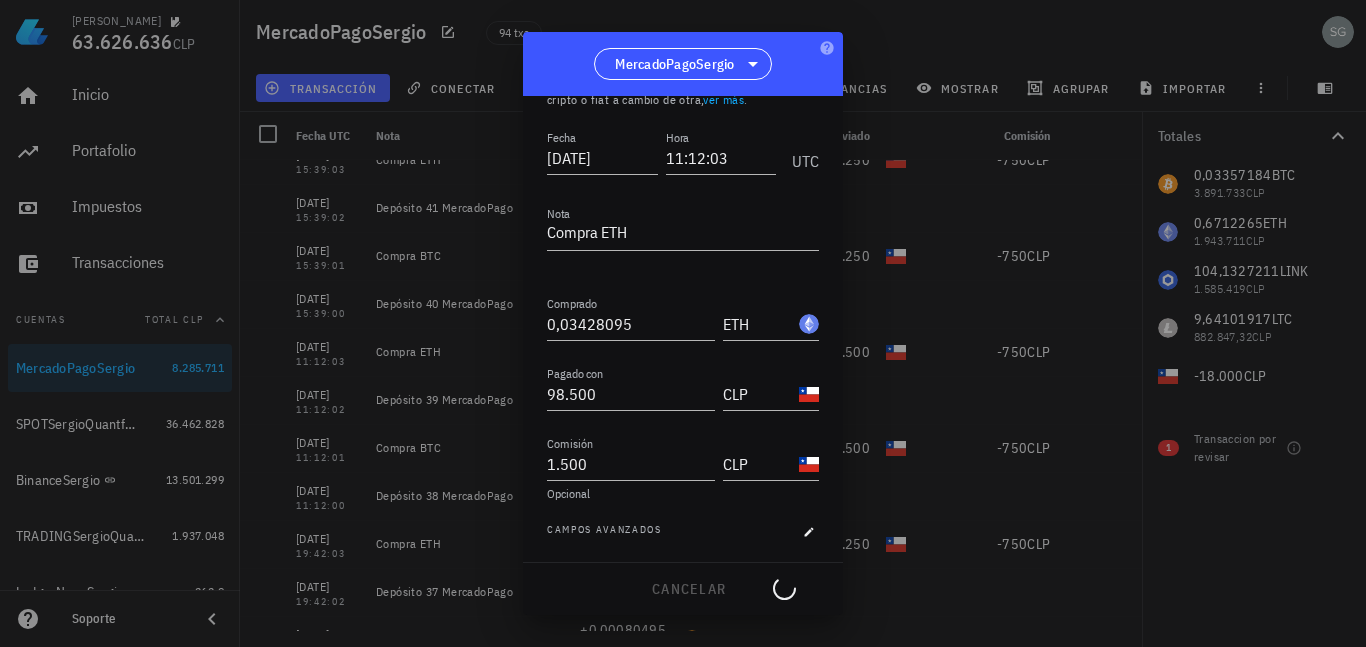 type on "750" 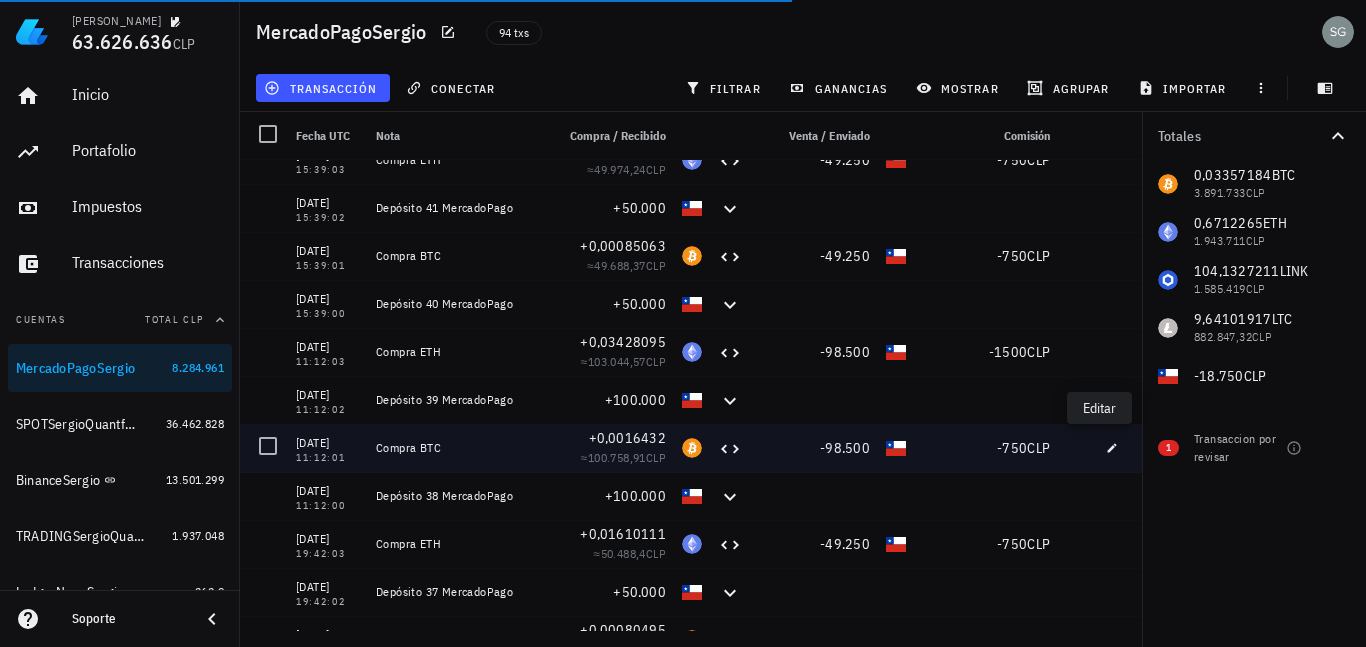 click at bounding box center [1116, 352] 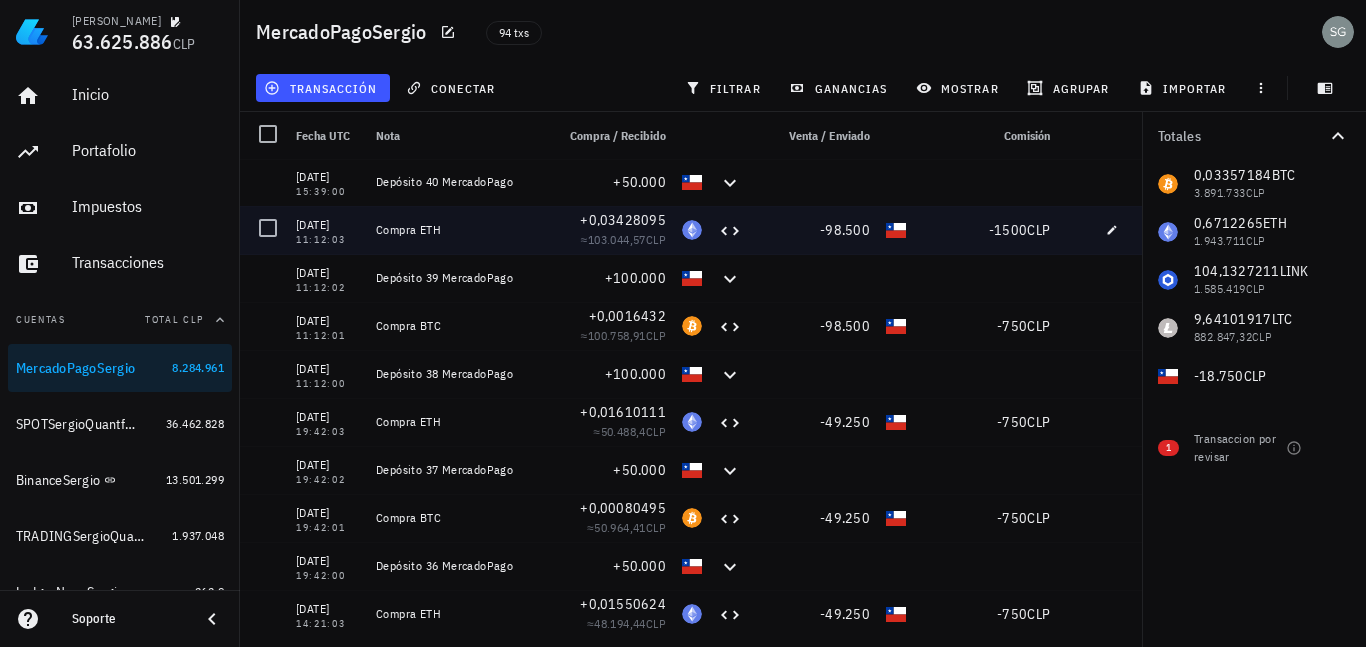 scroll, scrollTop: 700, scrollLeft: 0, axis: vertical 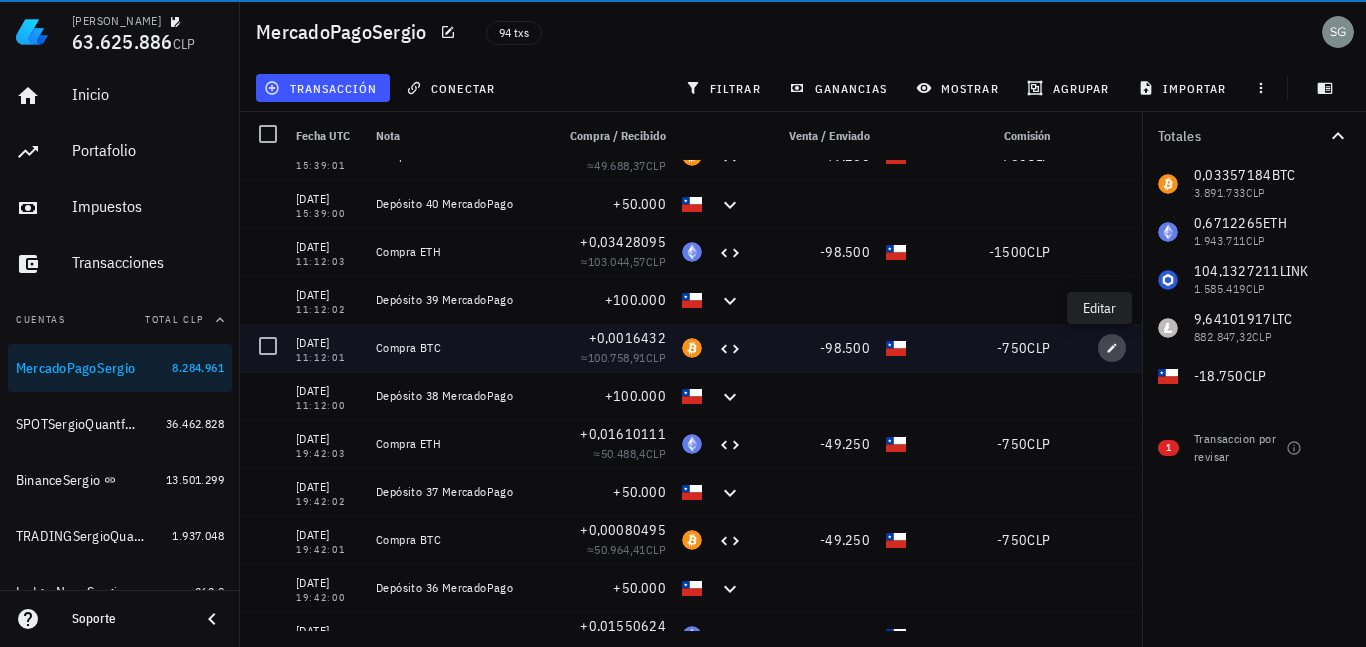 click 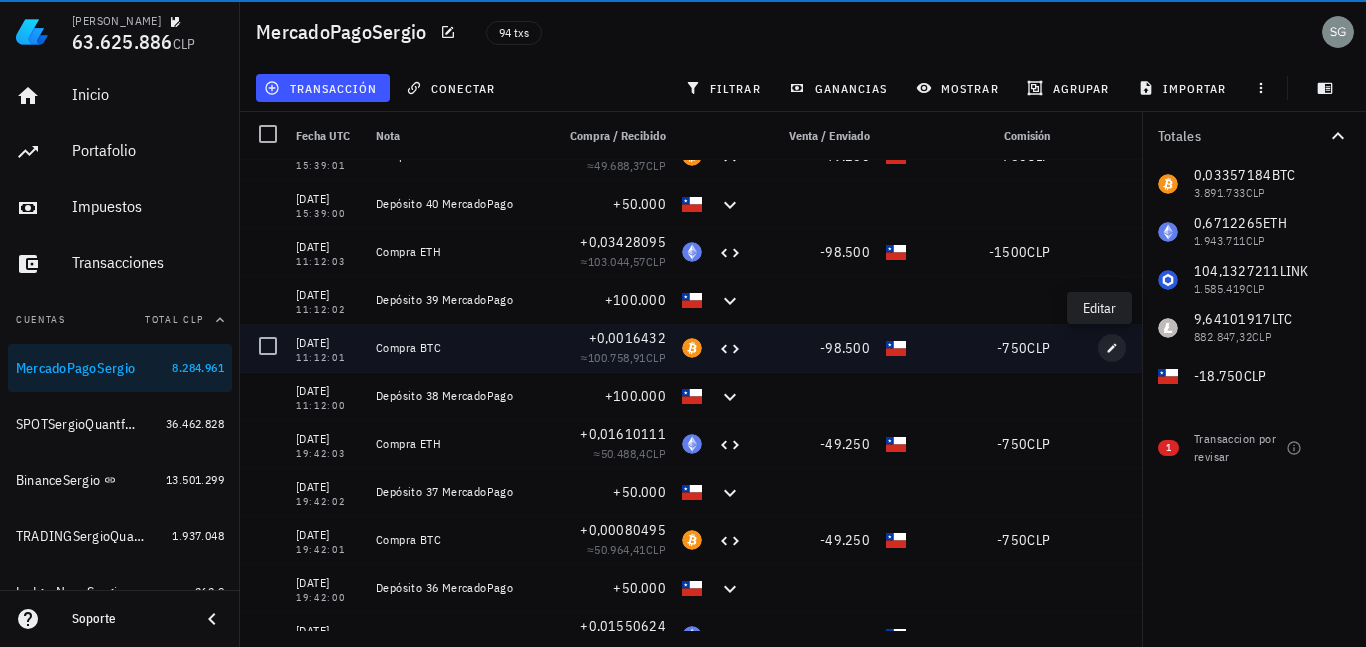 type on "11:12:01" 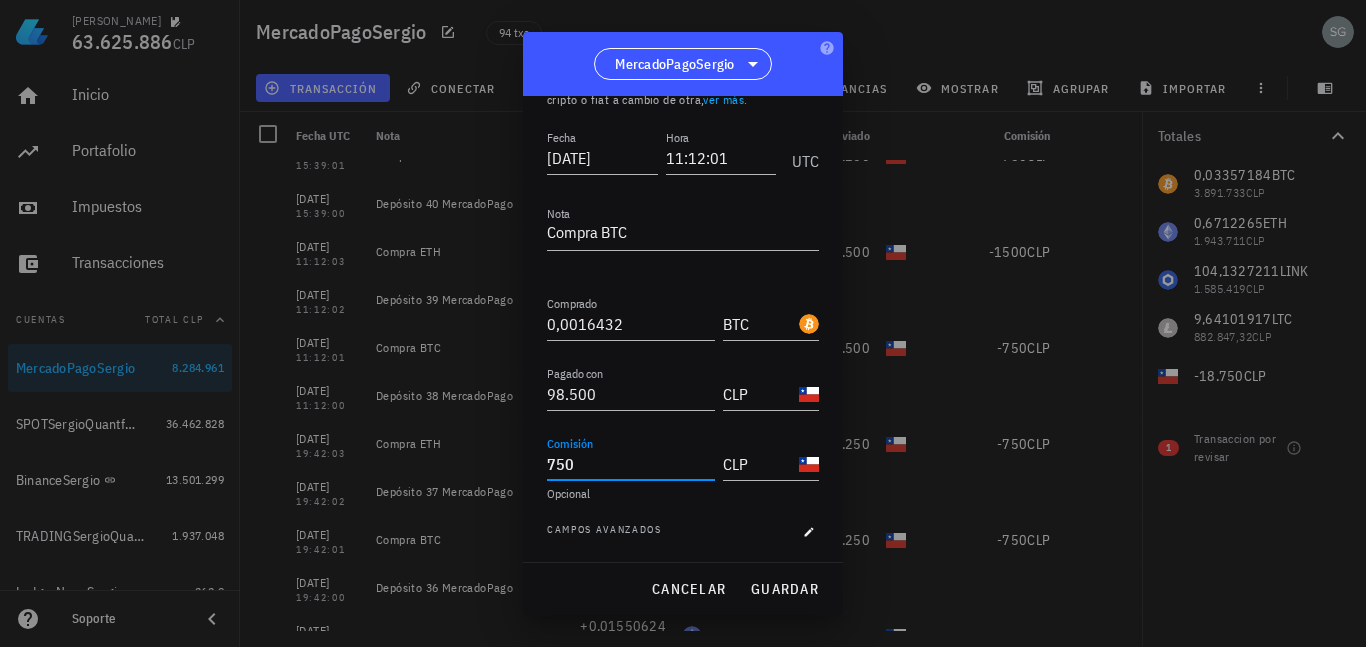 drag, startPoint x: 594, startPoint y: 469, endPoint x: 550, endPoint y: 443, distance: 51.10773 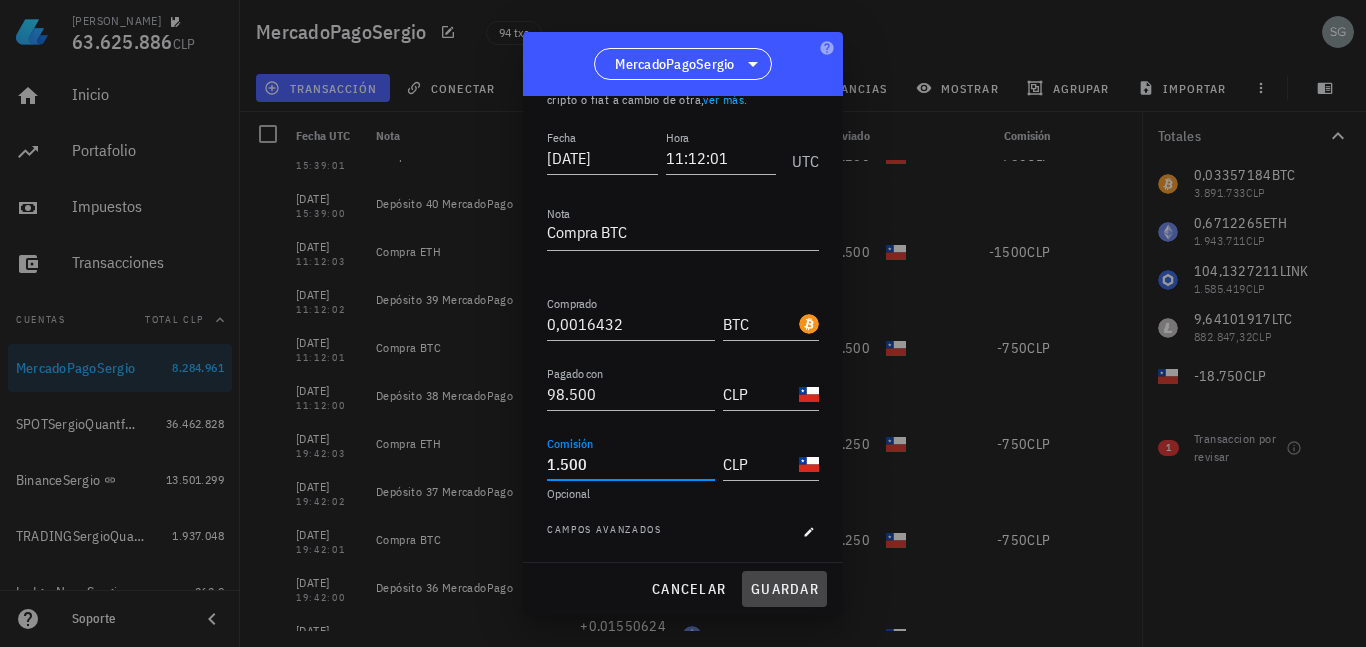 click on "guardar" at bounding box center (784, 589) 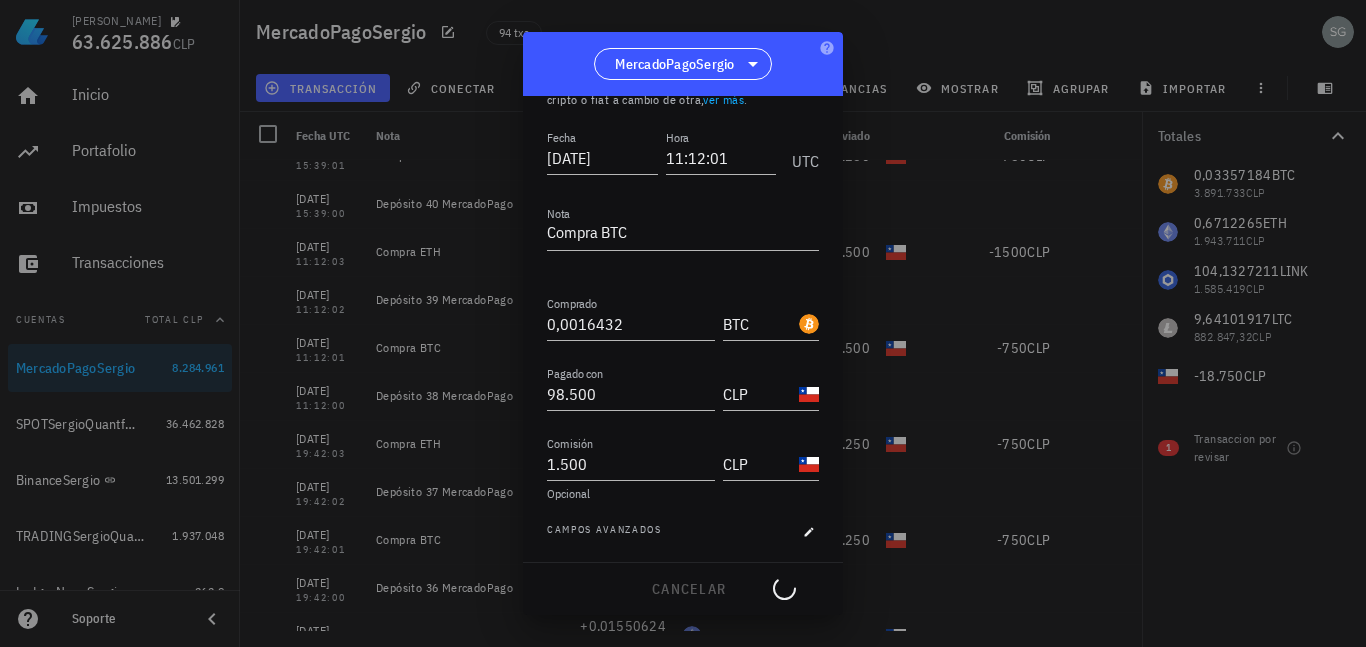 type on "750" 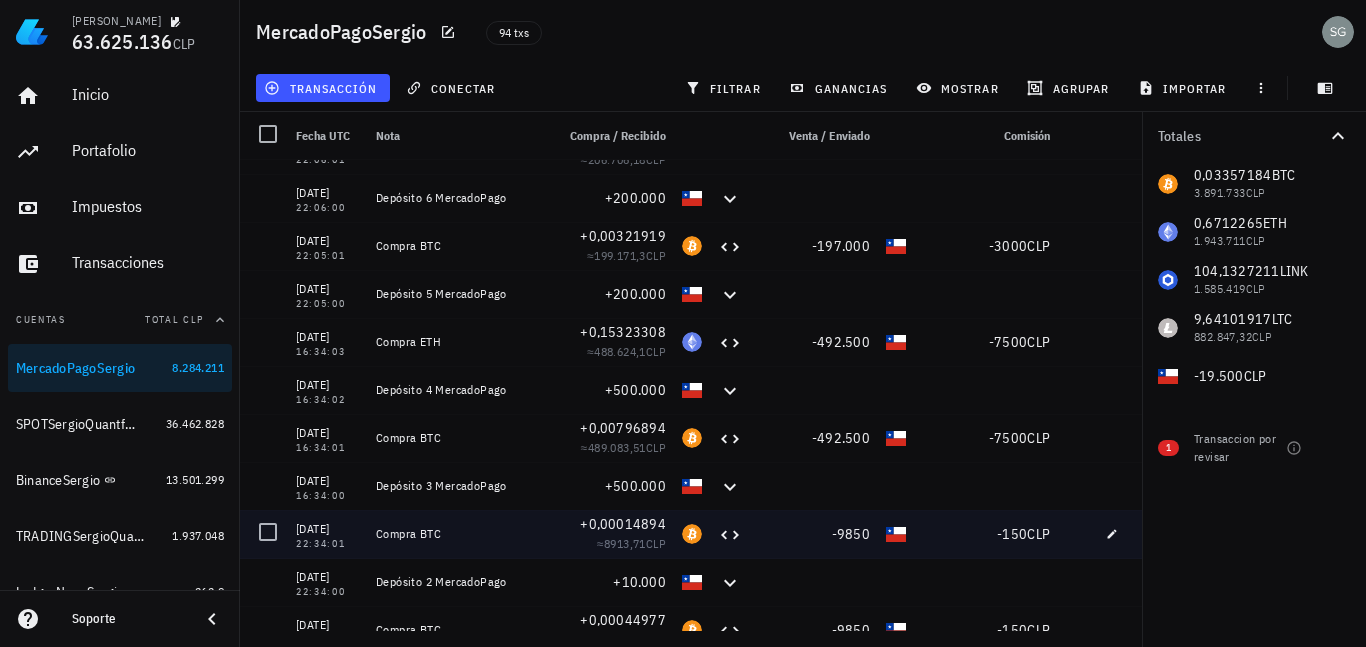 scroll, scrollTop: 4000, scrollLeft: 0, axis: vertical 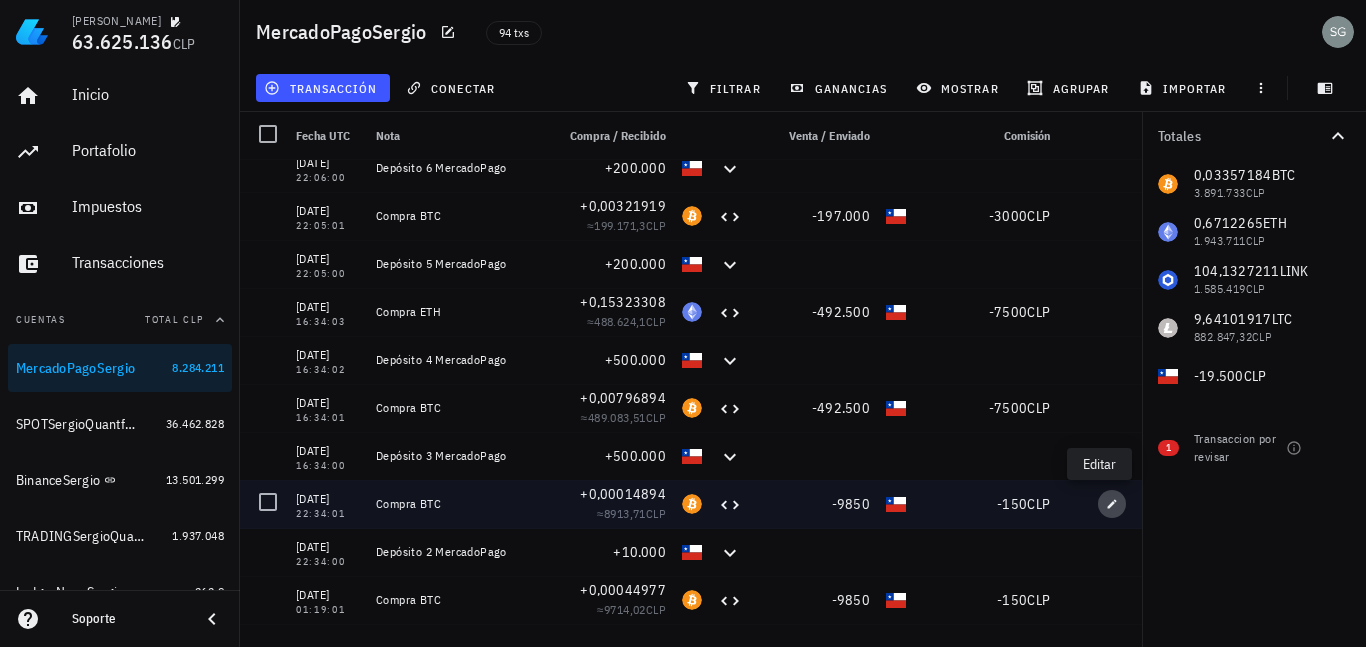 click 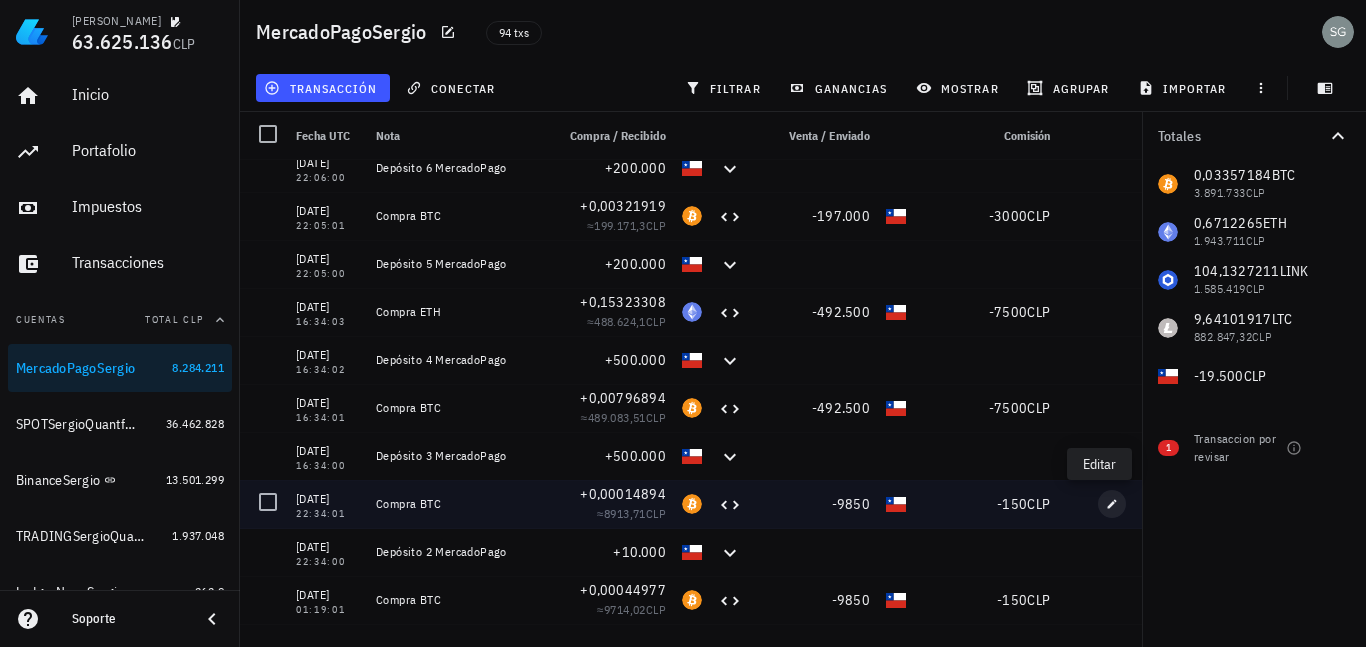 type on "2024-03-20" 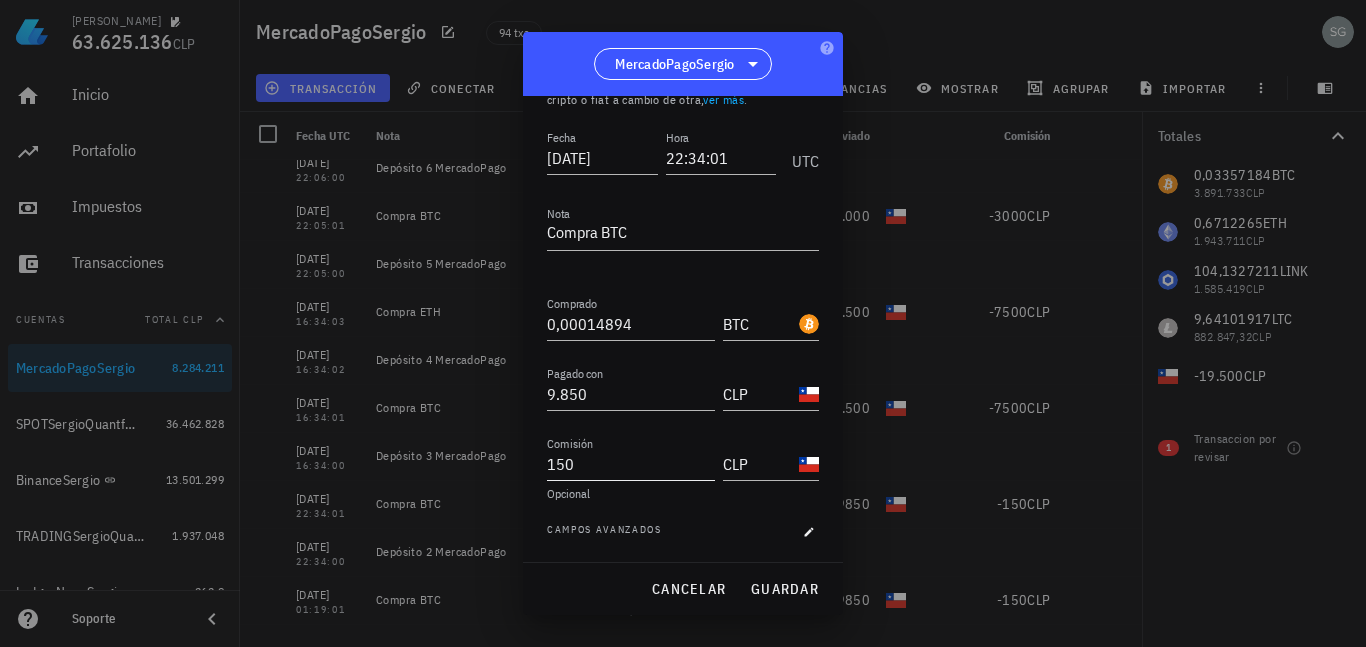click on "150" at bounding box center [631, 464] 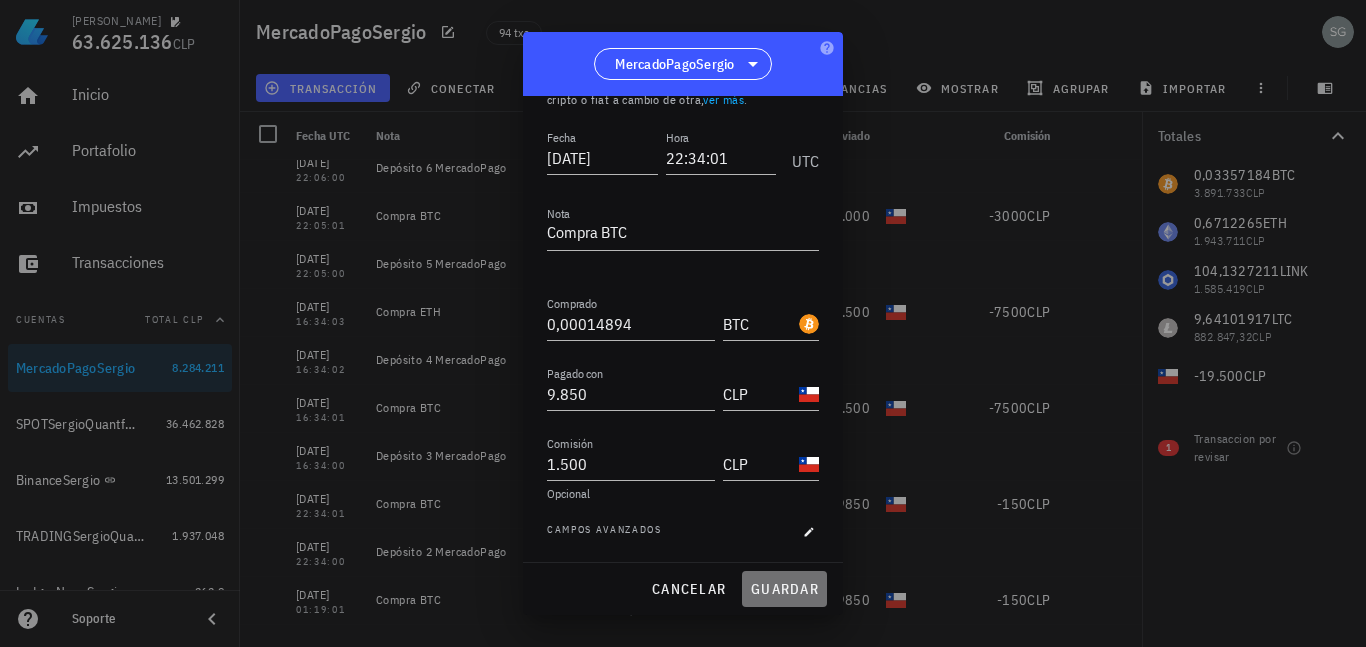 click on "guardar" at bounding box center [784, 589] 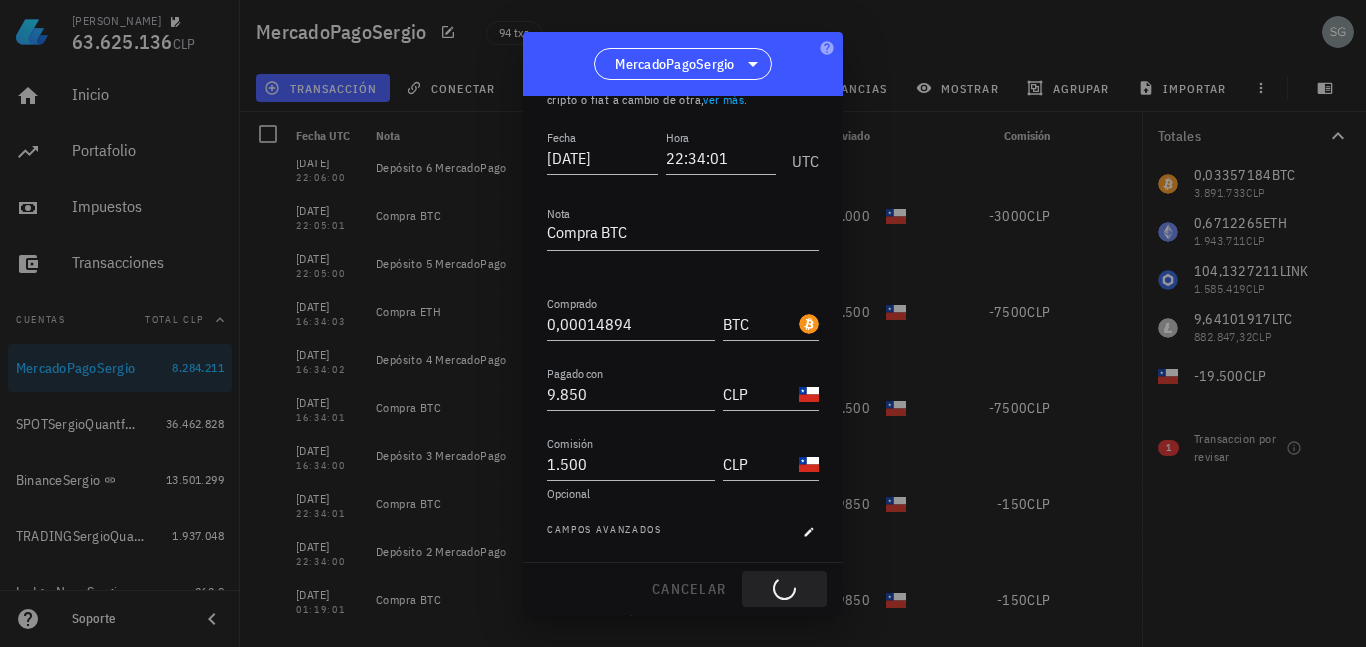 type on "150" 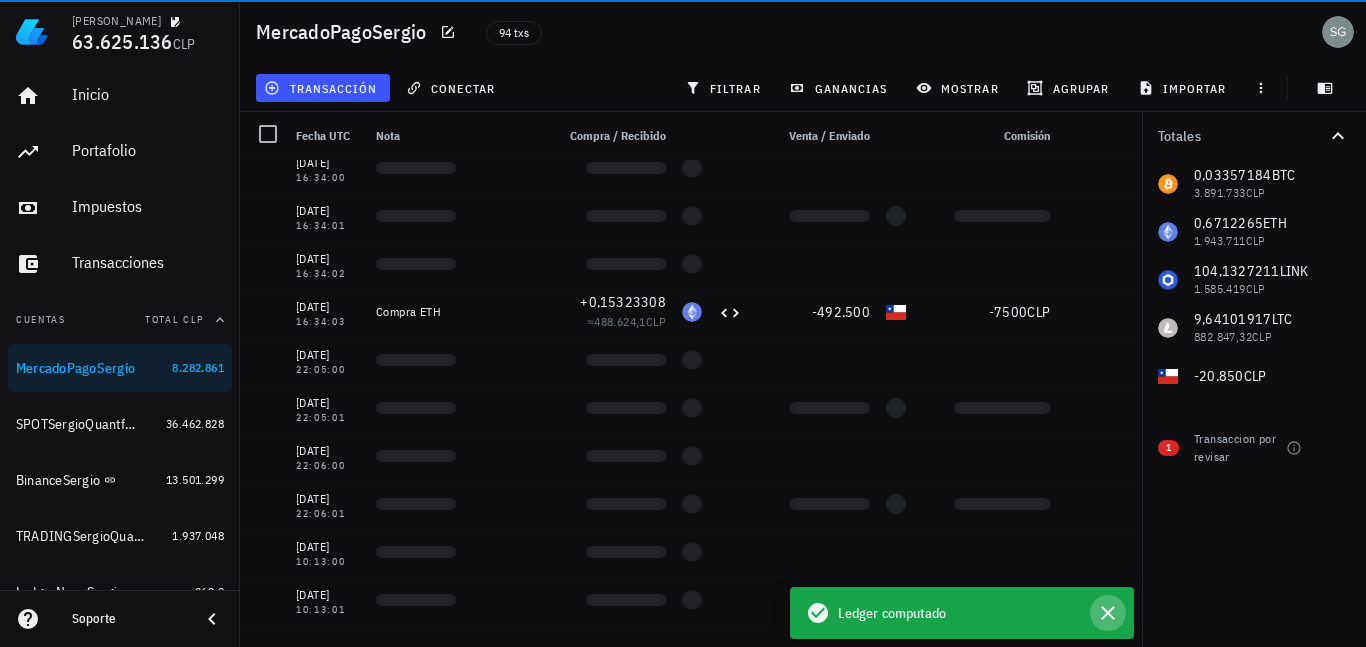 click 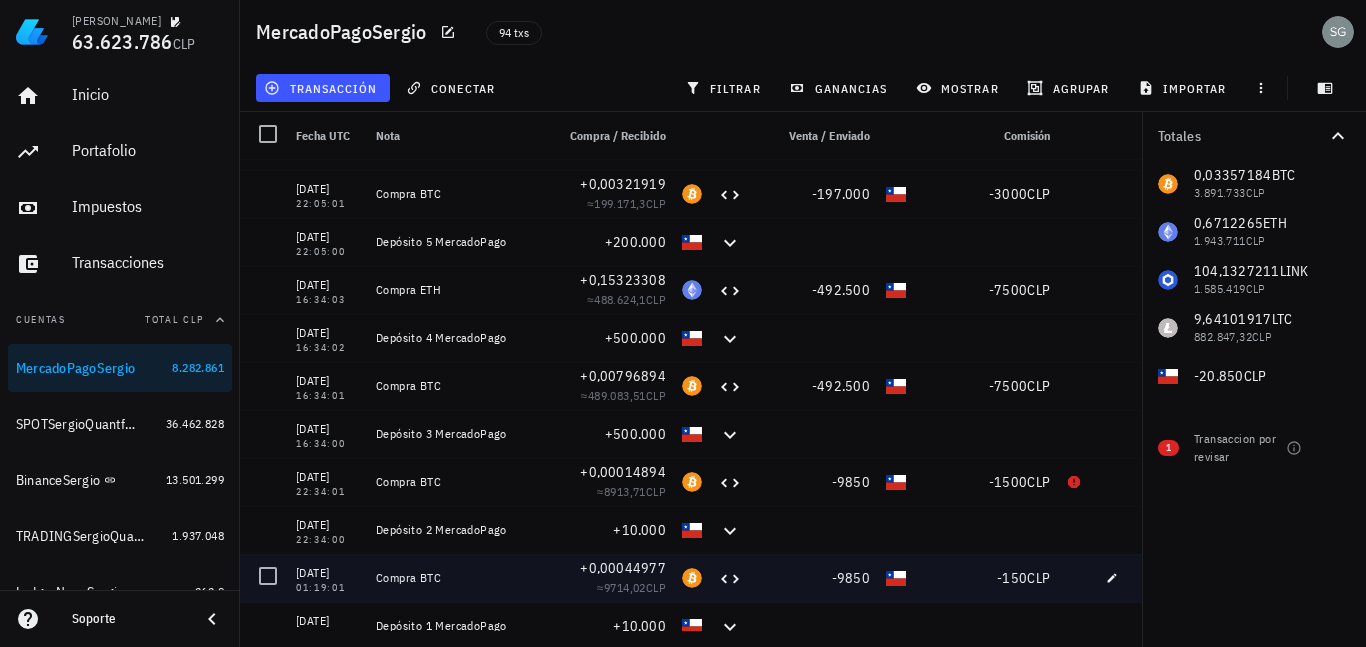 scroll, scrollTop: 4041, scrollLeft: 0, axis: vertical 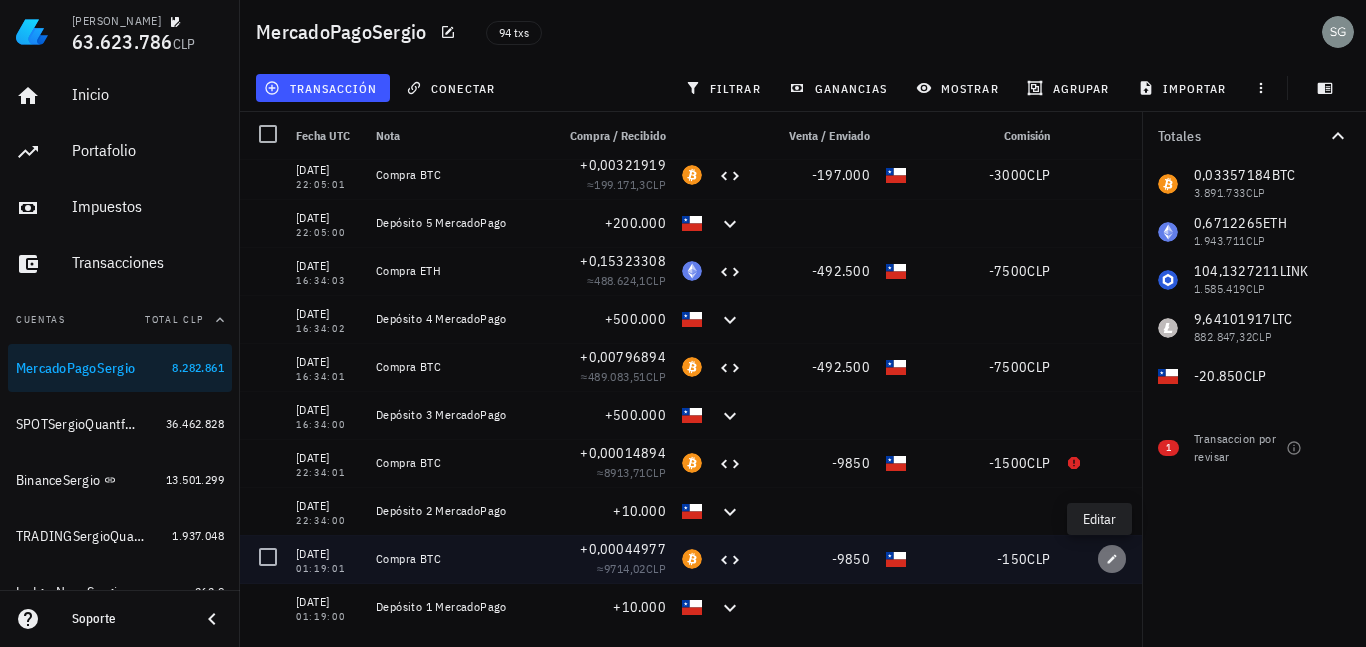 click 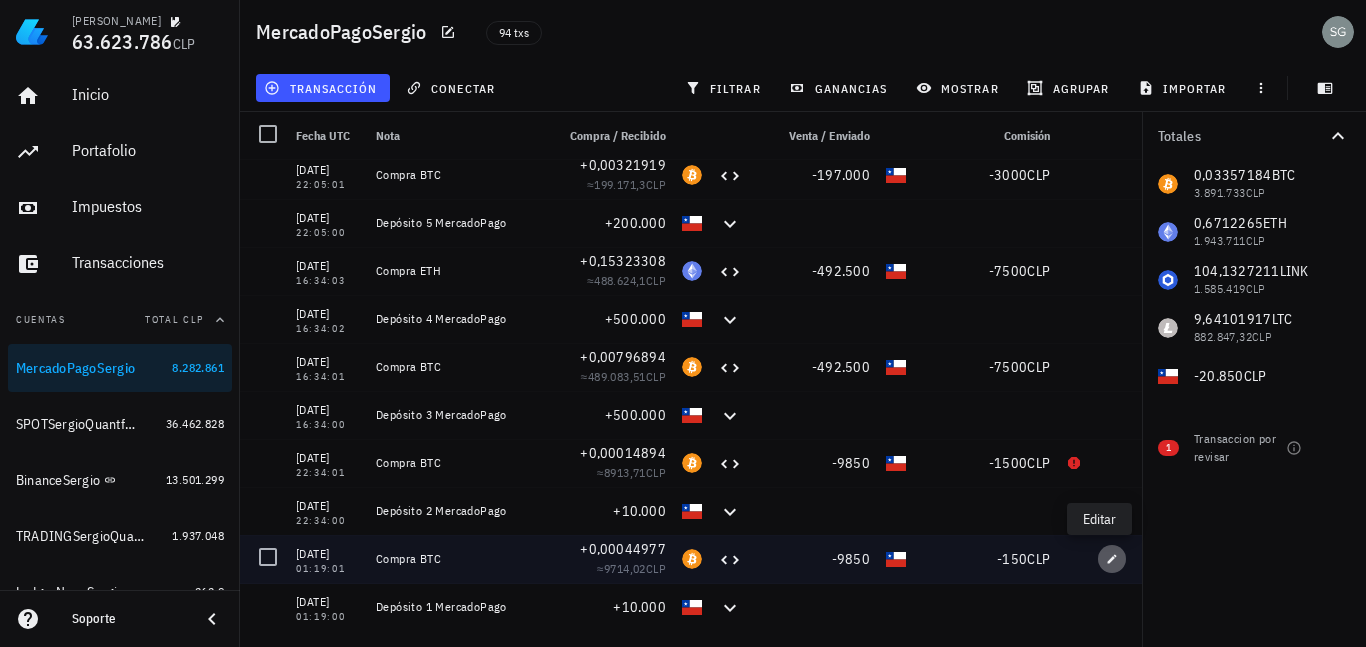 type on "2023-06-04" 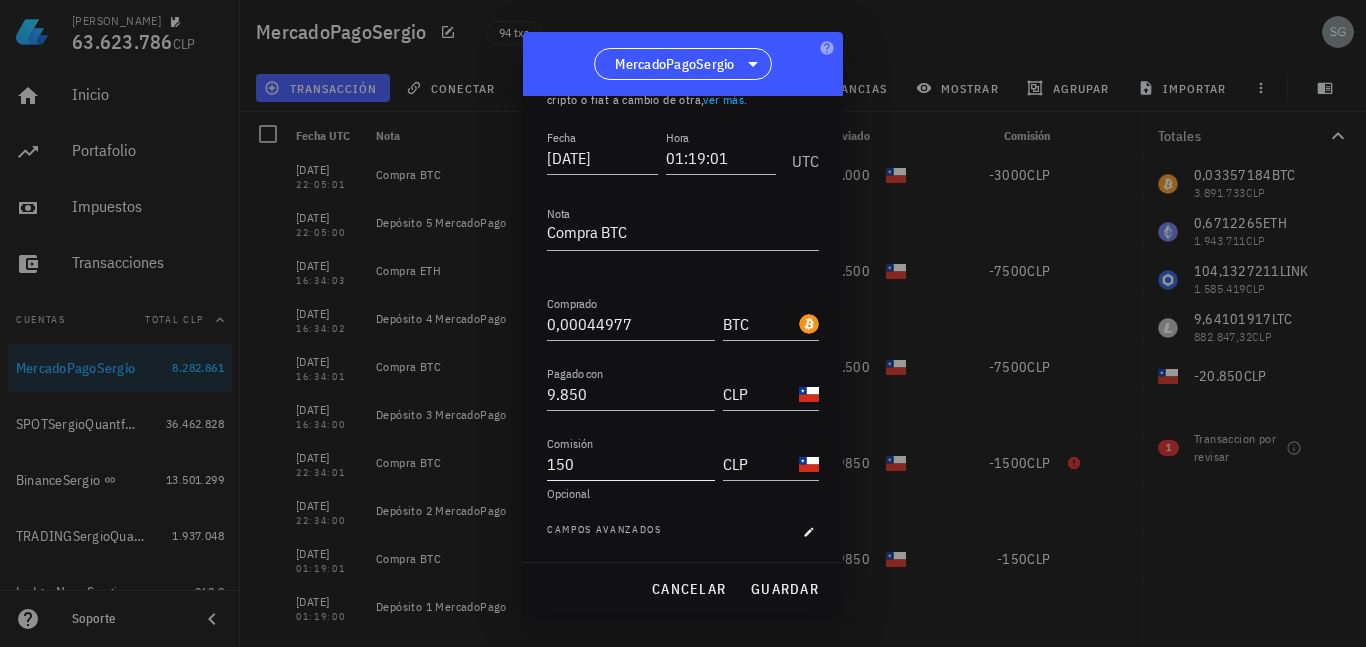 click on "150" at bounding box center (631, 464) 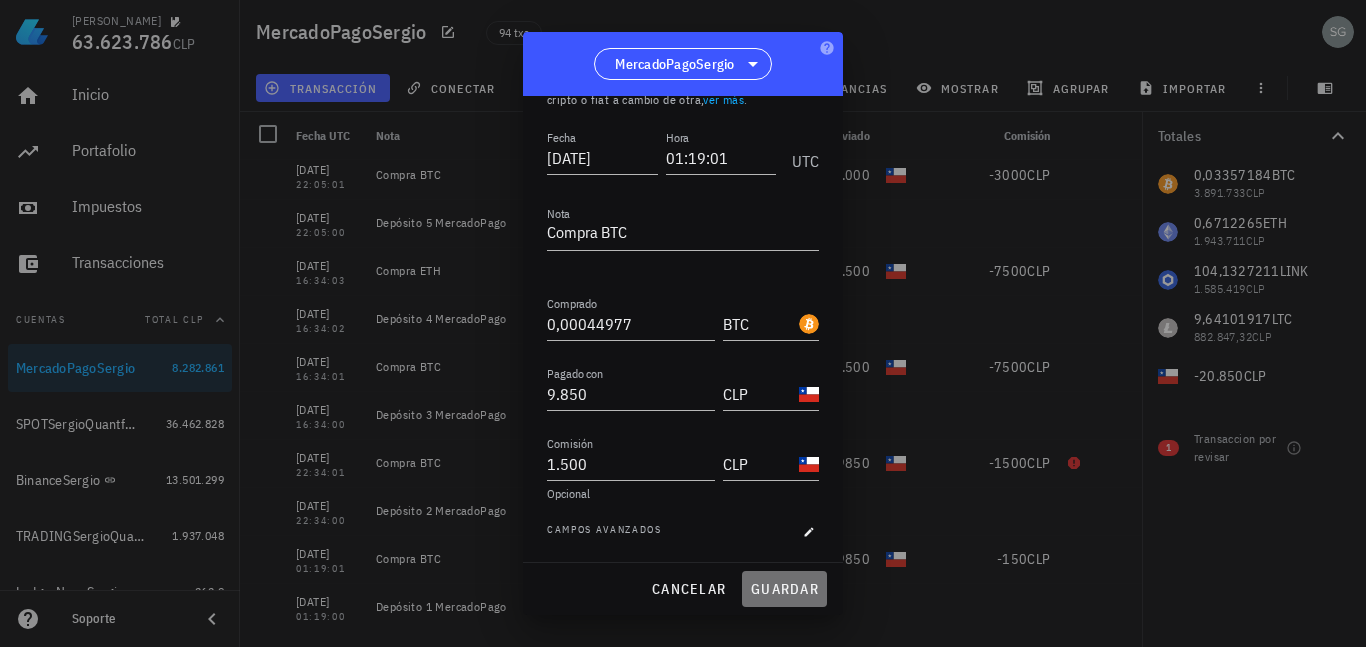 click on "guardar" at bounding box center (784, 589) 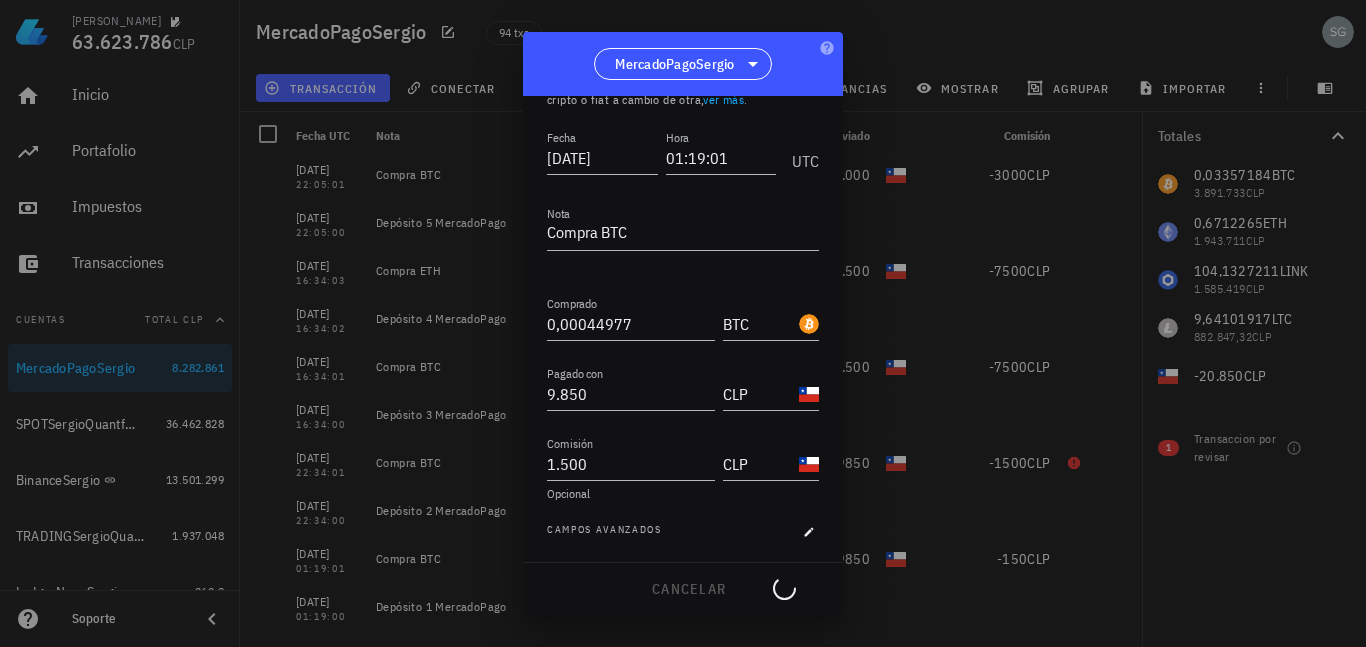 type on "150" 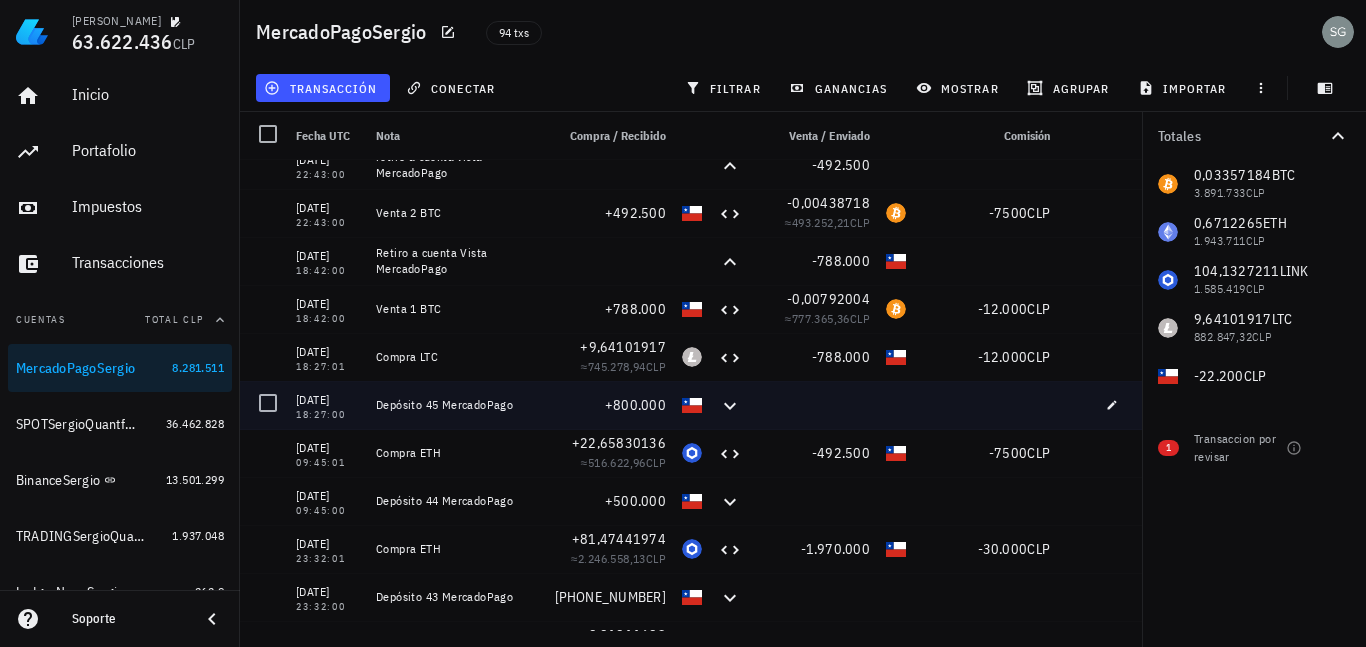 scroll, scrollTop: 0, scrollLeft: 0, axis: both 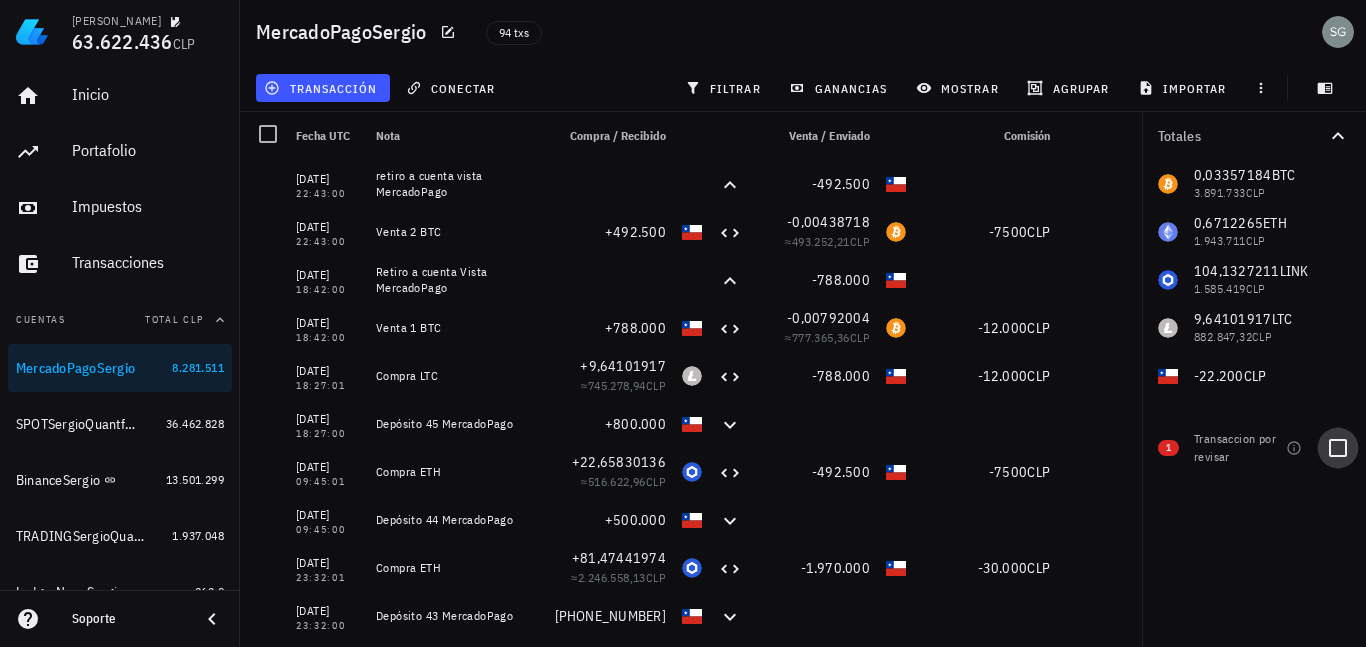 click at bounding box center [1338, 448] 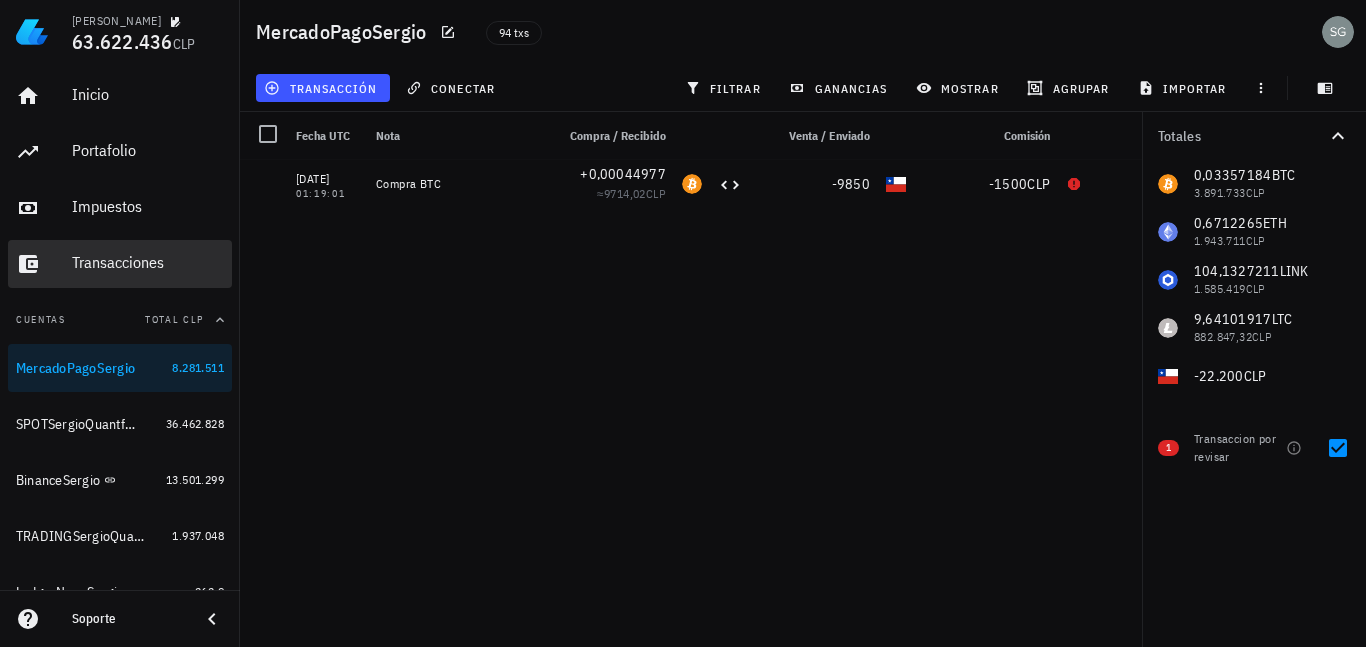 click on "Transacciones" at bounding box center (148, 262) 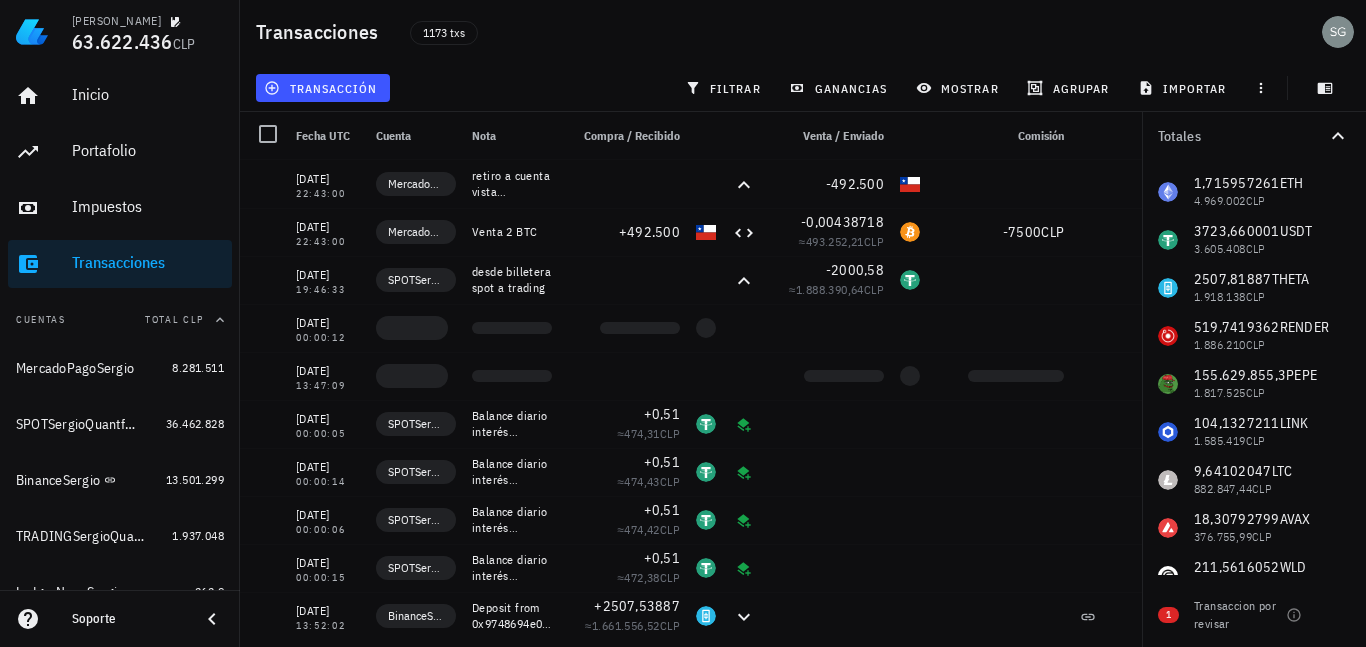 scroll, scrollTop: 200, scrollLeft: 0, axis: vertical 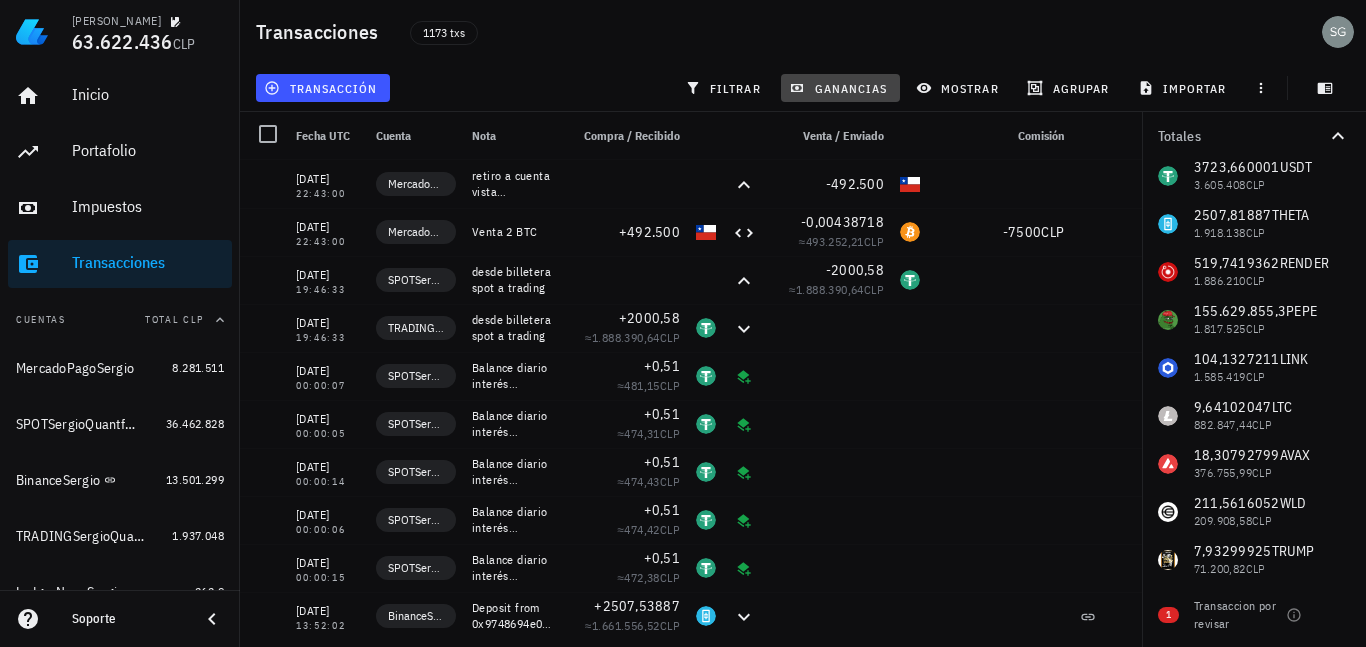 click on "ganancias" at bounding box center [840, 88] 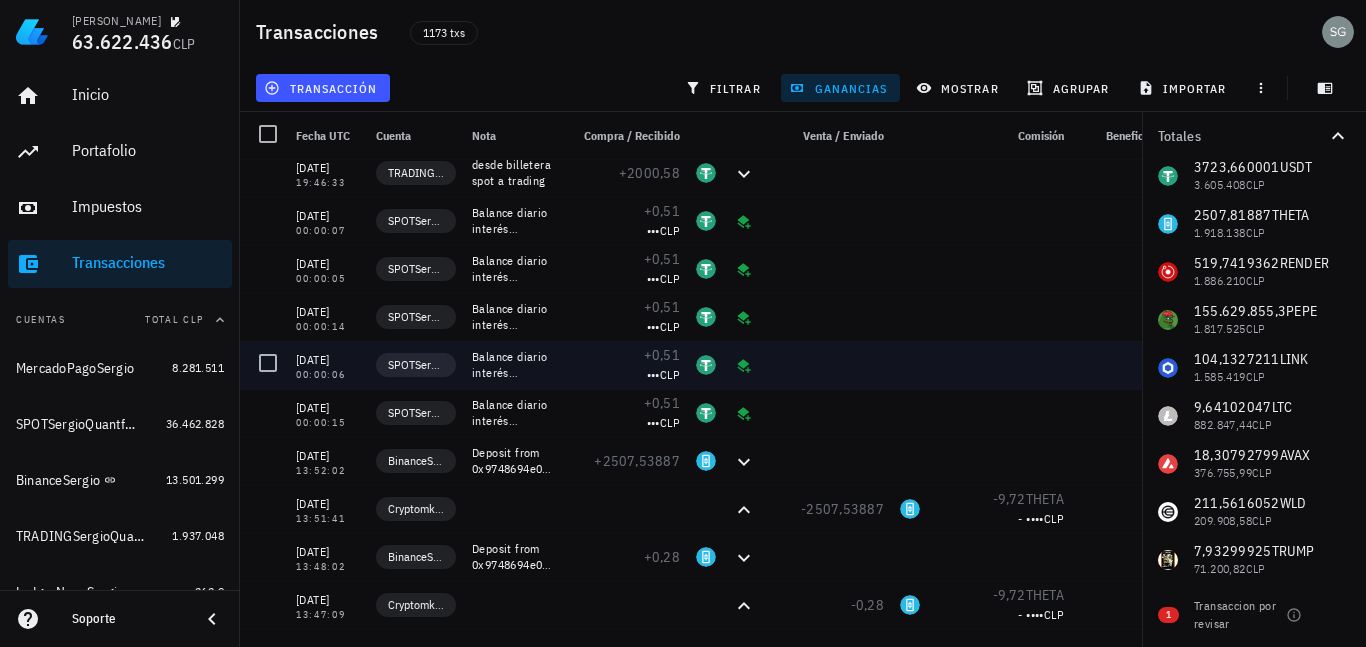 scroll, scrollTop: 200, scrollLeft: 0, axis: vertical 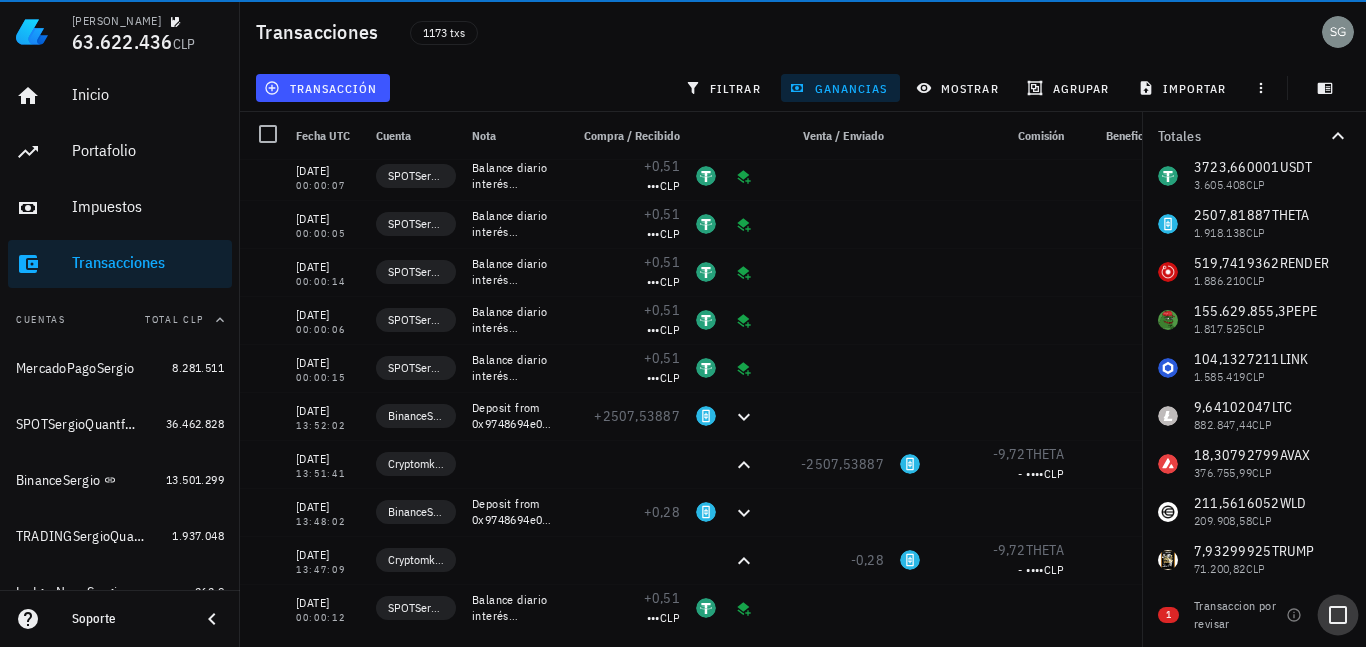 click at bounding box center [1338, 615] 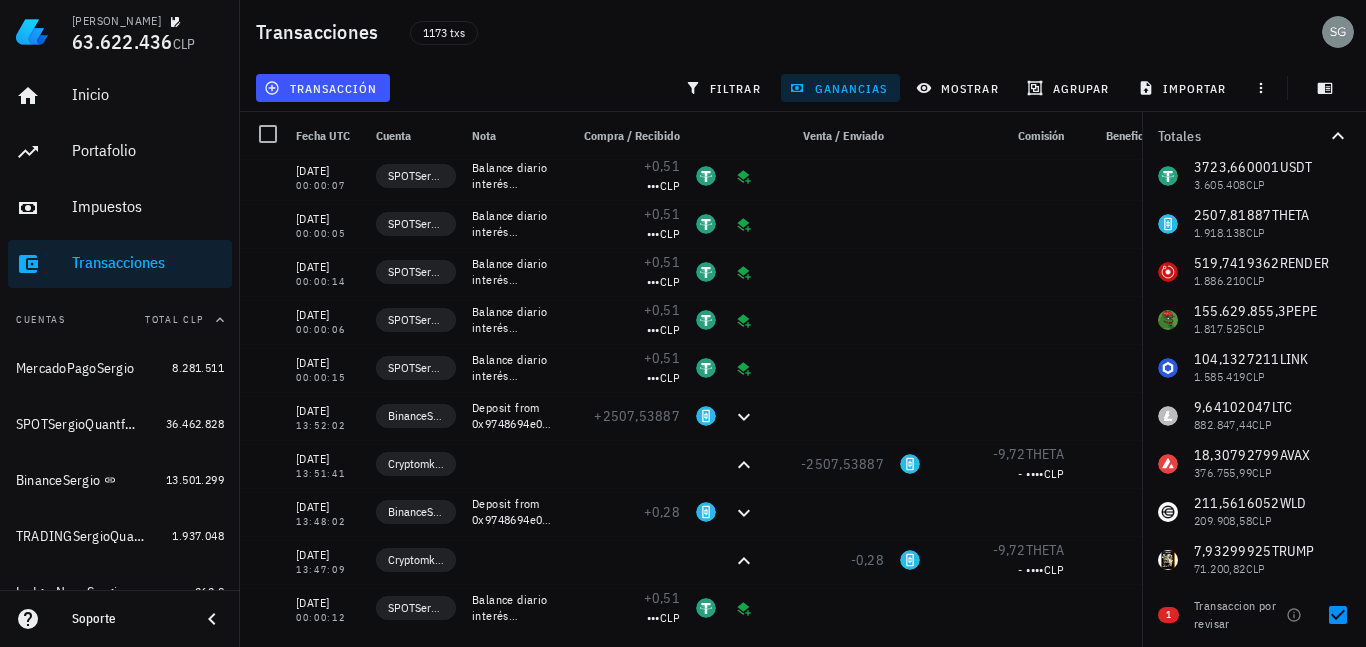 scroll, scrollTop: 0, scrollLeft: 0, axis: both 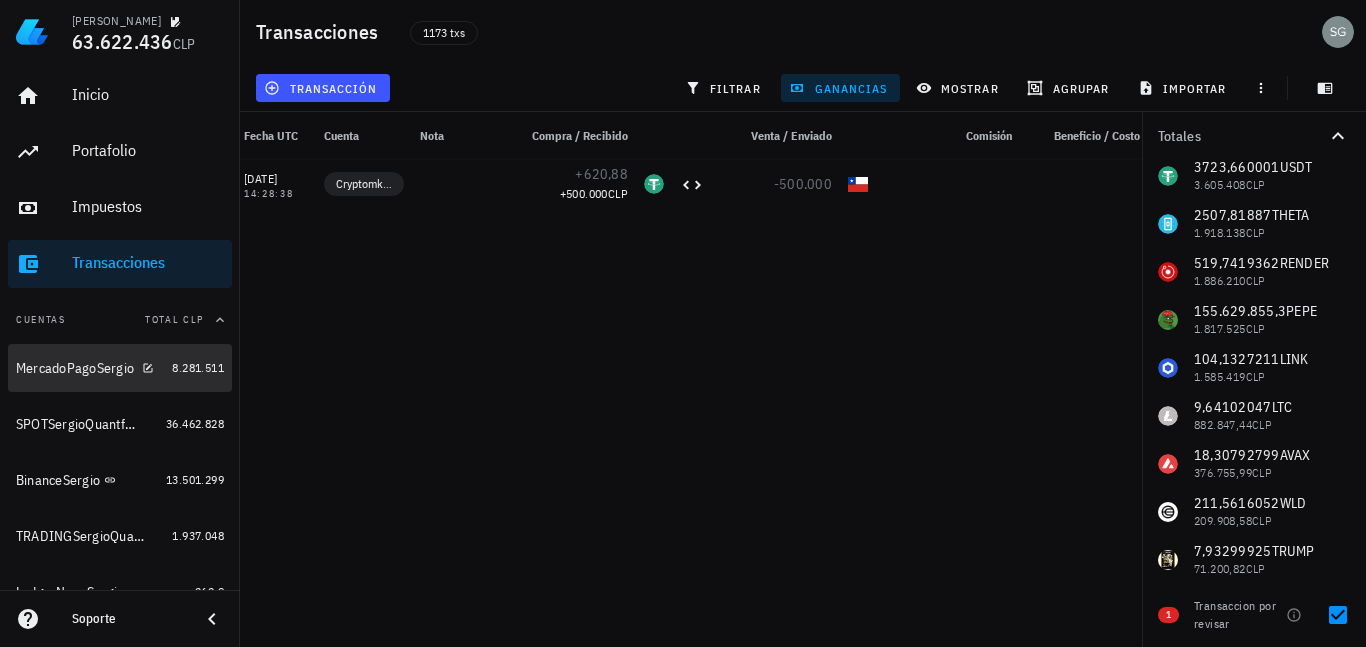 click at bounding box center [144, 367] 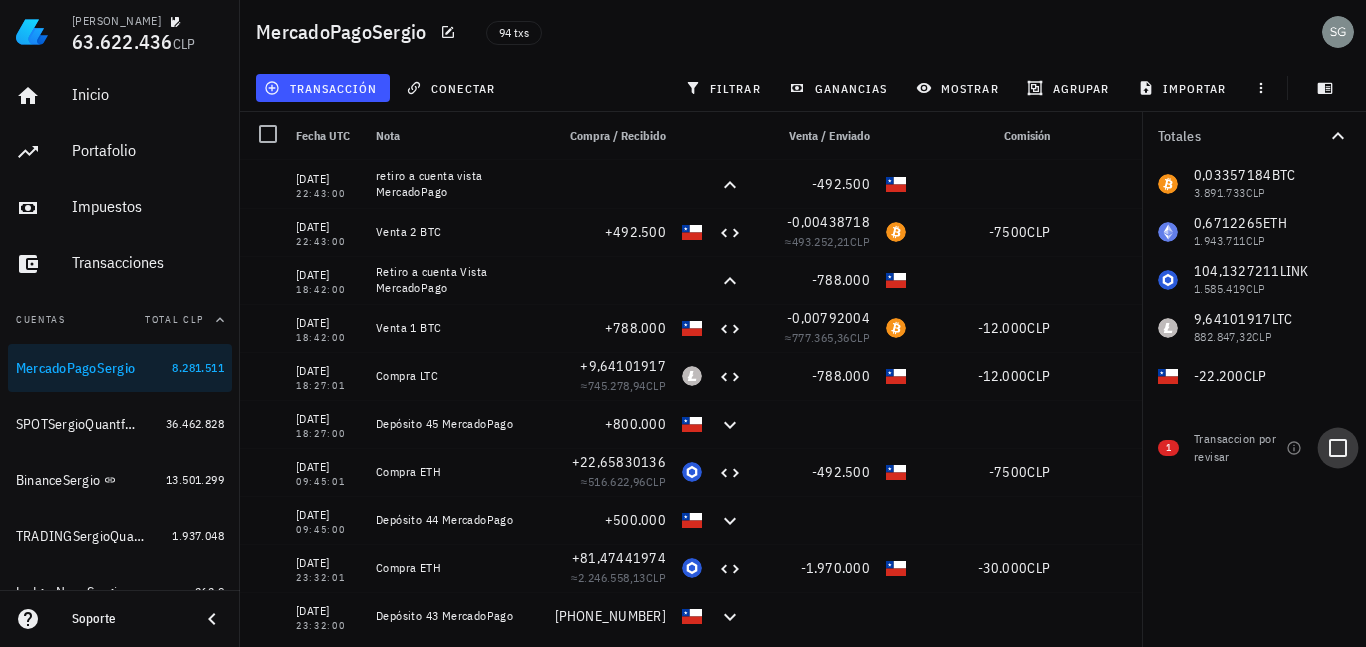 click at bounding box center [1338, 448] 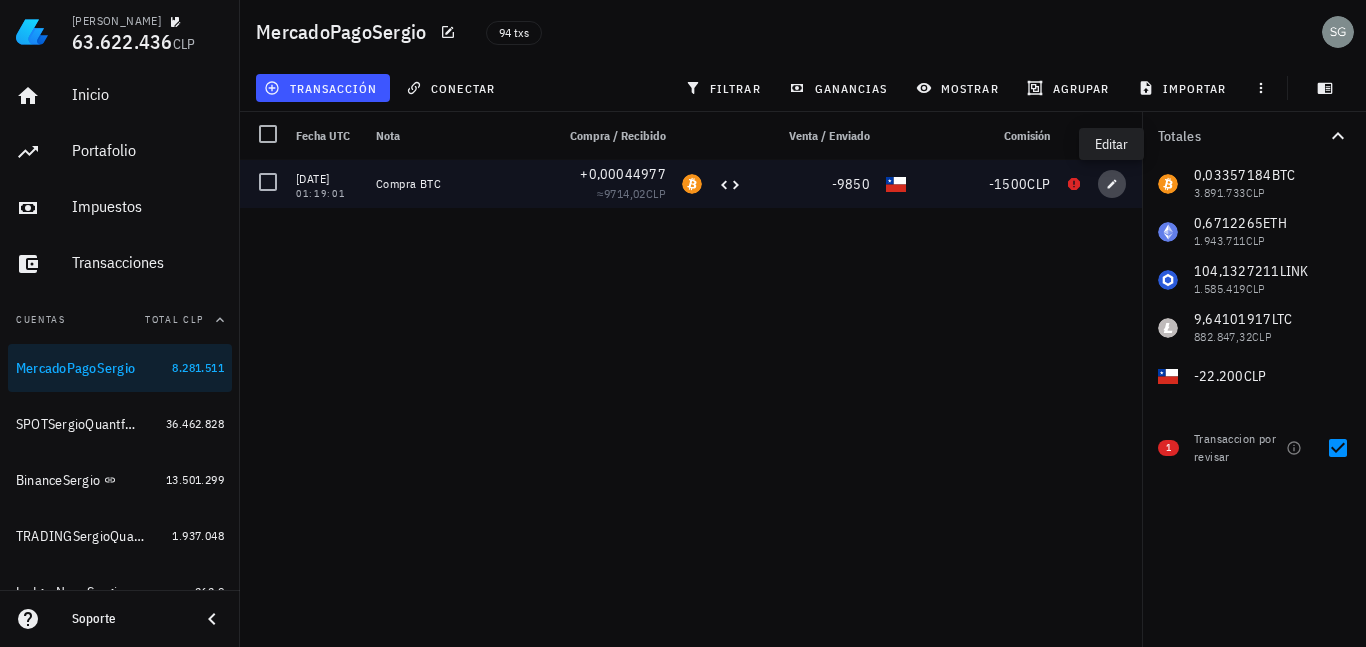 click 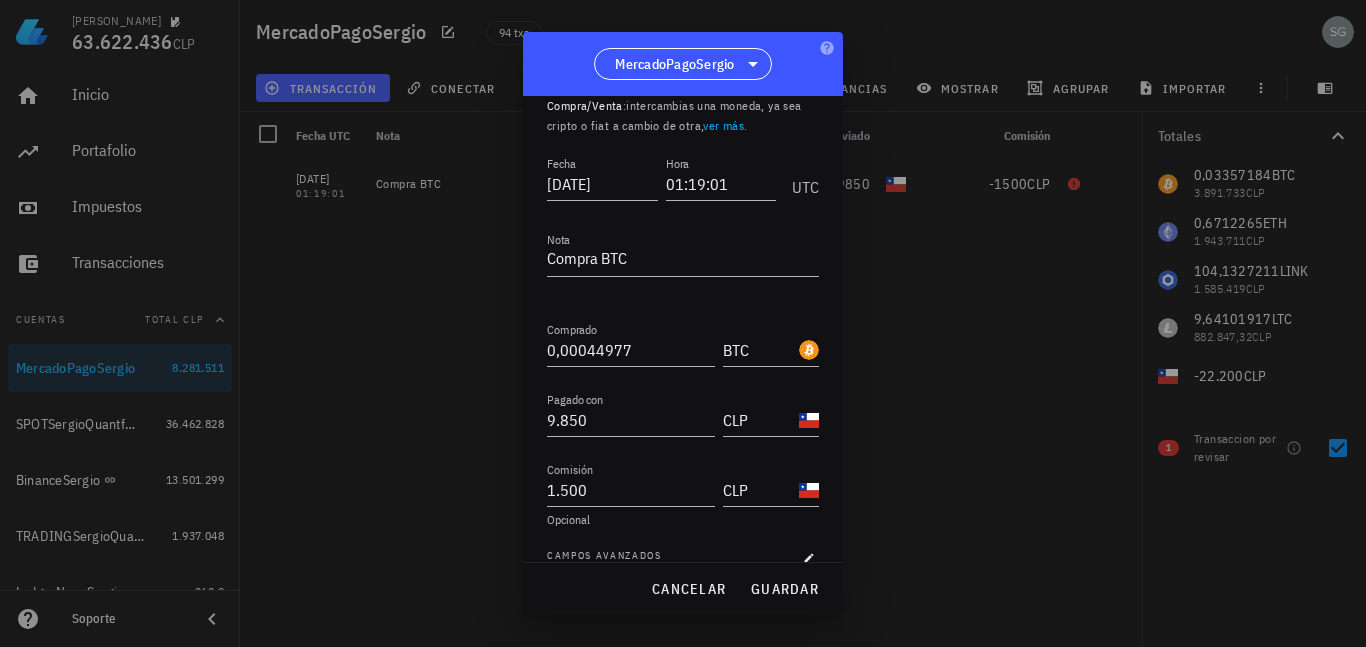 scroll, scrollTop: 98, scrollLeft: 0, axis: vertical 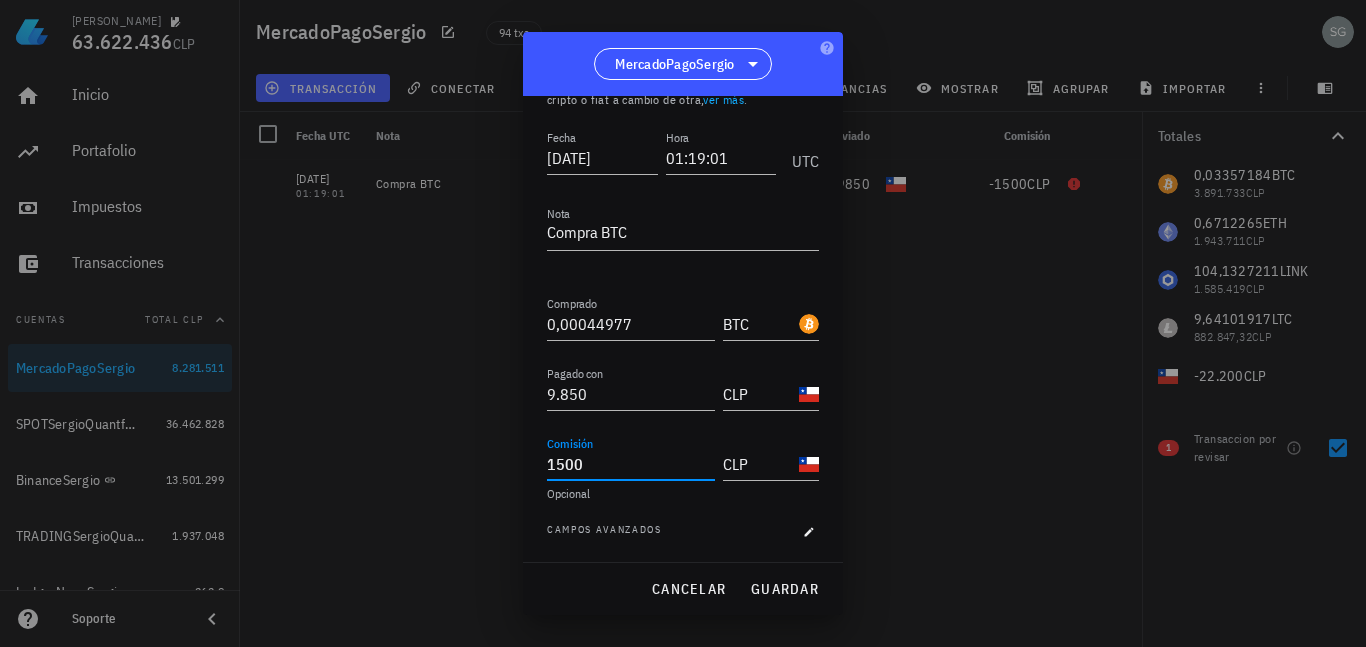 click on "1500" at bounding box center (631, 464) 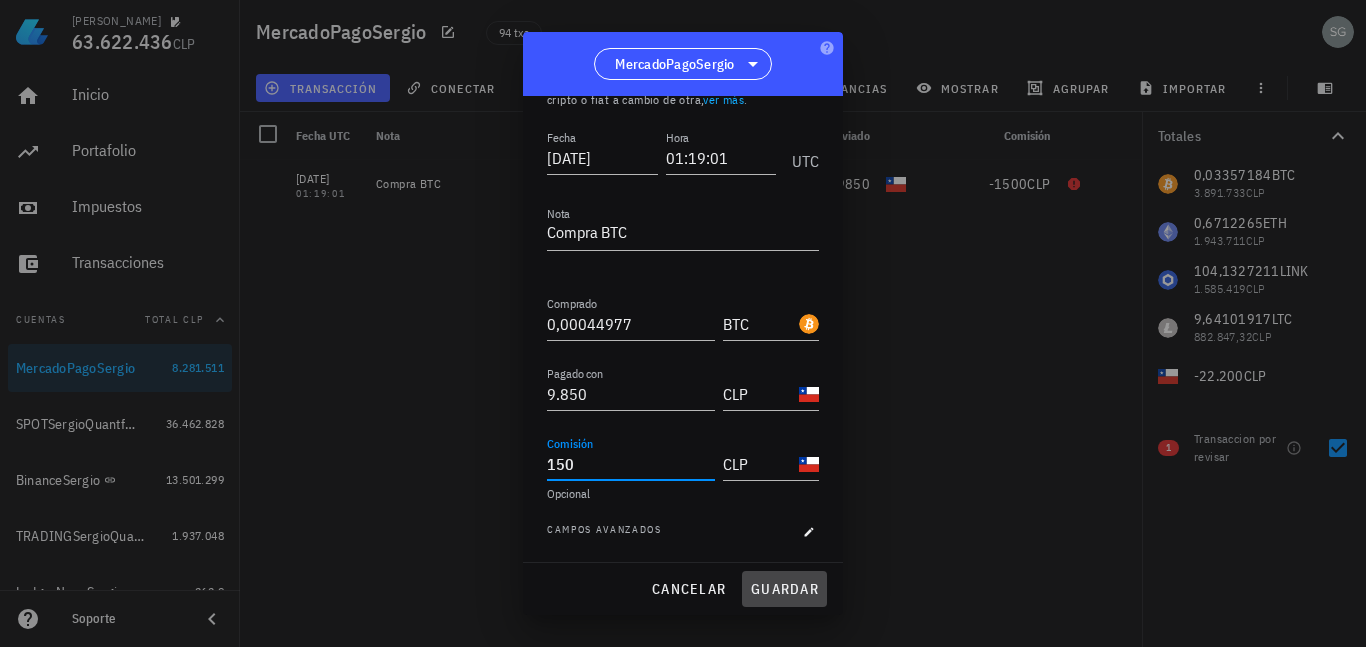click on "guardar" at bounding box center (784, 589) 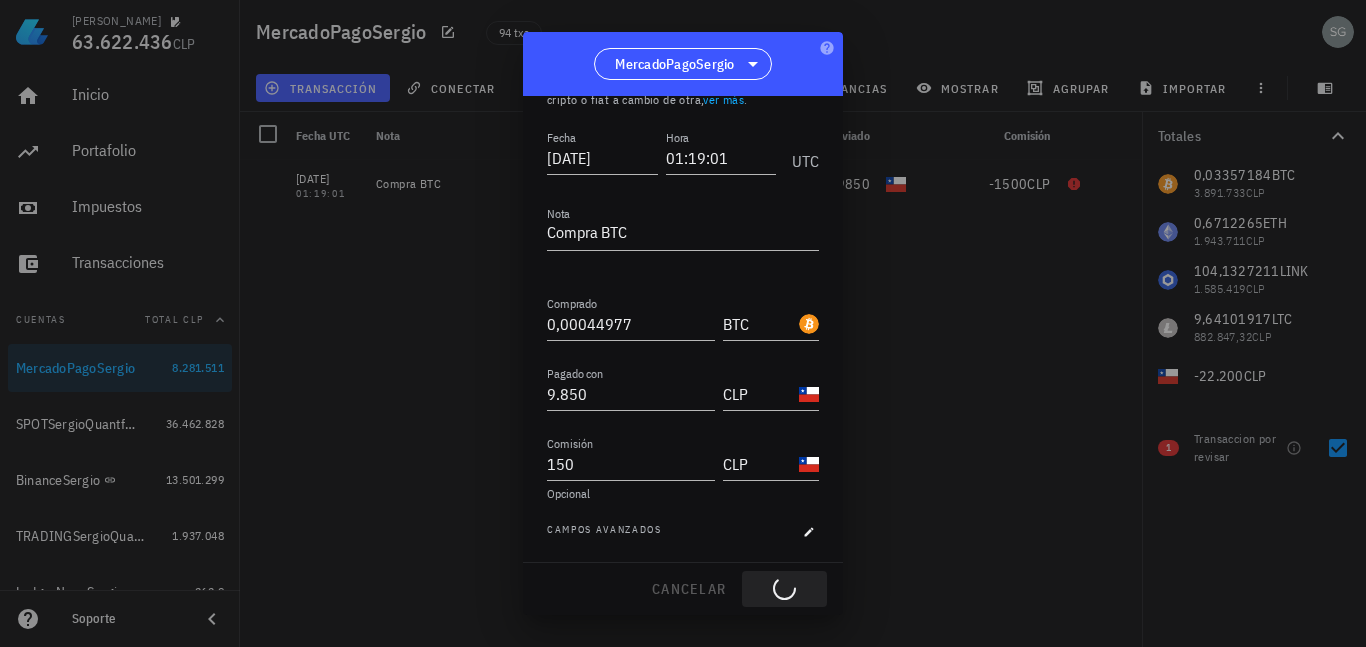 type on "1.500" 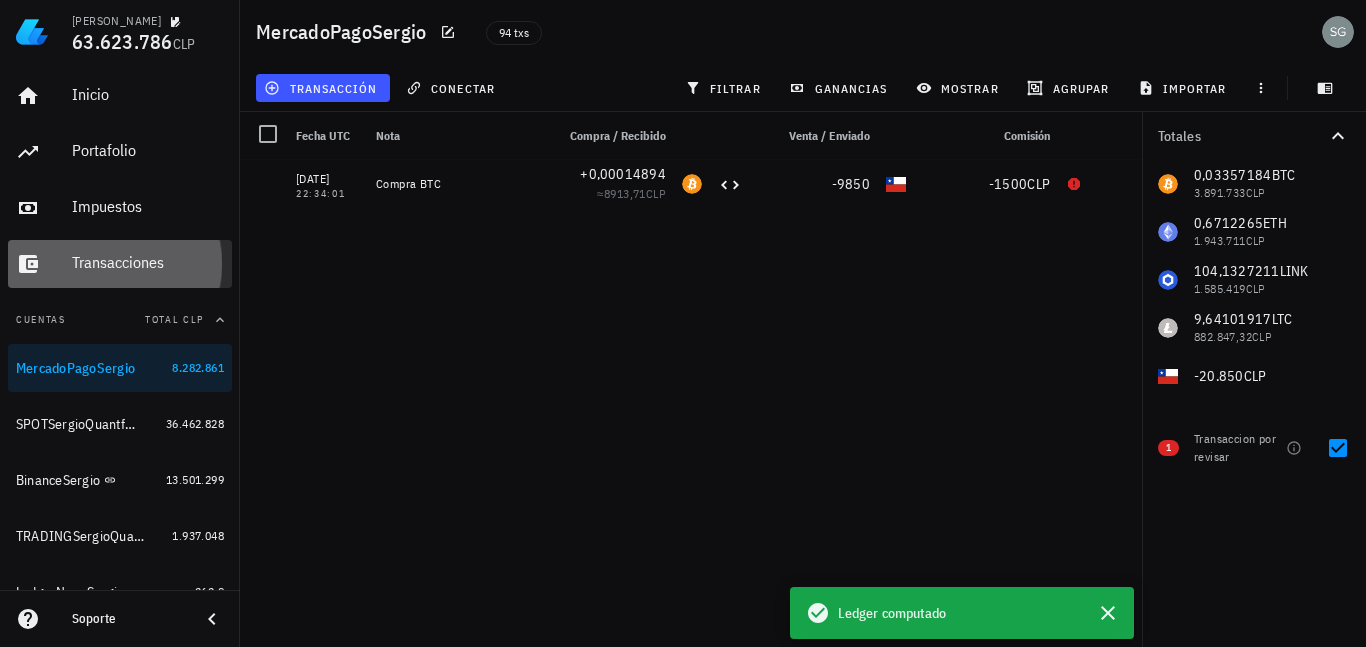 click on "Transacciones" at bounding box center (148, 262) 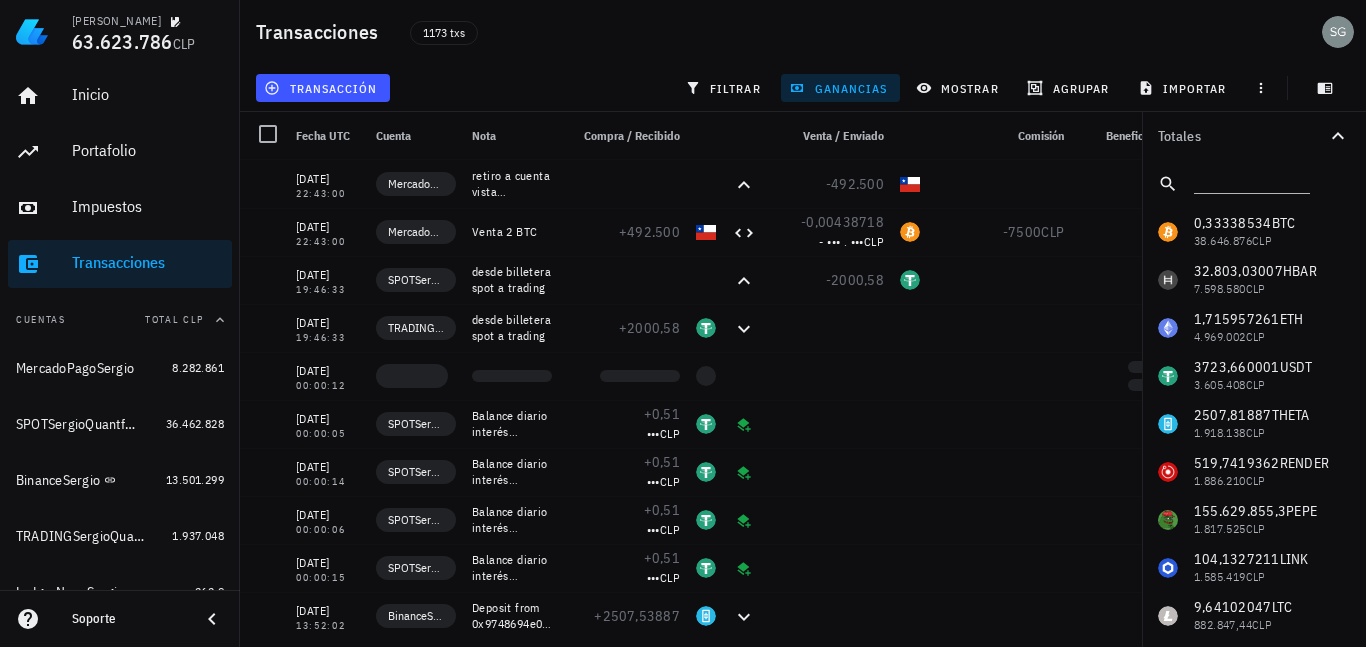 scroll, scrollTop: 441, scrollLeft: 0, axis: vertical 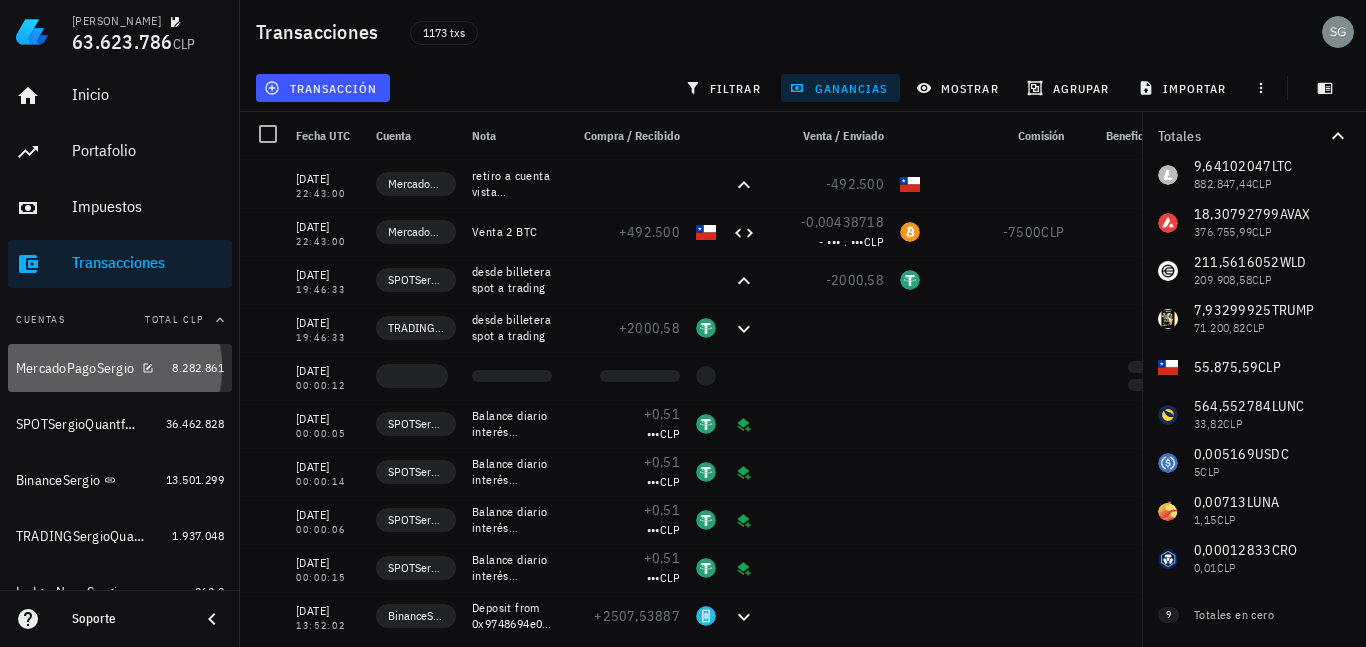 click on "MercadoPagoSergio" at bounding box center (75, 368) 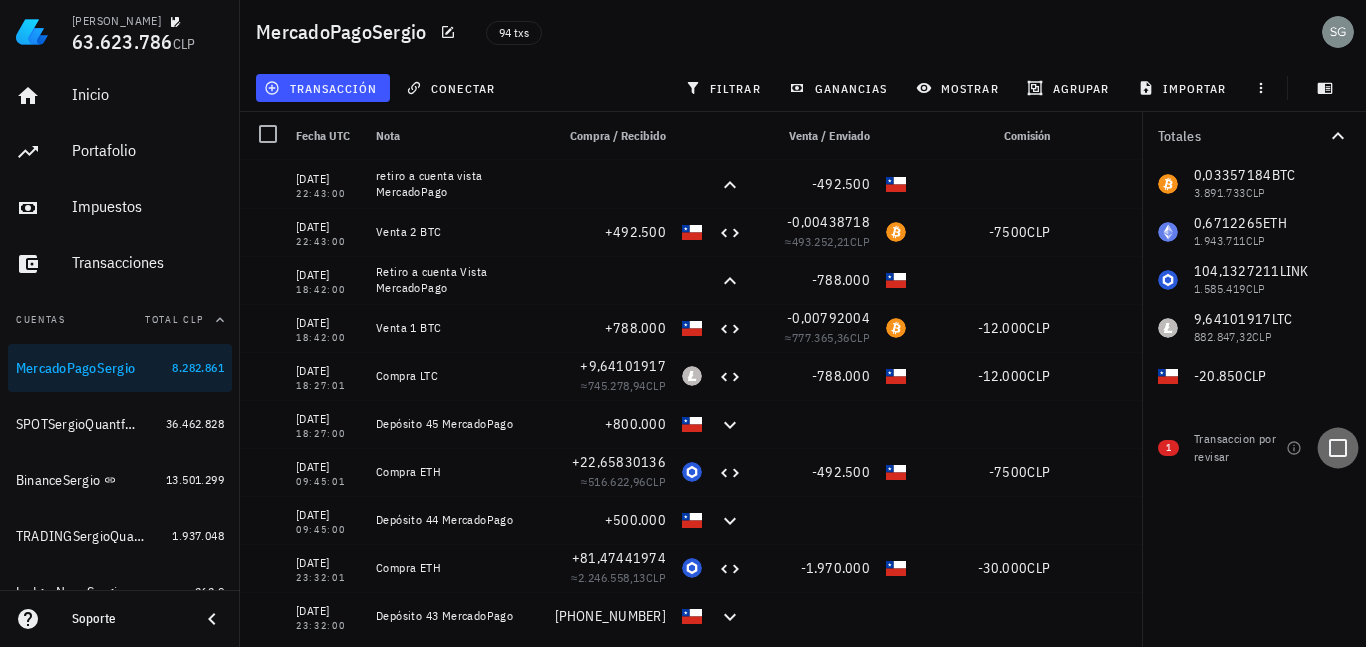 click at bounding box center (1338, 448) 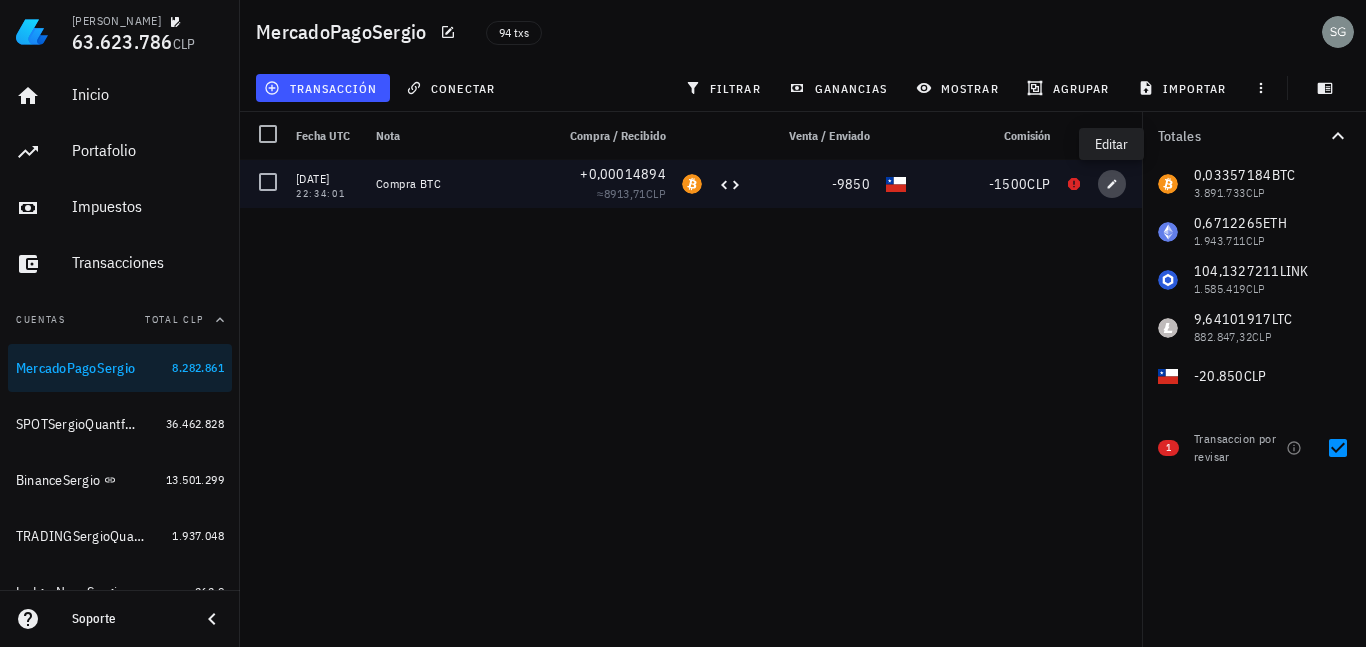 click 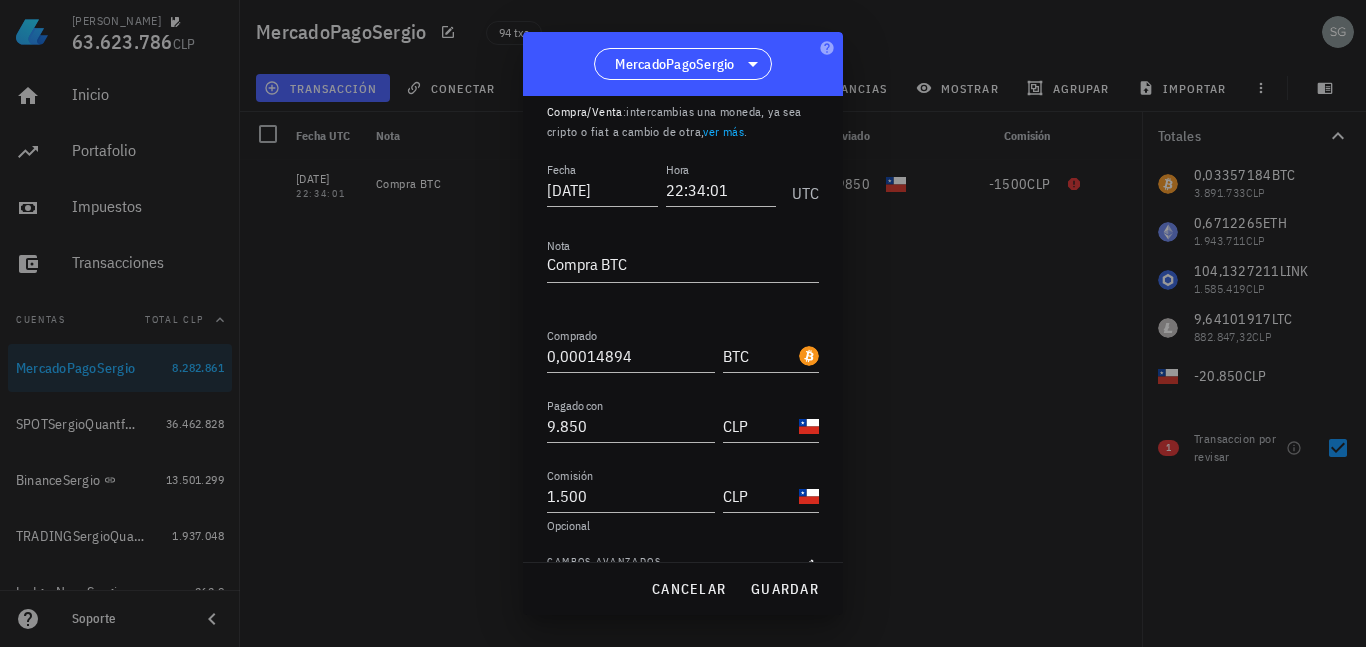 scroll, scrollTop: 98, scrollLeft: 0, axis: vertical 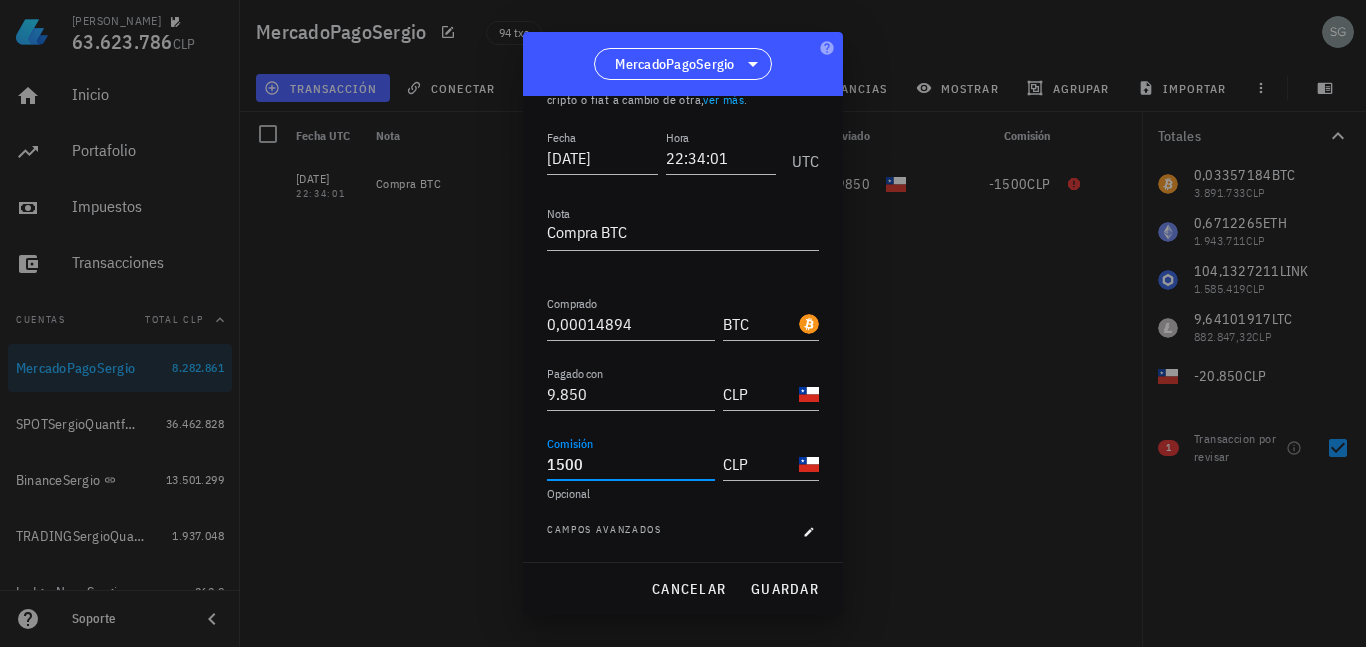 click on "1500" at bounding box center (631, 464) 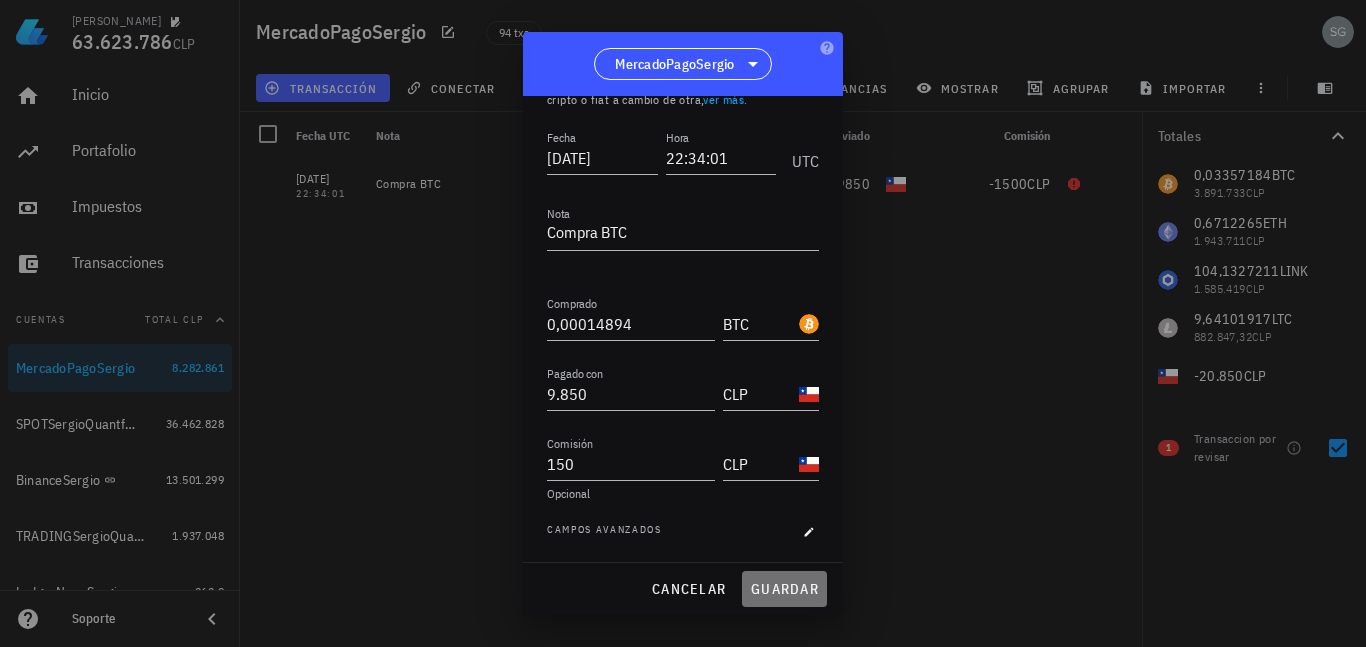 click on "guardar" at bounding box center (784, 589) 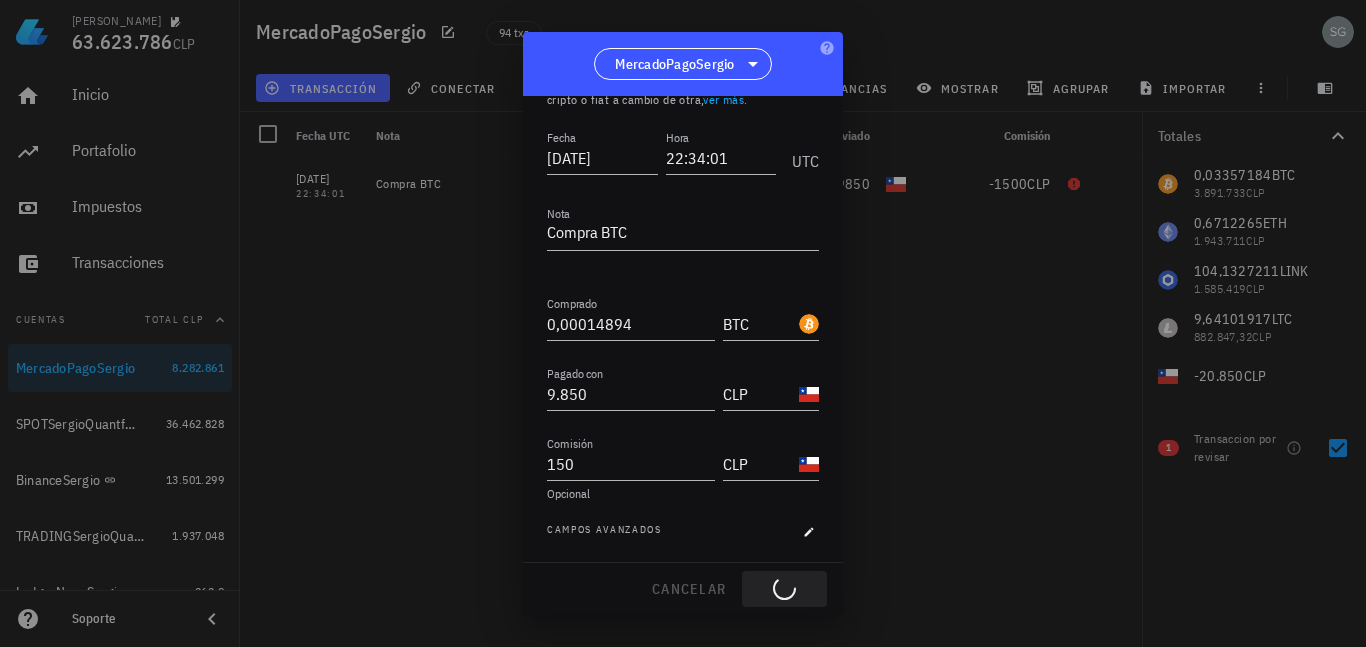 type on "1.500" 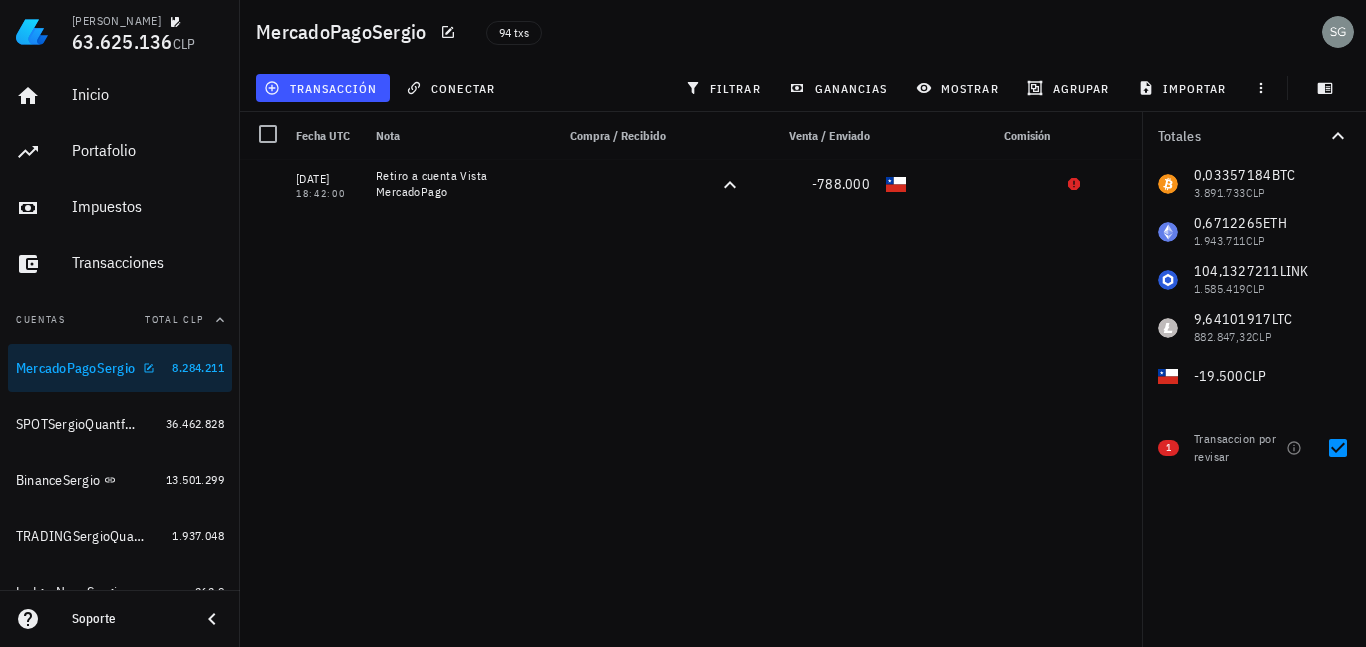 click on "MercadoPagoSergio" at bounding box center [75, 368] 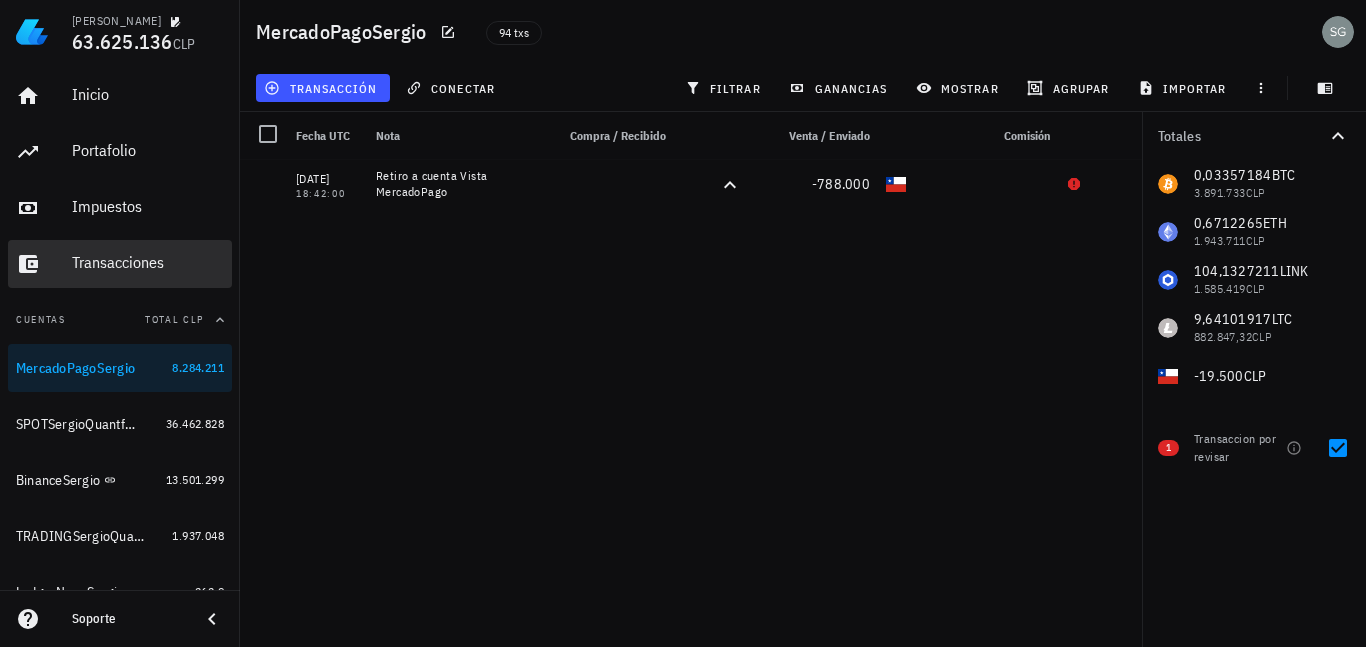 click on "Transacciones" at bounding box center (148, 262) 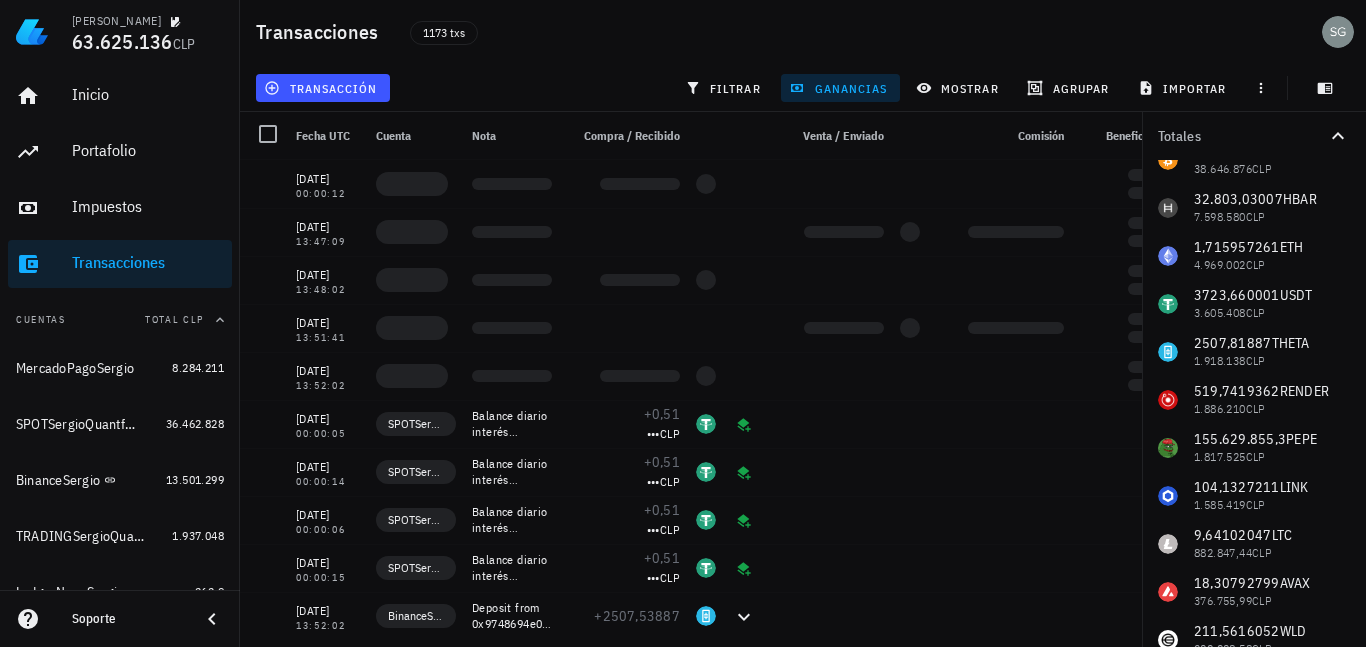 scroll, scrollTop: 100, scrollLeft: 0, axis: vertical 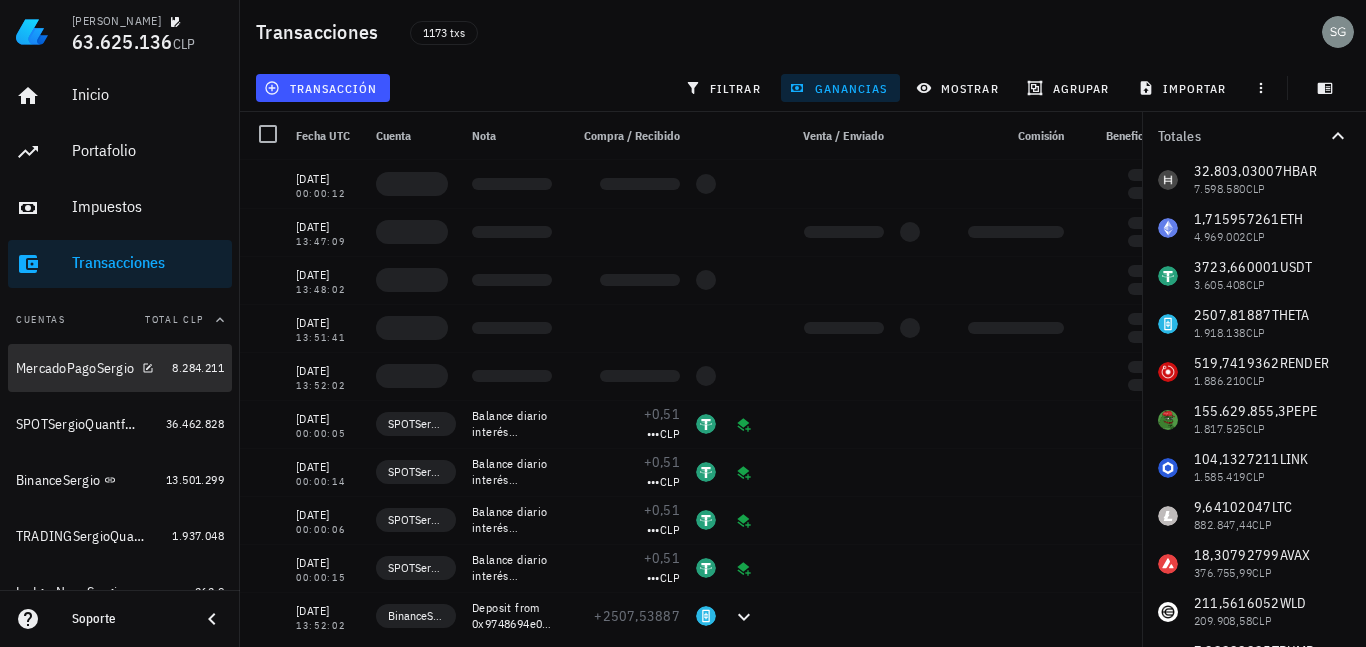 click on "MercadoPagoSergio" at bounding box center [75, 368] 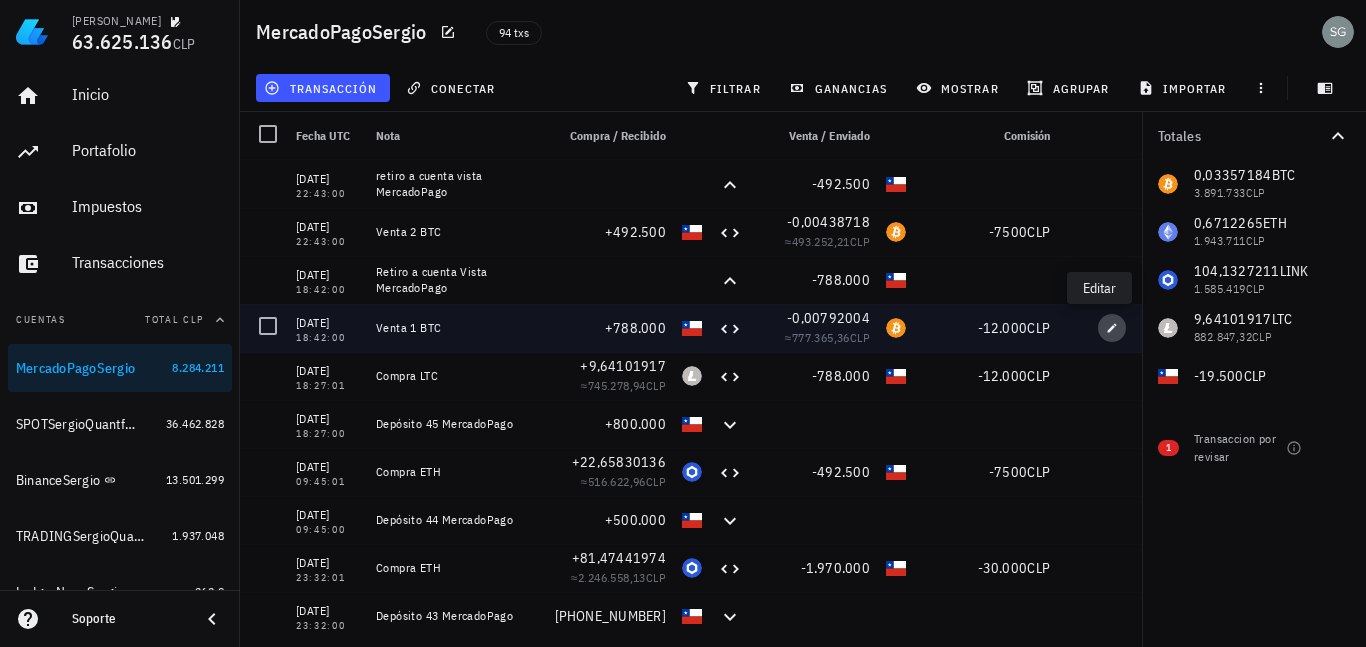 click 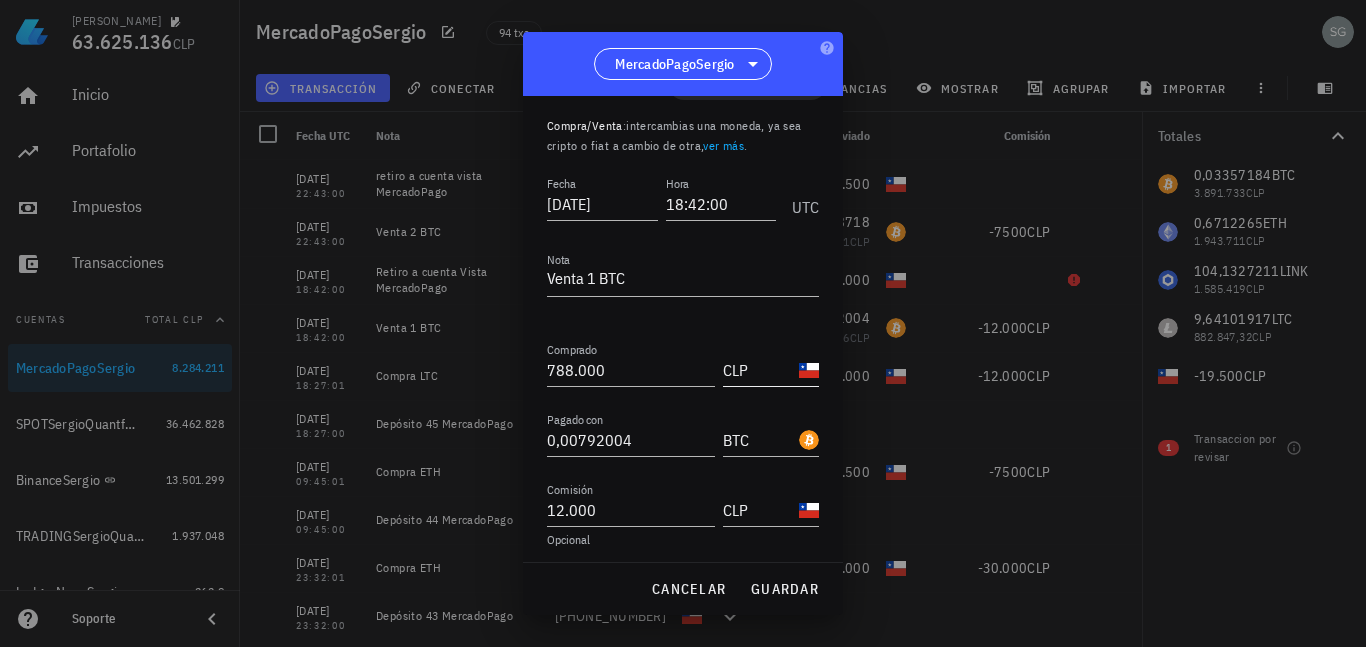 scroll, scrollTop: 98, scrollLeft: 0, axis: vertical 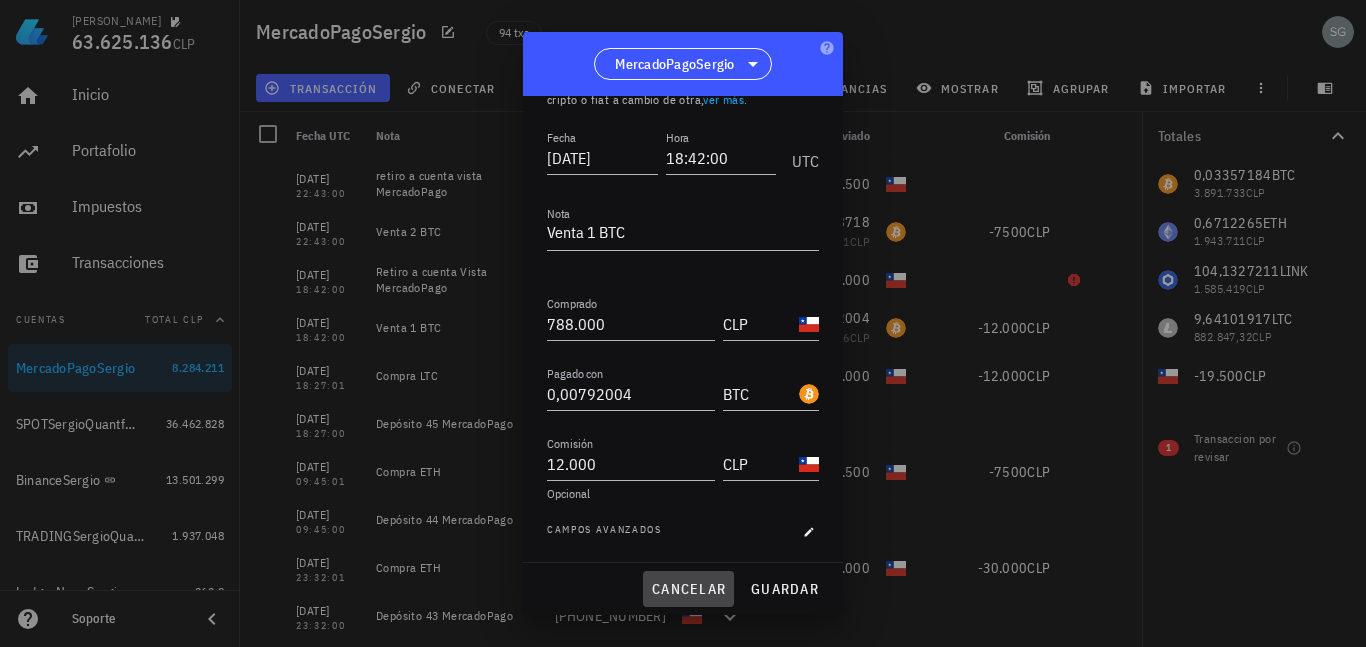 click on "cancelar" at bounding box center [688, 589] 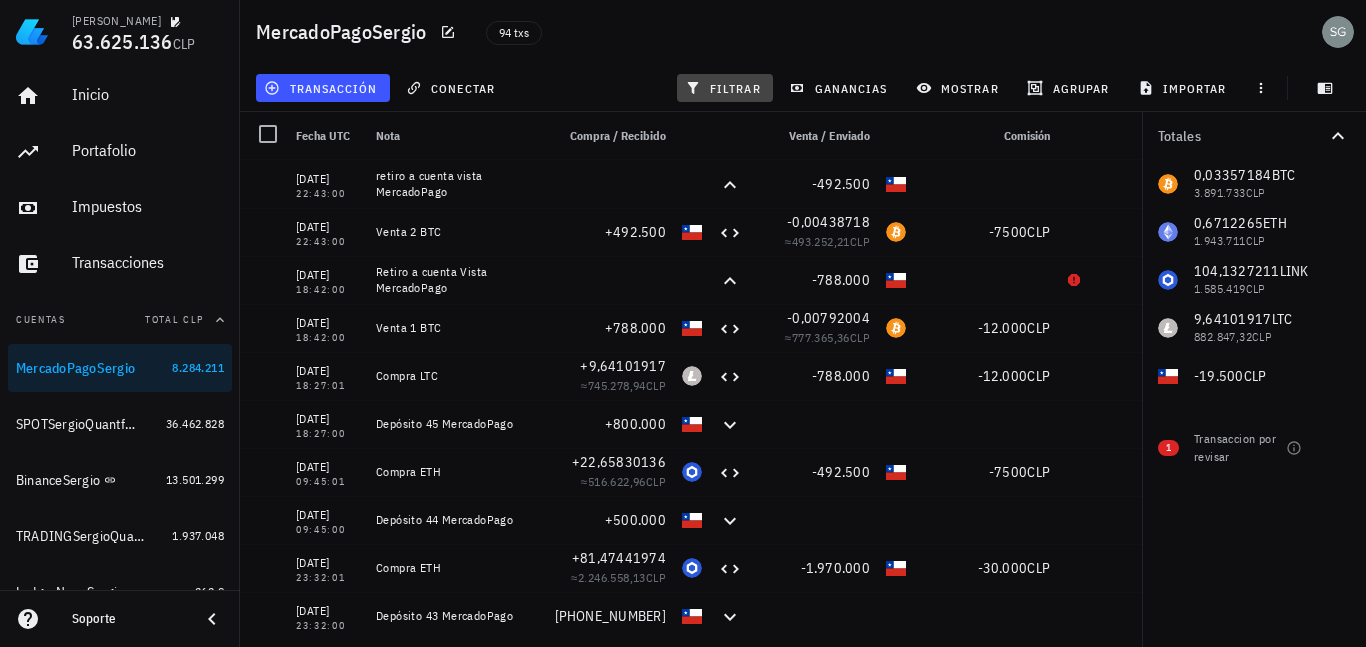 click on "filtrar" at bounding box center (725, 88) 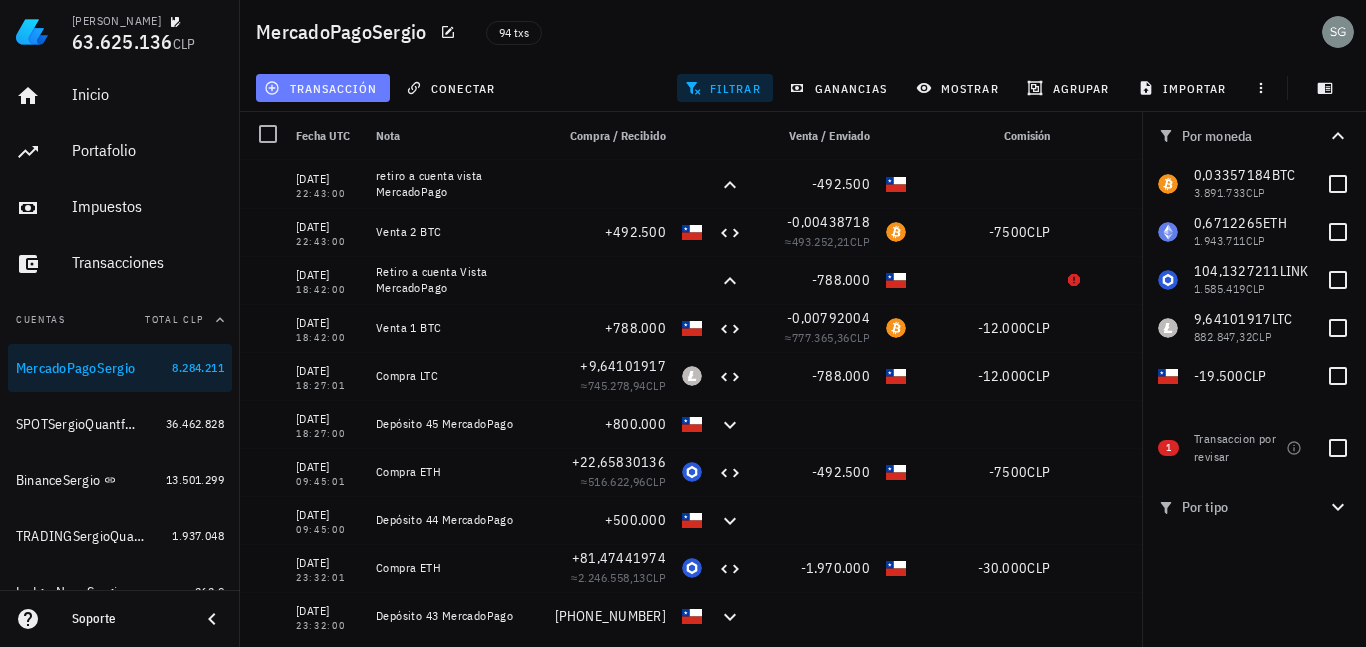 click on "transacción" at bounding box center (322, 88) 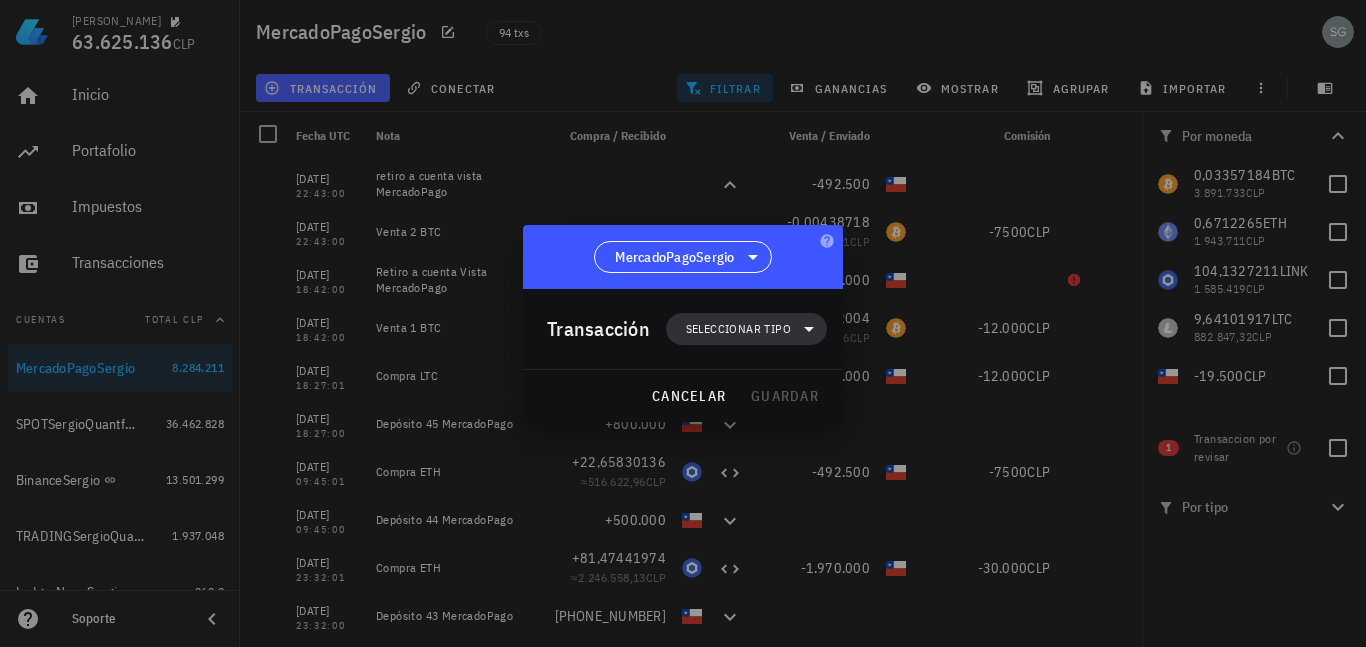 click on "Seleccionar tipo" at bounding box center [738, 329] 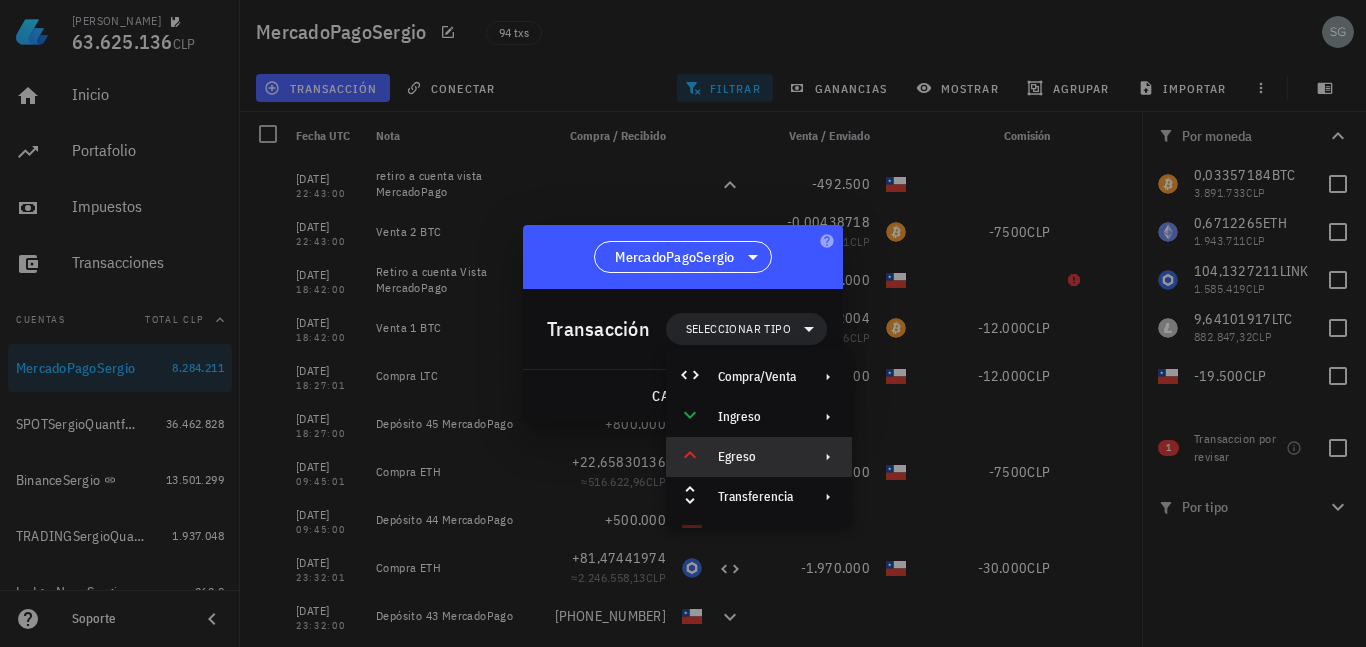 click 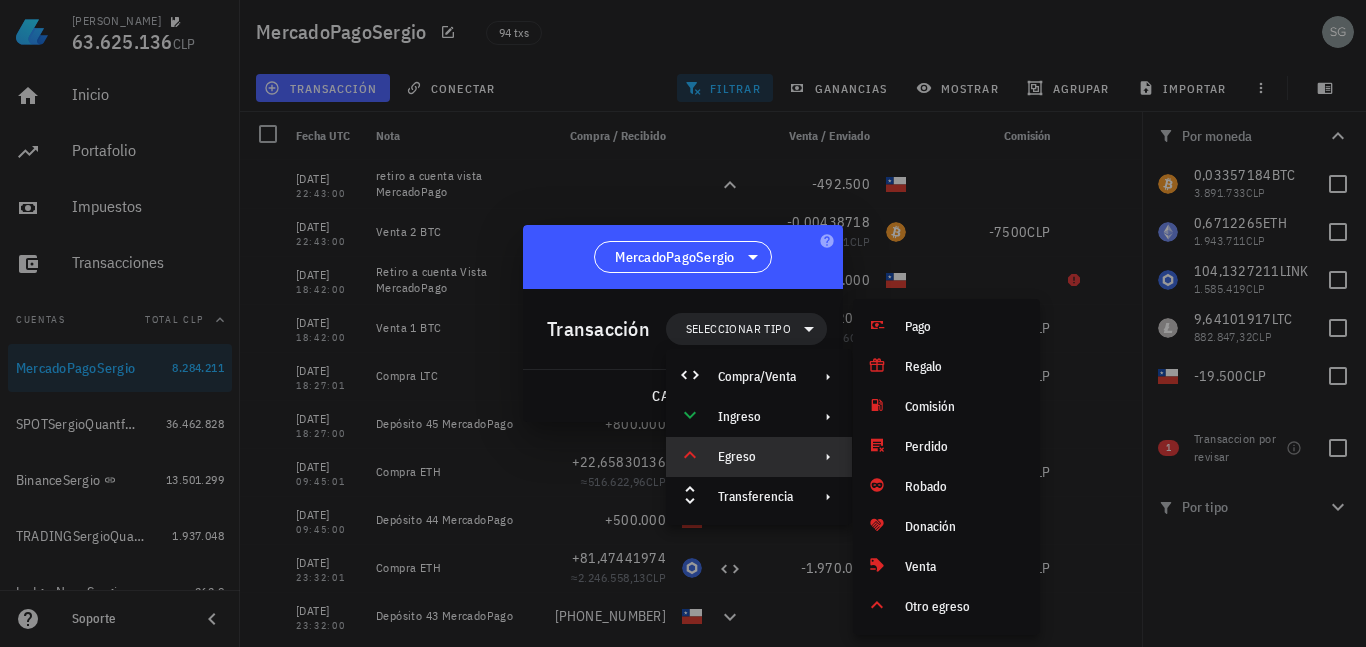 click at bounding box center (683, 323) 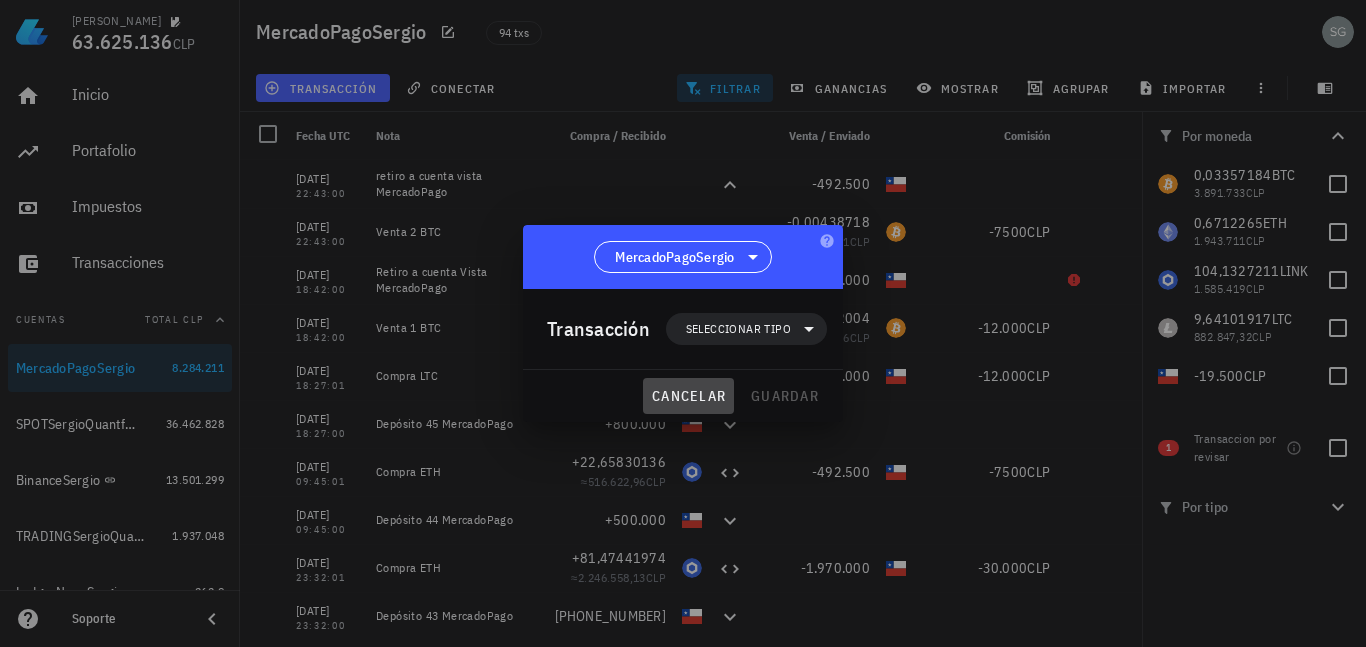 click on "cancelar" at bounding box center (688, 396) 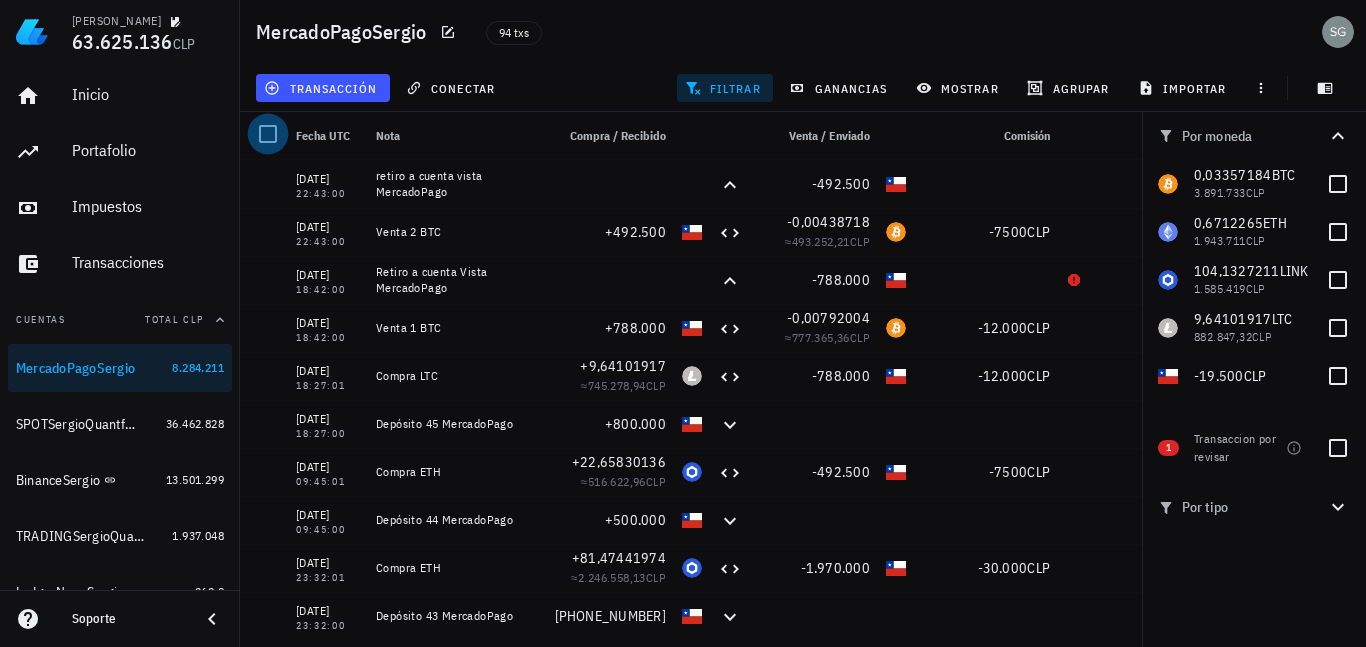 click at bounding box center (268, 134) 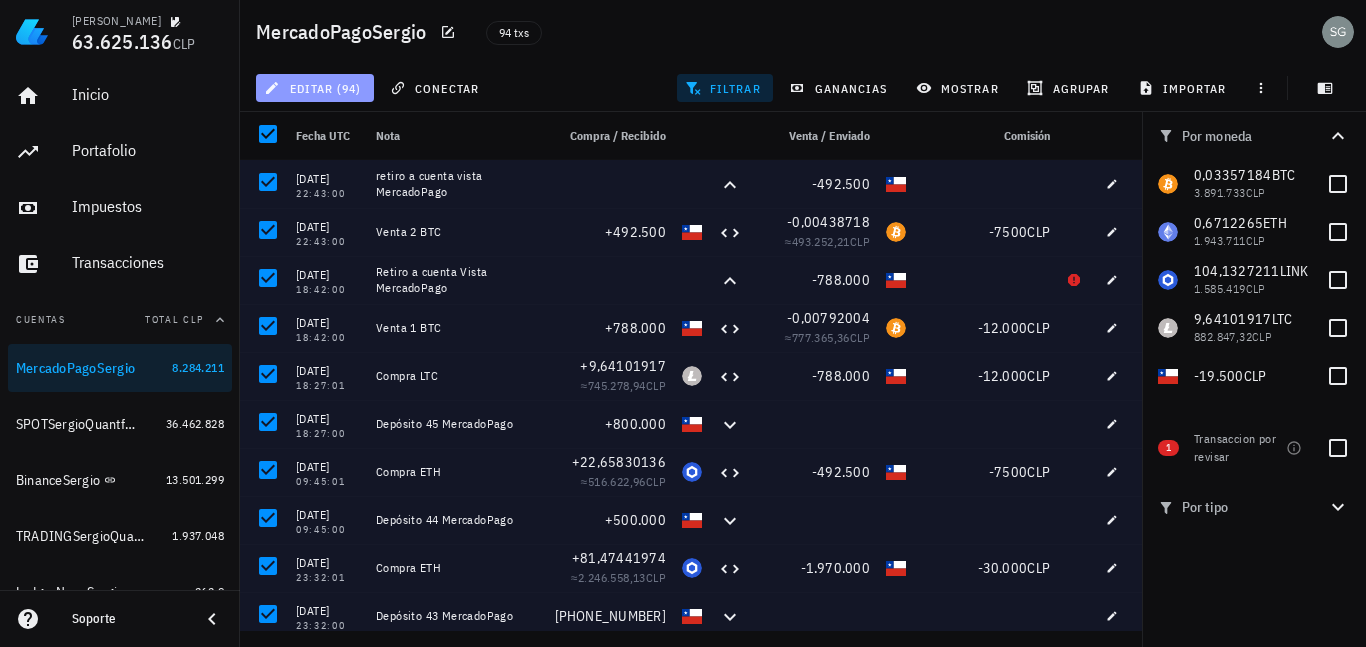 click on "editar (94)" at bounding box center [314, 88] 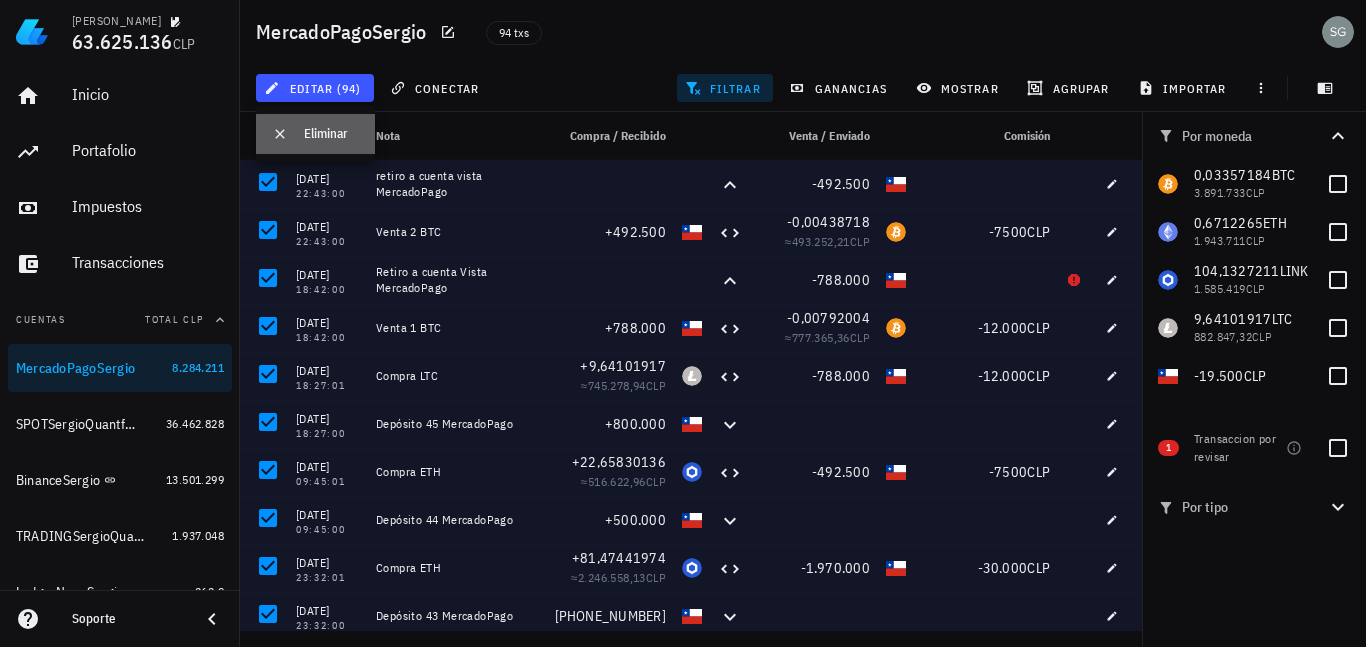 click at bounding box center (284, 134) 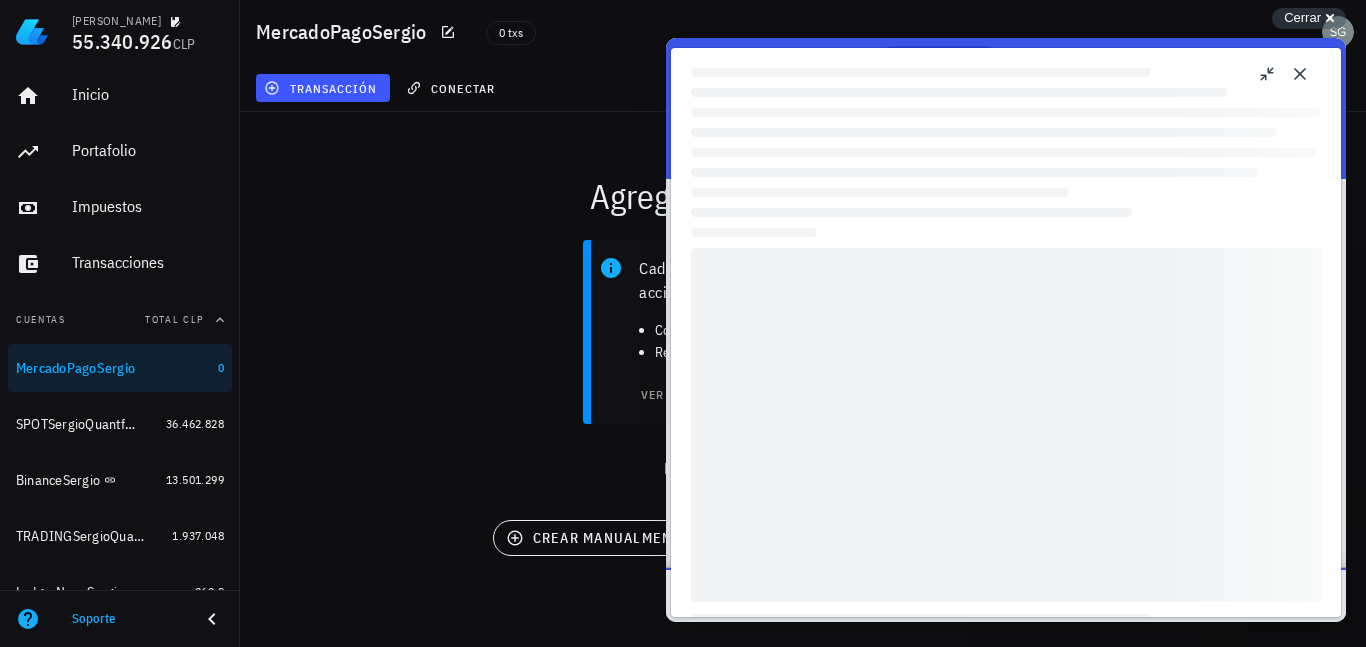 scroll, scrollTop: 0, scrollLeft: 0, axis: both 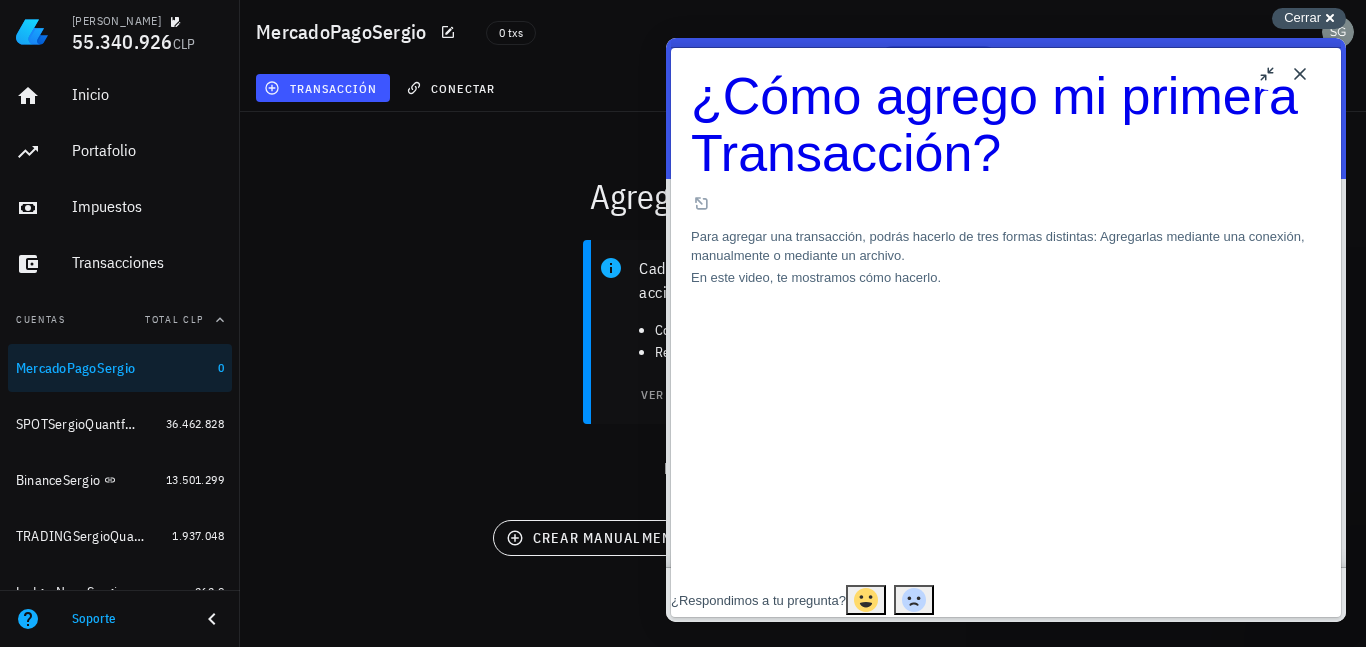 click on "Cerrar" at bounding box center (1302, 17) 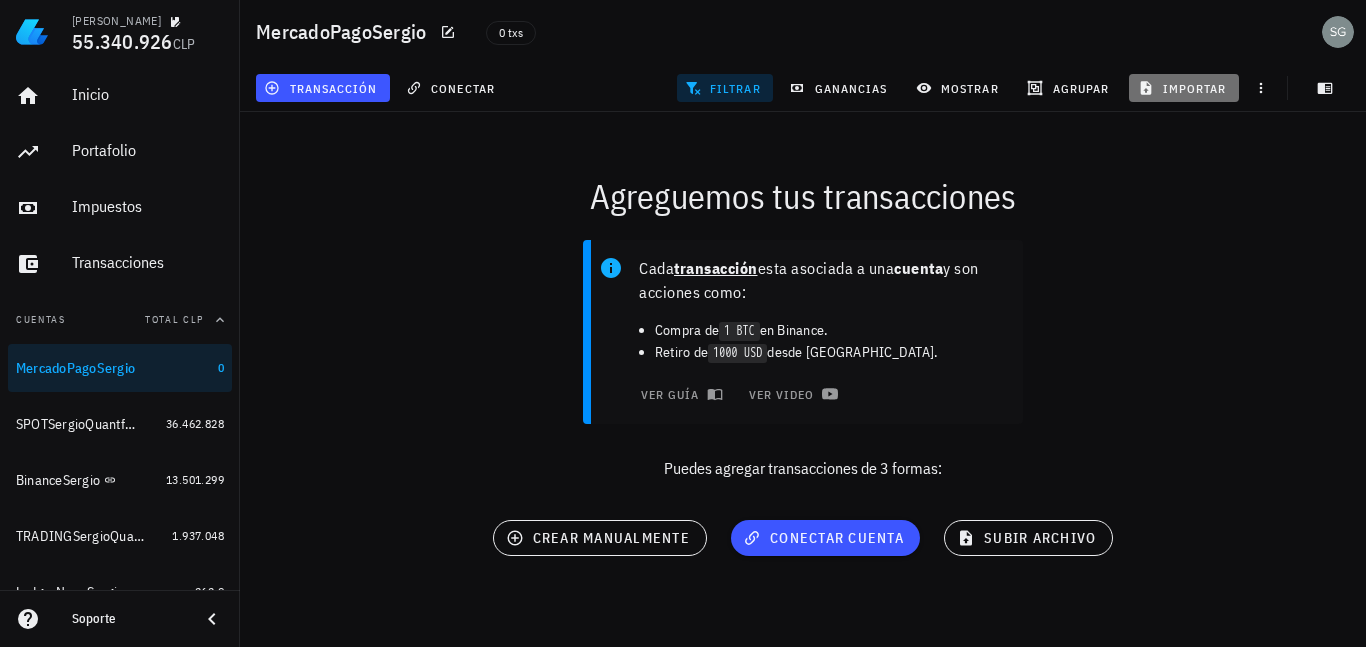 click on "importar" at bounding box center [1184, 88] 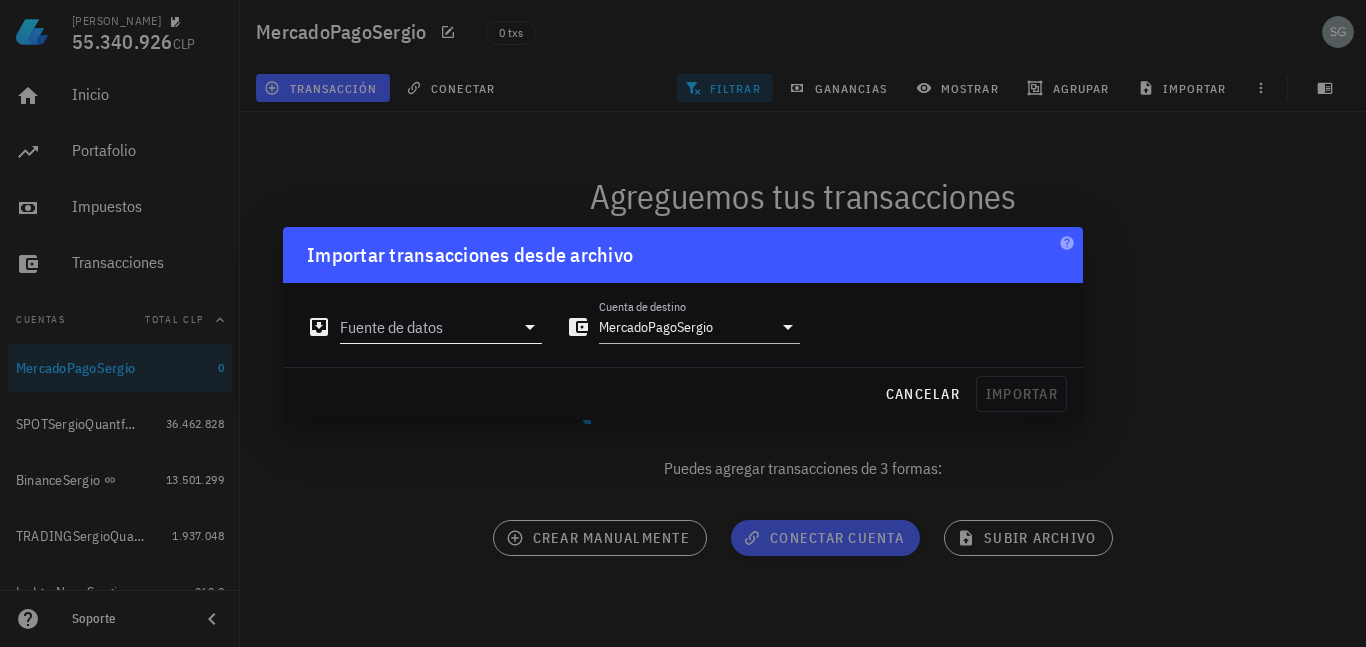 click on "Fuente de datos" at bounding box center [427, 327] 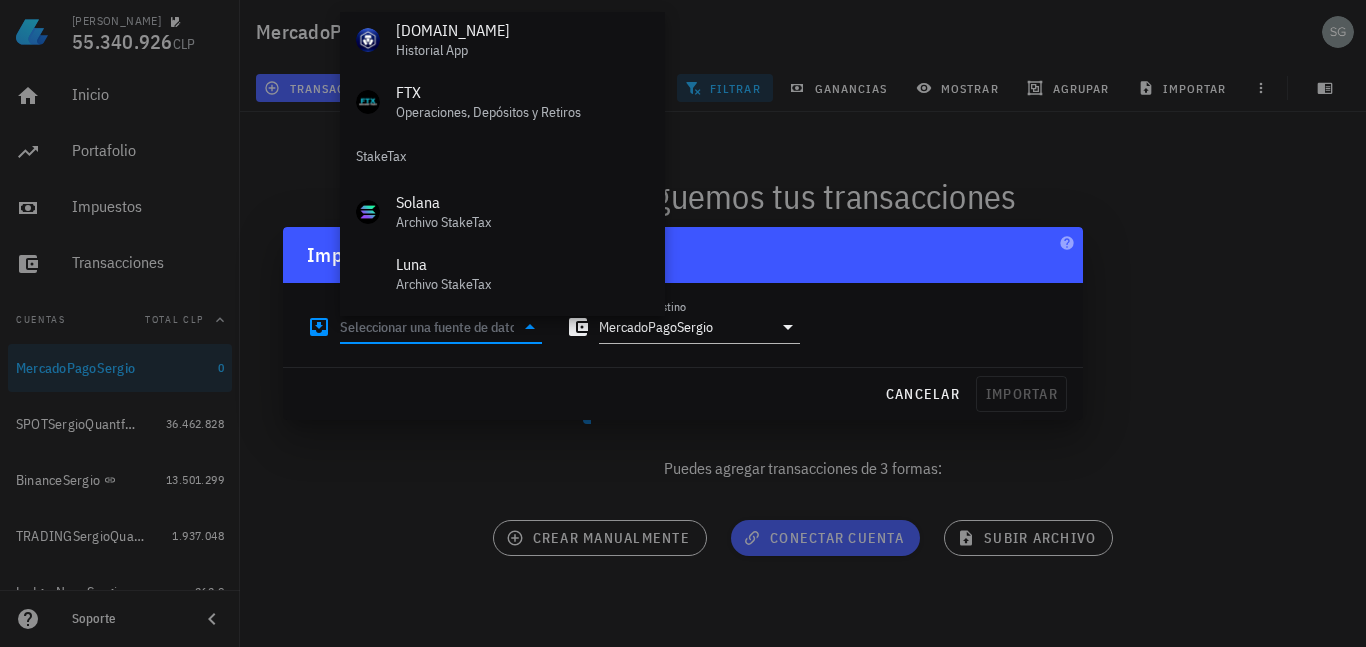 scroll, scrollTop: 834, scrollLeft: 0, axis: vertical 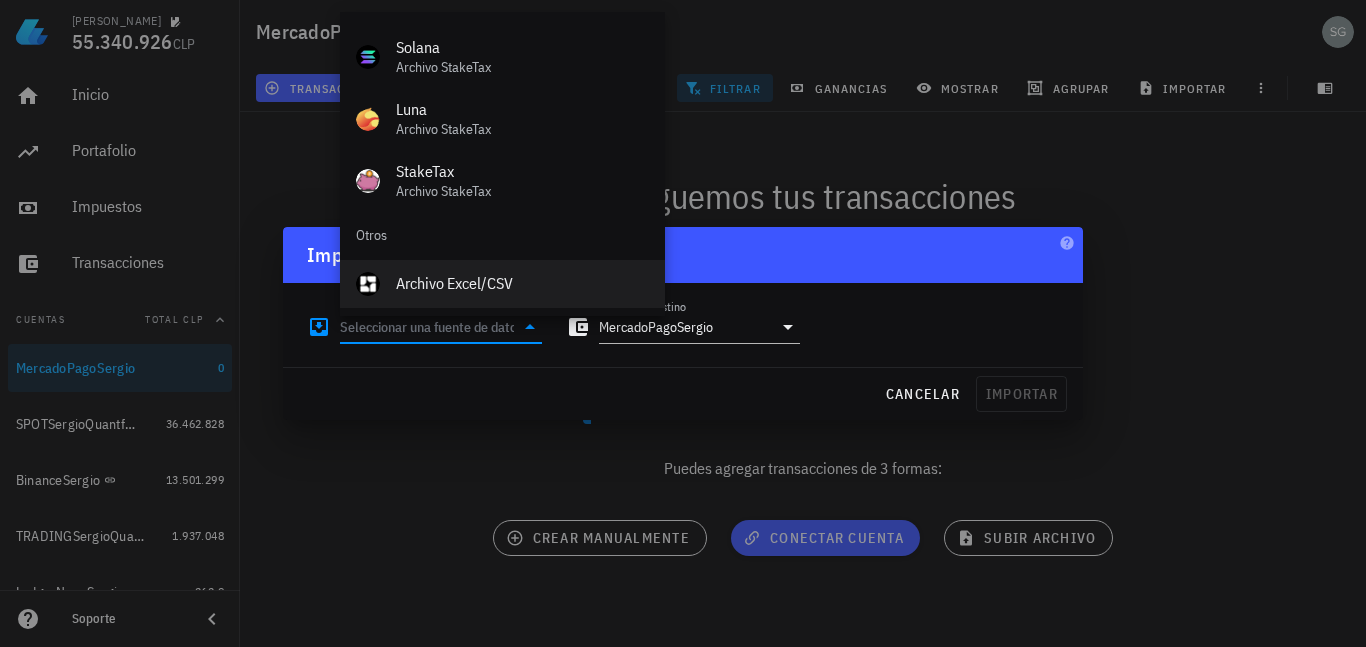 click on "Archivo Excel/CSV" at bounding box center (522, 283) 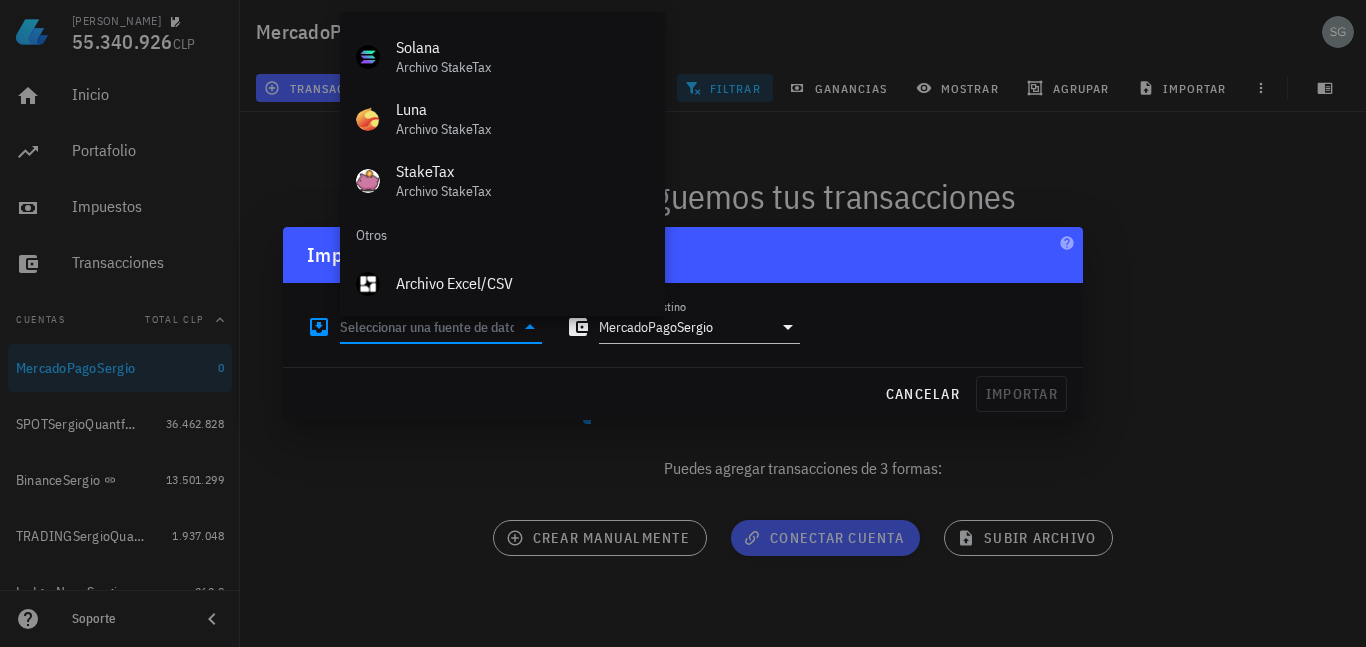 type on "Archivo Excel/CSV" 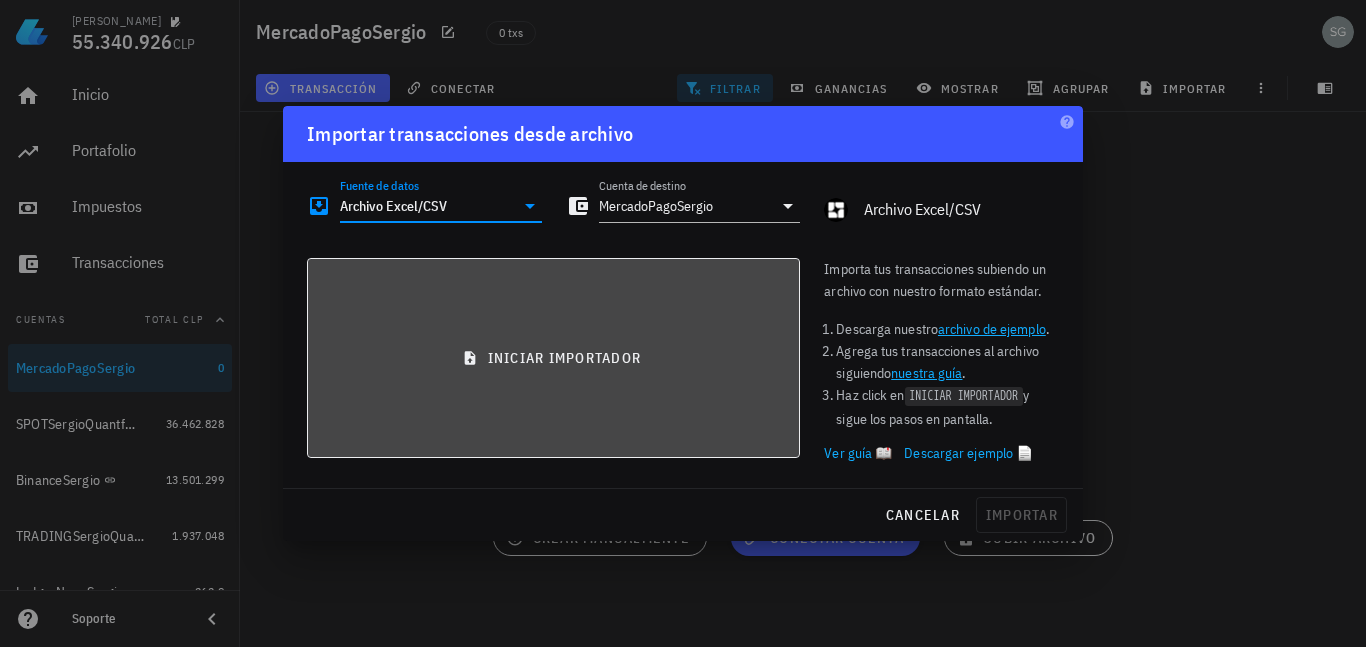 click on "iniciar importador" at bounding box center (553, 358) 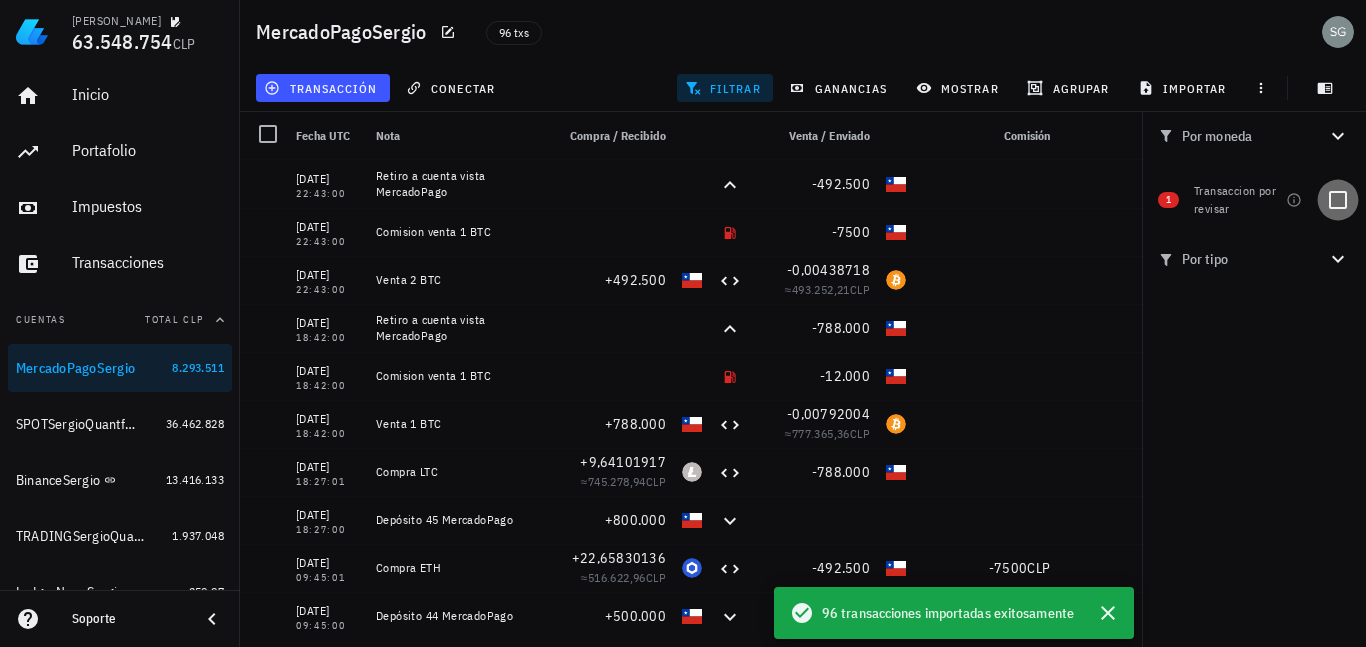 click at bounding box center (1338, 200) 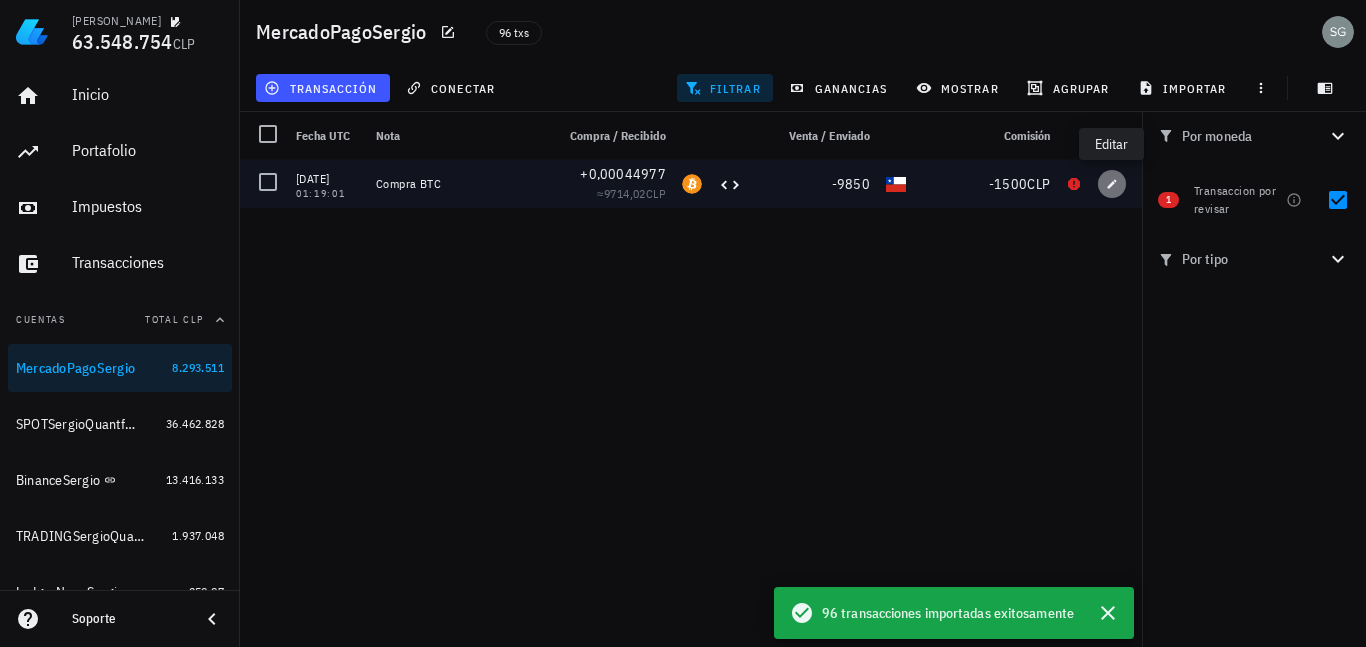 click 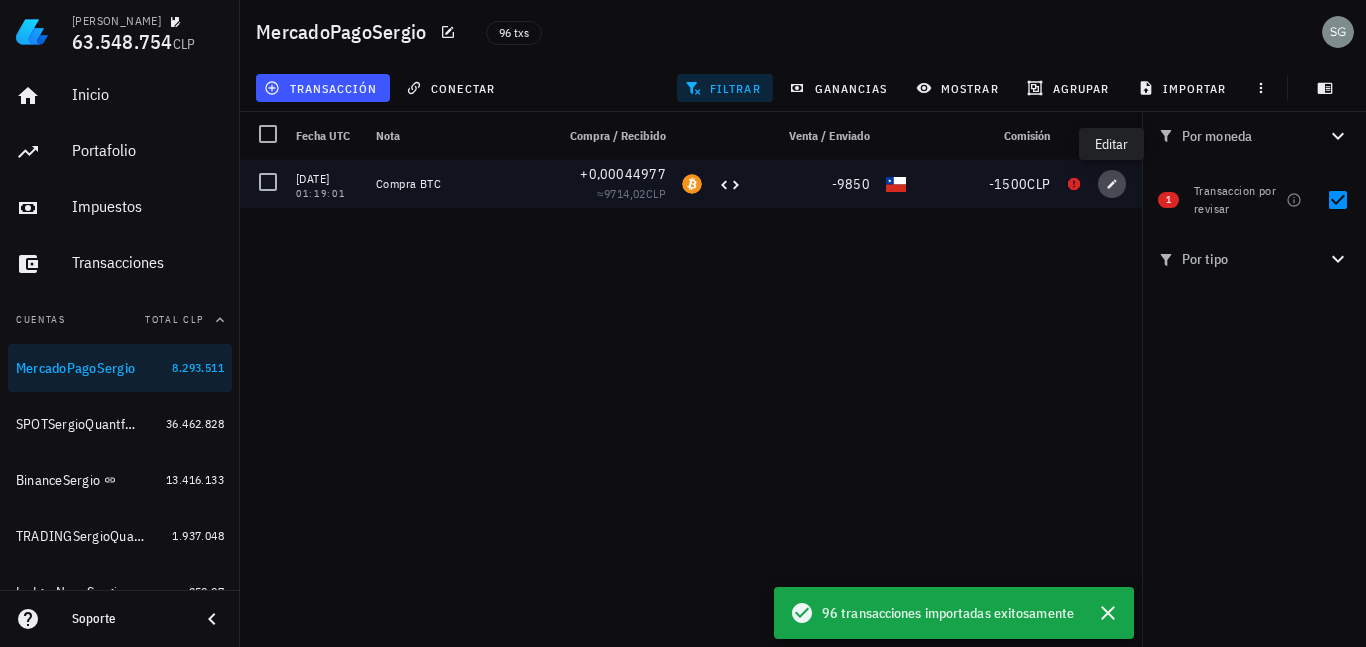 type on "[DATE]" 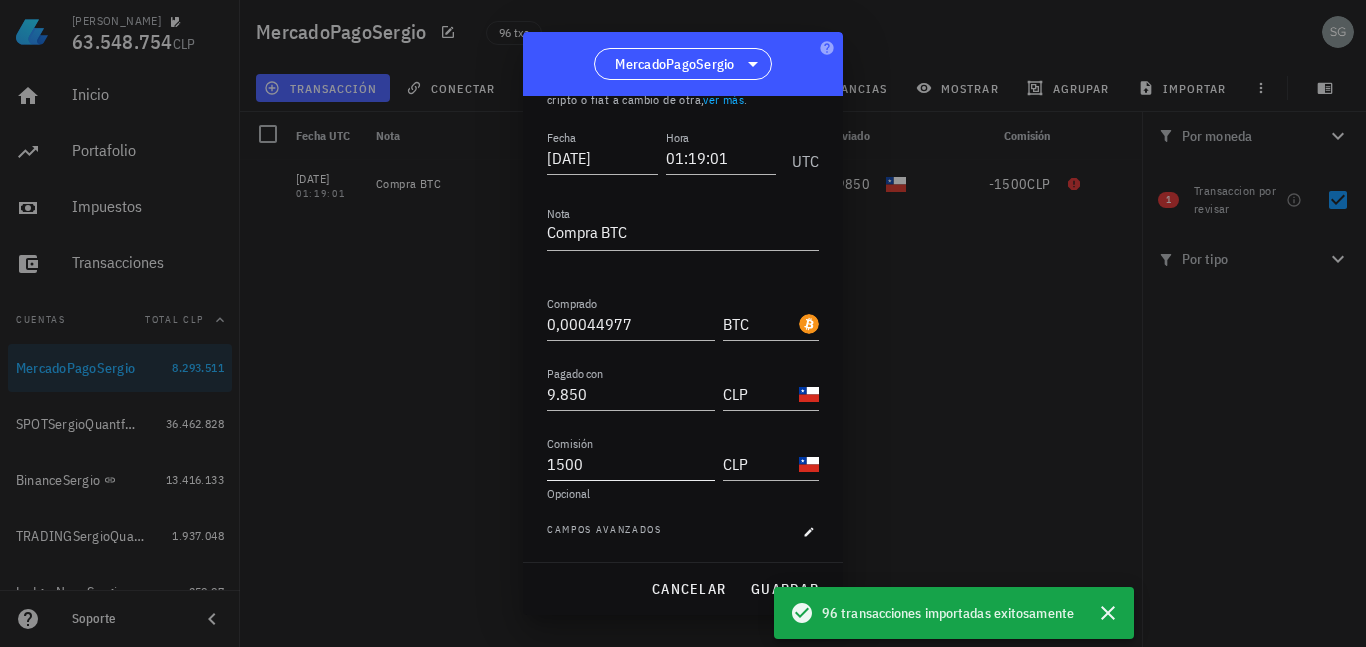 click on "1500" at bounding box center (631, 464) 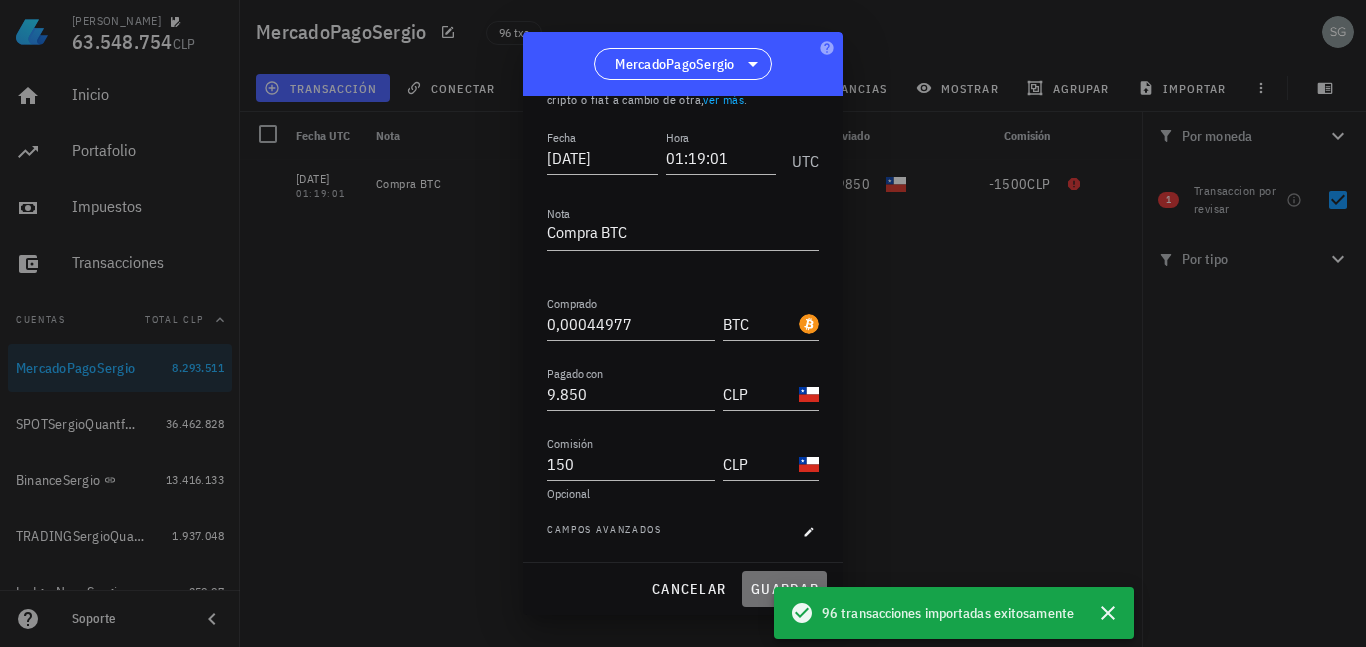 click on "guardar" at bounding box center [784, 589] 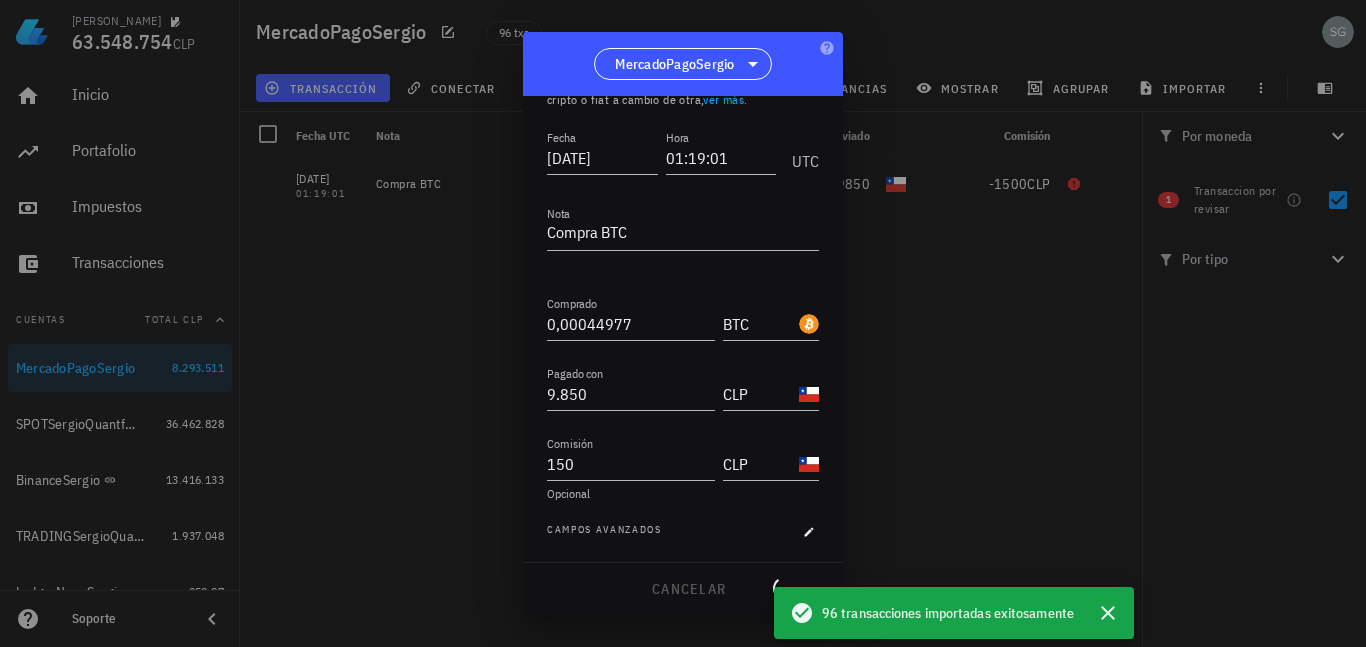 type on "1.500" 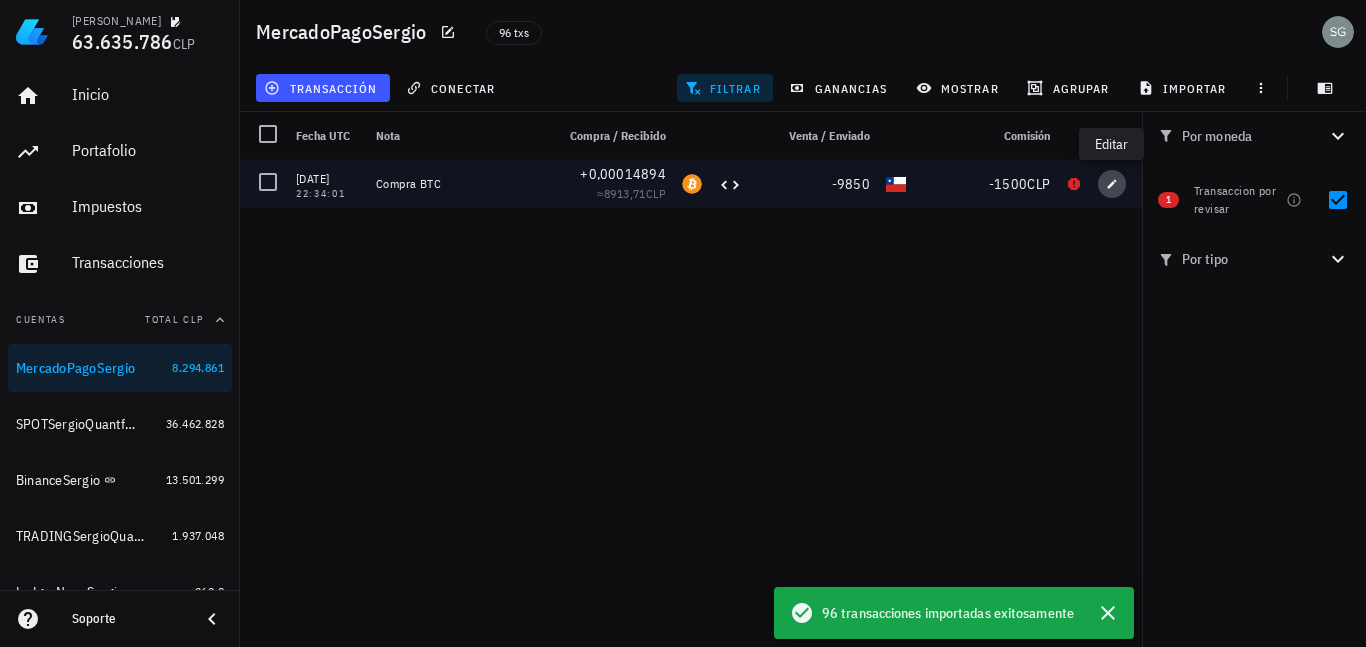 click 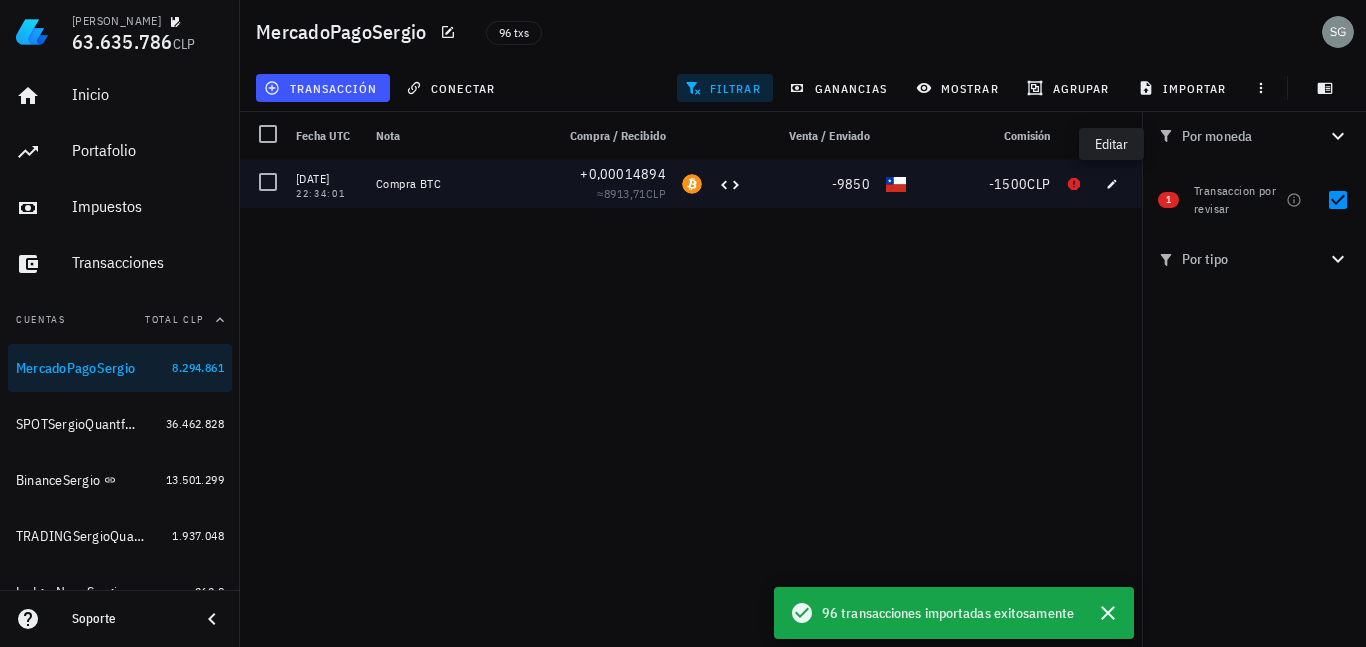 type on "[DATE]" 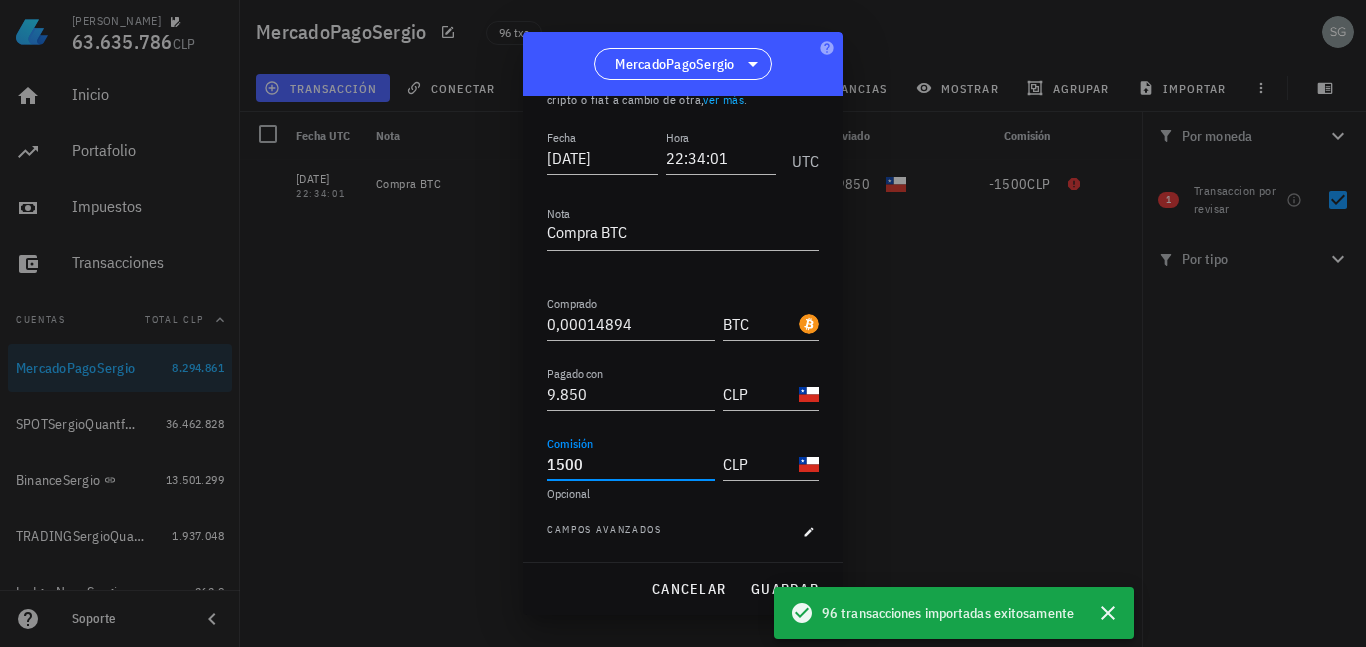click on "1500" at bounding box center [631, 464] 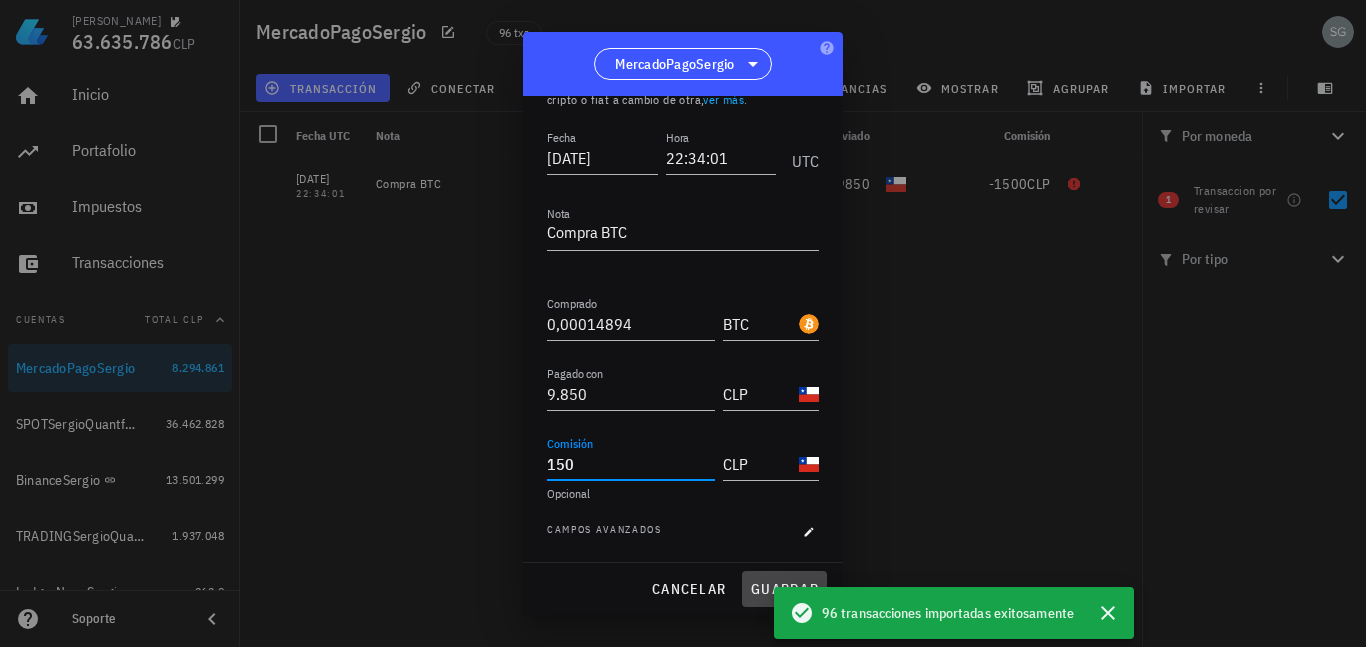 click on "guardar" at bounding box center (784, 589) 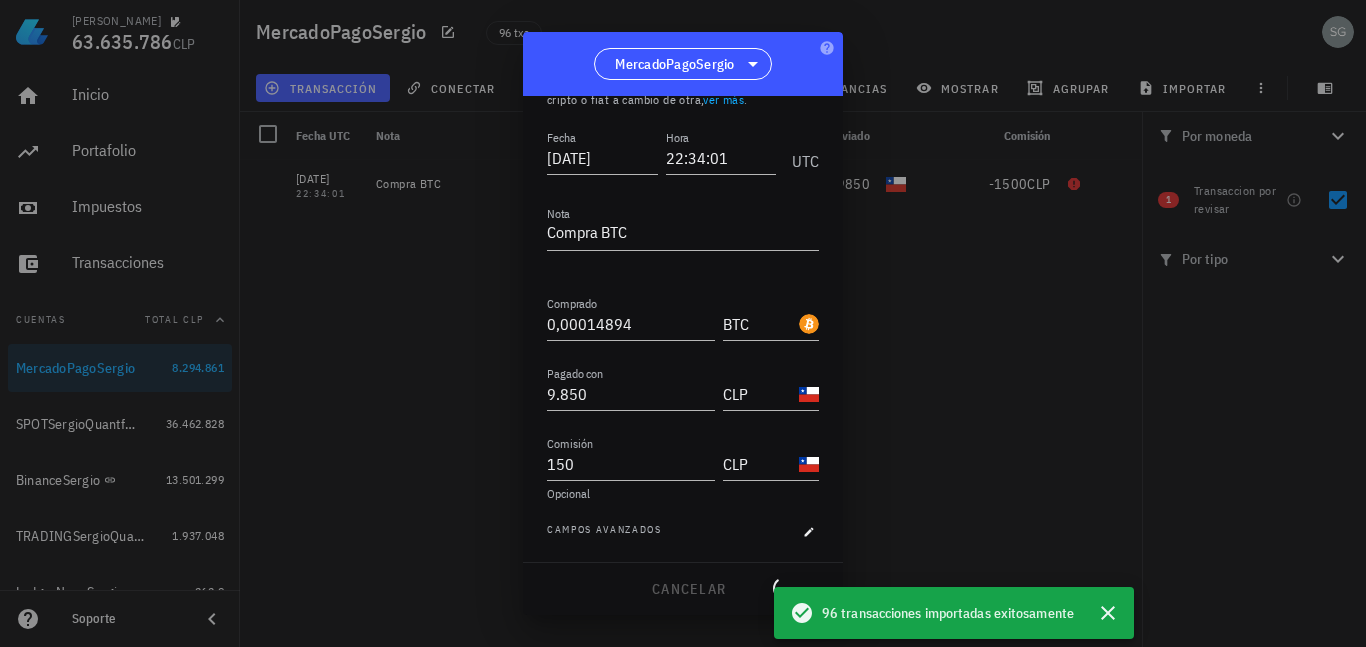 type on "1.500" 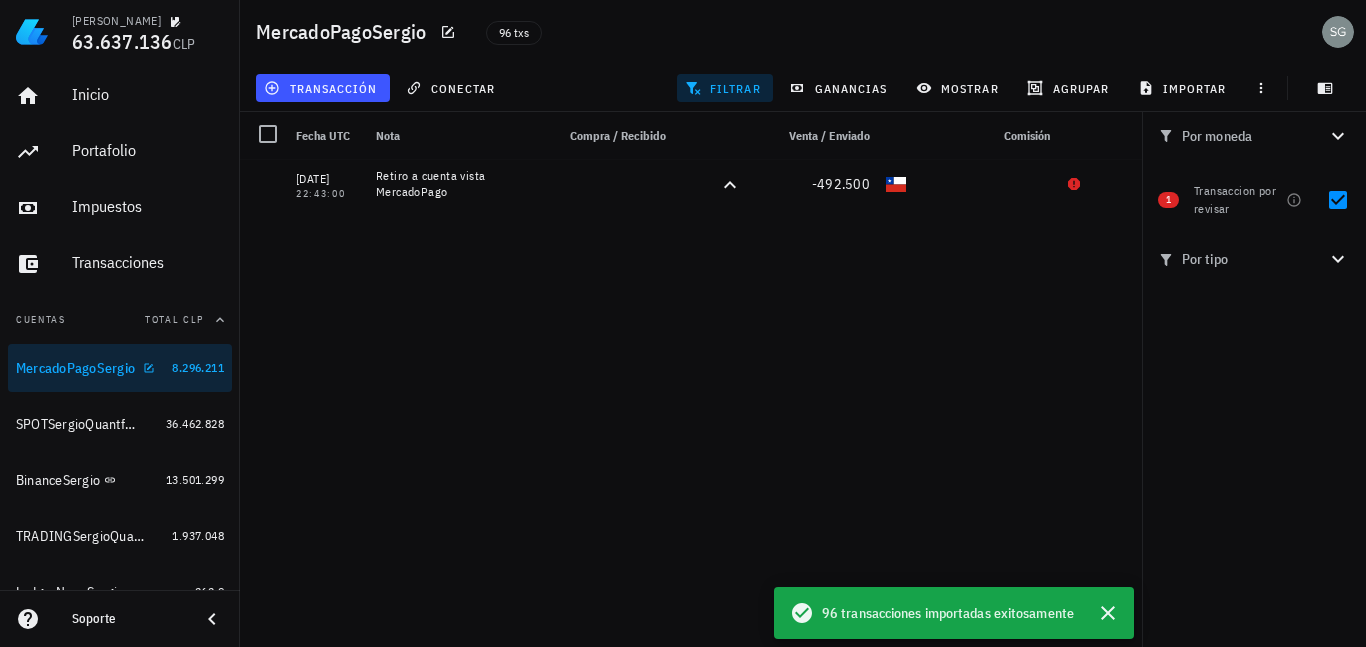 click on "MercadoPagoSergio" at bounding box center (75, 368) 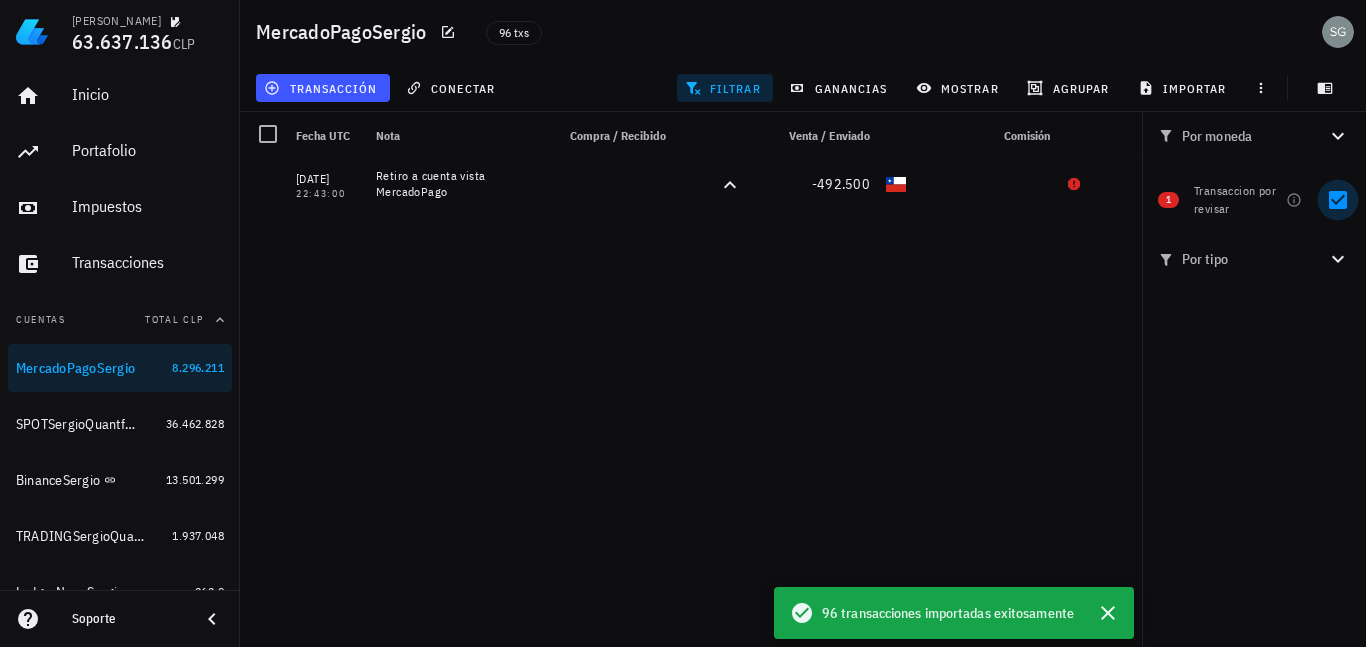 click at bounding box center [1338, 200] 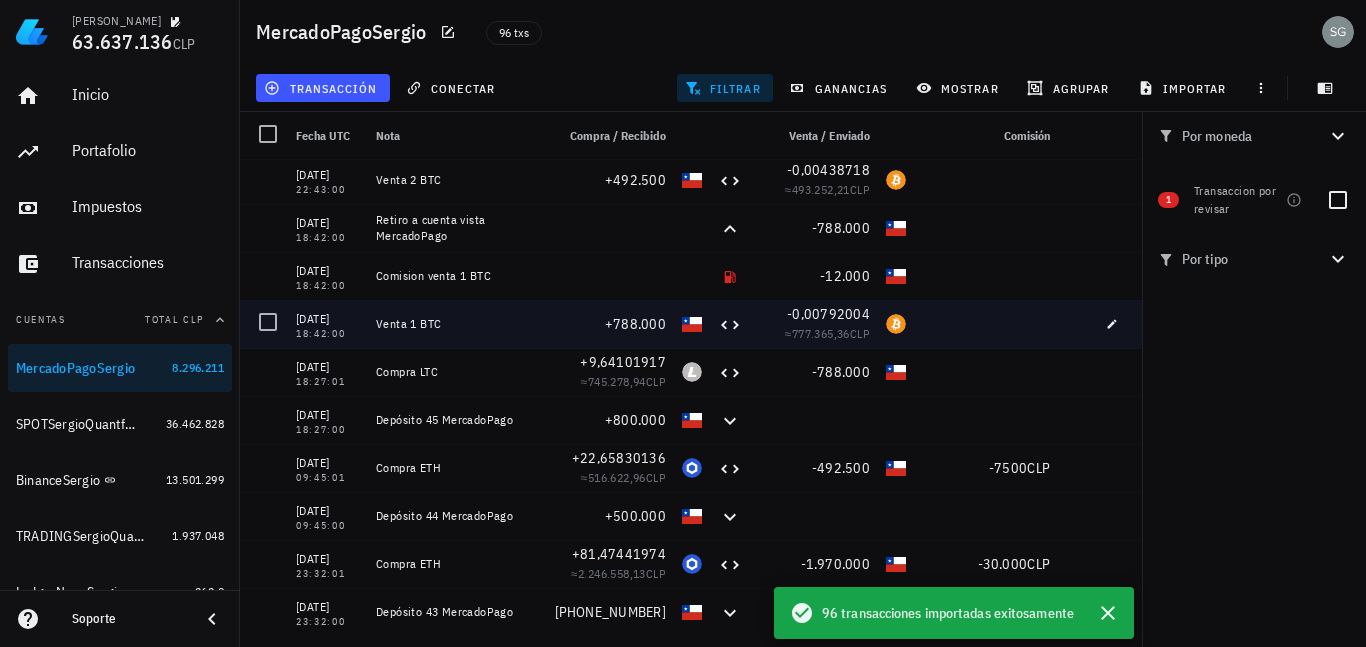 scroll, scrollTop: 0, scrollLeft: 0, axis: both 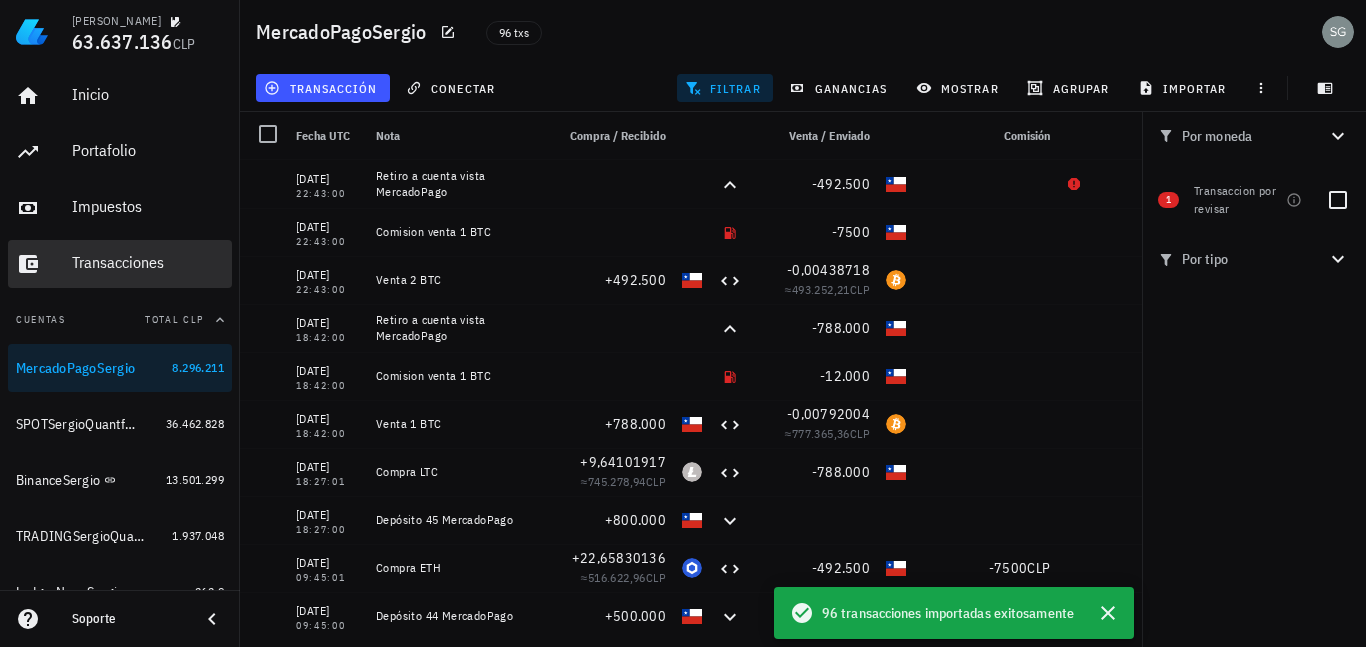 click on "Transacciones" at bounding box center (148, 262) 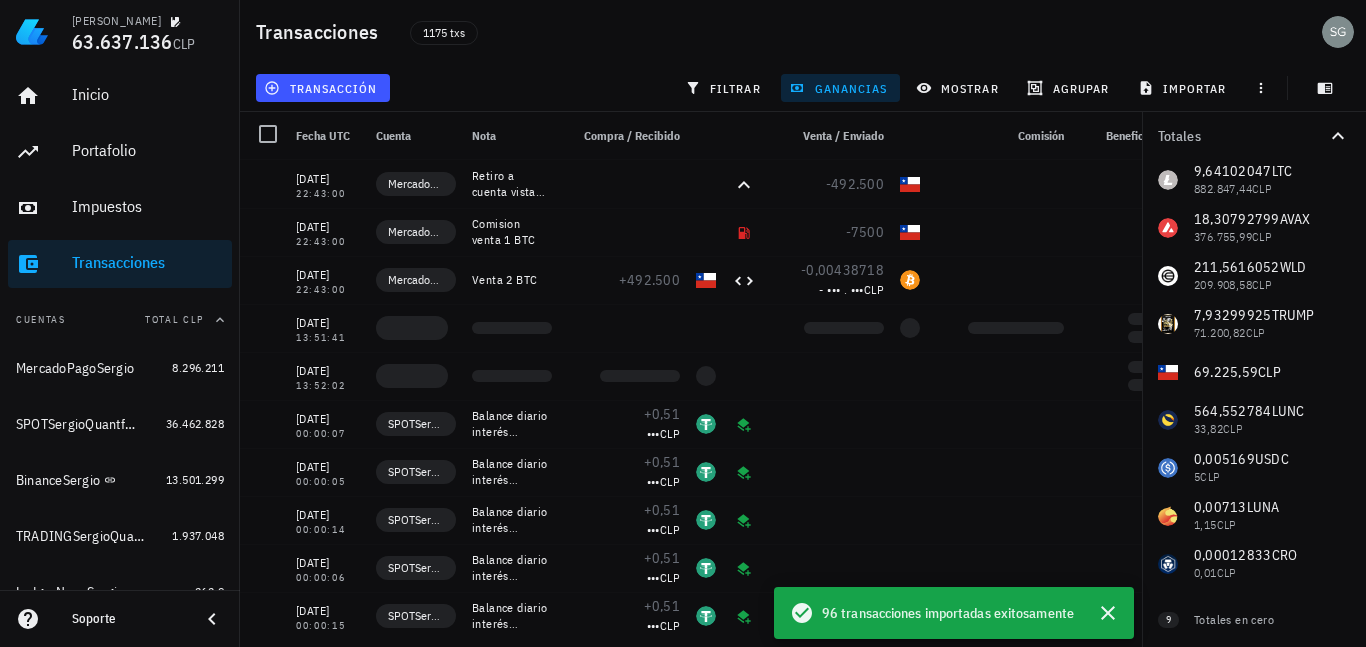 scroll, scrollTop: 441, scrollLeft: 0, axis: vertical 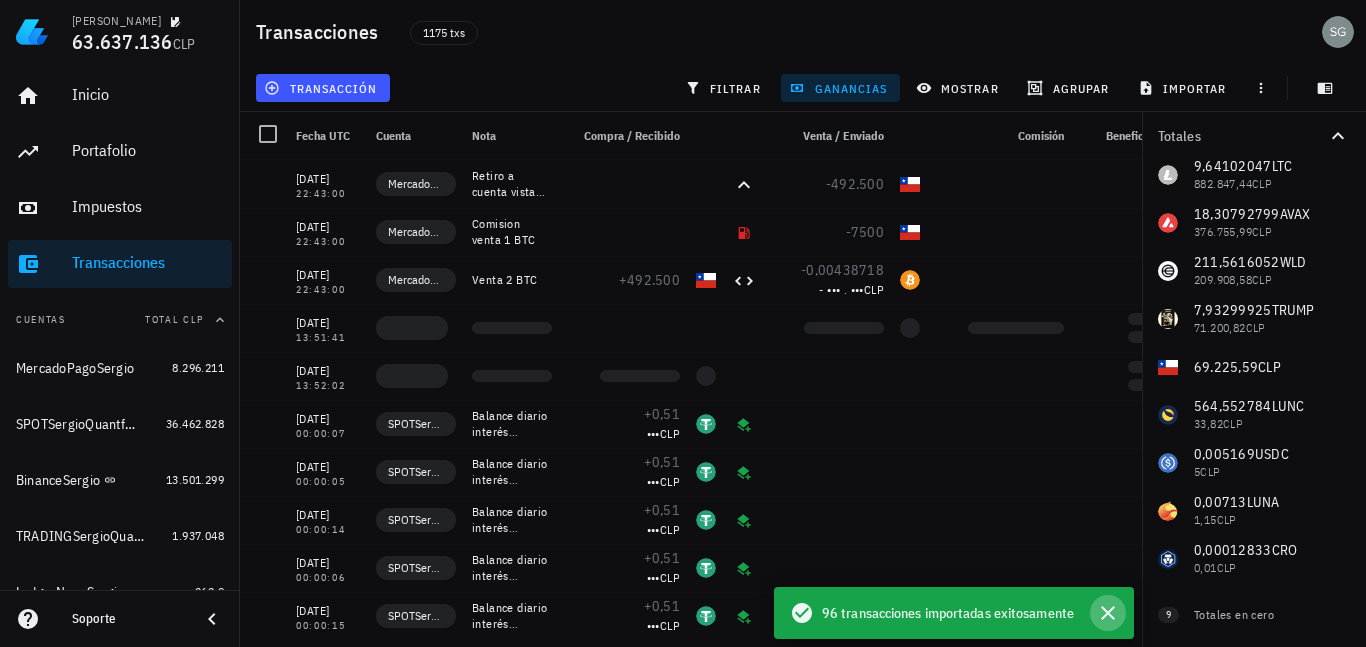 click 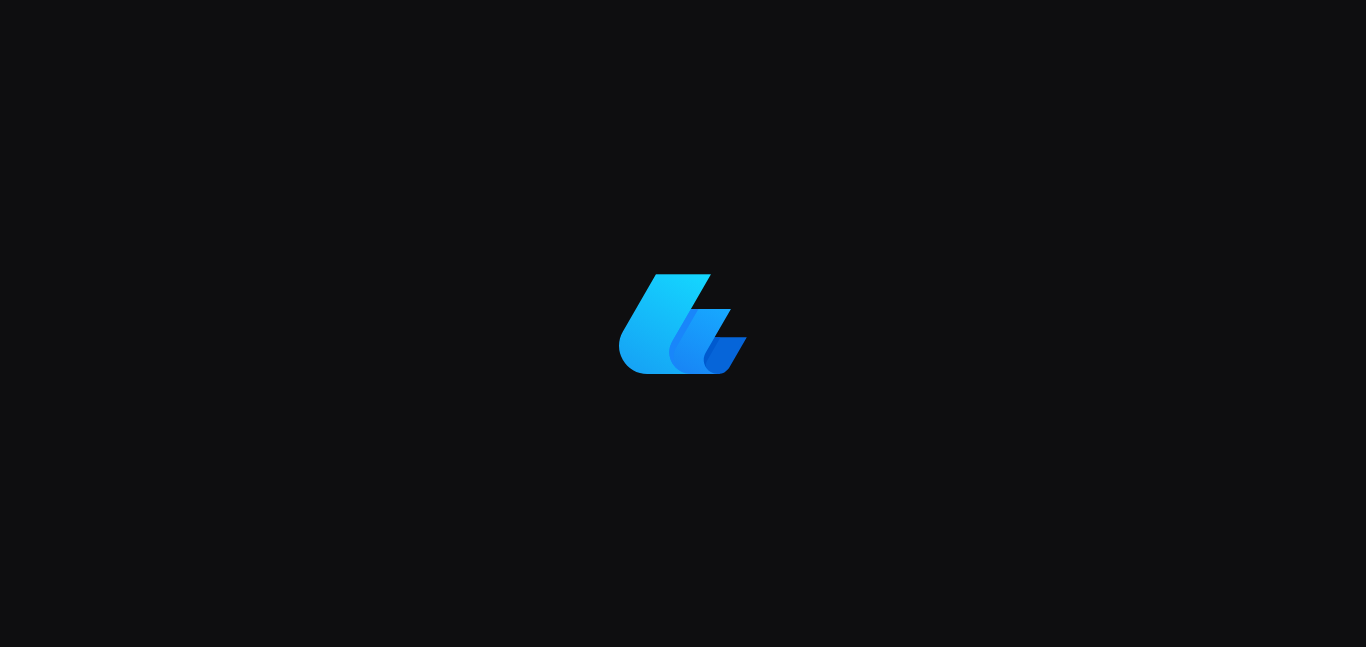 scroll, scrollTop: 0, scrollLeft: 0, axis: both 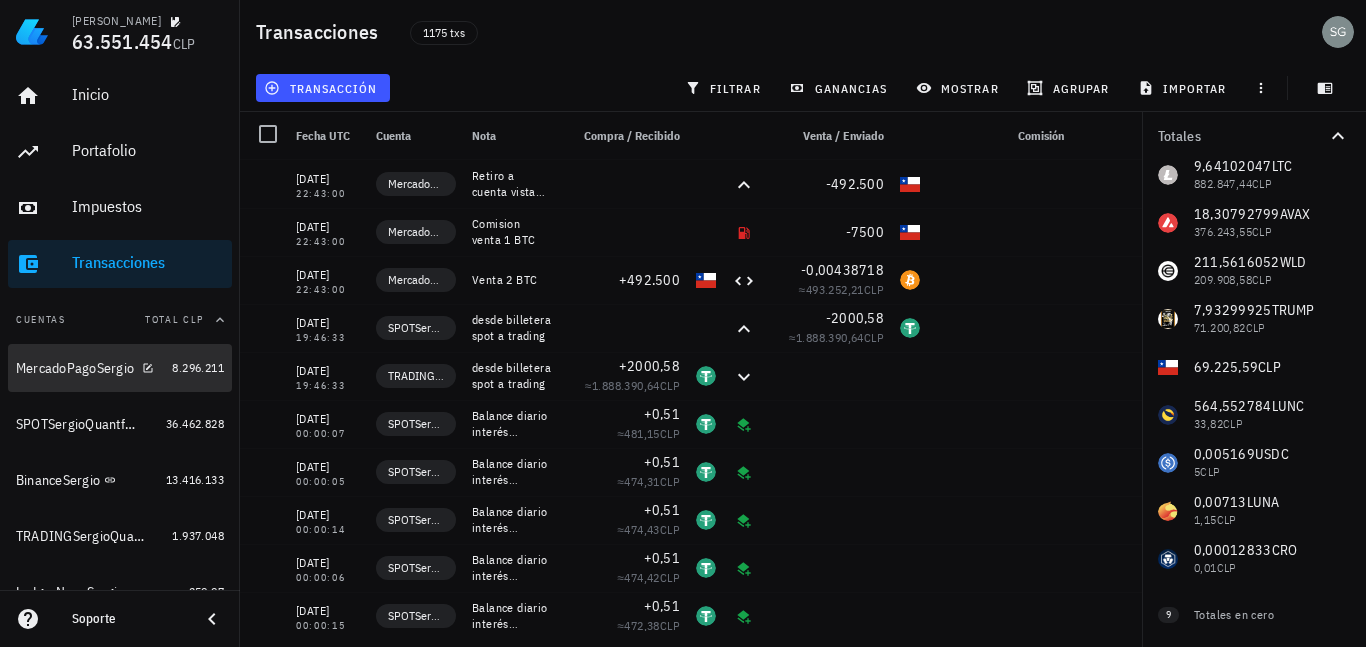 click on "MercadoPagoSergio" at bounding box center [75, 368] 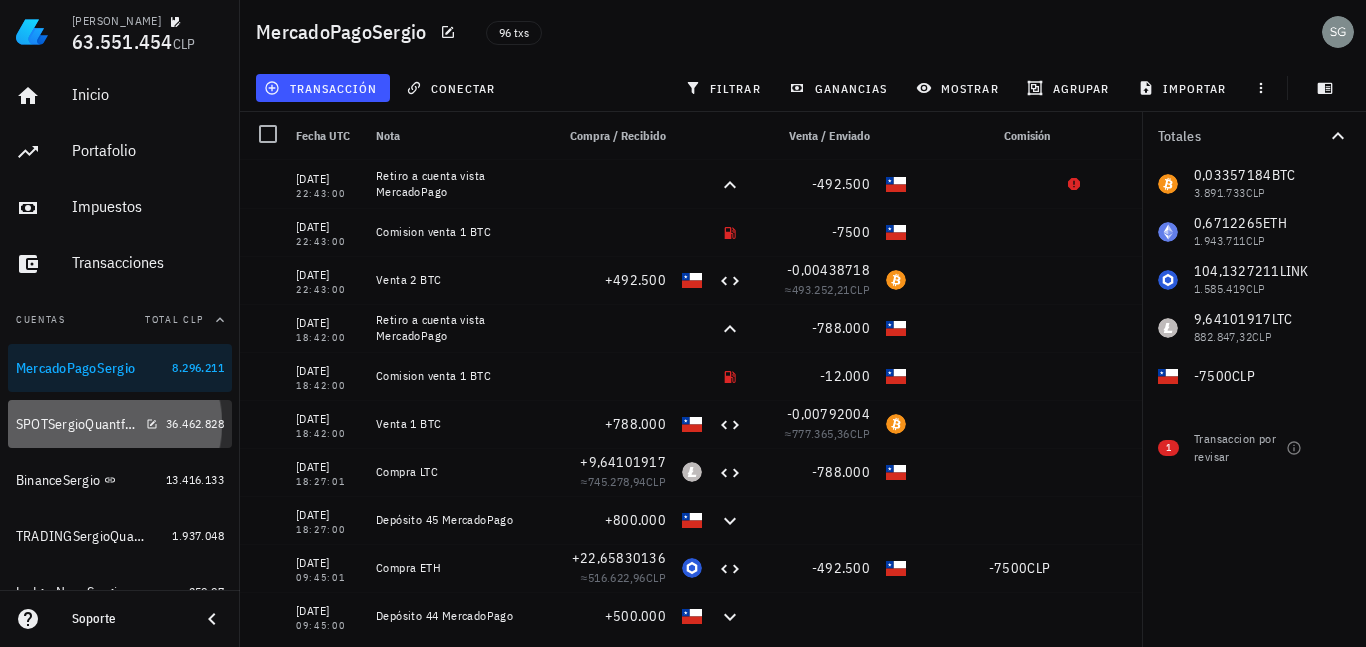 click on "SPOTSergioQuantfury" at bounding box center (77, 424) 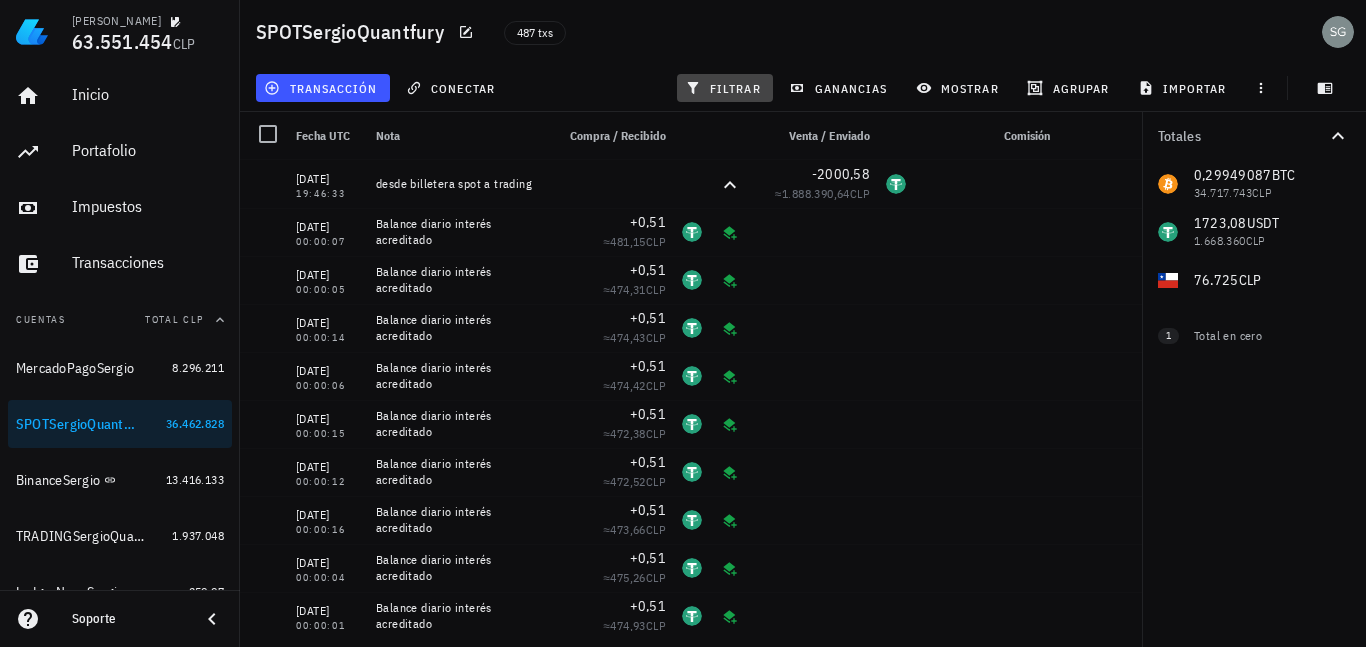 click on "filtrar" at bounding box center (725, 88) 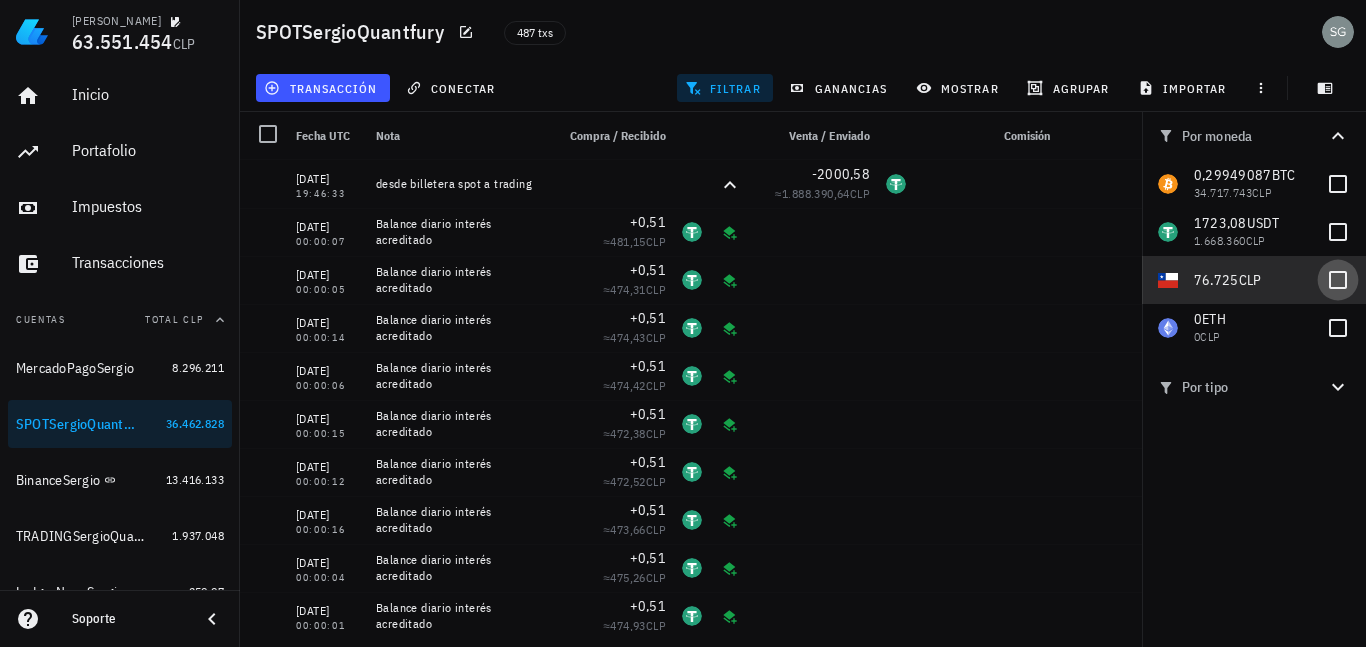click at bounding box center (1338, 280) 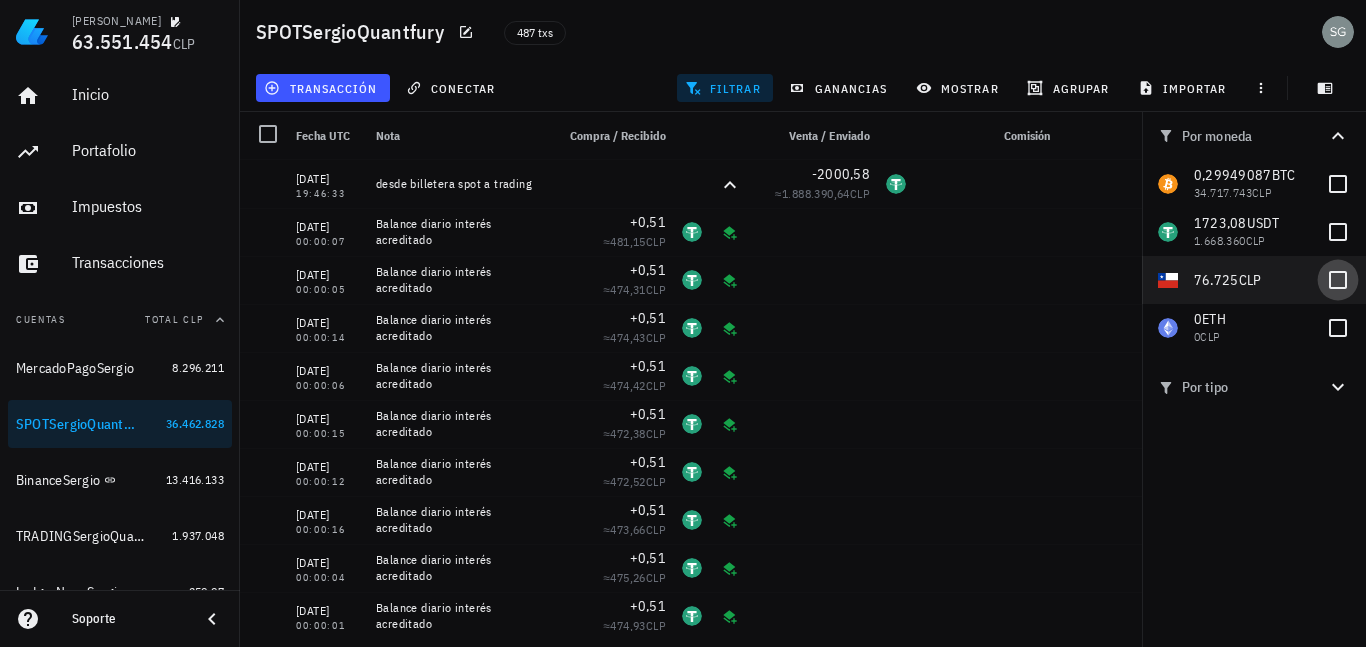 checkbox on "true" 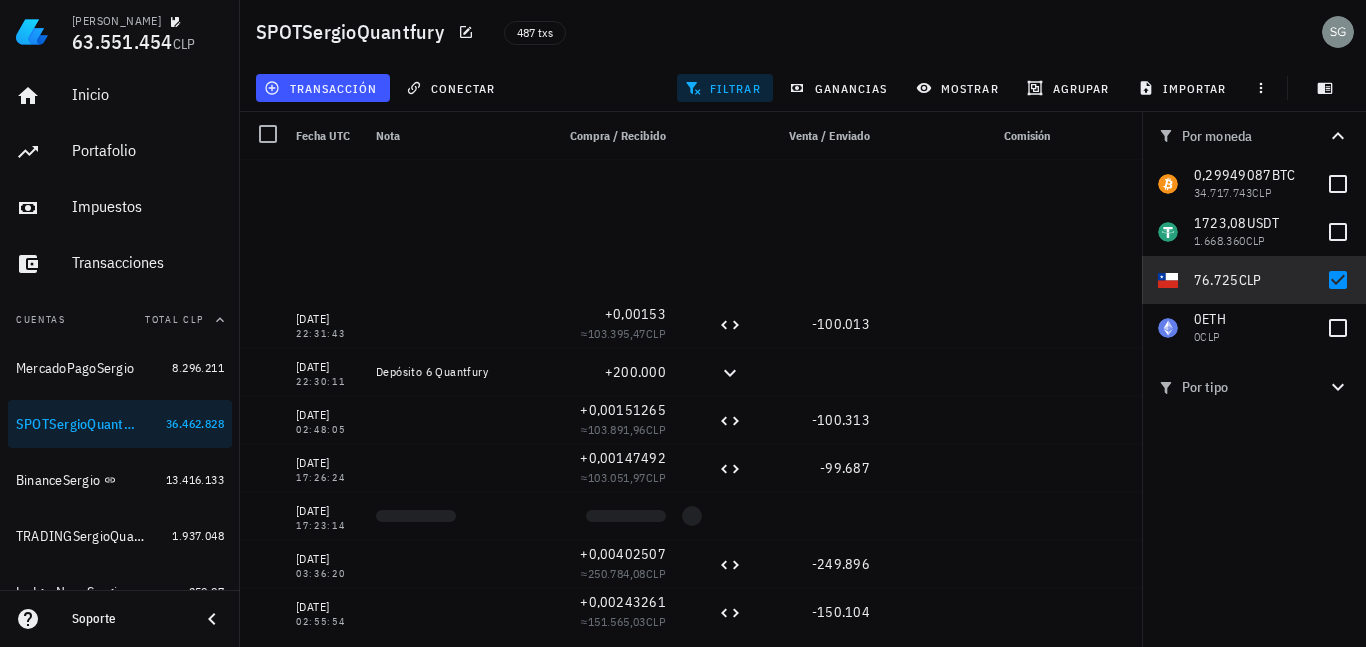 scroll, scrollTop: 1689, scrollLeft: 0, axis: vertical 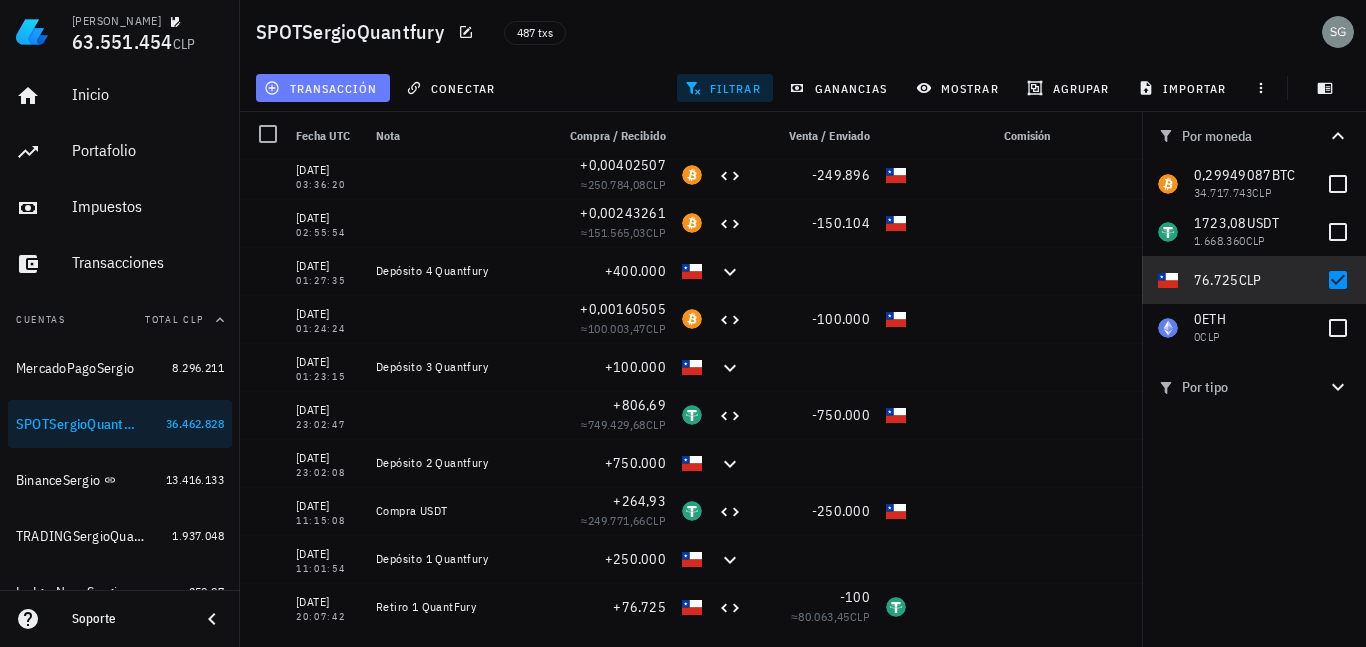 click on "transacción" at bounding box center (322, 88) 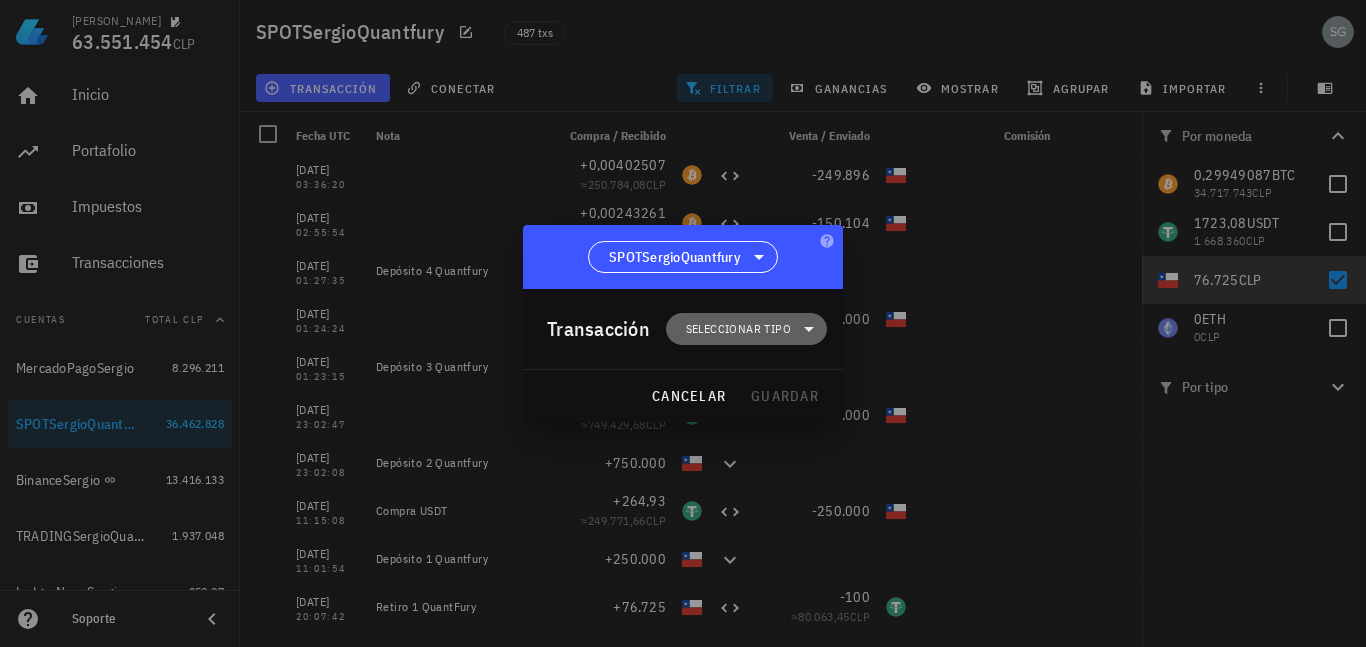 click on "Seleccionar tipo" at bounding box center (738, 329) 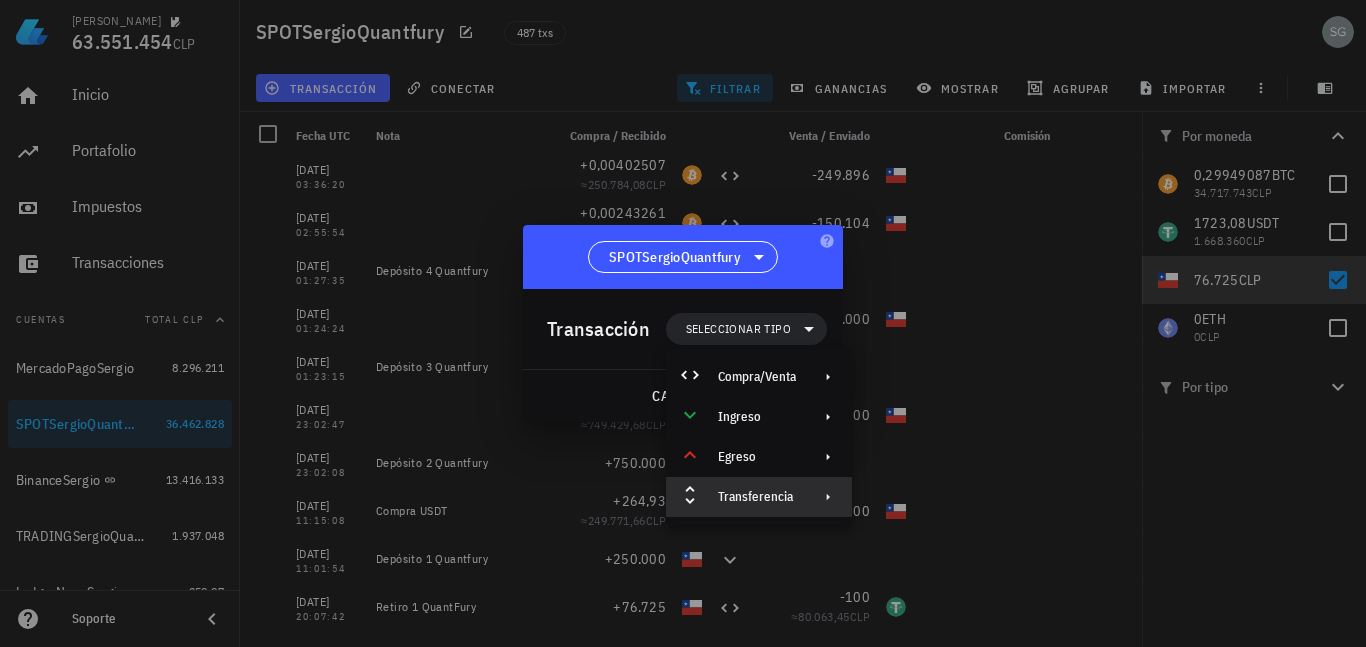 click on "Transferencia" at bounding box center [759, 497] 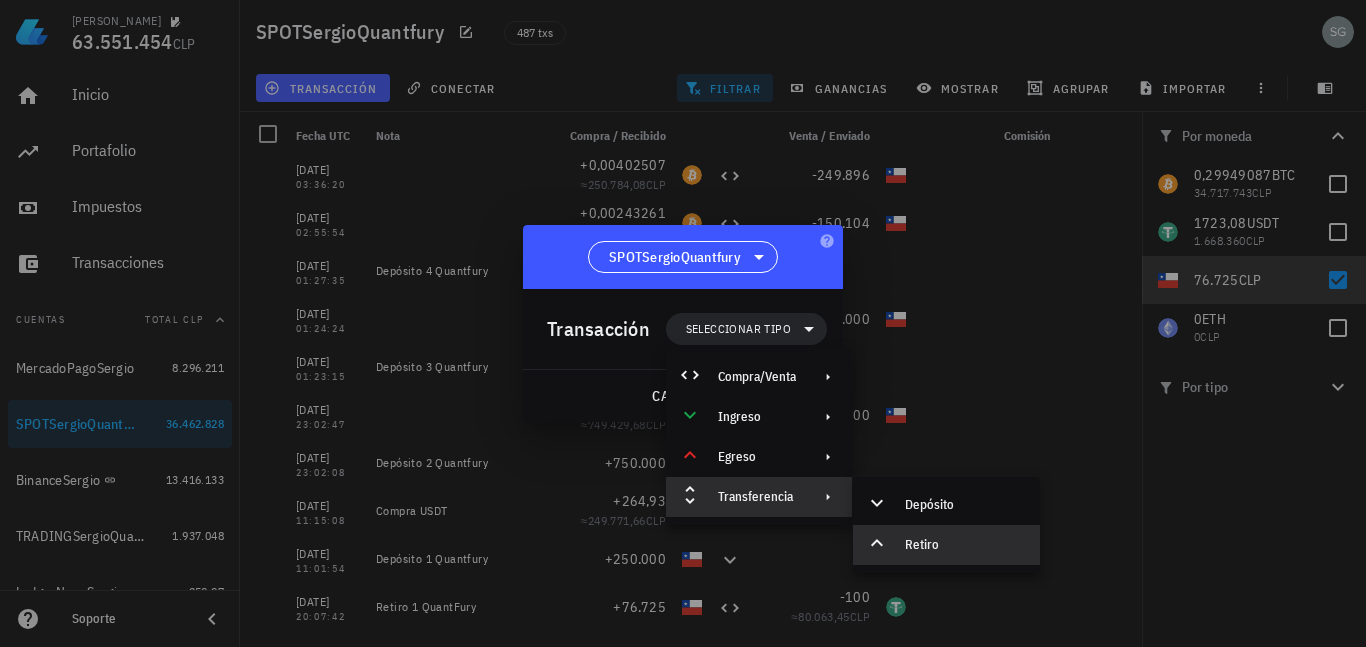 click on "Retiro" at bounding box center (964, 545) 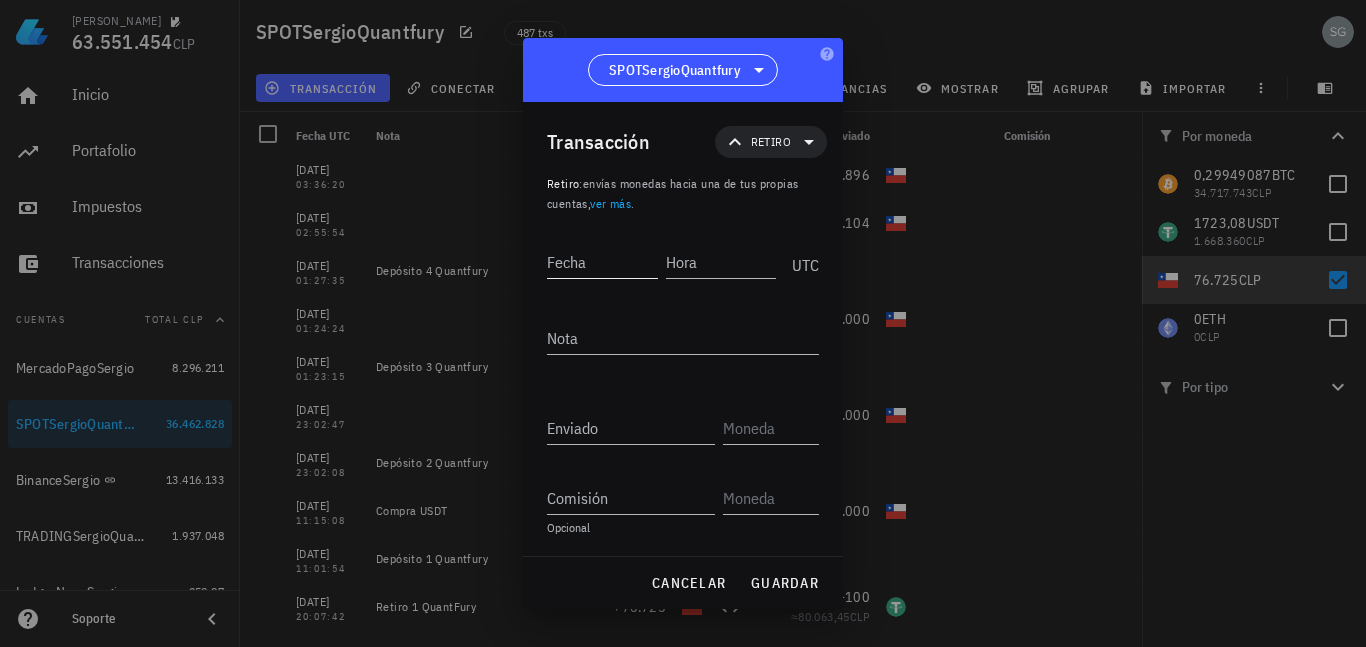 click on "Fecha" at bounding box center (602, 262) 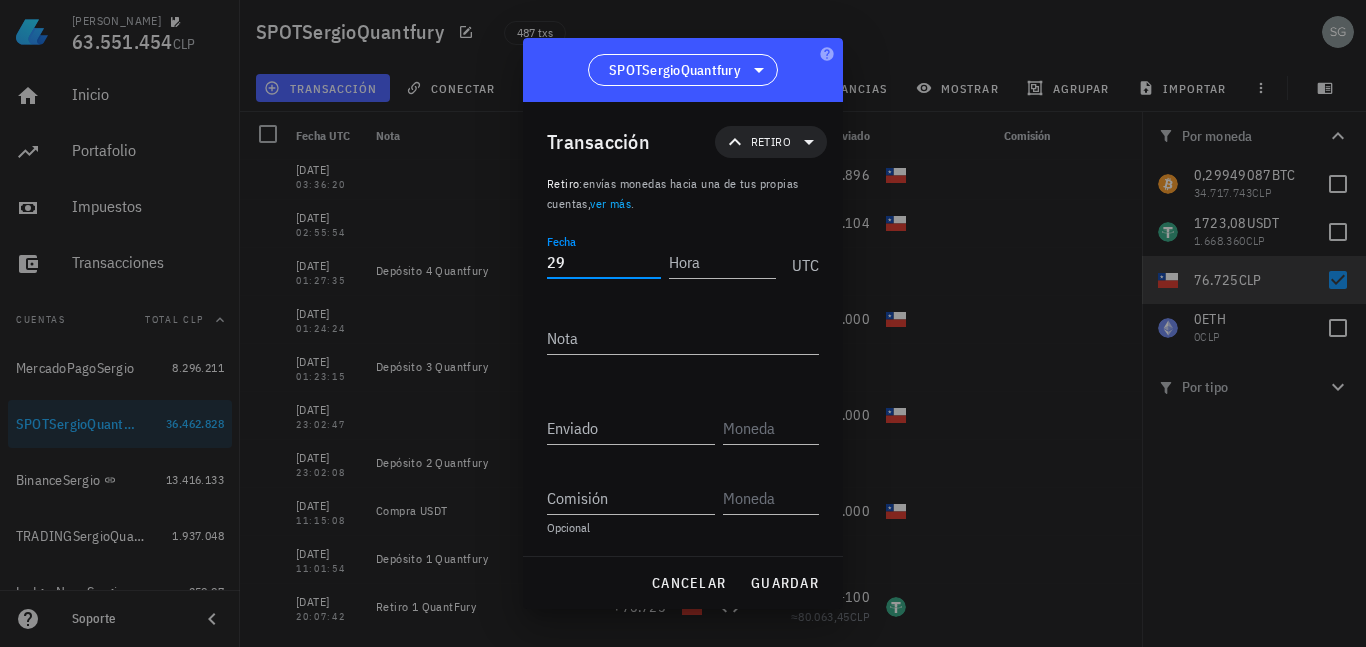 type on "2" 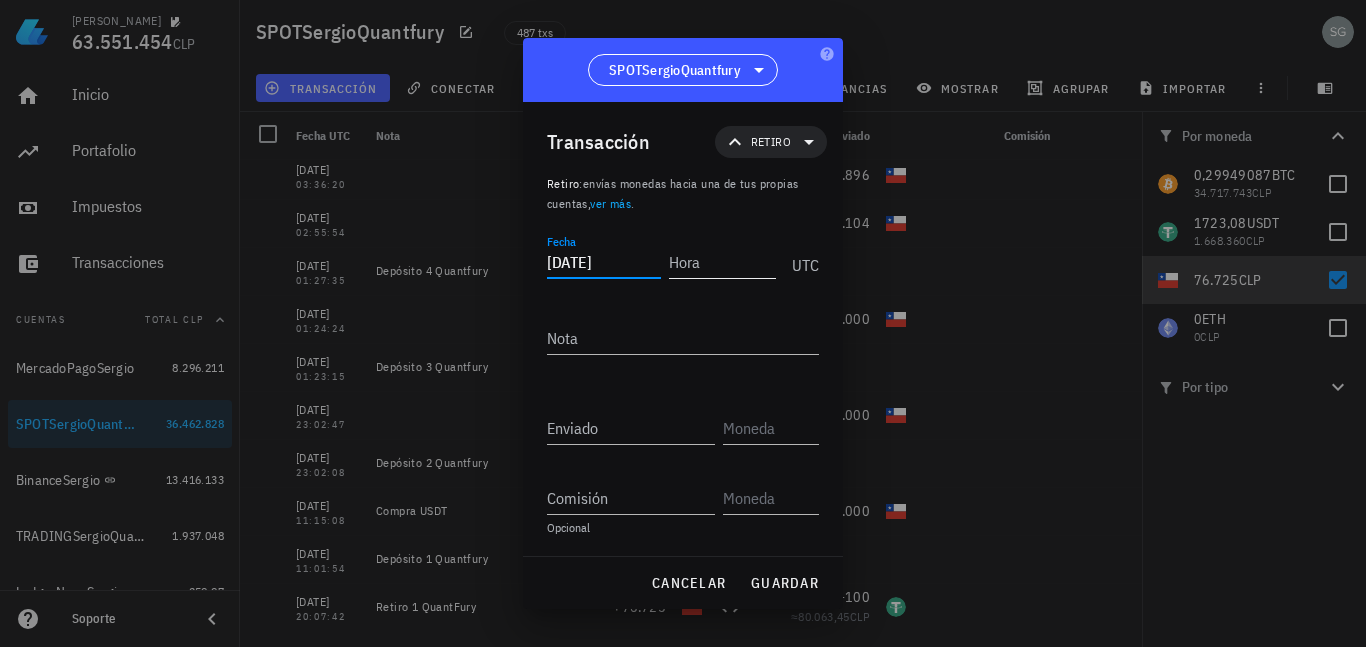 type on "[DATE]" 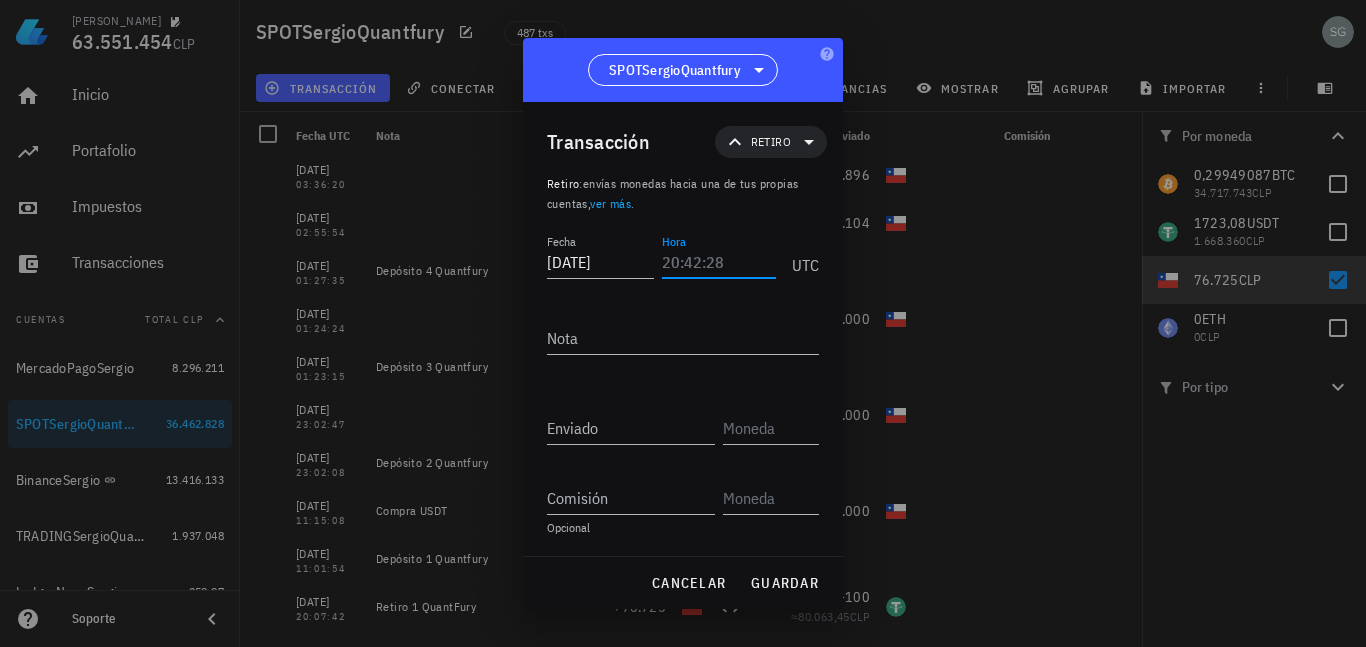click on "Hora" at bounding box center (719, 262) 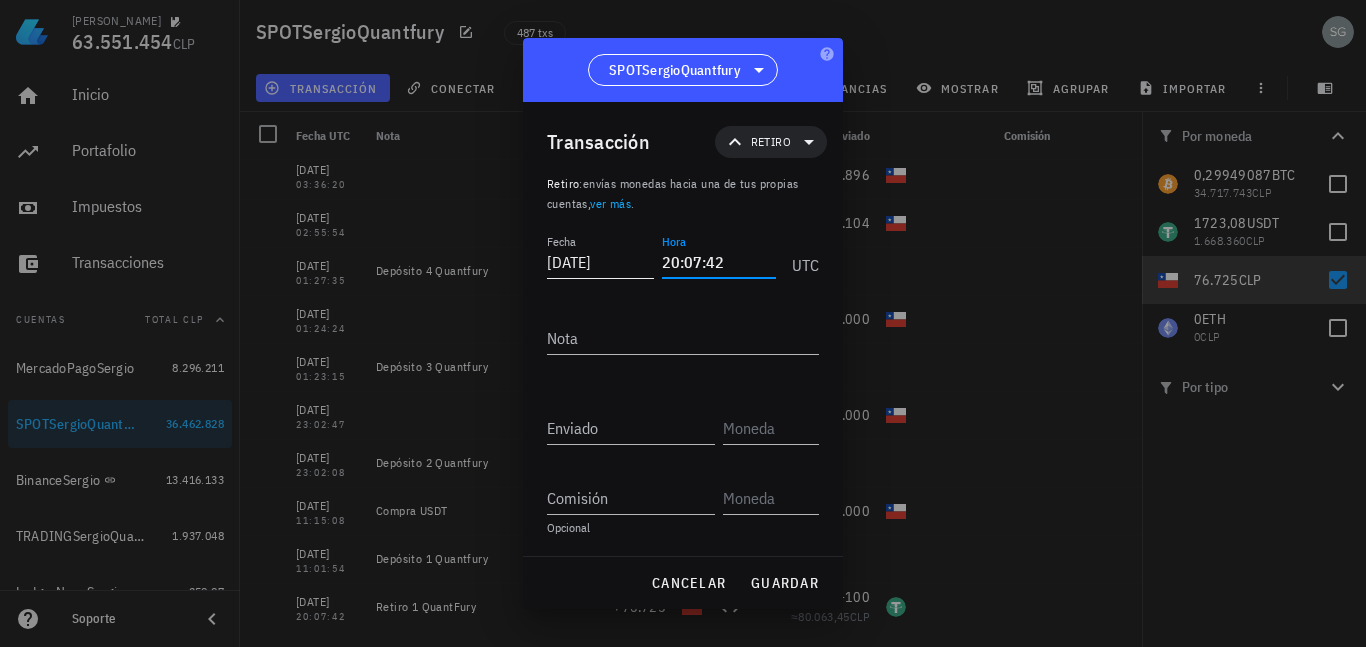 type on "20:07:42" 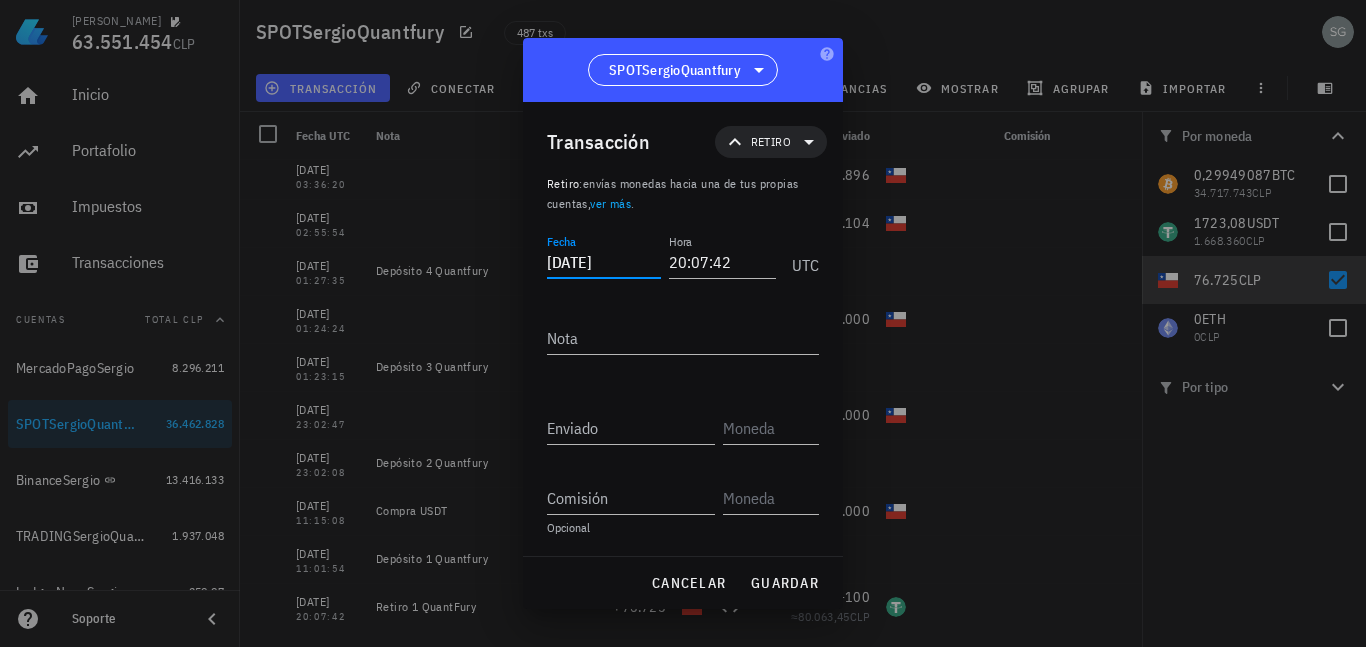 drag, startPoint x: 637, startPoint y: 264, endPoint x: 521, endPoint y: 267, distance: 116.03879 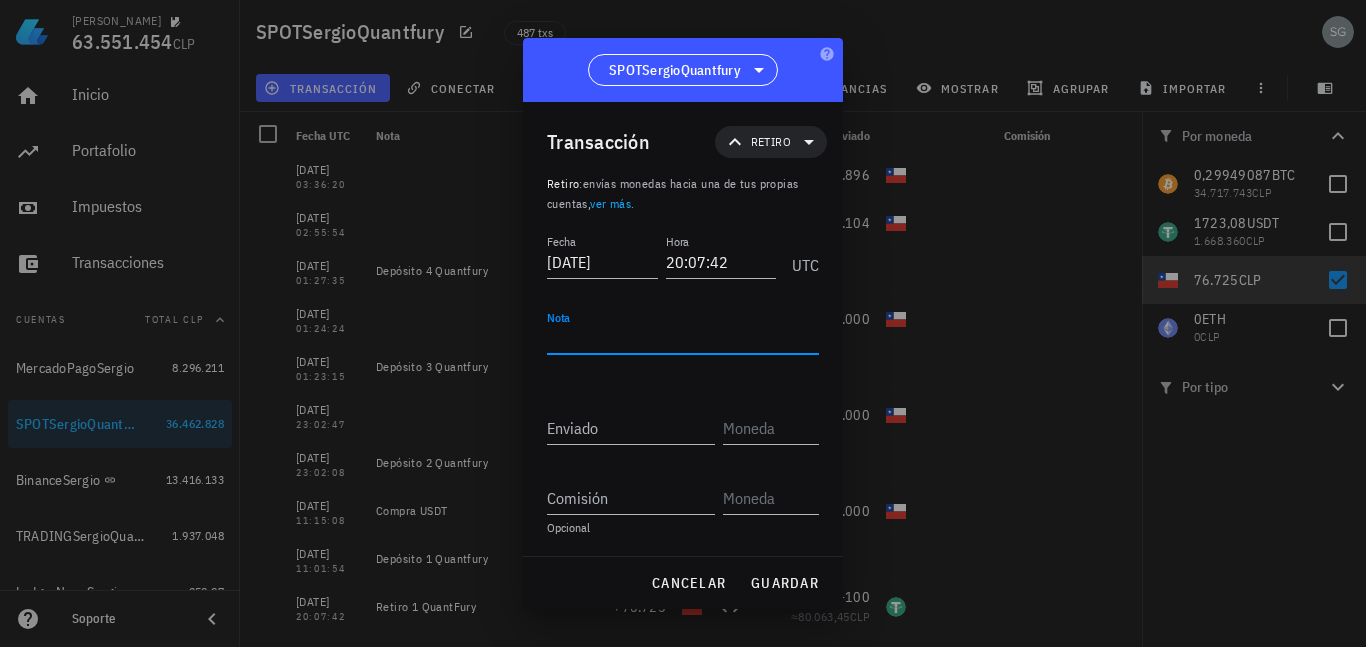 click on "Nota" at bounding box center (683, 338) 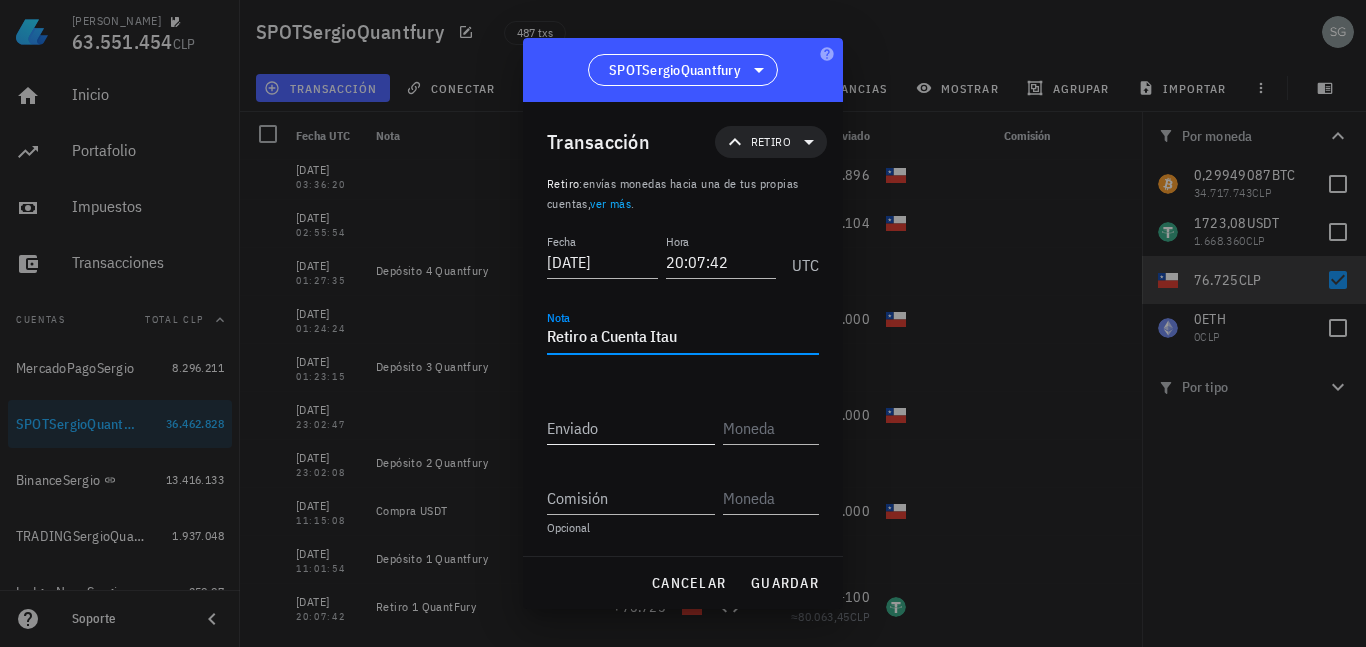 type on "Retiro a Cuenta Itau" 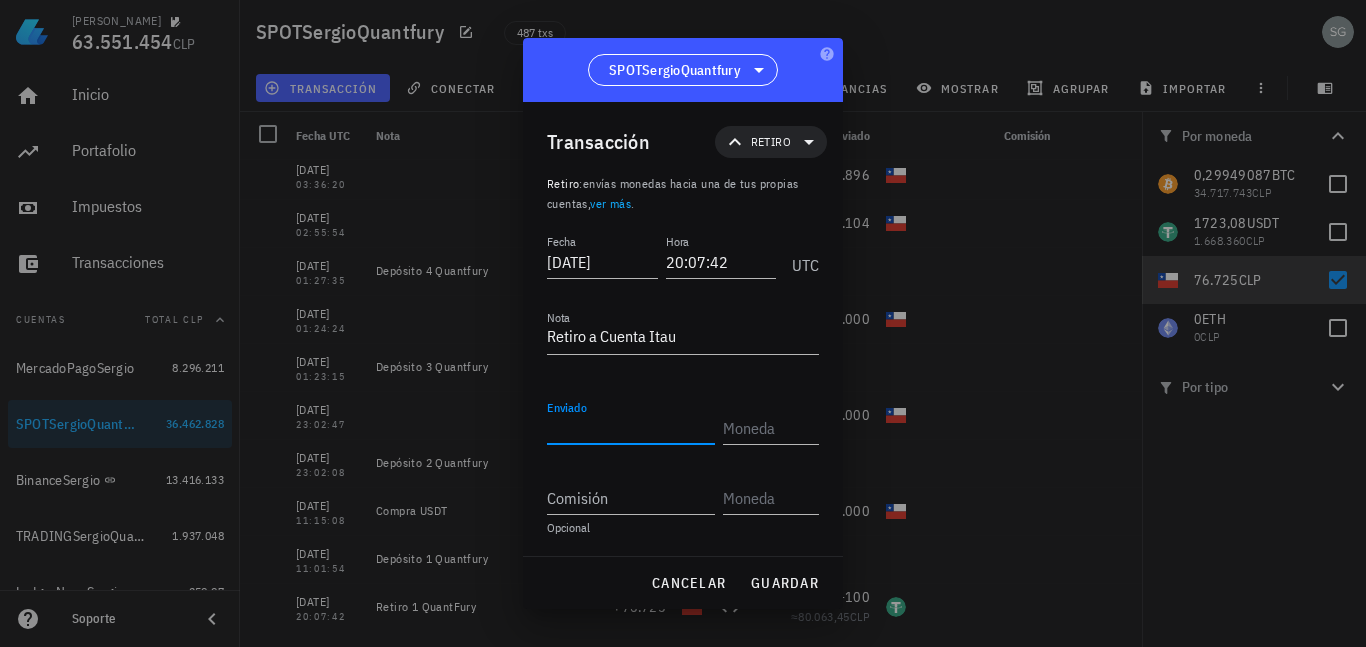 click on "Enviado" at bounding box center (631, 428) 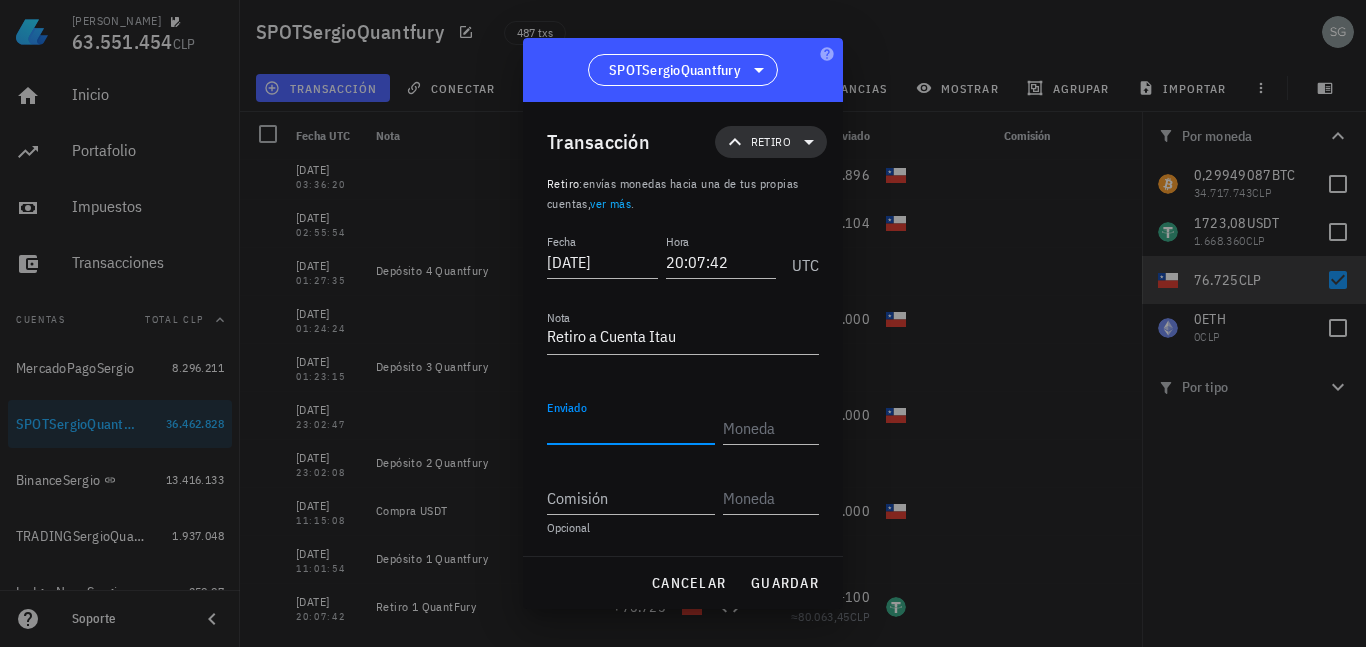 click on "Retiro" at bounding box center [771, 142] 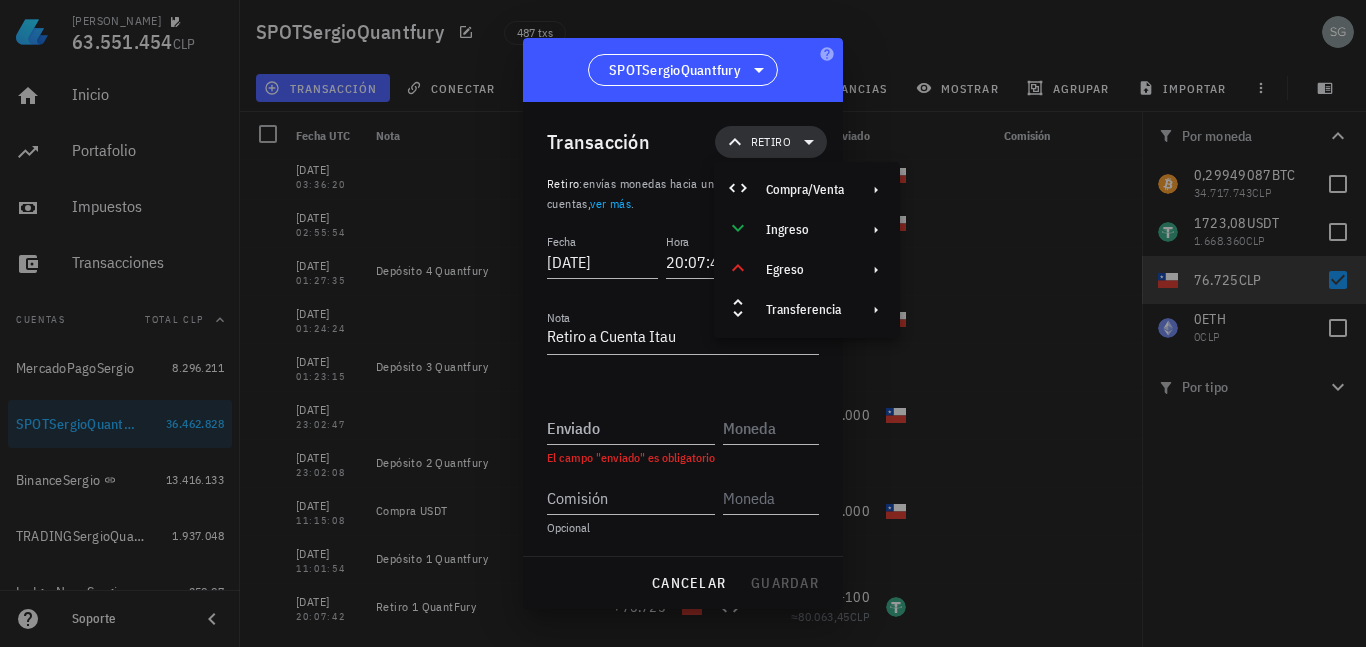 click on "Retiro" at bounding box center (771, 142) 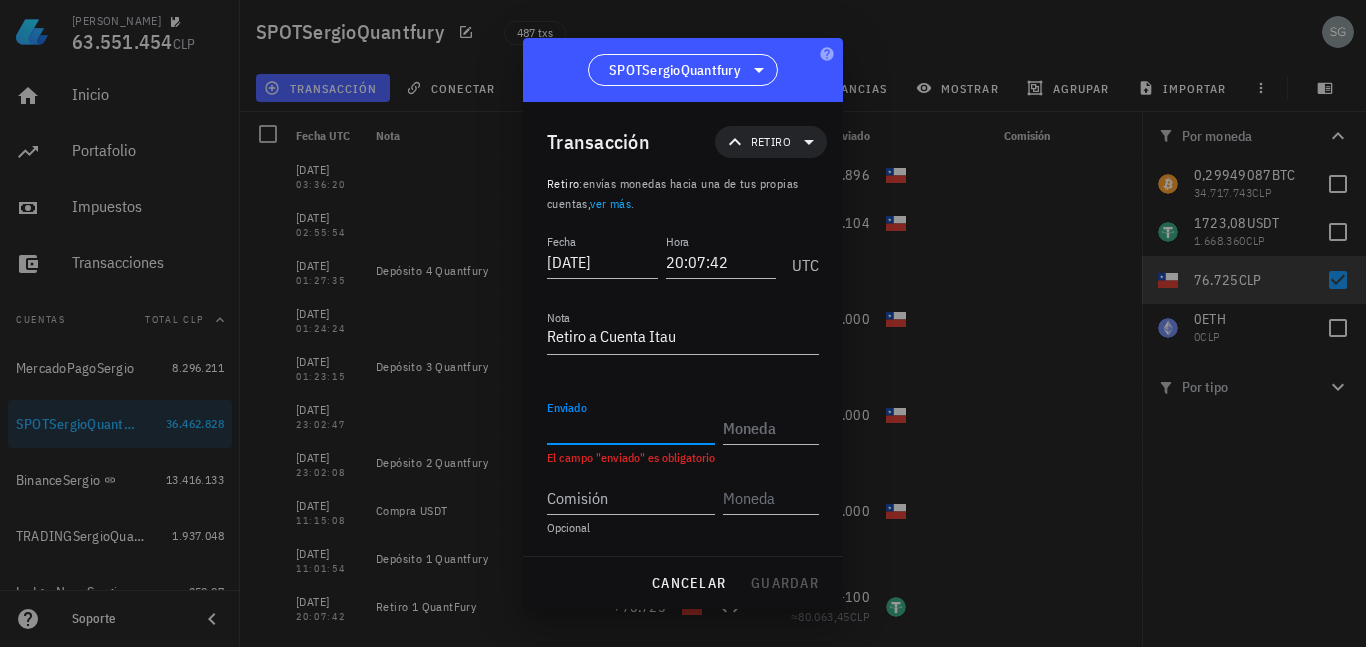 click on "Enviado" at bounding box center (631, 428) 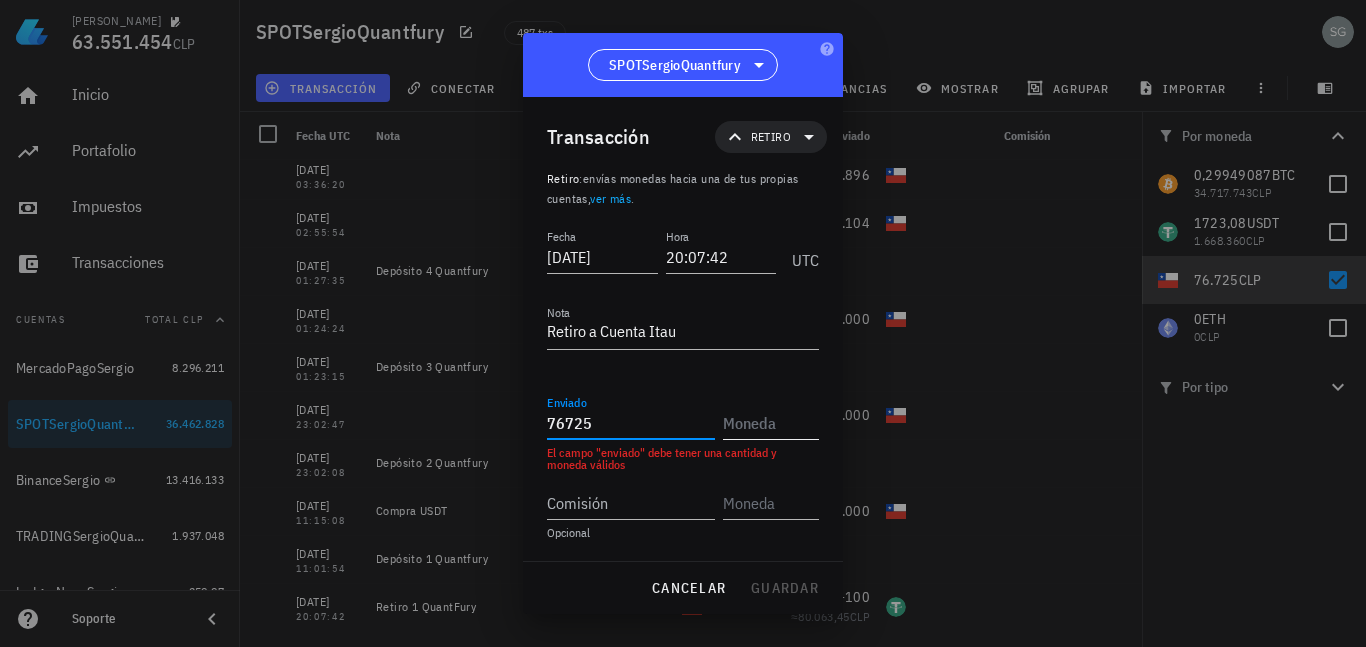 type on "76.725" 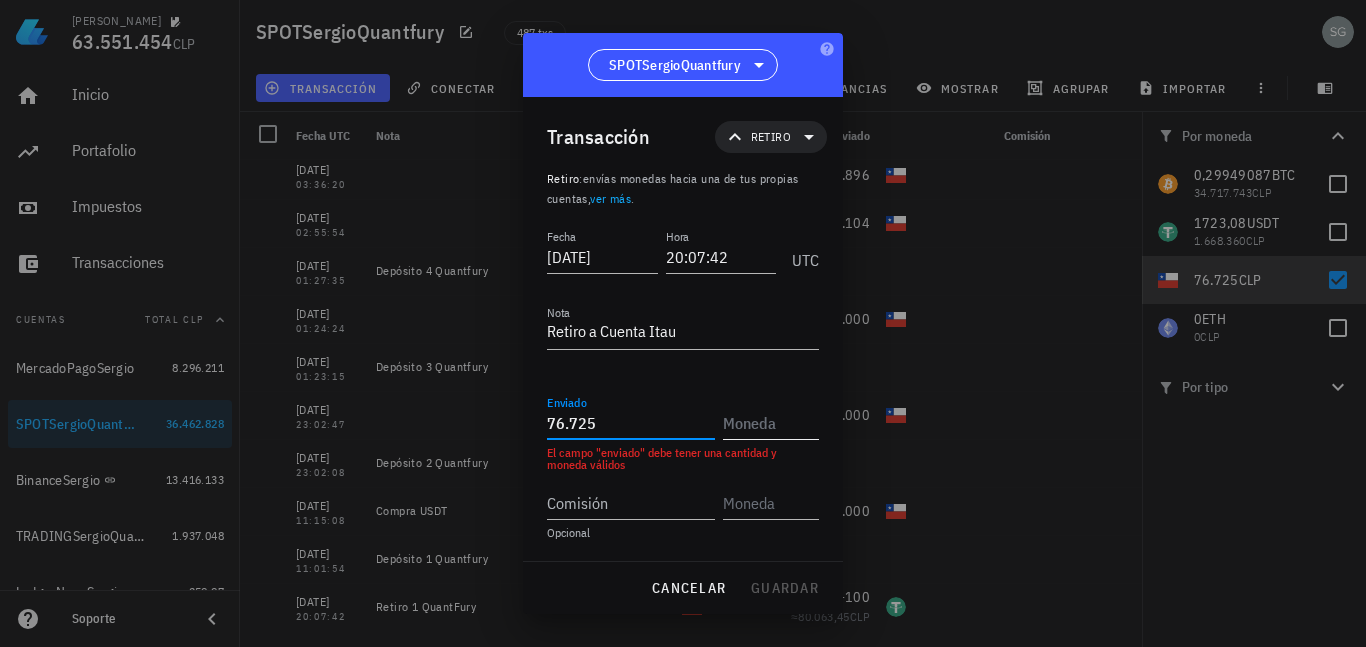 click at bounding box center [769, 423] 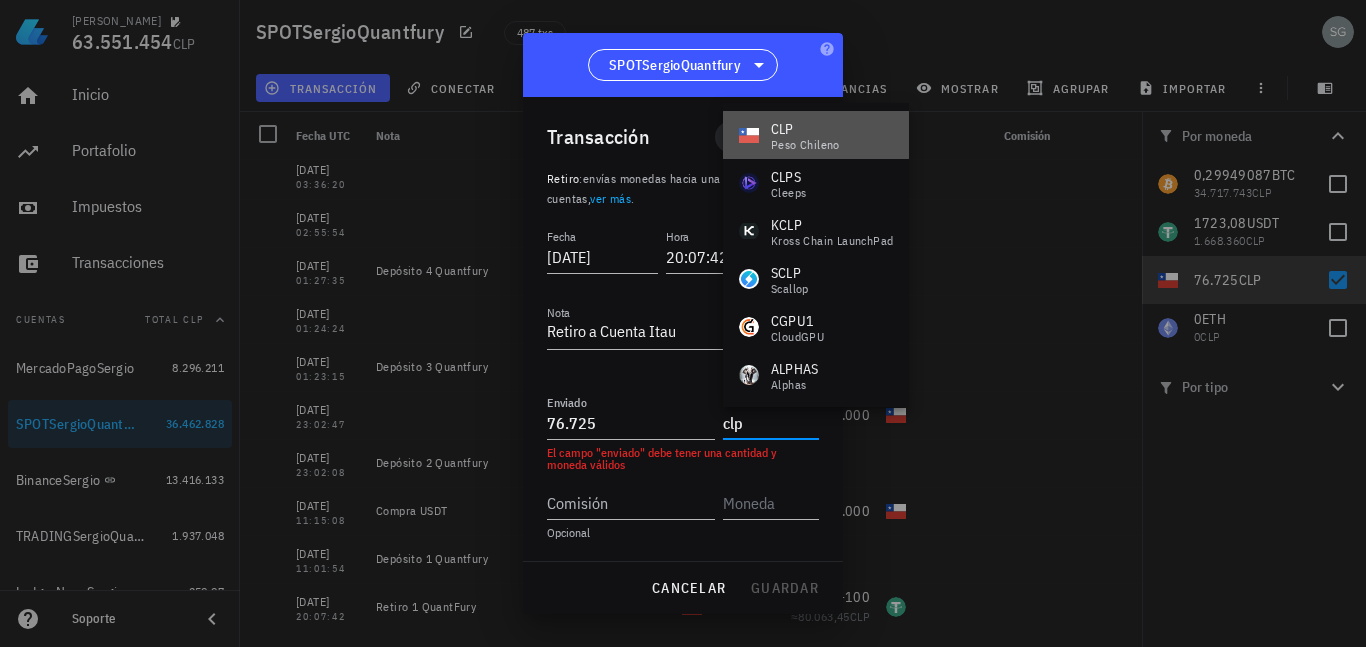 click on "peso chileno" at bounding box center [805, 145] 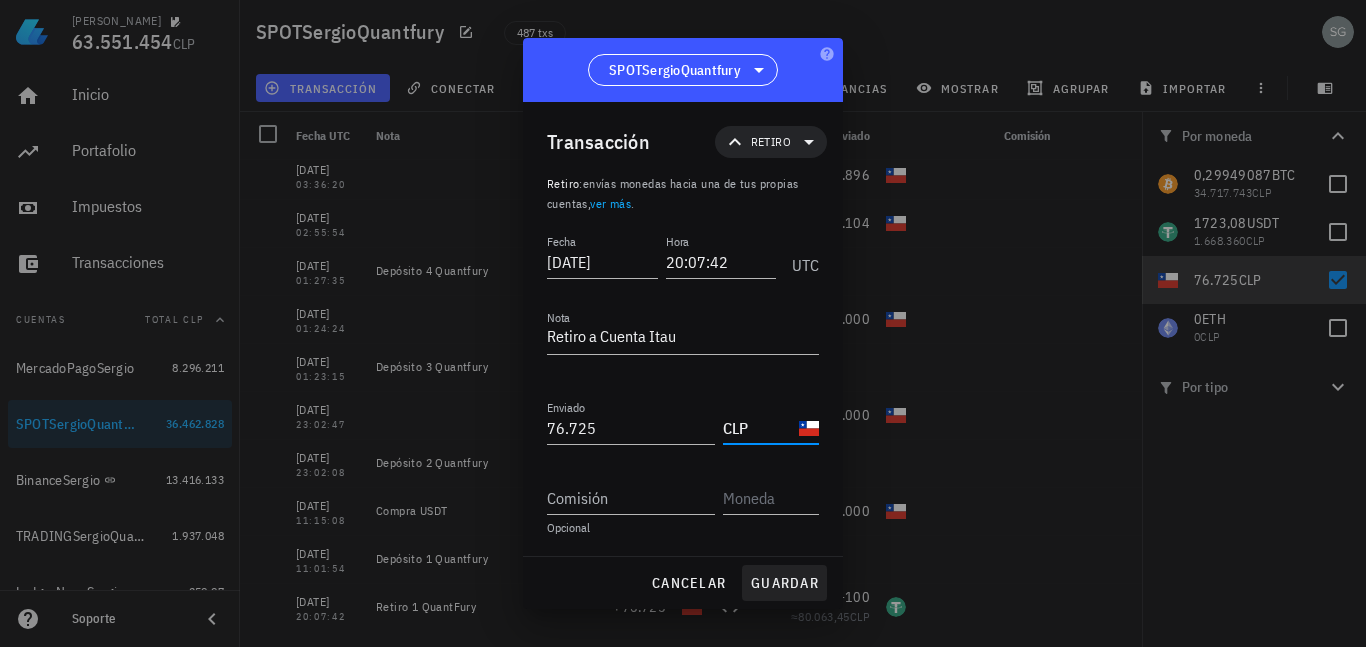 type on "CLP" 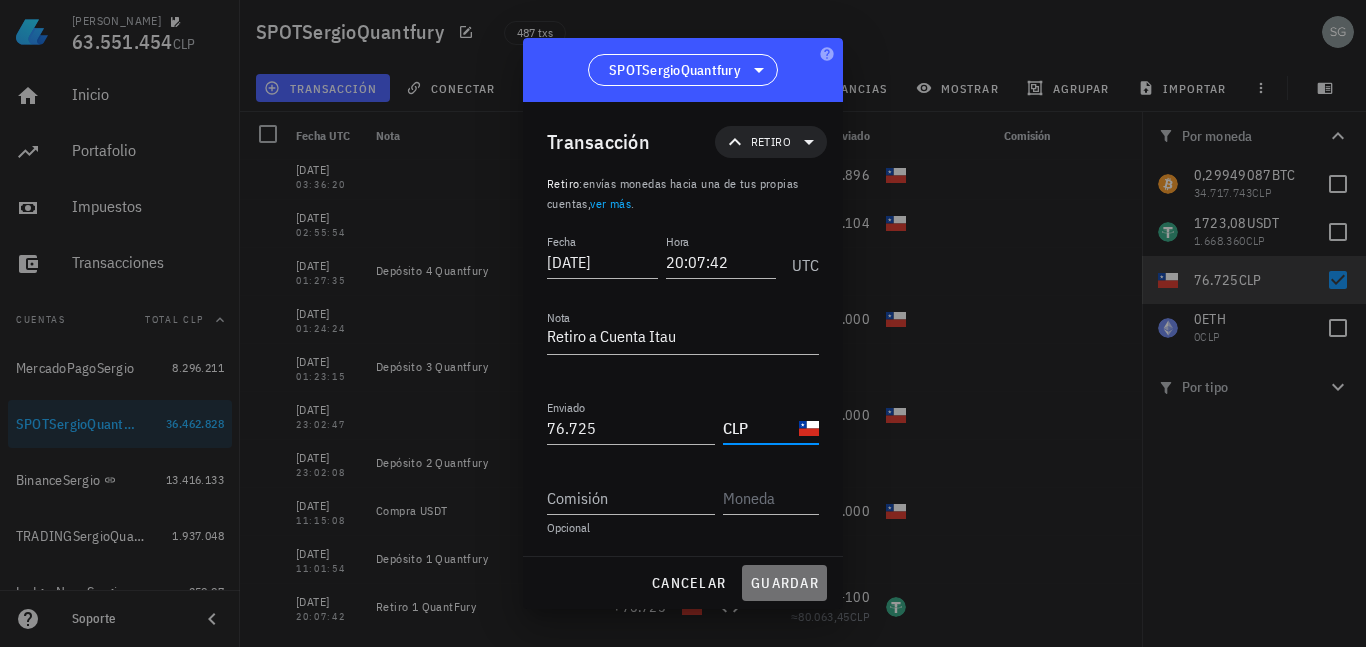 click on "guardar" at bounding box center (784, 583) 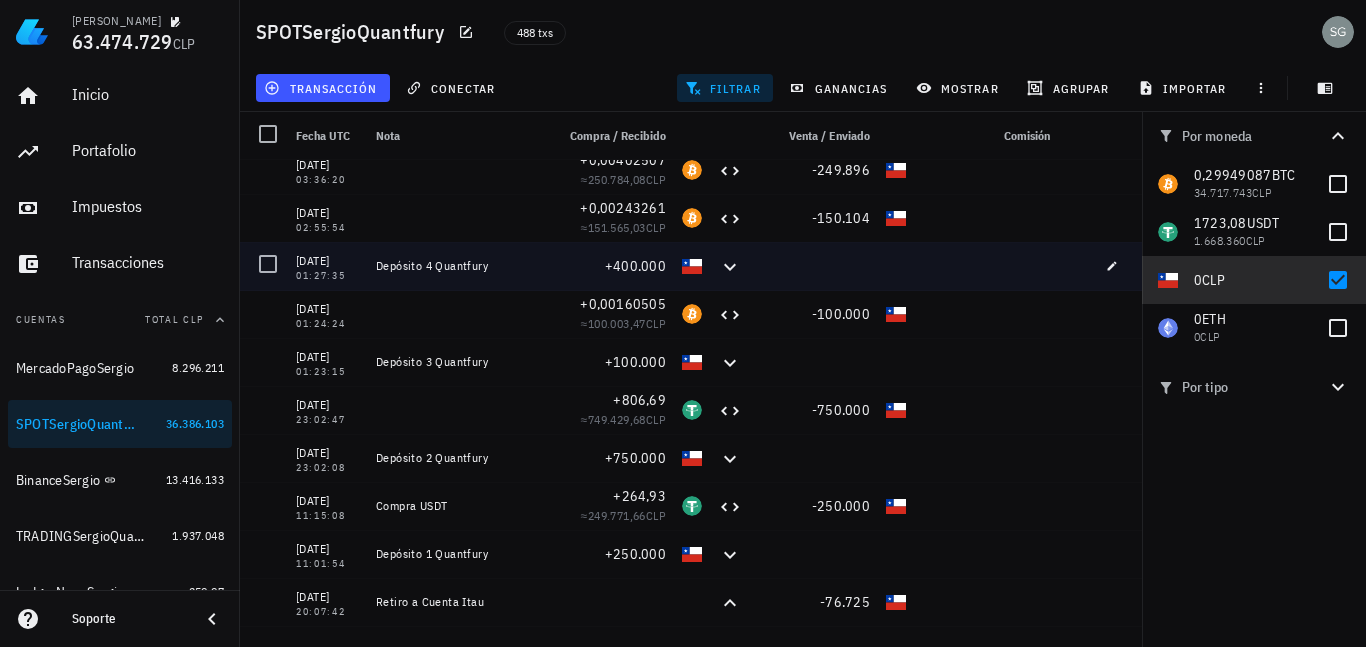 scroll, scrollTop: 1737, scrollLeft: 0, axis: vertical 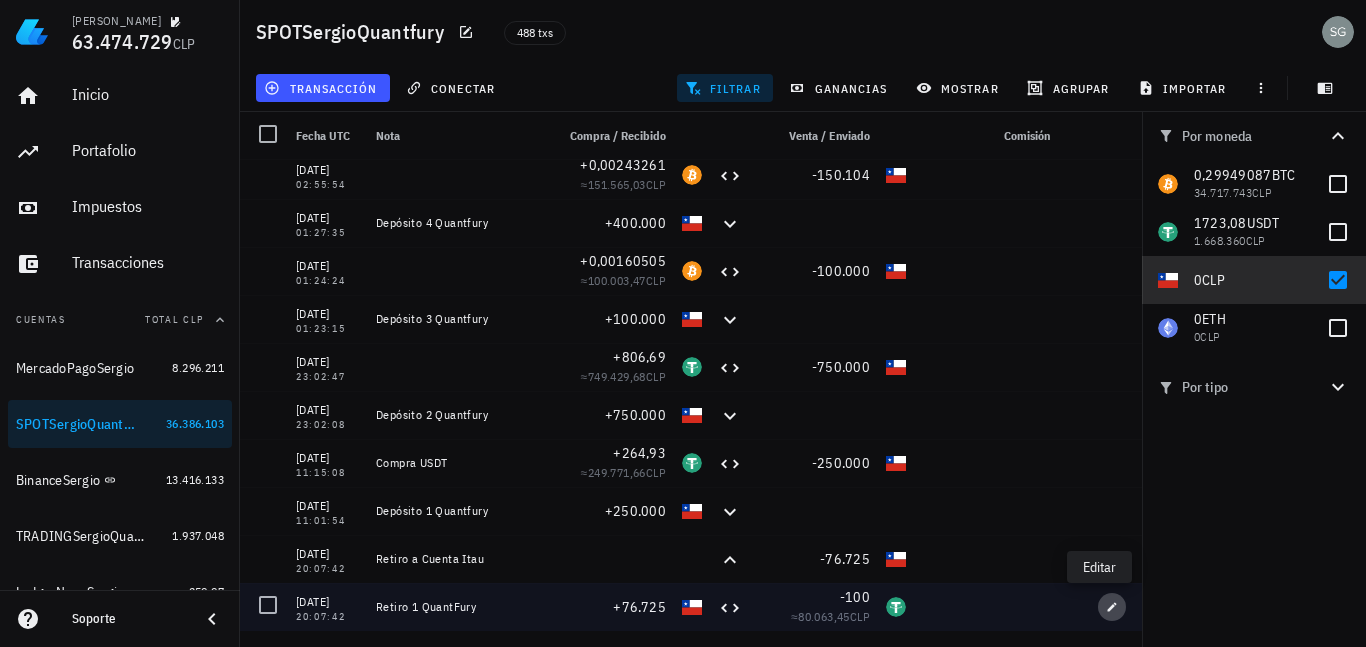 click 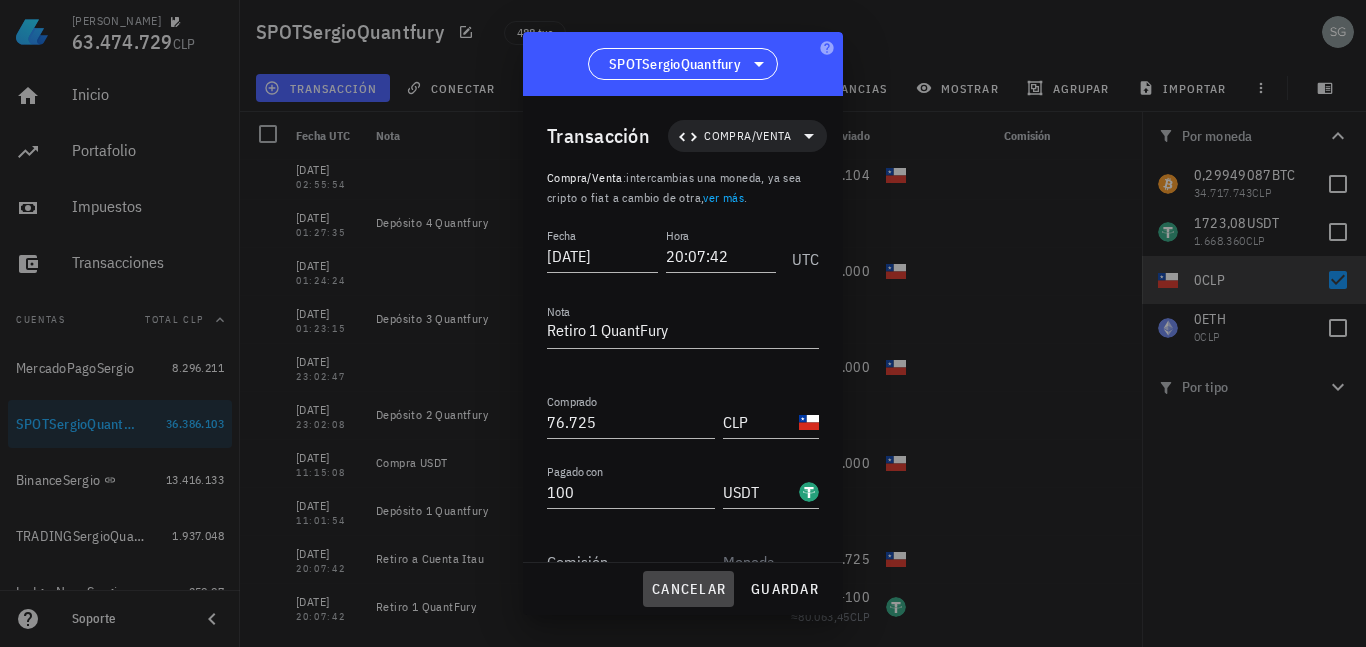 click on "cancelar" at bounding box center (688, 589) 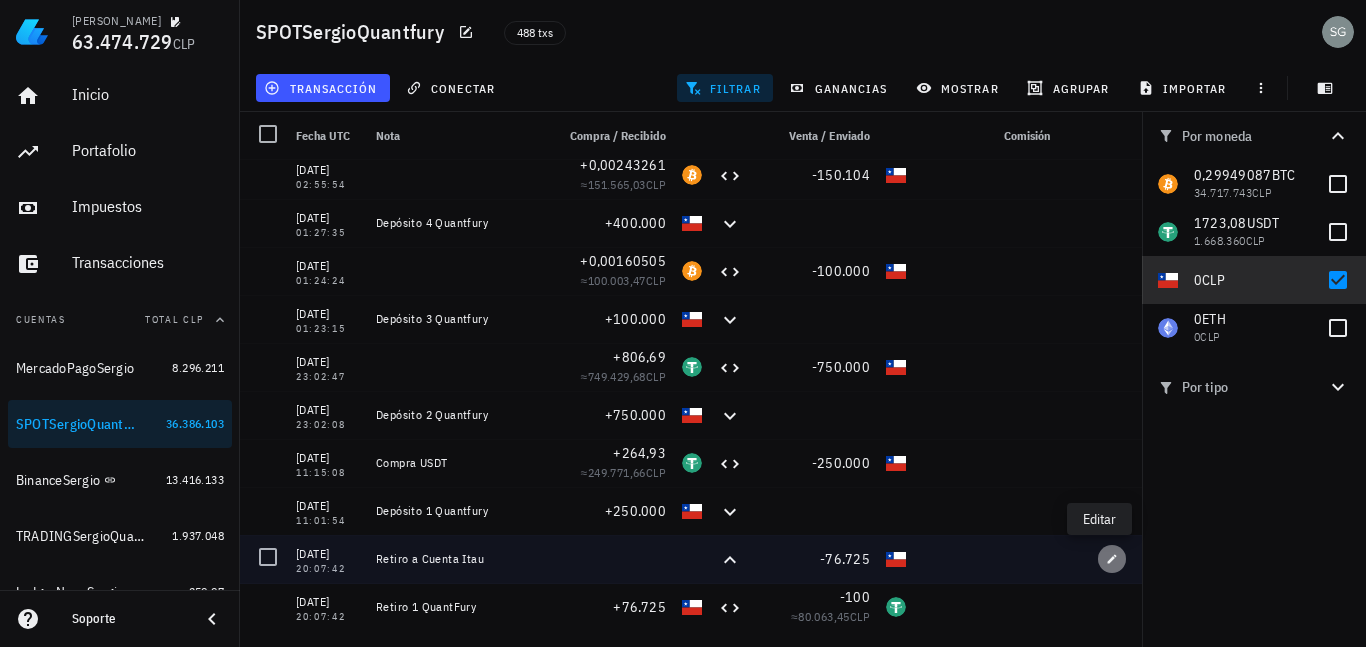click at bounding box center [1112, 559] 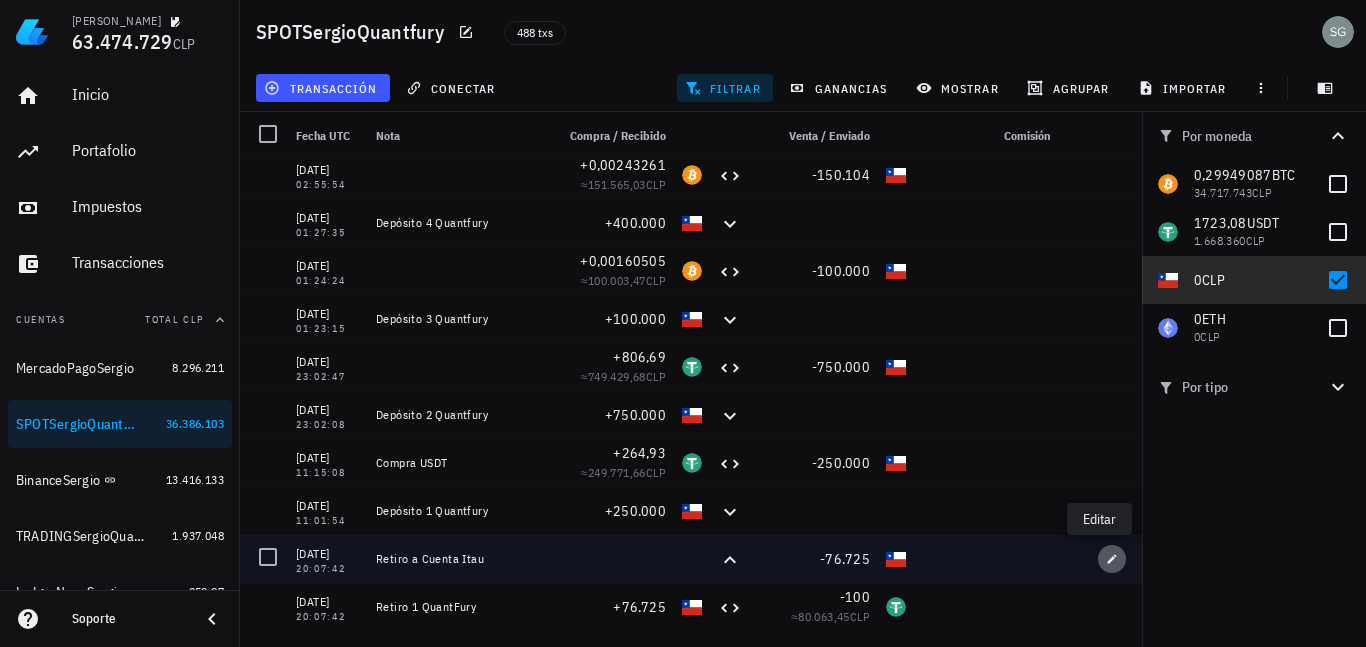 type on "Retiro a Cuenta Itau" 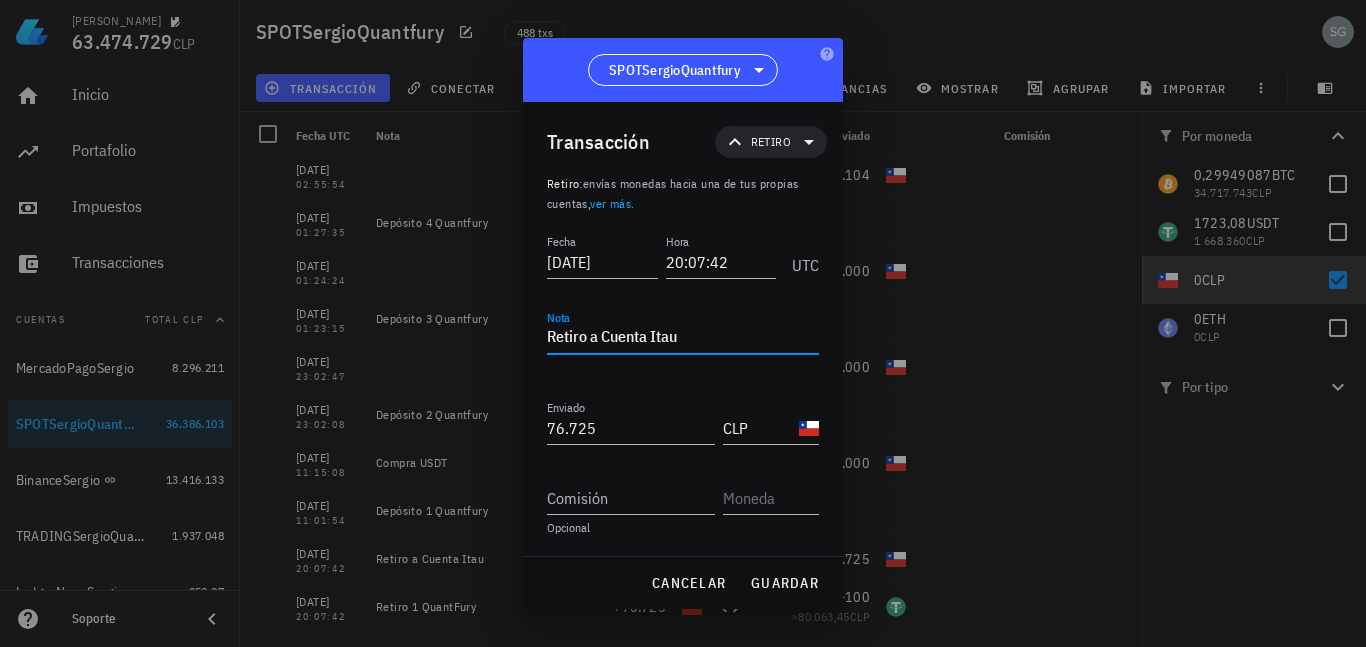 click on "Retiro a Cuenta Itau" at bounding box center [683, 338] 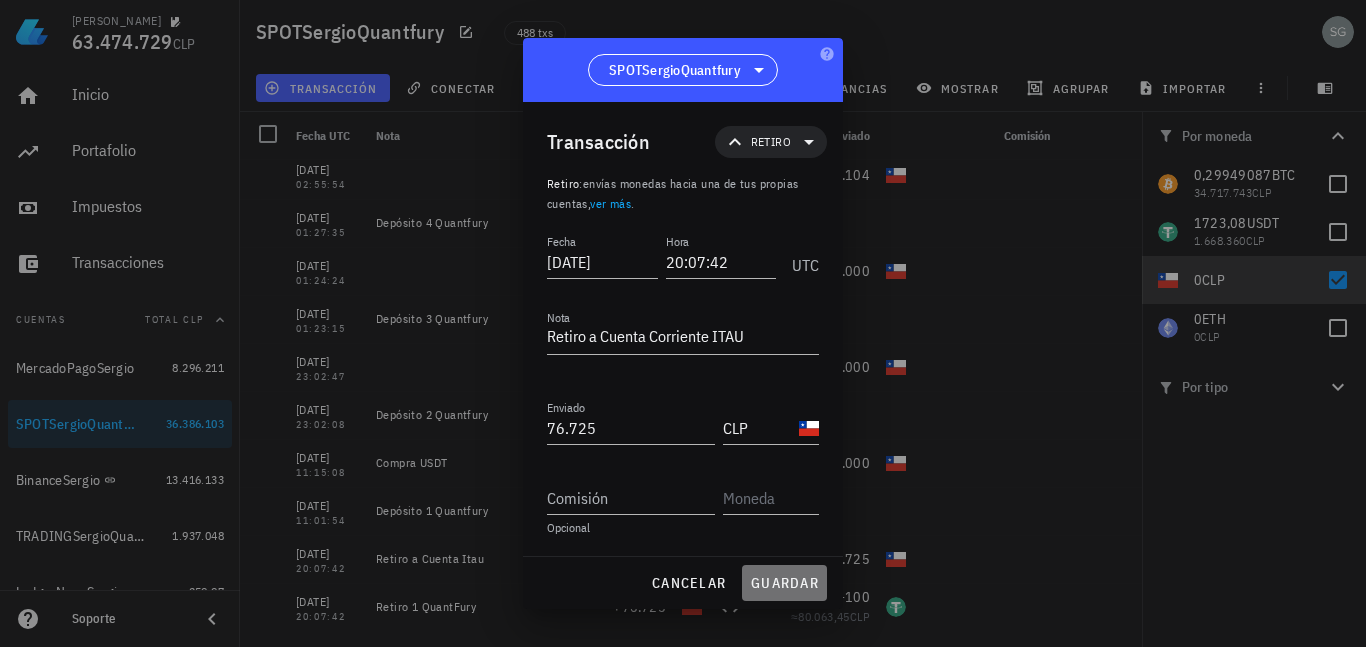 click on "guardar" at bounding box center [784, 583] 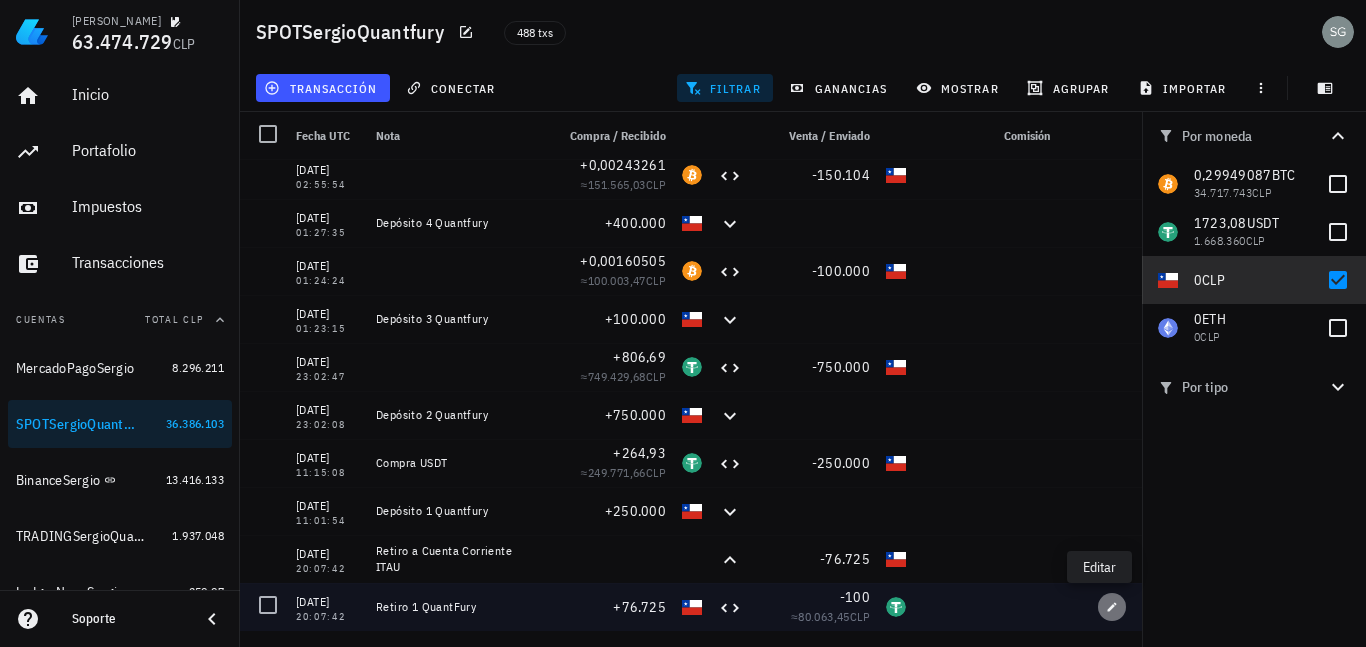 click 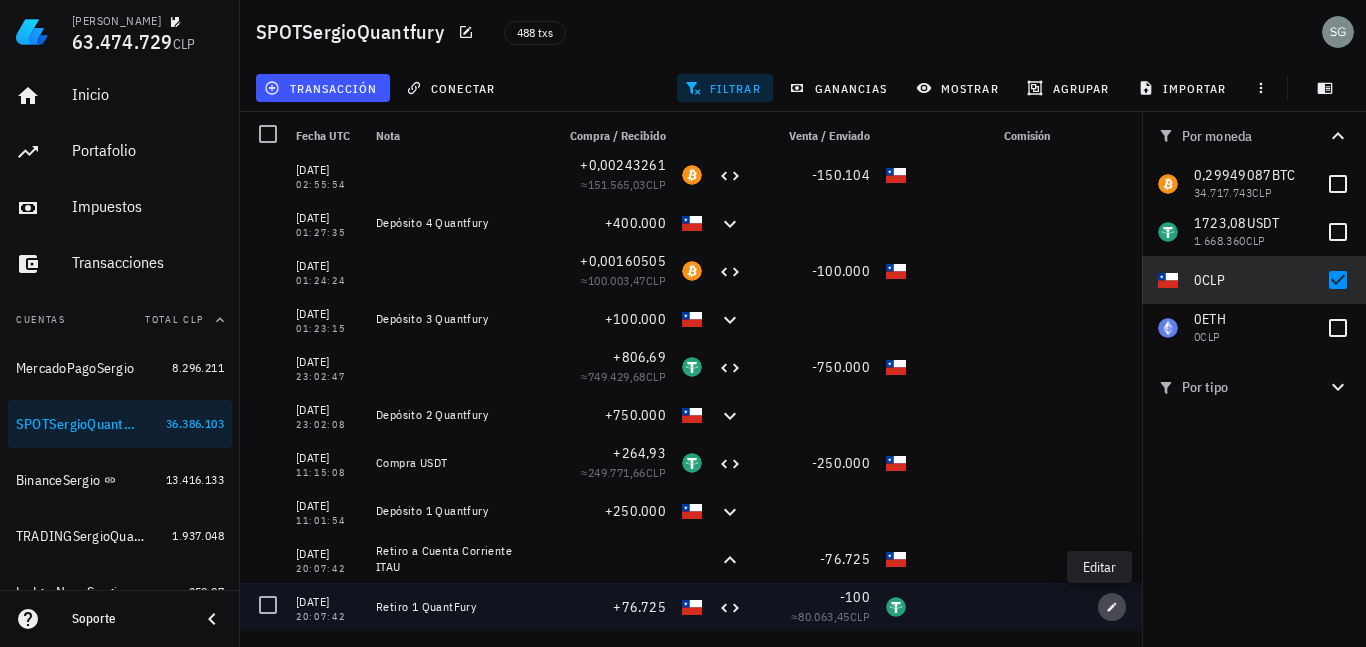 type on "Retiro 1 QuantFury" 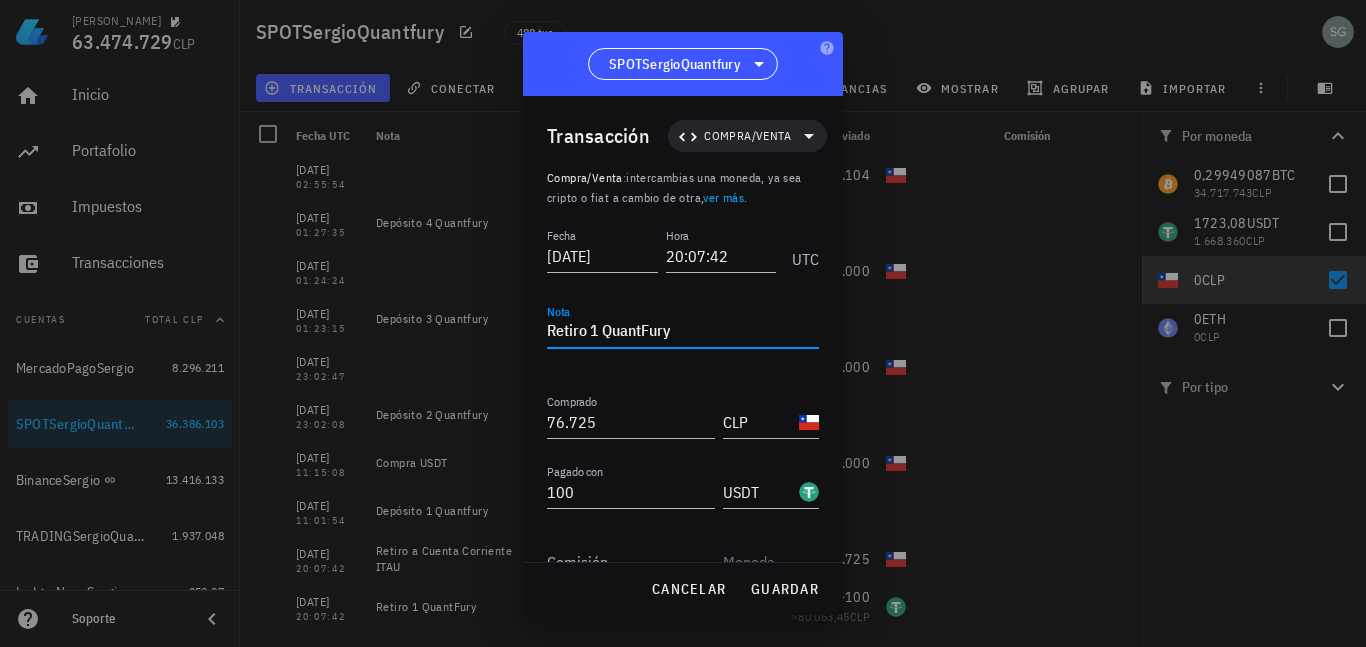 drag, startPoint x: 587, startPoint y: 332, endPoint x: 417, endPoint y: 332, distance: 170 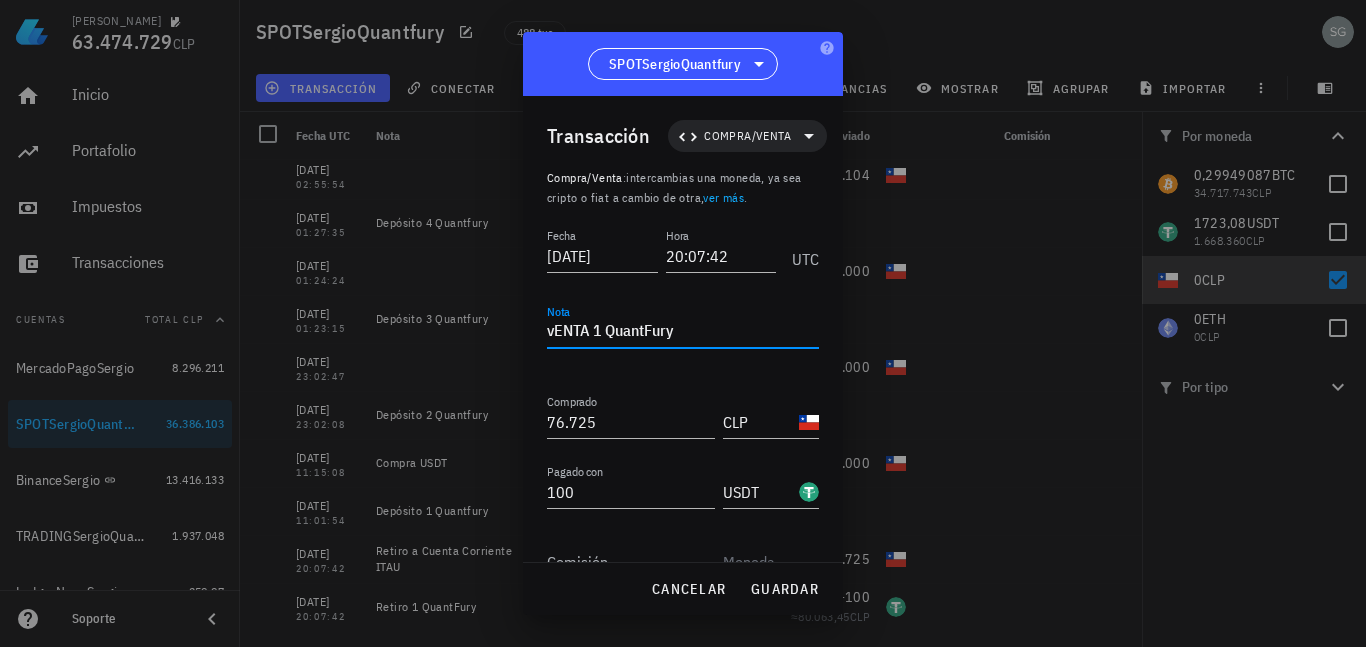 type on "vENTA 1 QuantFury" 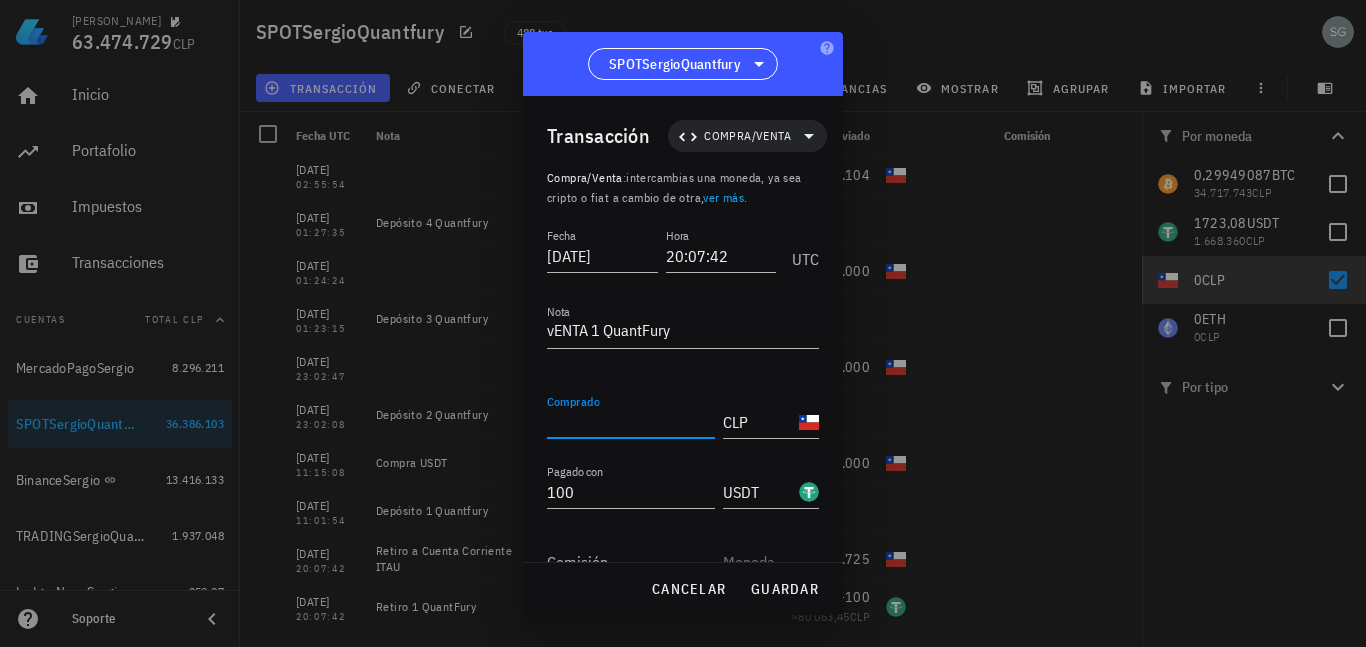 type 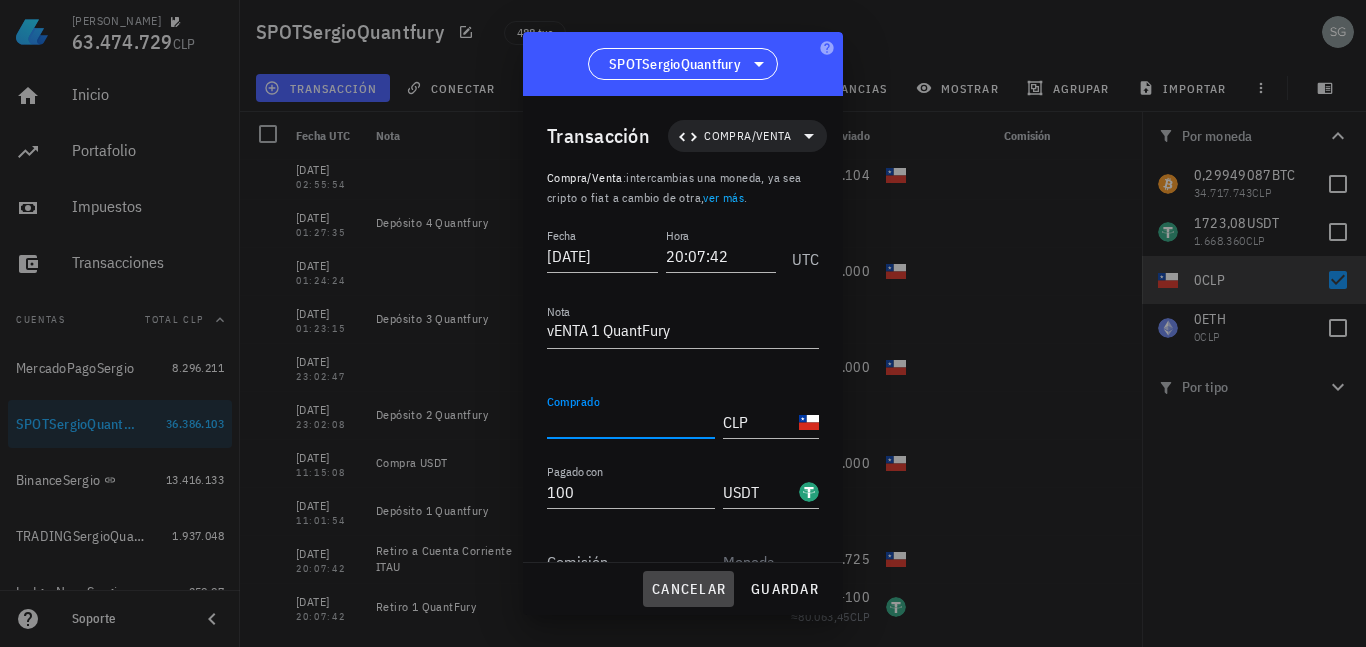 click on "cancelar" at bounding box center (688, 589) 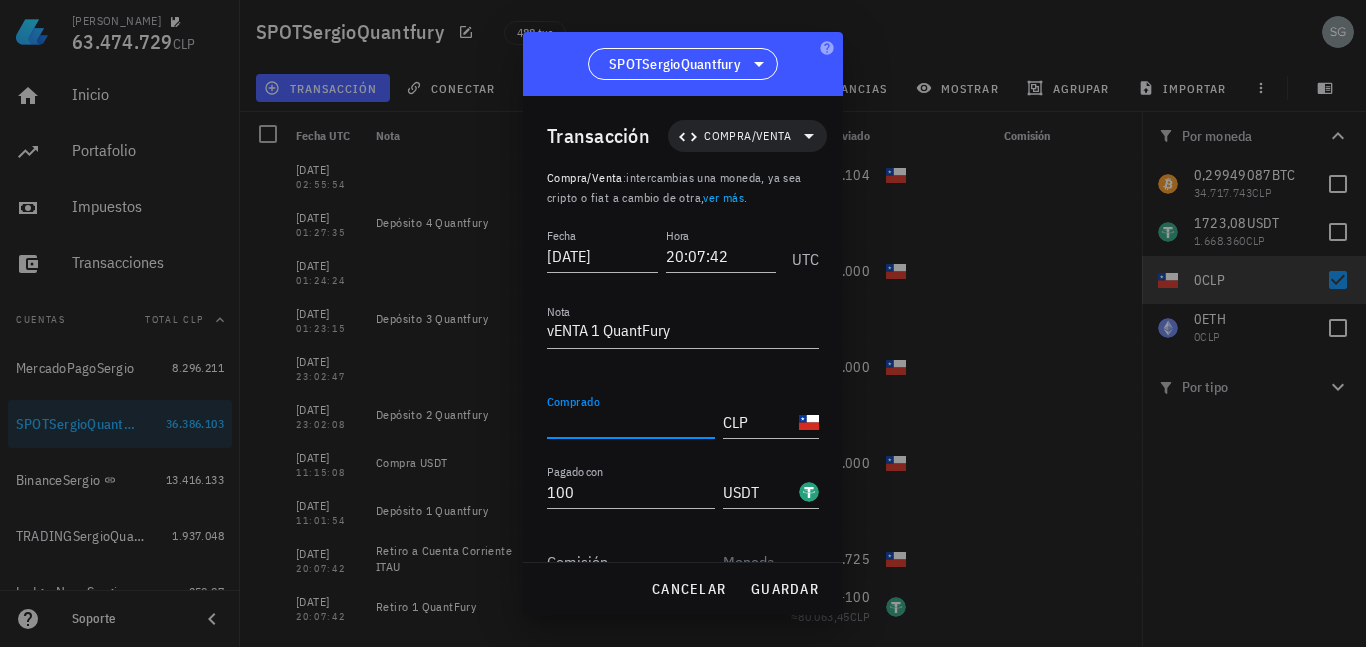 type on "Retiro 1 QuantFury" 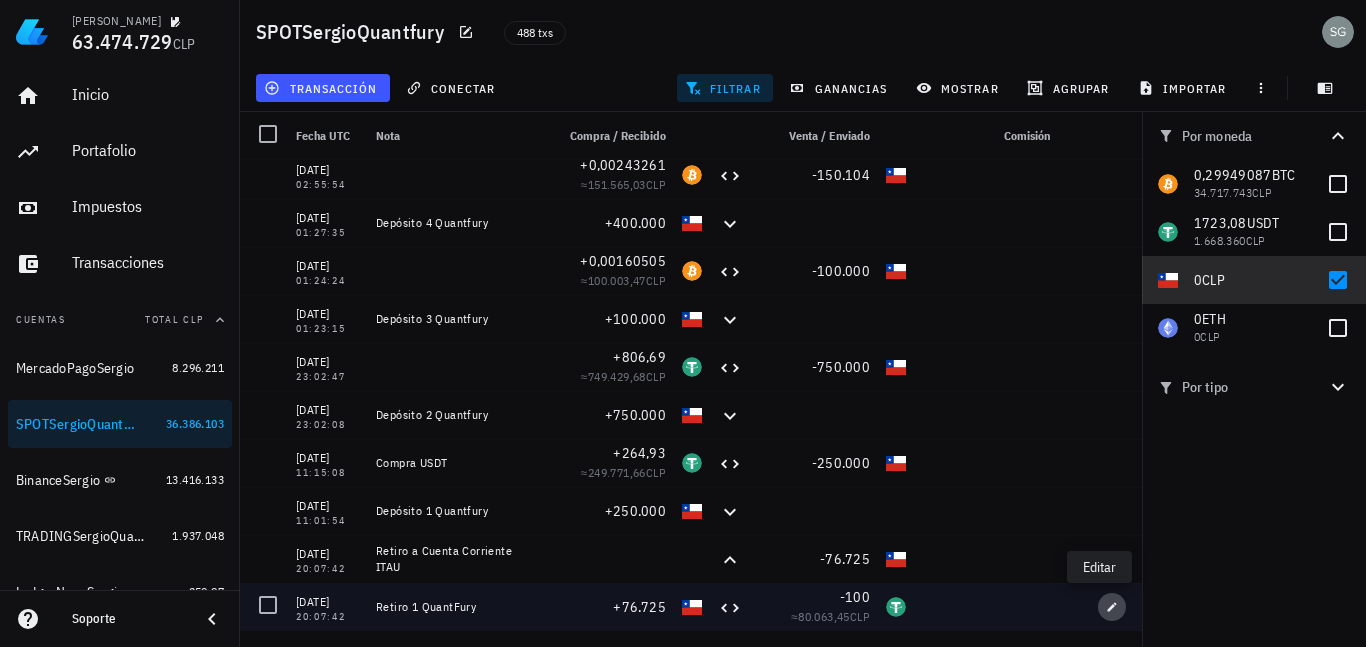 click 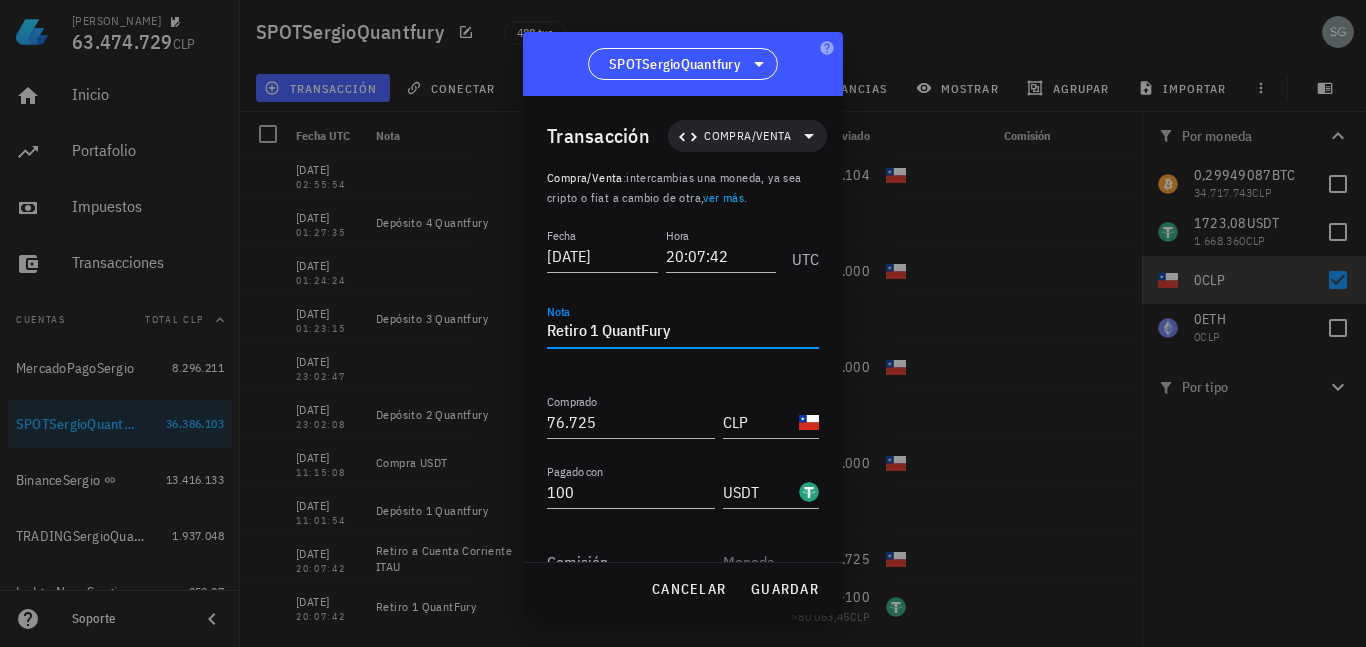 drag, startPoint x: 586, startPoint y: 330, endPoint x: 491, endPoint y: 326, distance: 95.084175 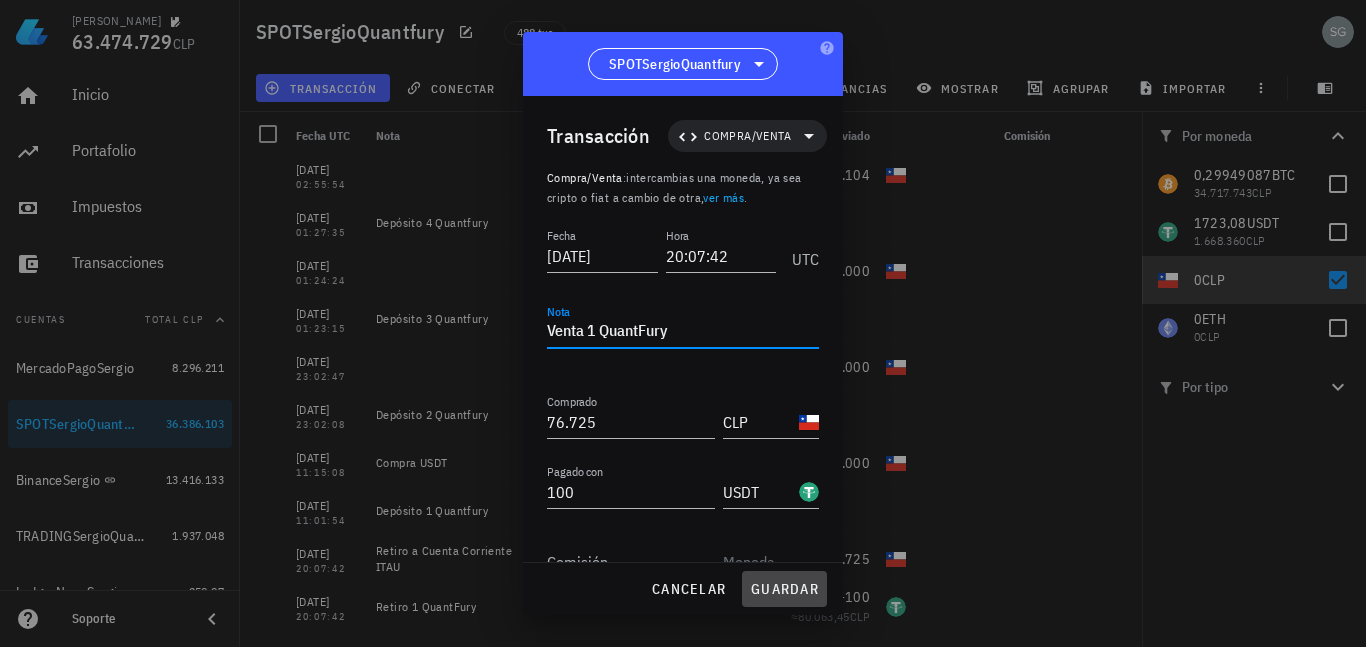 click on "guardar" at bounding box center (784, 589) 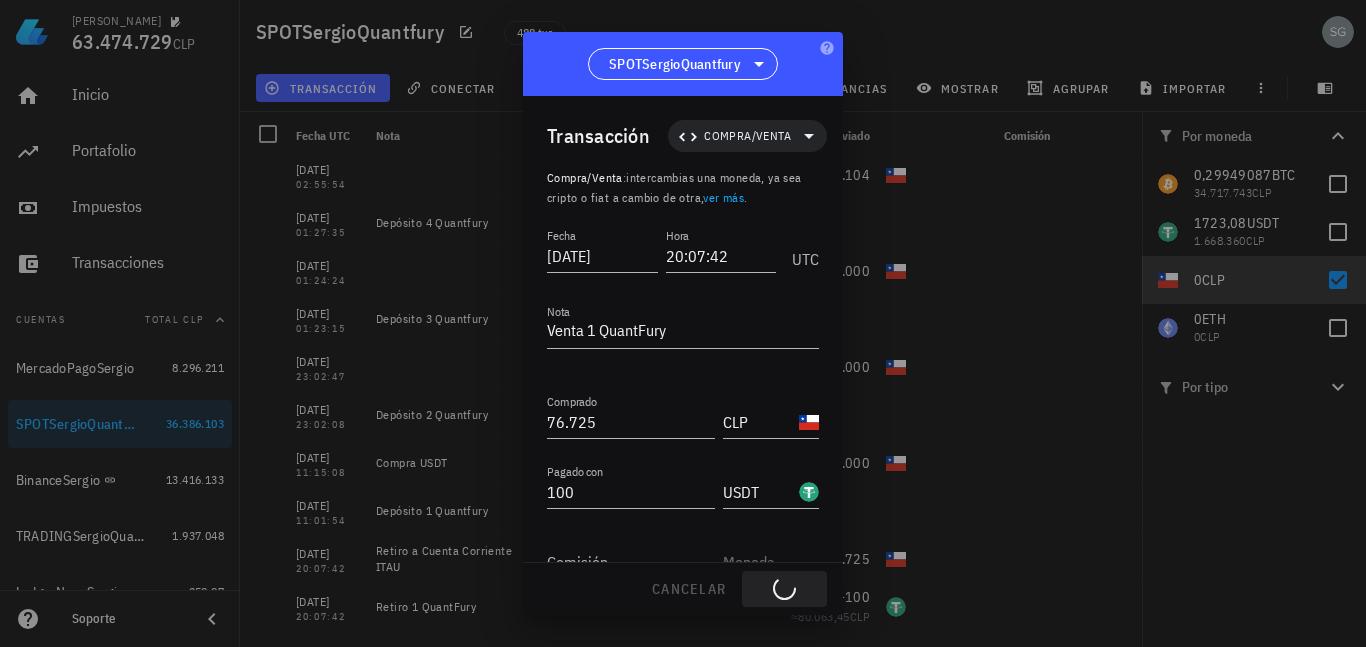 type on "Retiro 1 QuantFury" 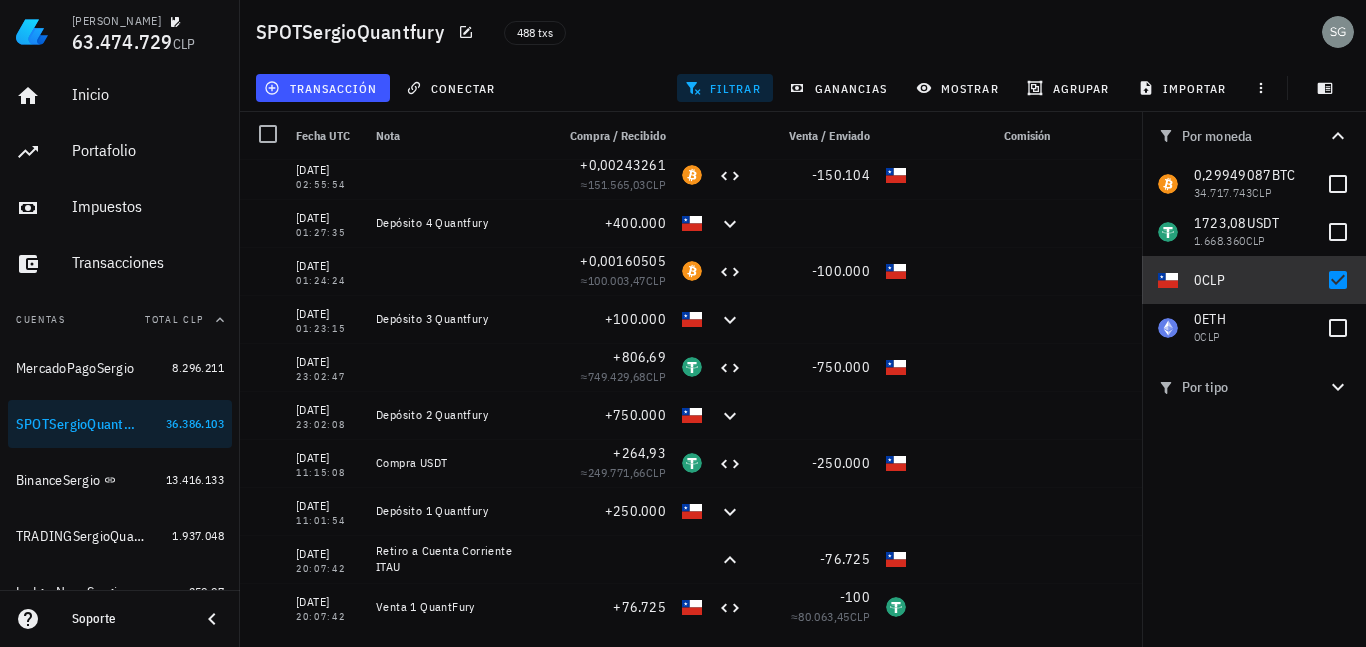 click at bounding box center (1338, 280) 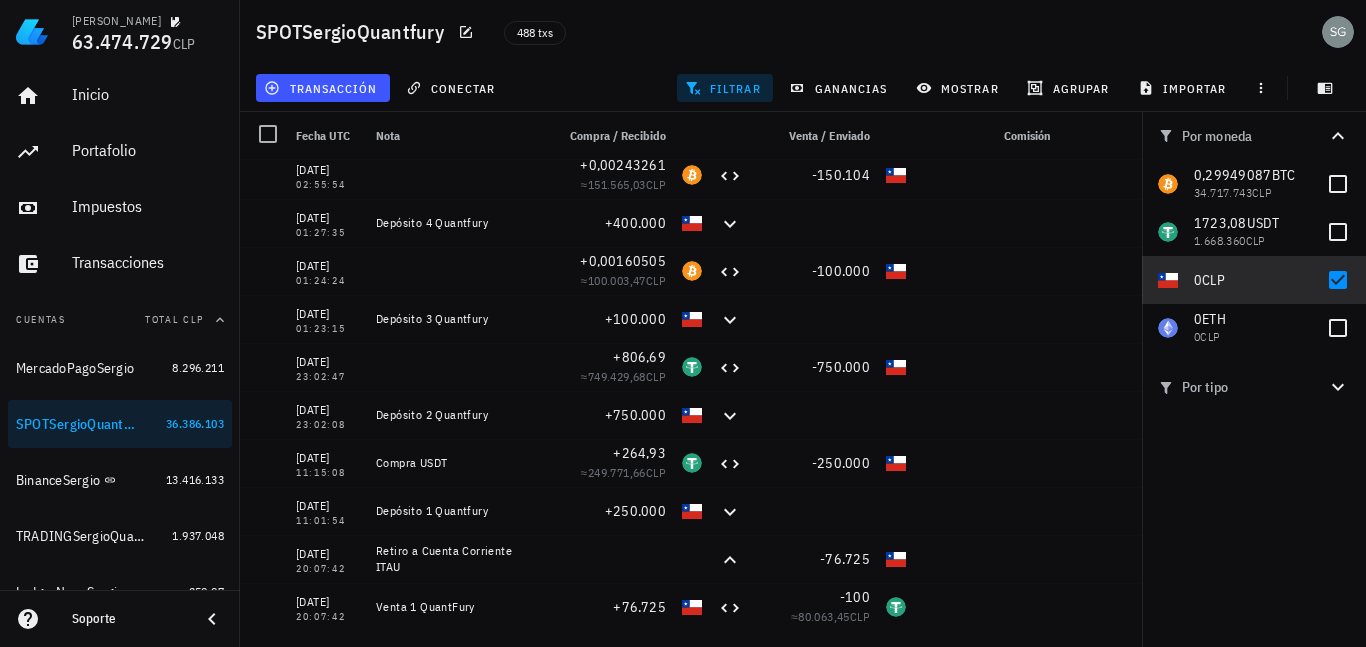 checkbox on "false" 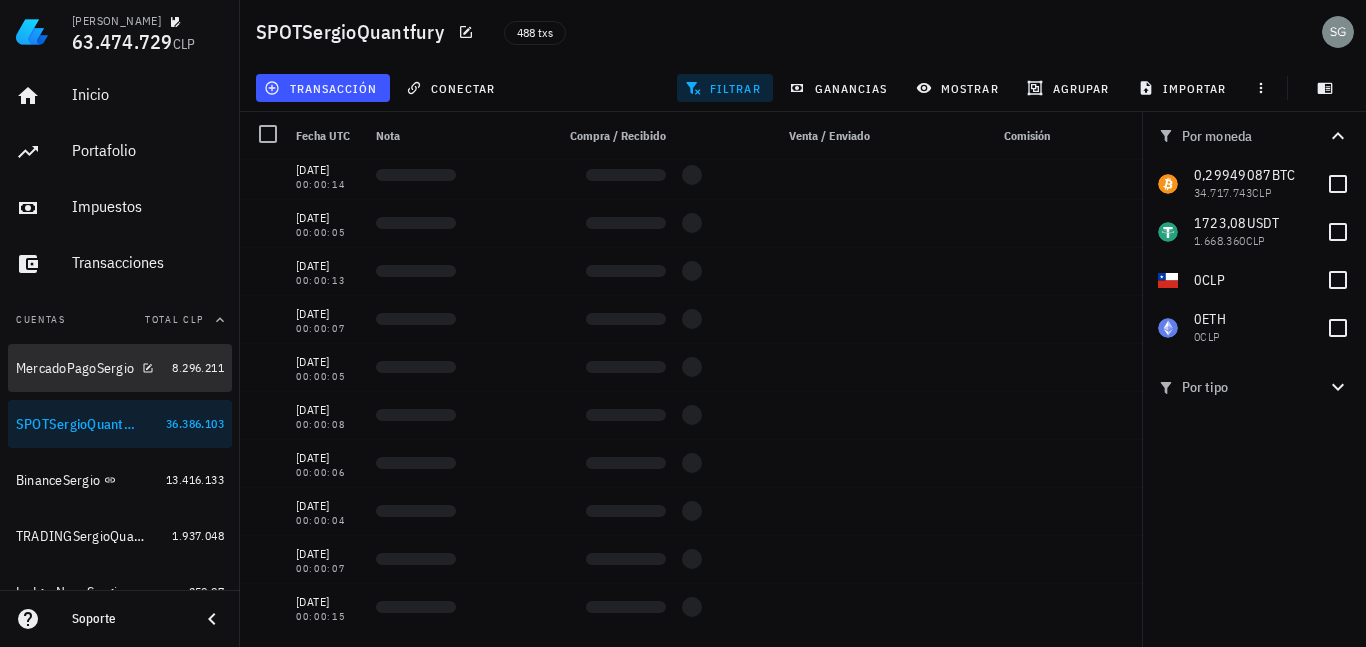 click on "MercadoPagoSergio" at bounding box center (75, 368) 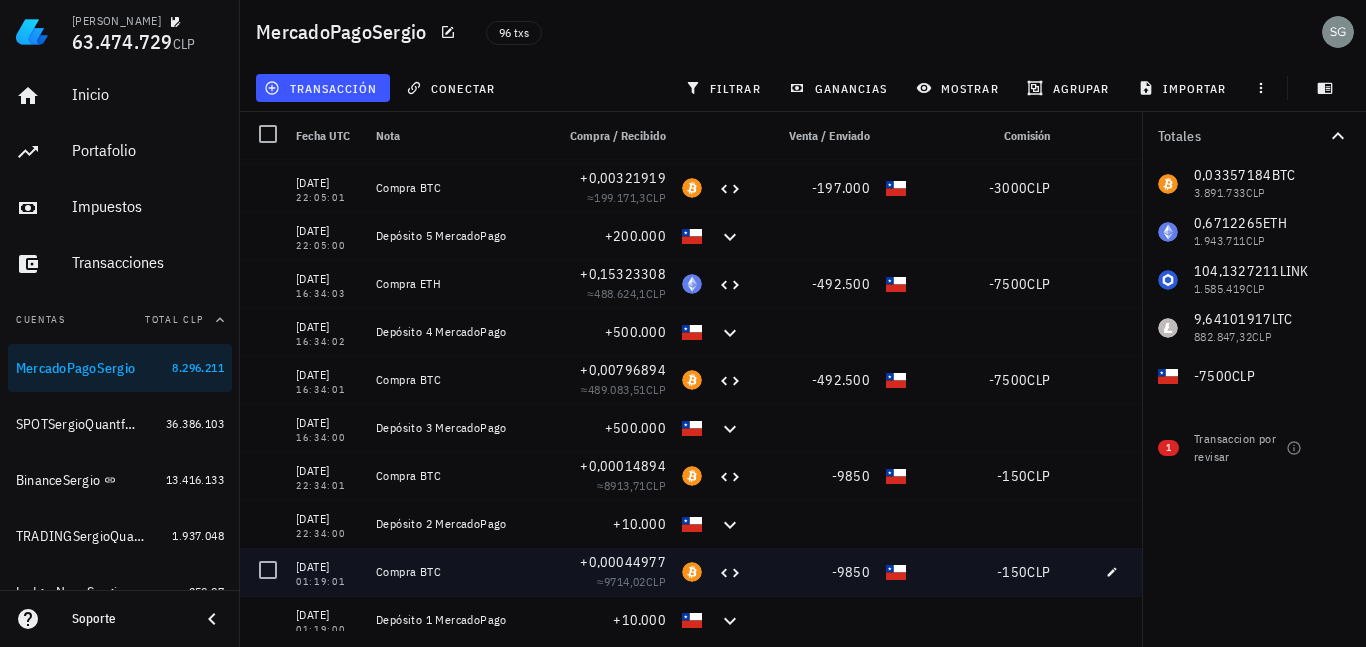 scroll, scrollTop: 4137, scrollLeft: 0, axis: vertical 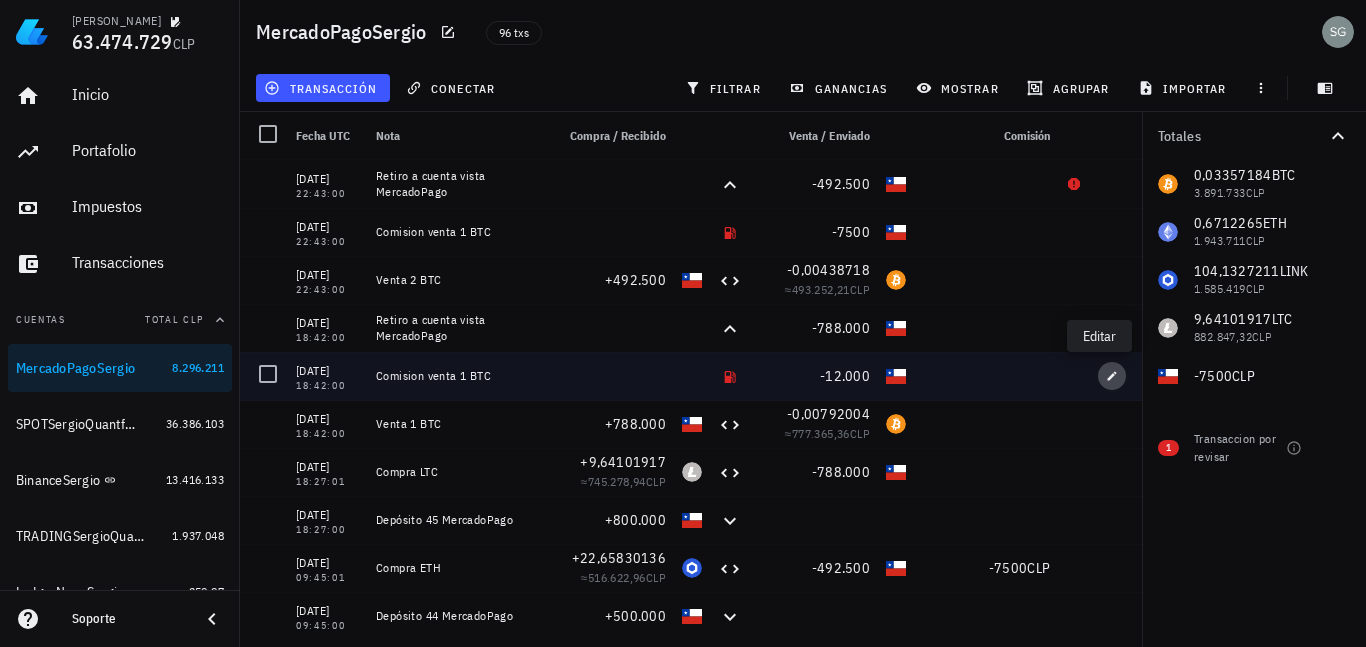click 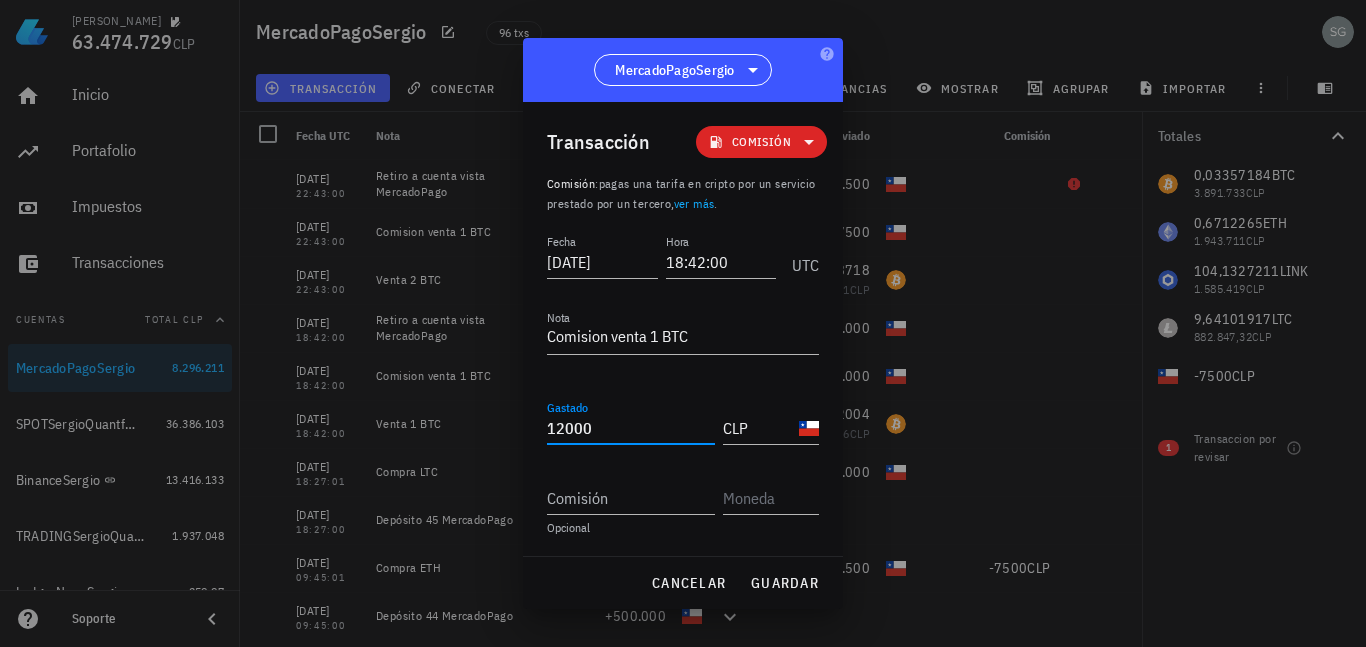 drag, startPoint x: 617, startPoint y: 432, endPoint x: 485, endPoint y: 423, distance: 132.30646 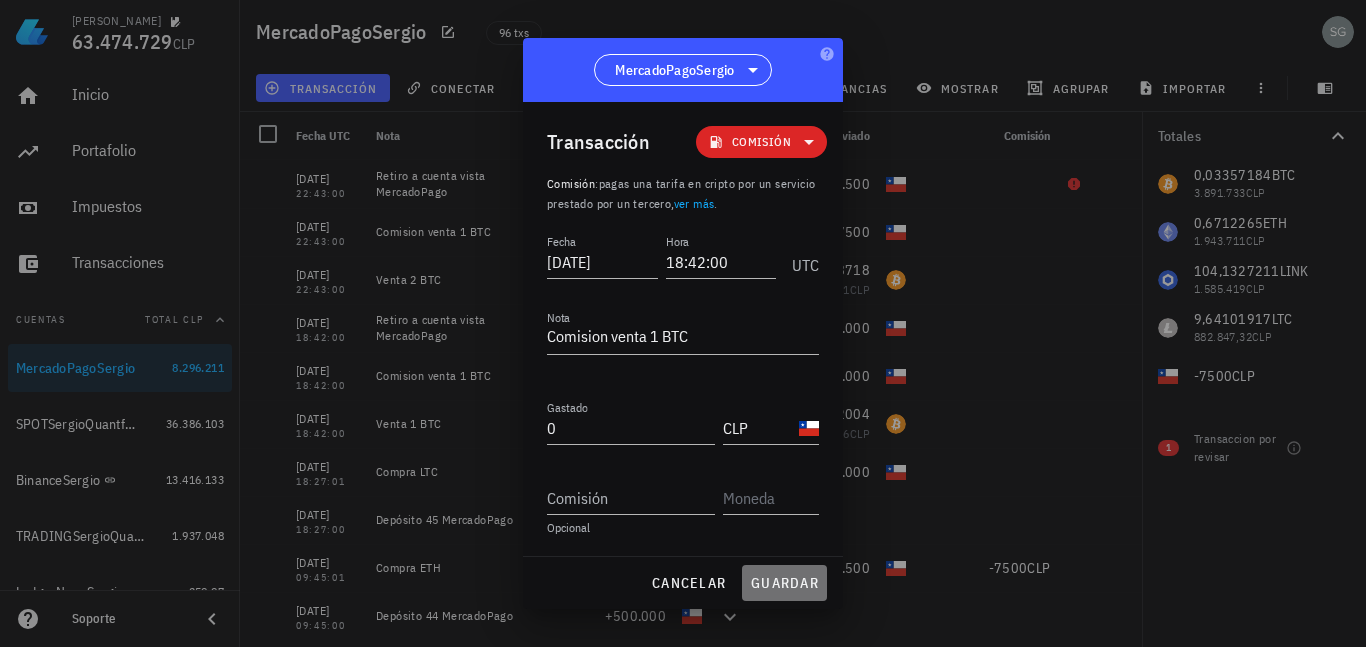 click on "guardar" at bounding box center (784, 583) 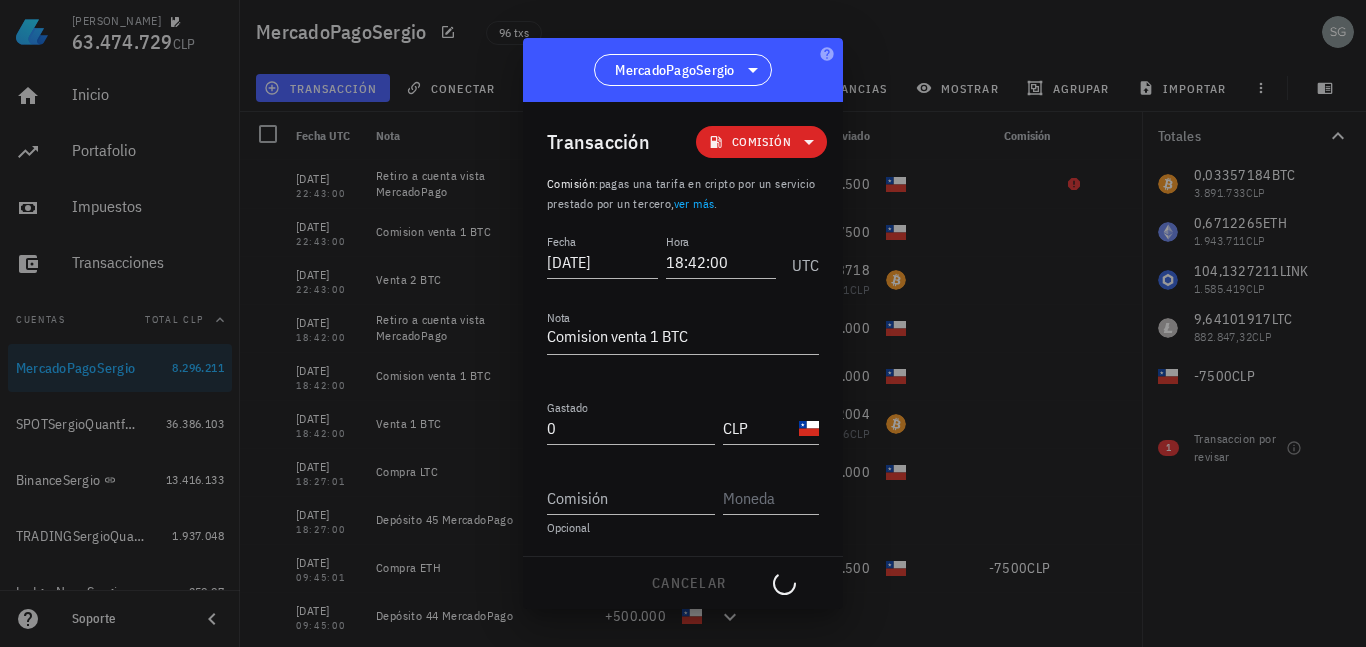type on "12.000" 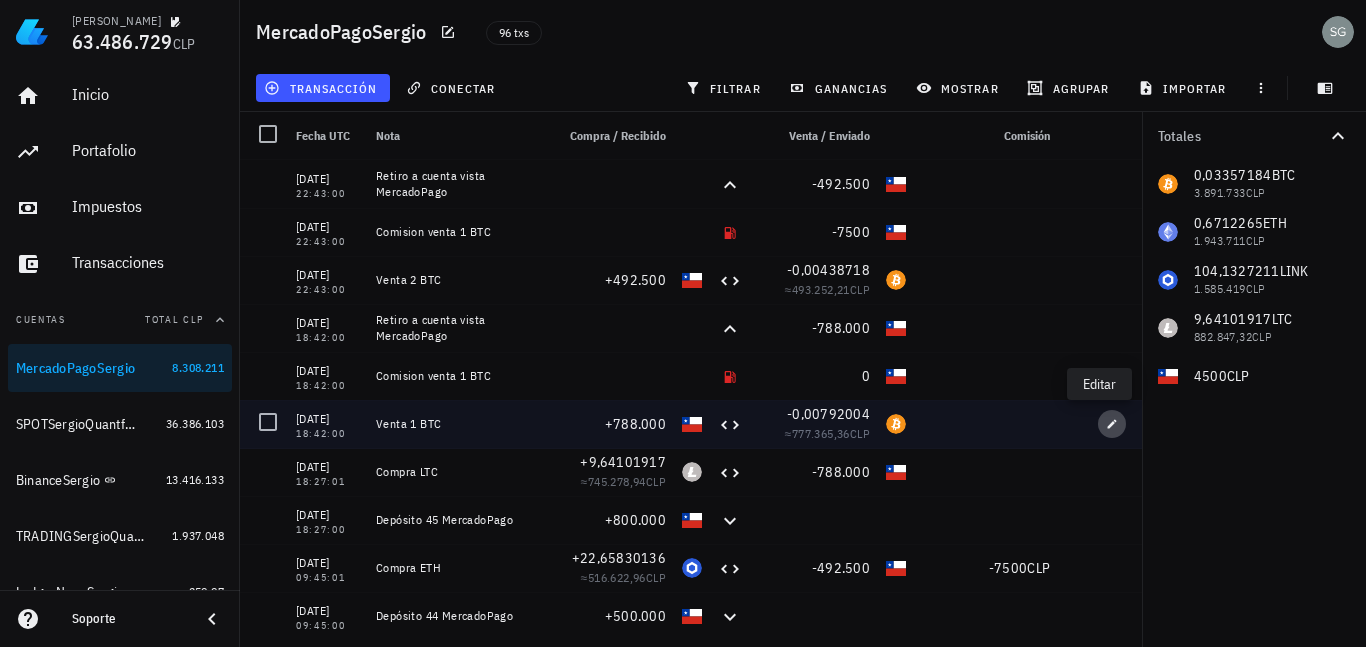 click 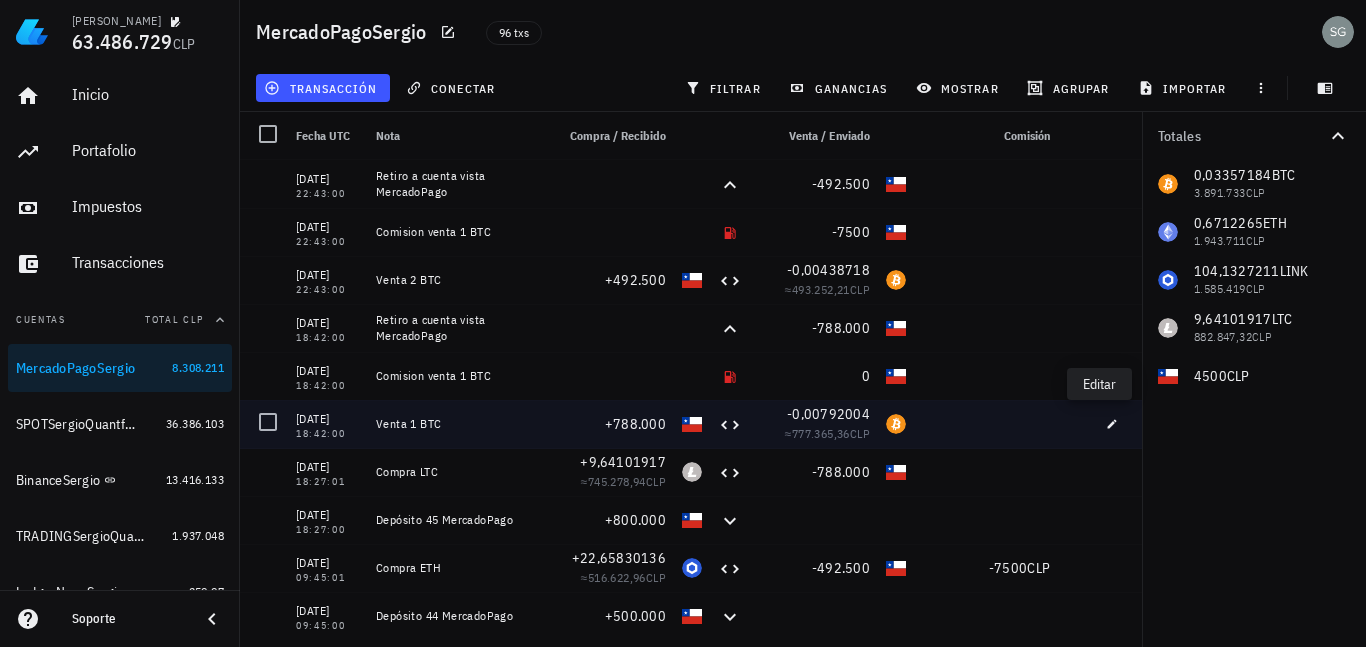 type on "Venta 1 BTC" 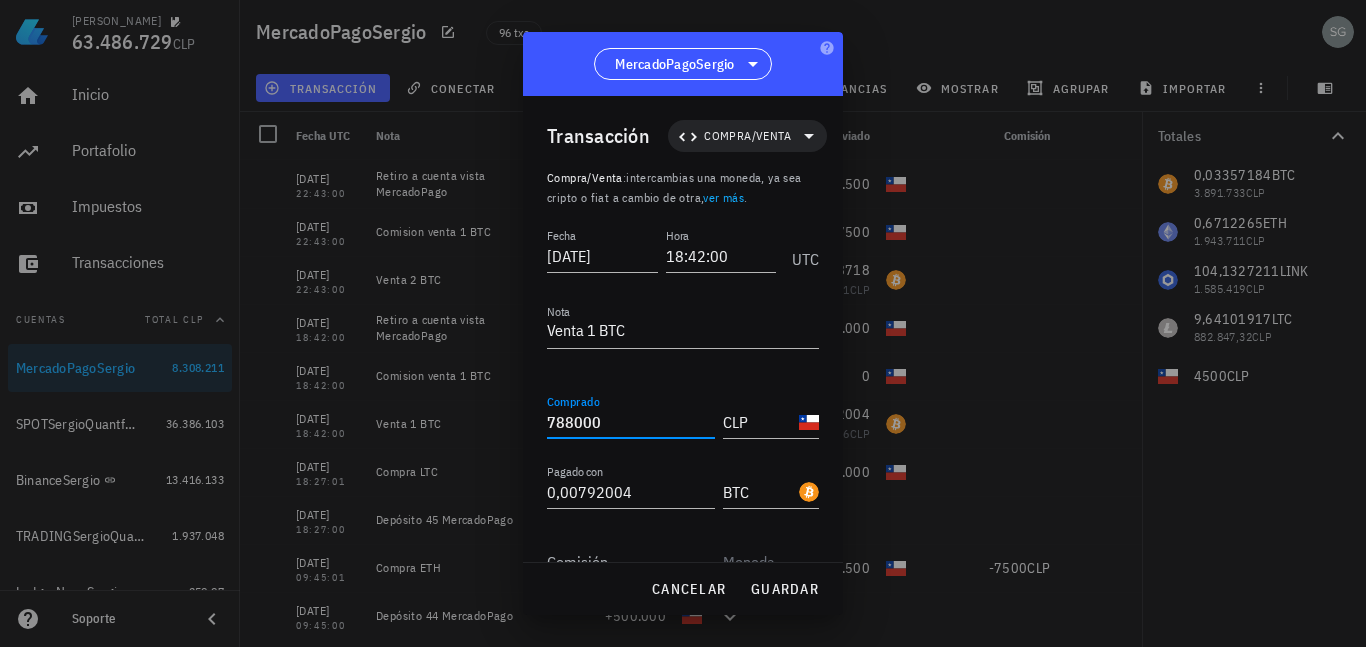 drag, startPoint x: 626, startPoint y: 424, endPoint x: 493, endPoint y: 418, distance: 133.13527 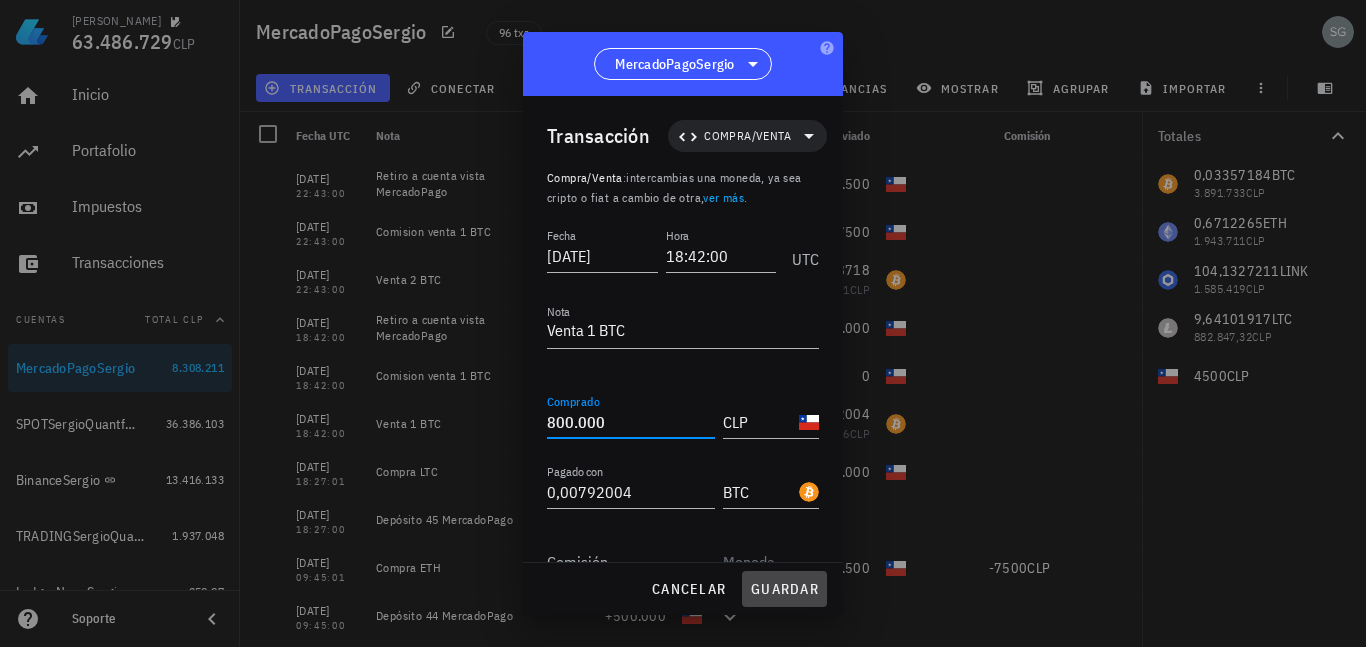 click on "guardar" at bounding box center (784, 589) 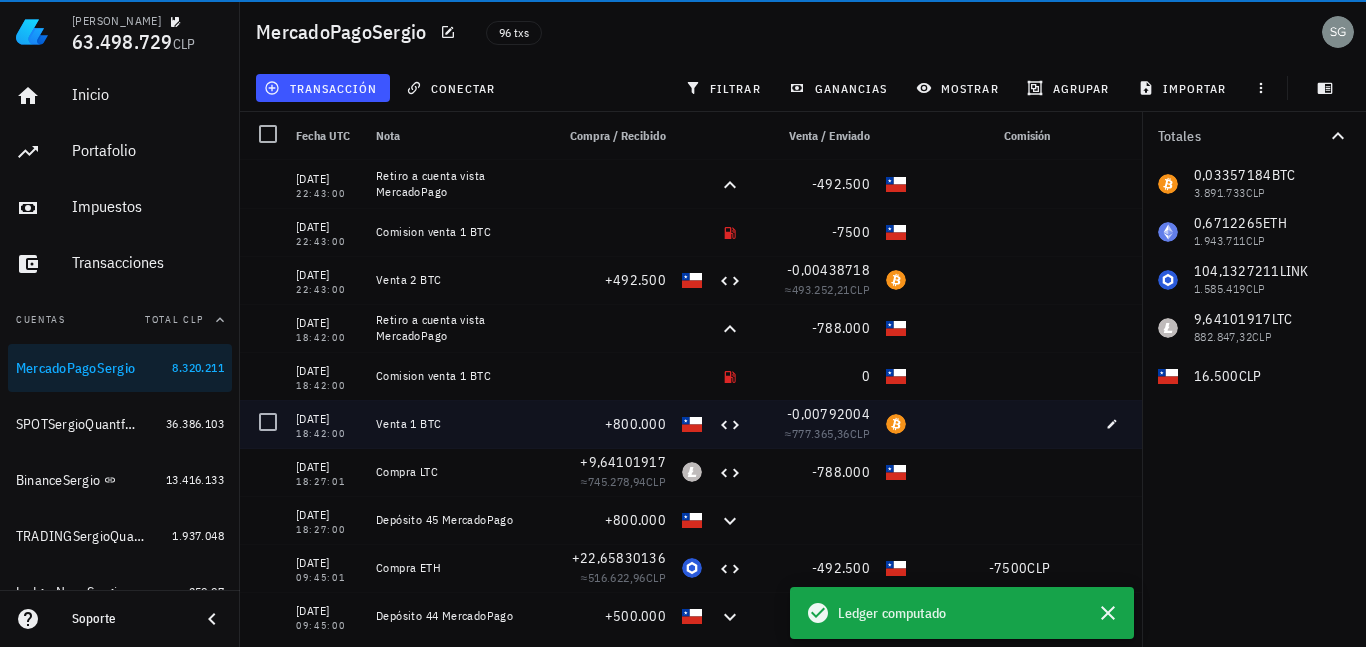 click at bounding box center (1116, 568) 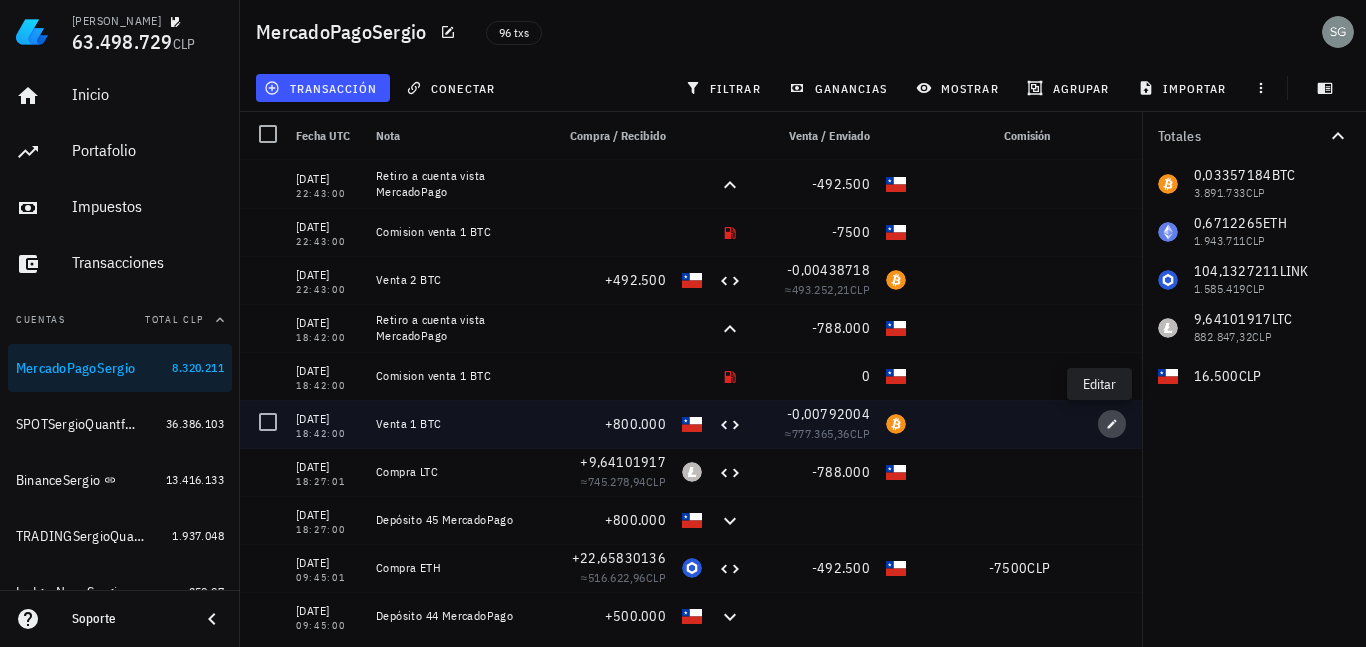 click 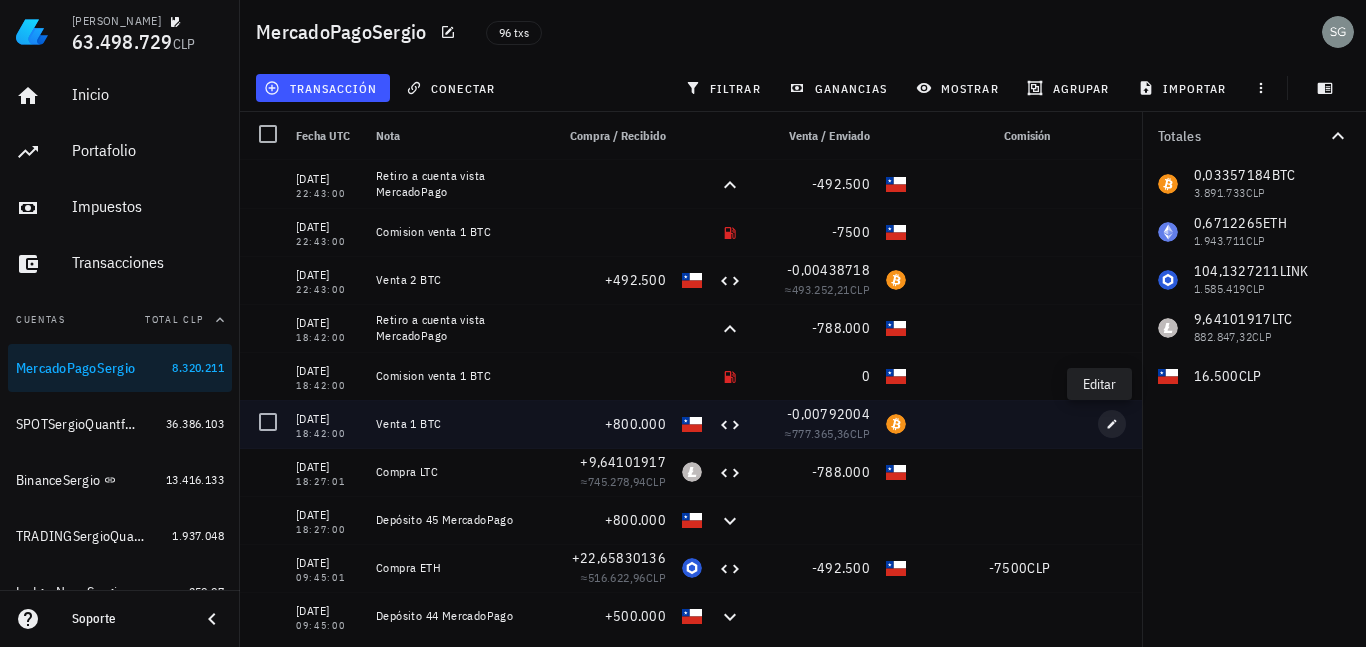 type on "800.000" 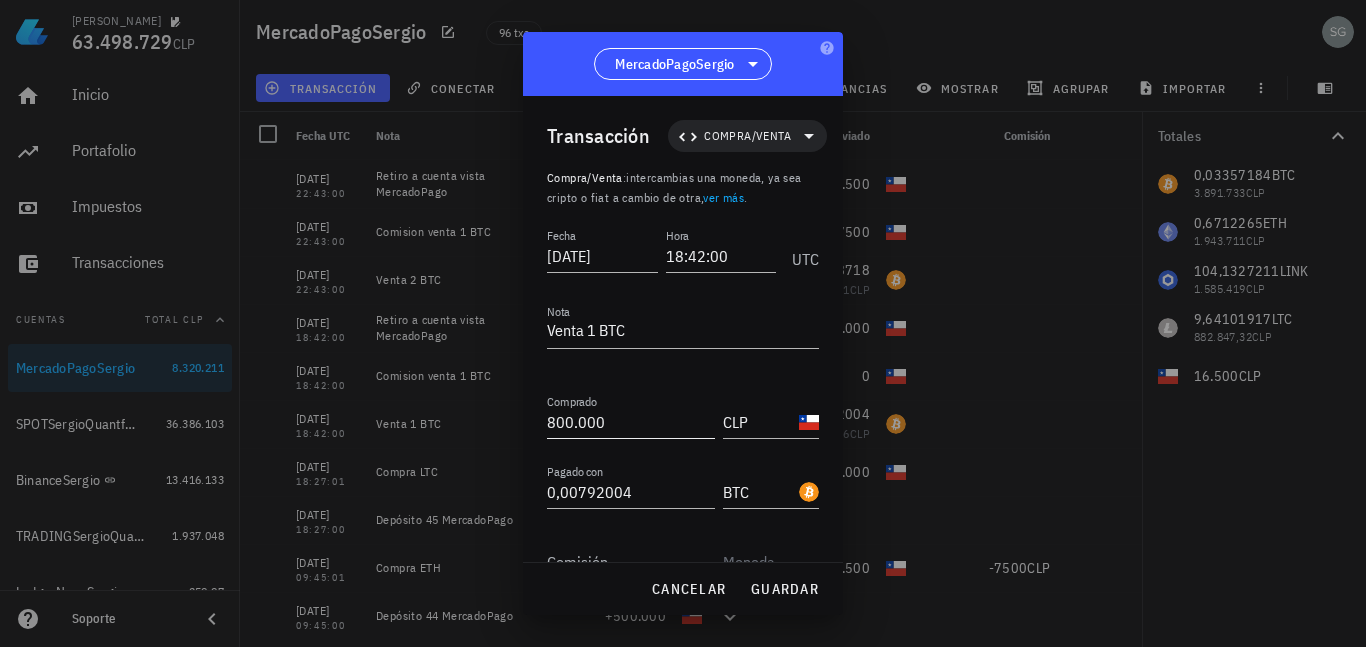scroll, scrollTop: 98, scrollLeft: 0, axis: vertical 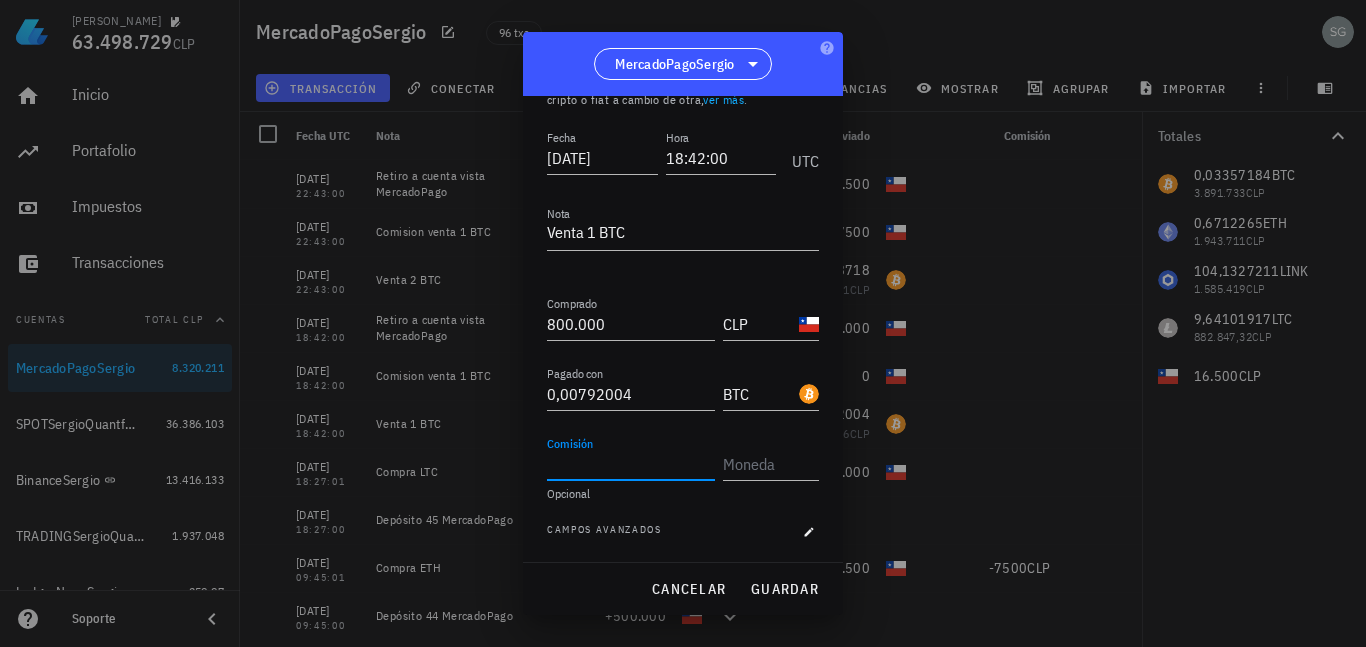 click on "Comisión" at bounding box center (631, 464) 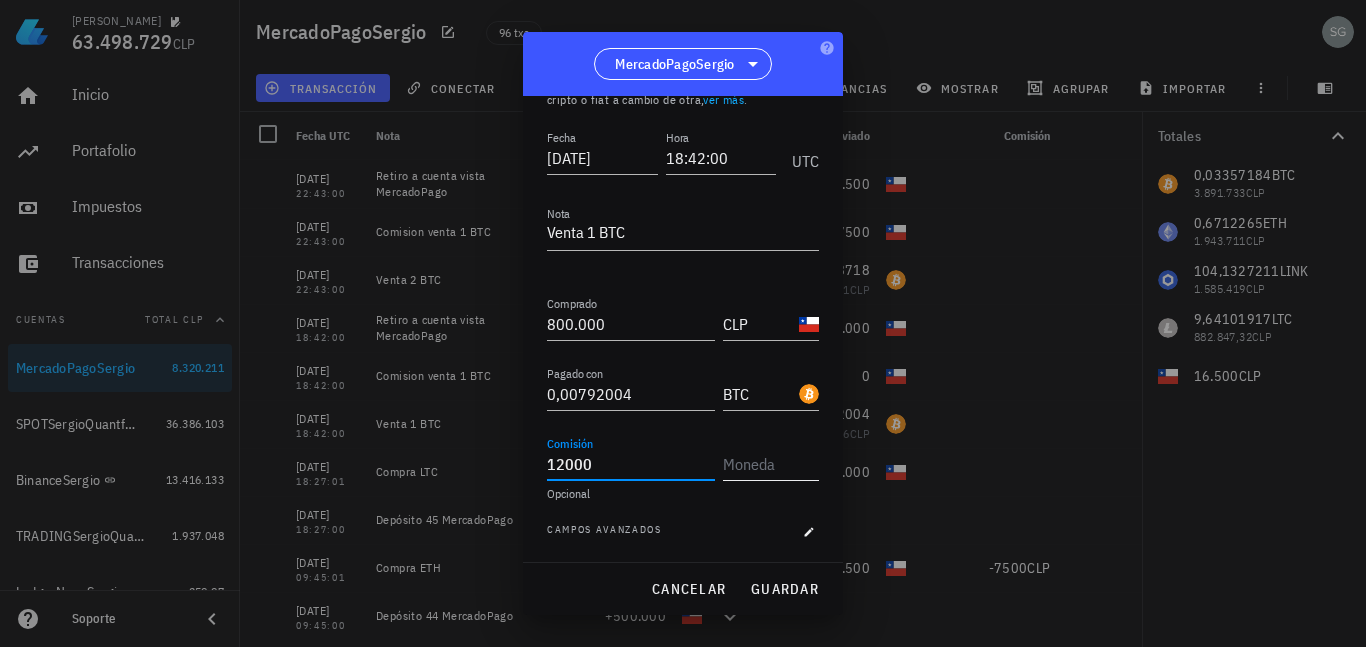 type on "12.000" 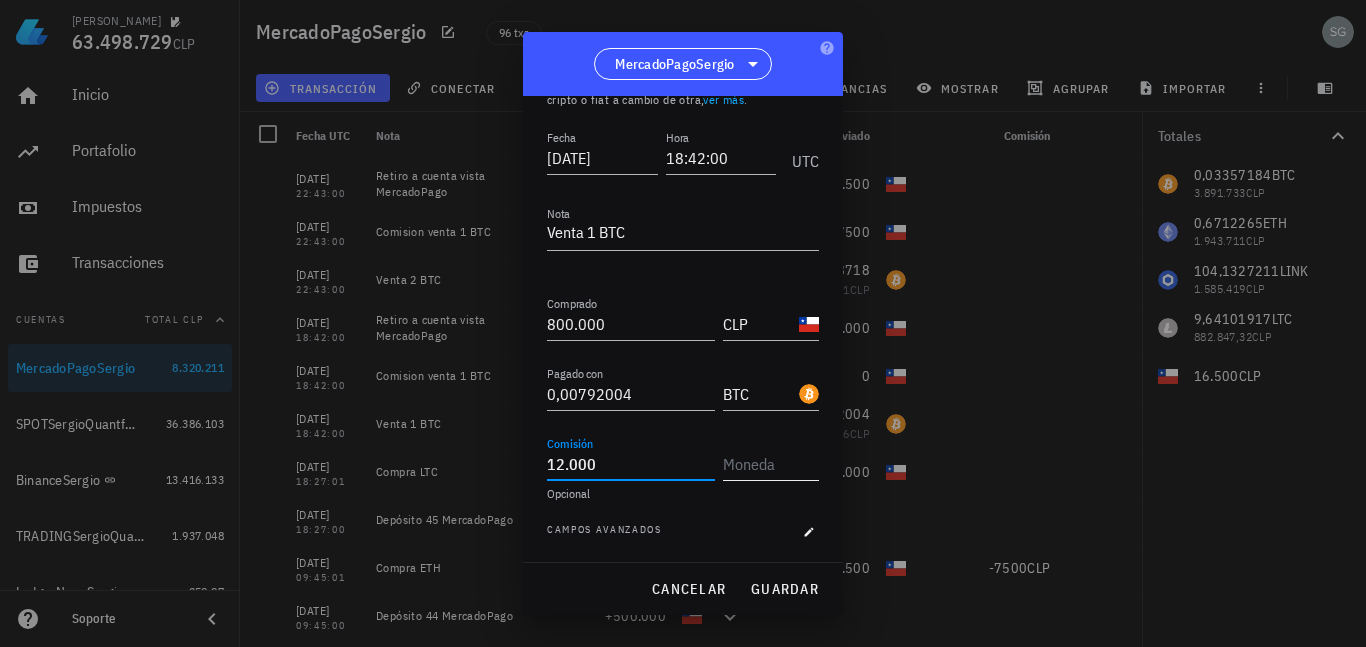 click at bounding box center (769, 464) 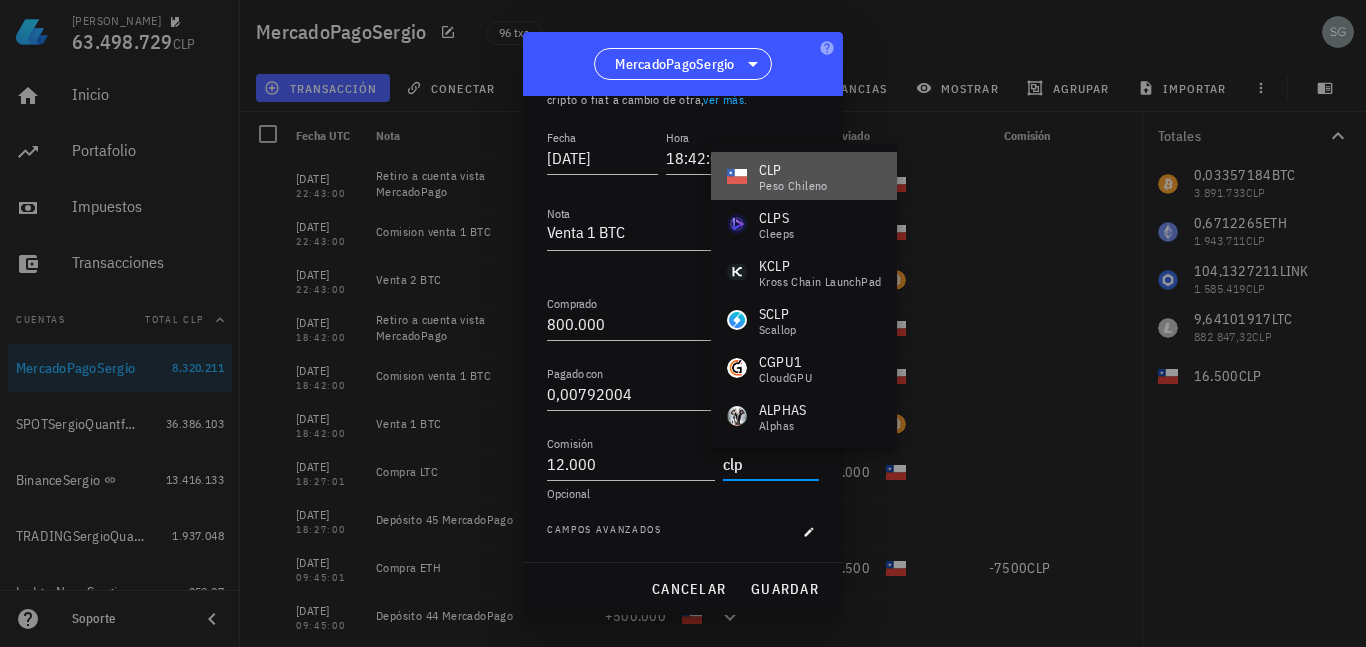 click on "CLP" at bounding box center [793, 170] 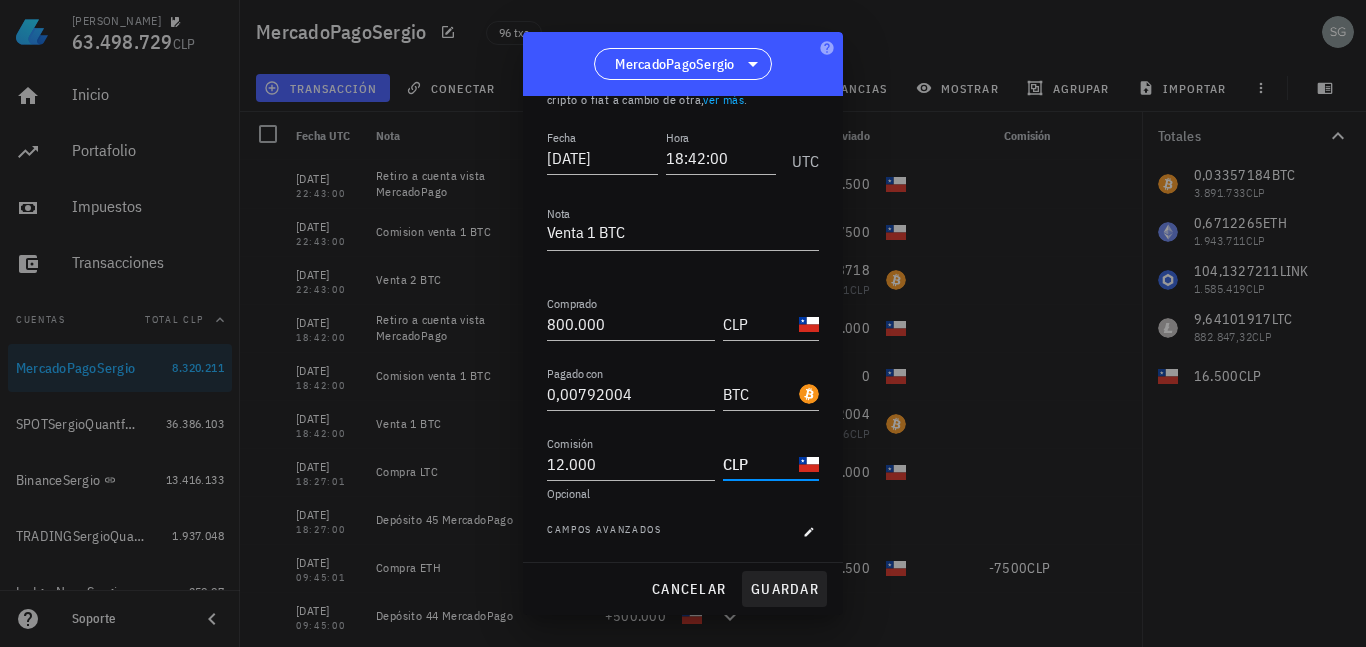 type on "CLP" 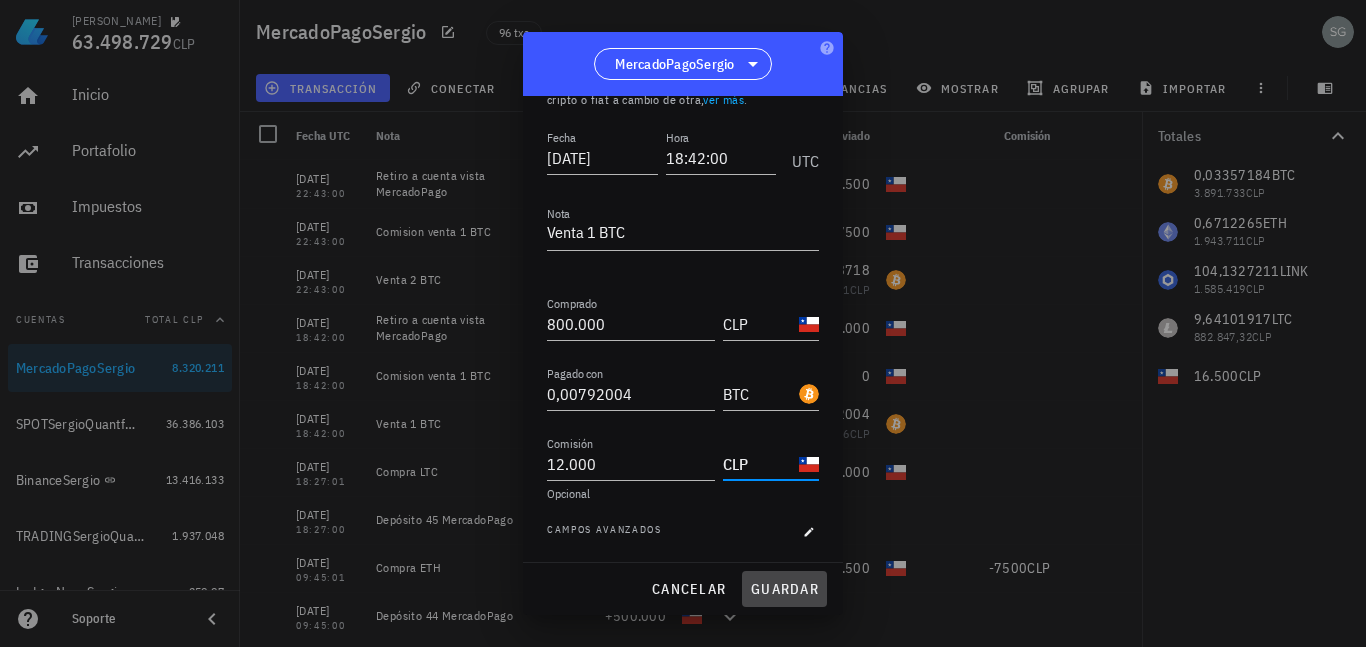 click on "guardar" at bounding box center (784, 589) 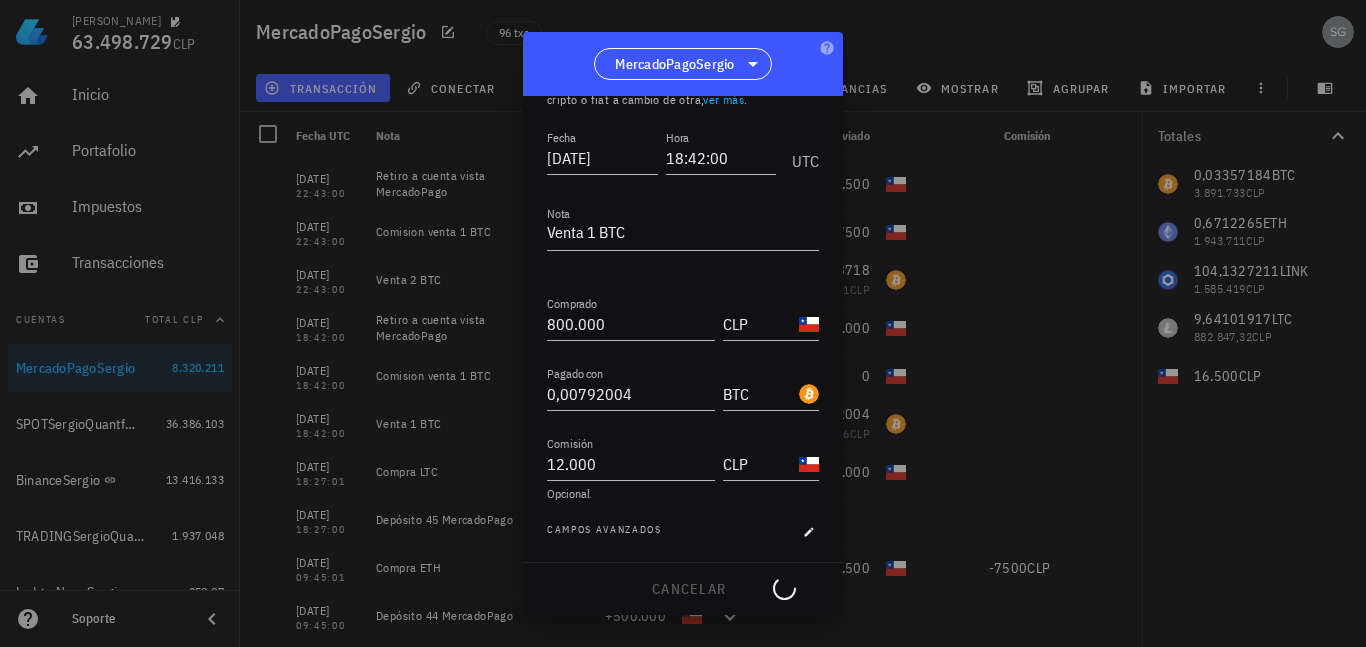 type 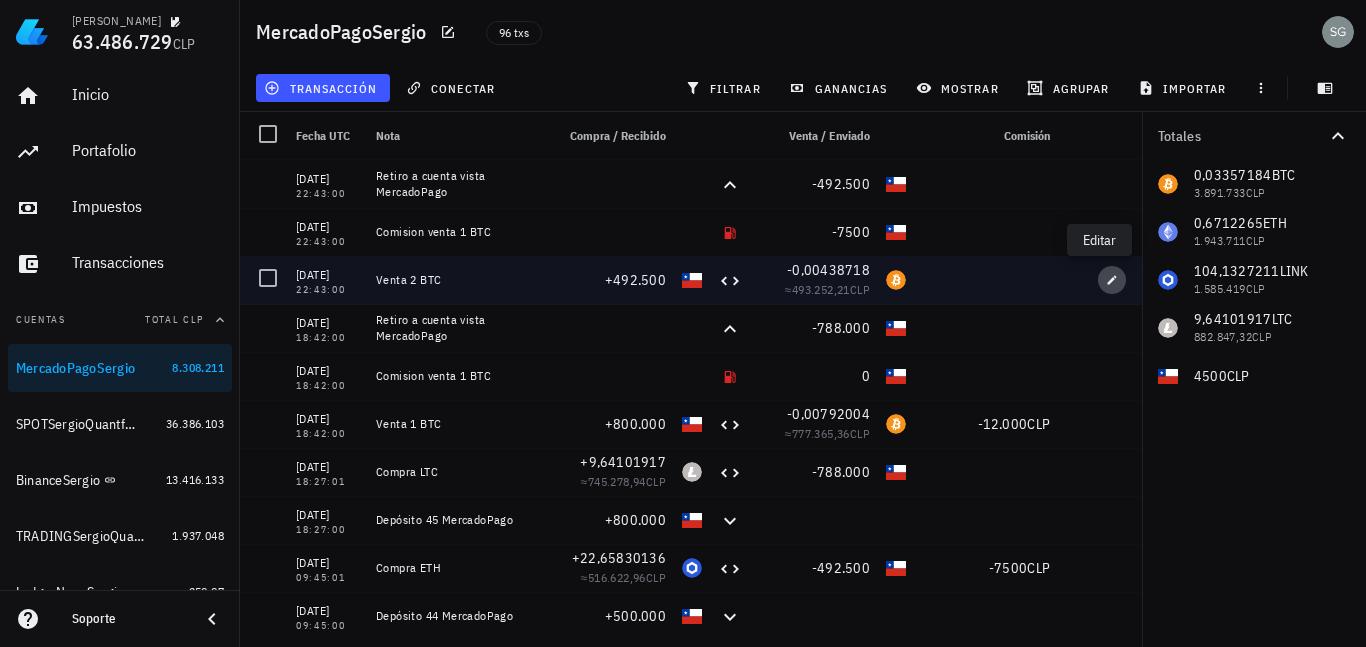 click 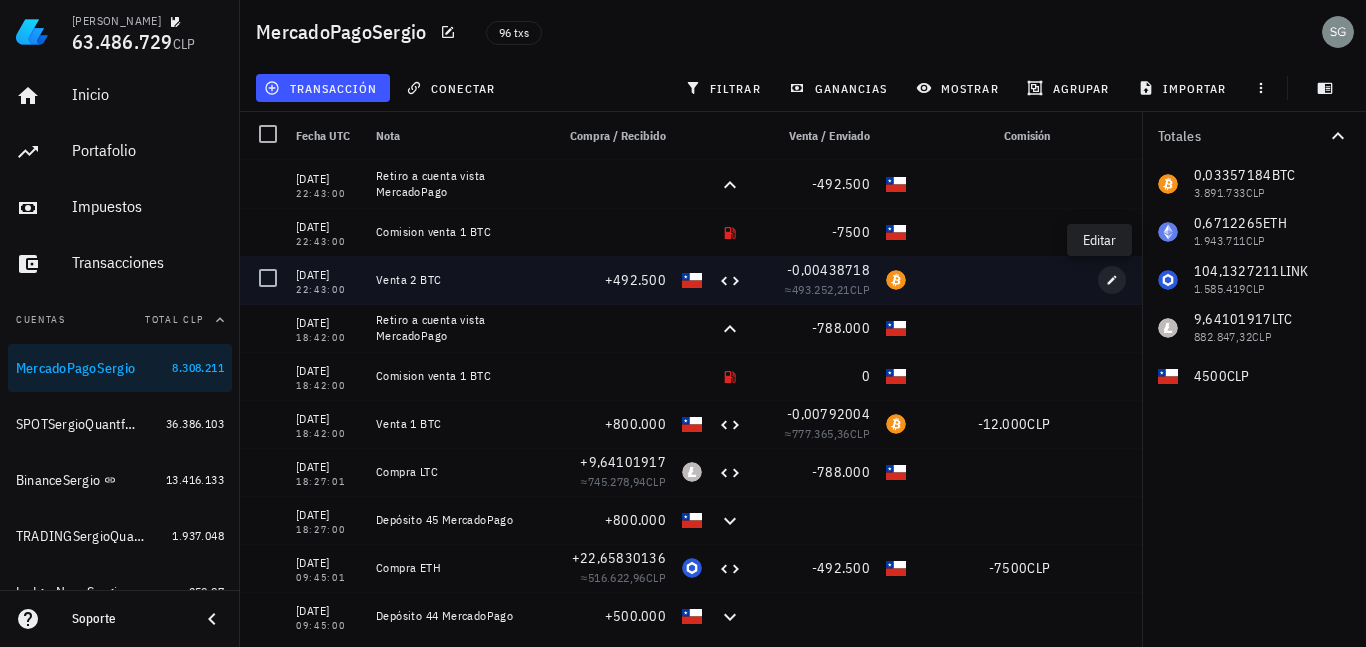 type on "2025-07-13" 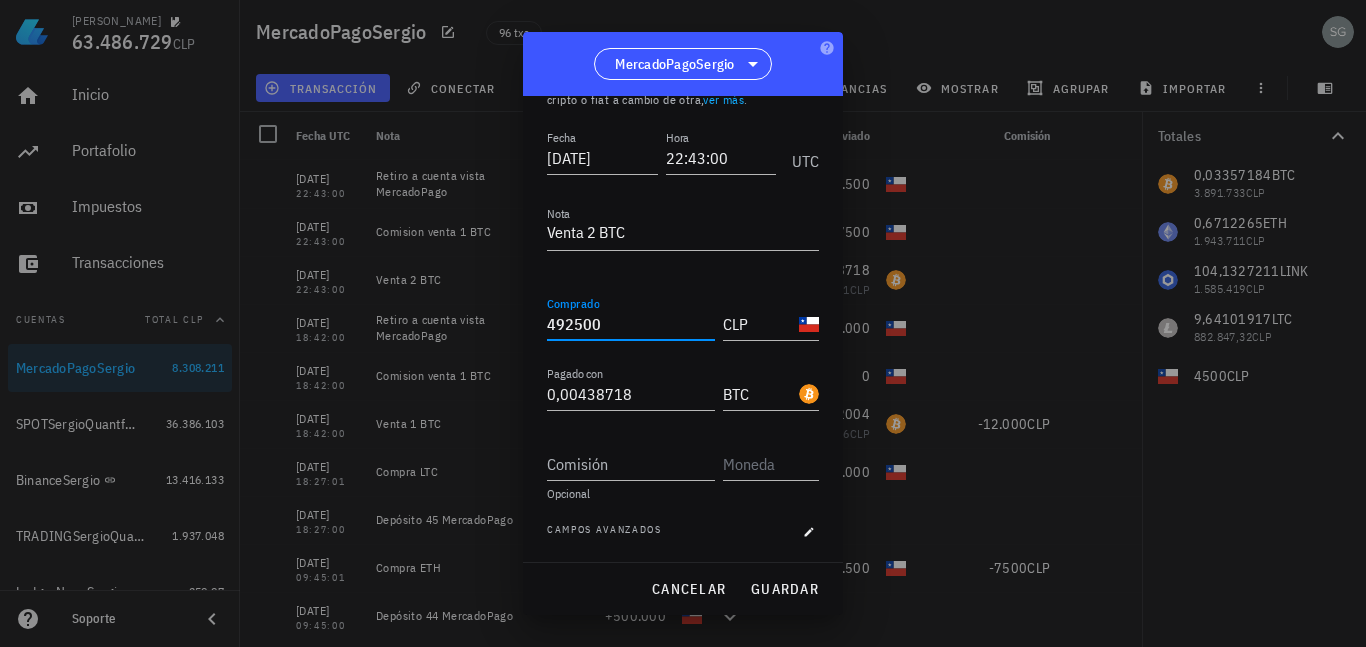 drag, startPoint x: 612, startPoint y: 321, endPoint x: 428, endPoint y: 317, distance: 184.04347 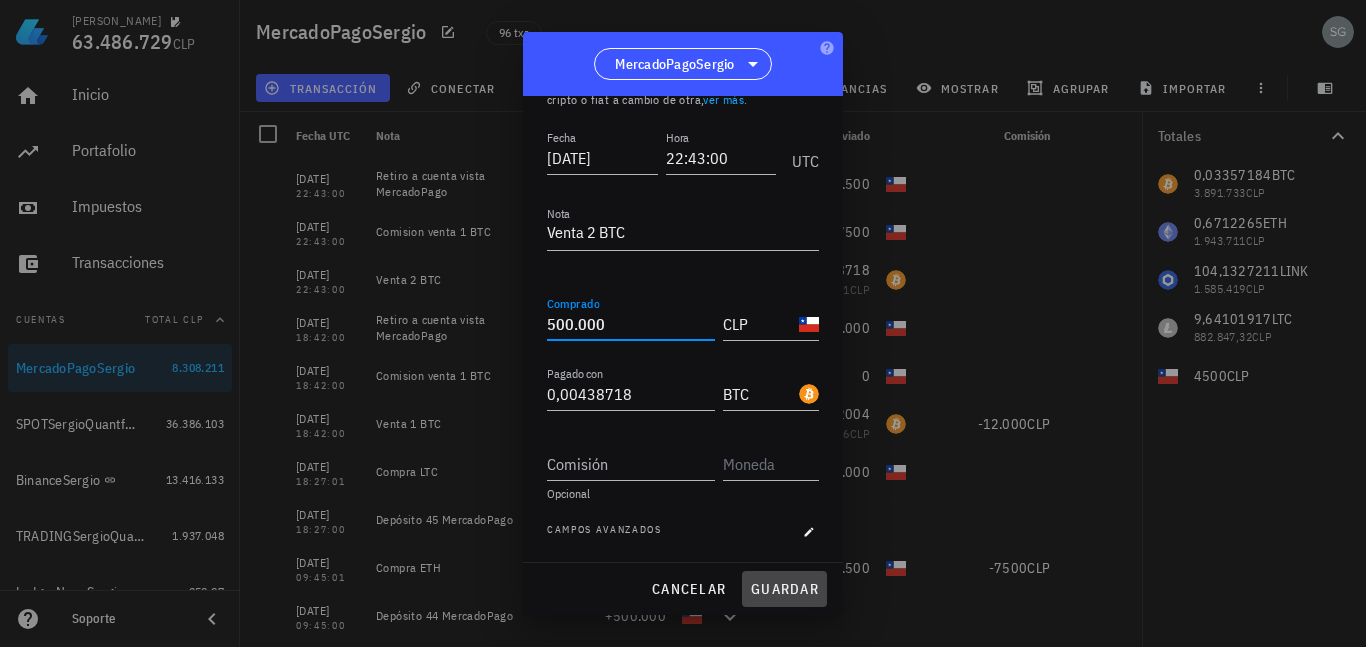 click on "guardar" at bounding box center (784, 589) 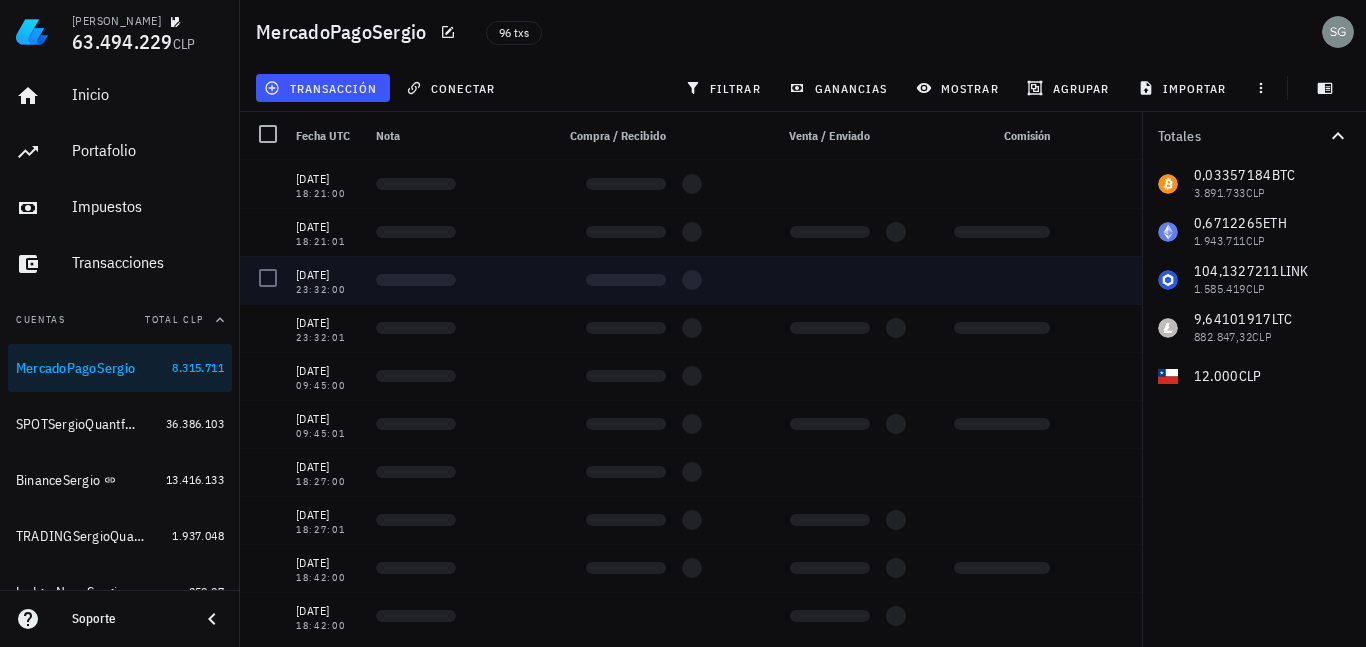 click at bounding box center [1116, 280] 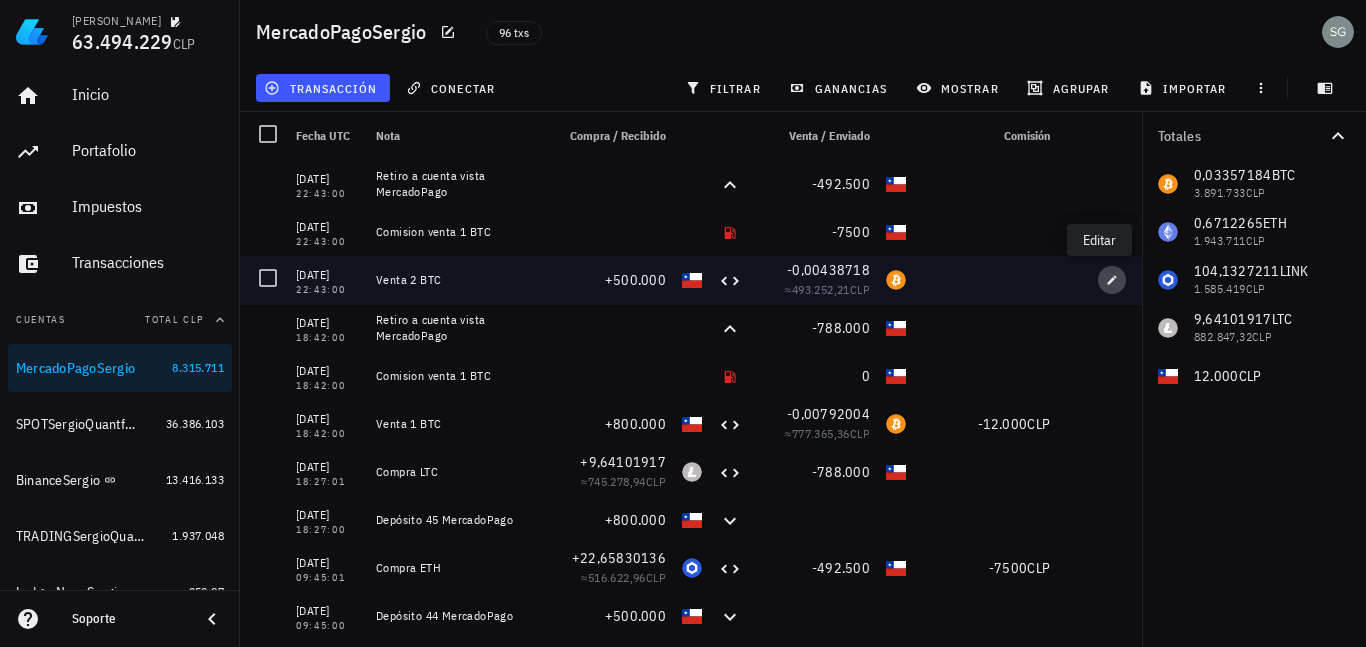click 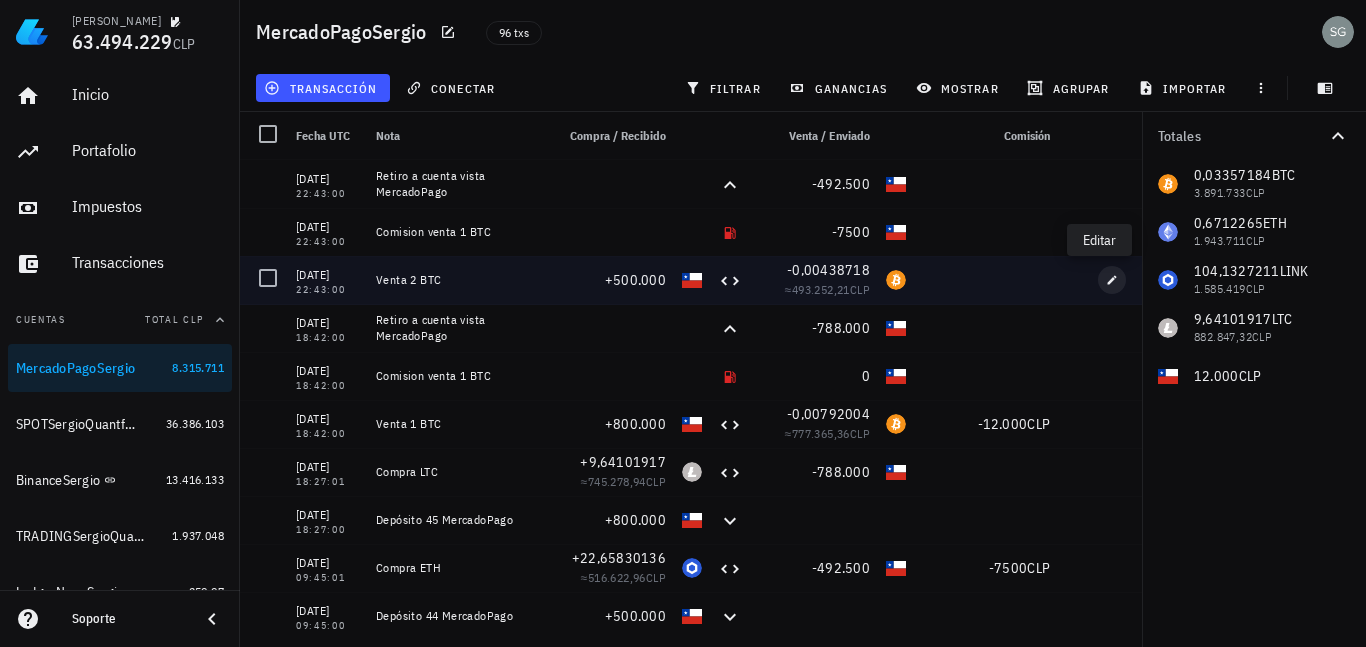 type on "500.000" 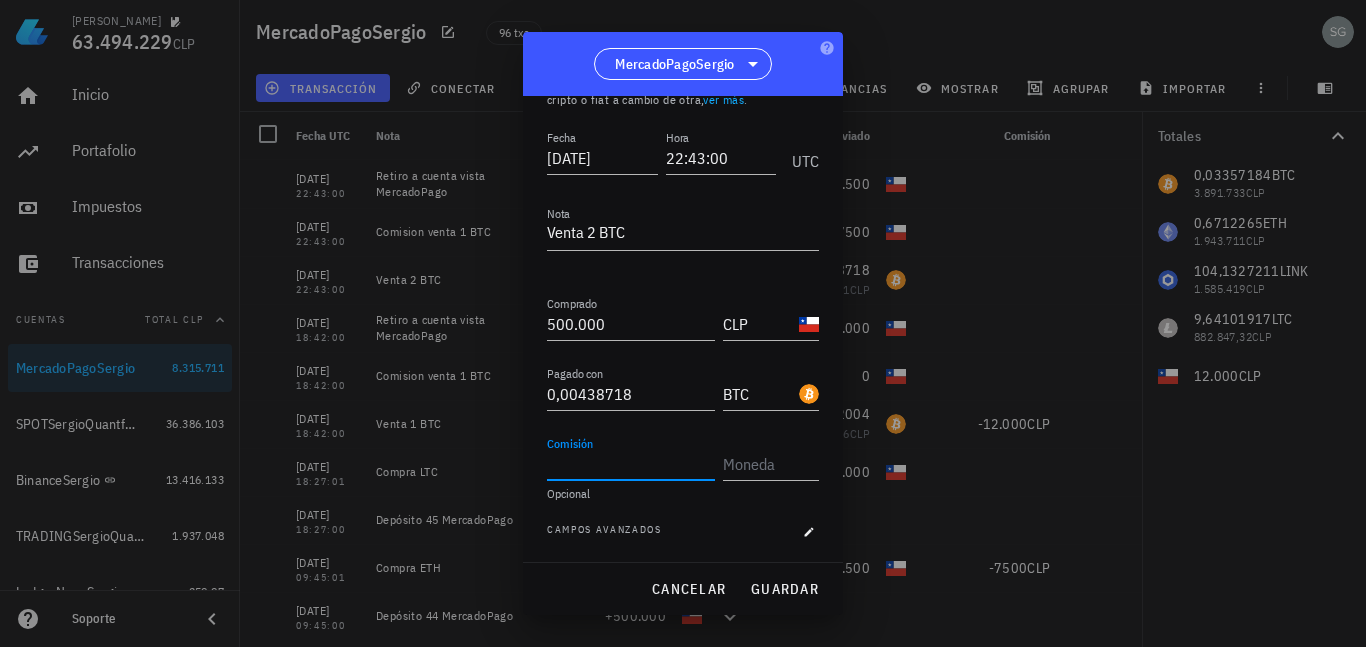 click on "Comisión" at bounding box center (631, 464) 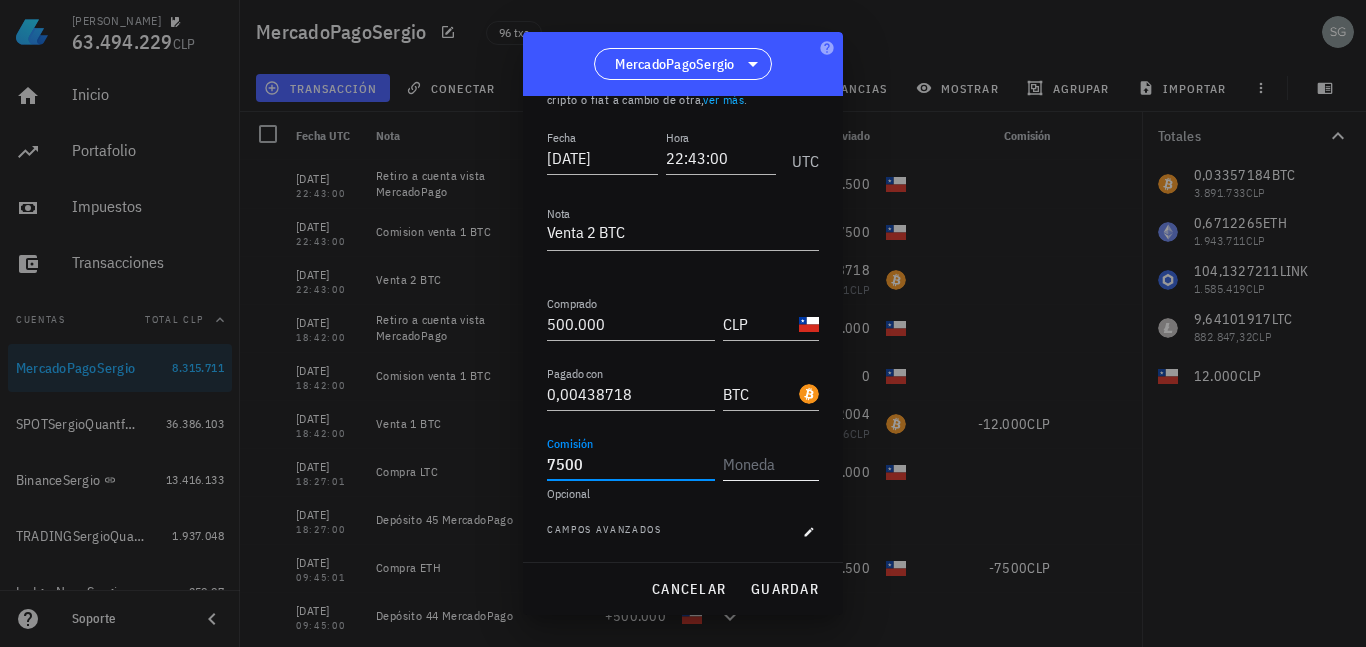 type on "7.500" 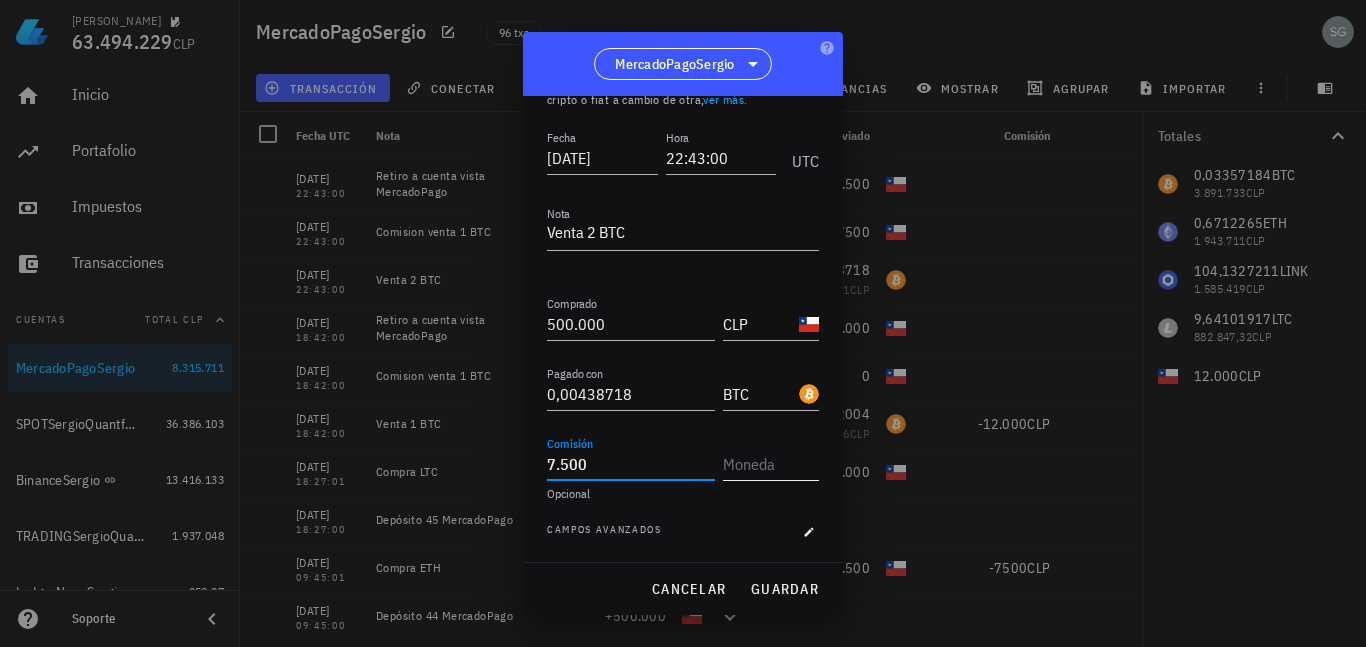 click at bounding box center (769, 464) 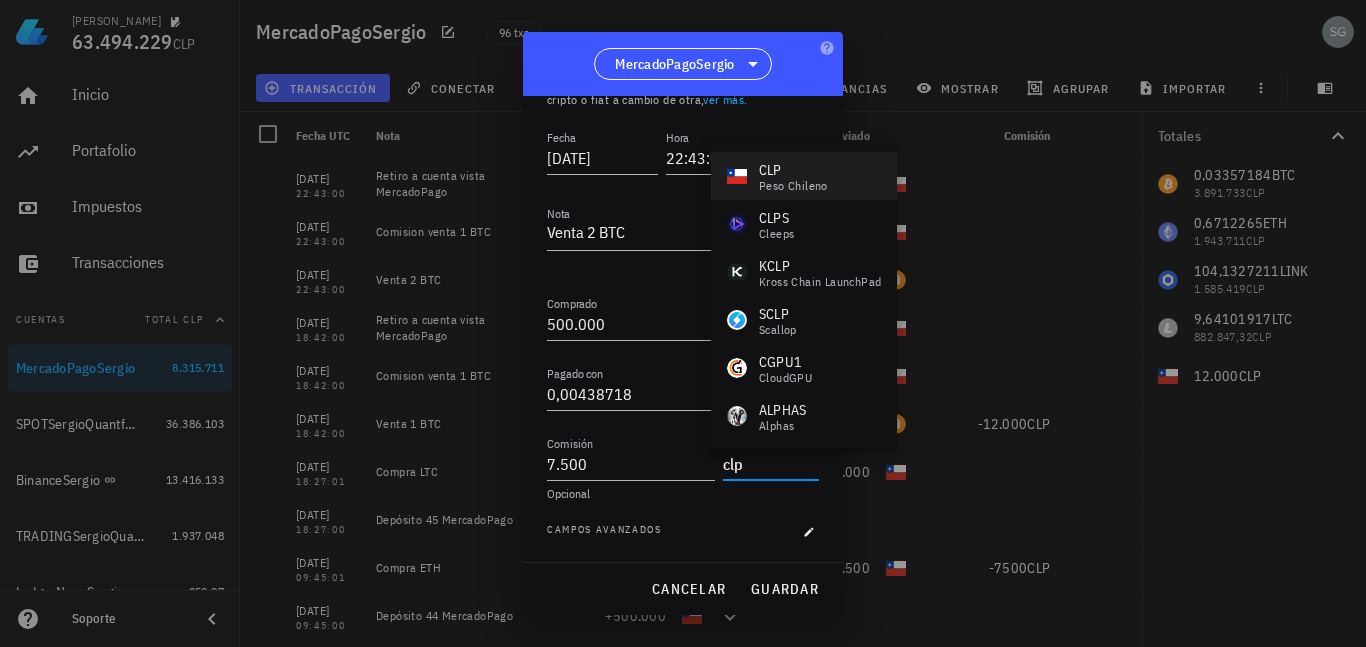 click on "peso chileno" at bounding box center [793, 186] 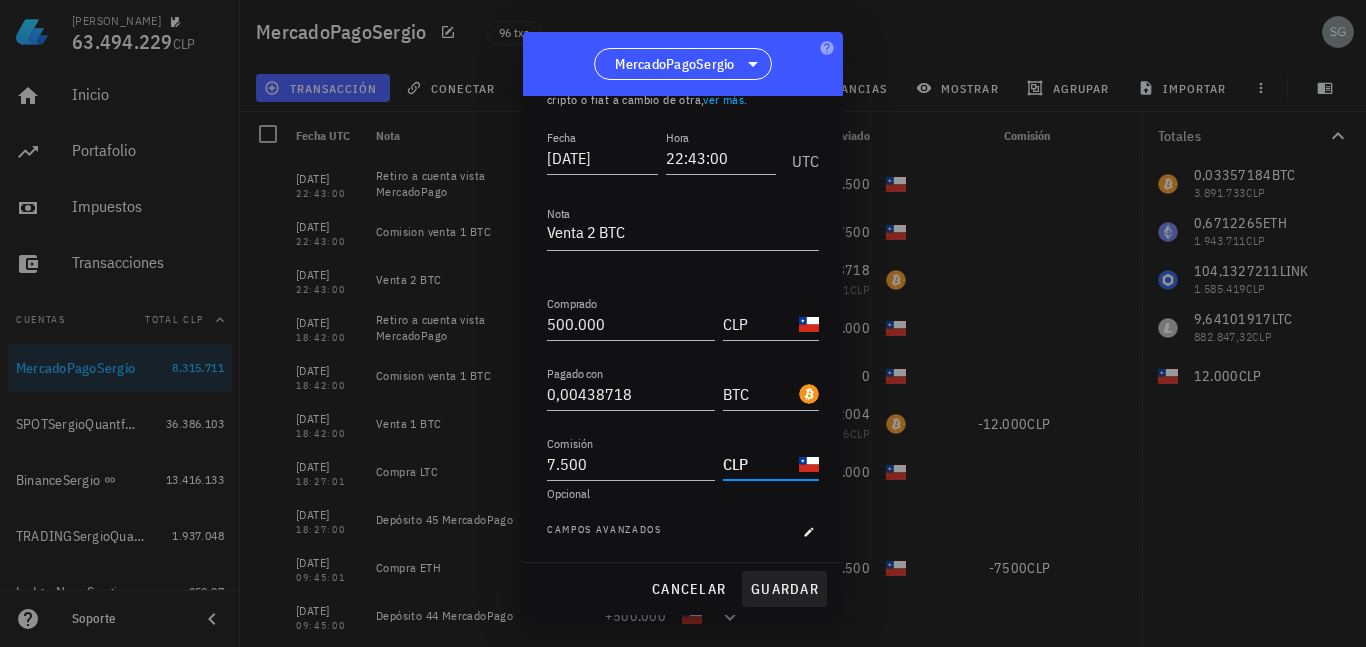 type on "CLP" 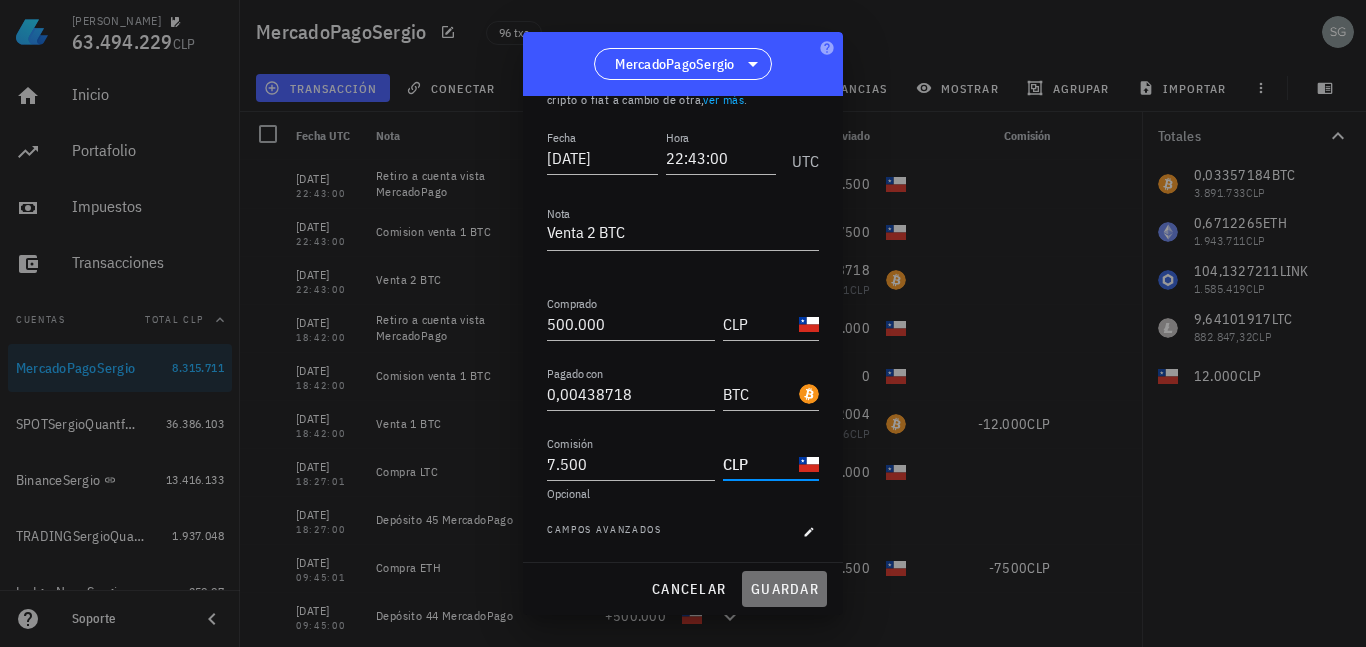 click on "guardar" at bounding box center (784, 589) 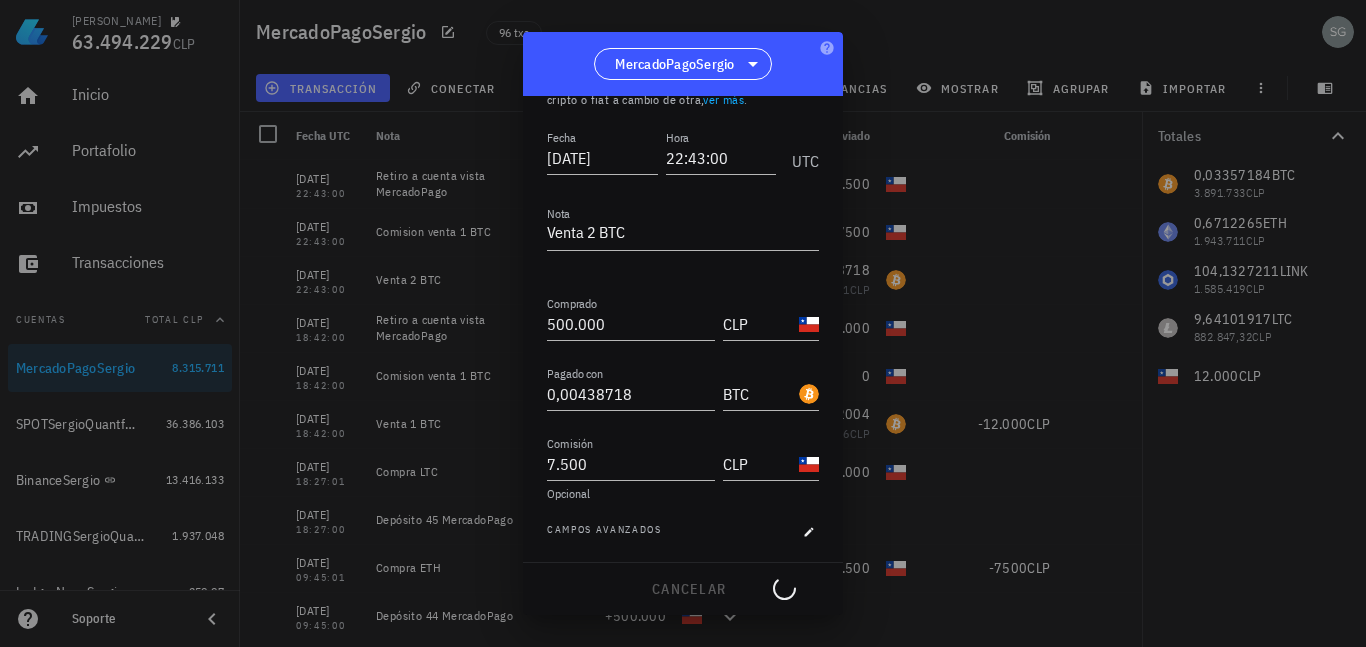 type 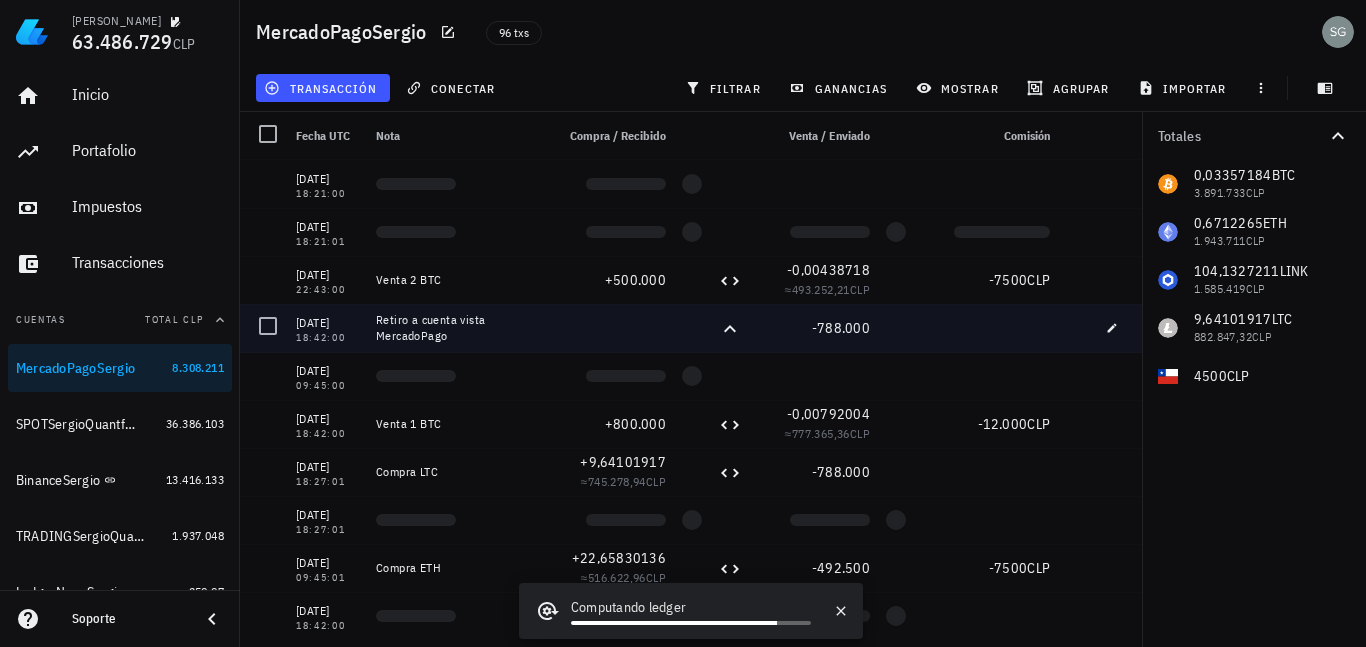 click at bounding box center (1074, 328) 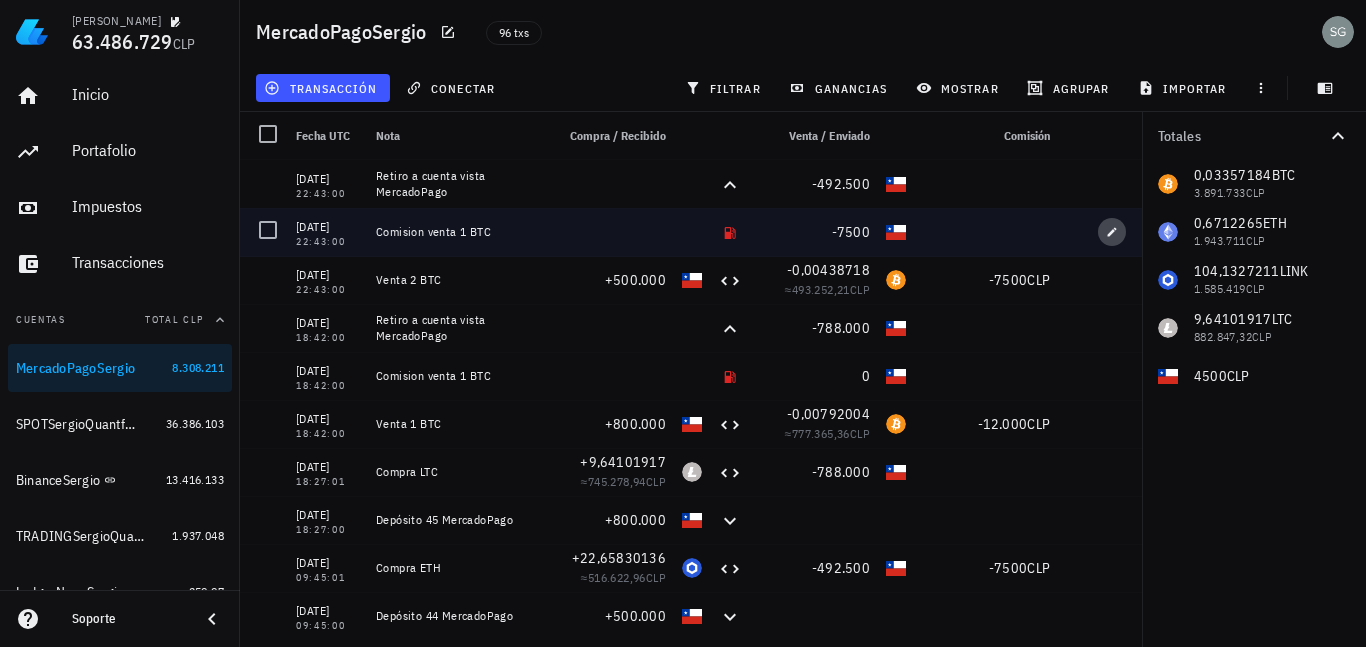 click 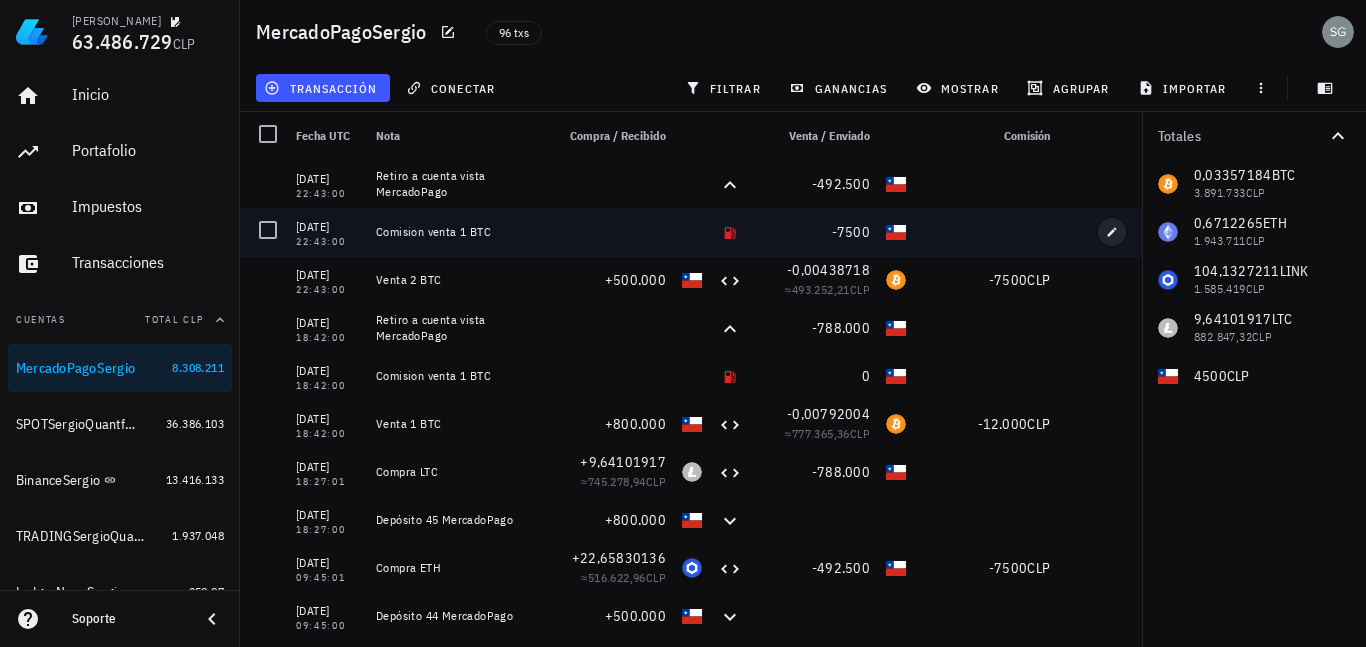type on "Comision venta 1 BTC" 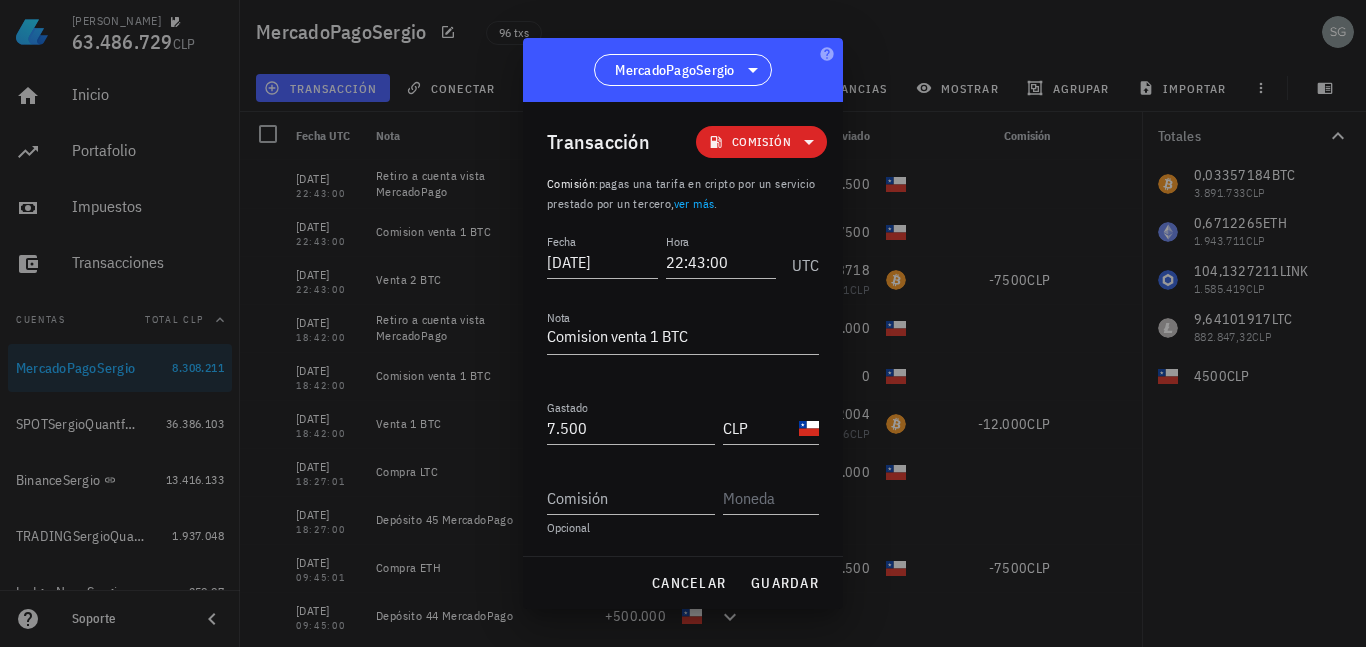 scroll, scrollTop: 0, scrollLeft: 0, axis: both 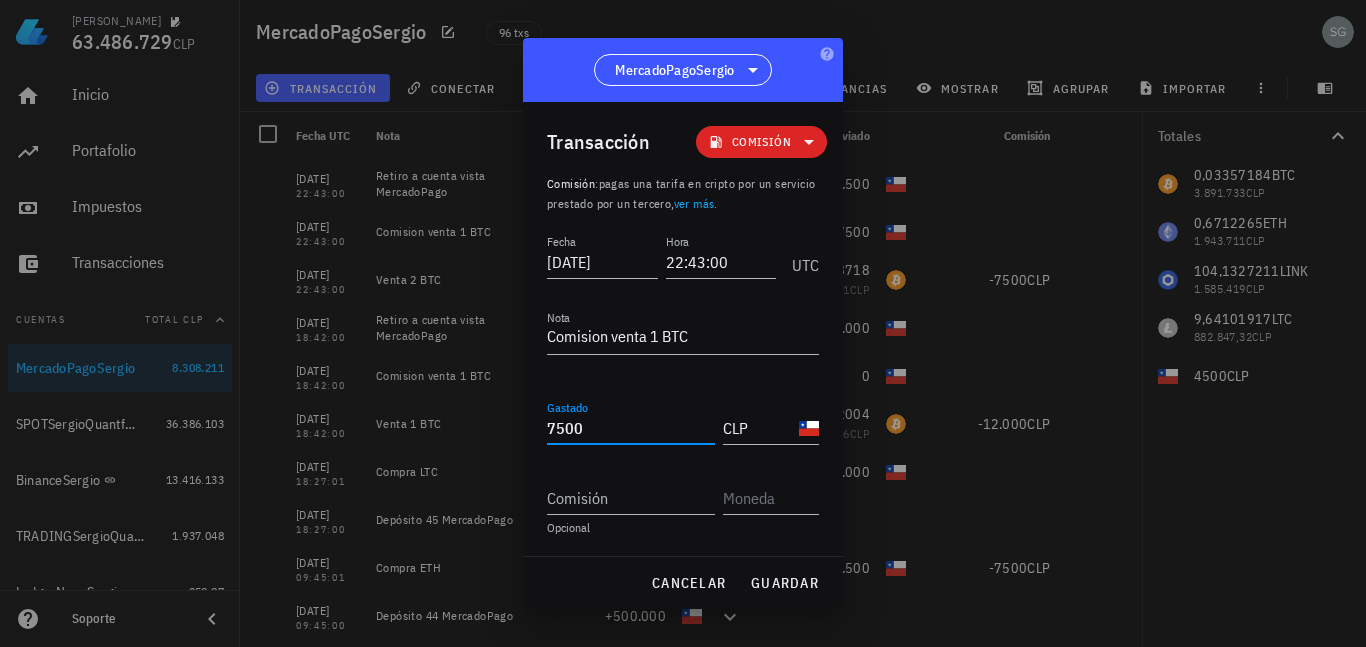 drag, startPoint x: 604, startPoint y: 430, endPoint x: 430, endPoint y: 425, distance: 174.07182 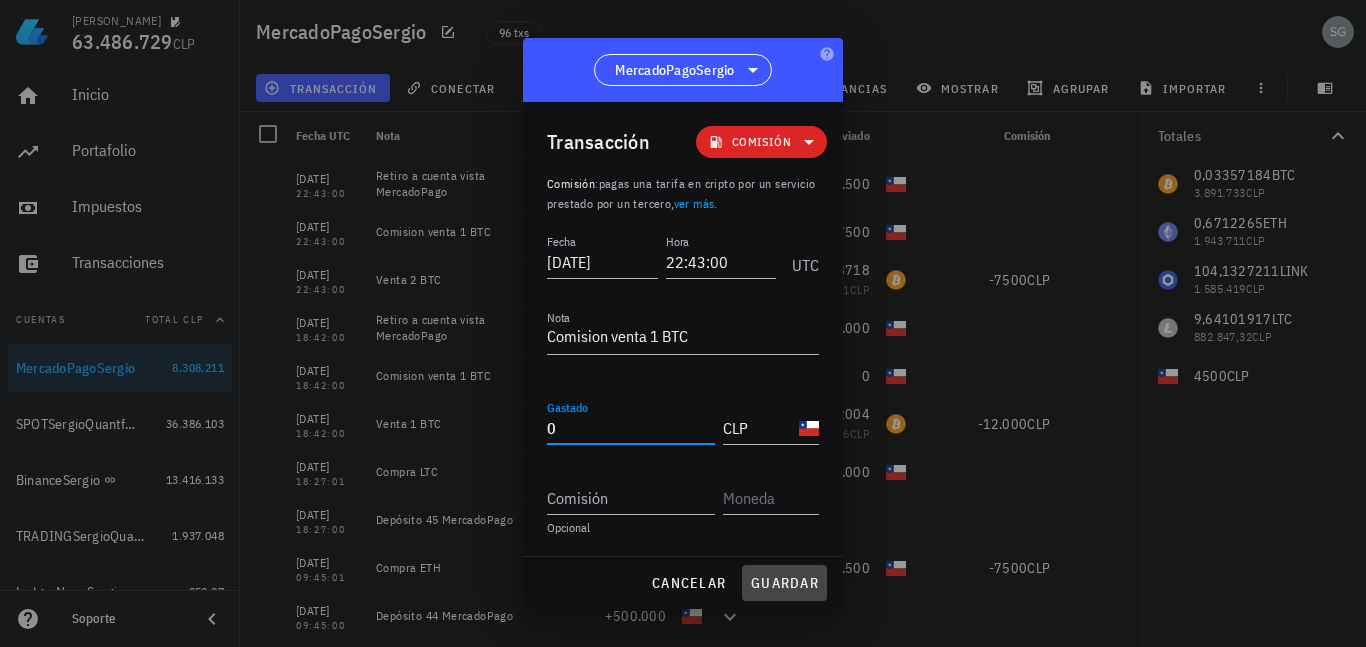 click on "guardar" at bounding box center (784, 583) 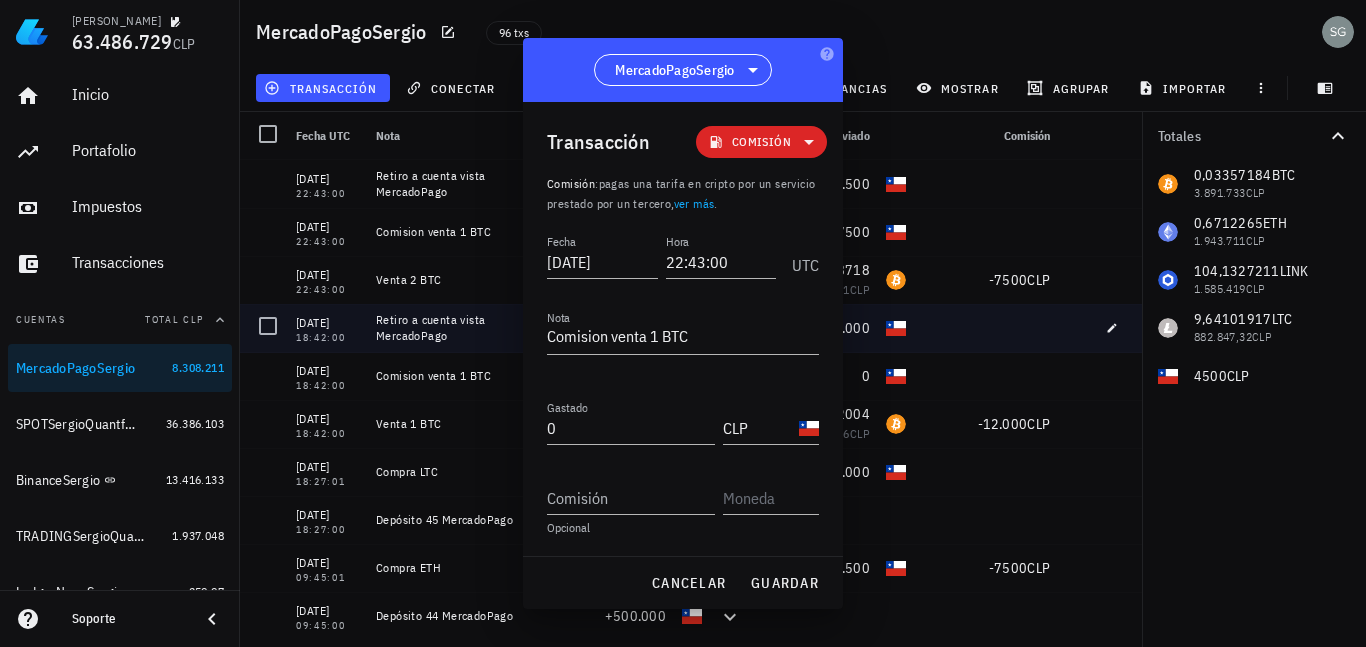 type on "7.500" 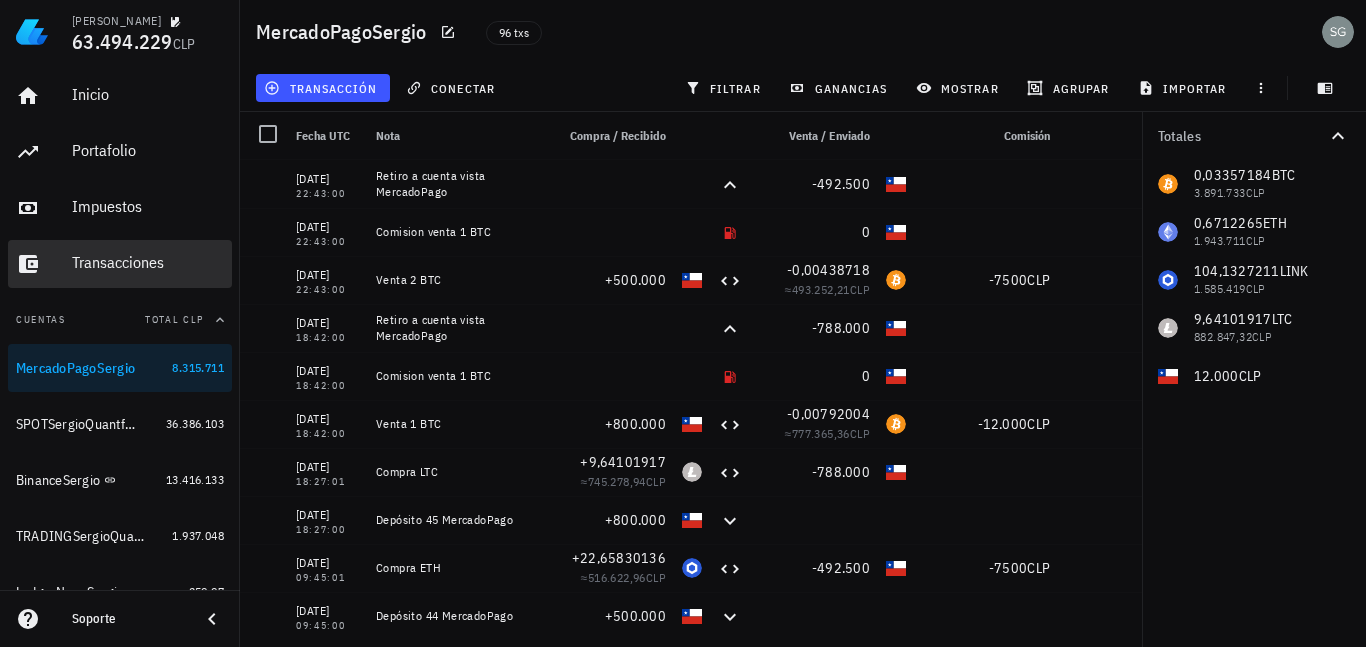 click on "Transacciones" at bounding box center (148, 262) 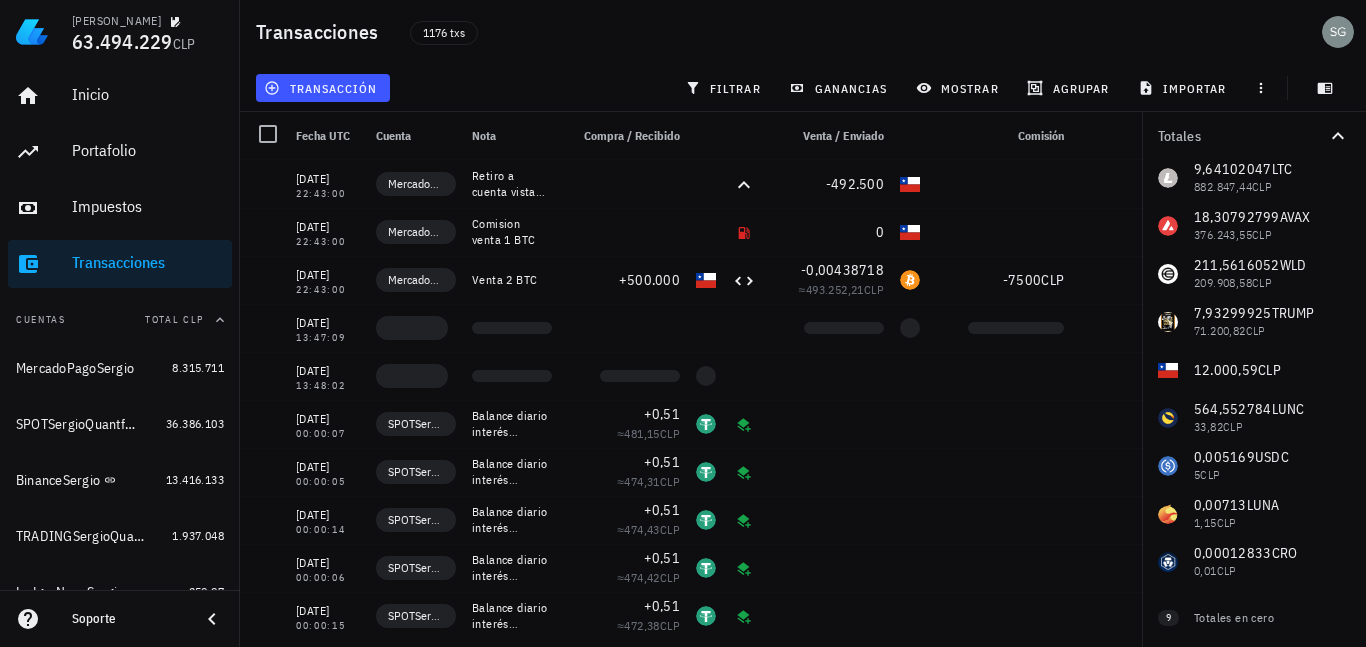 scroll, scrollTop: 441, scrollLeft: 0, axis: vertical 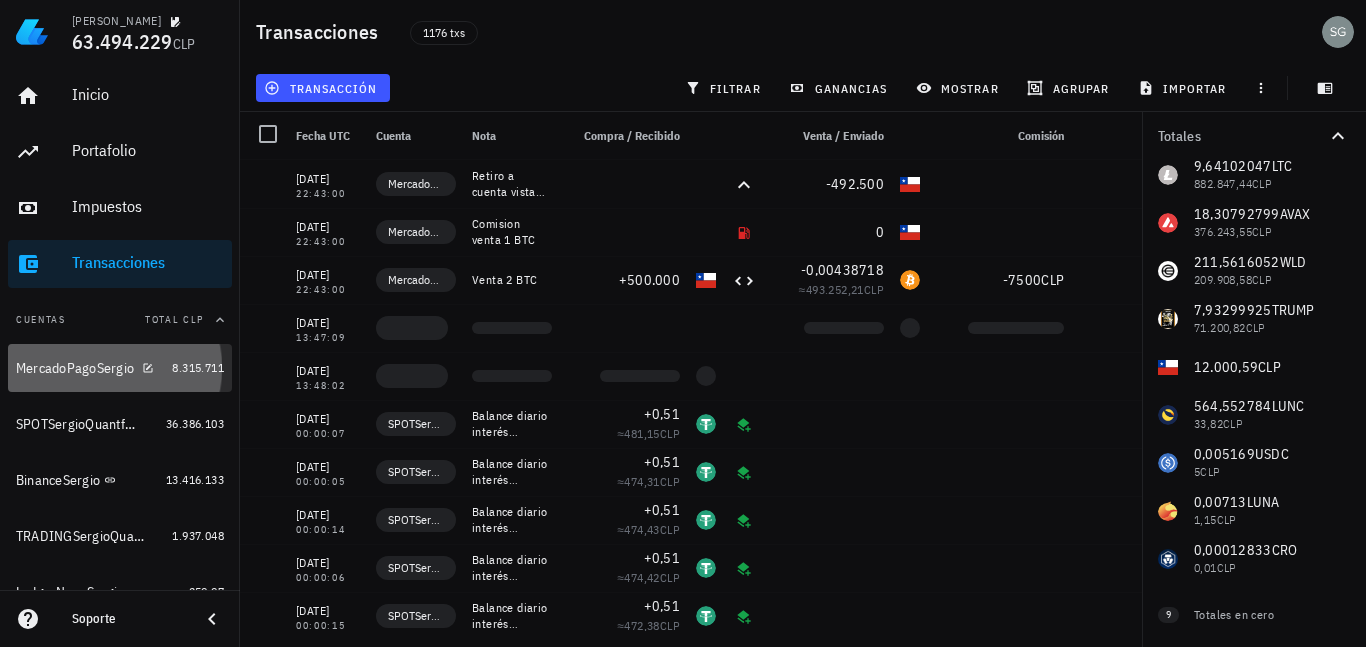 click on "MercadoPagoSergio" at bounding box center [75, 368] 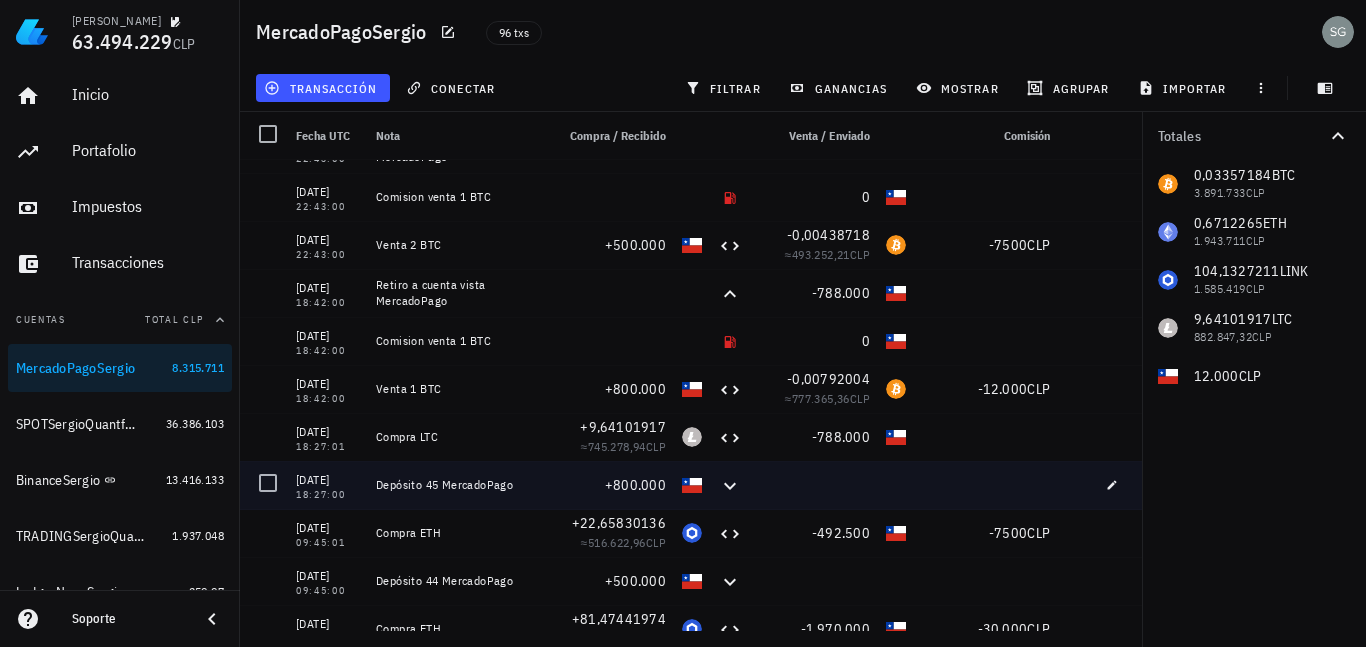 scroll, scrollTop: 0, scrollLeft: 0, axis: both 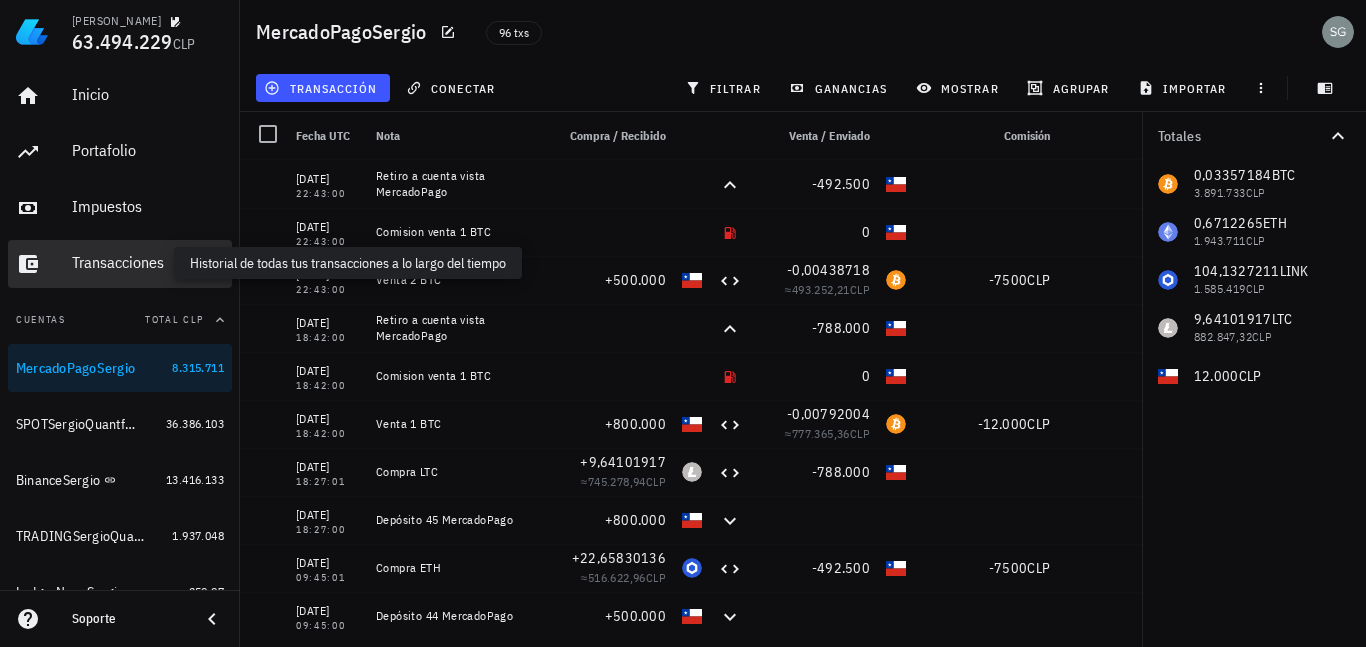 click on "Transacciones" at bounding box center [148, 262] 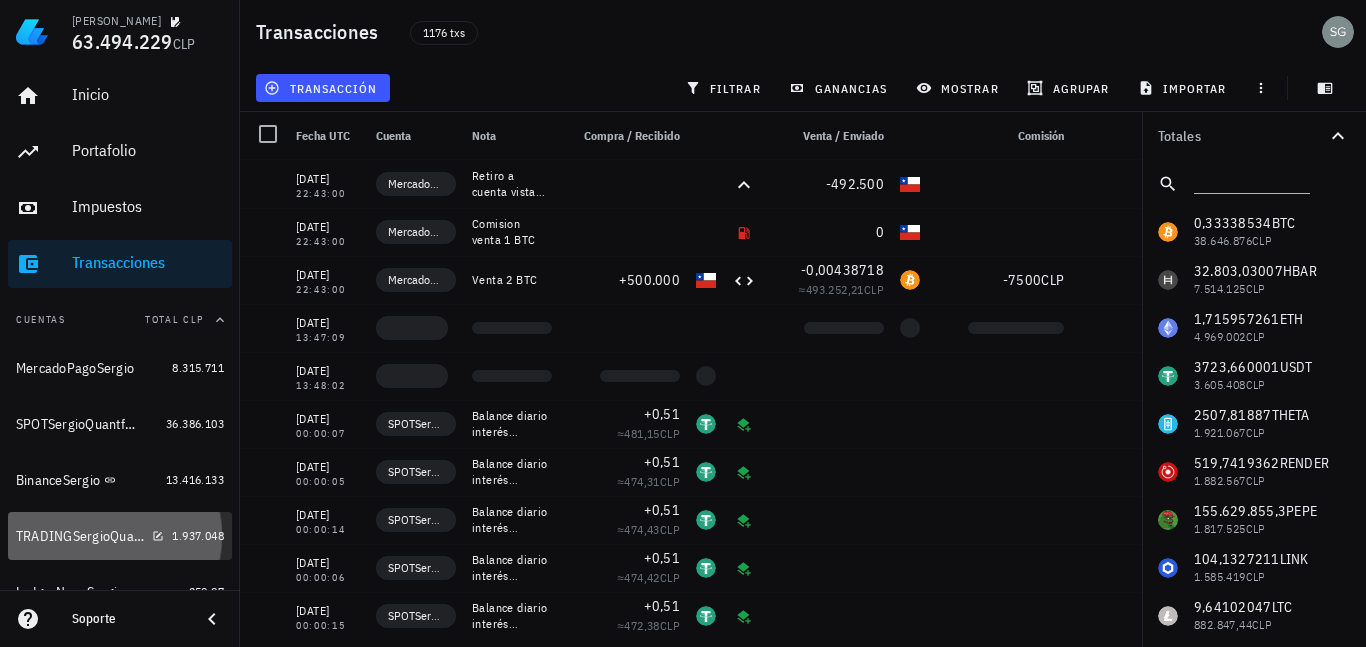 click on "TRADINGSergioQuantfury" at bounding box center (90, 536) 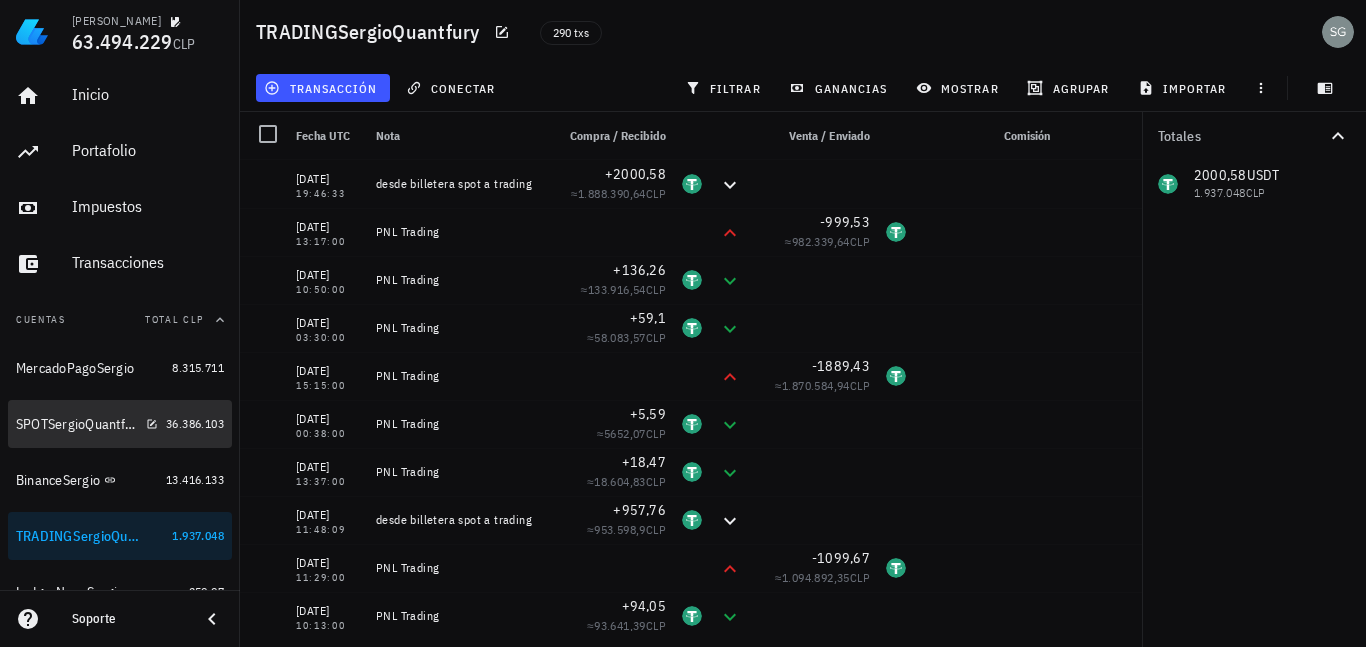 click on "SPOTSergioQuantfury" at bounding box center (77, 424) 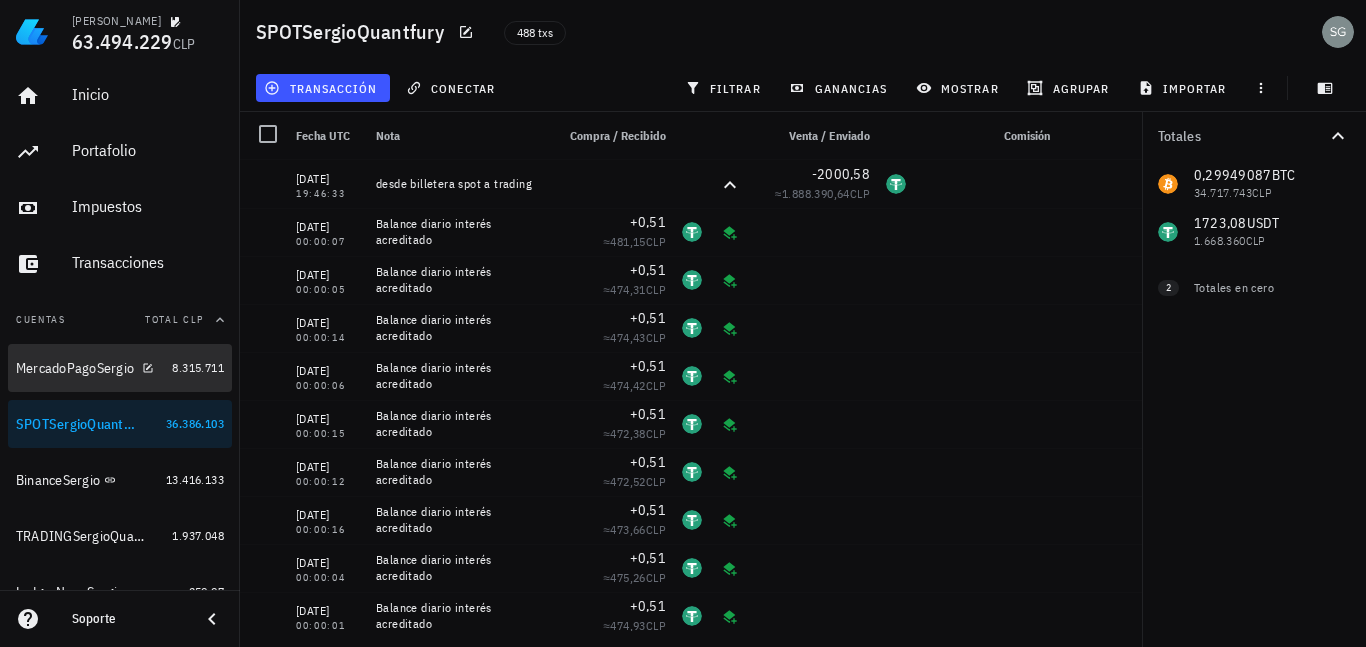 click on "MercadoPagoSergio" at bounding box center (75, 368) 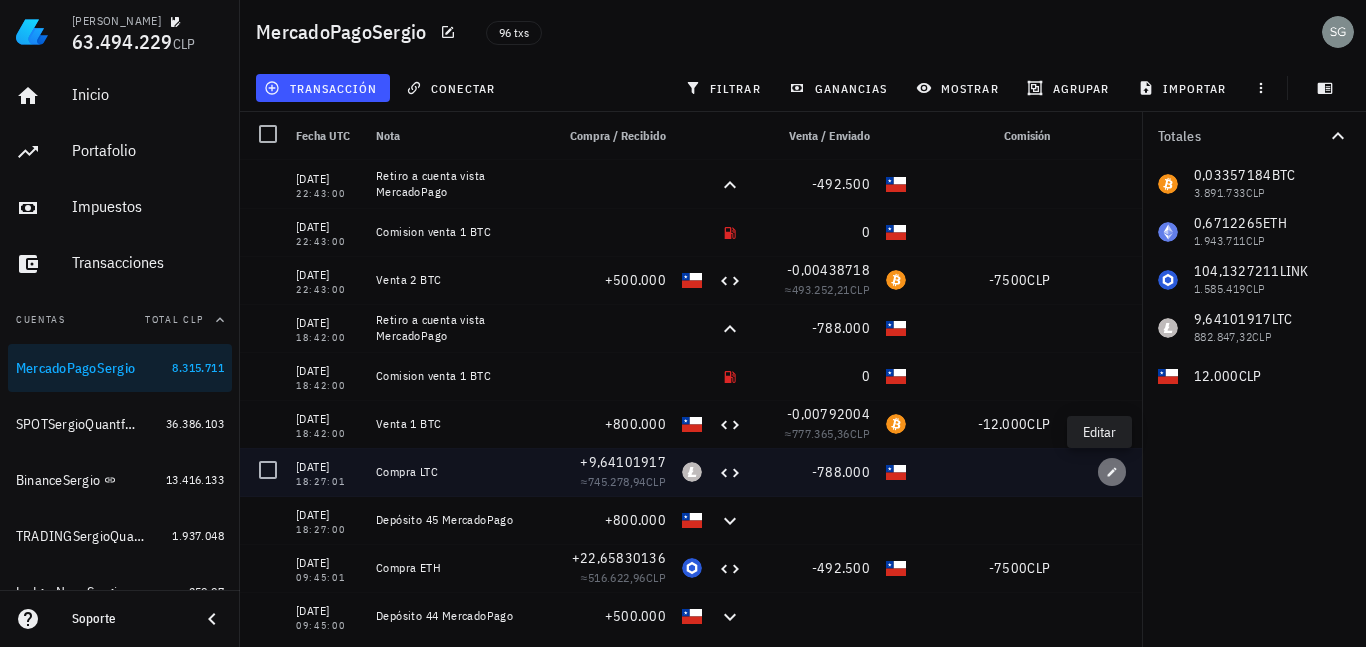 click 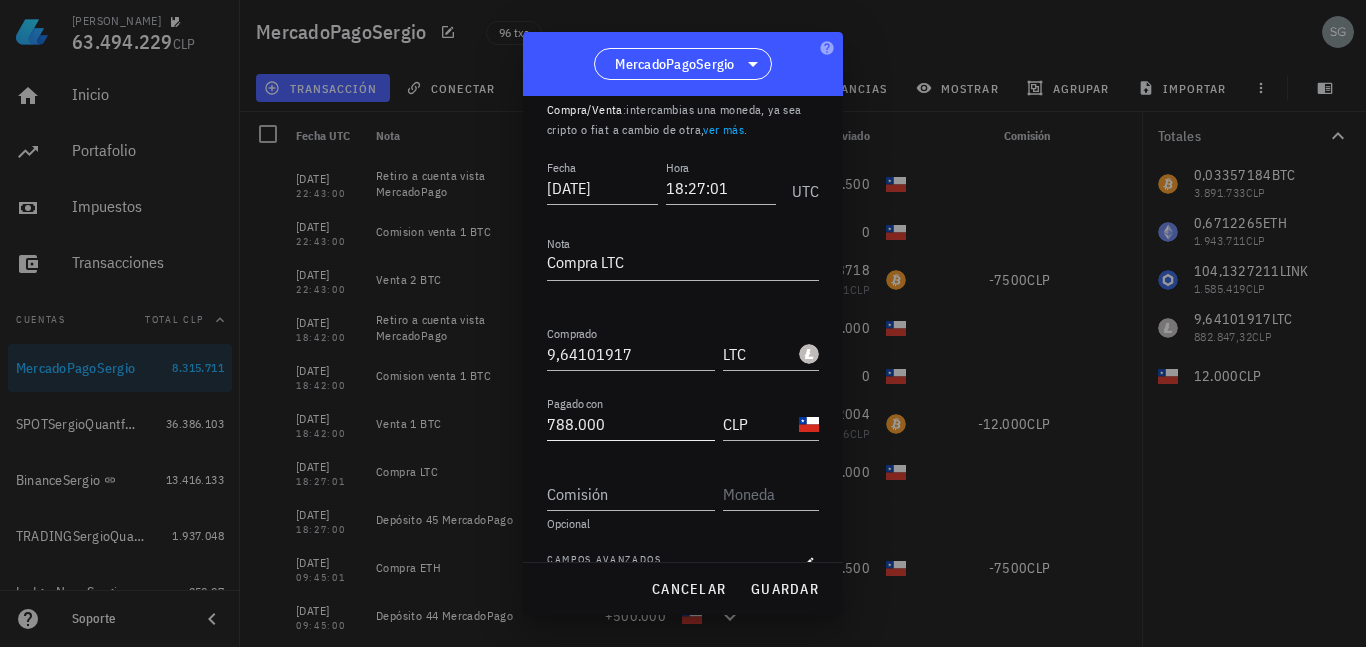 scroll, scrollTop: 98, scrollLeft: 0, axis: vertical 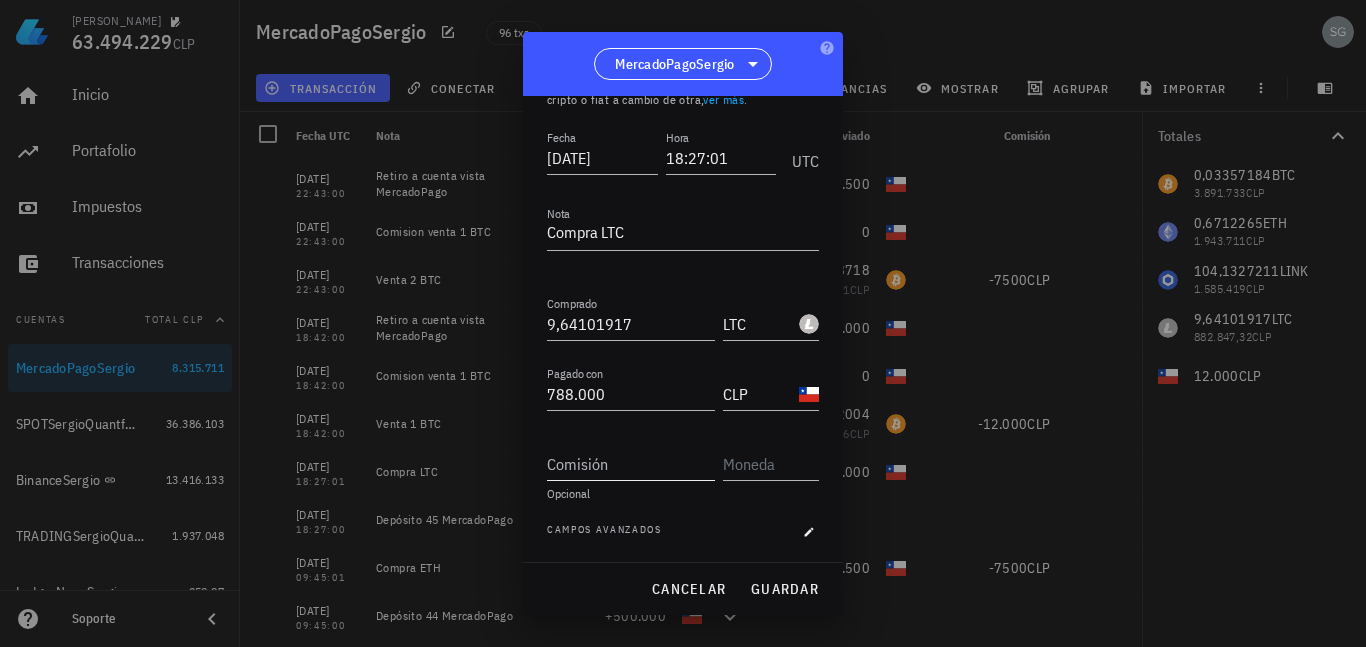 click on "Comisión" at bounding box center [631, 464] 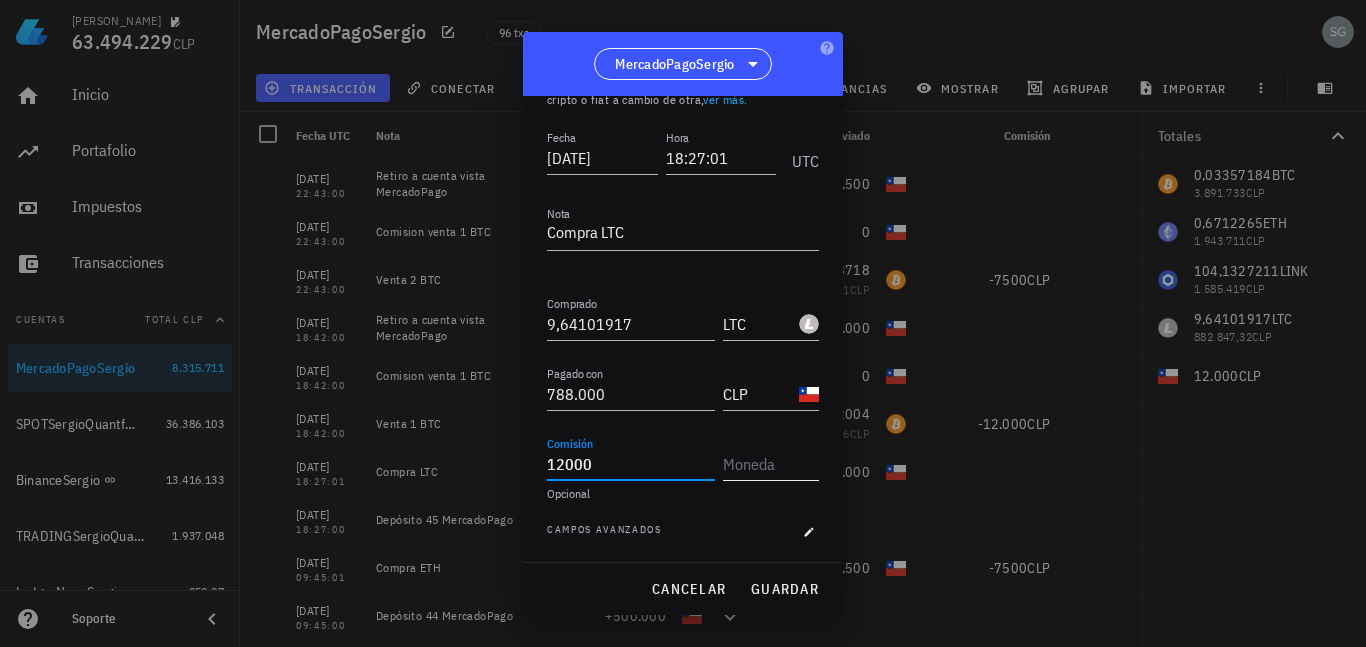 type on "12.000" 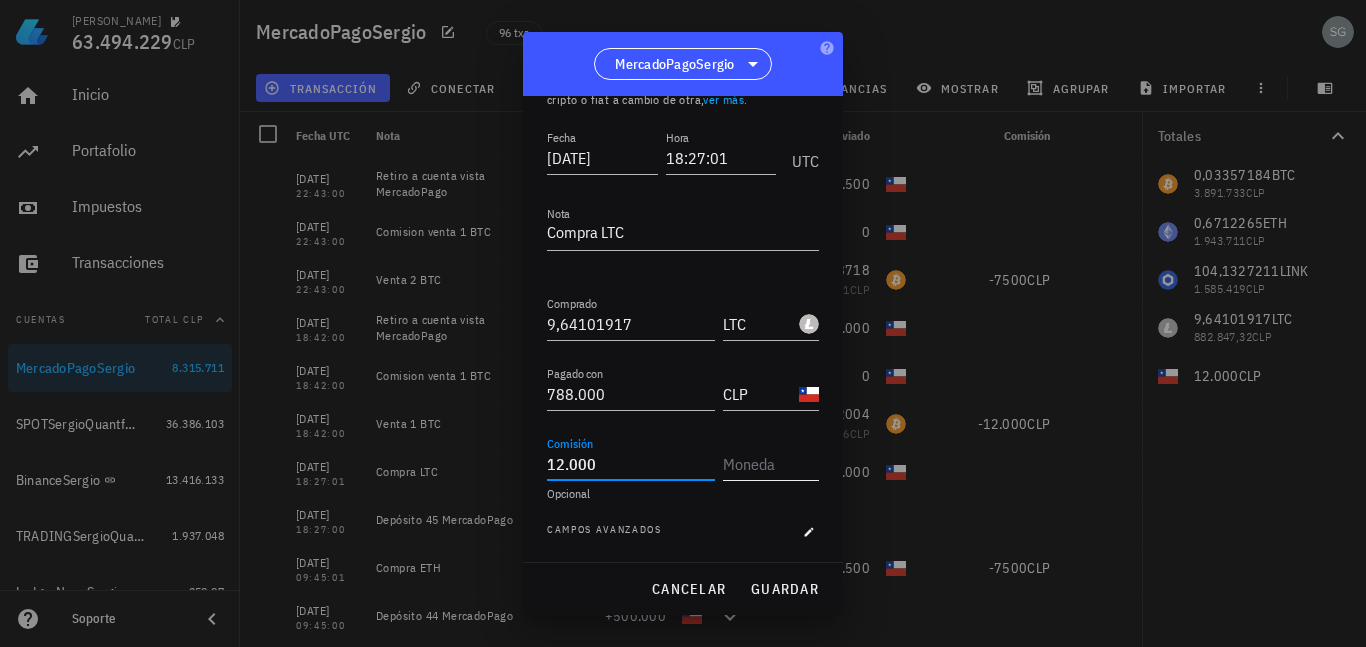click at bounding box center (769, 464) 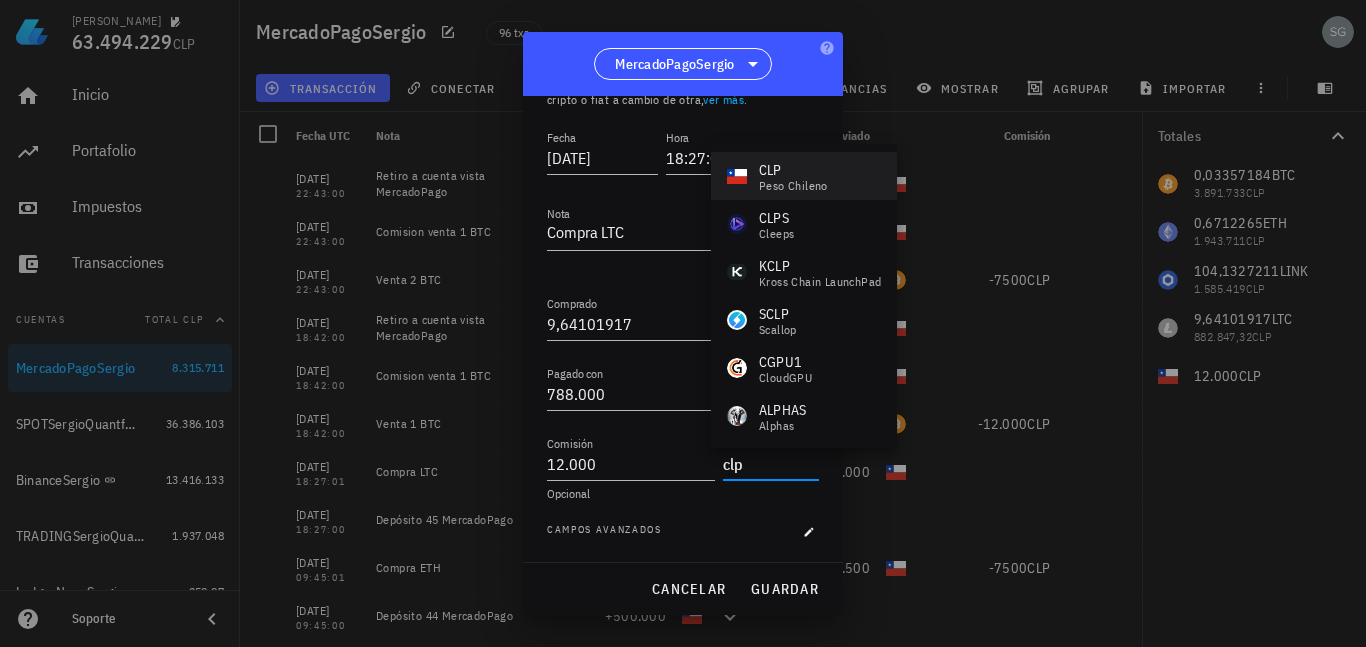 click on "CLP" at bounding box center (793, 170) 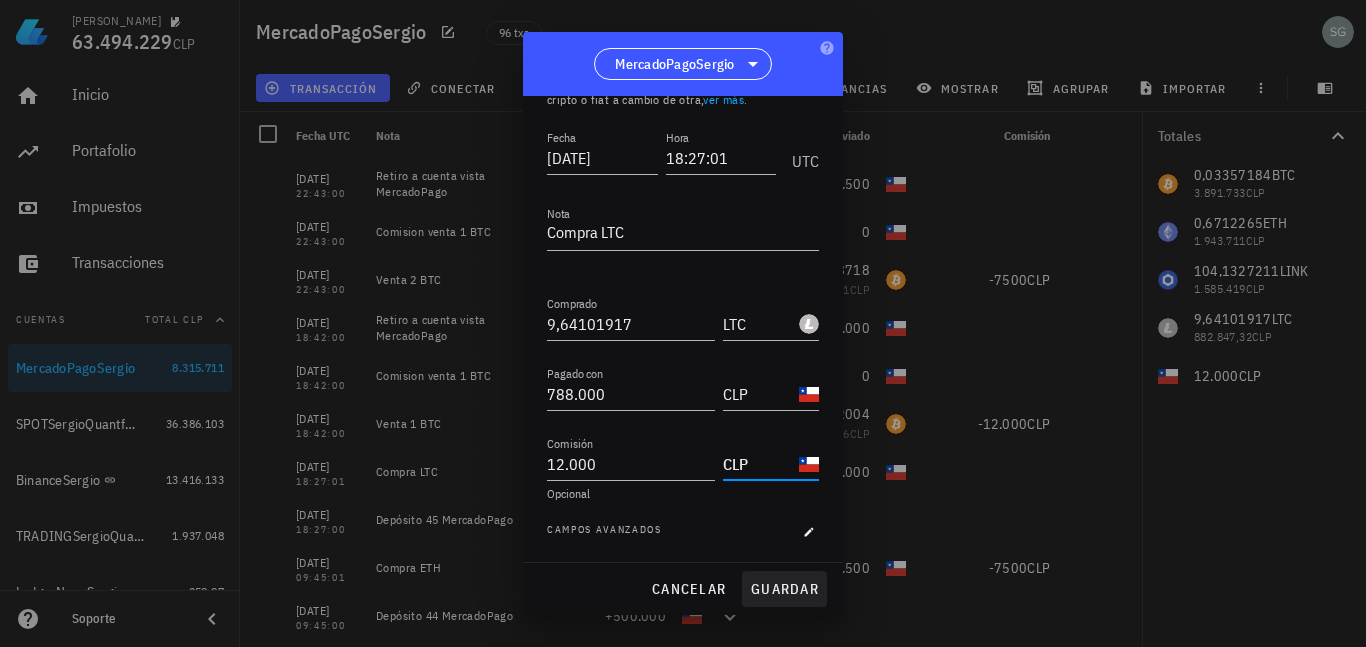 type on "CLP" 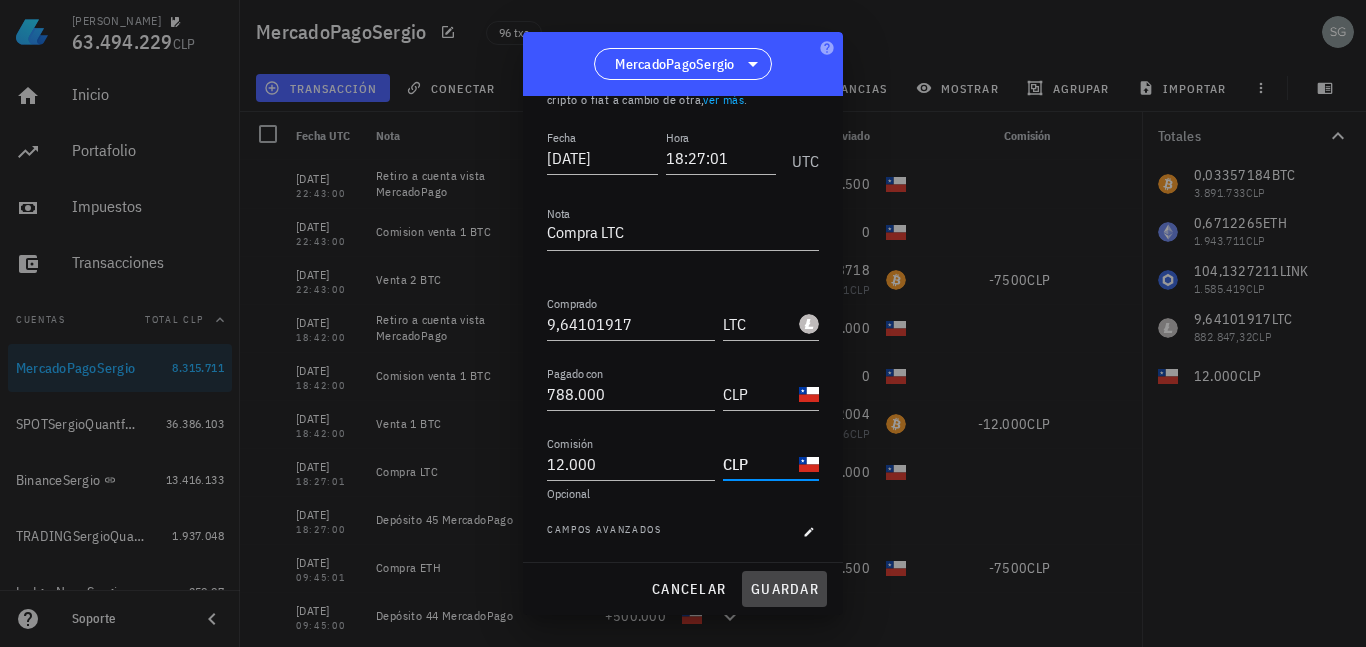 click on "guardar" at bounding box center [784, 589] 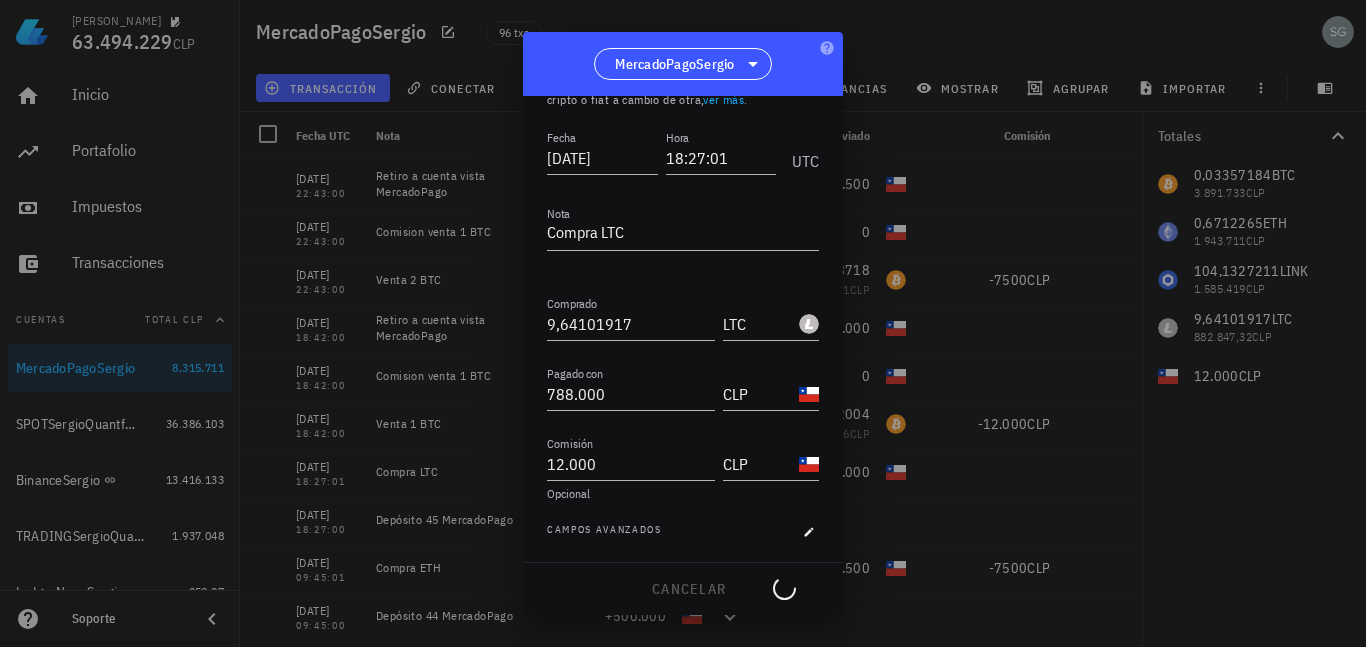 type 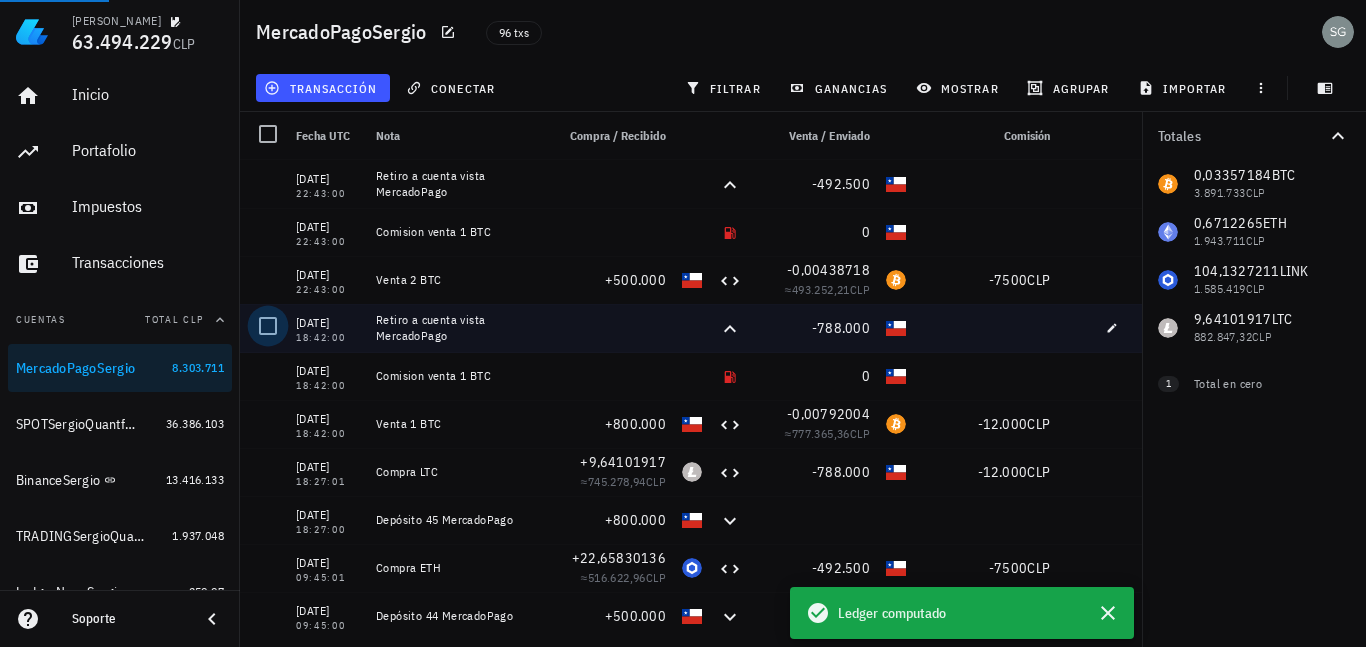 click at bounding box center [268, 662] 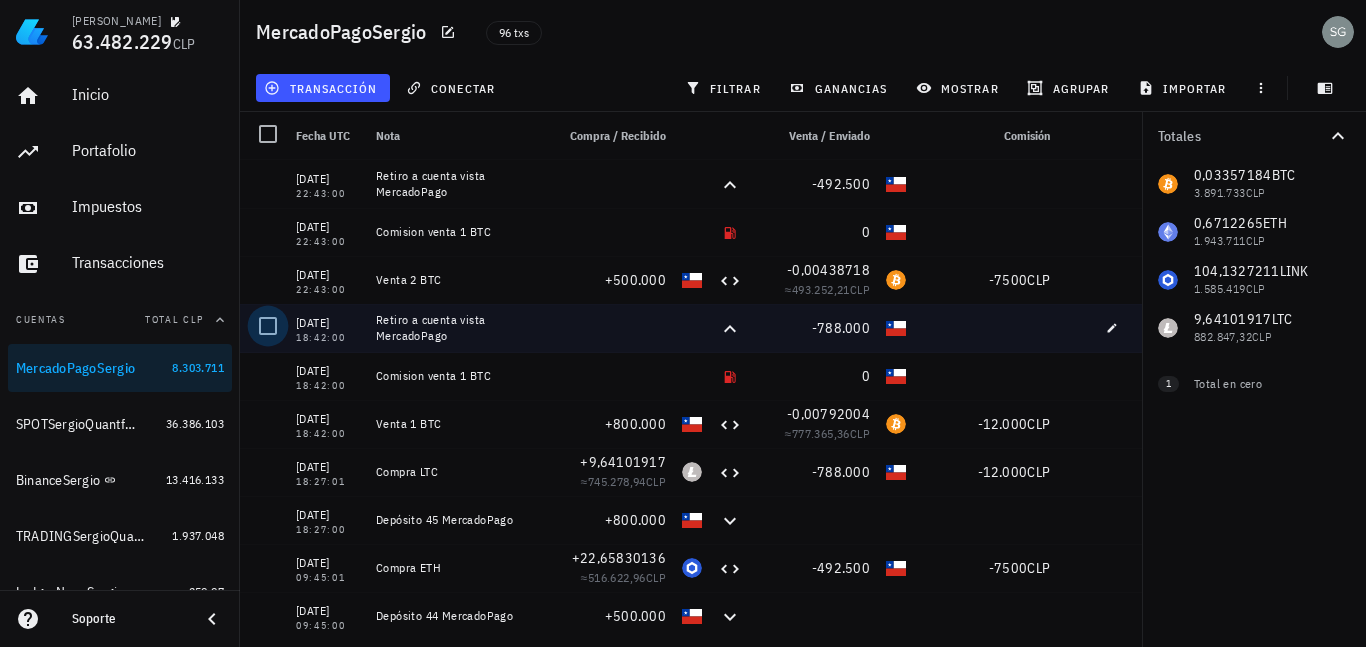 click at bounding box center (268, 326) 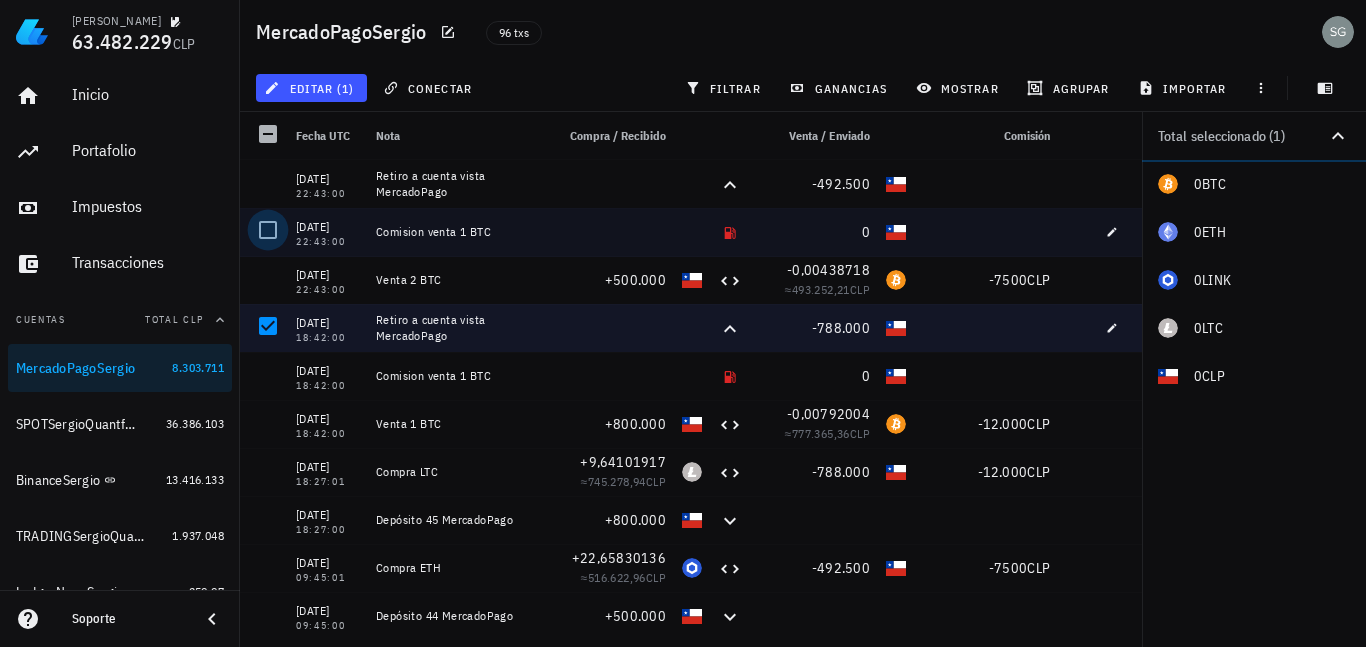 click at bounding box center [268, 230] 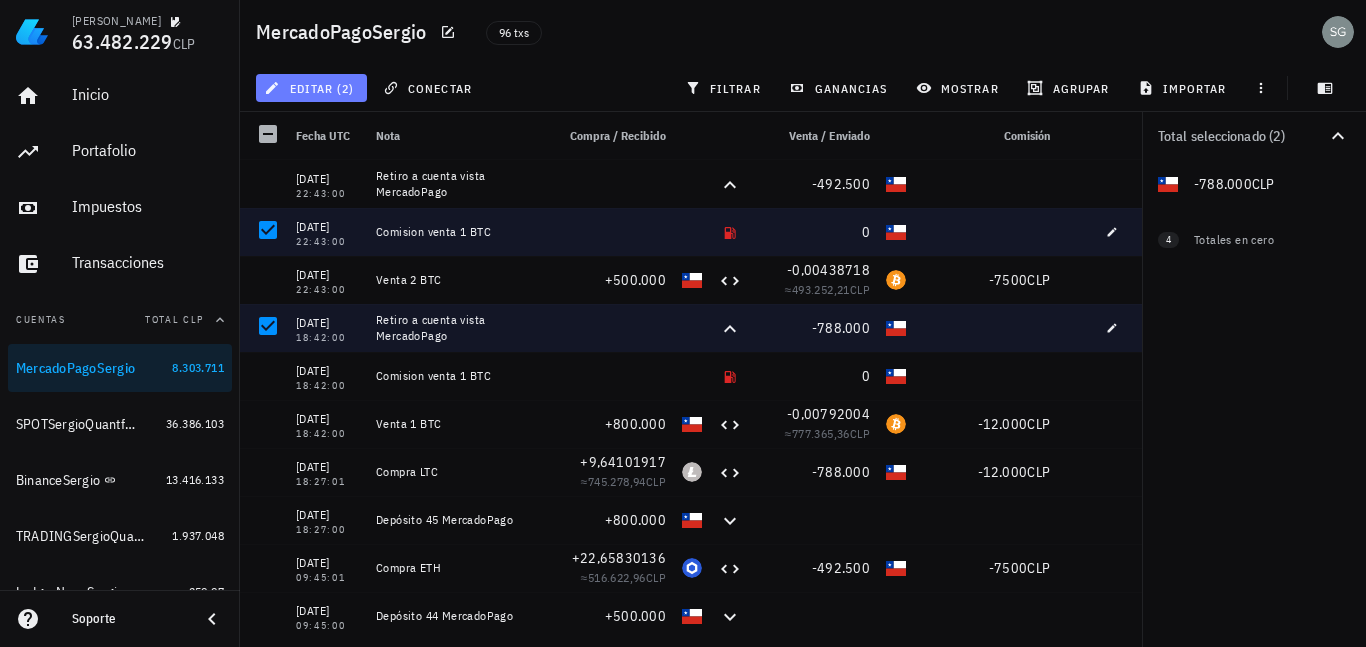 click on "editar (2)" at bounding box center [311, 88] 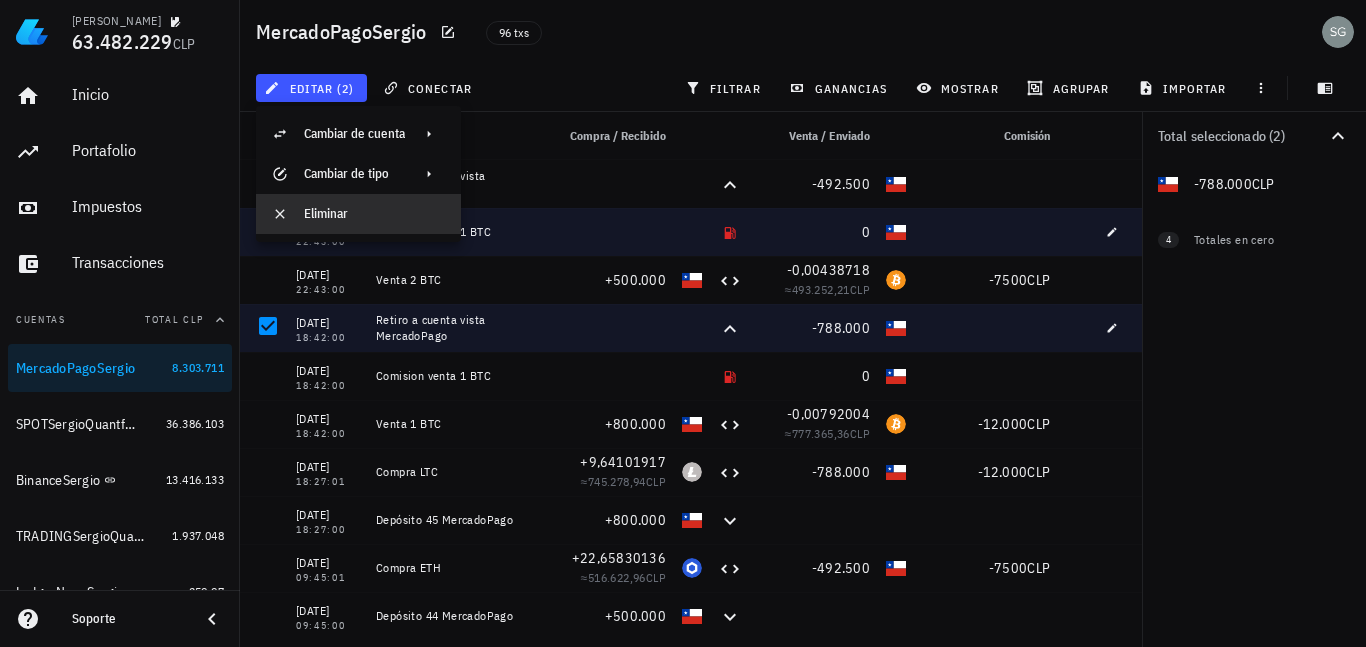 click on "Eliminar" at bounding box center [374, 214] 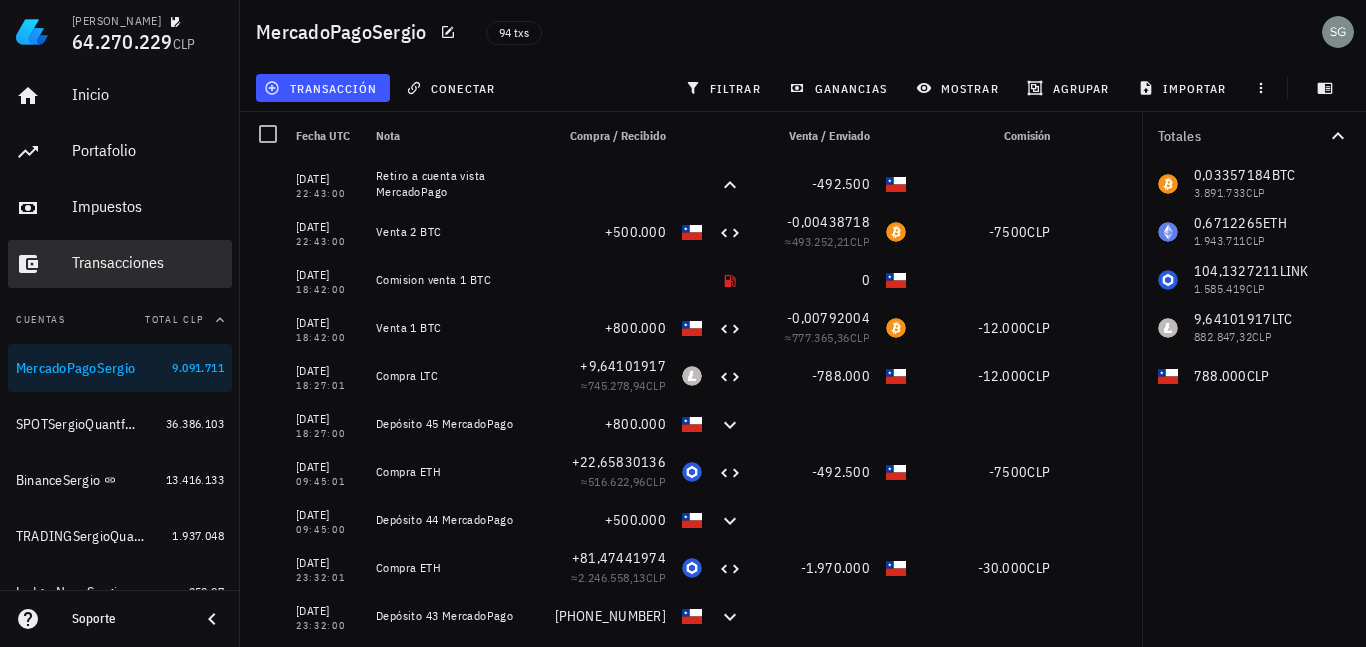click on "Transacciones" at bounding box center (148, 262) 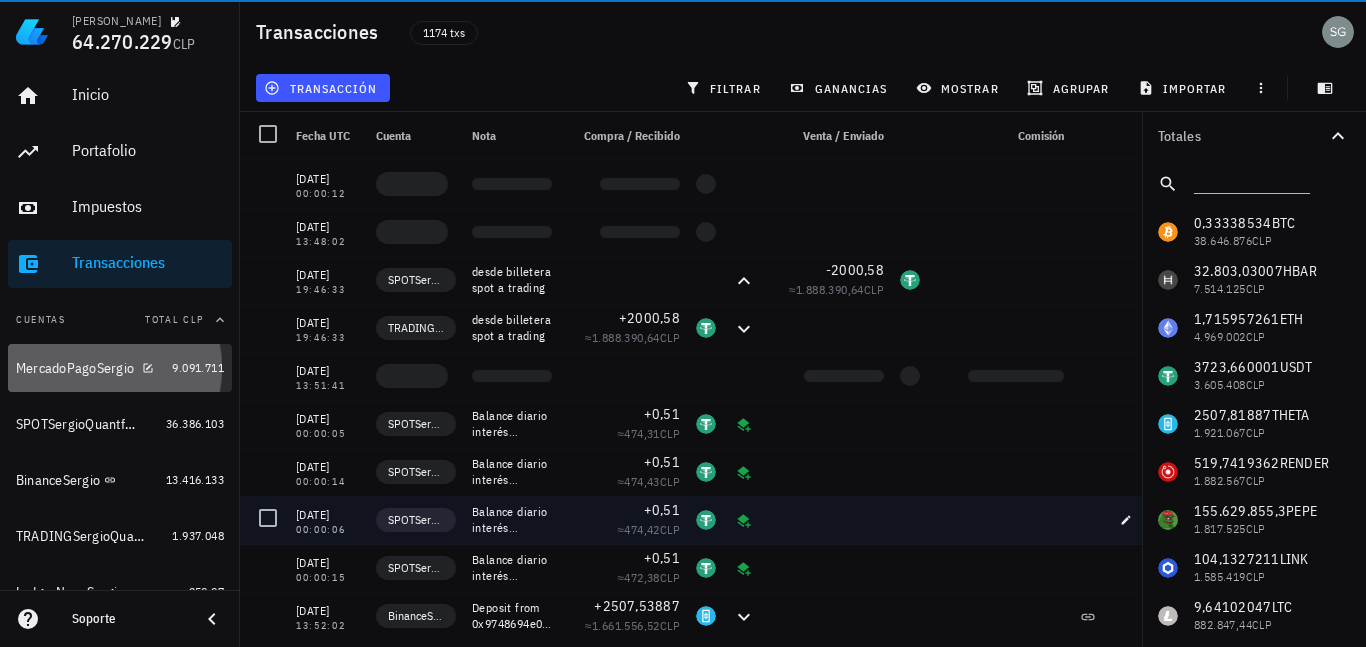 click on "MercadoPagoSergio" at bounding box center [75, 368] 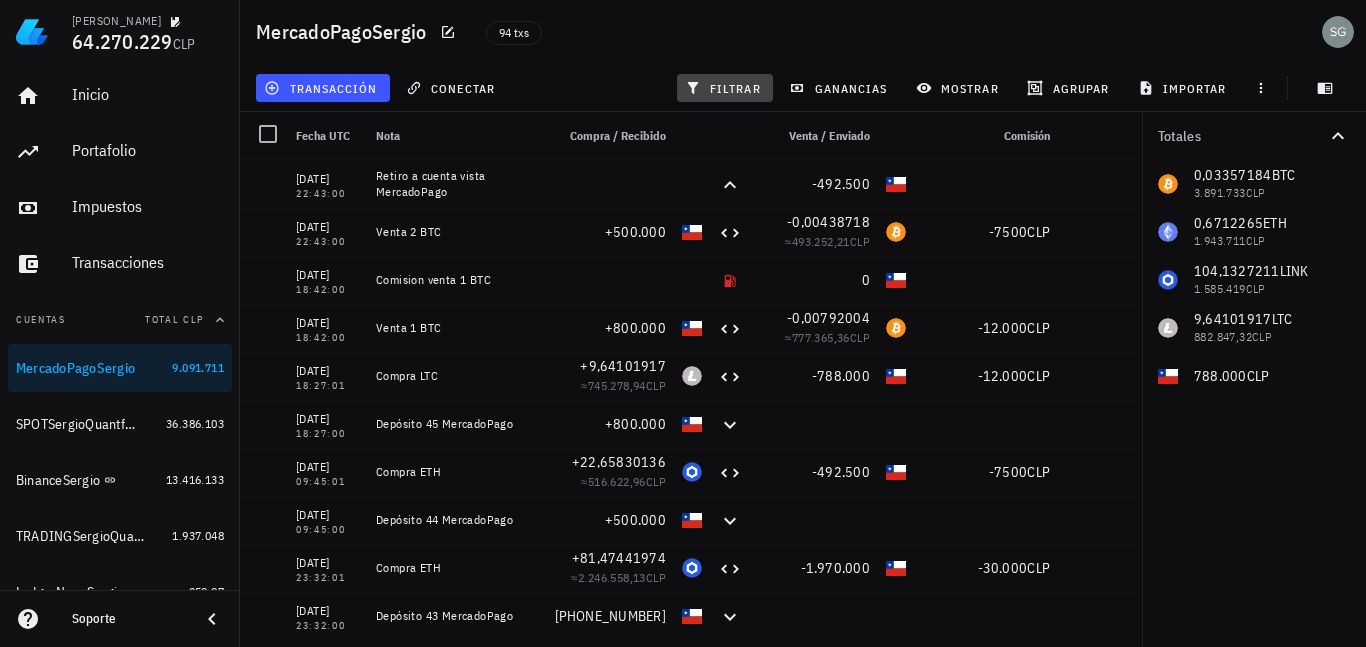 click on "filtrar" at bounding box center [725, 88] 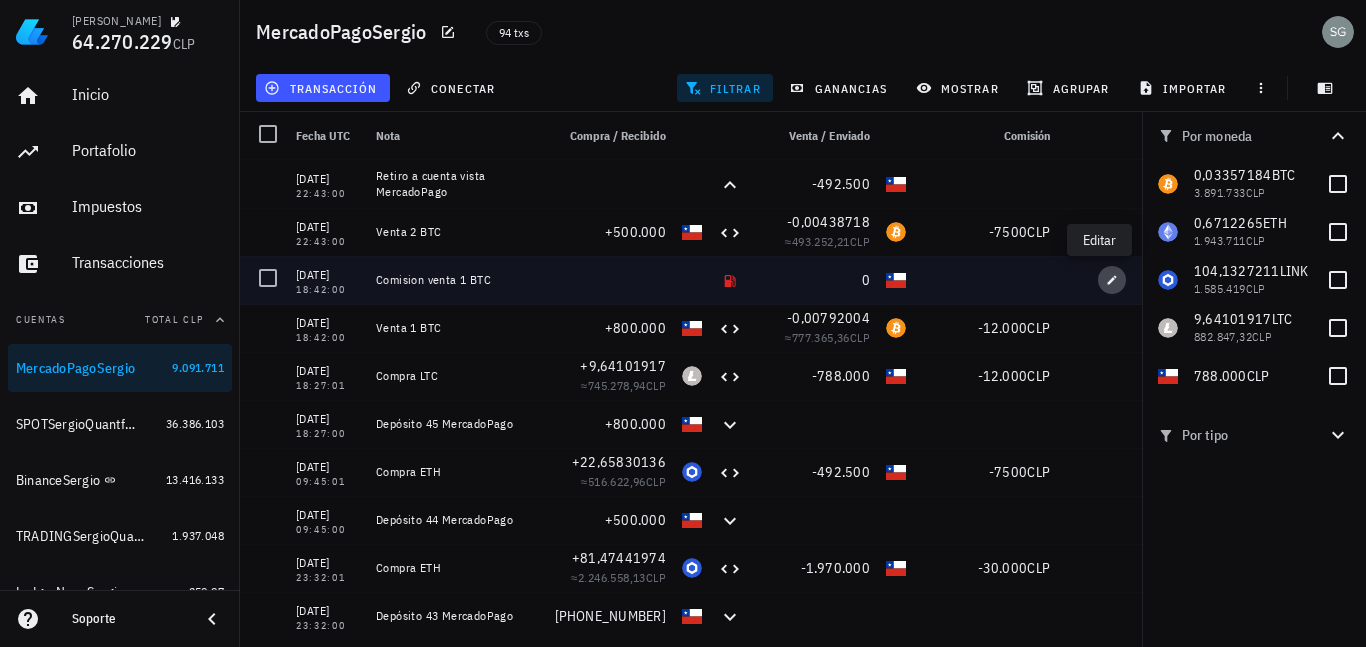 click 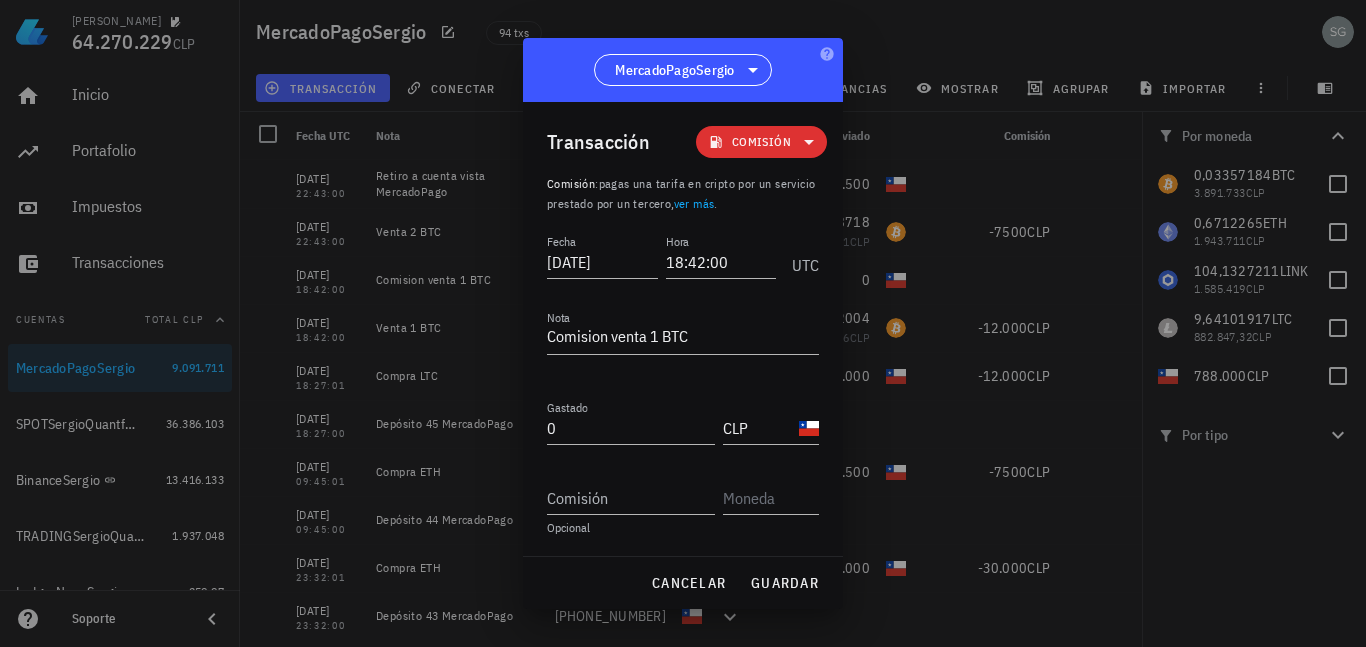 click 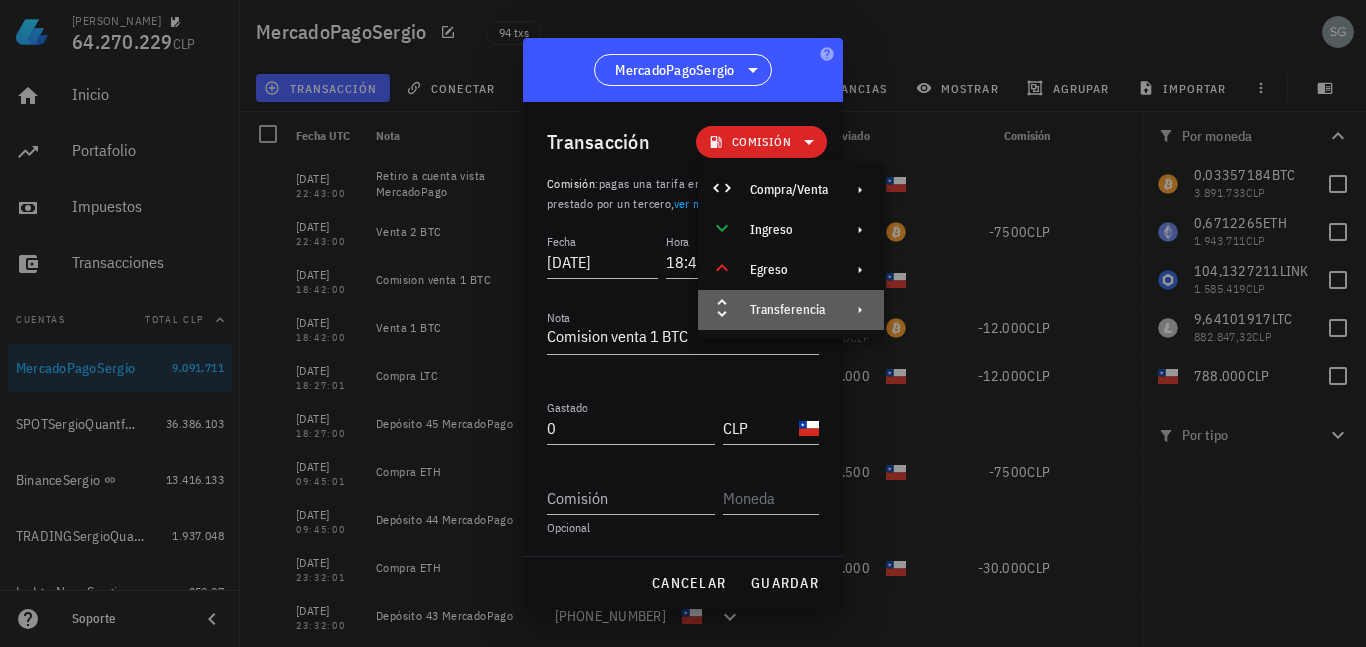 click on "Transferencia" at bounding box center (789, 310) 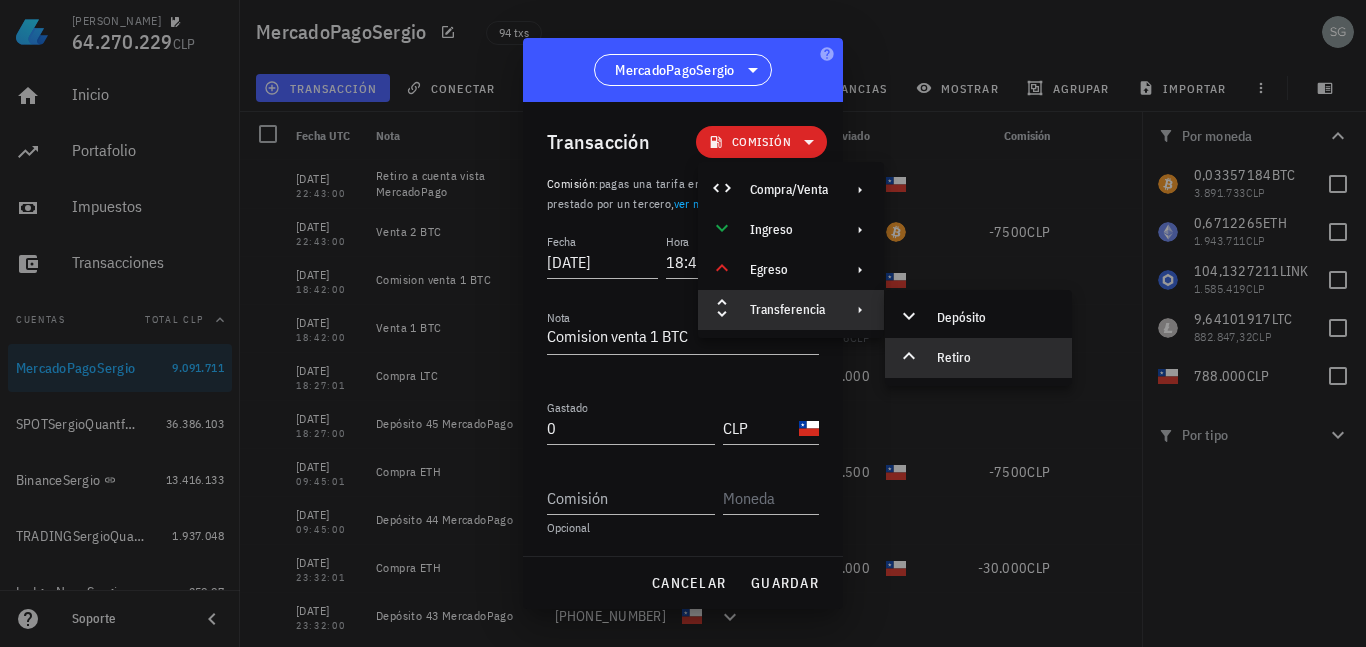 click on "Retiro" at bounding box center [996, 358] 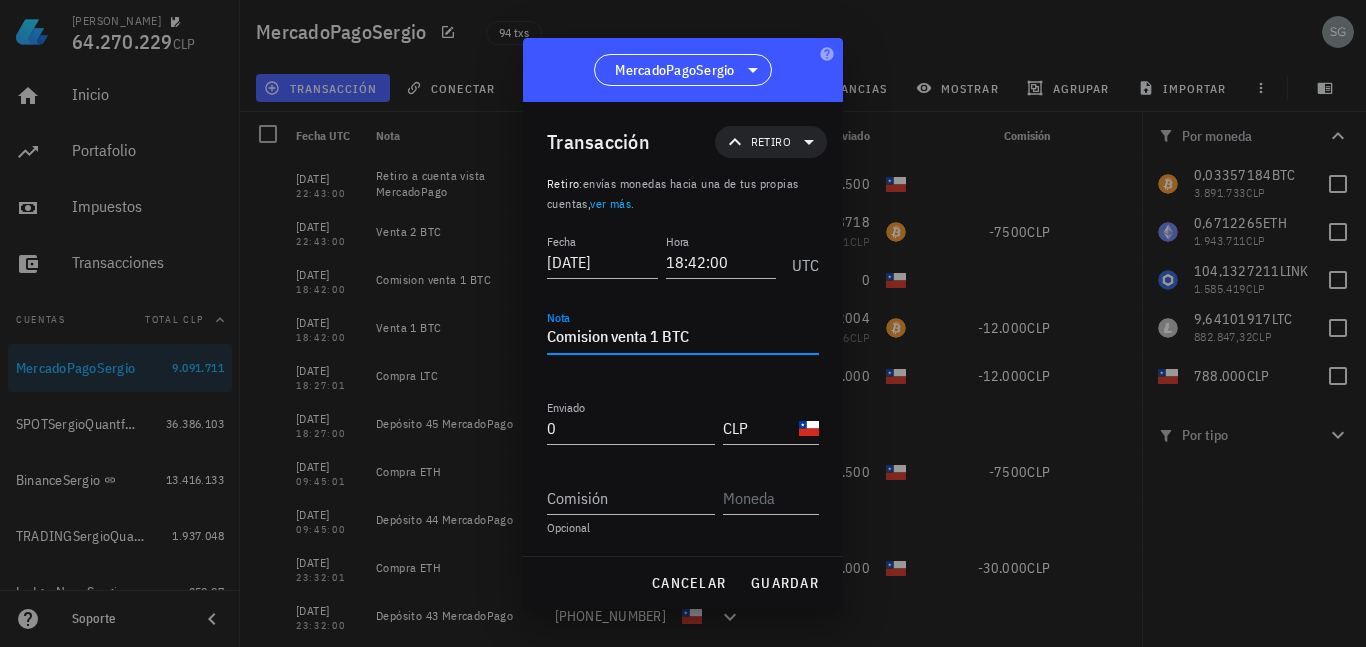 drag, startPoint x: 724, startPoint y: 333, endPoint x: 337, endPoint y: 327, distance: 387.0465 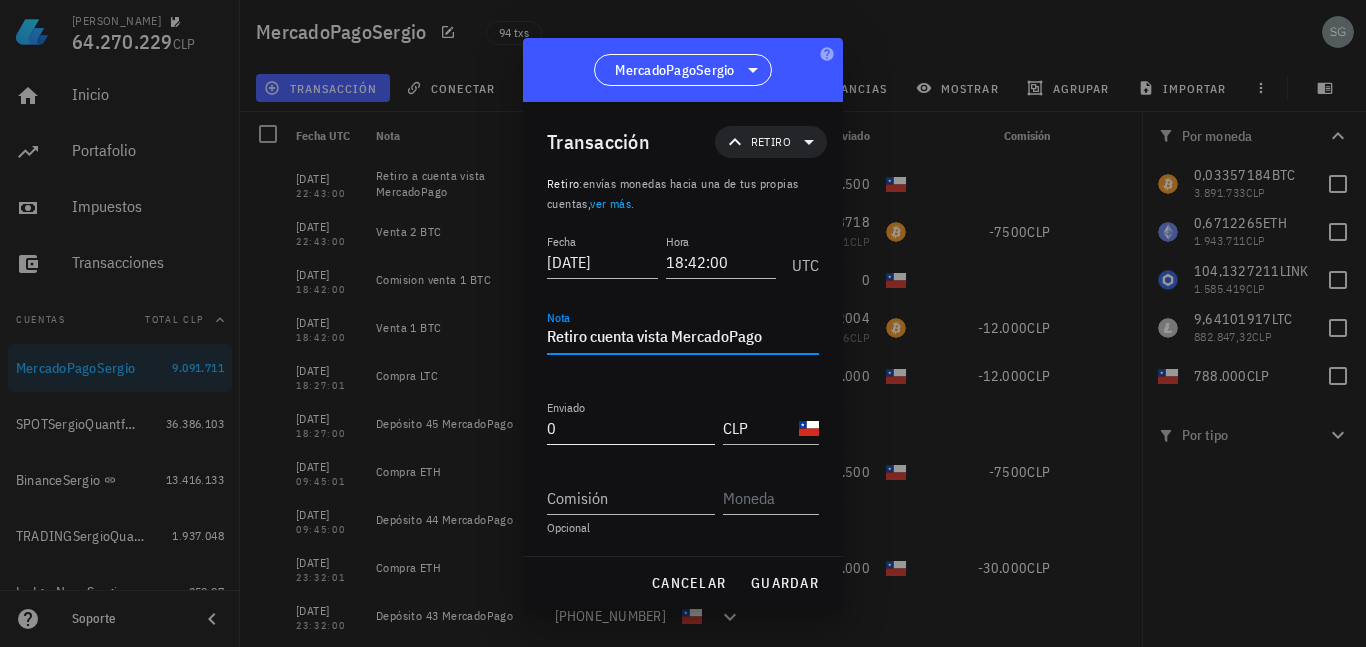 type on "Retiro cuenta vista MercadoPago" 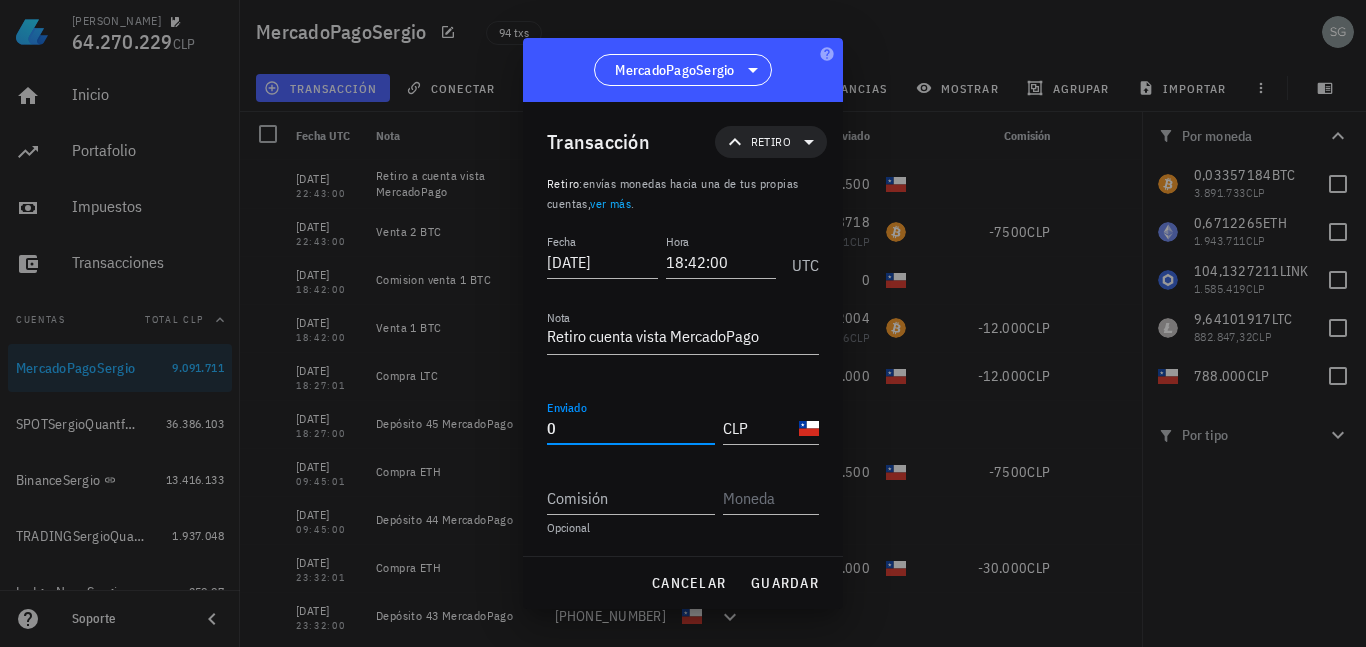 drag, startPoint x: 565, startPoint y: 429, endPoint x: 467, endPoint y: 428, distance: 98.005104 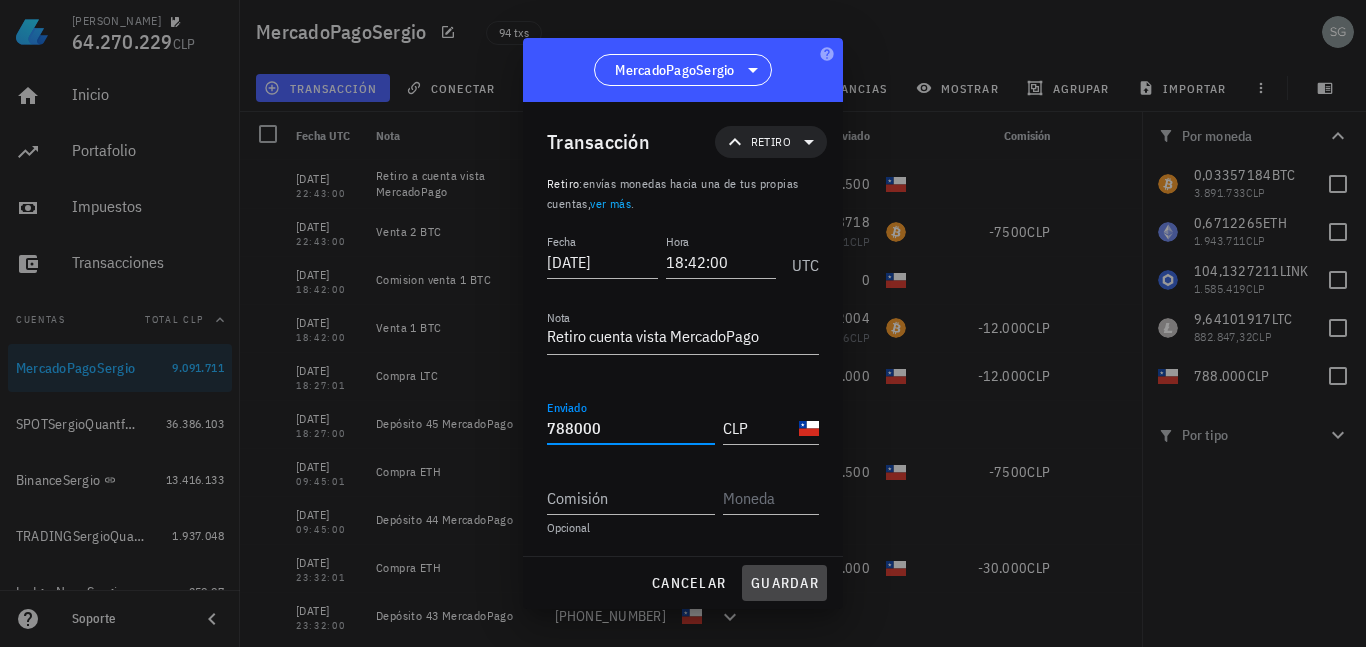 type on "788.000" 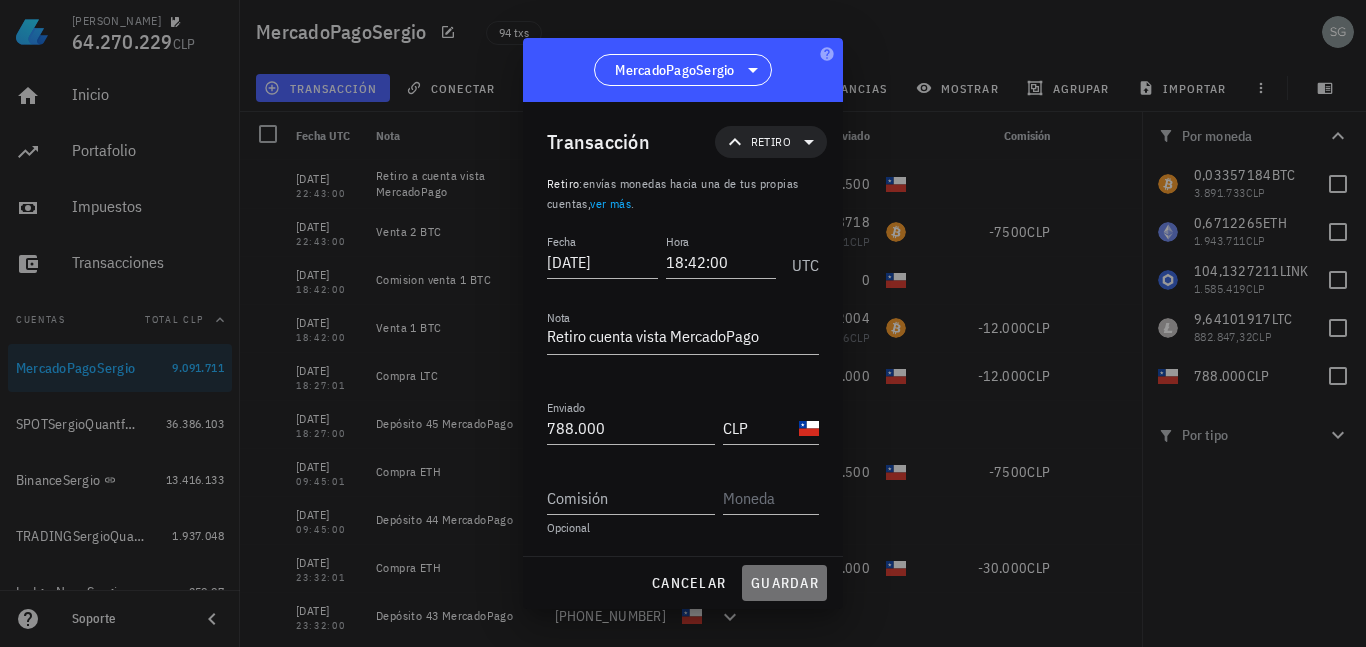 click on "guardar" at bounding box center [784, 583] 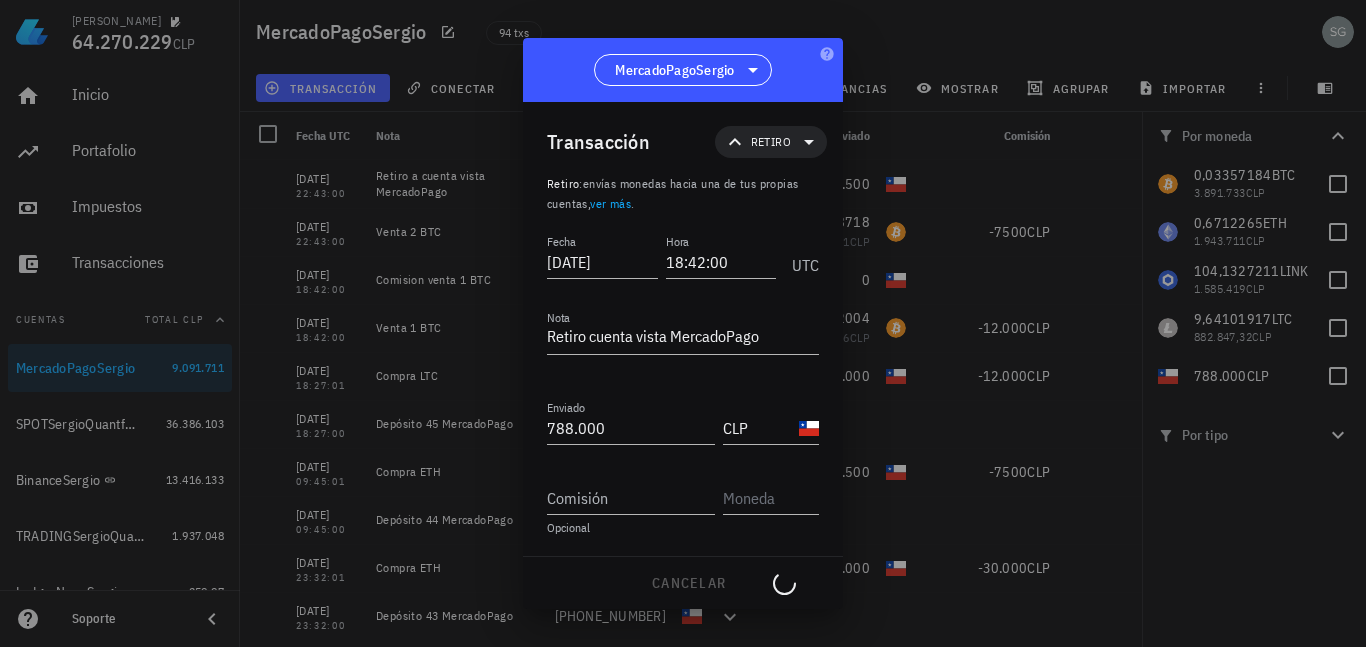 type on "Comision venta 1 BTC" 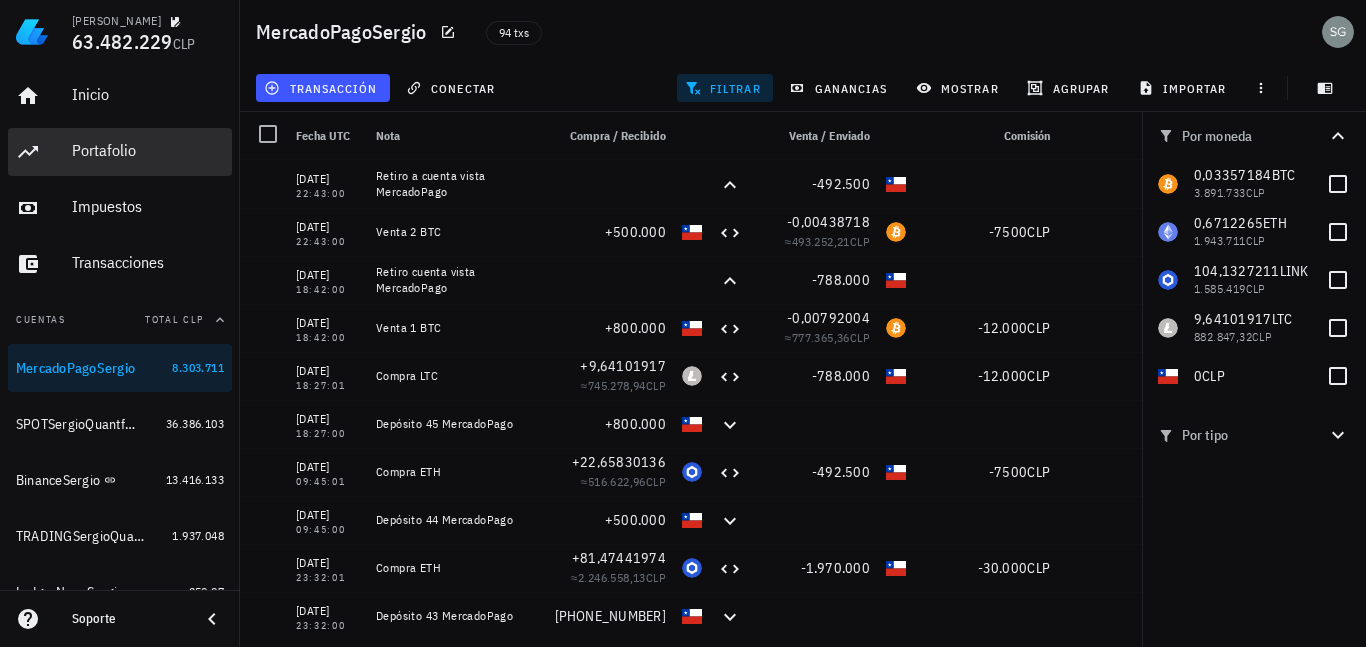 click on "Portafolio" at bounding box center (148, 151) 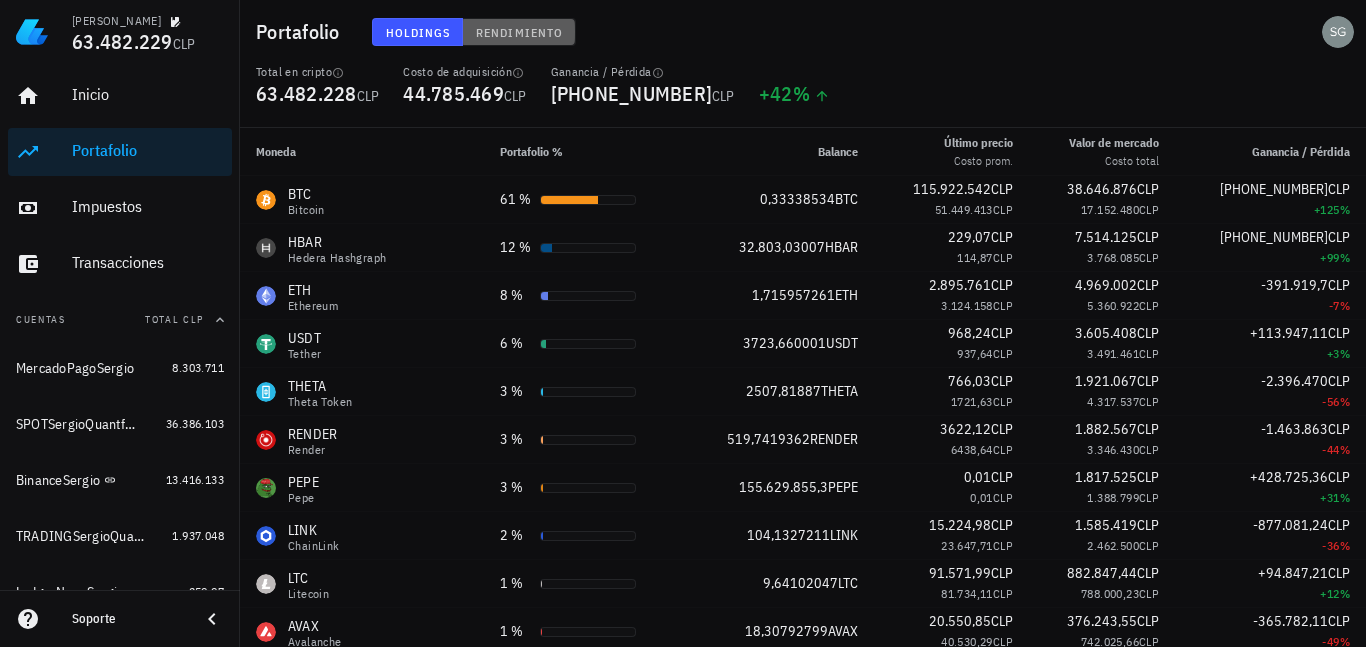 click on "Rendimiento" at bounding box center (519, 32) 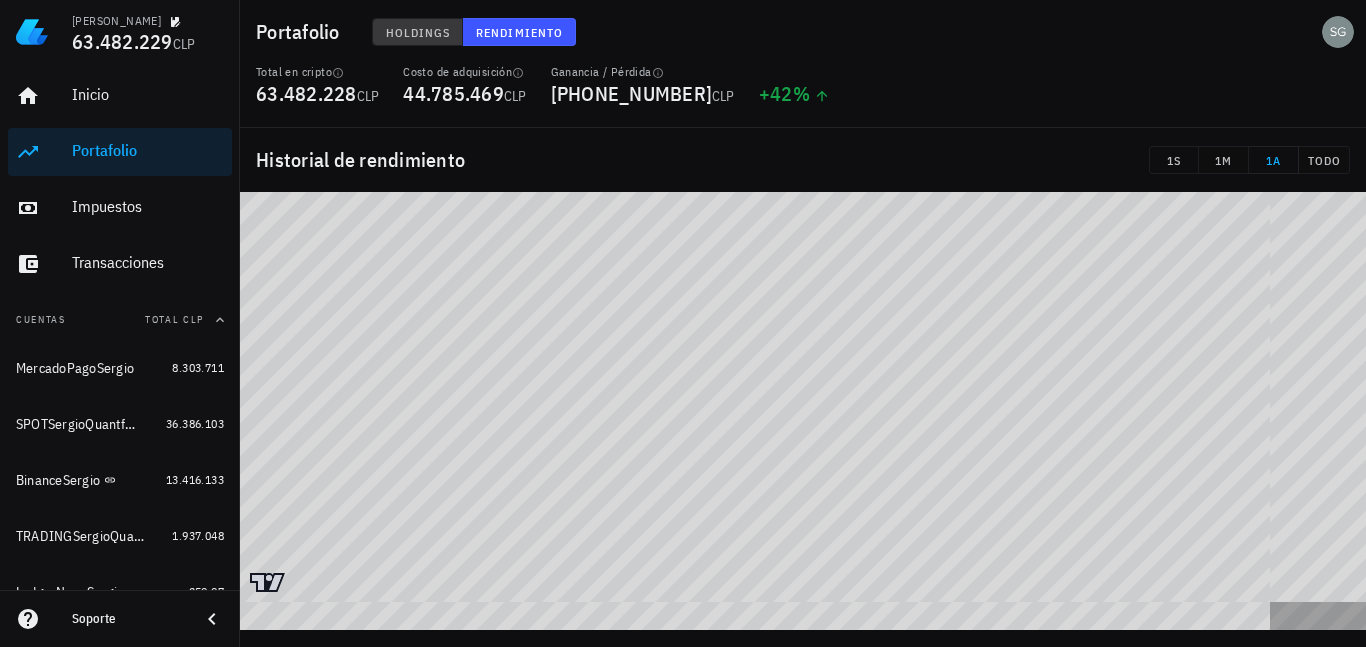 click on "Holdings" at bounding box center (418, 32) 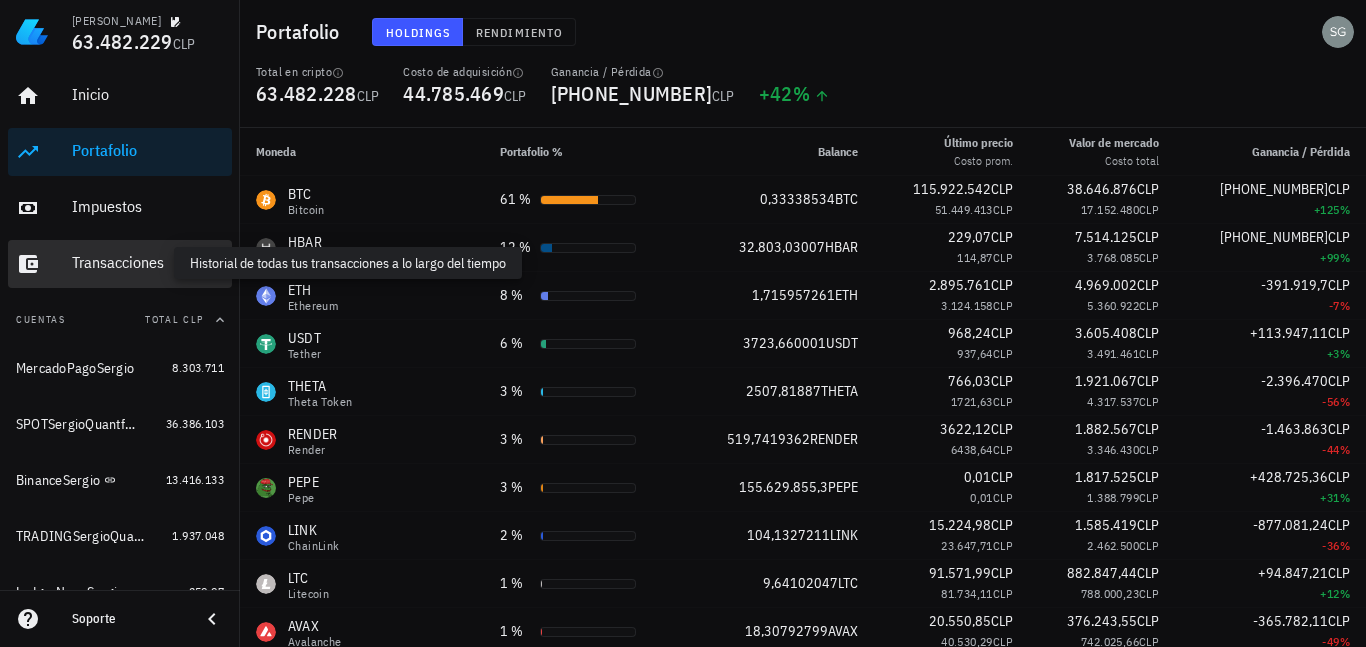 click on "Transacciones" at bounding box center (148, 262) 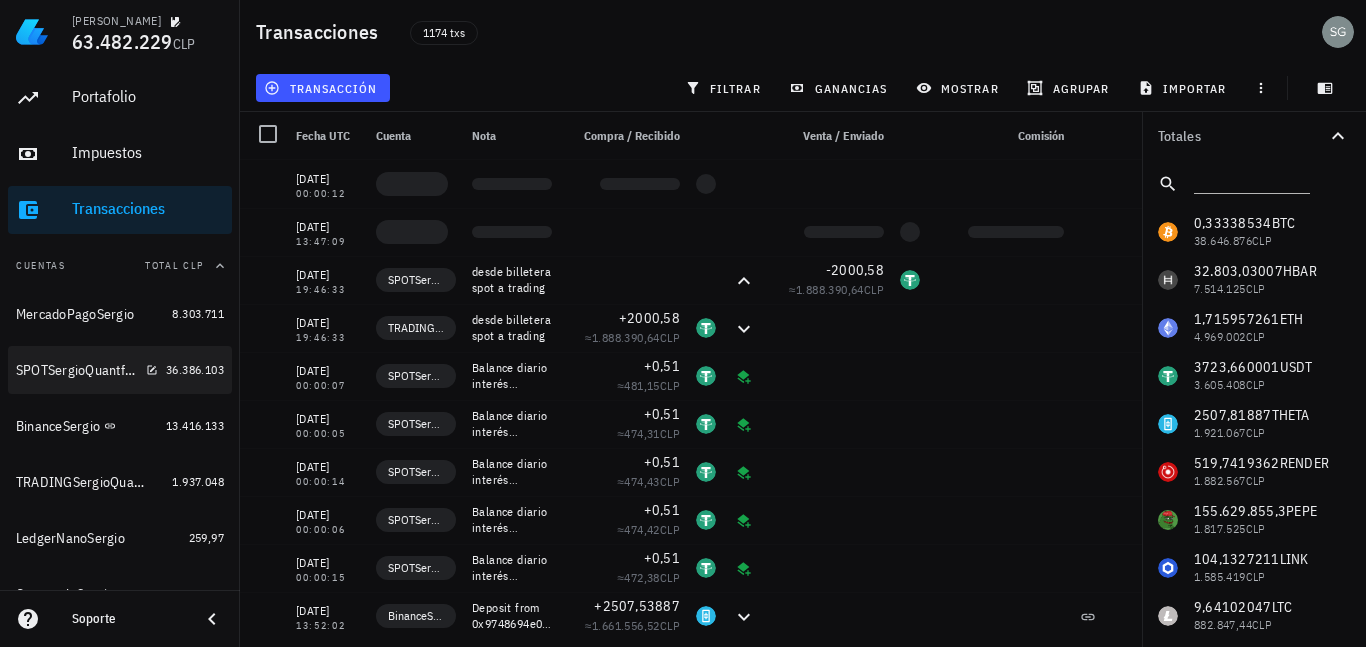 scroll, scrollTop: 100, scrollLeft: 0, axis: vertical 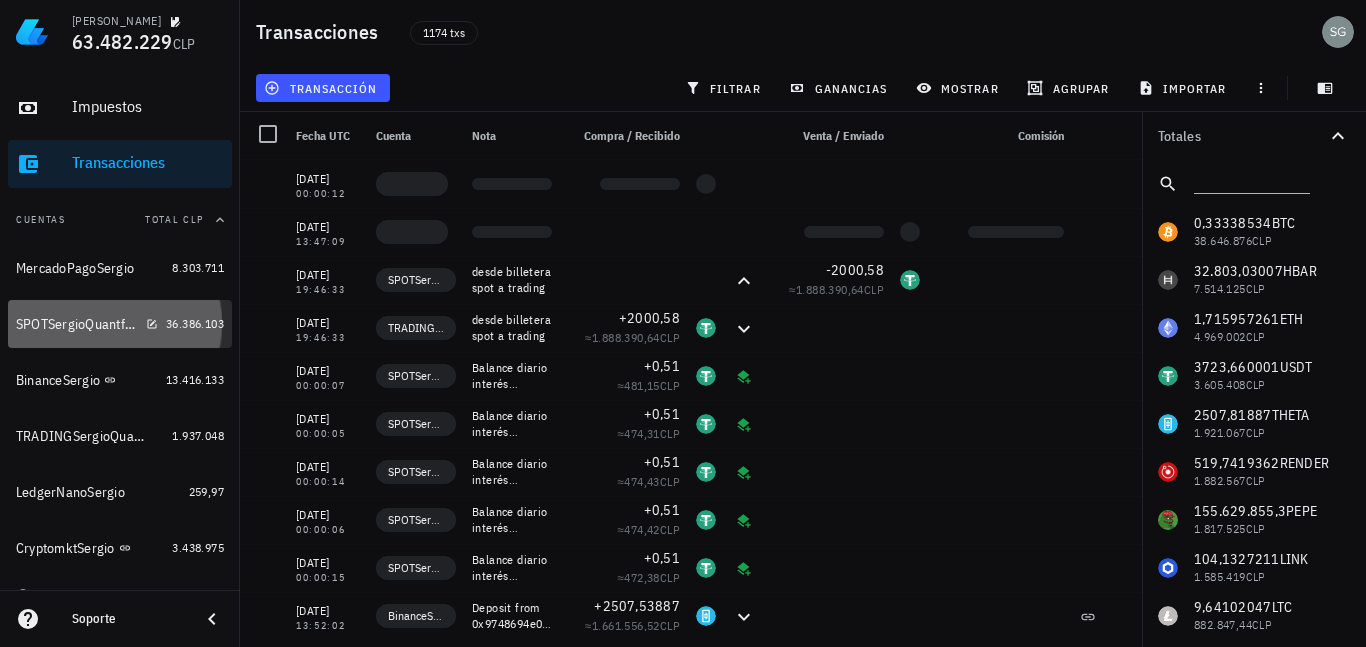click on "SPOTSergioQuantfury" at bounding box center [77, 324] 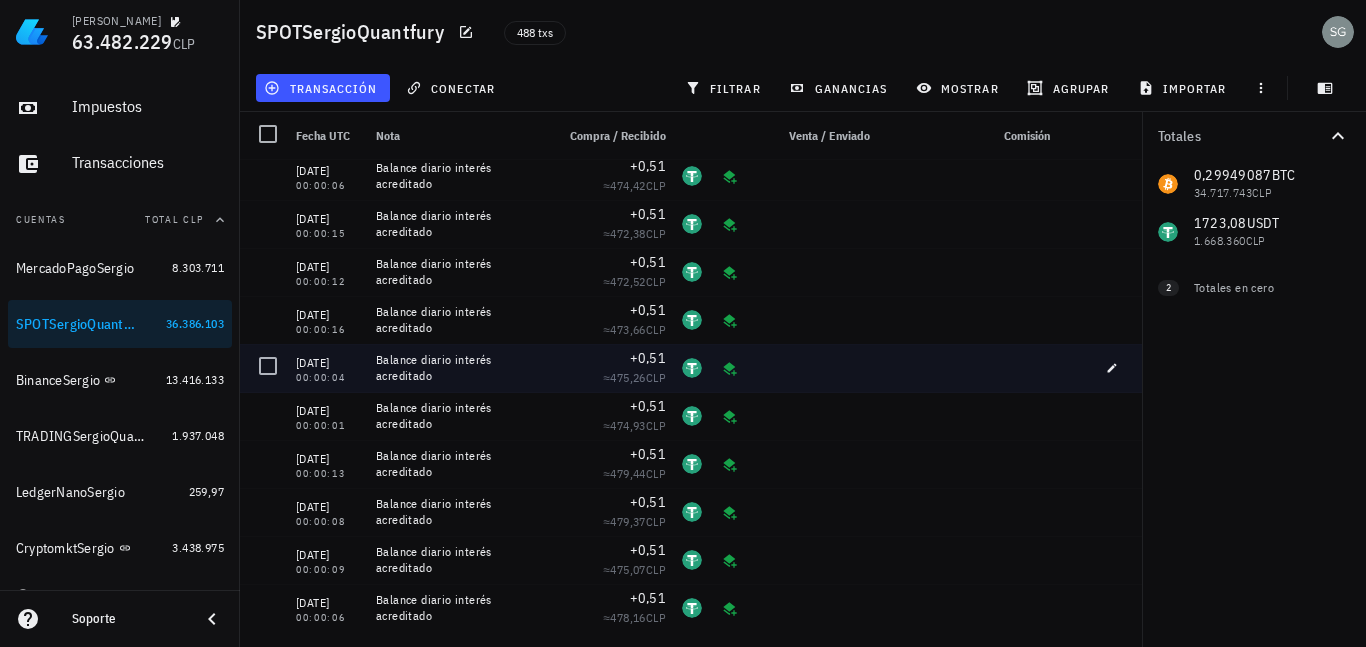 scroll, scrollTop: 0, scrollLeft: 0, axis: both 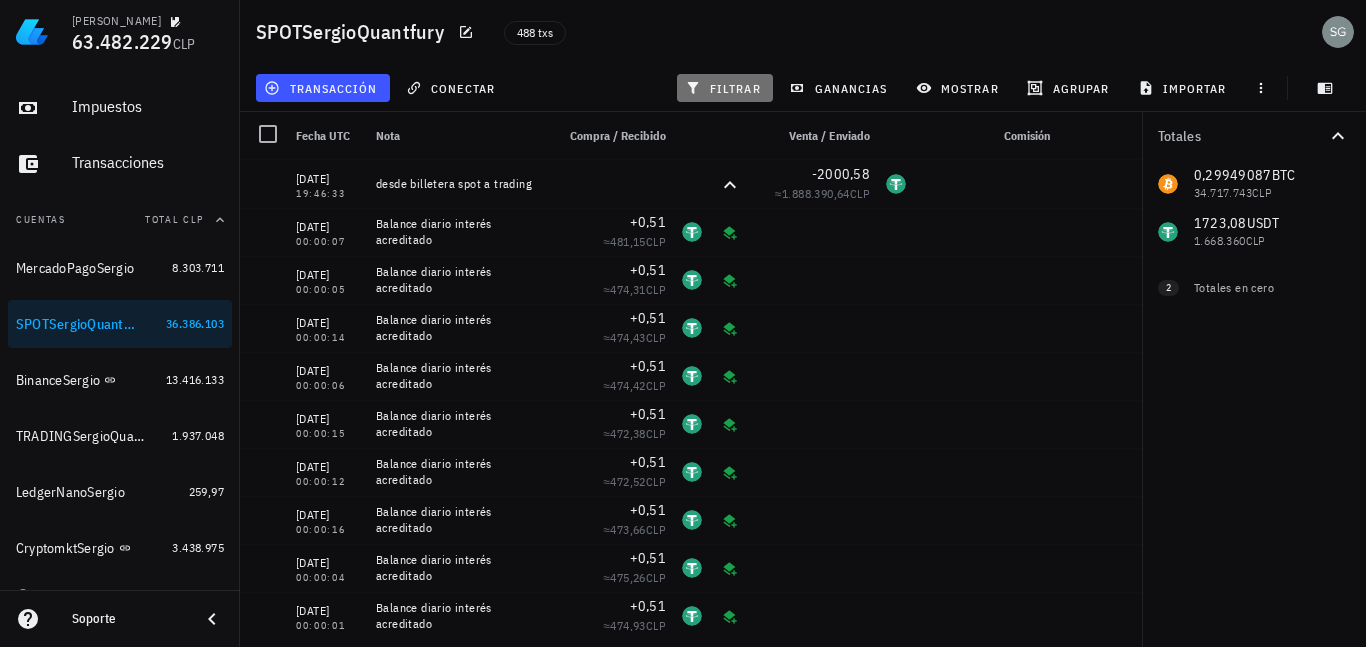 click on "filtrar" at bounding box center [725, 88] 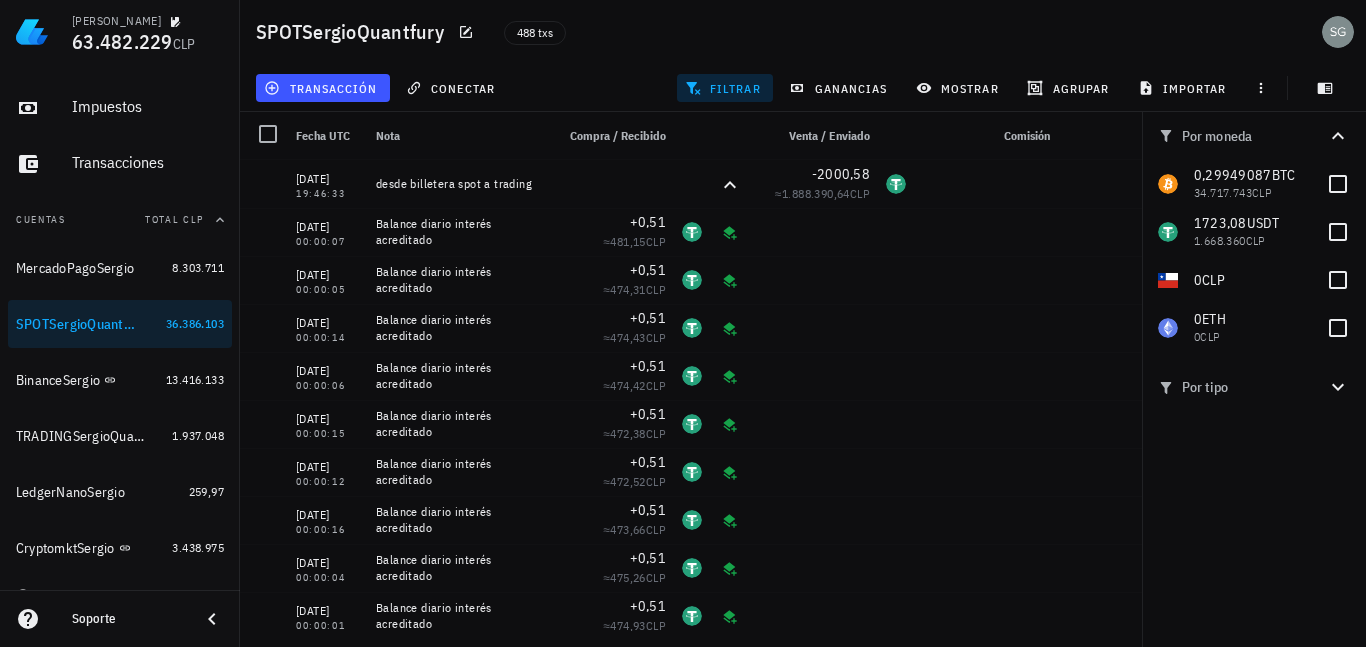 click 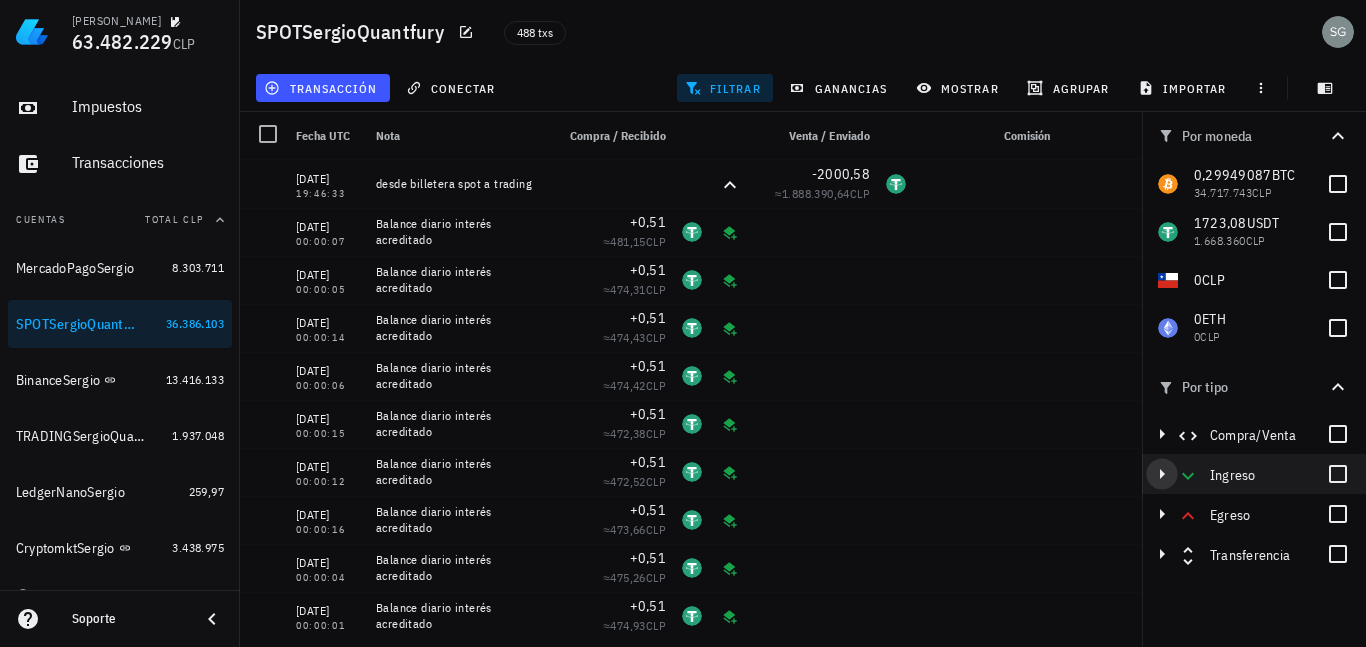 click 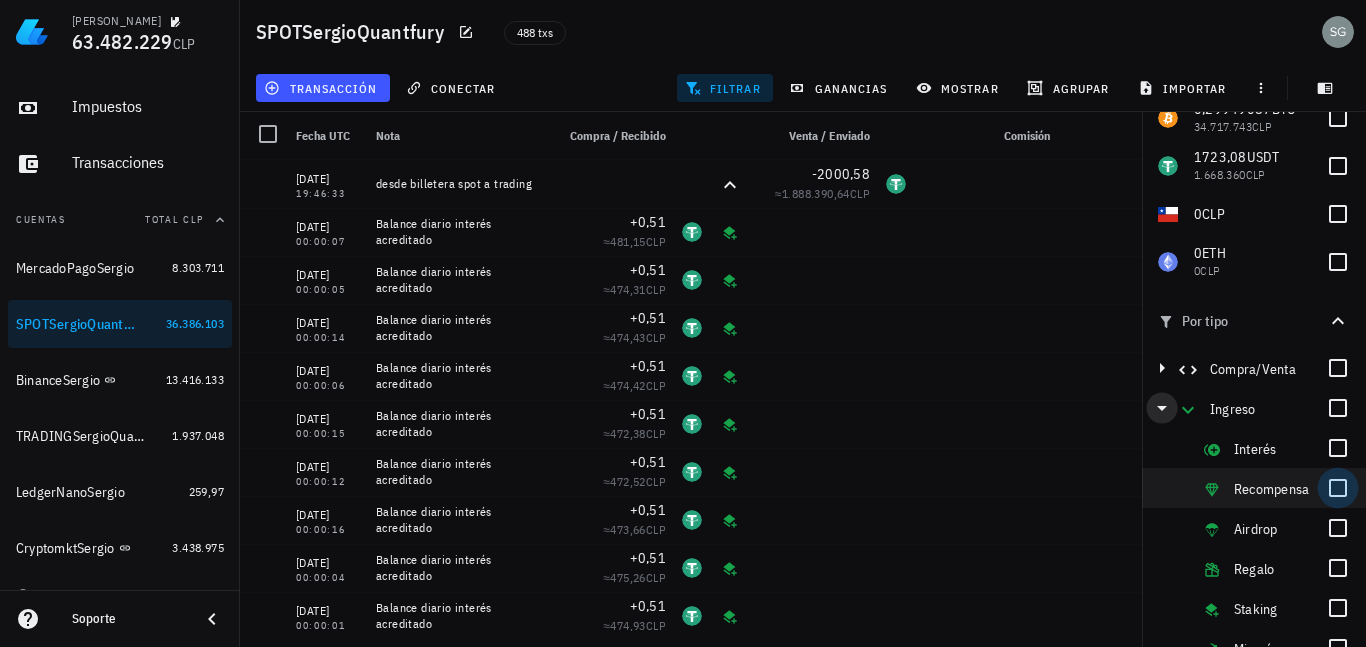 scroll, scrollTop: 100, scrollLeft: 0, axis: vertical 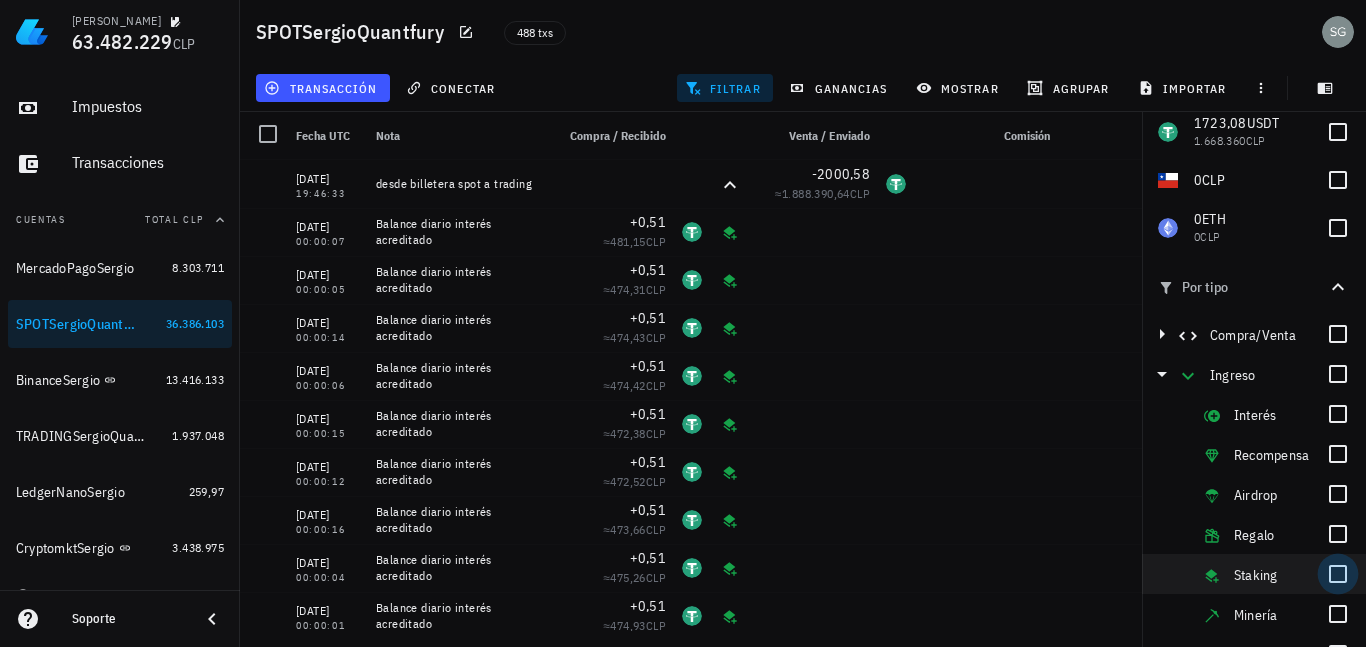 click at bounding box center (1338, 574) 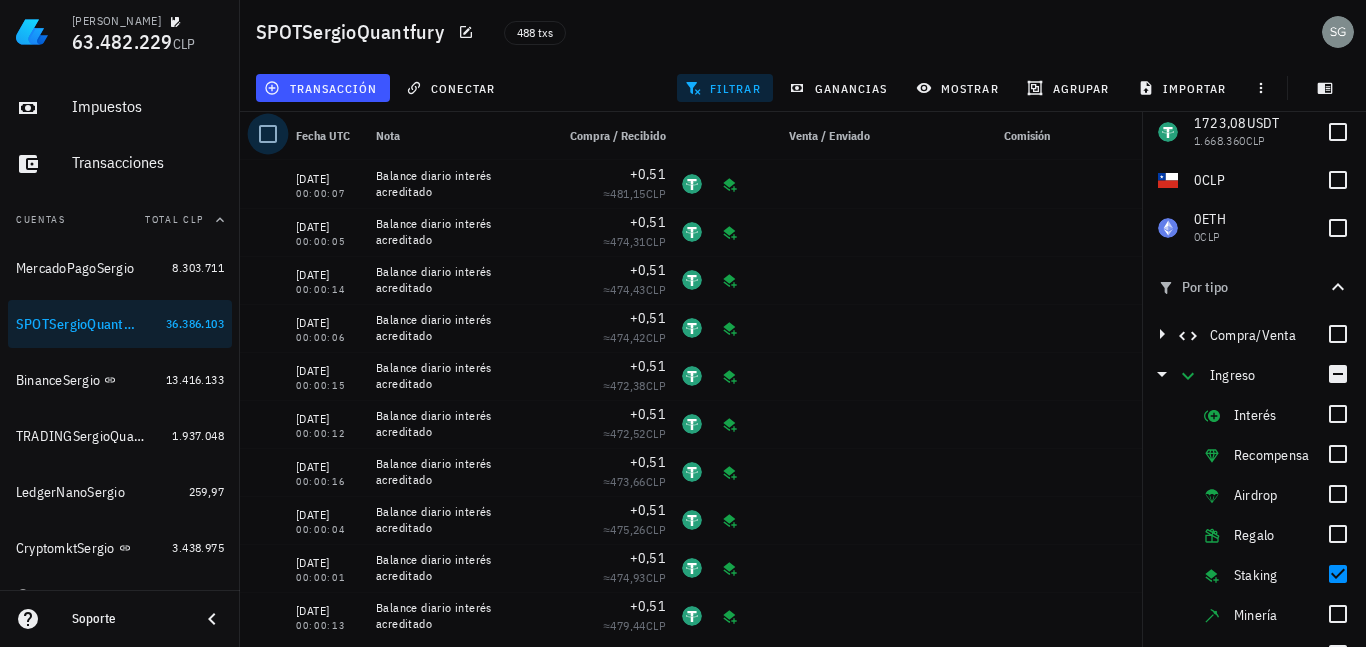 click at bounding box center [268, 134] 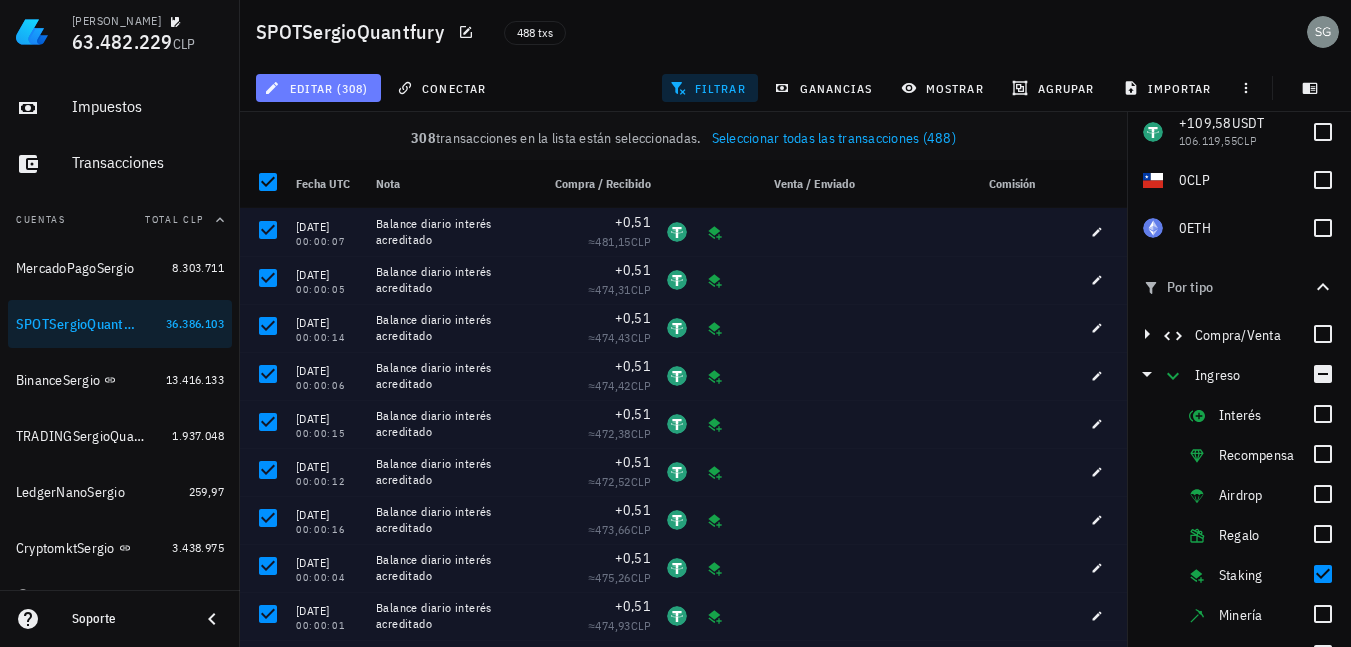click on "editar (308)" at bounding box center [318, 88] 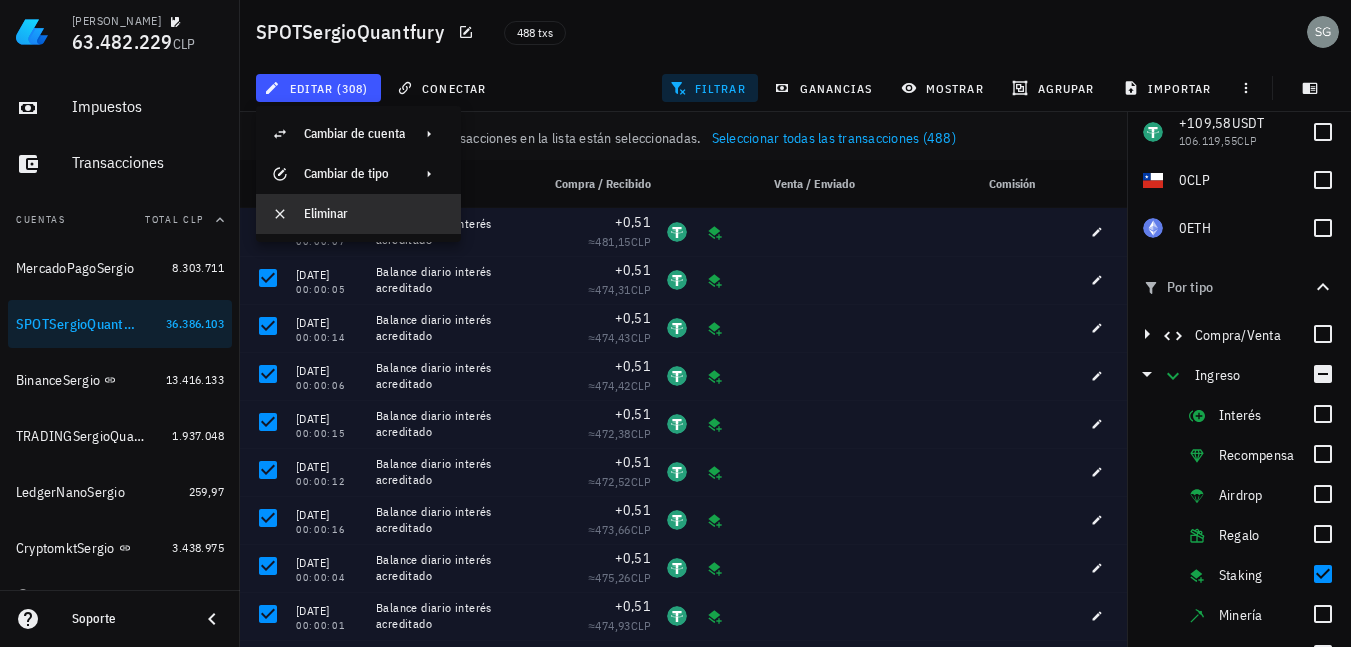 click on "Eliminar" at bounding box center (374, 214) 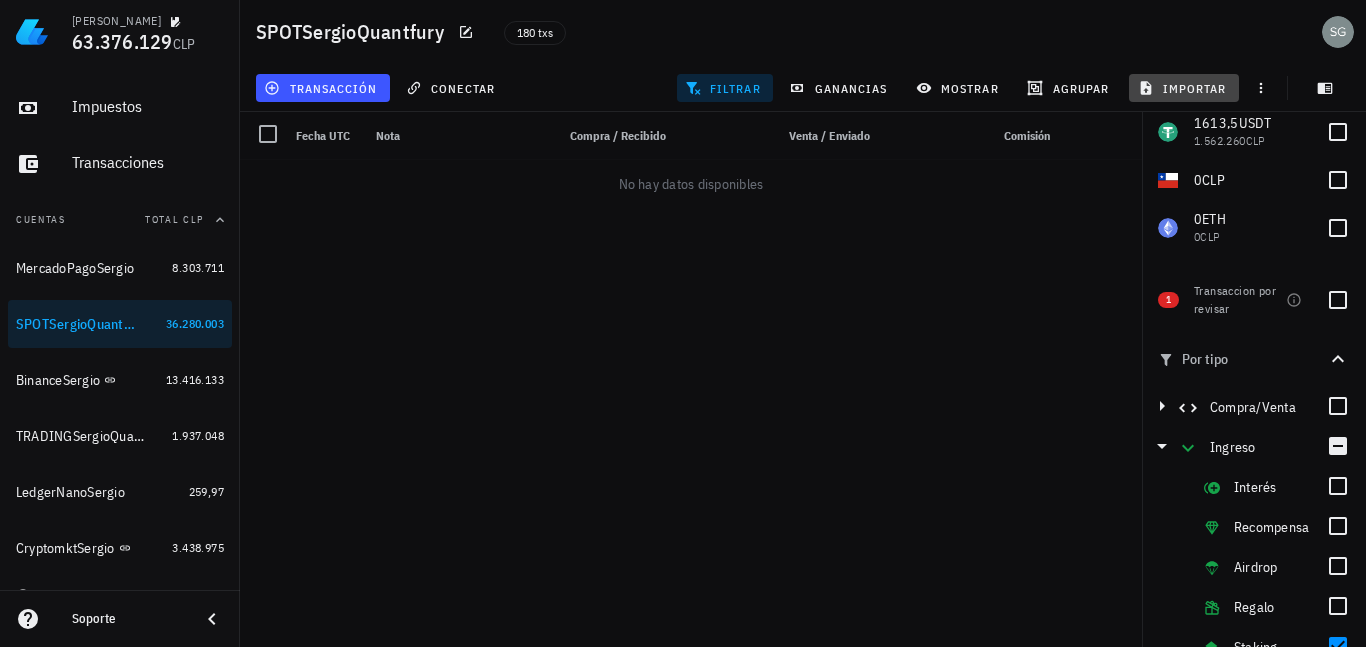 click on "importar" at bounding box center [1184, 88] 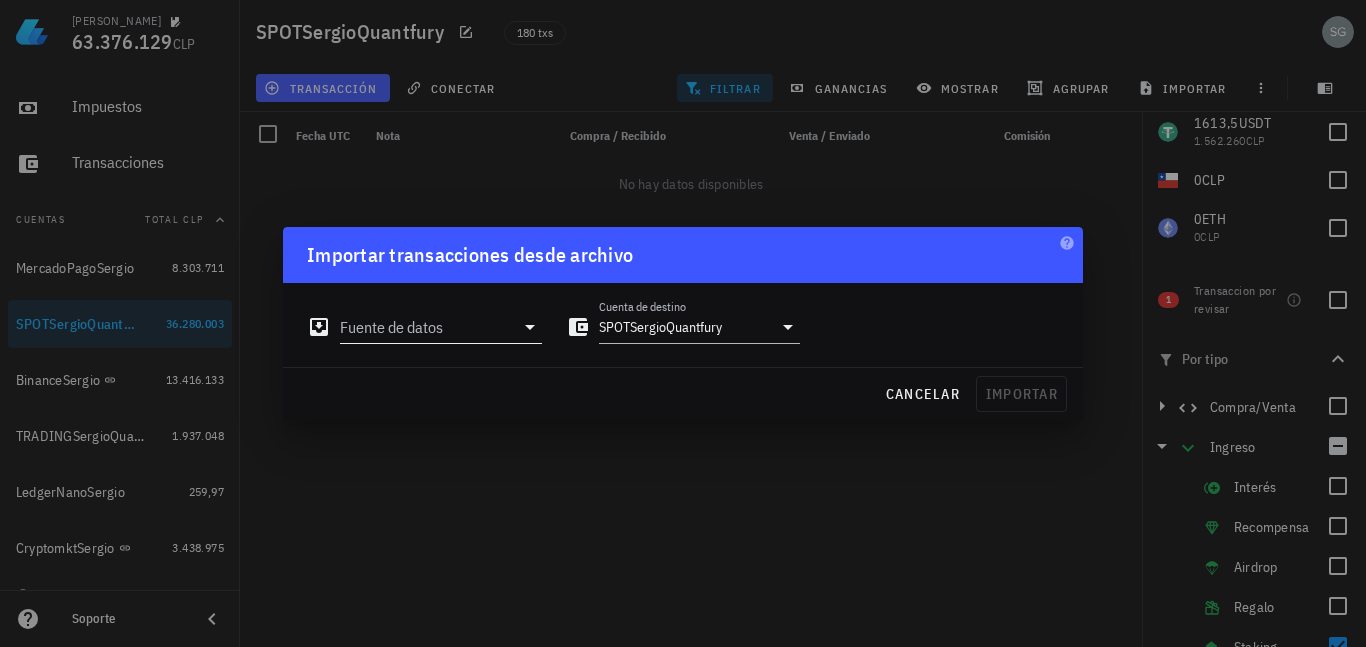 click on "Fuente de datos" at bounding box center (427, 327) 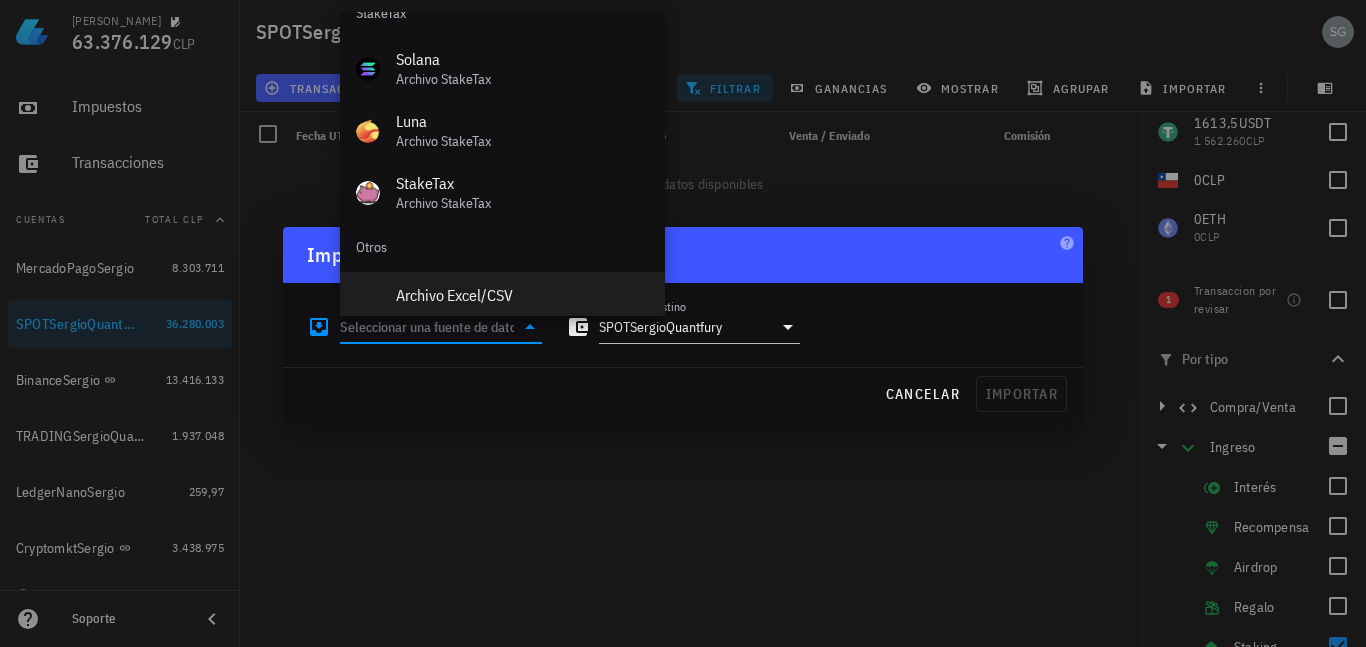 scroll, scrollTop: 834, scrollLeft: 0, axis: vertical 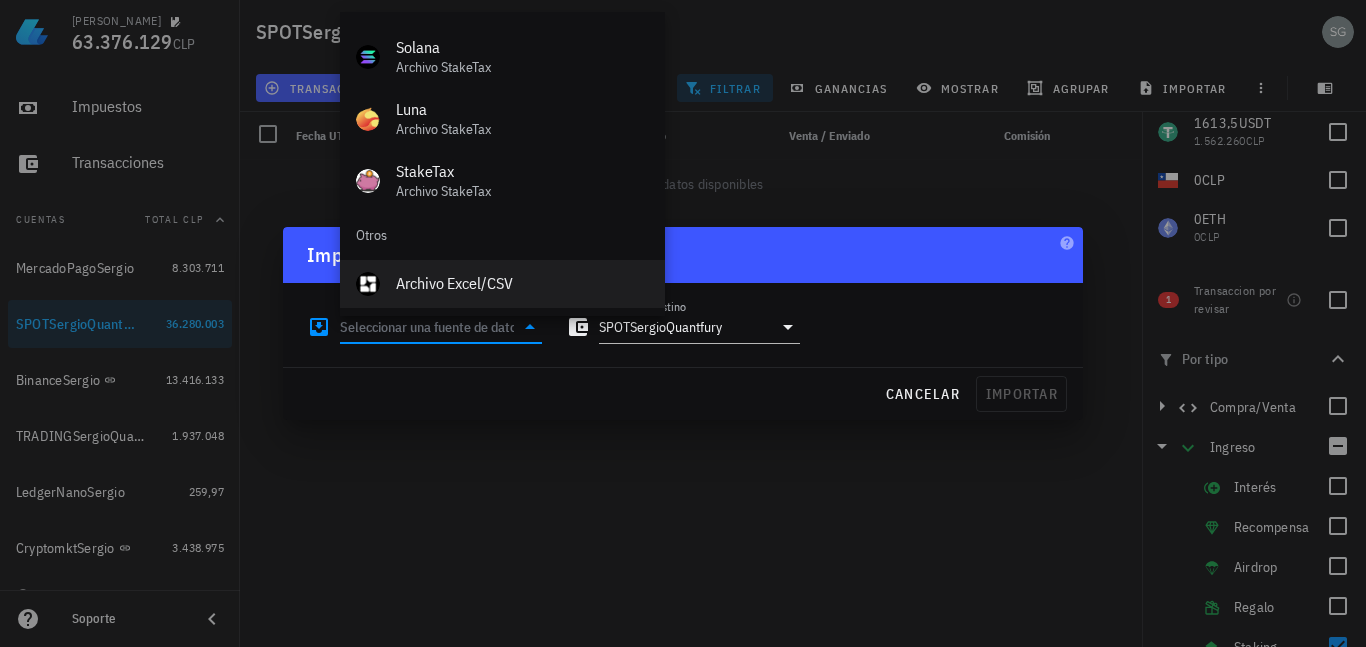 click on "Archivo Excel/CSV" at bounding box center [522, 283] 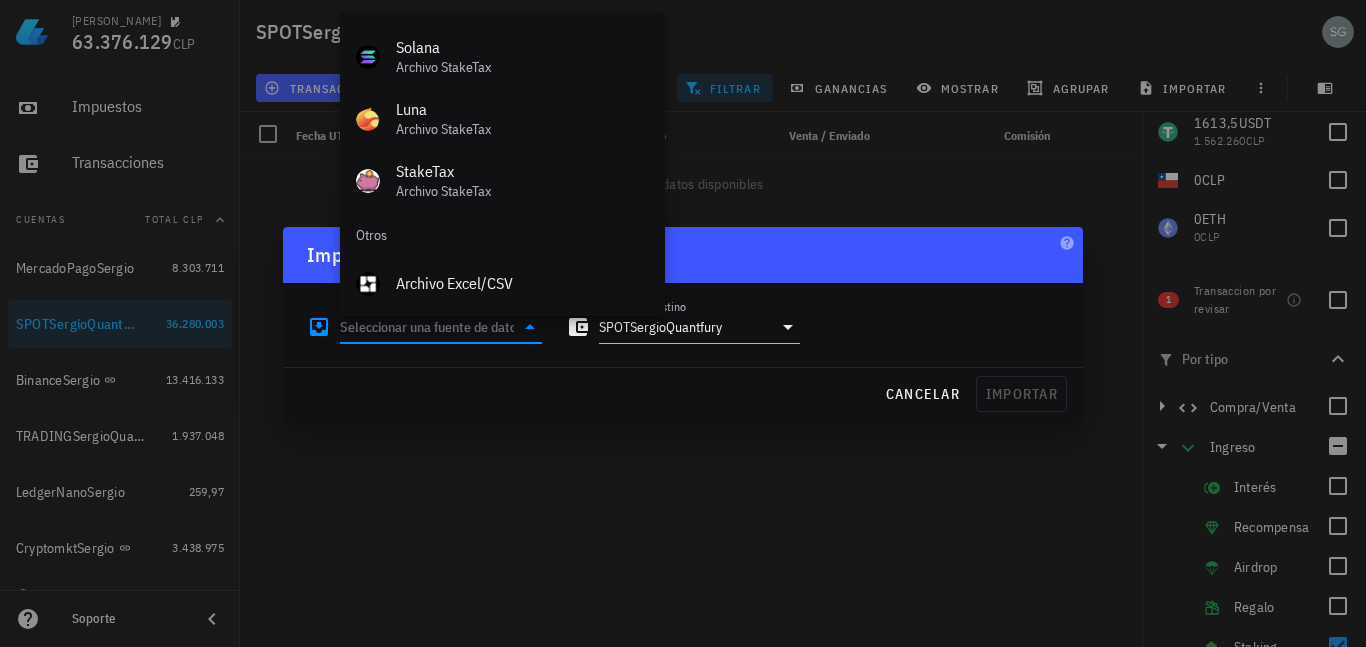 type on "Archivo Excel/CSV" 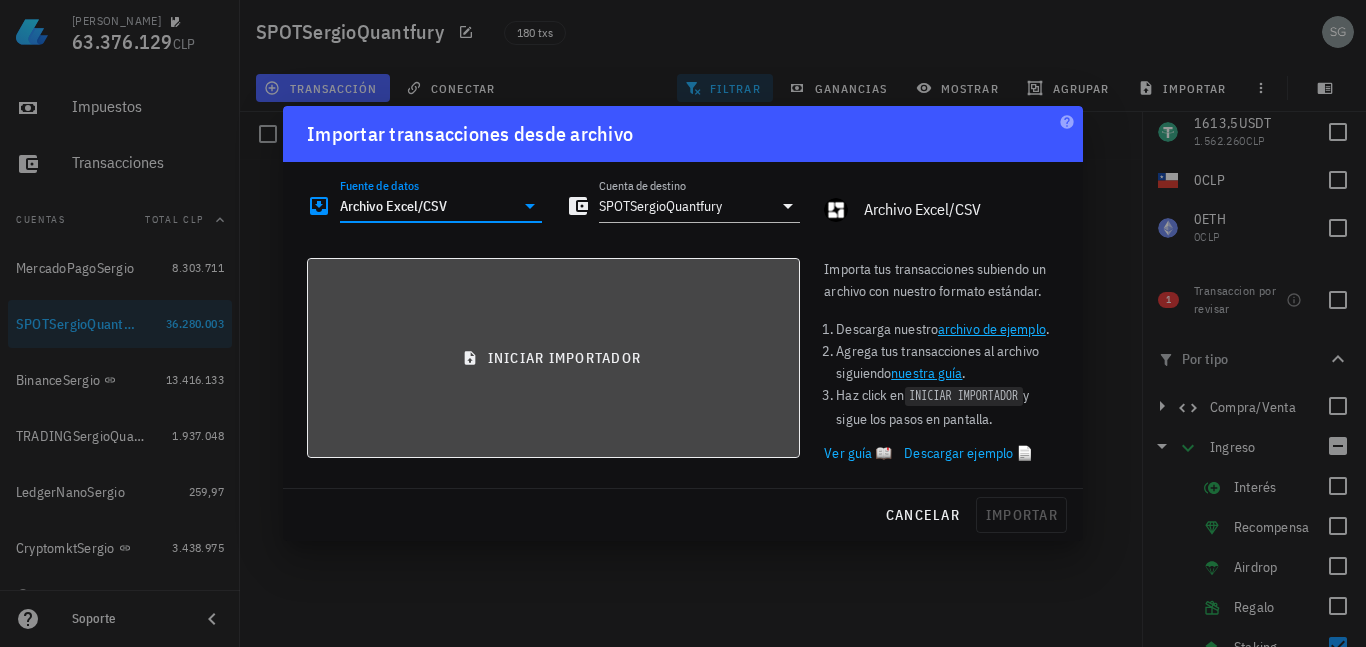 click on "iniciar importador" at bounding box center (553, 358) 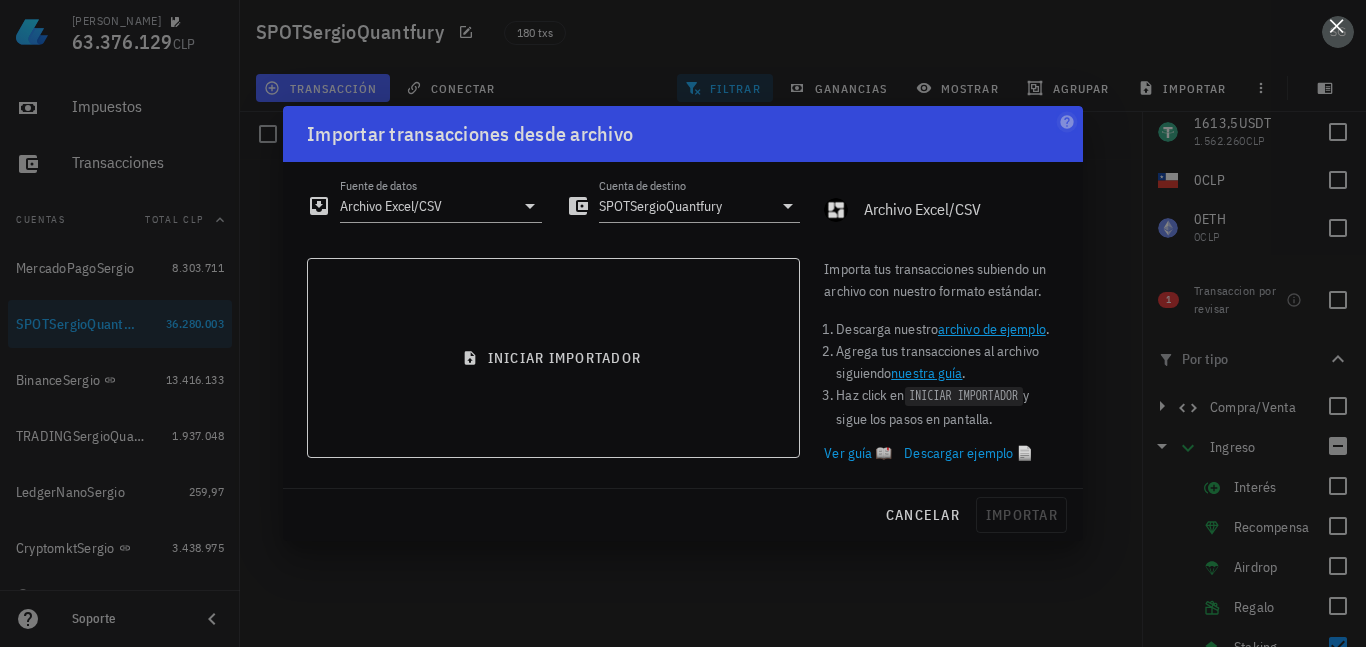 click at bounding box center (1336, 25) 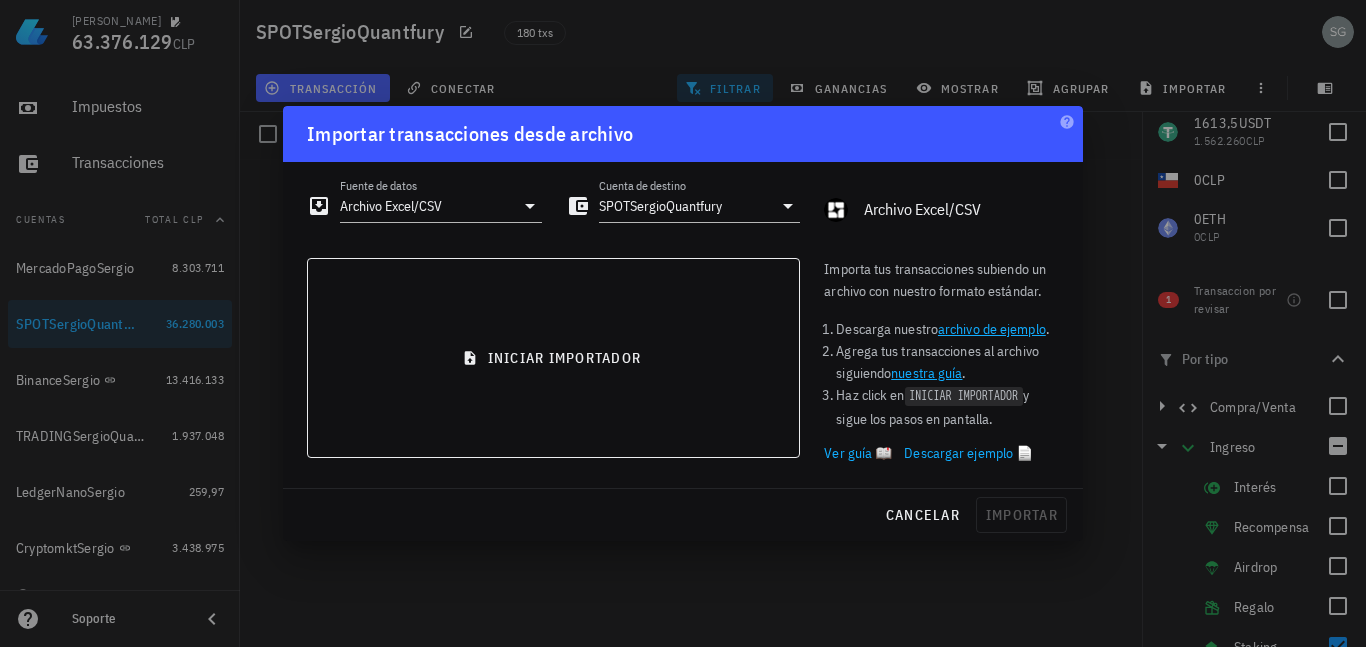 click at bounding box center [683, 323] 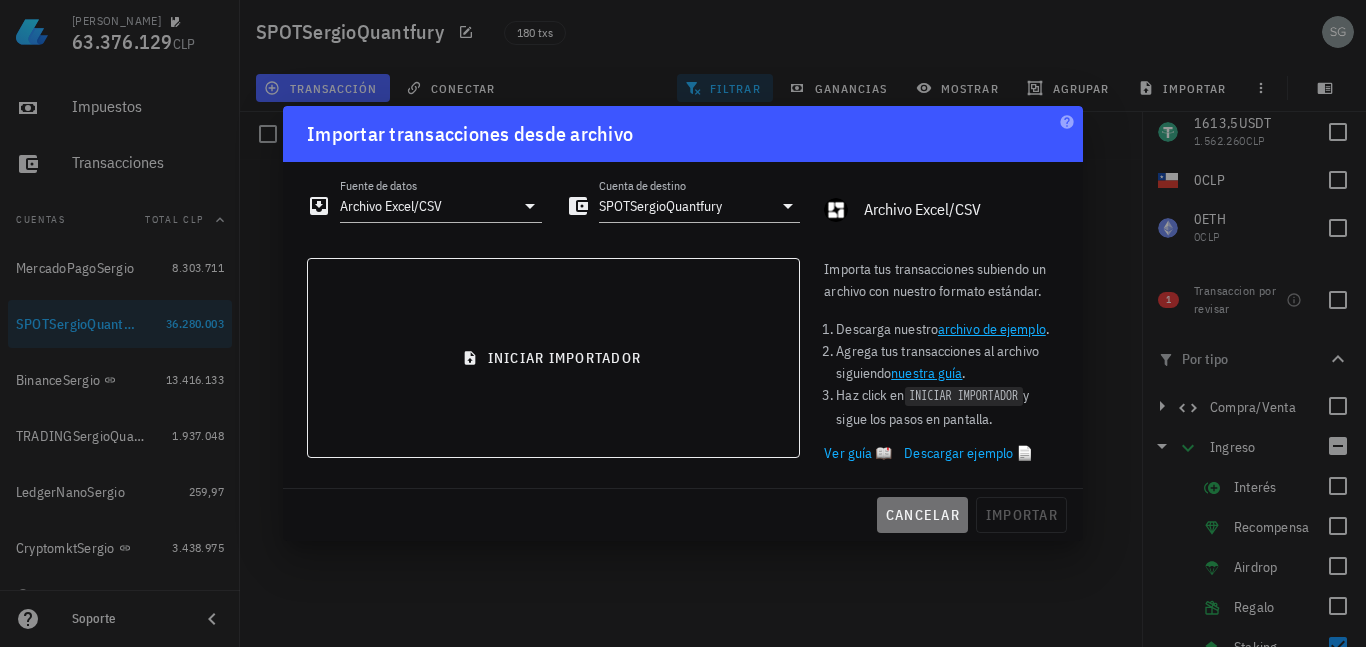 click on "cancelar" at bounding box center (922, 515) 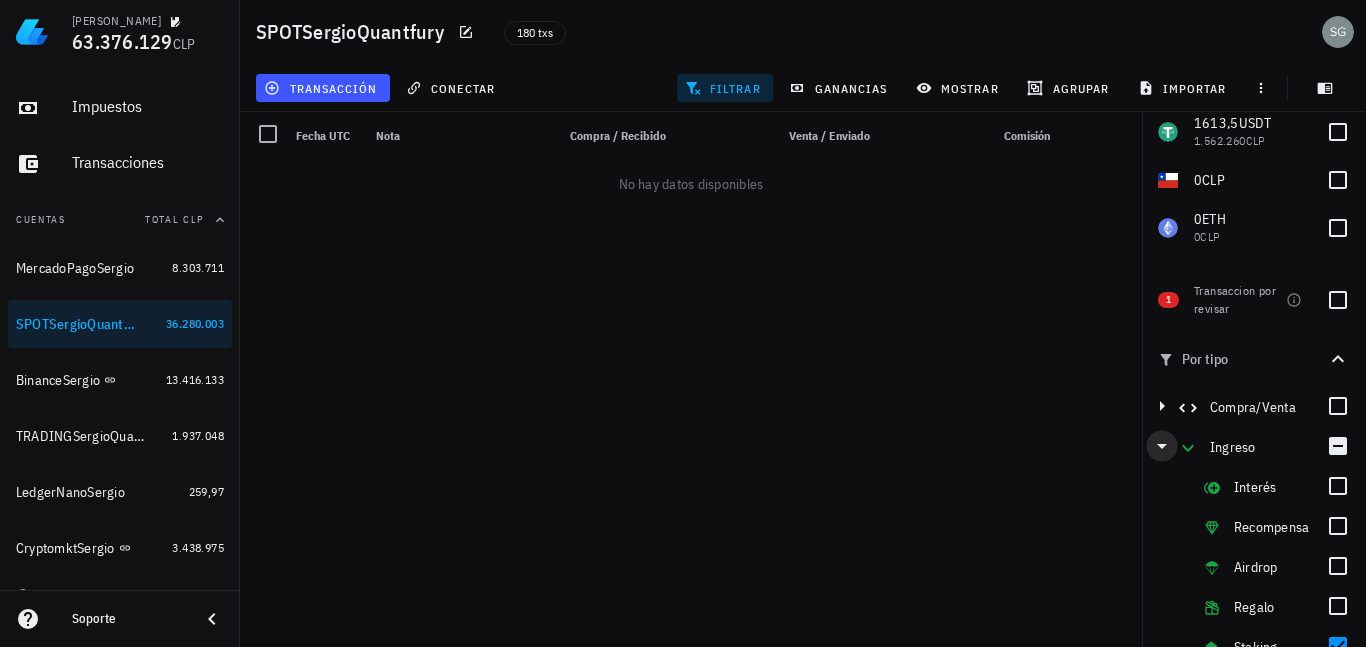 click 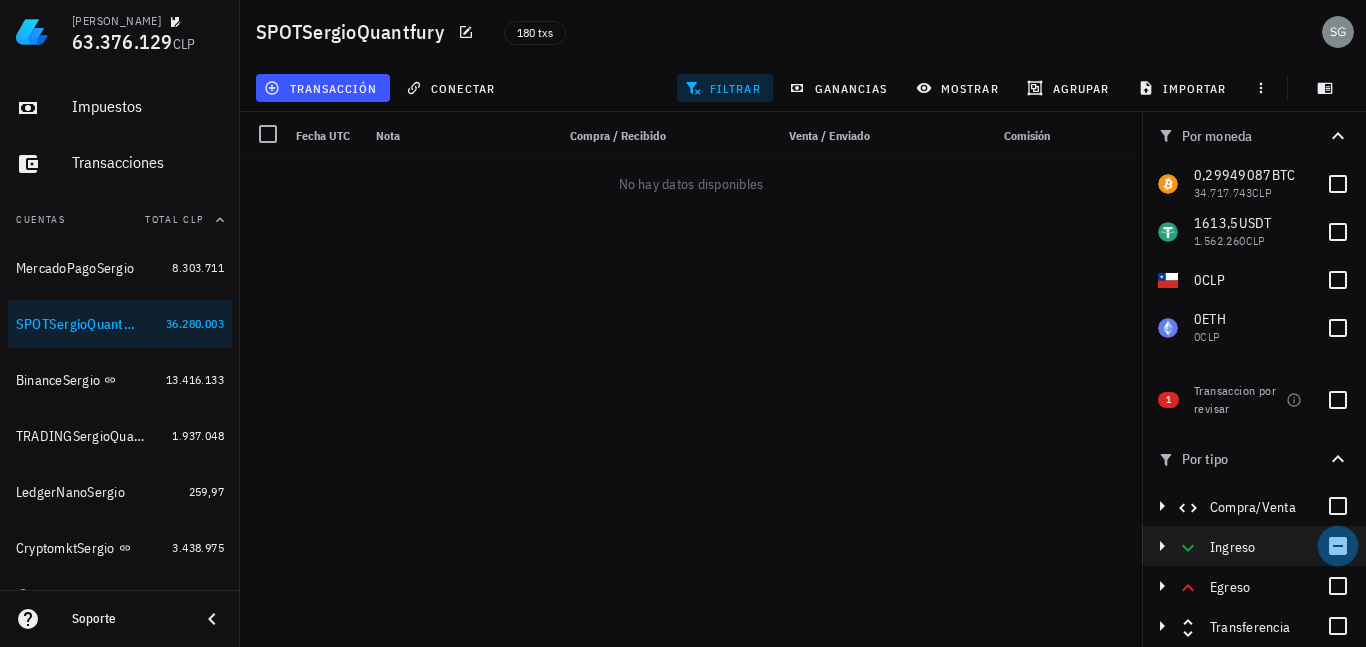 click at bounding box center [1338, 546] 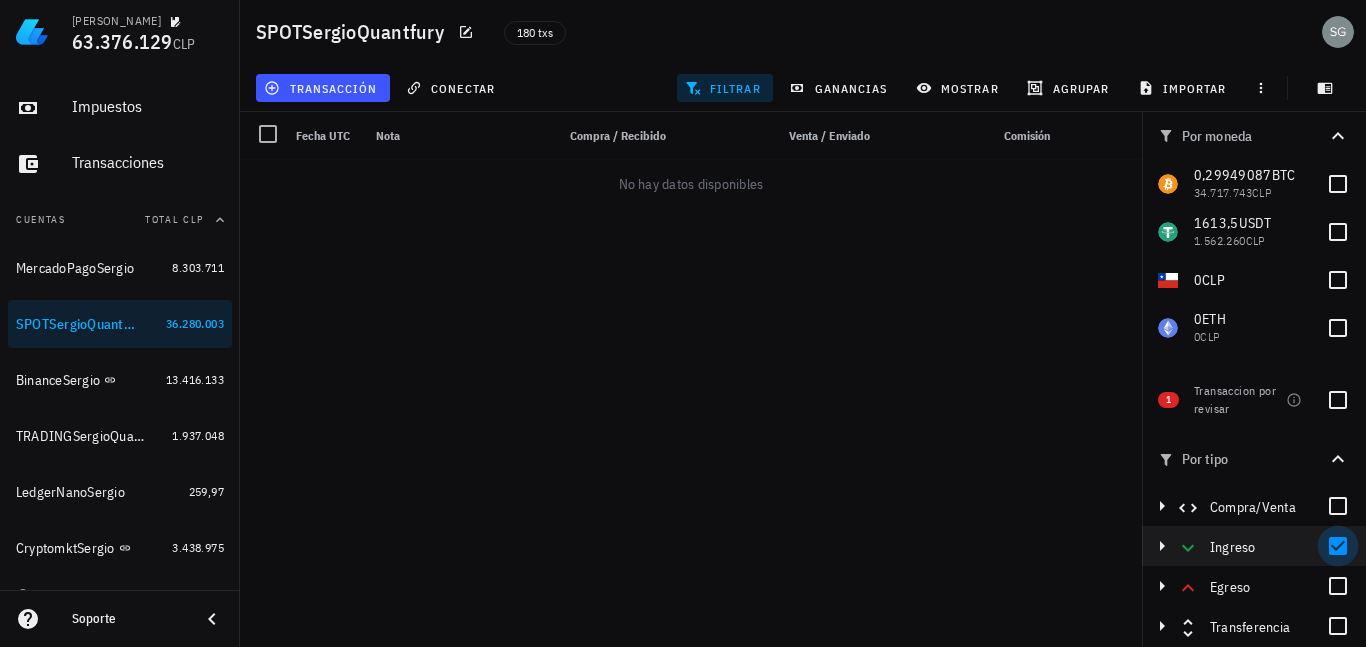 click at bounding box center [1338, 546] 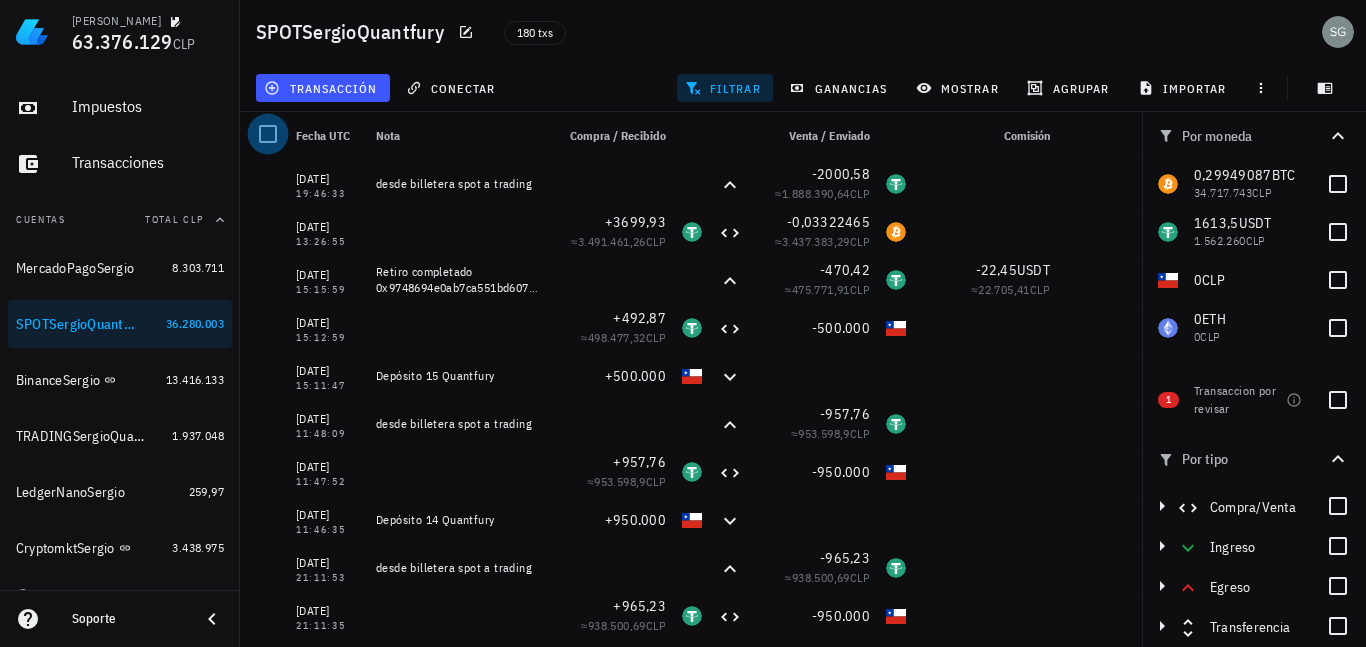 click at bounding box center [268, 134] 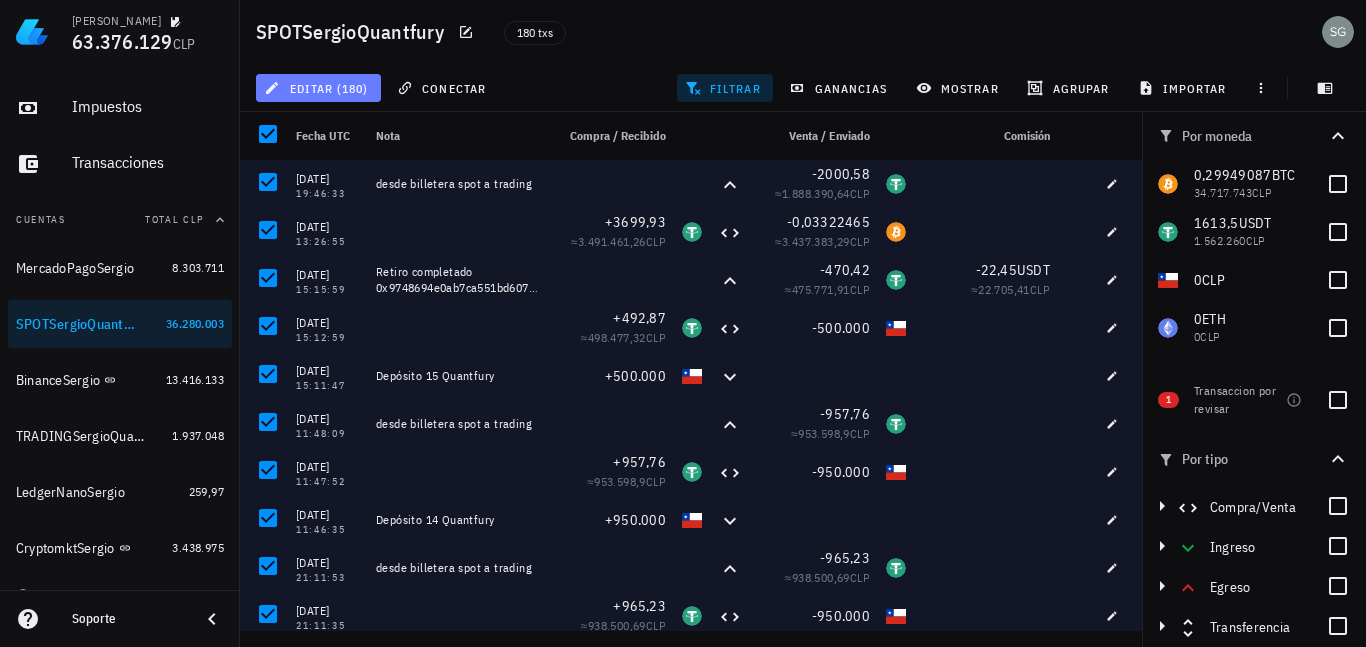 click on "editar (180)" at bounding box center (318, 88) 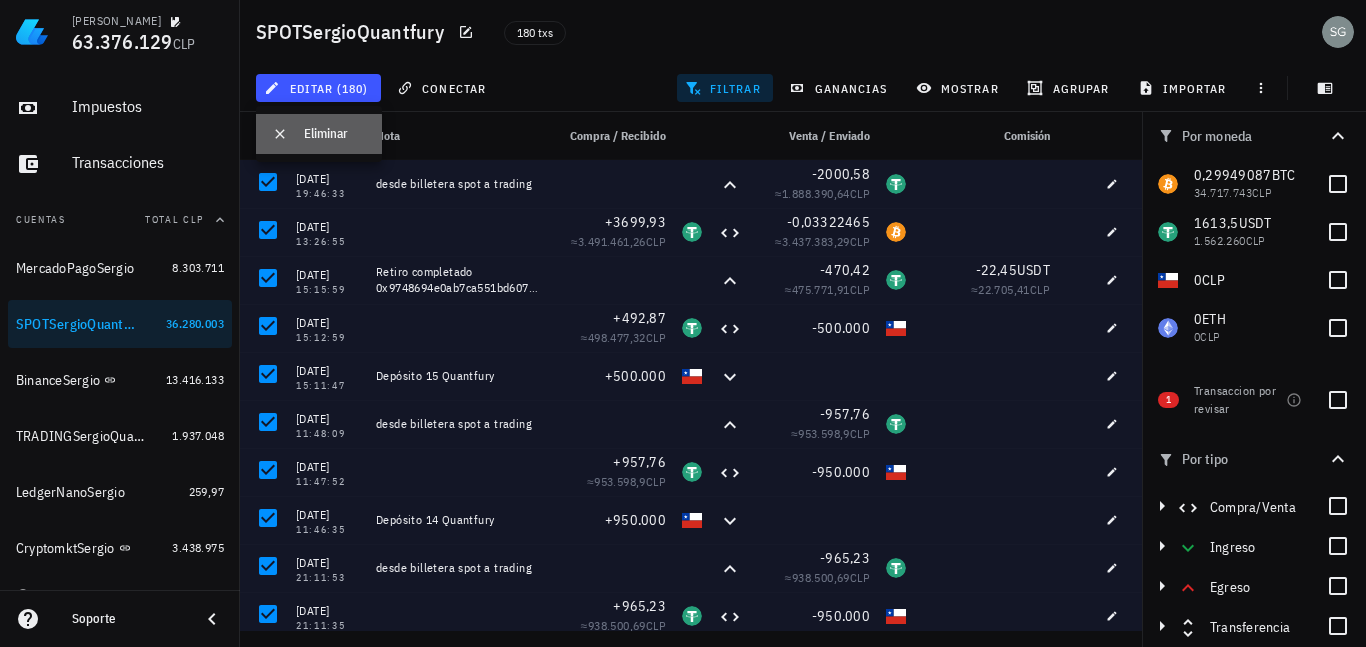 click on "Eliminar" at bounding box center [335, 134] 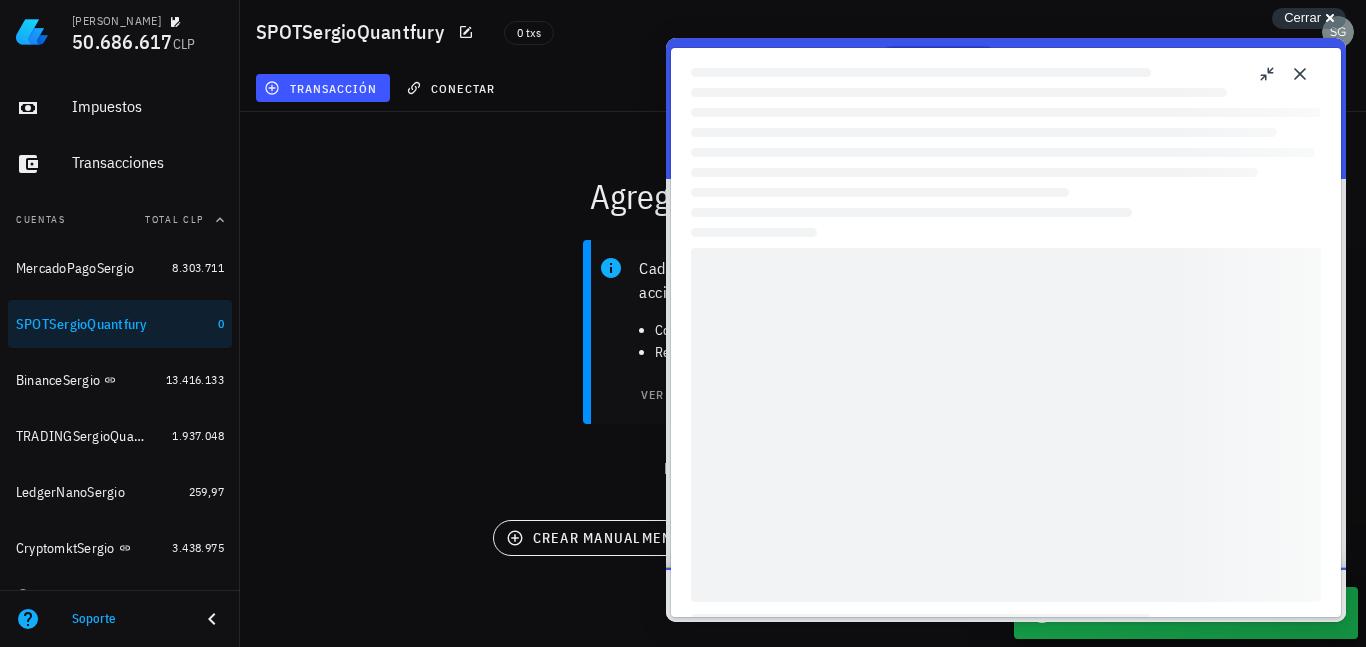 scroll, scrollTop: 0, scrollLeft: 0, axis: both 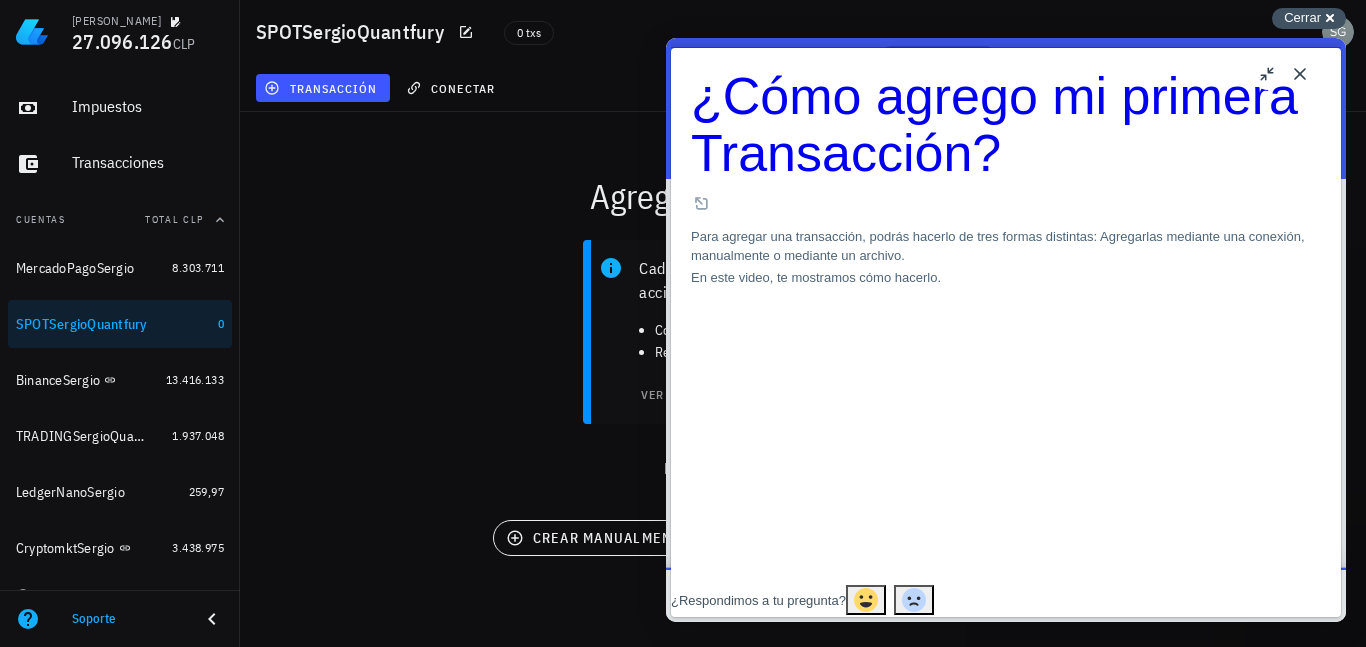 click on "Cerrar" at bounding box center (1302, 17) 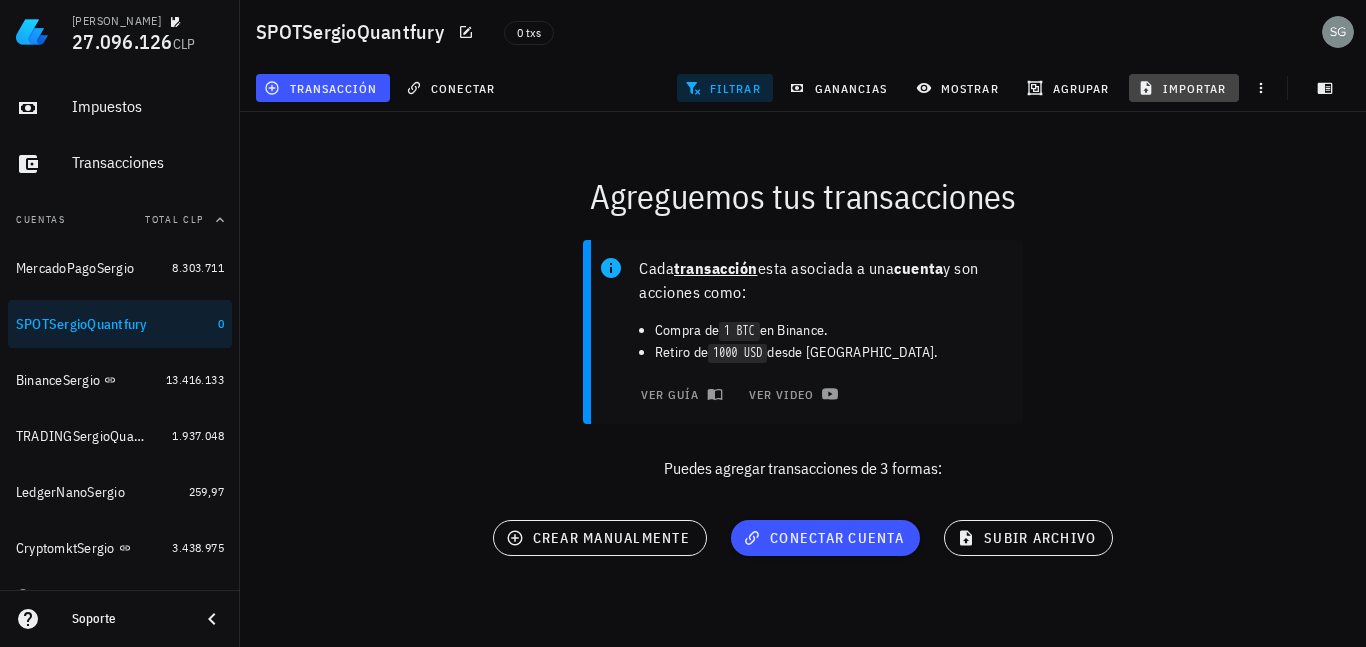 click on "importar" at bounding box center [1184, 88] 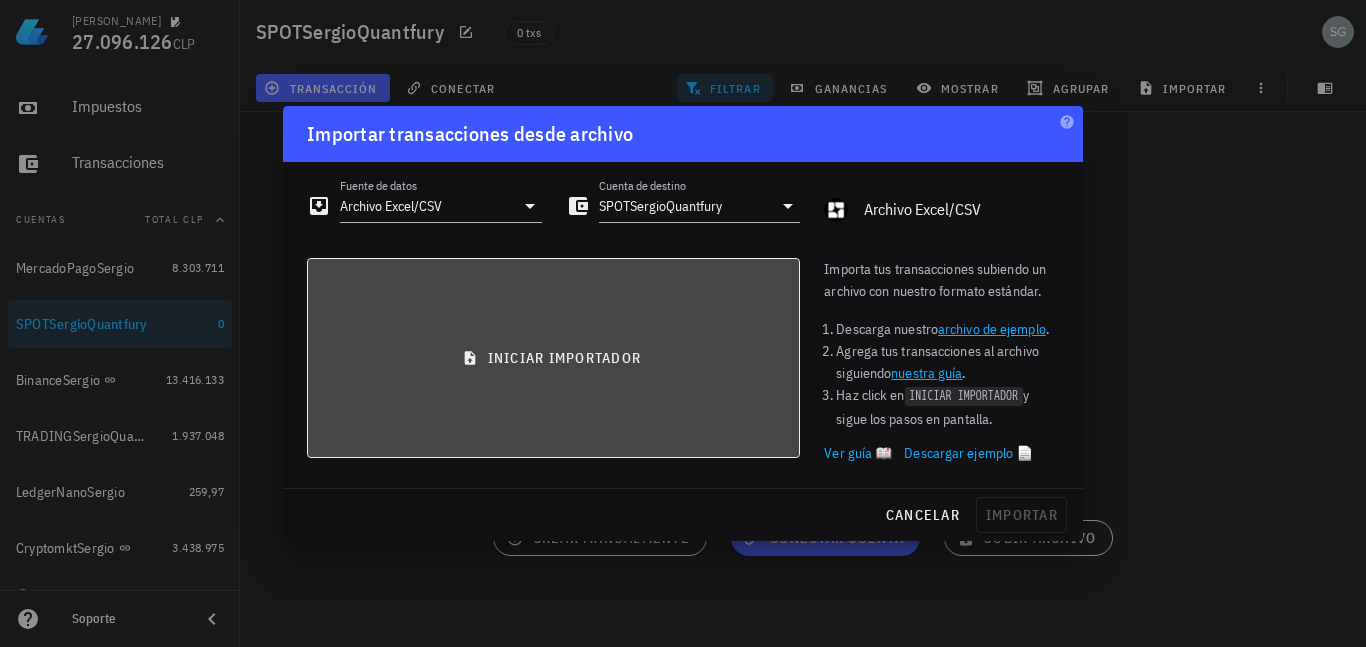 click on "iniciar importador" at bounding box center [553, 358] 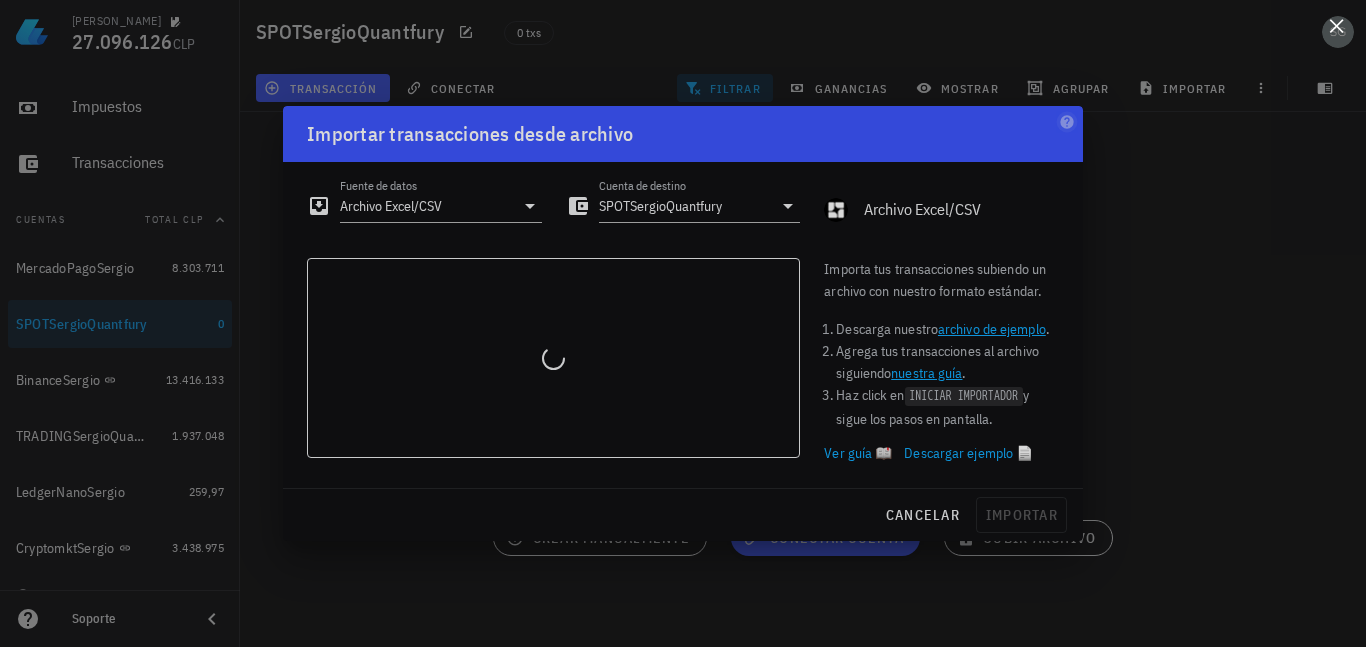 click at bounding box center (1336, 25) 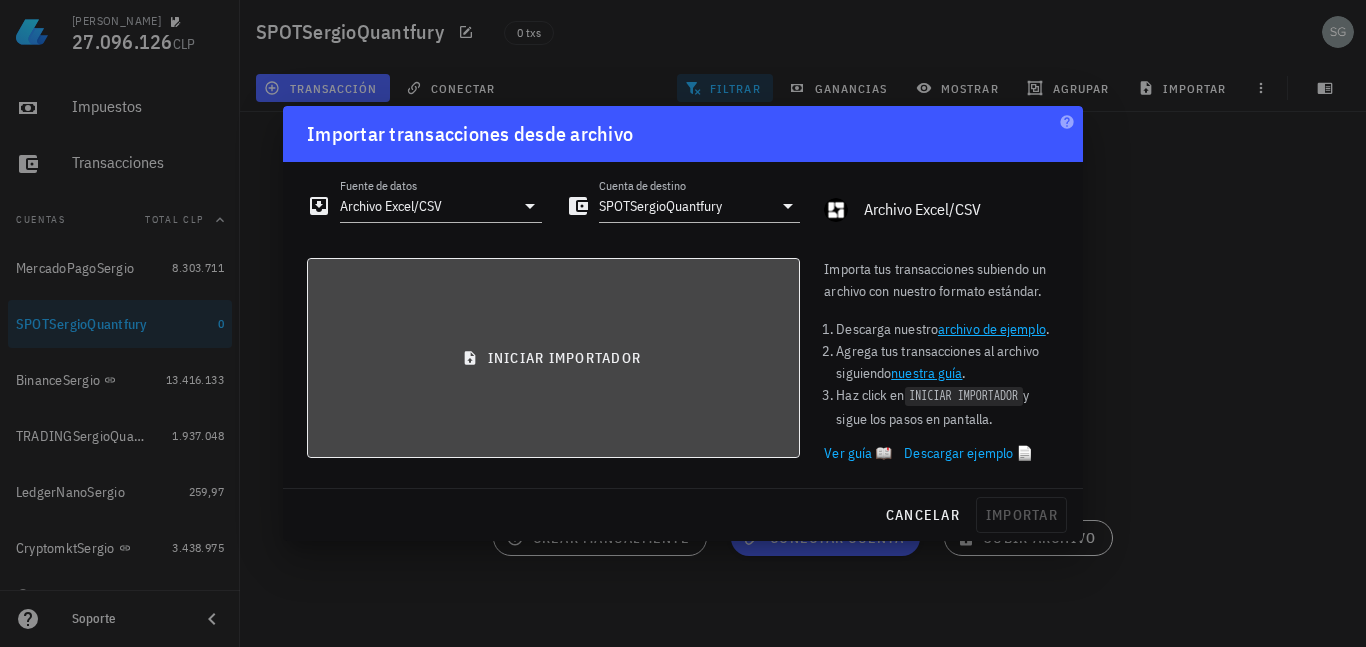 click on "iniciar importador" at bounding box center [553, 358] 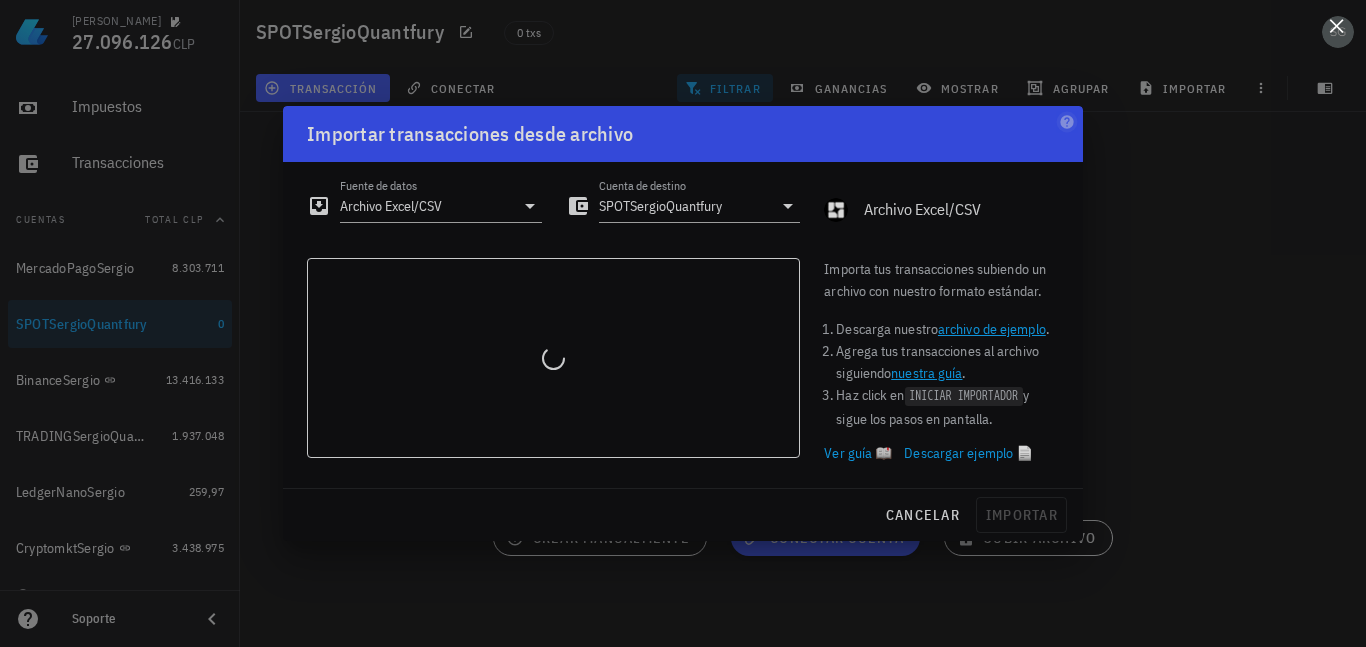 click at bounding box center [1336, 25] 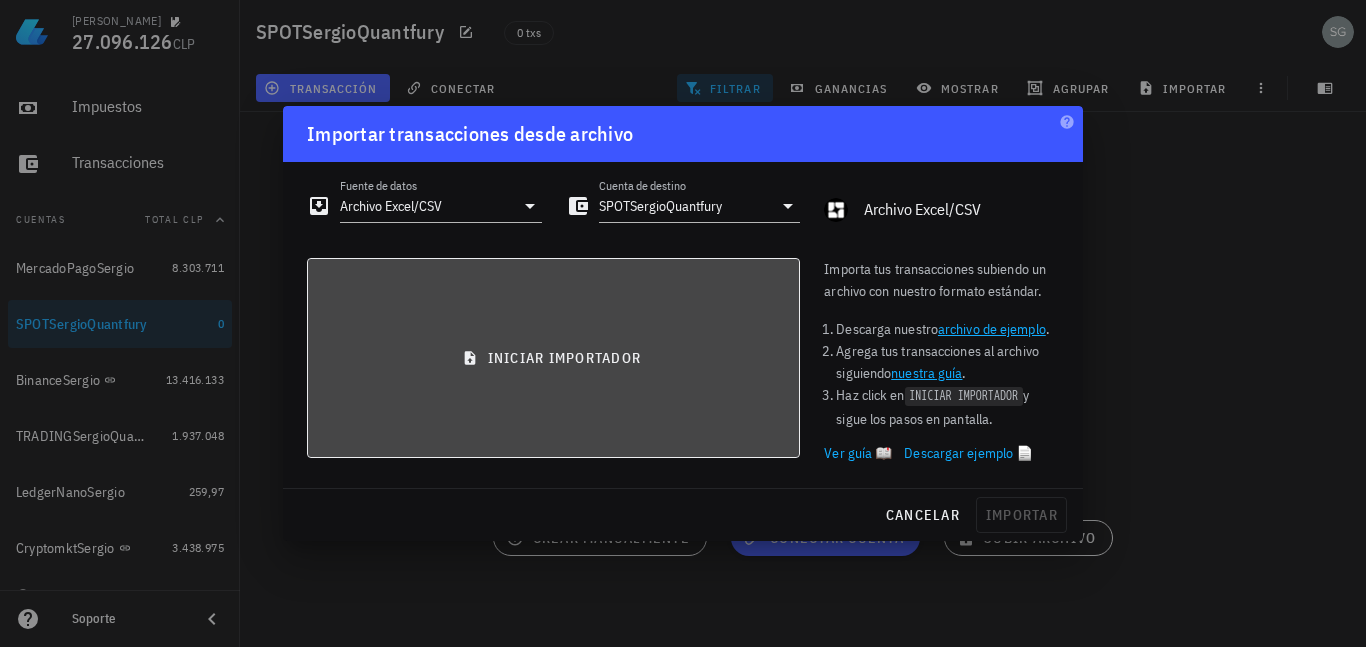 click on "iniciar importador" at bounding box center (553, 358) 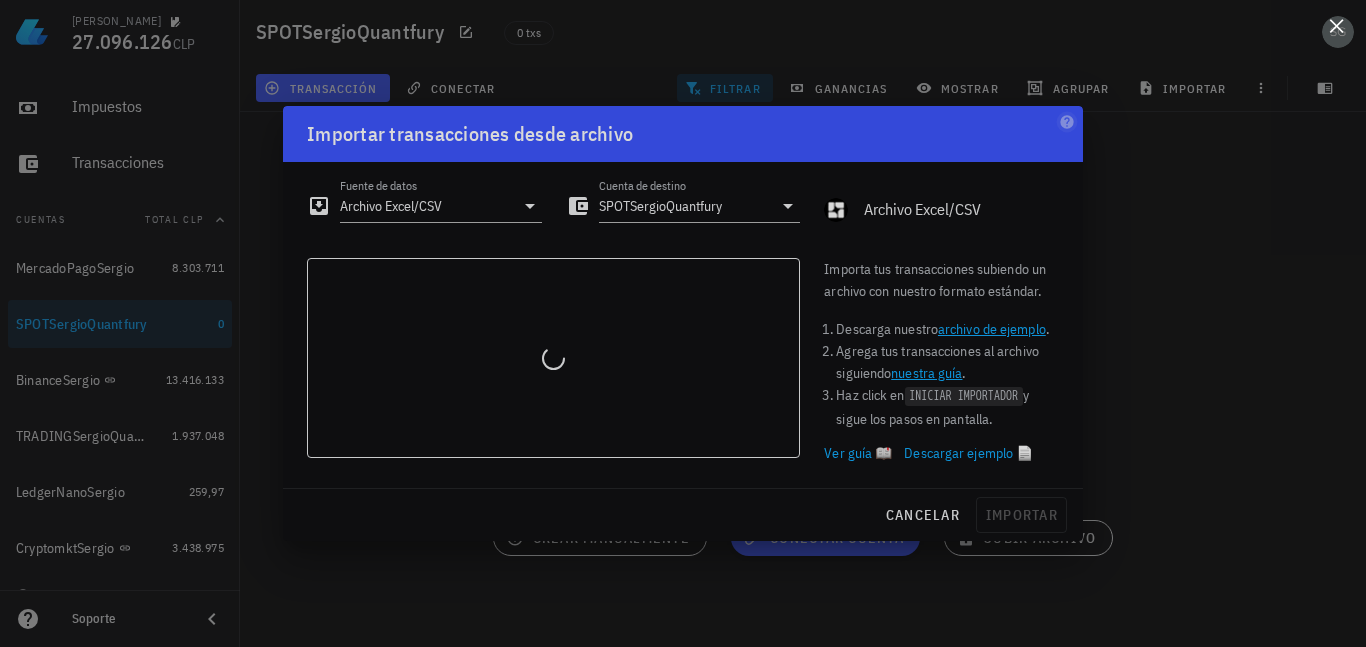 click at bounding box center (1336, 25) 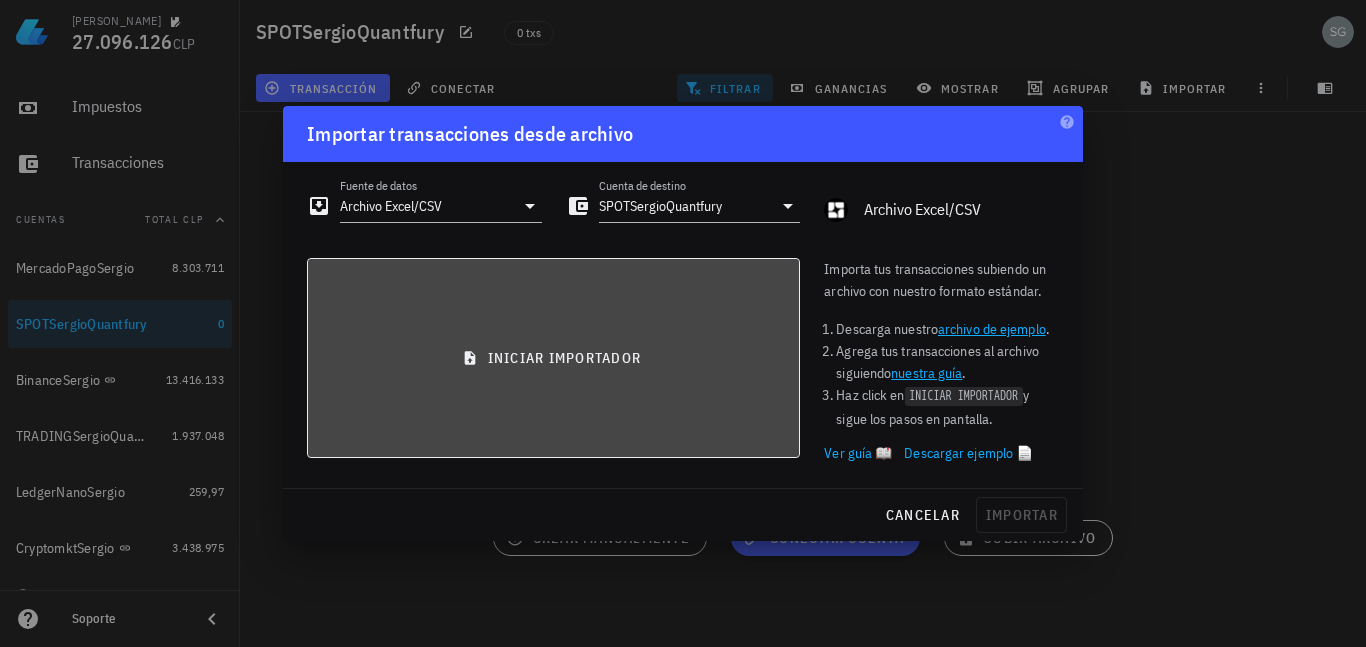 click on "iniciar importador" at bounding box center [553, 358] 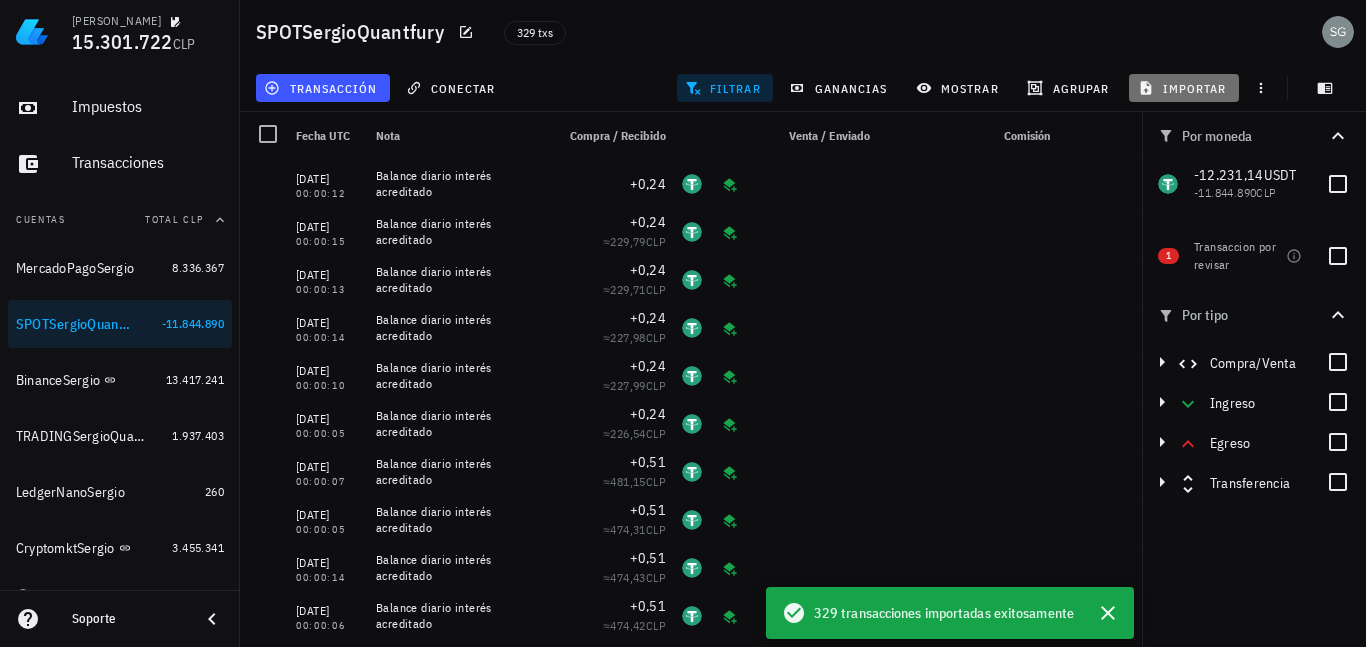 click on "importar" at bounding box center (1184, 88) 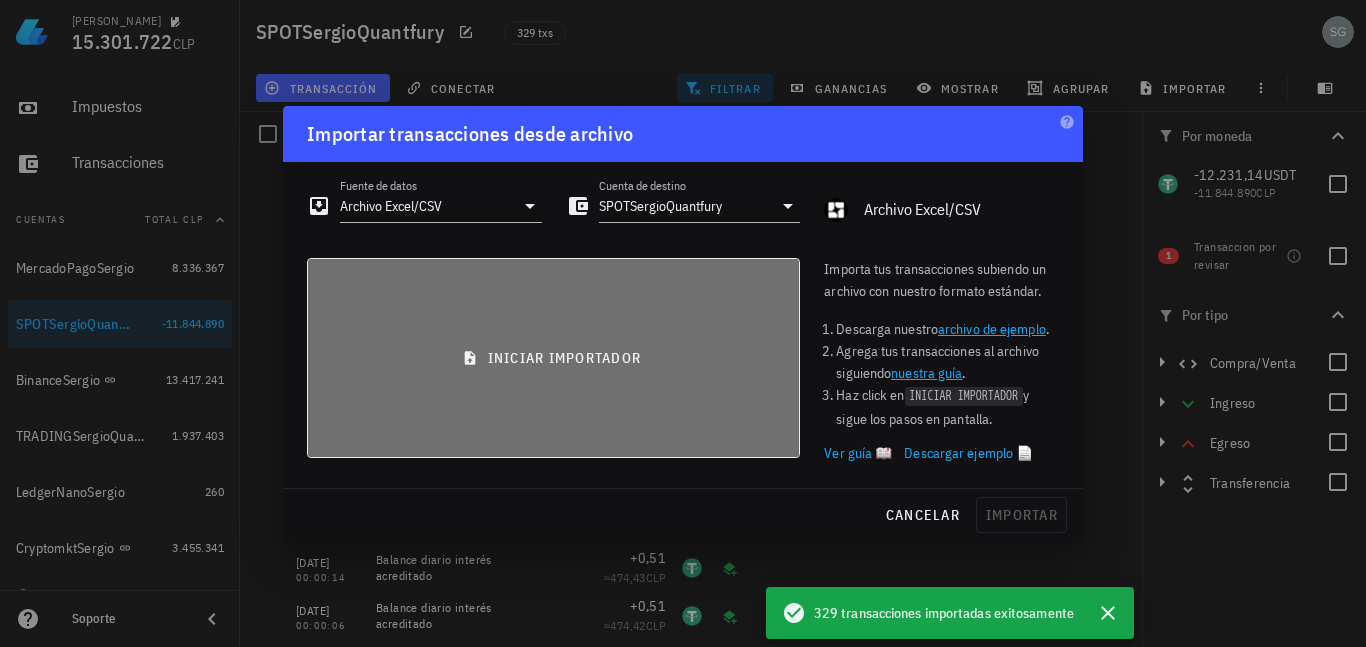 click on "iniciar importador" at bounding box center (553, 358) 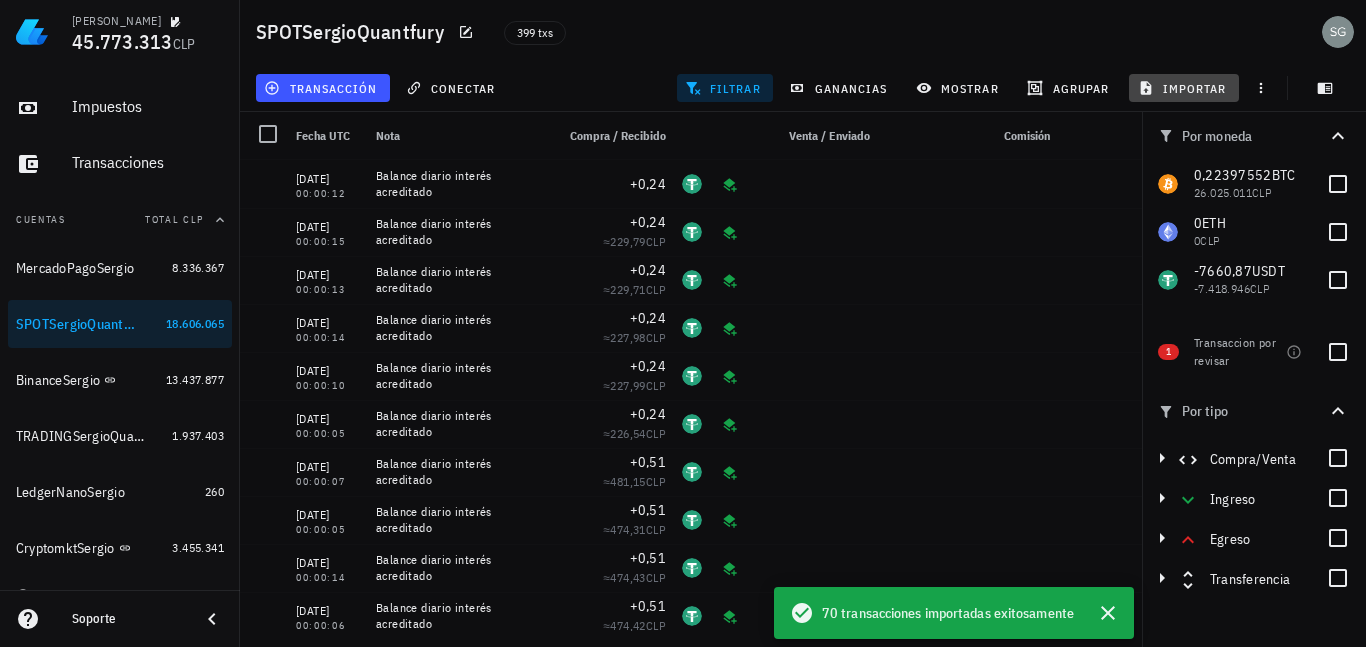 click on "importar" at bounding box center [1184, 88] 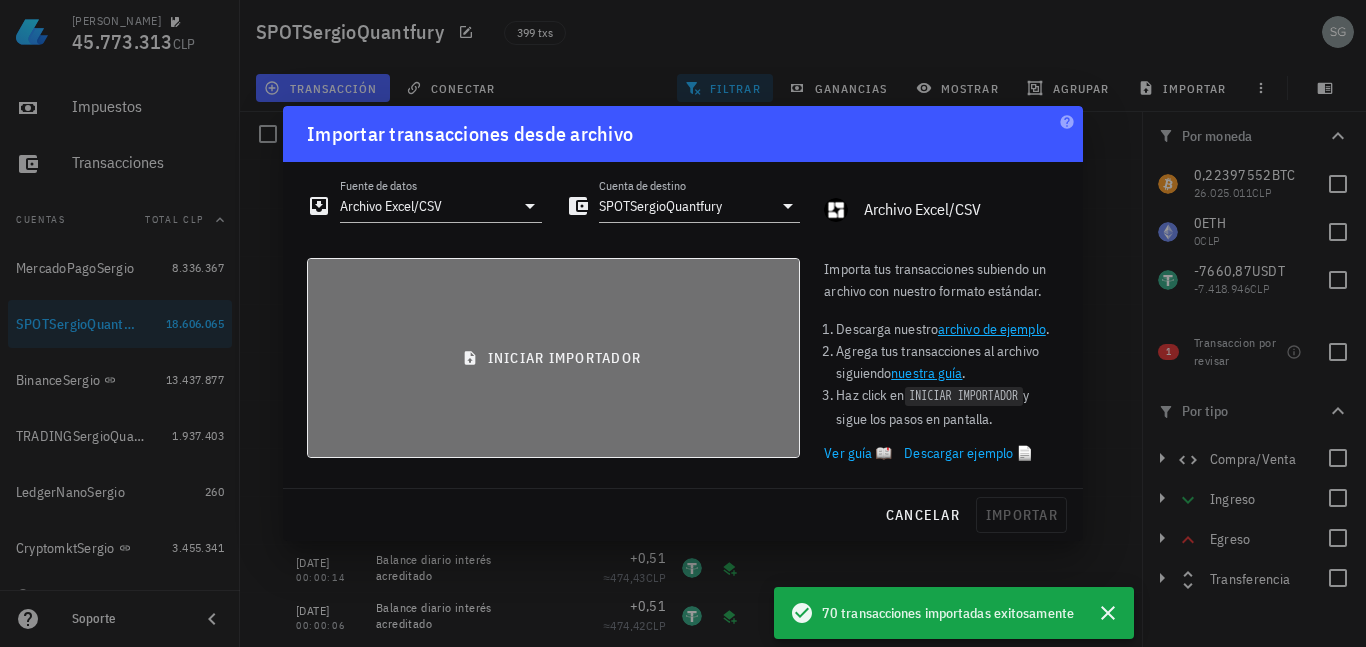 click on "iniciar importador" at bounding box center [553, 358] 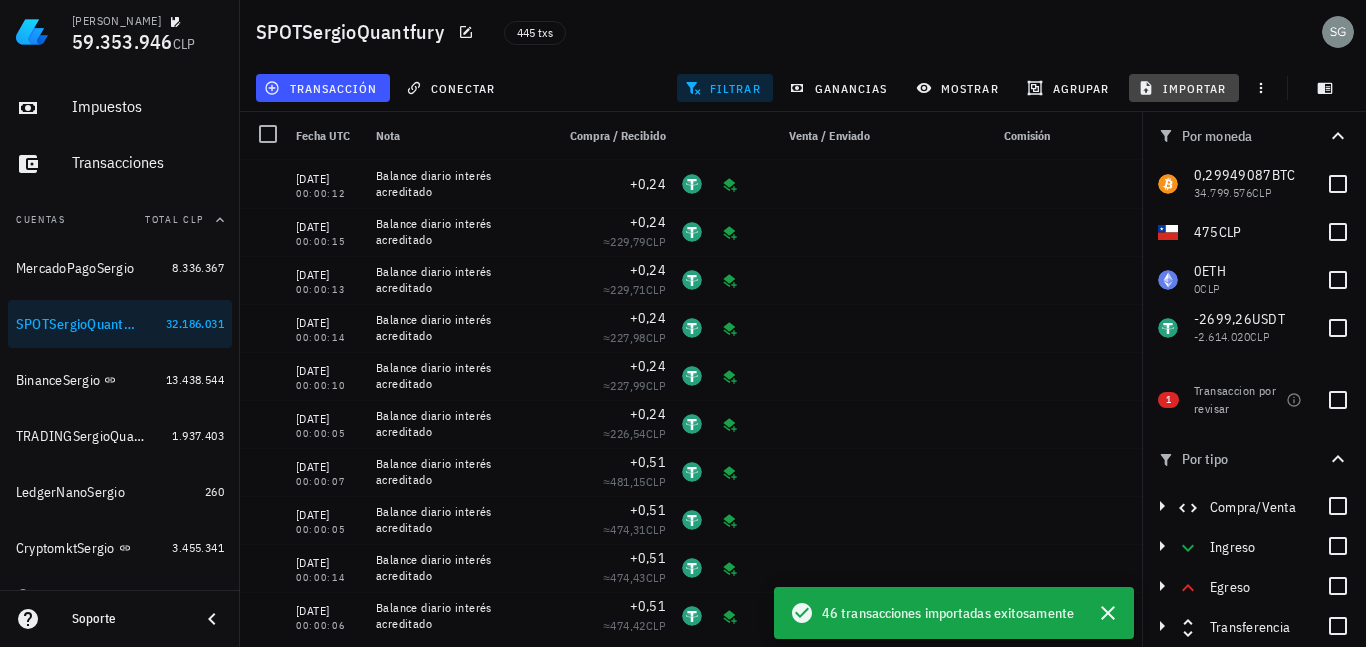 click on "importar" at bounding box center [1184, 88] 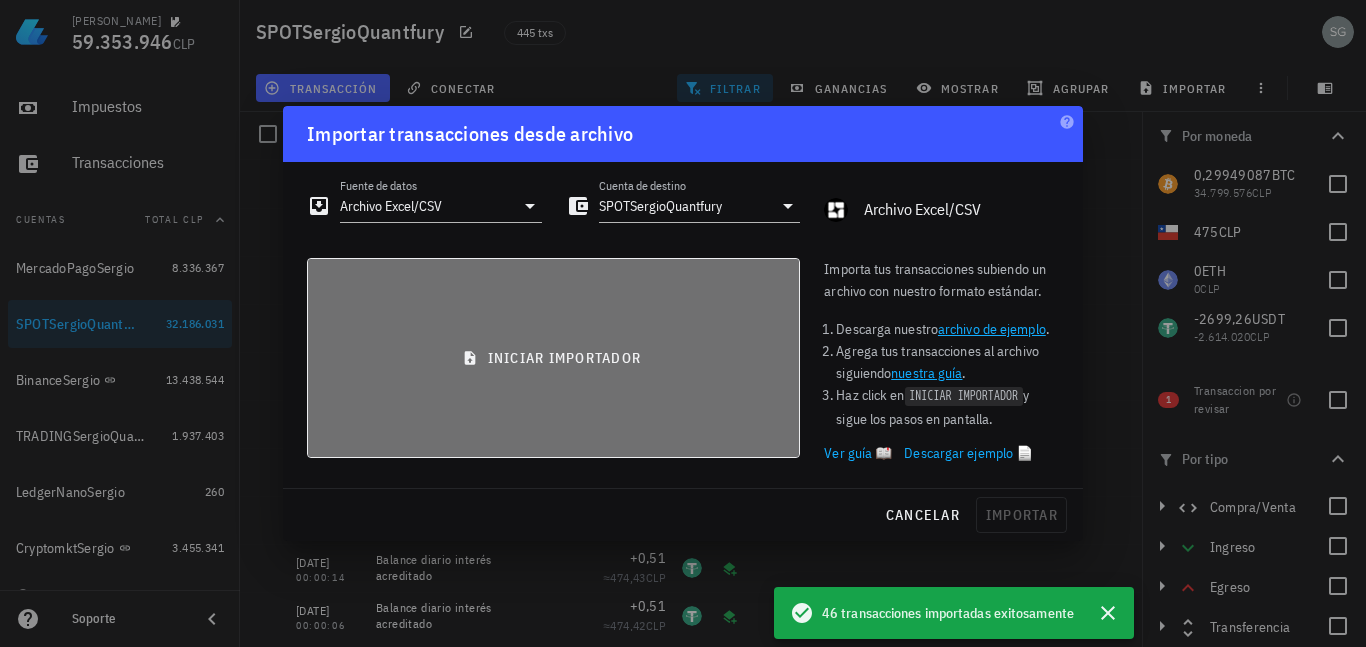 click on "iniciar importador" at bounding box center [553, 358] 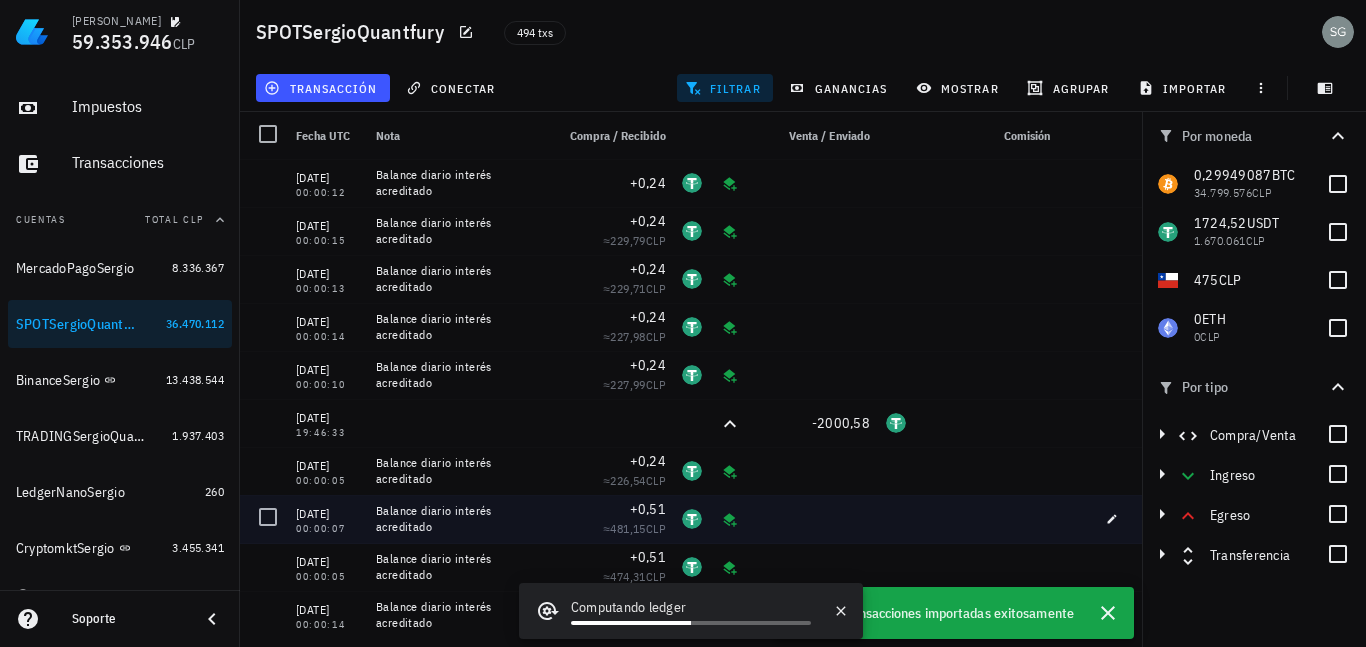 scroll, scrollTop: 0, scrollLeft: 0, axis: both 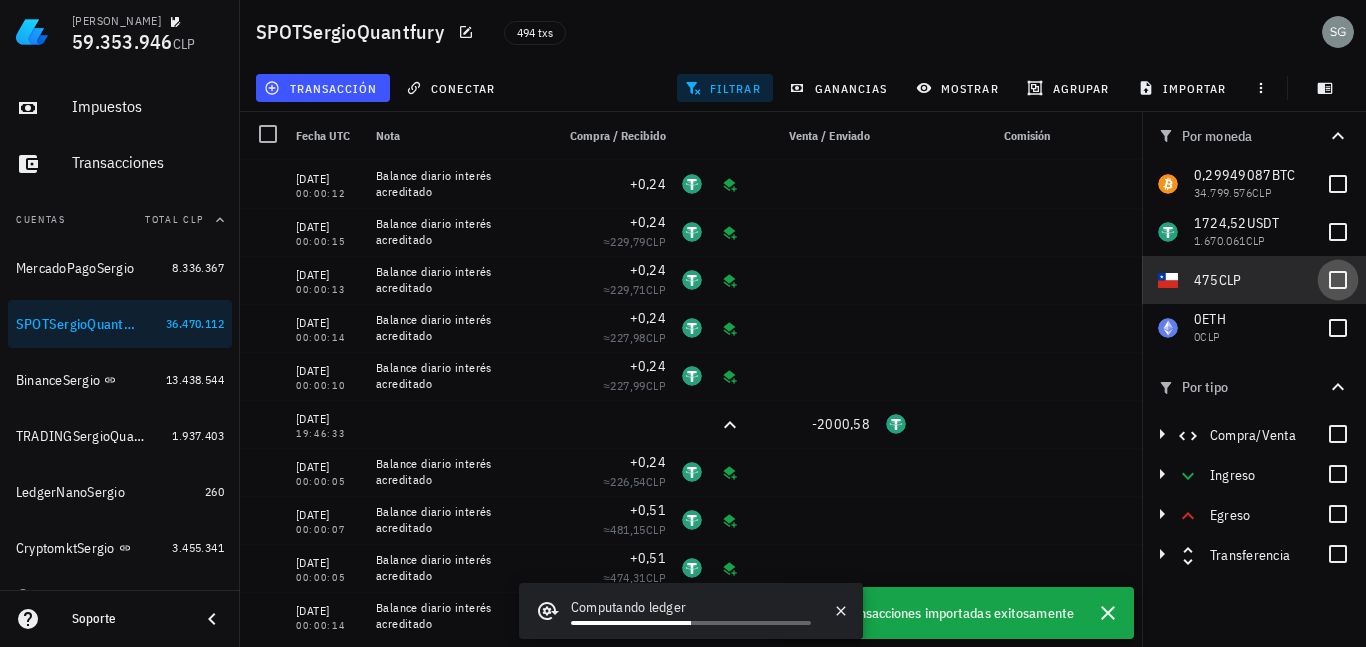 click at bounding box center [1338, 280] 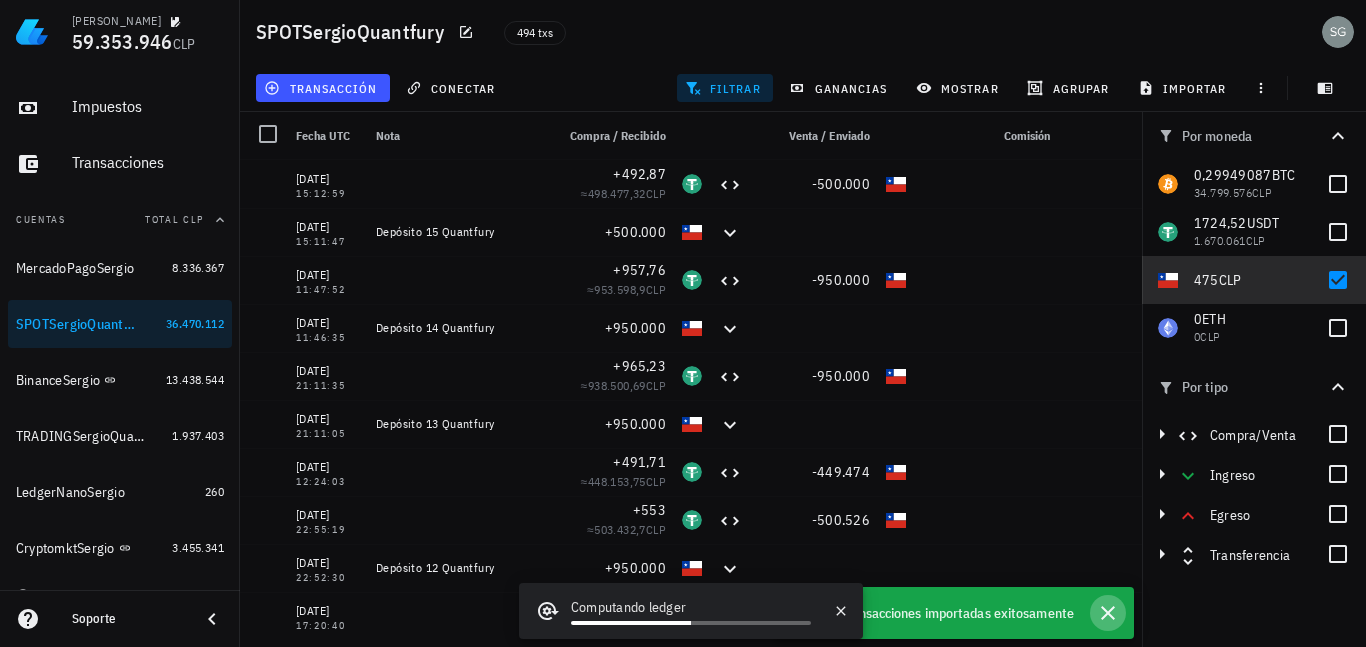click 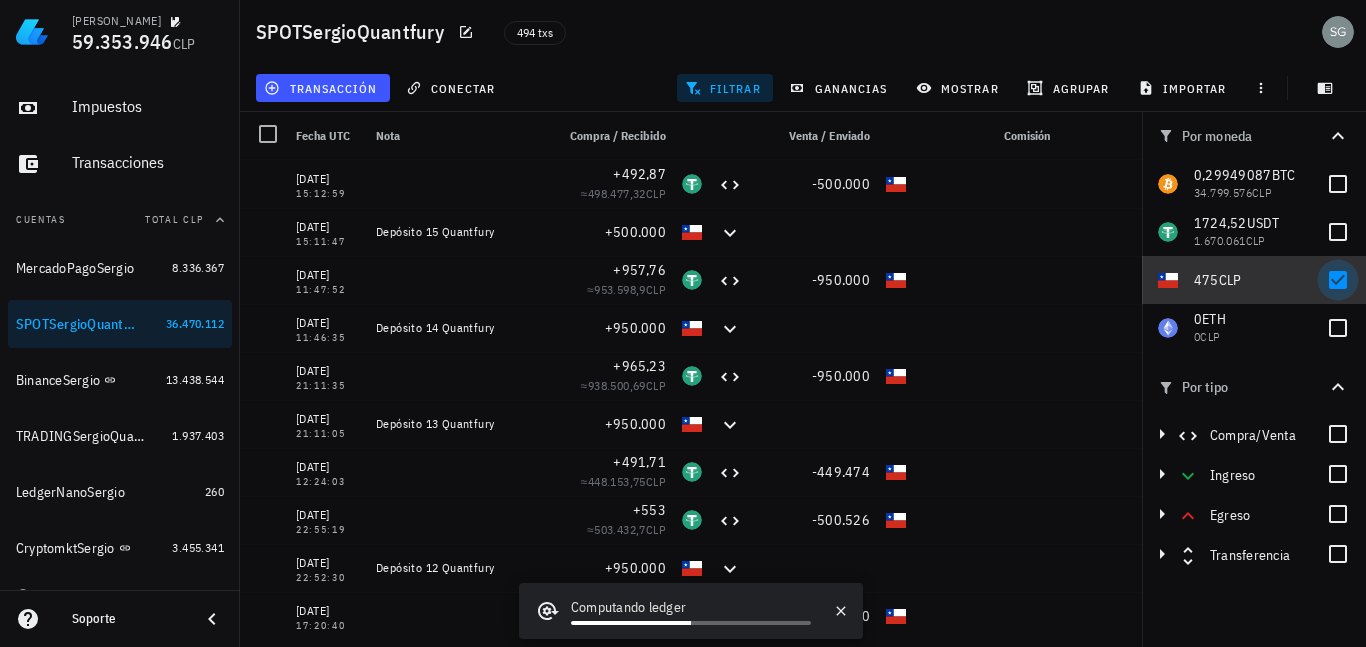 click at bounding box center [1338, 280] 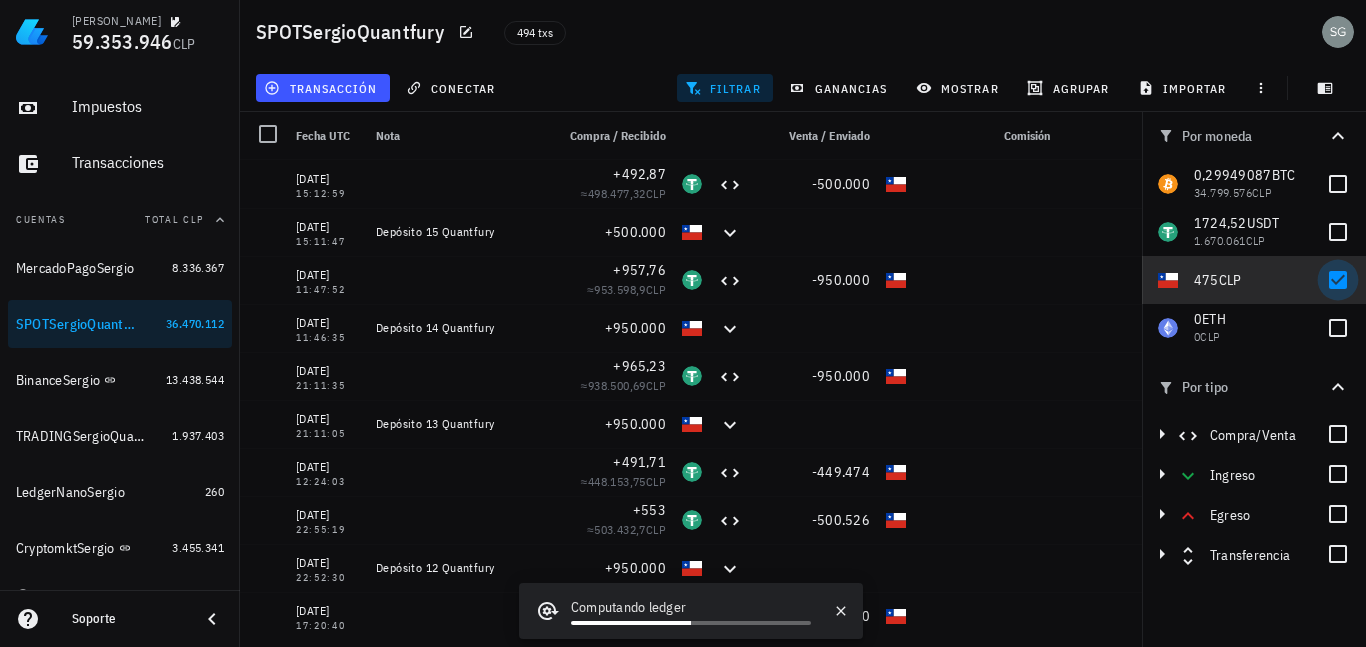 checkbox on "false" 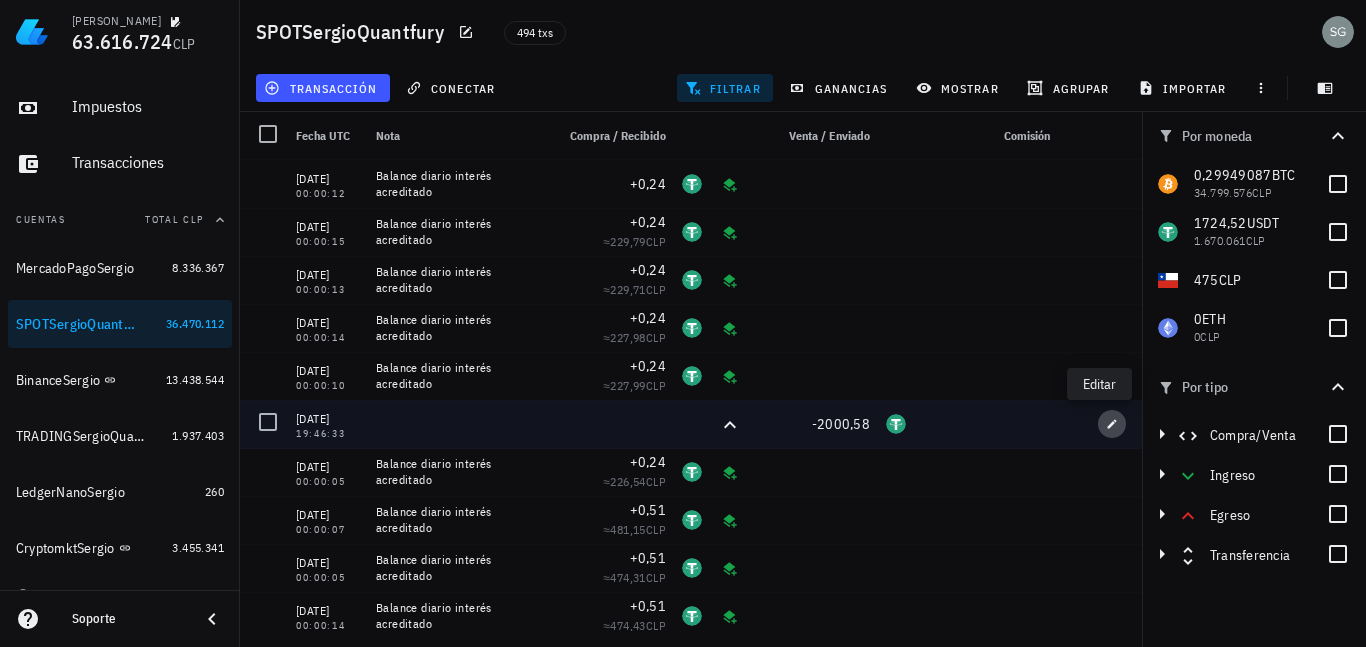 click 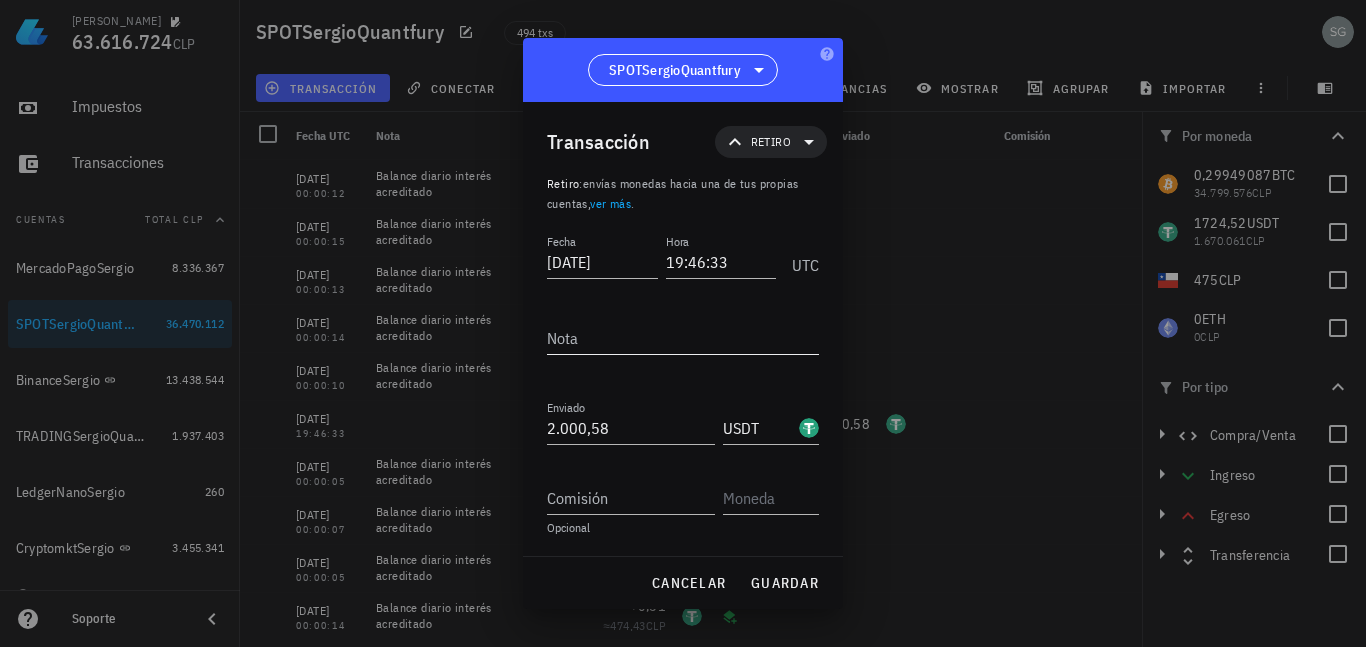 click on "Nota" at bounding box center (683, 338) 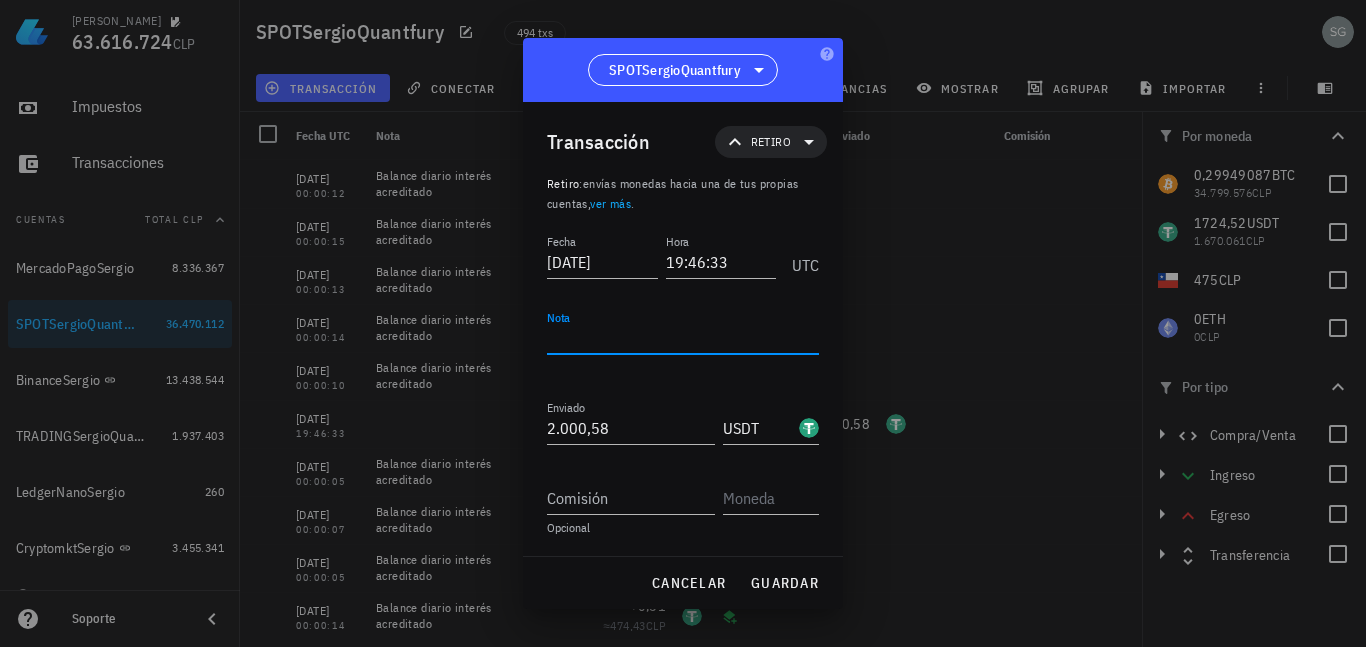paste on "desde billetera spot a trading" 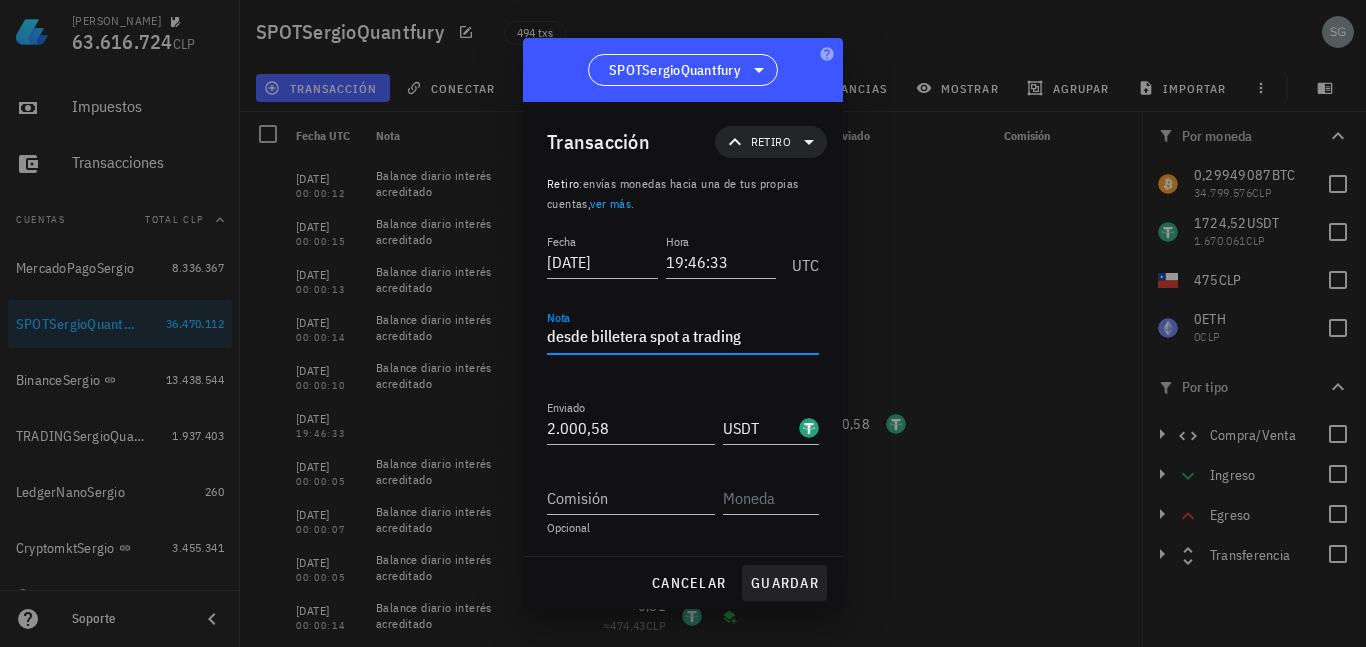 type on "desde billetera spot a trading" 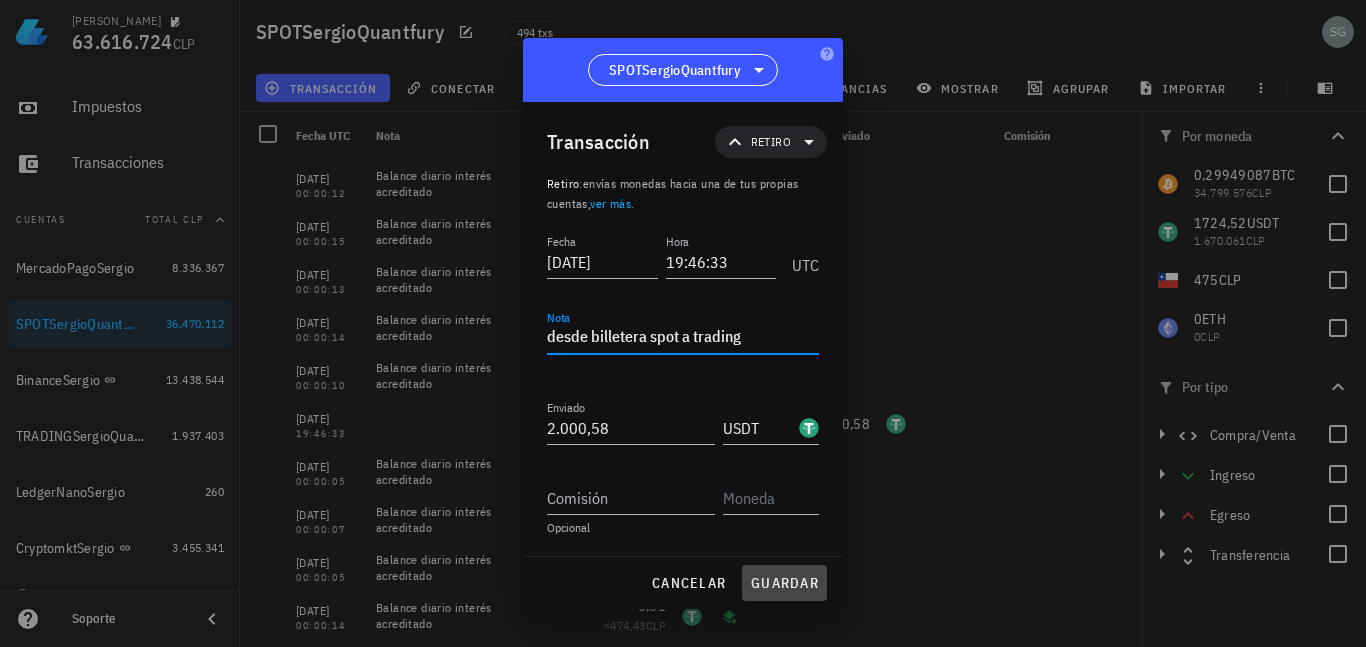 click on "guardar" at bounding box center (784, 583) 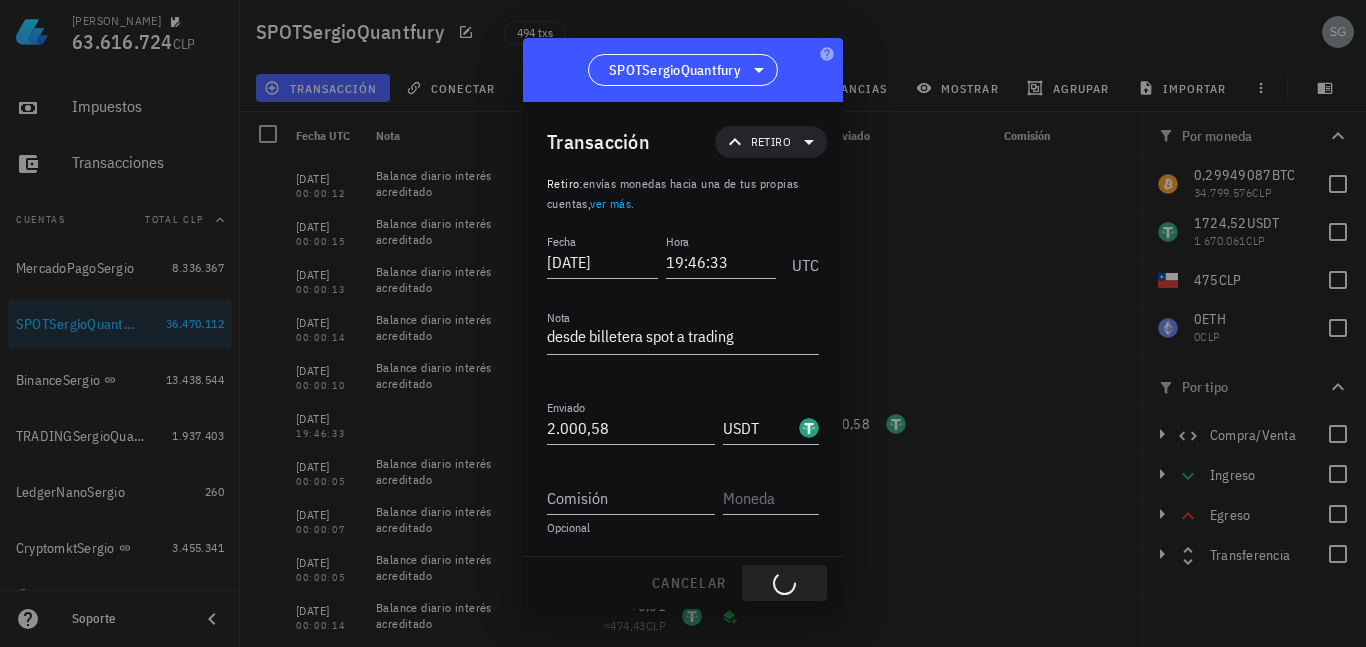 type 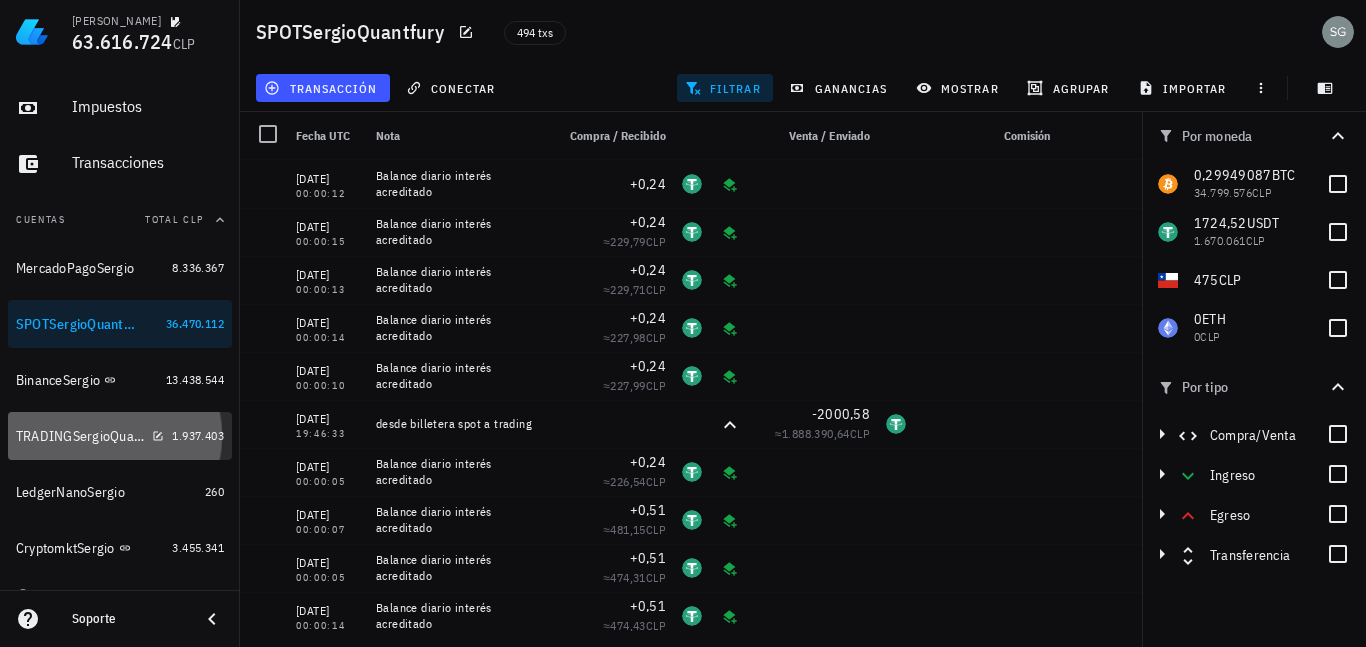 click on "TRADINGSergioQuantfury" at bounding box center [80, 436] 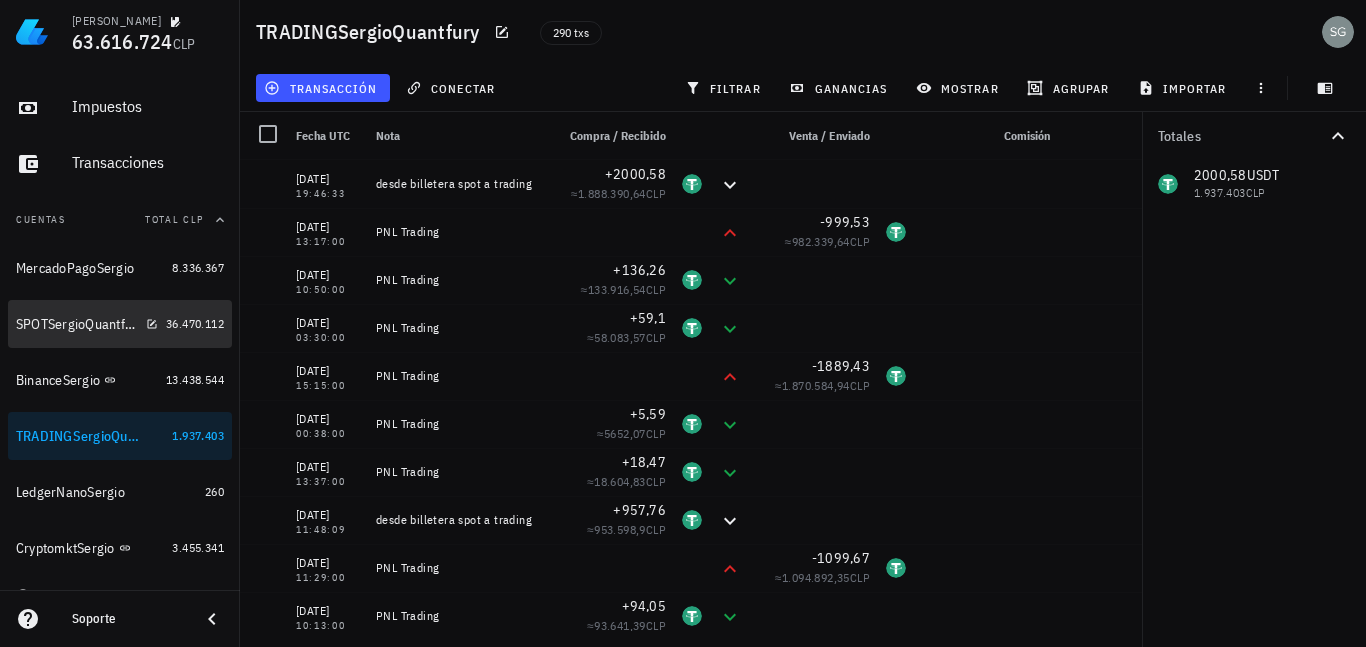 click on "SPOTSergioQuantfury" at bounding box center [77, 324] 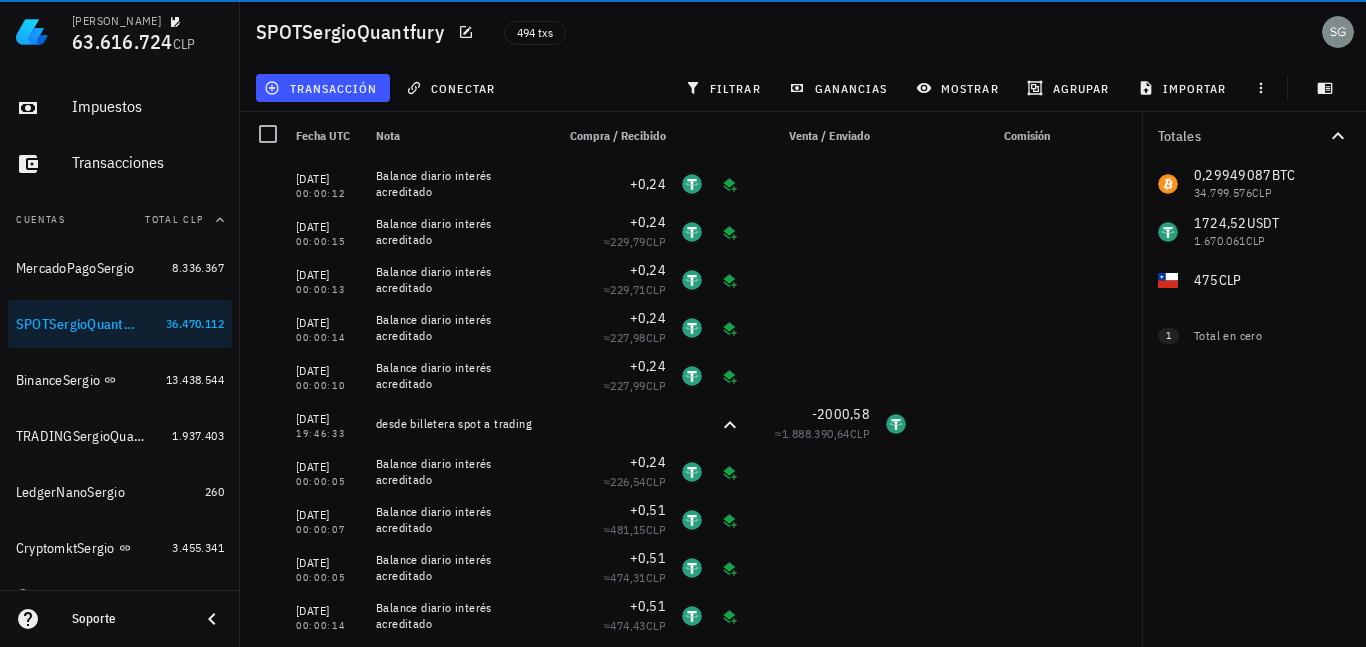 click on "0,29949087  BTC   34.799.576  CLP     1724,52  USDT   1.670.061  CLP     475  CLP       0  ETH   0  CLP" at bounding box center [1254, 232] 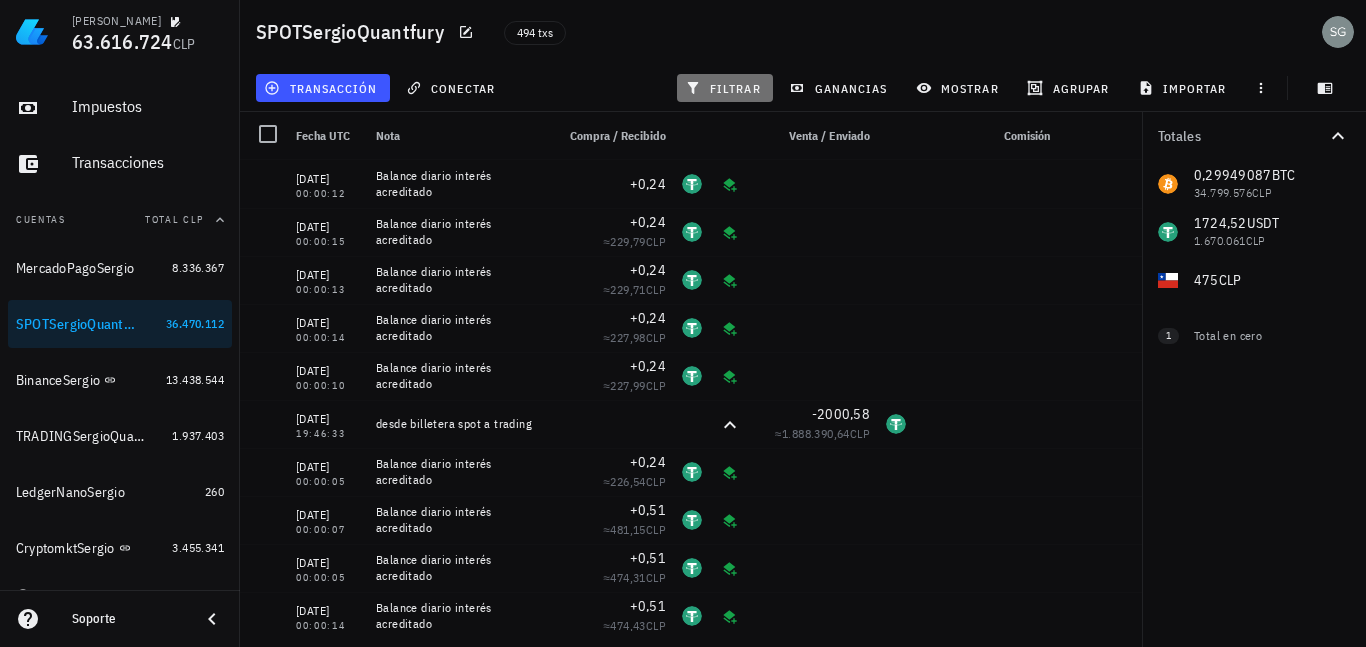 click on "filtrar" at bounding box center [725, 88] 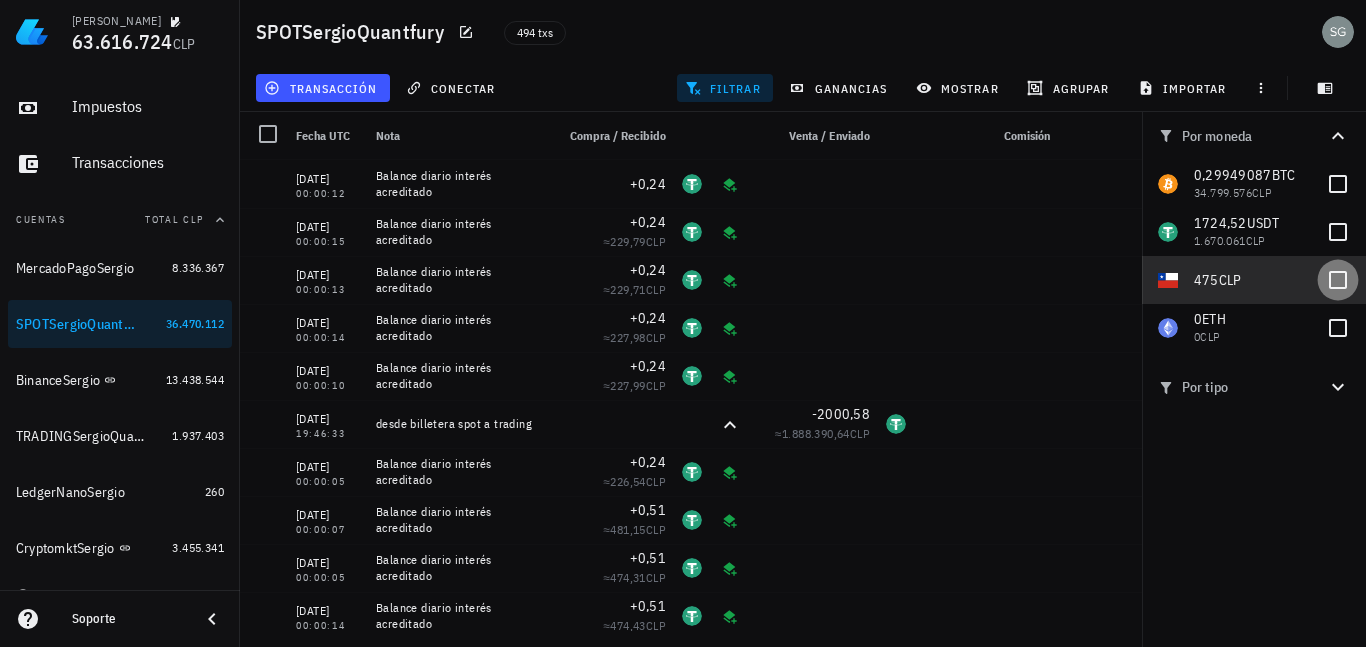 click at bounding box center (1338, 280) 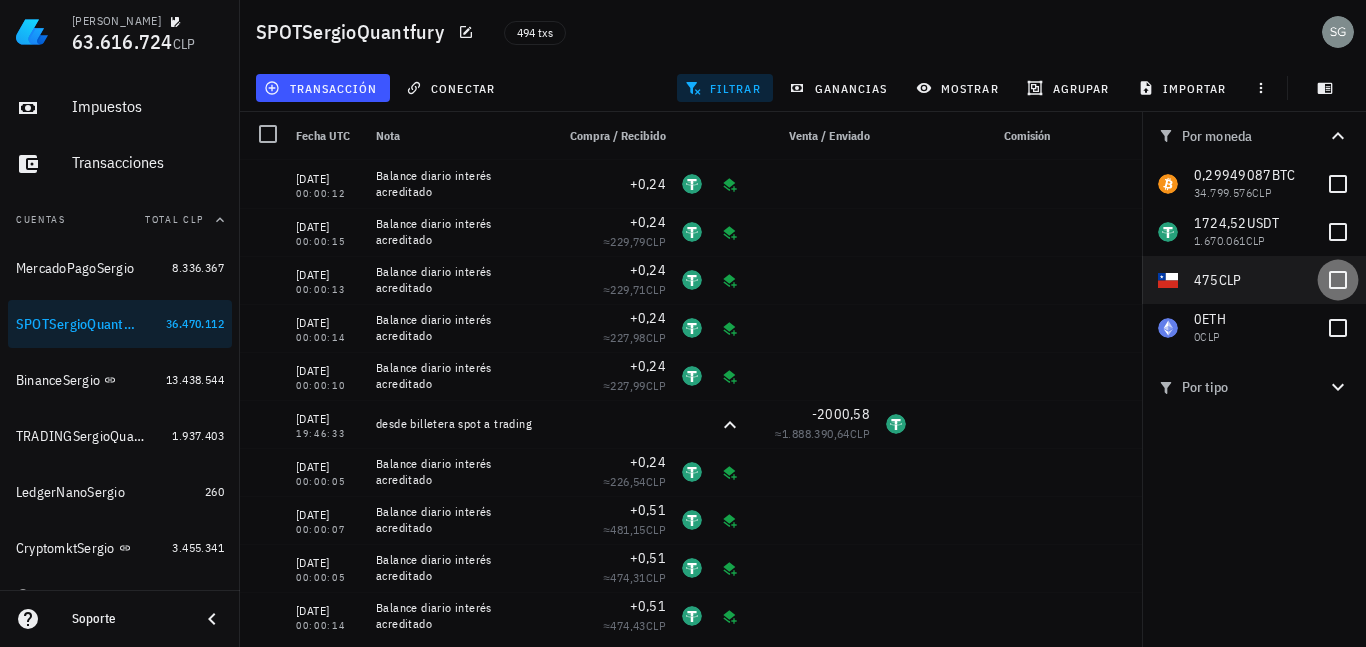 checkbox on "true" 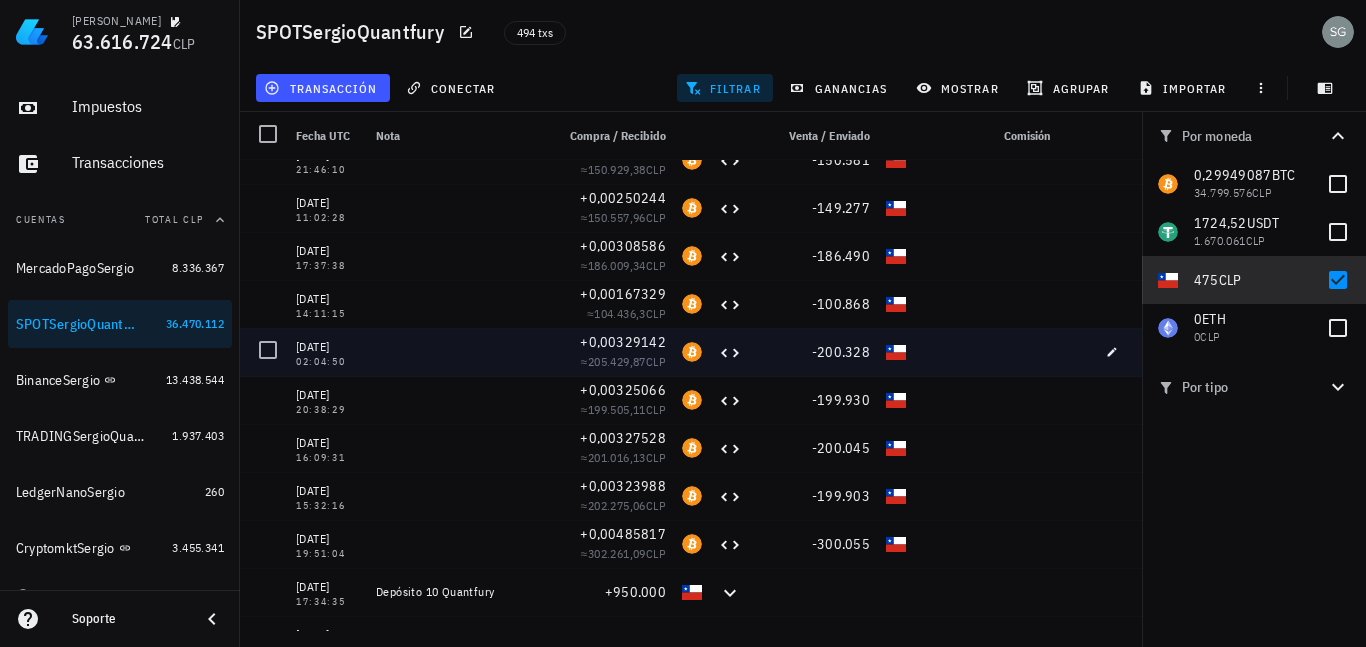 scroll, scrollTop: 500, scrollLeft: 0, axis: vertical 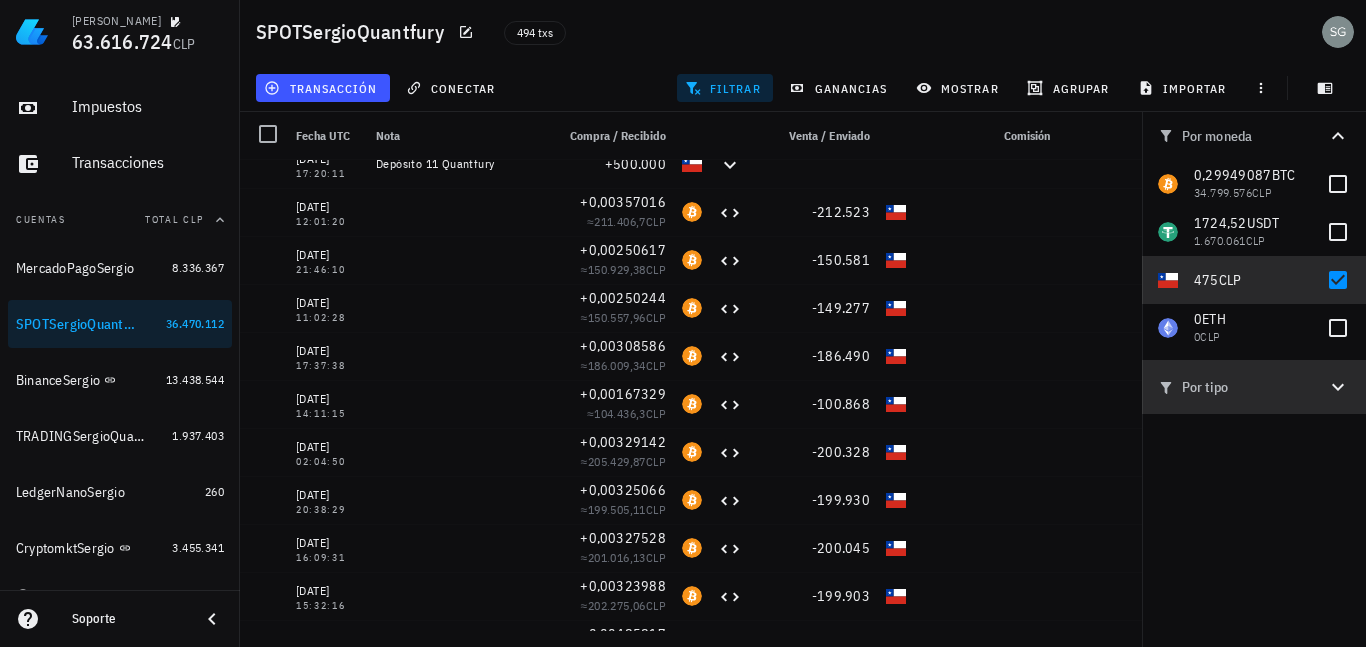 click on "Por tipo" at bounding box center [1242, 387] 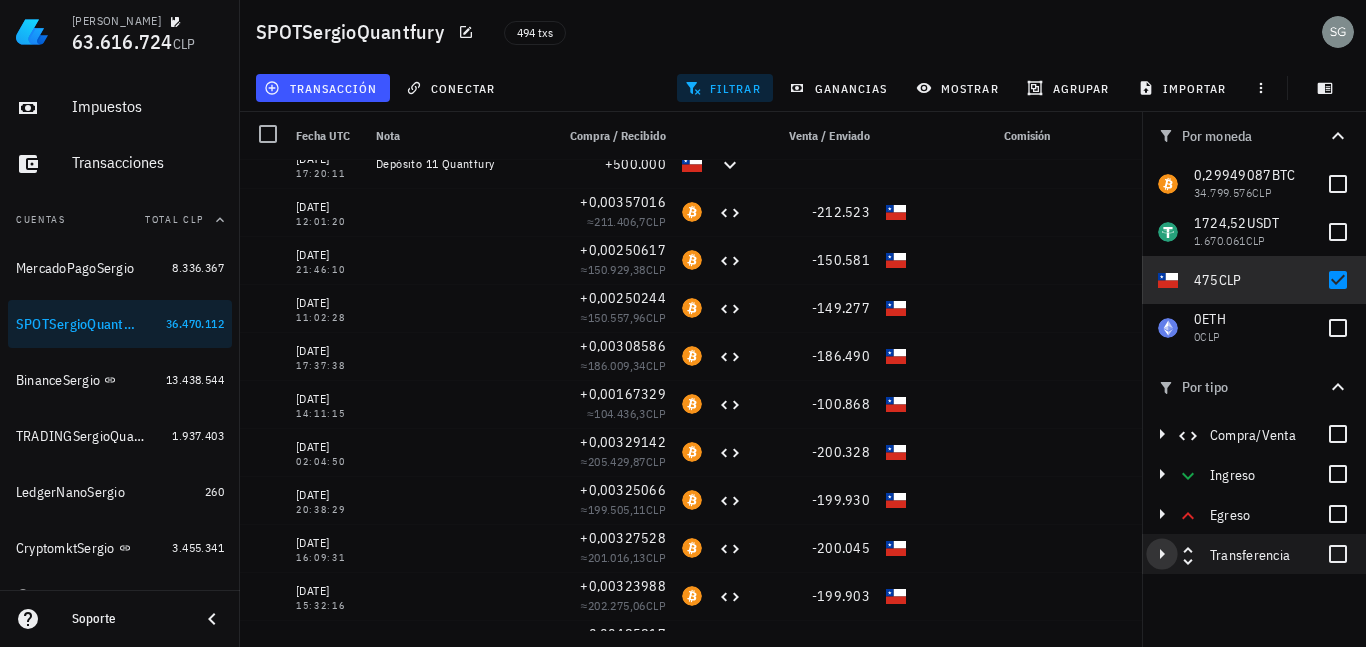 click 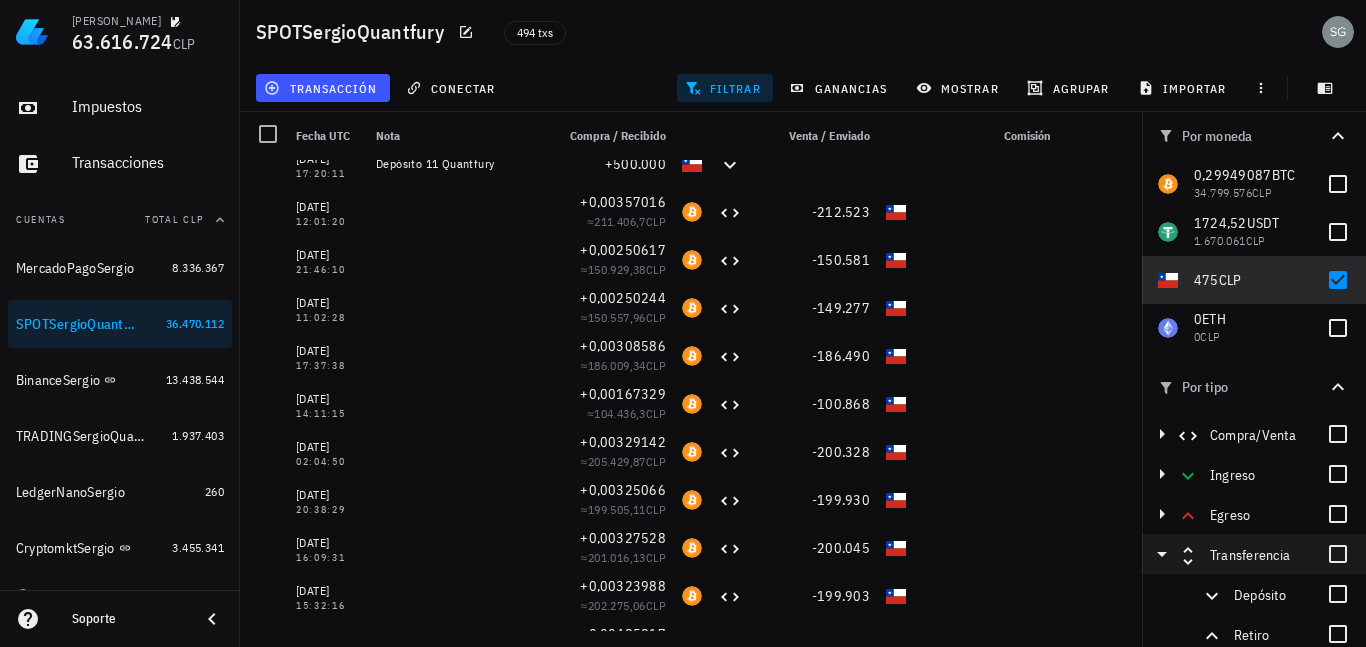 click at bounding box center (1338, 634) 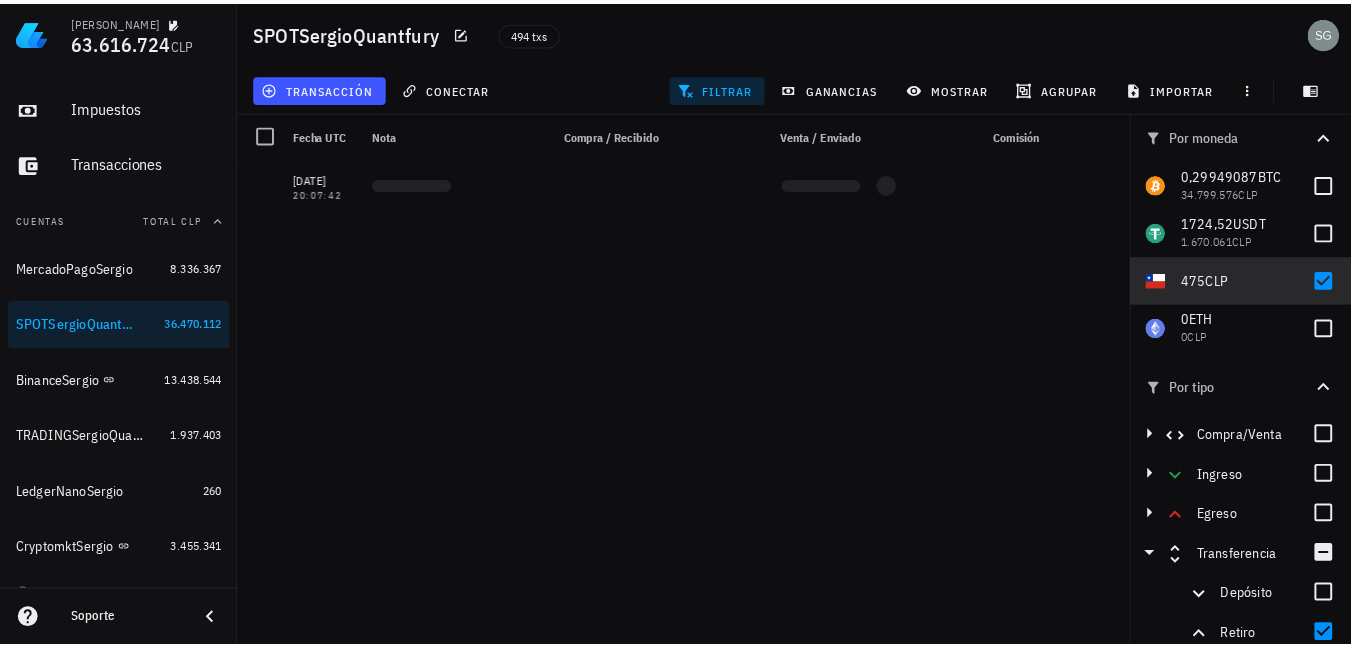 scroll, scrollTop: 0, scrollLeft: 0, axis: both 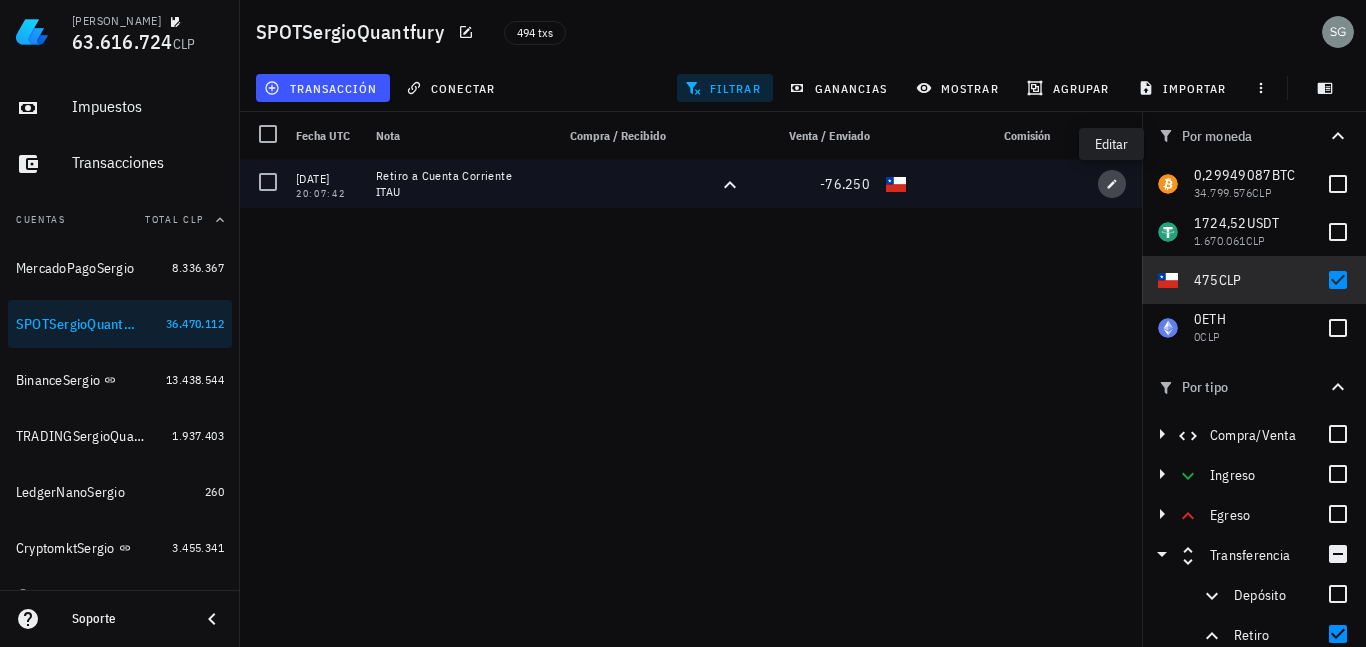 click 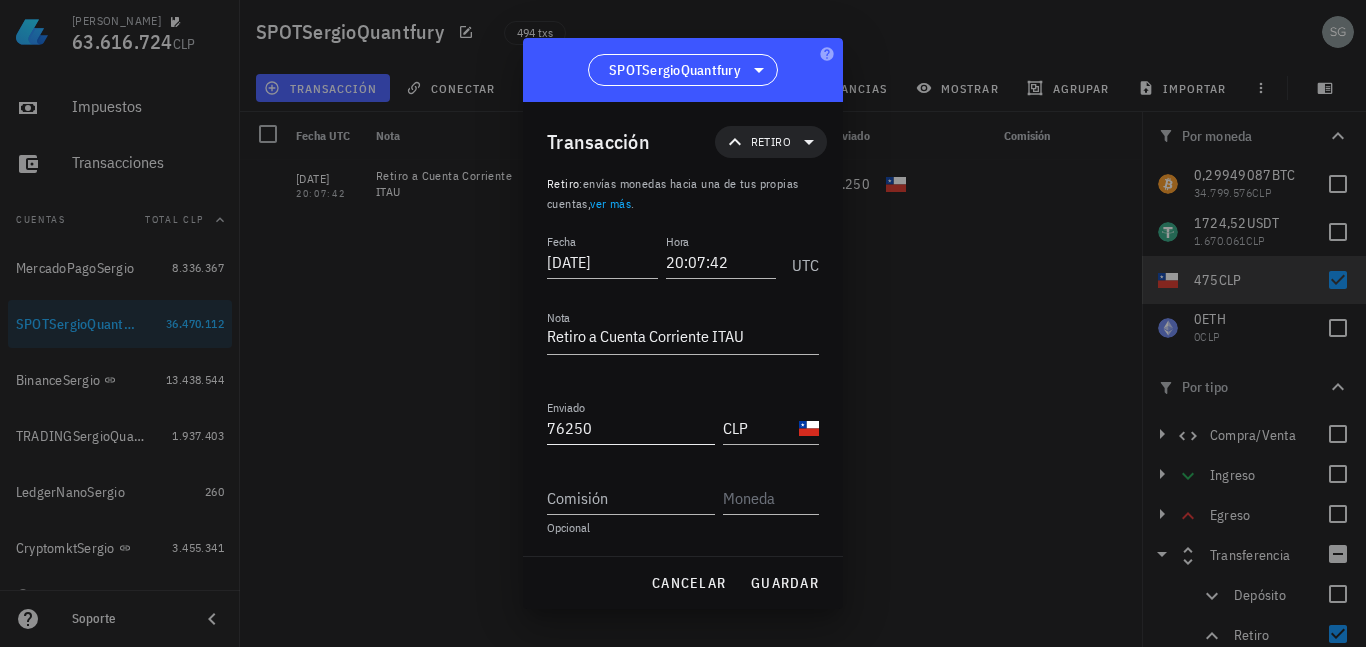 click on "76250" at bounding box center (631, 428) 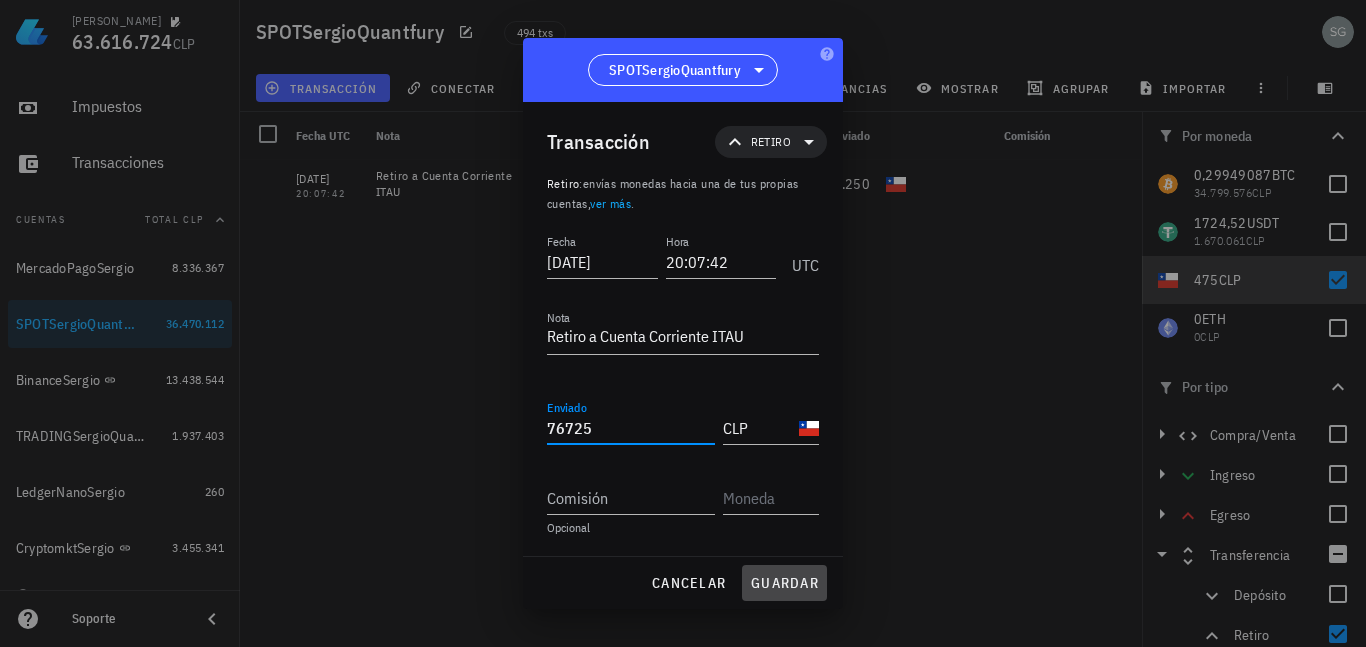 click on "guardar" at bounding box center [784, 583] 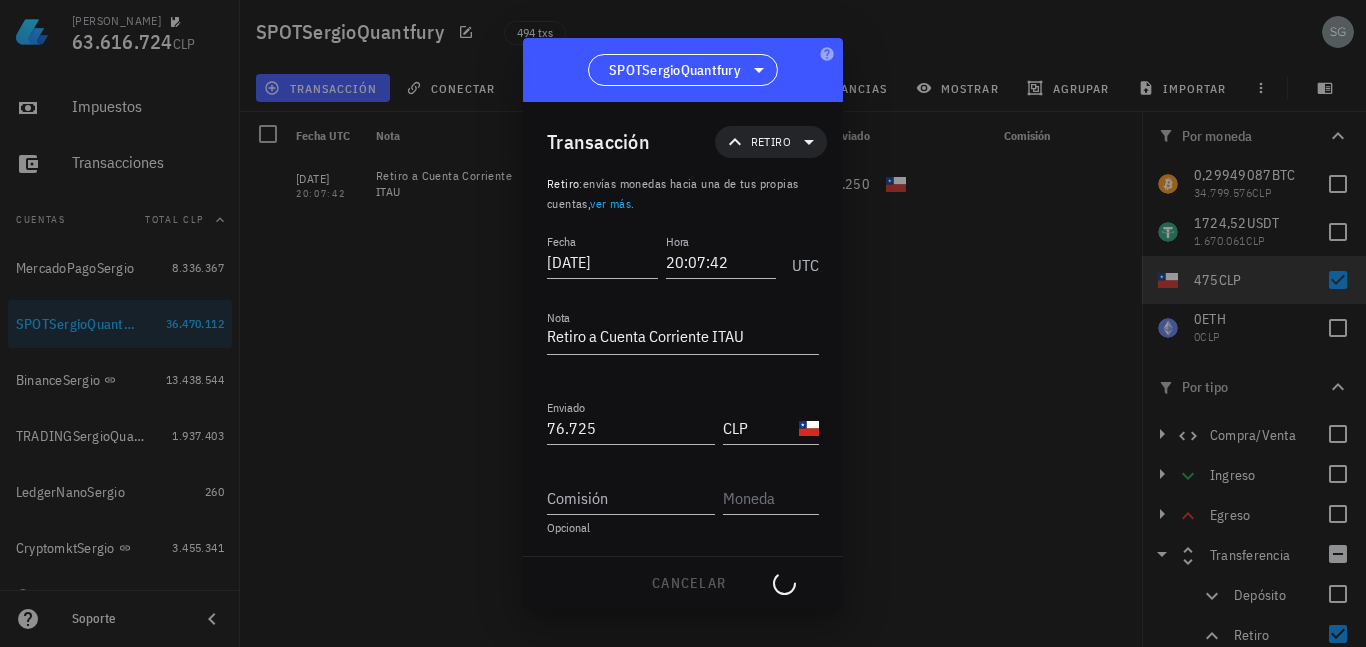 type on "76.250" 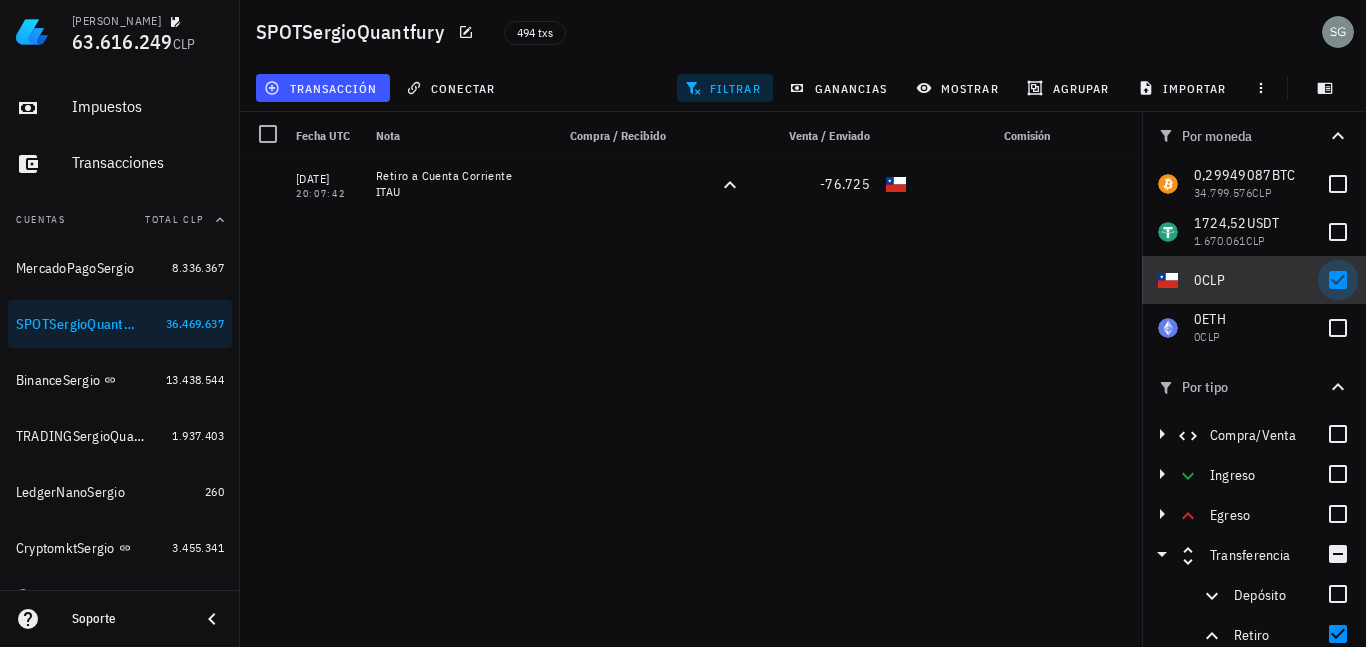 click at bounding box center [1338, 280] 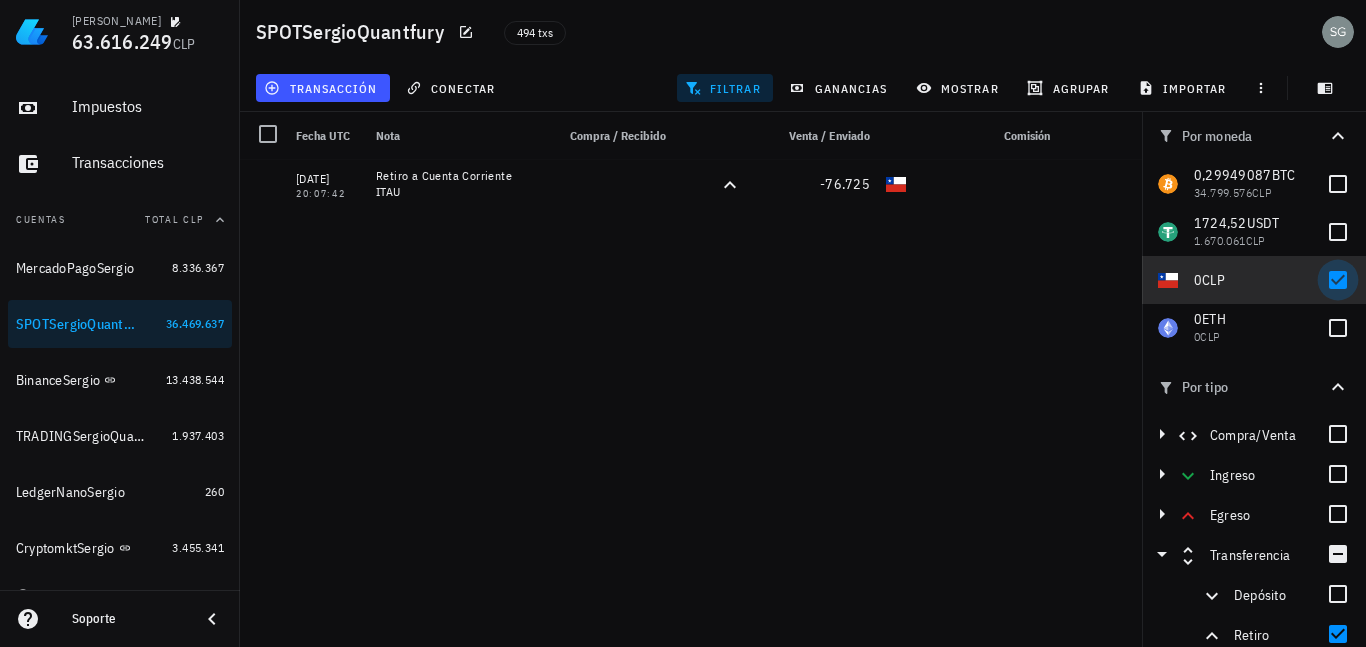 checkbox on "false" 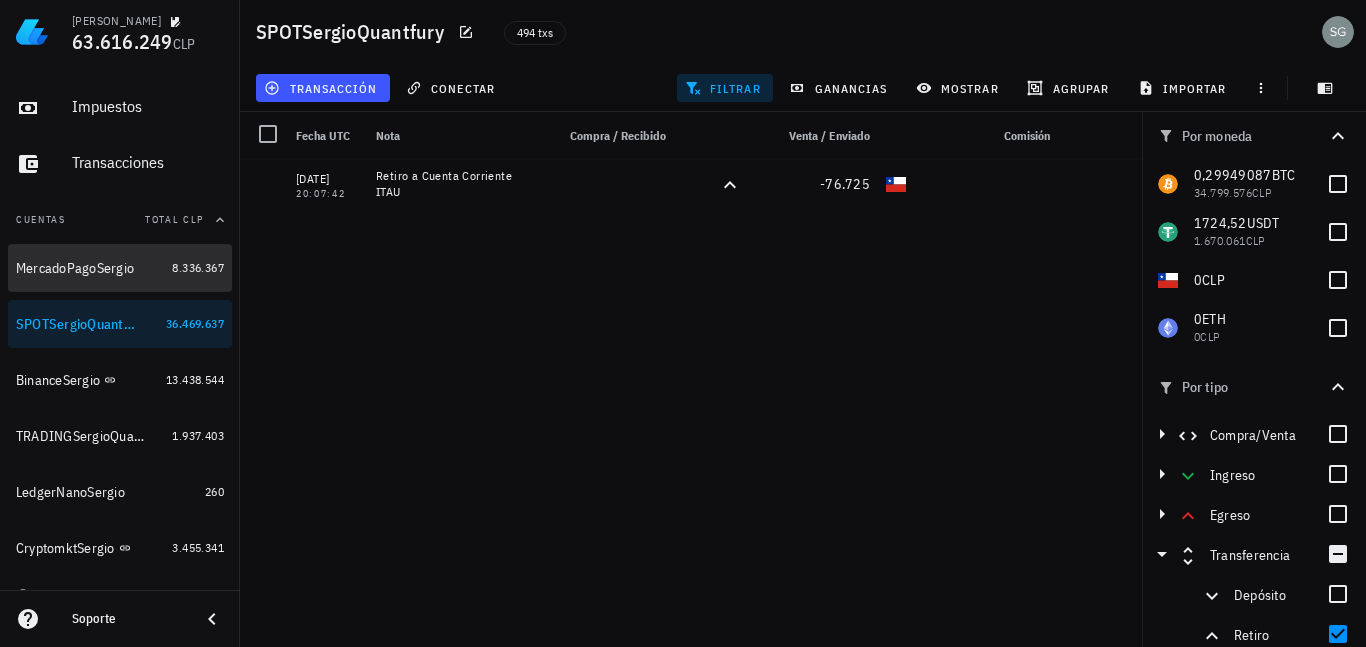 drag, startPoint x: 94, startPoint y: 267, endPoint x: 143, endPoint y: 328, distance: 78.24321 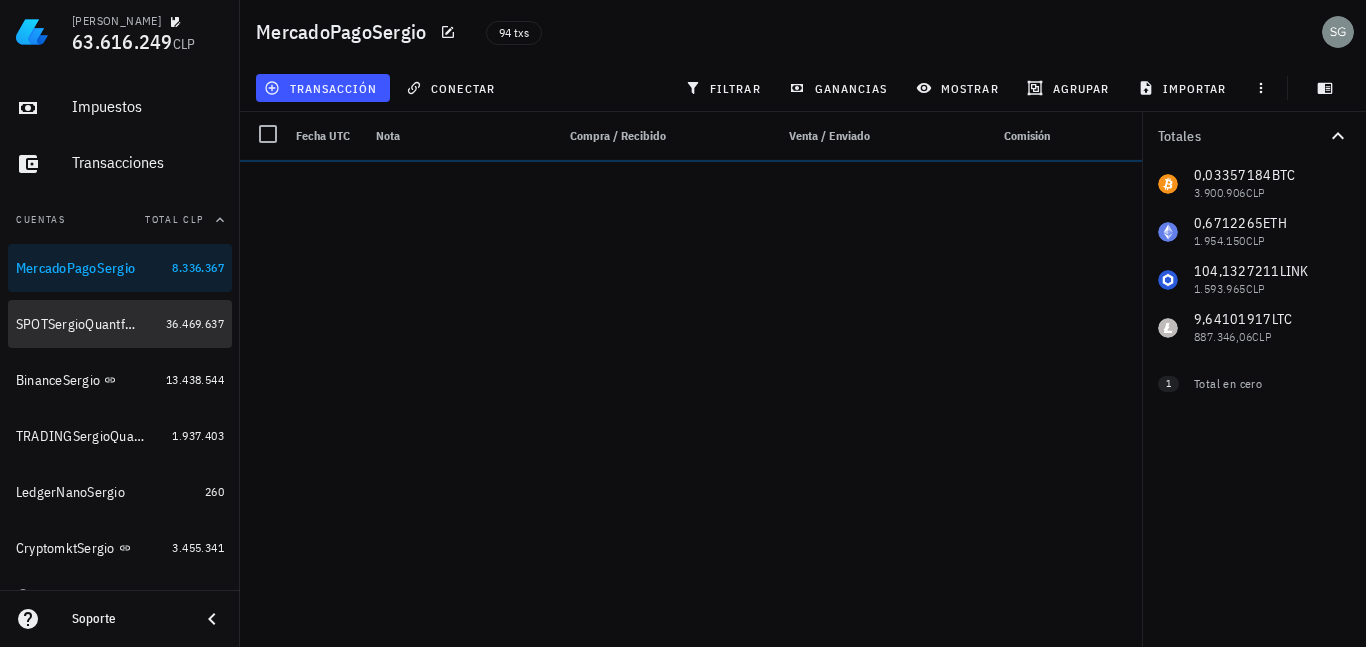 click on "SPOTSergioQuantfury" at bounding box center (77, 324) 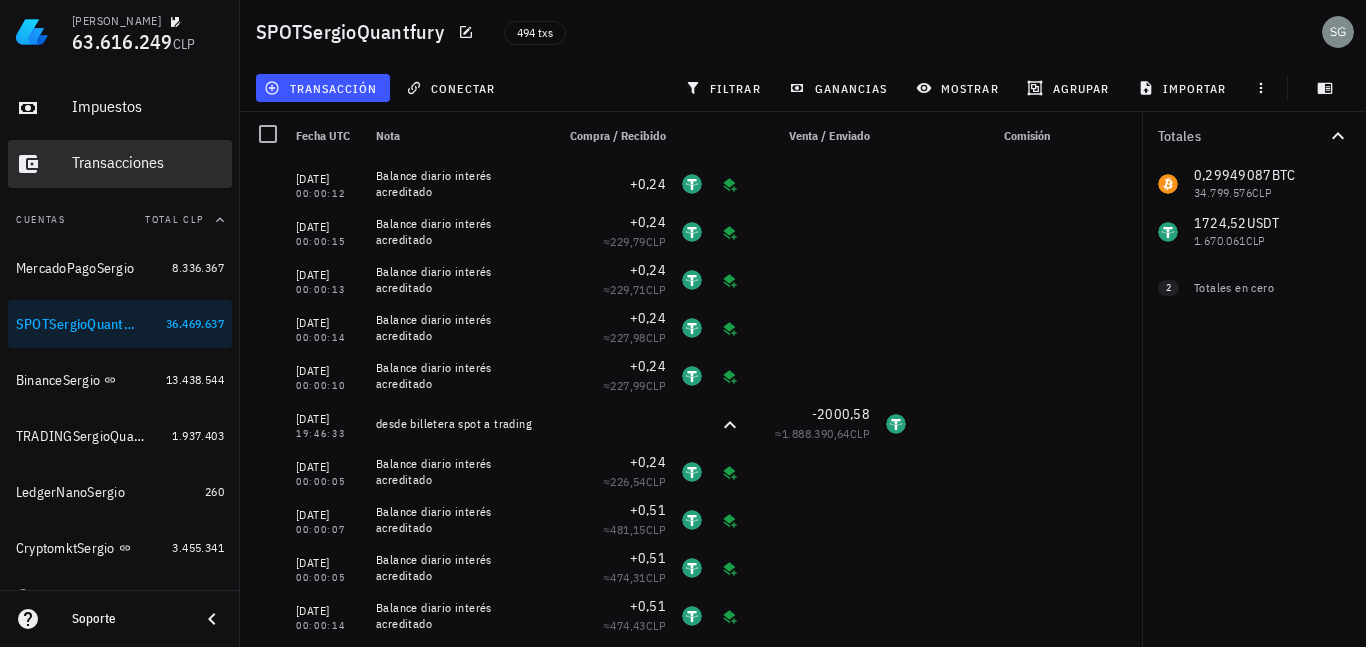 click on "Transacciones" at bounding box center [148, 162] 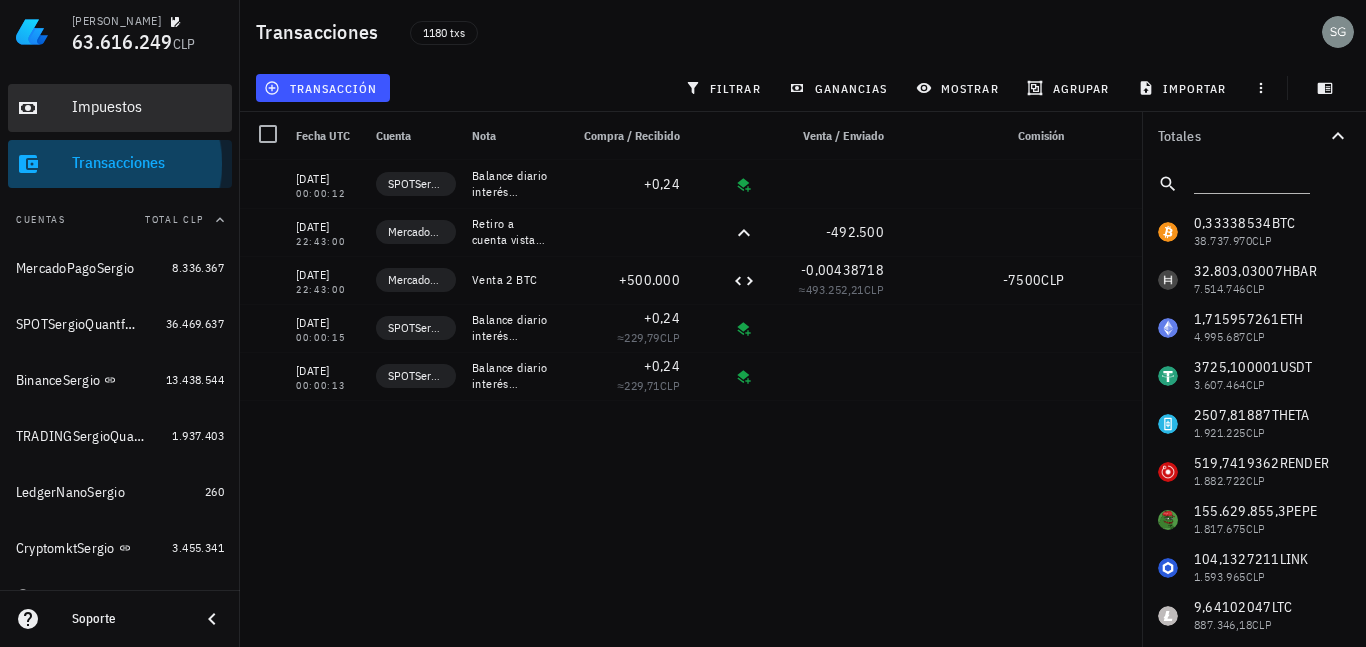 click on "Impuestos" at bounding box center [148, 106] 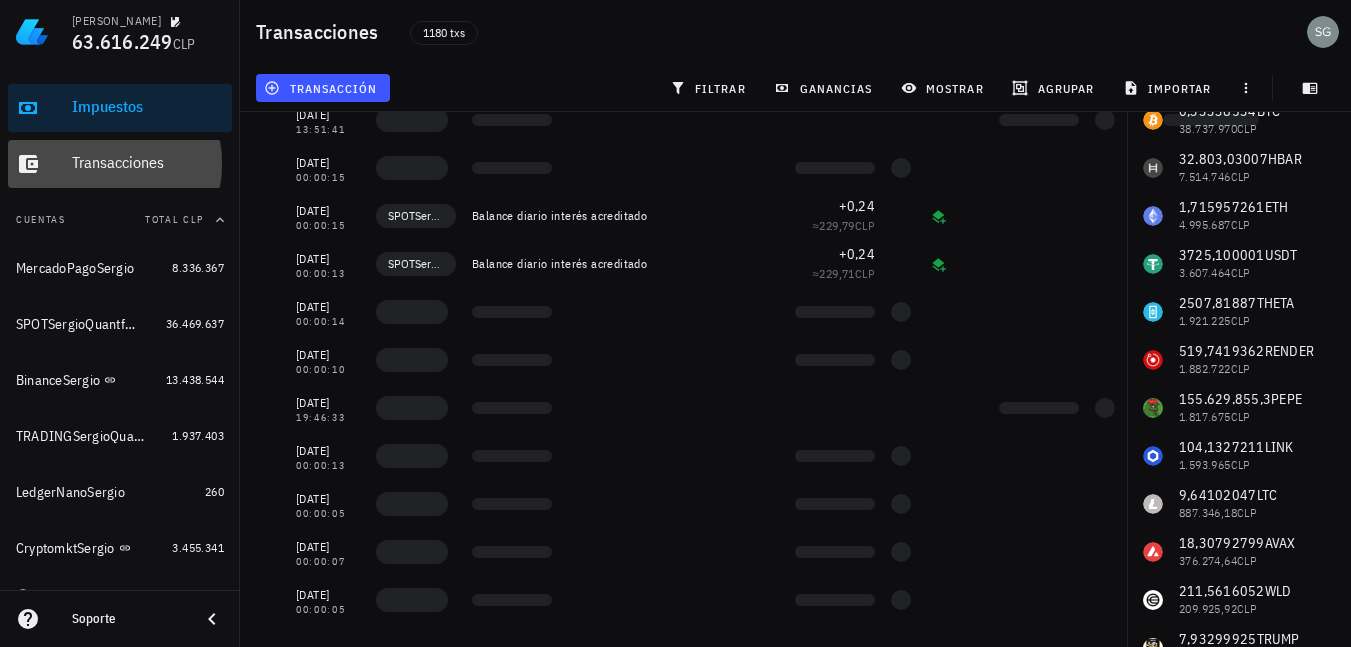 click on "Impuestos" at bounding box center (148, 106) 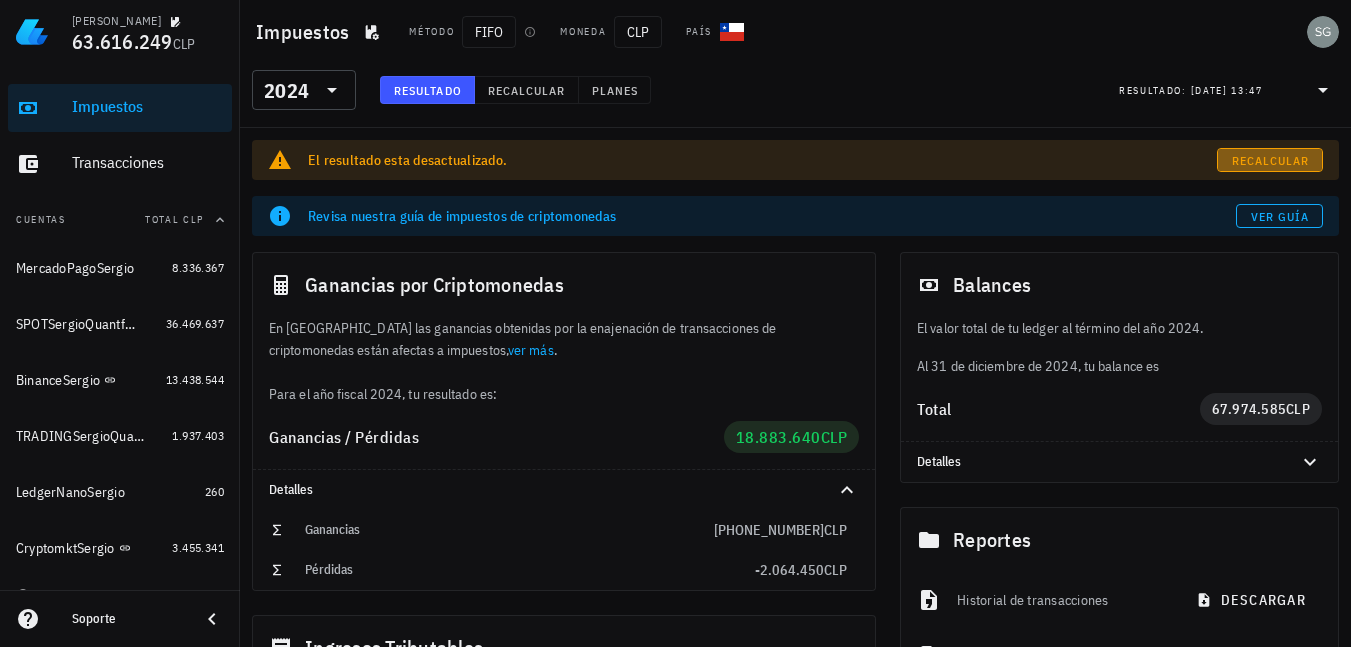 click on "Recalcular" at bounding box center [1270, 160] 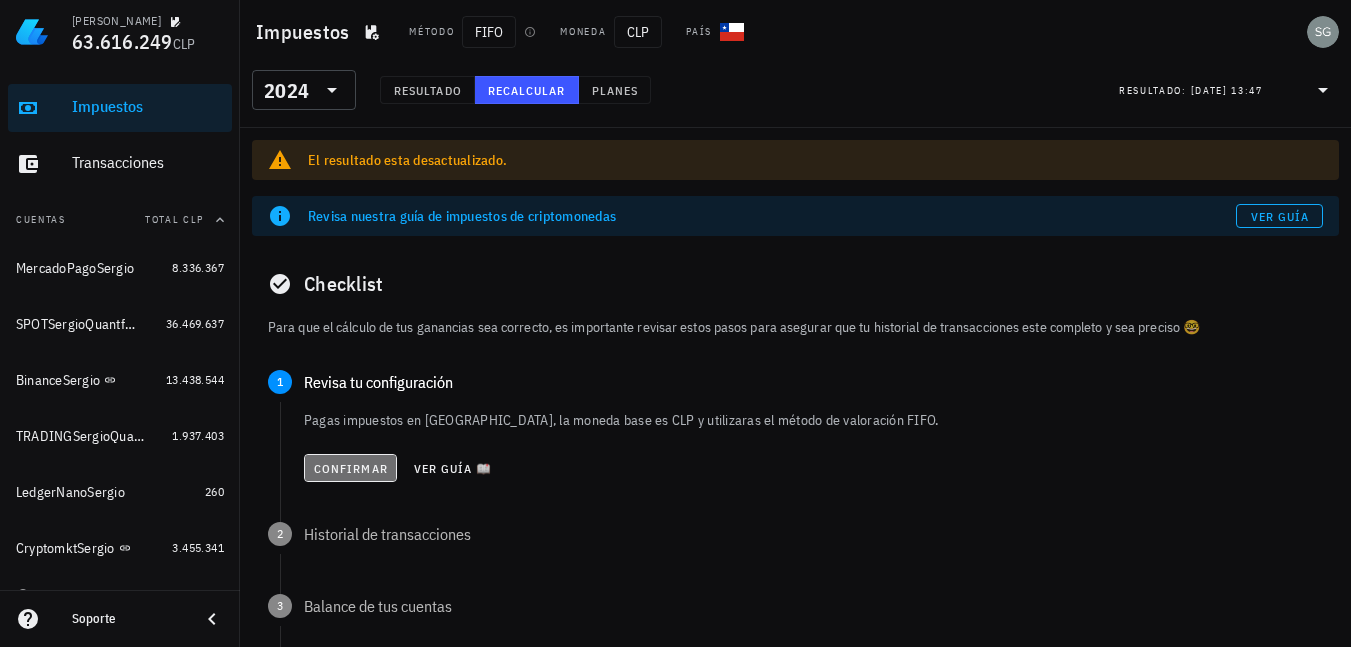 click on "Confirmar" at bounding box center (350, 468) 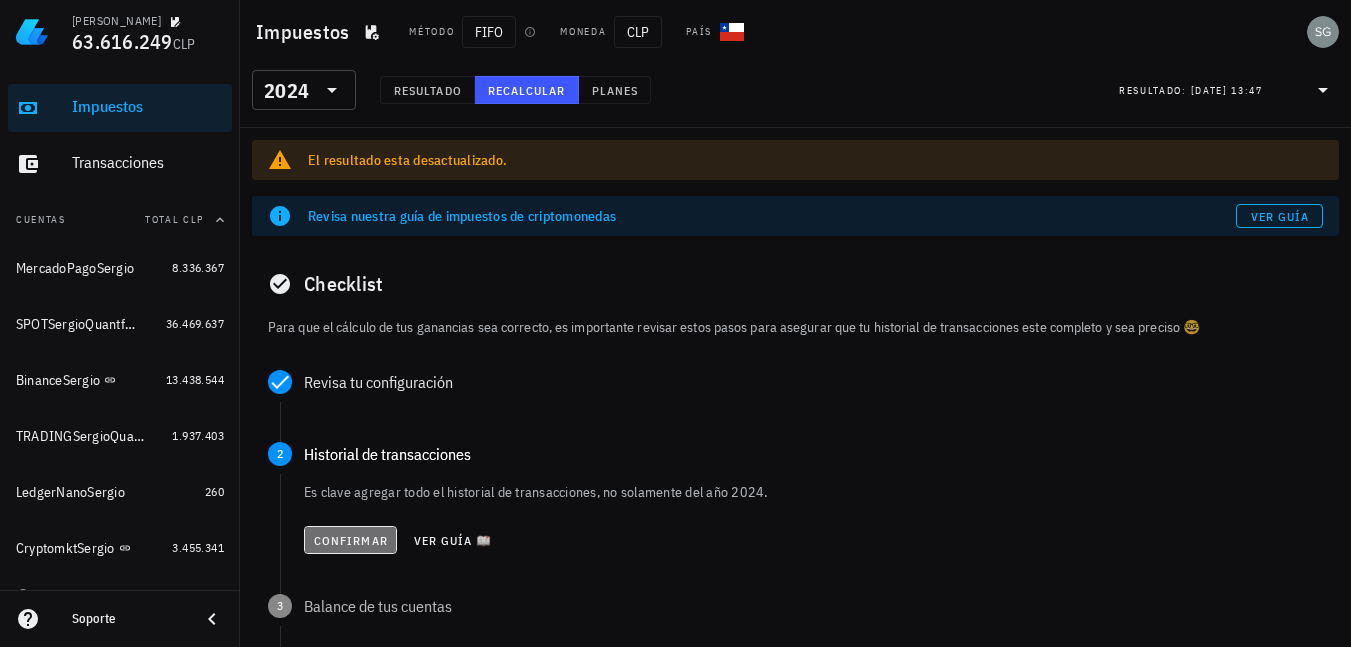 click on "Confirmar" at bounding box center (350, 540) 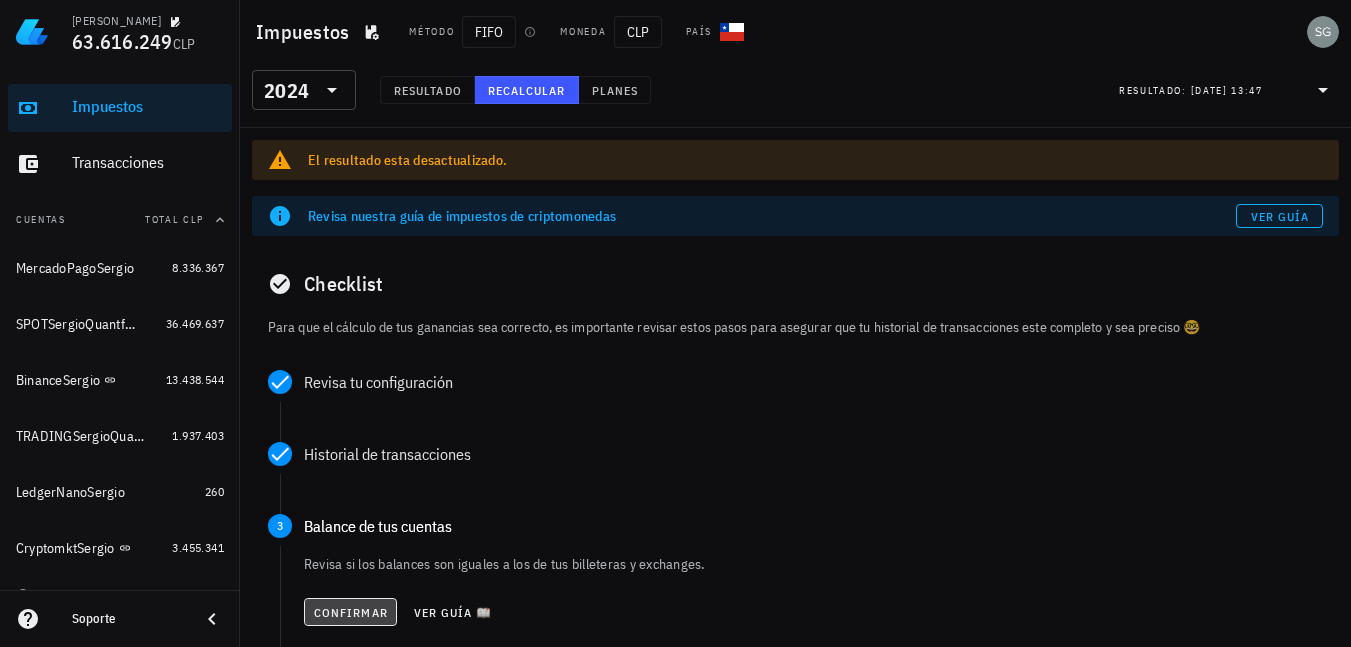 click on "Confirmar" at bounding box center (350, 612) 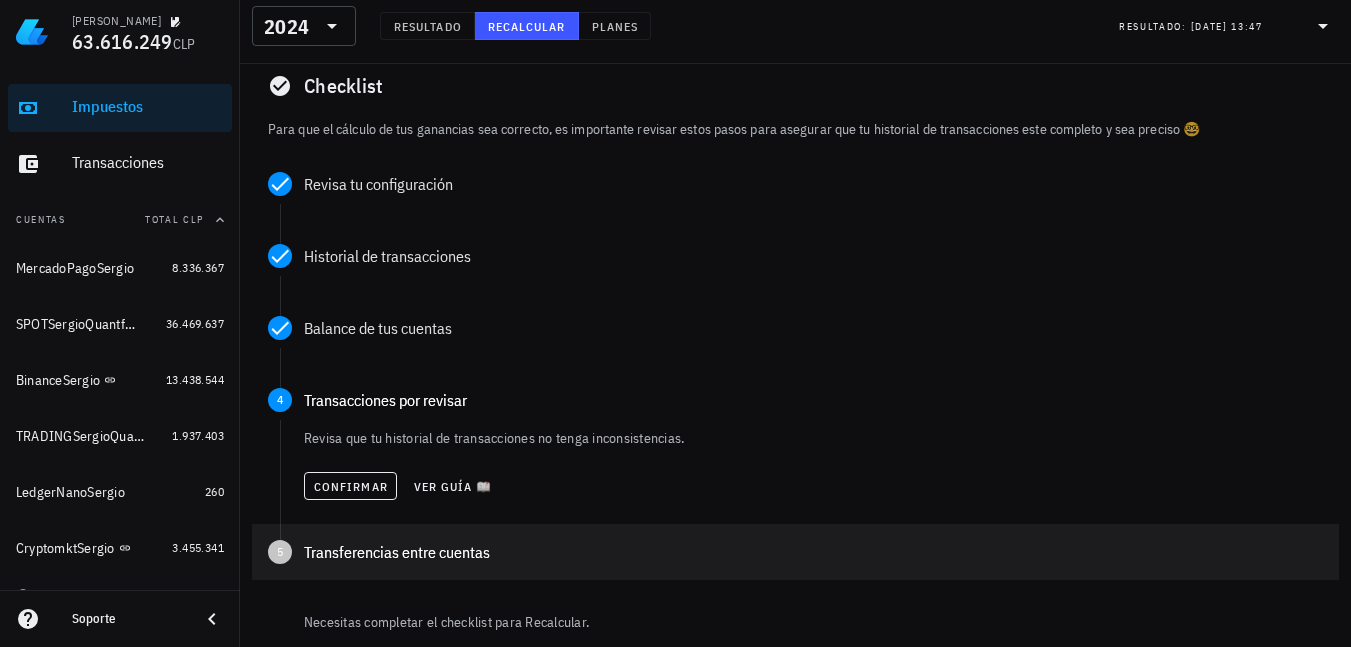 scroll, scrollTop: 200, scrollLeft: 0, axis: vertical 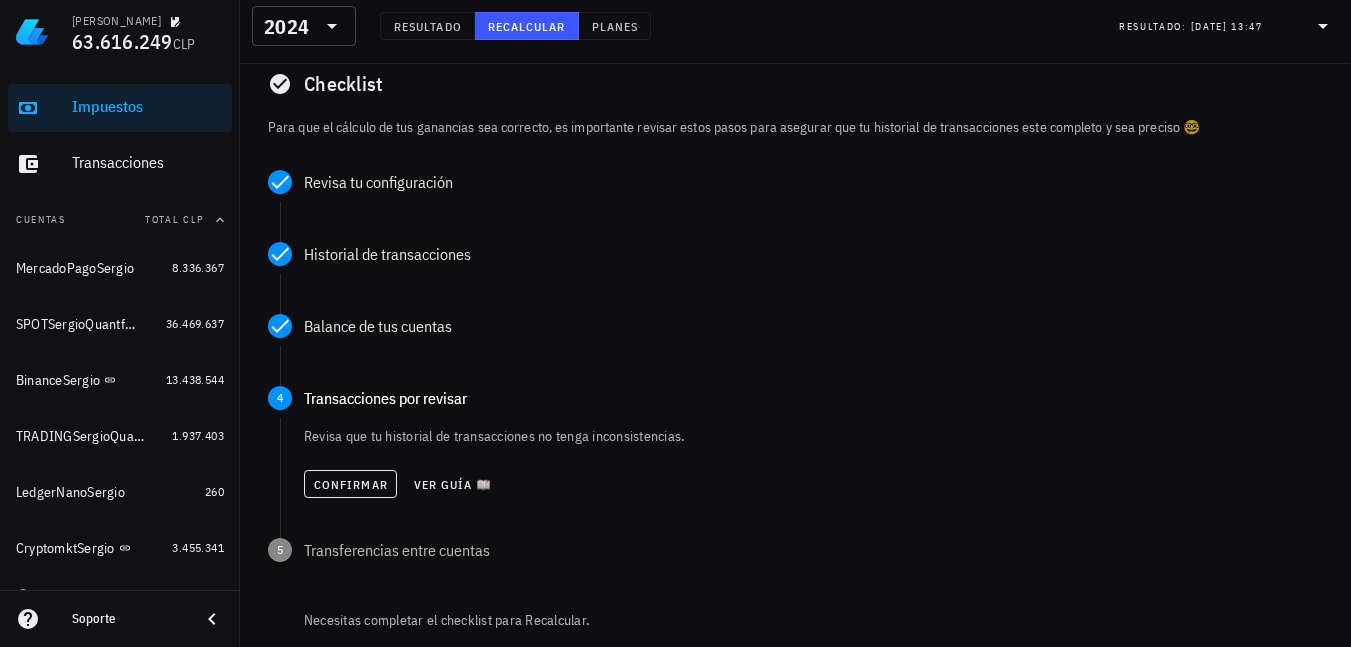 click on "Confirmar
Ver guía 📖" at bounding box center [813, 484] 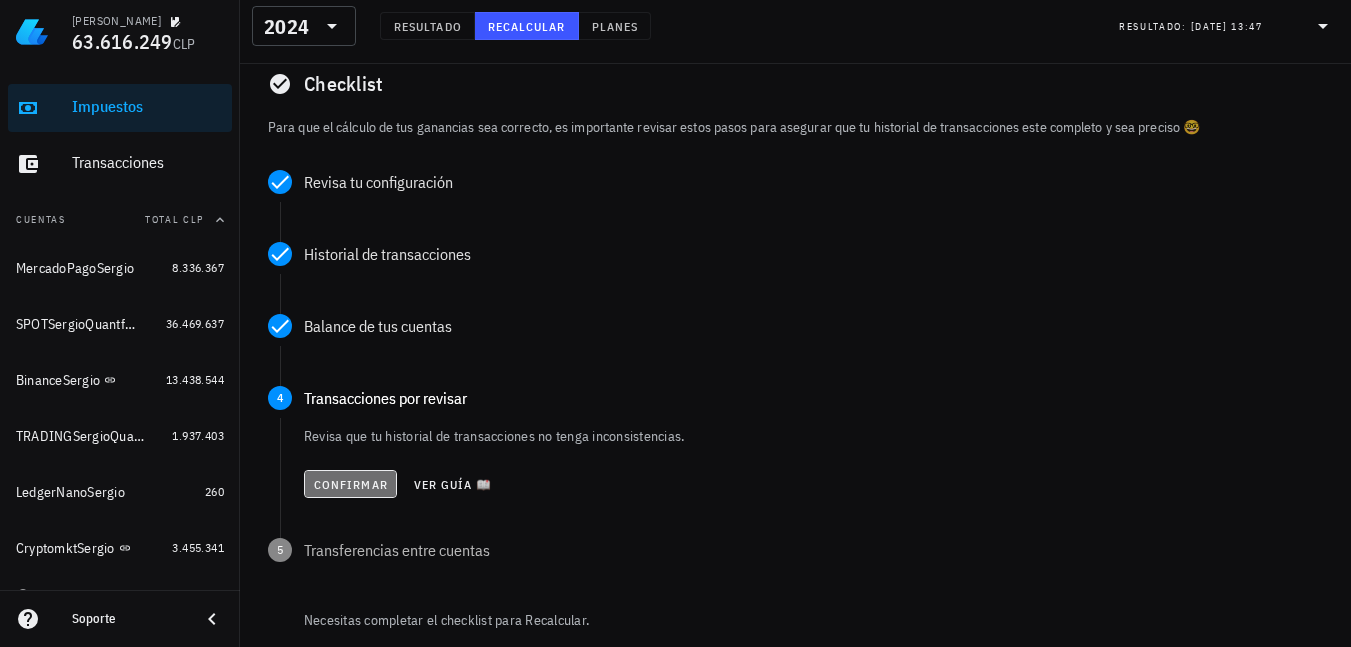 click on "Confirmar" at bounding box center [350, 484] 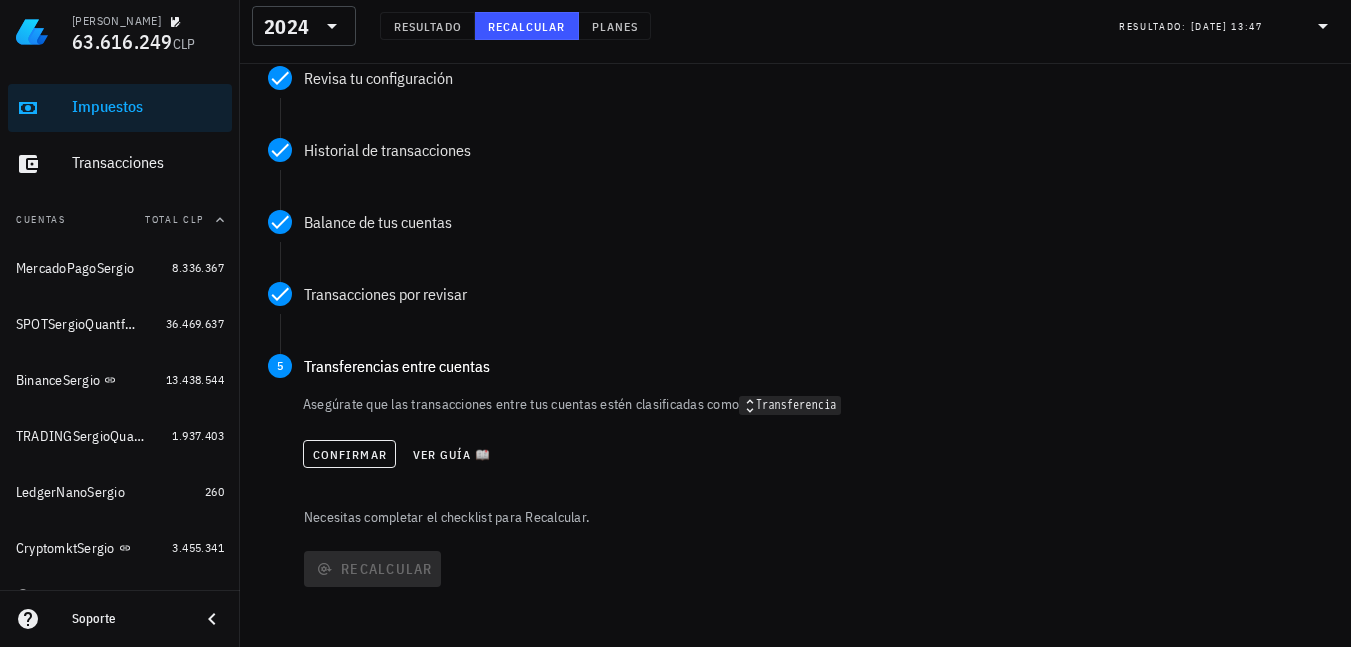 scroll, scrollTop: 343, scrollLeft: 0, axis: vertical 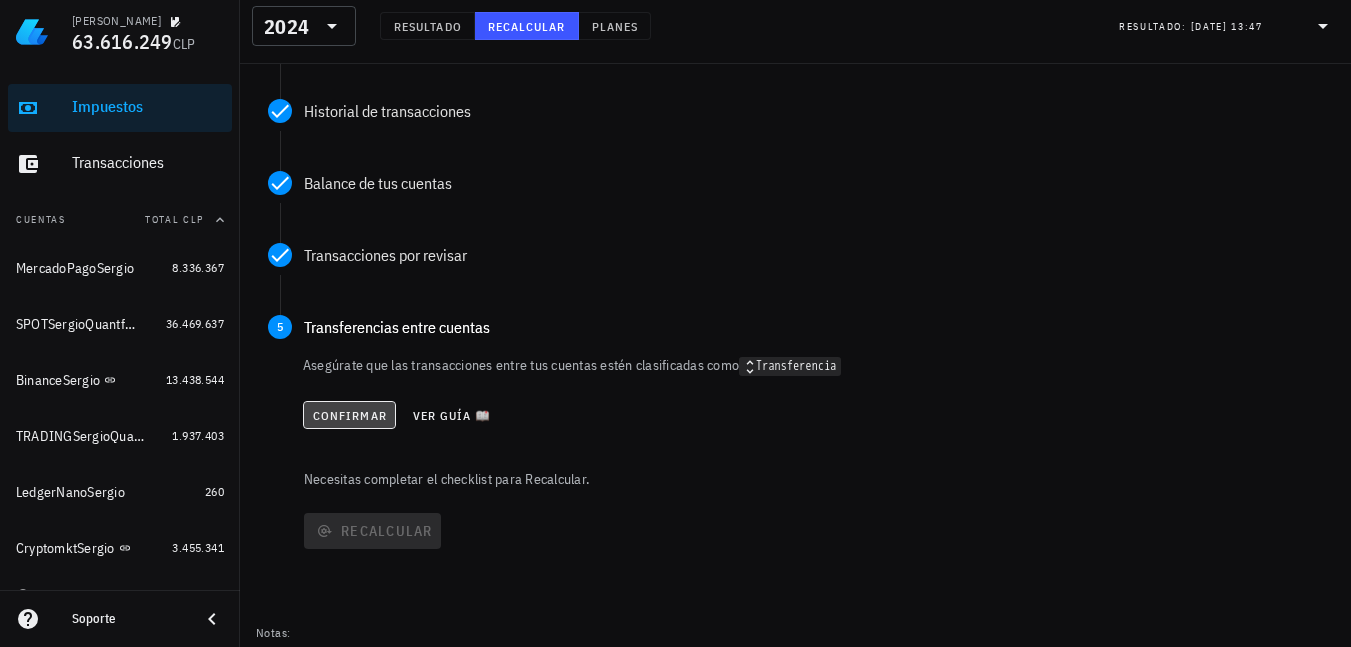 click on "Confirmar" at bounding box center (349, 415) 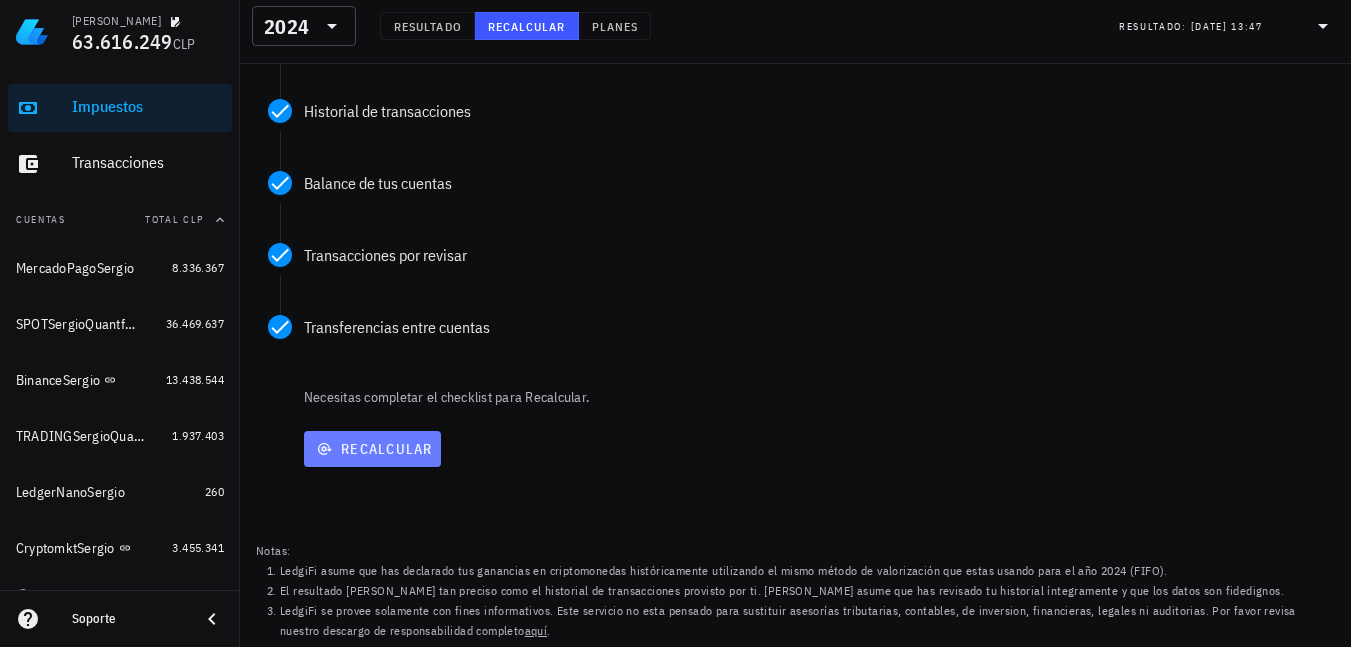 click on "Recalcular" at bounding box center [372, 449] 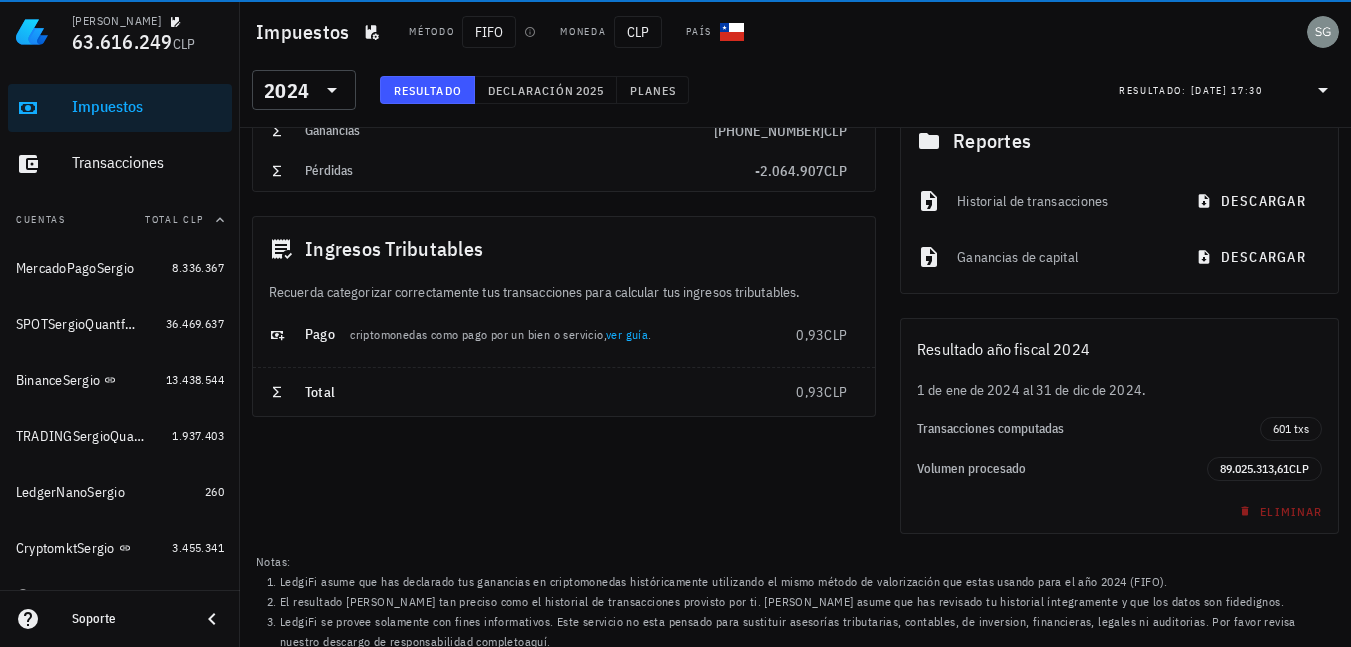 scroll, scrollTop: 0, scrollLeft: 0, axis: both 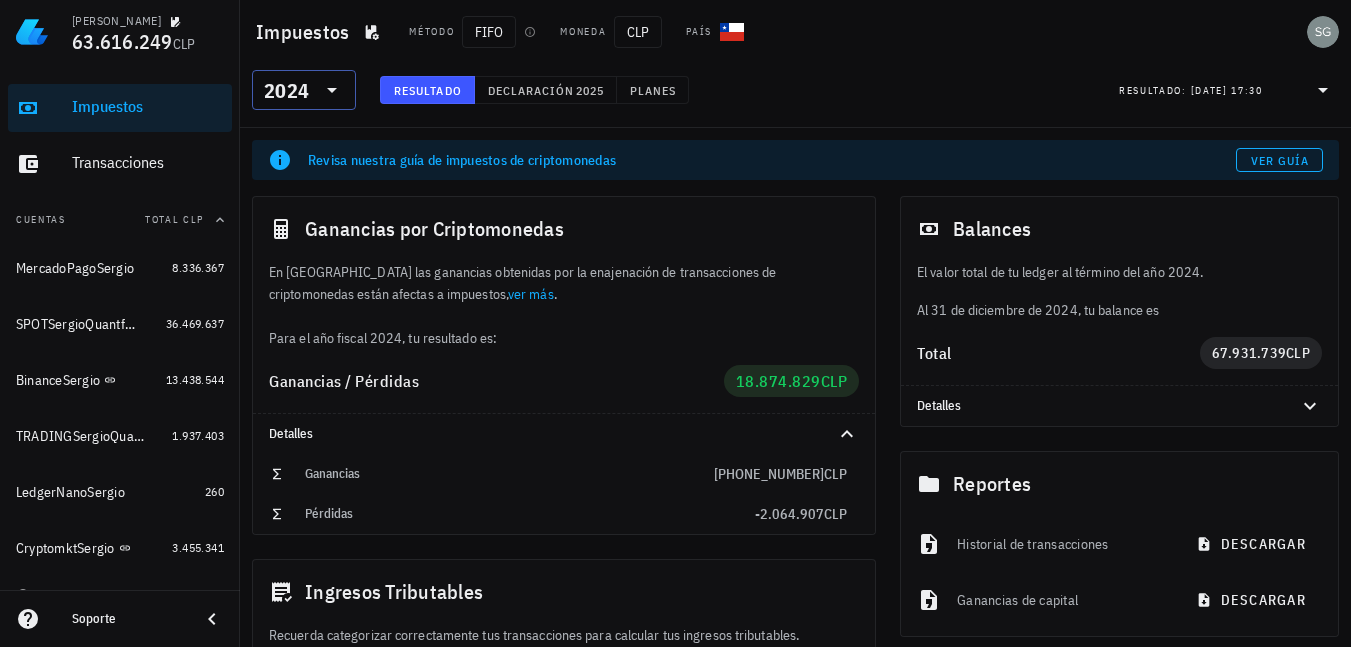 click 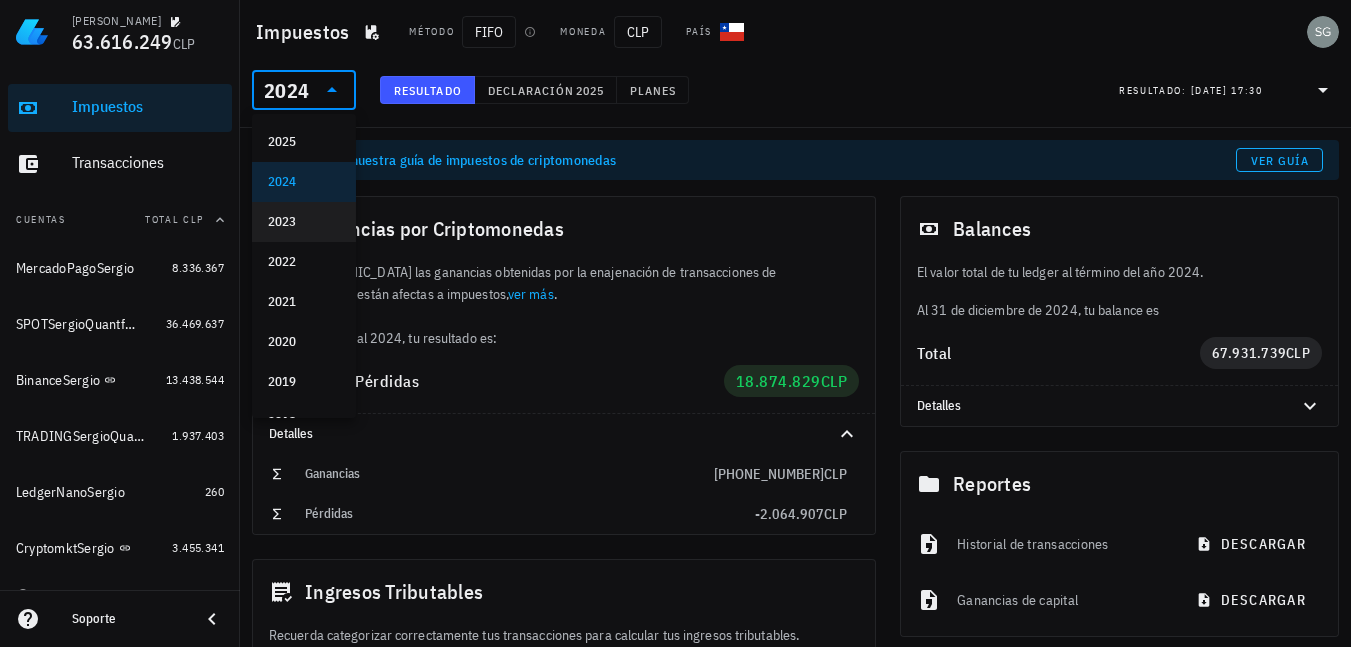 click on "2023" at bounding box center [304, 222] 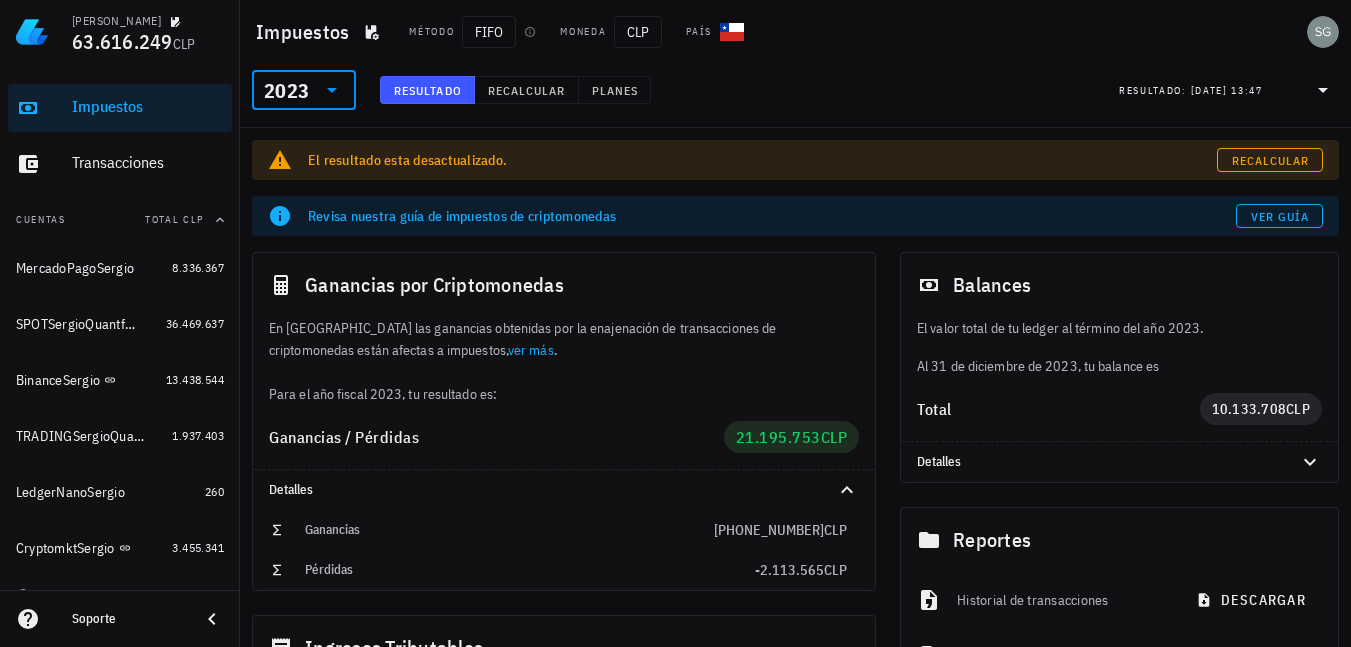 click on "El resultado esta desactualizado.
Recalcular" at bounding box center (795, 160) 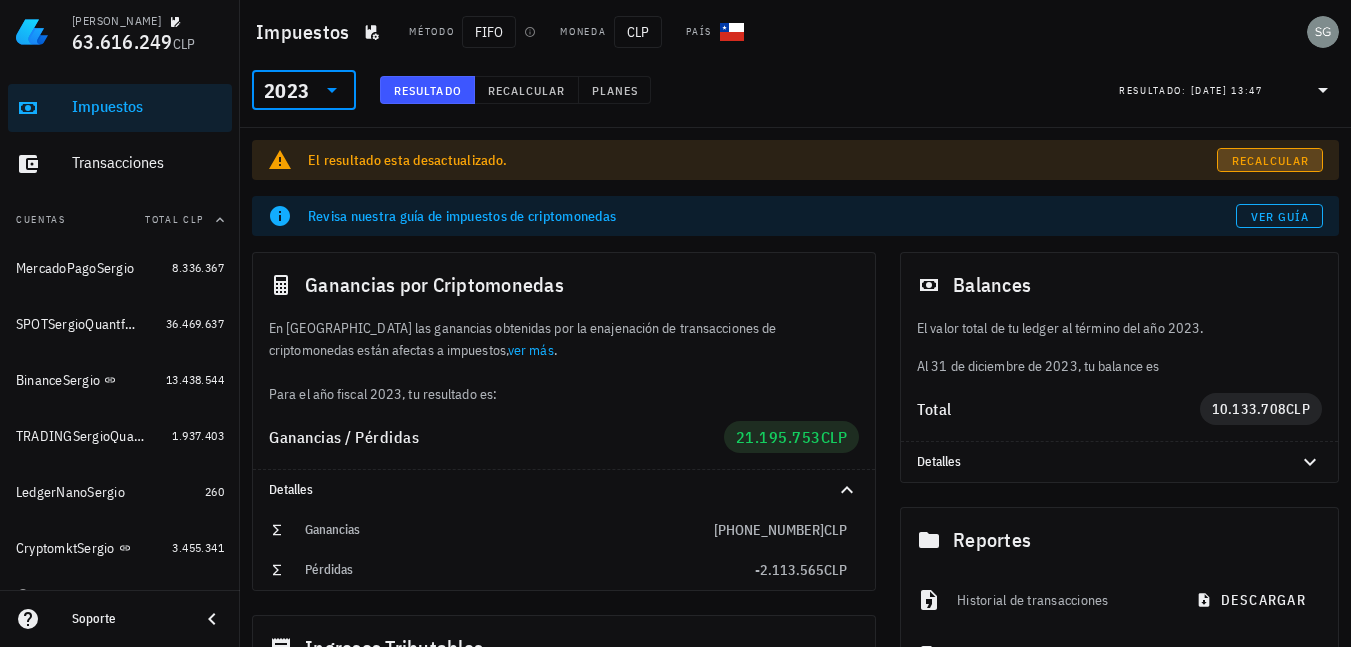 click on "Recalcular" at bounding box center (1270, 160) 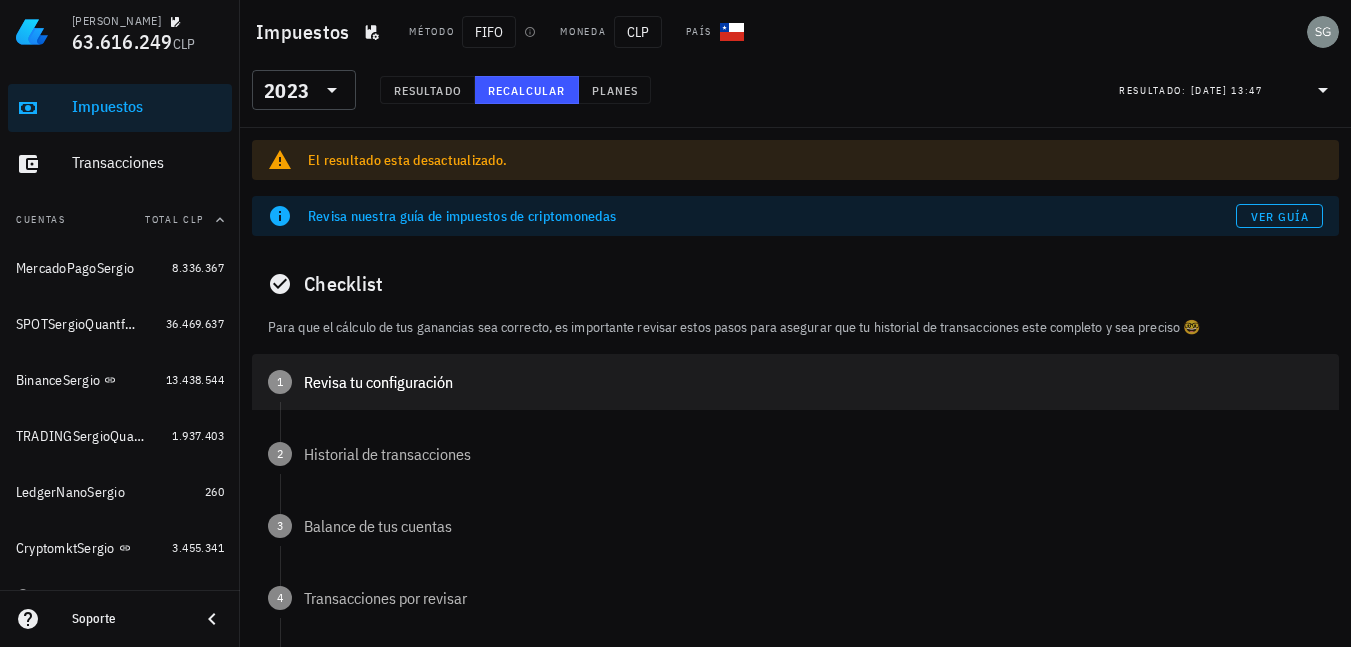 click on "1
Revisa tu configuración" at bounding box center (795, 382) 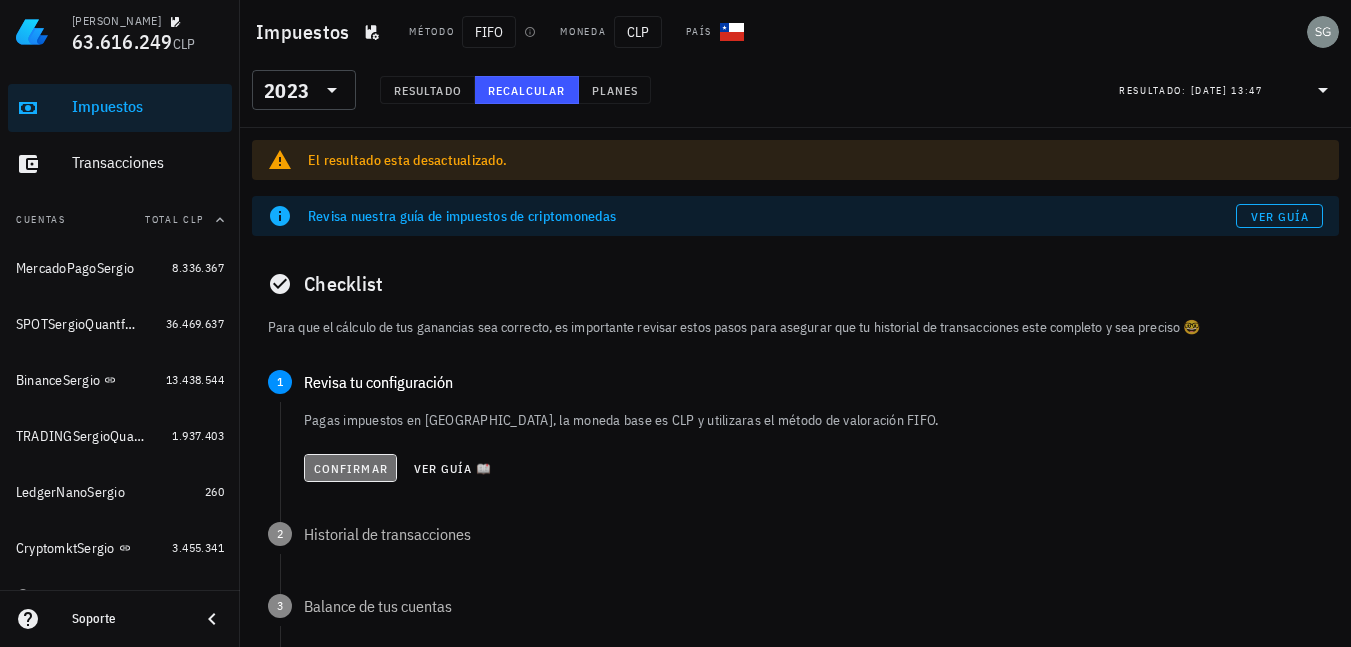 click on "Confirmar" at bounding box center (350, 468) 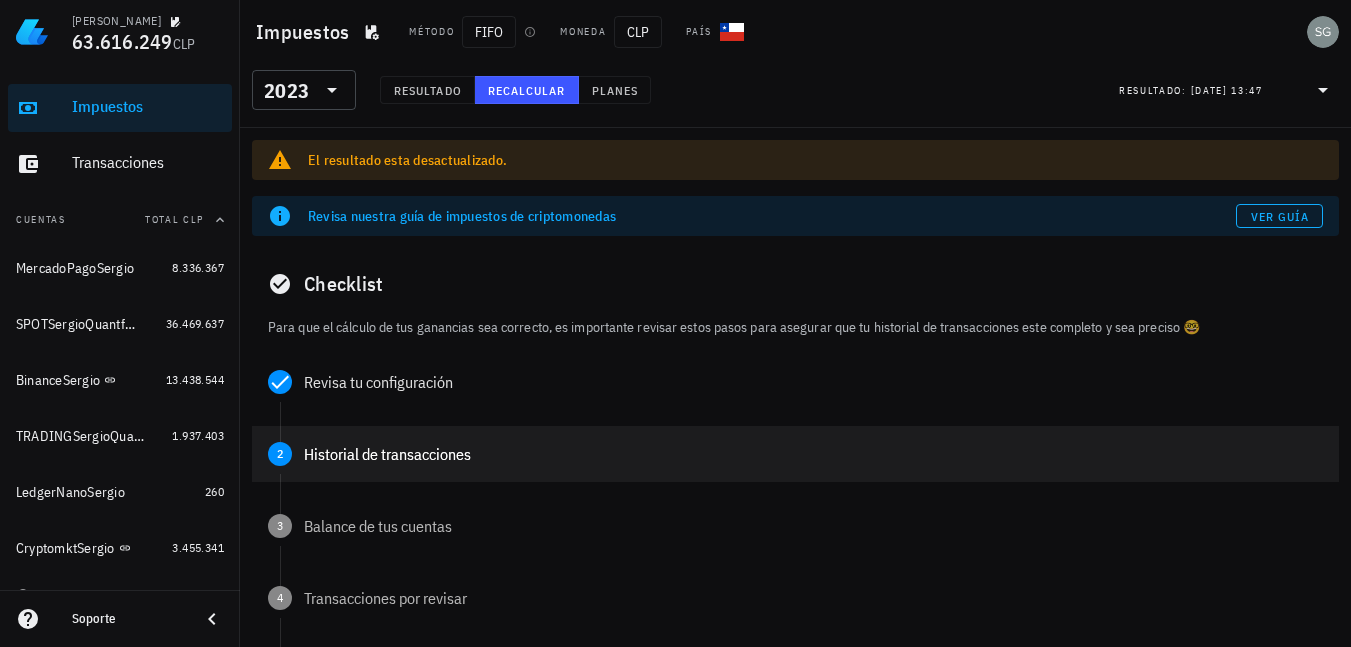 scroll, scrollTop: 100, scrollLeft: 0, axis: vertical 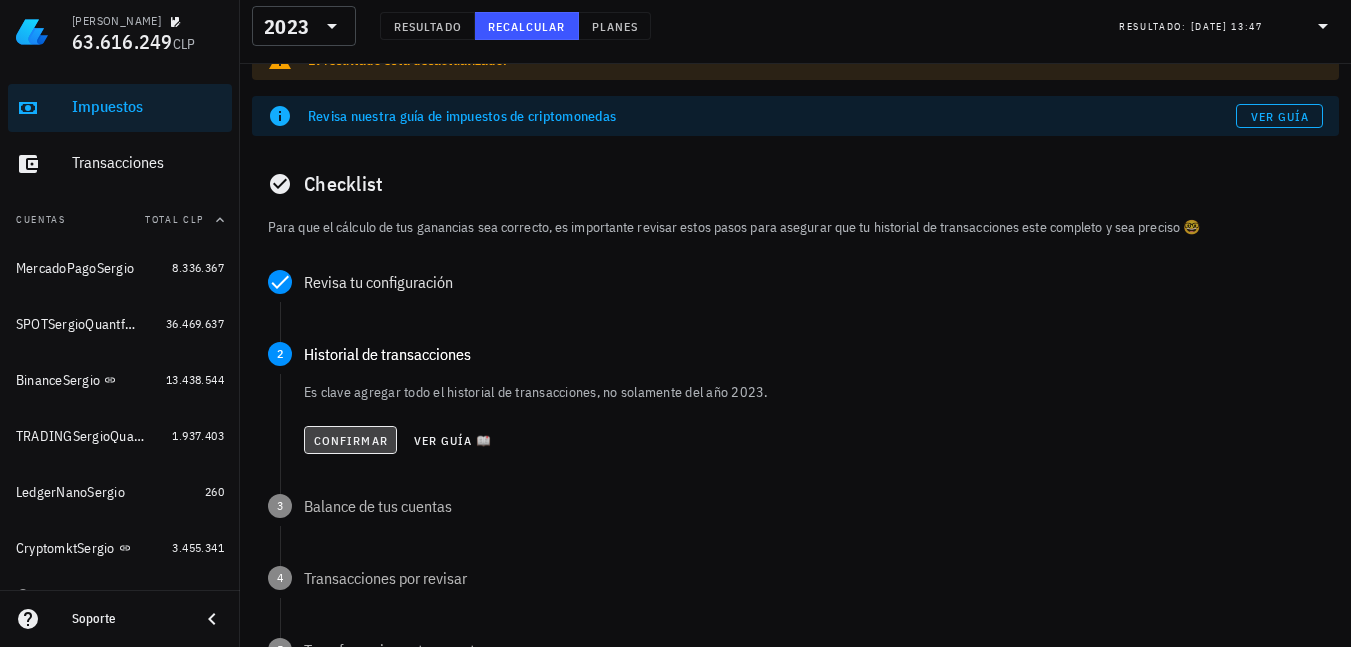 click on "Confirmar" at bounding box center [350, 440] 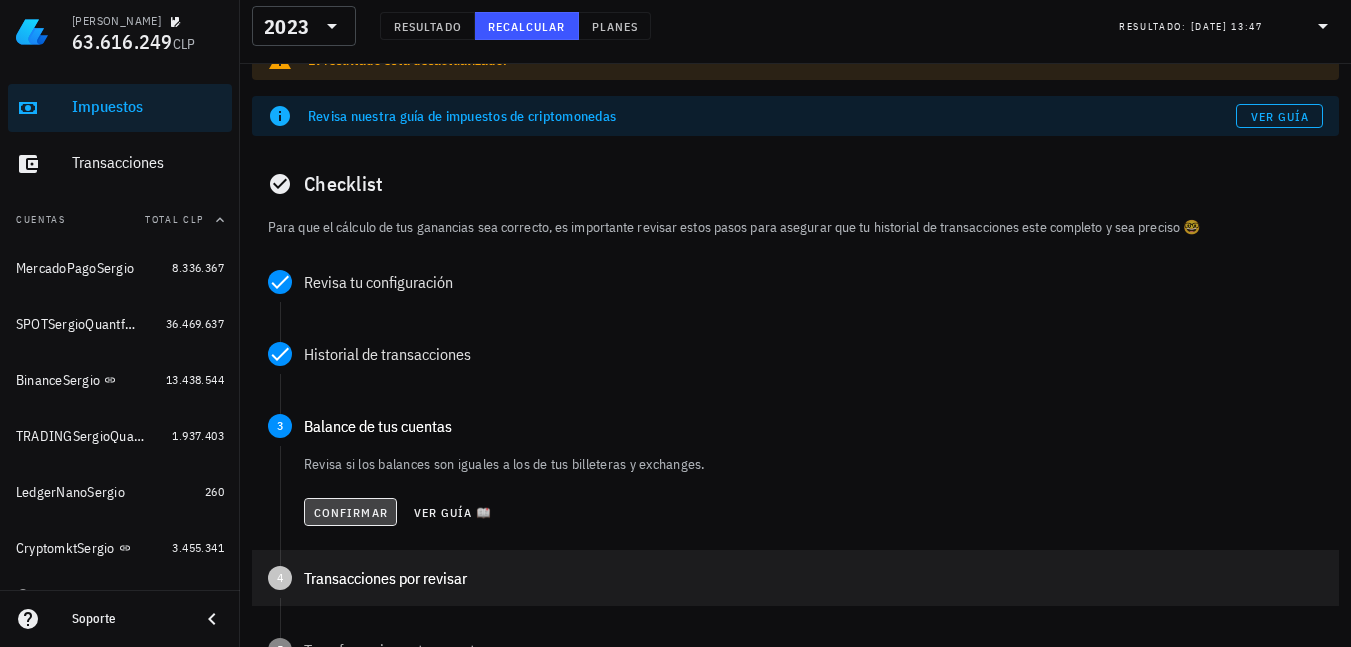 click on "Confirmar" at bounding box center [350, 512] 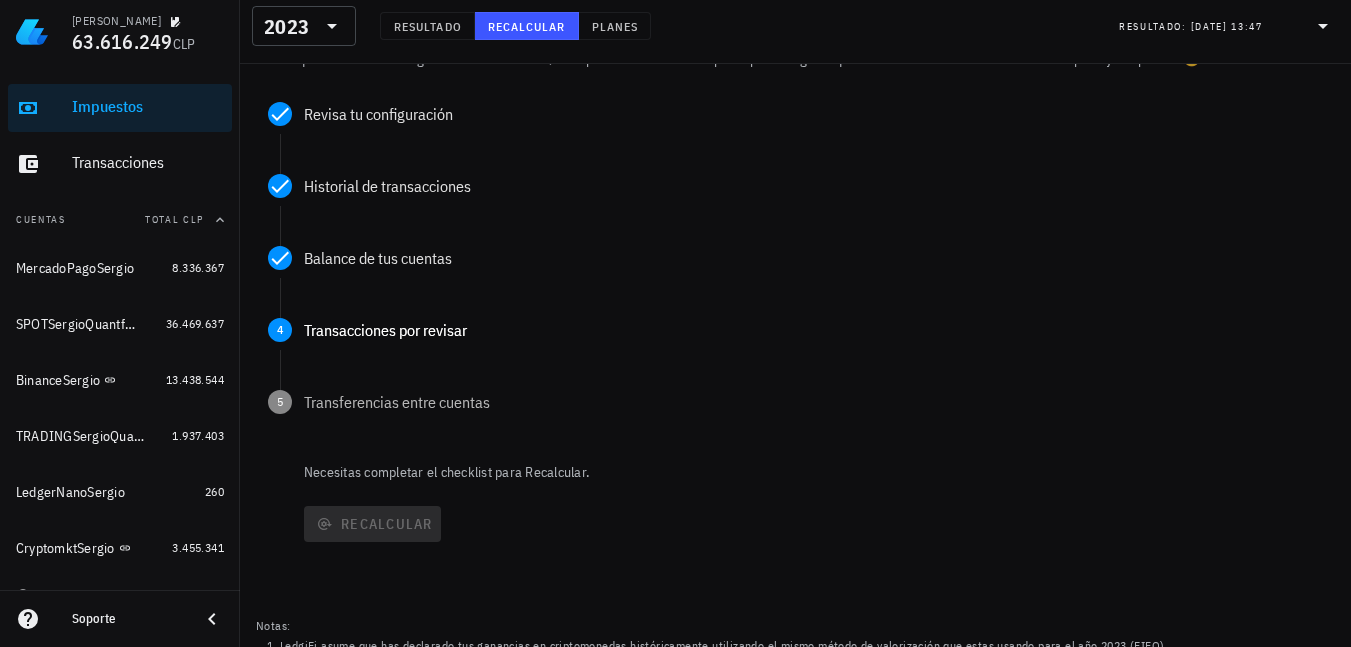 scroll, scrollTop: 300, scrollLeft: 0, axis: vertical 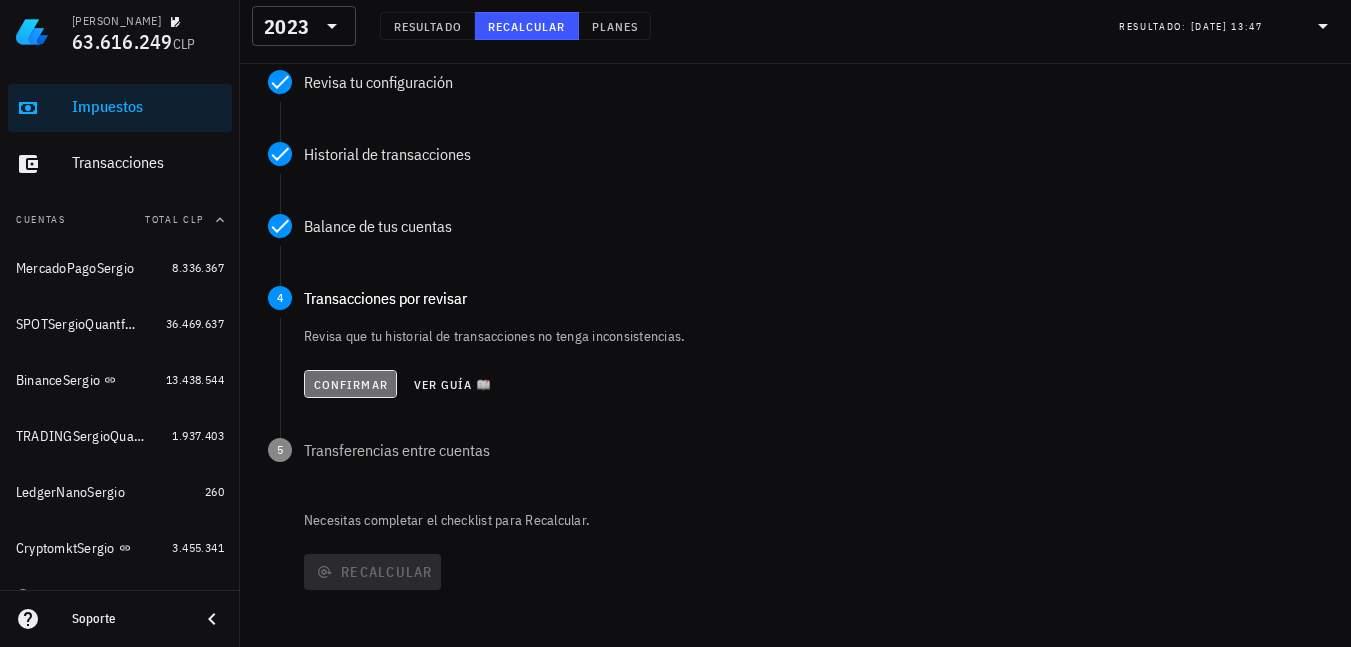 click on "Confirmar" at bounding box center [350, 384] 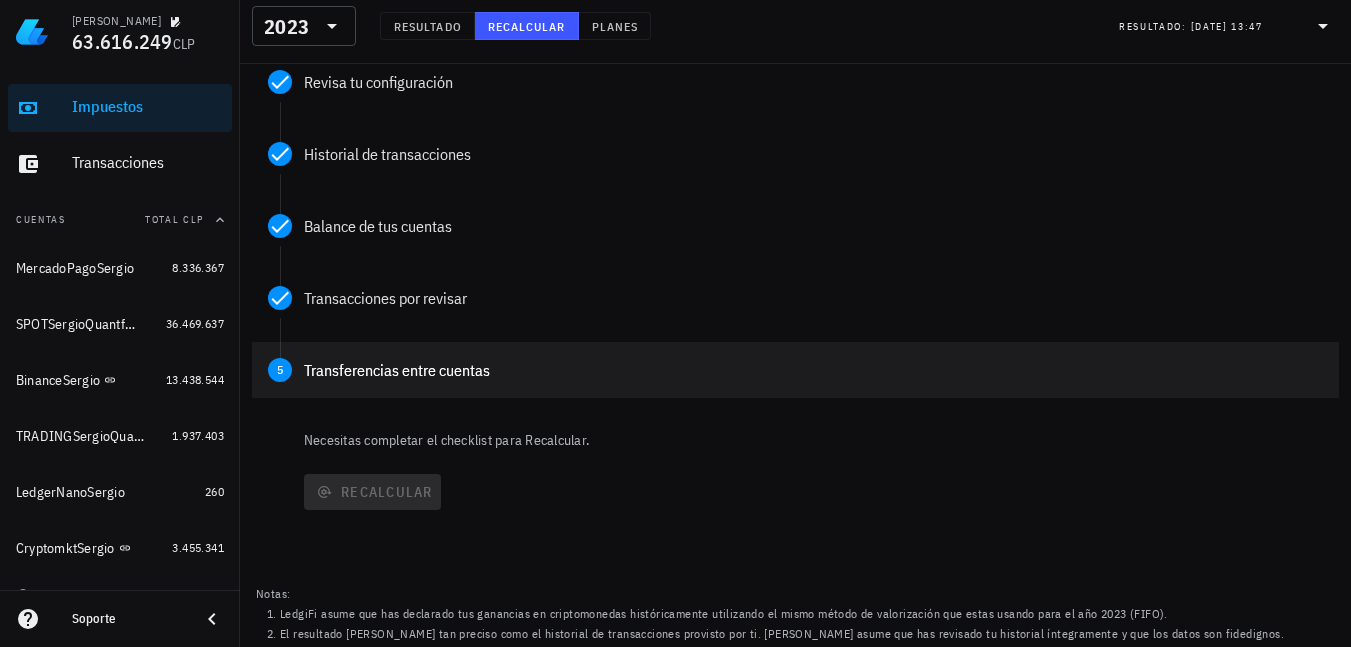 scroll, scrollTop: 343, scrollLeft: 0, axis: vertical 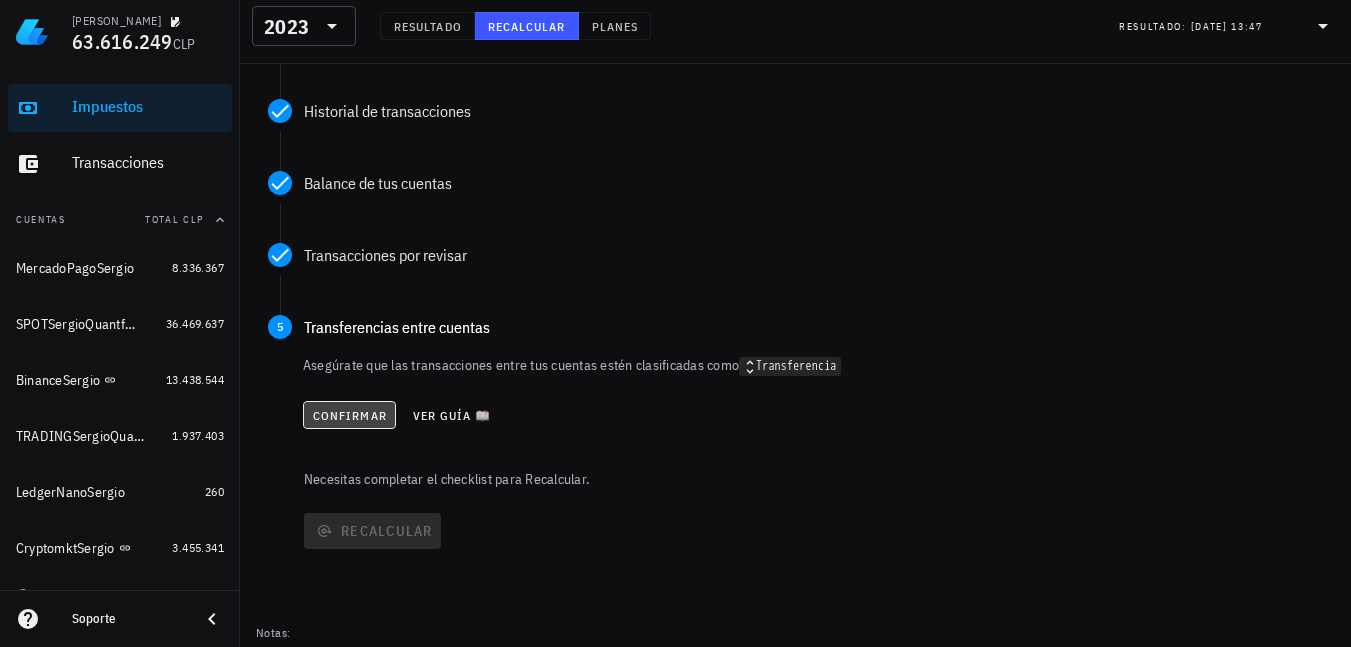 click on "Confirmar" at bounding box center [349, 415] 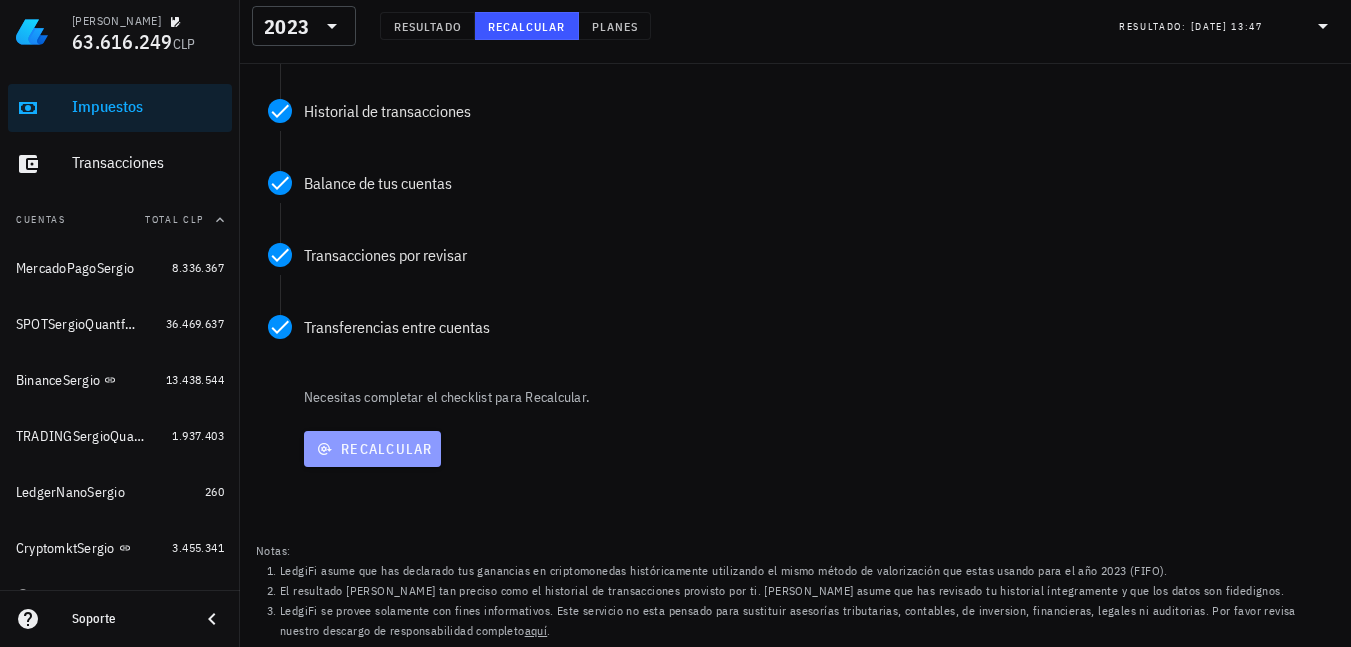 click on "Recalcular" at bounding box center [372, 449] 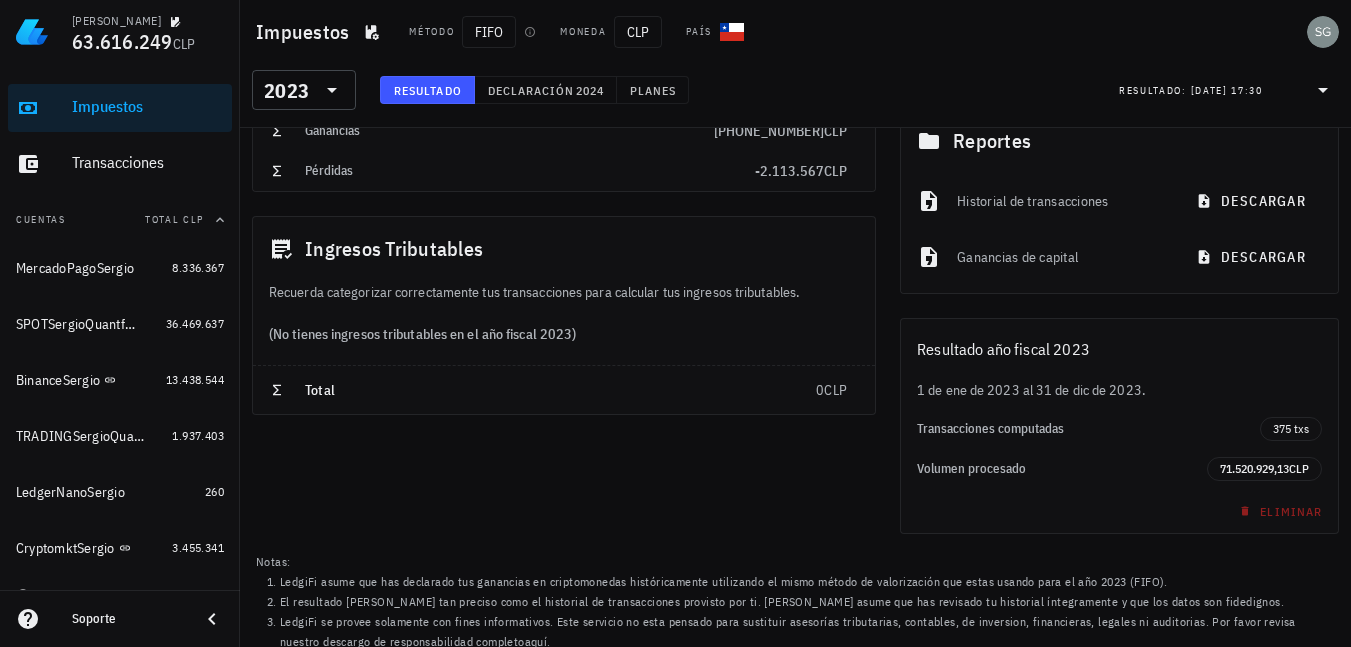 scroll, scrollTop: 0, scrollLeft: 0, axis: both 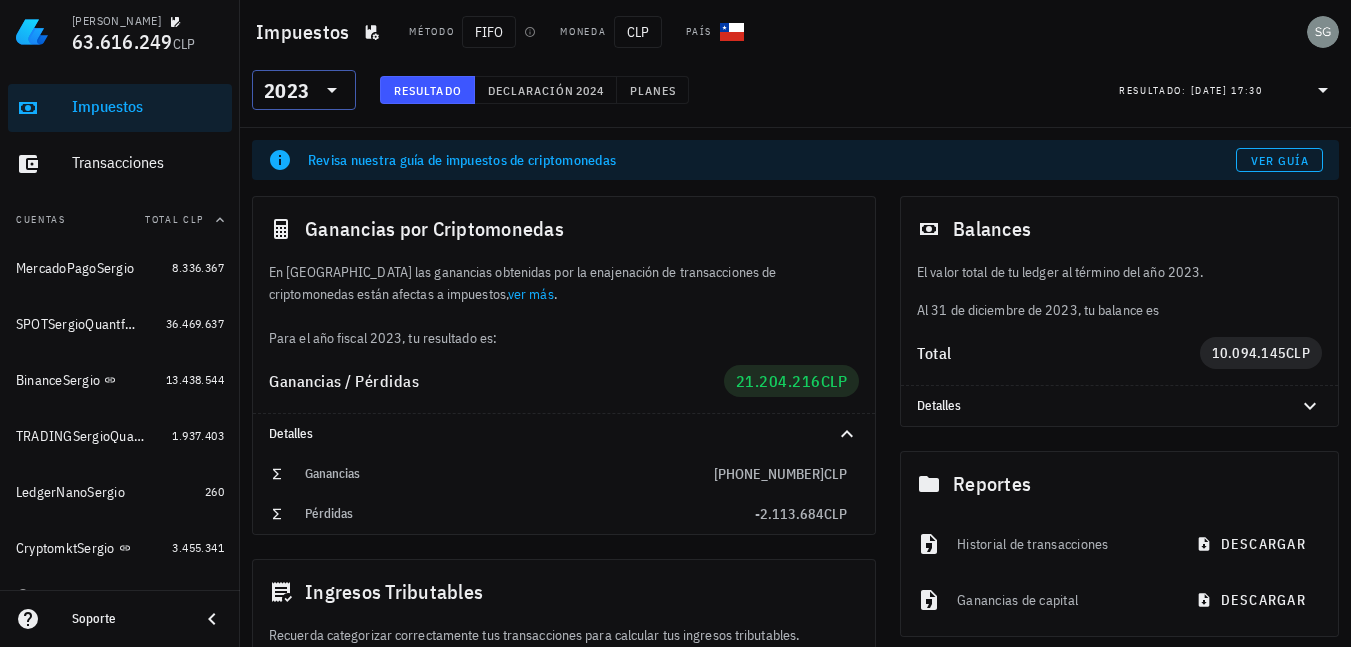 click on "​ 2023" at bounding box center [304, 90] 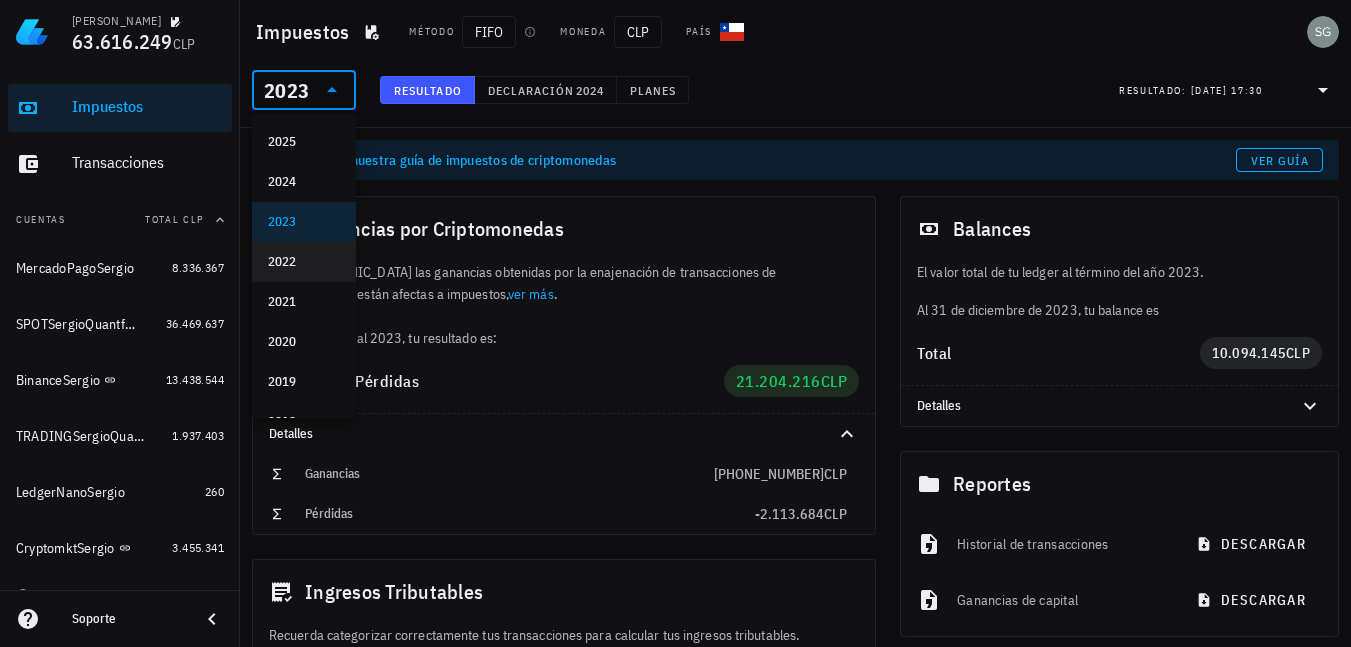 click on "2022" at bounding box center [304, 262] 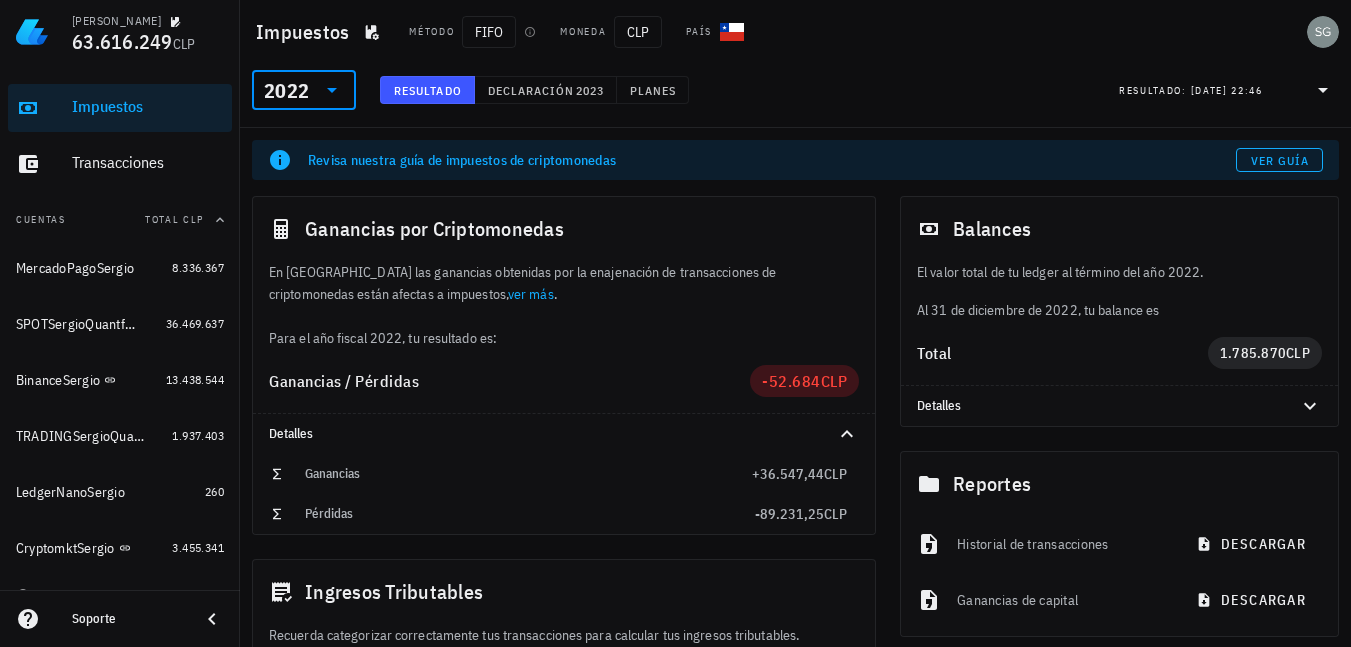 click on "2022" at bounding box center [304, 90] 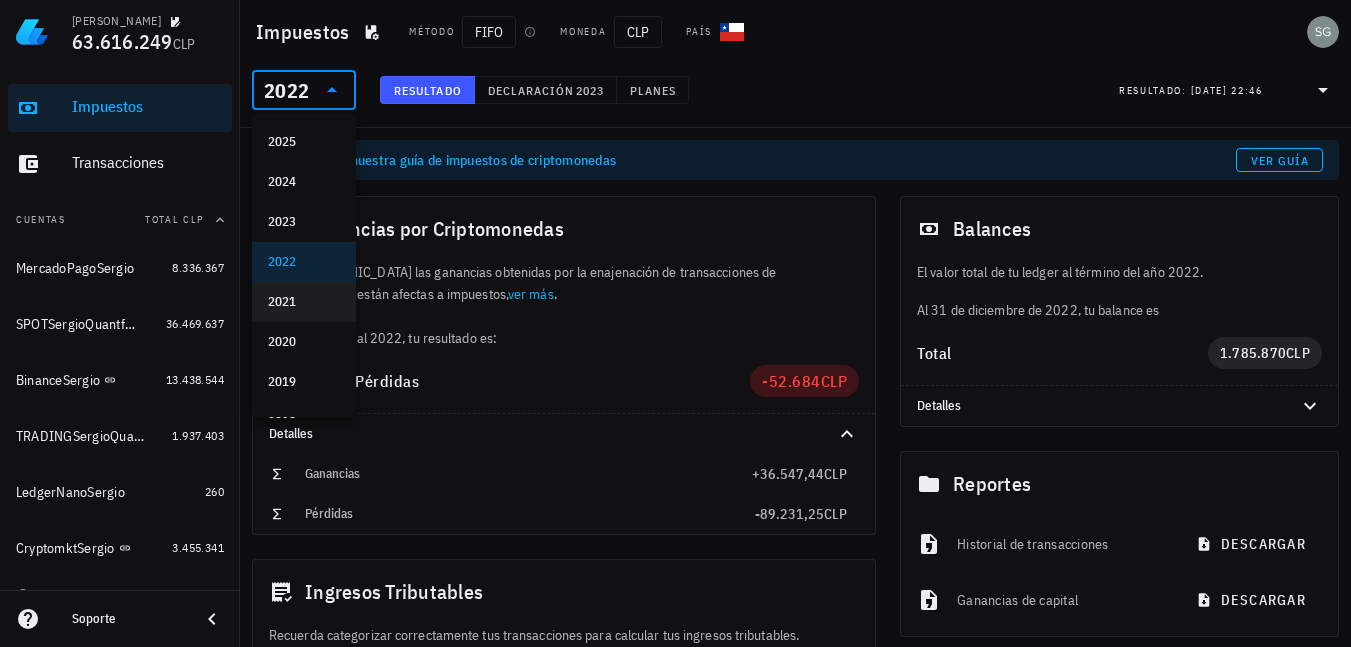 click on "2021" at bounding box center (304, 302) 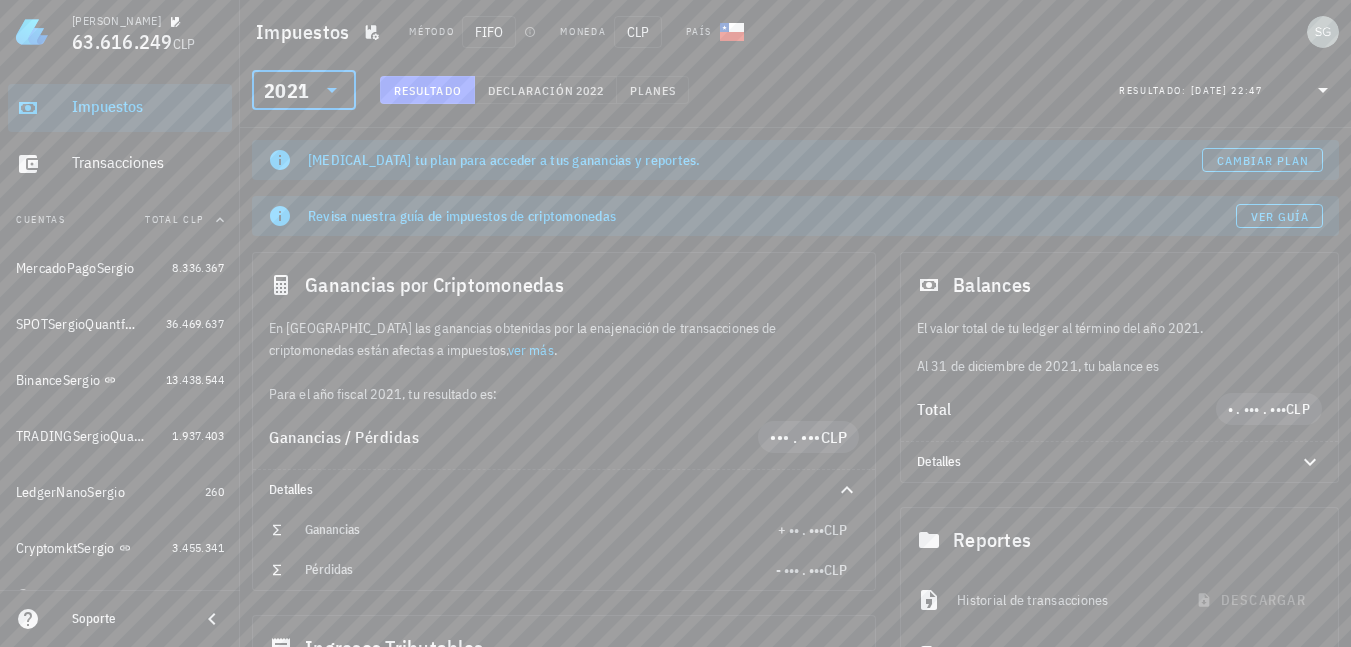 click 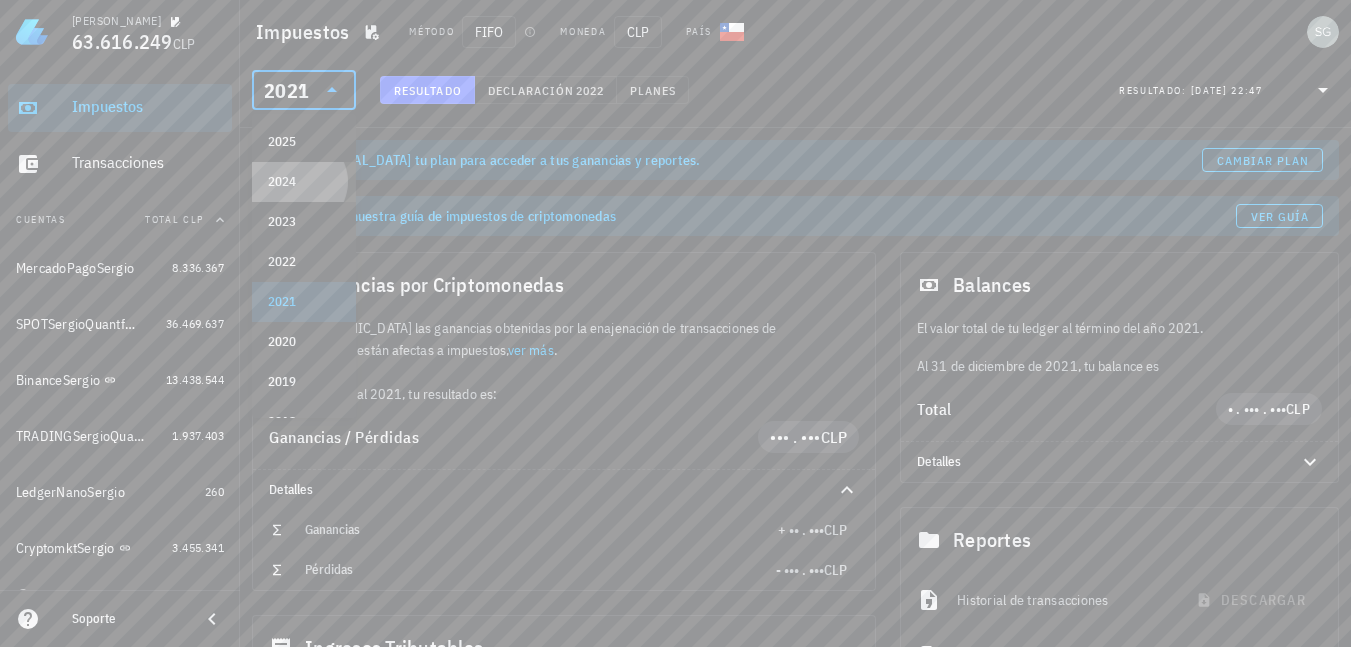 click on "2024" at bounding box center [304, 182] 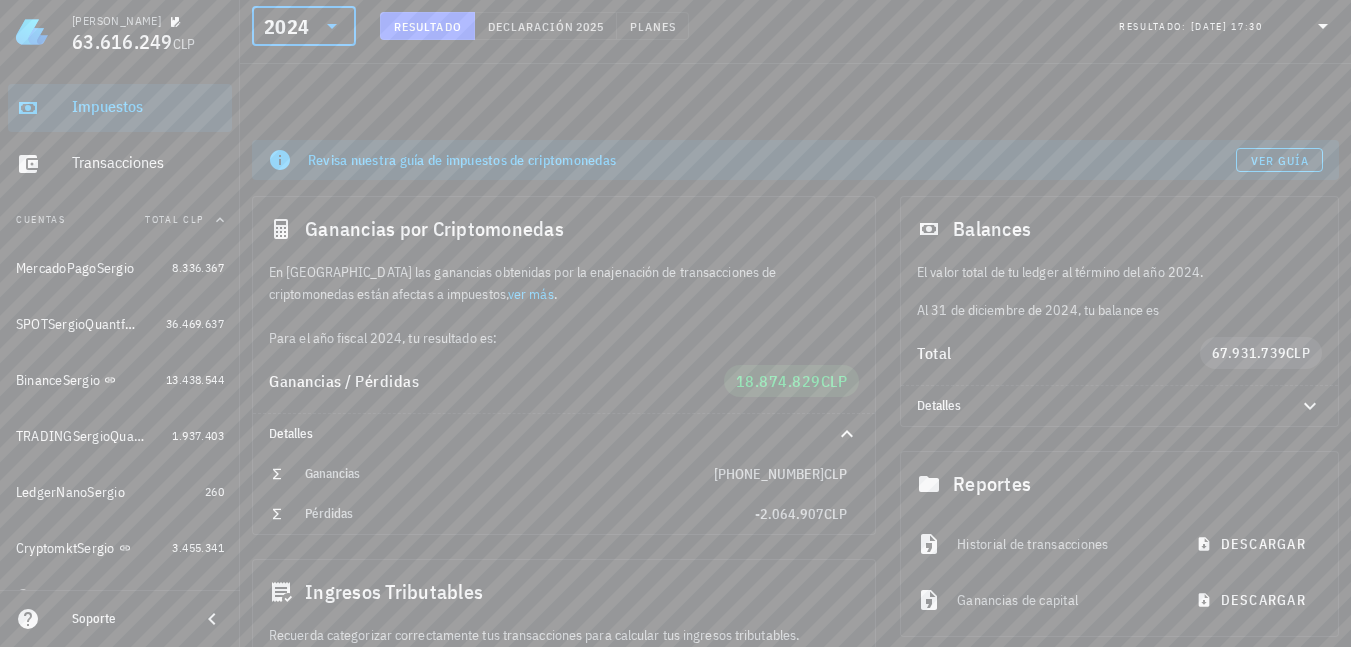 scroll, scrollTop: 200, scrollLeft: 0, axis: vertical 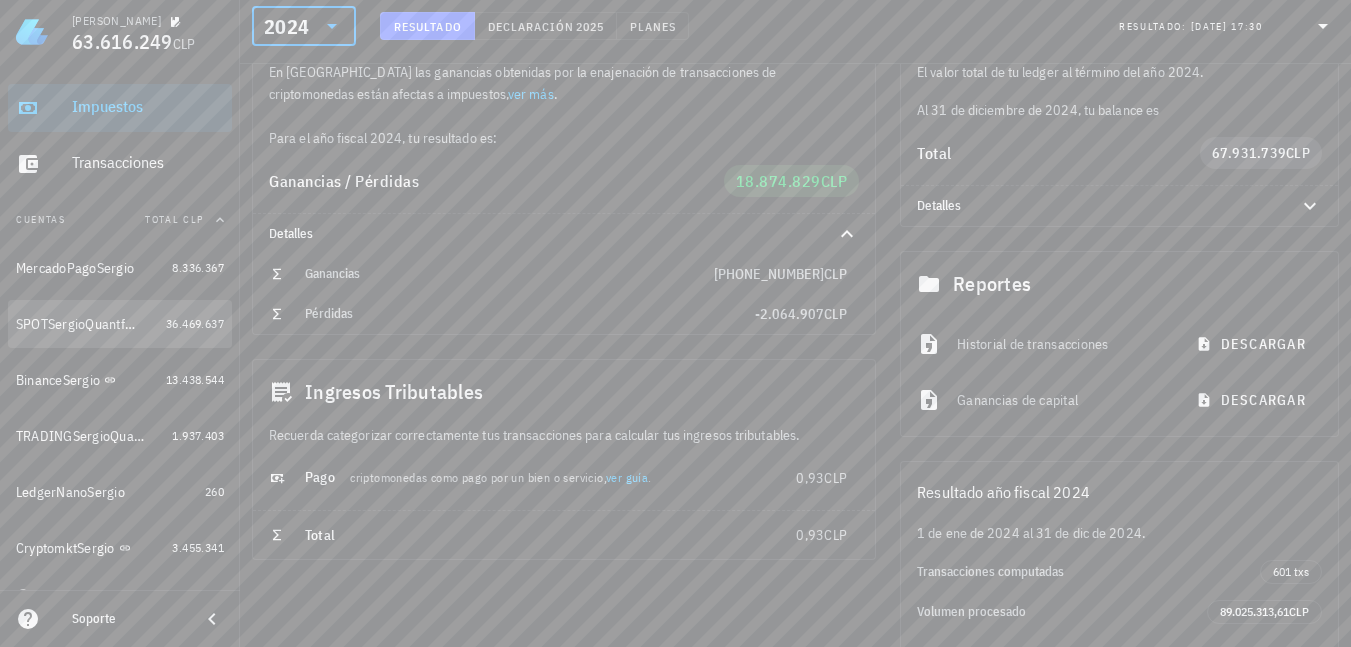 click on "SPOTSergioQuantfury" at bounding box center (87, 324) 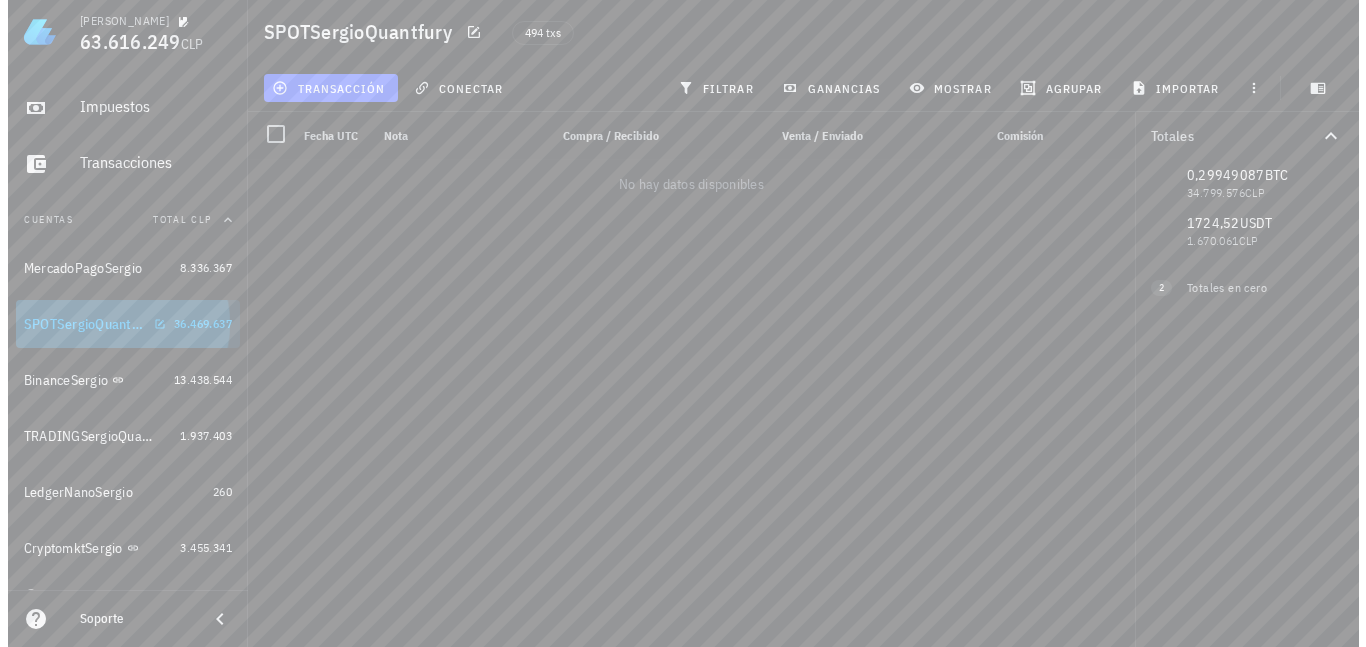 scroll, scrollTop: 0, scrollLeft: 0, axis: both 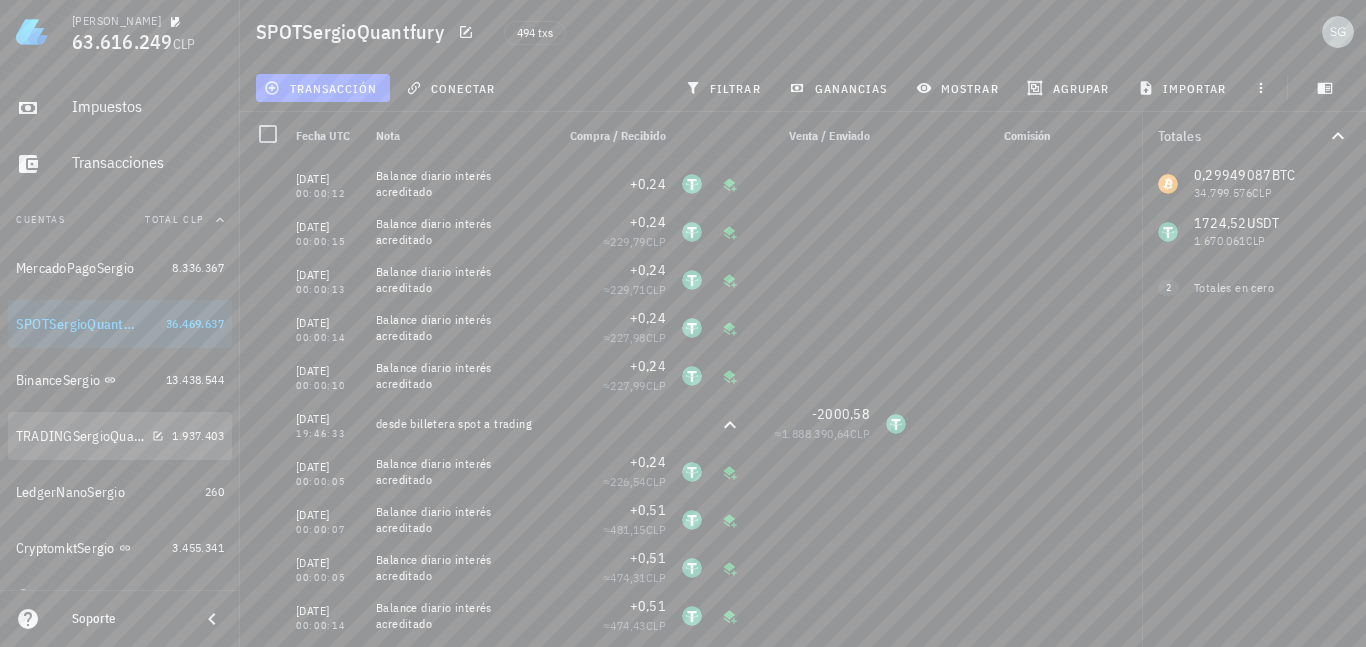 click on "TRADINGSergioQuantfury" at bounding box center (80, 436) 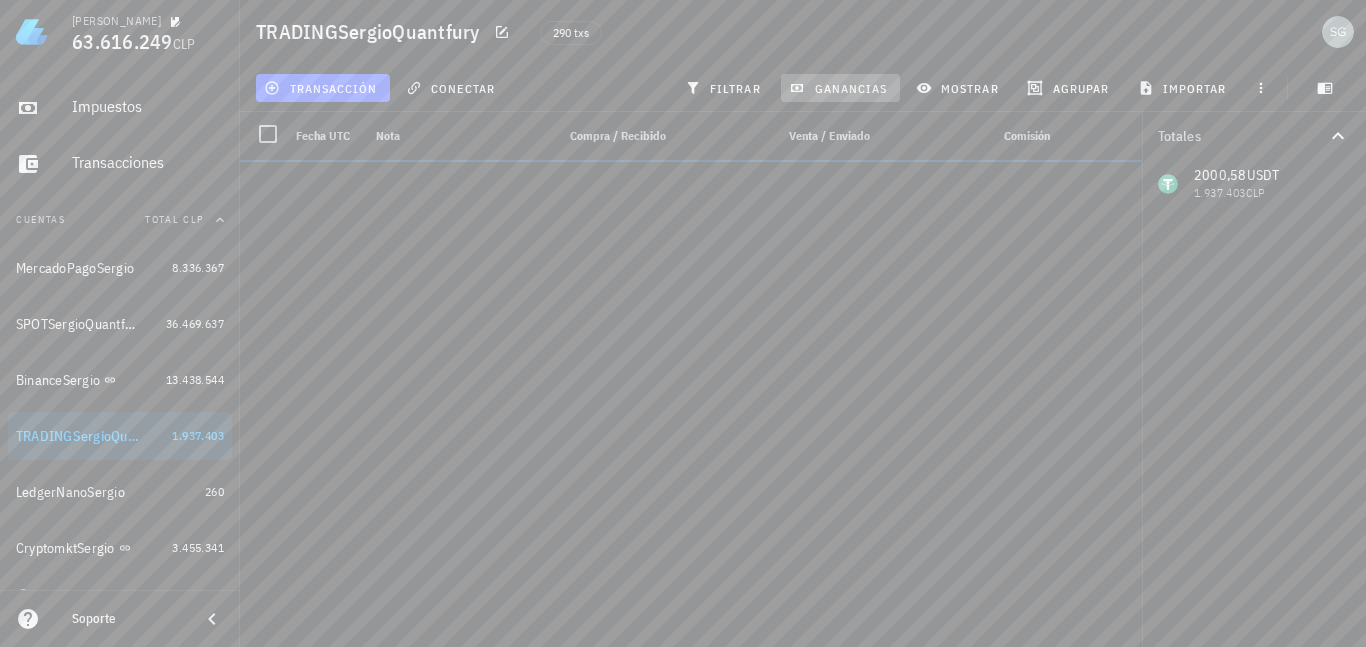 click on "ganancias" at bounding box center (840, 88) 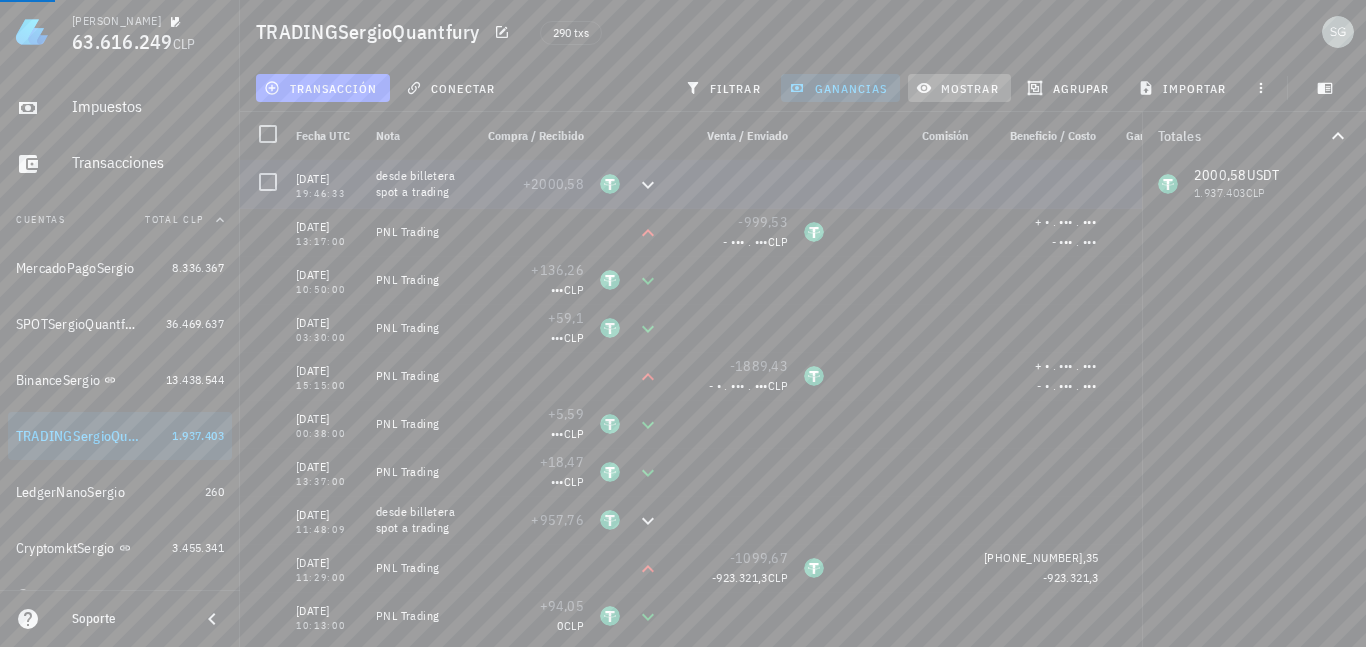 click on "mostrar" at bounding box center [959, 88] 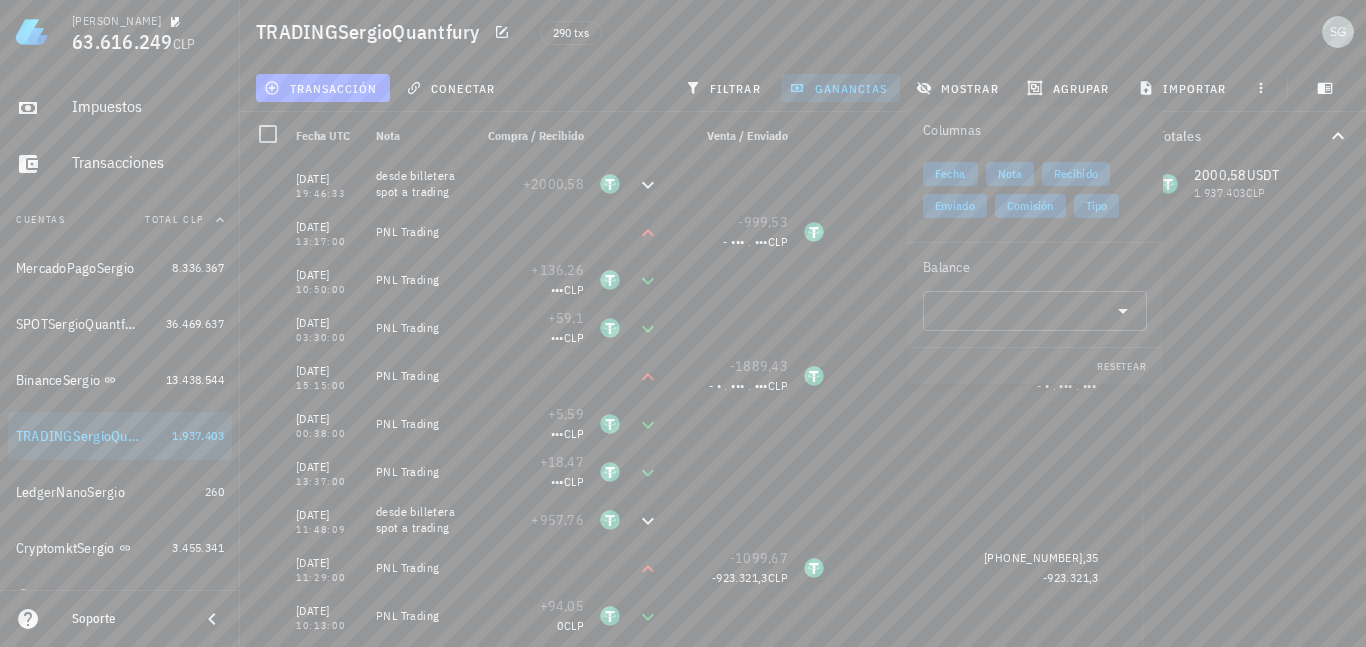 click on "Comisión" at bounding box center (1030, 206) 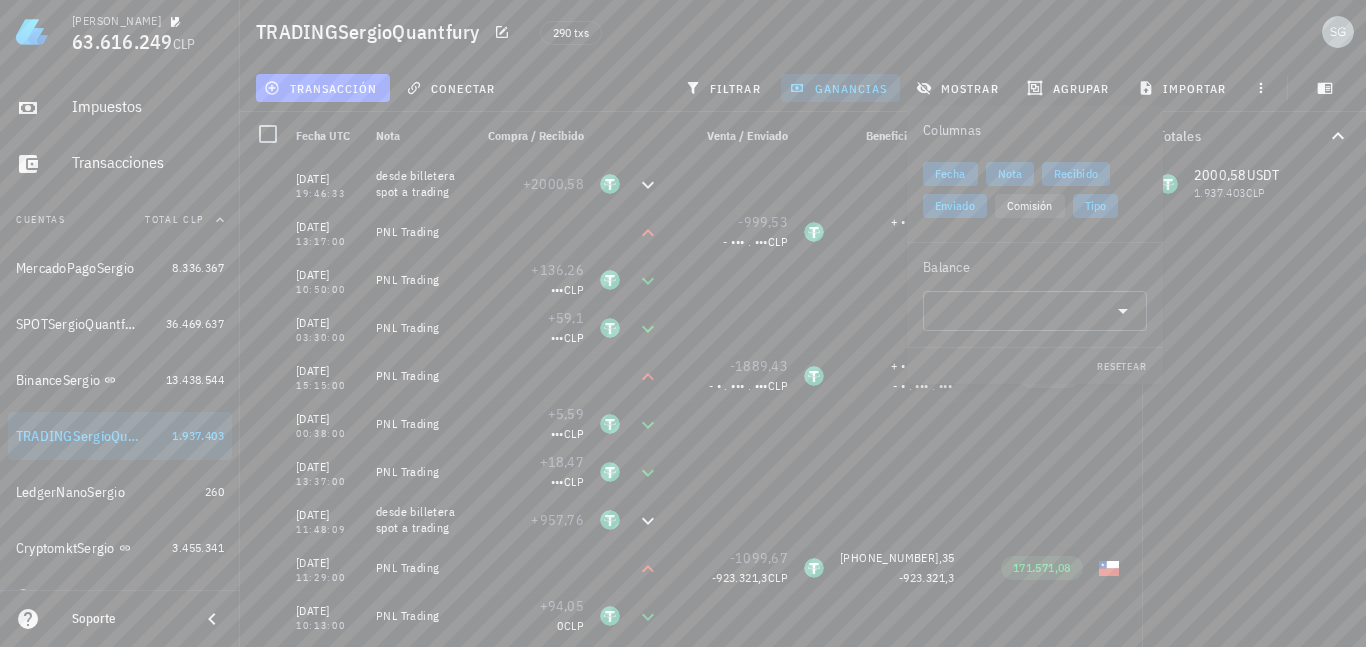 click on "transacción
conectar
filtrar
ganancias
mostrar
agrupar
importar" at bounding box center (803, 88) 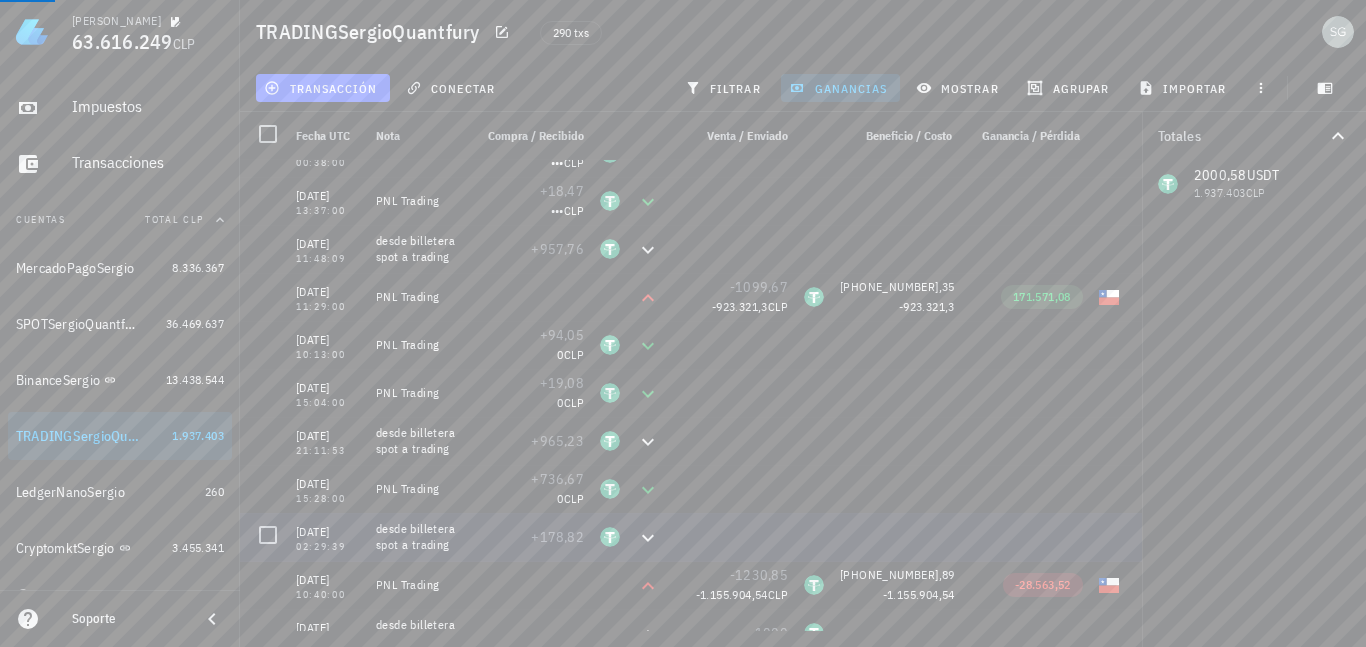 scroll, scrollTop: 400, scrollLeft: 0, axis: vertical 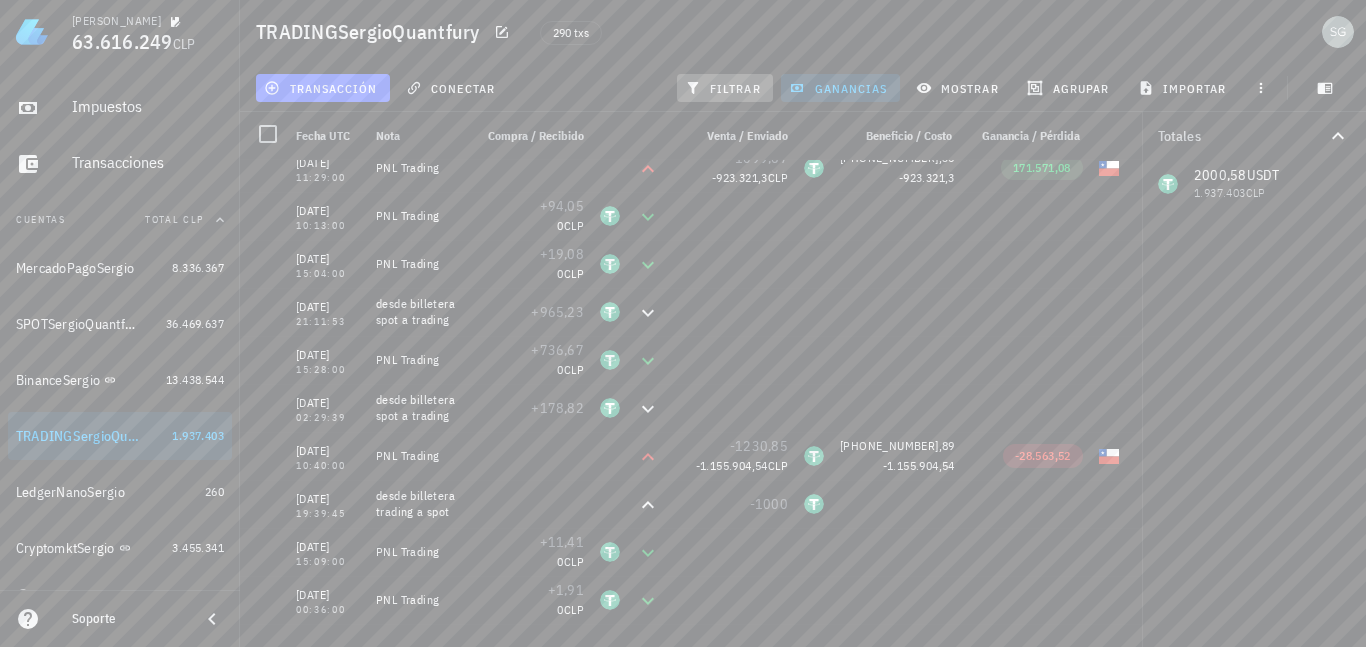 click on "filtrar" at bounding box center [725, 88] 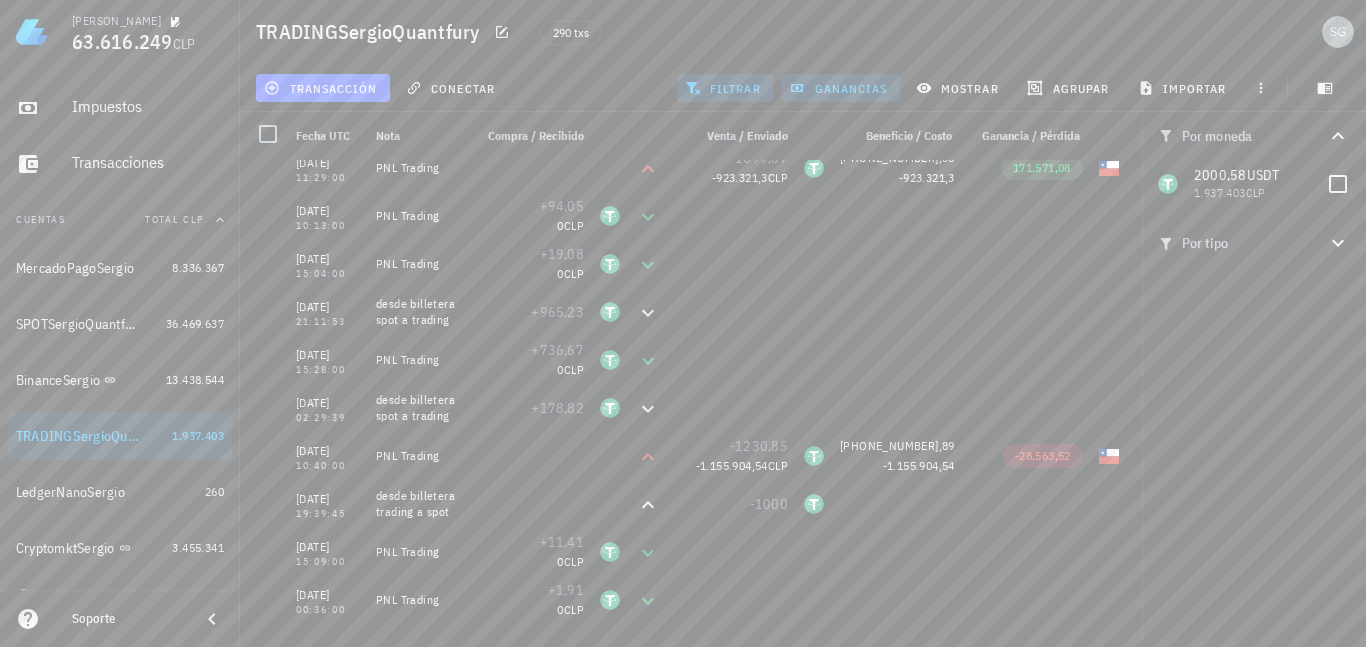 click 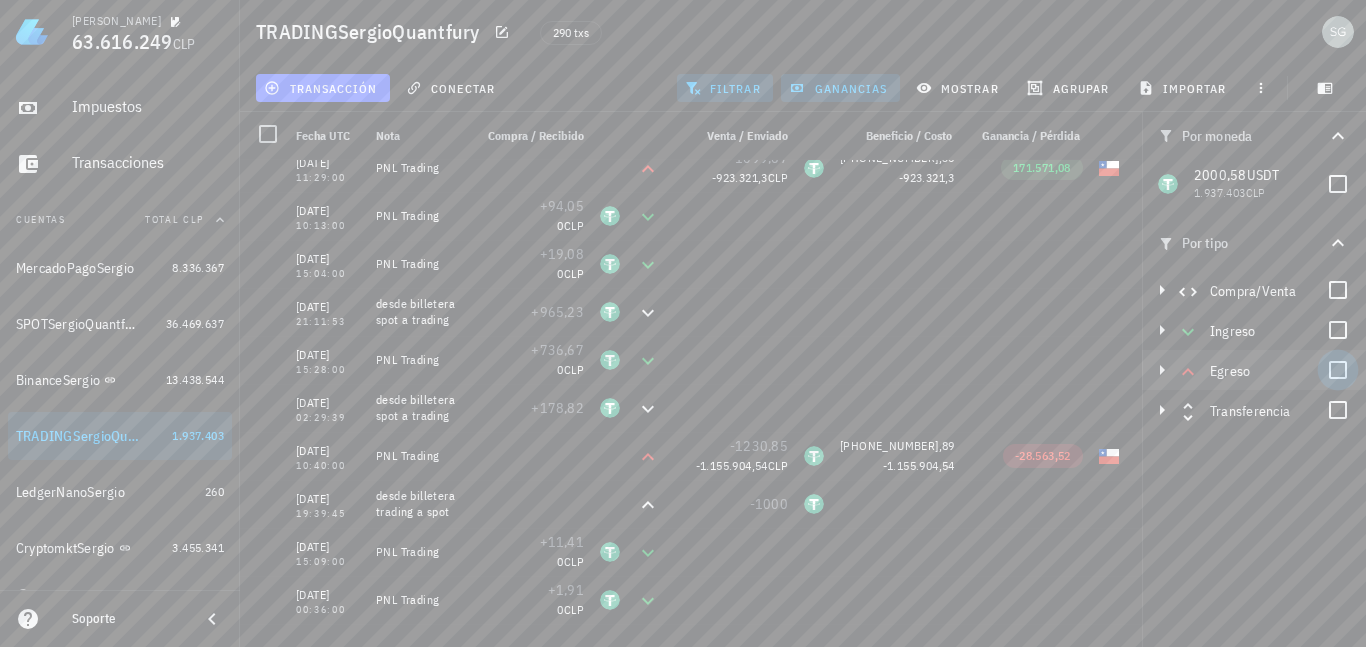 click at bounding box center (1338, 370) 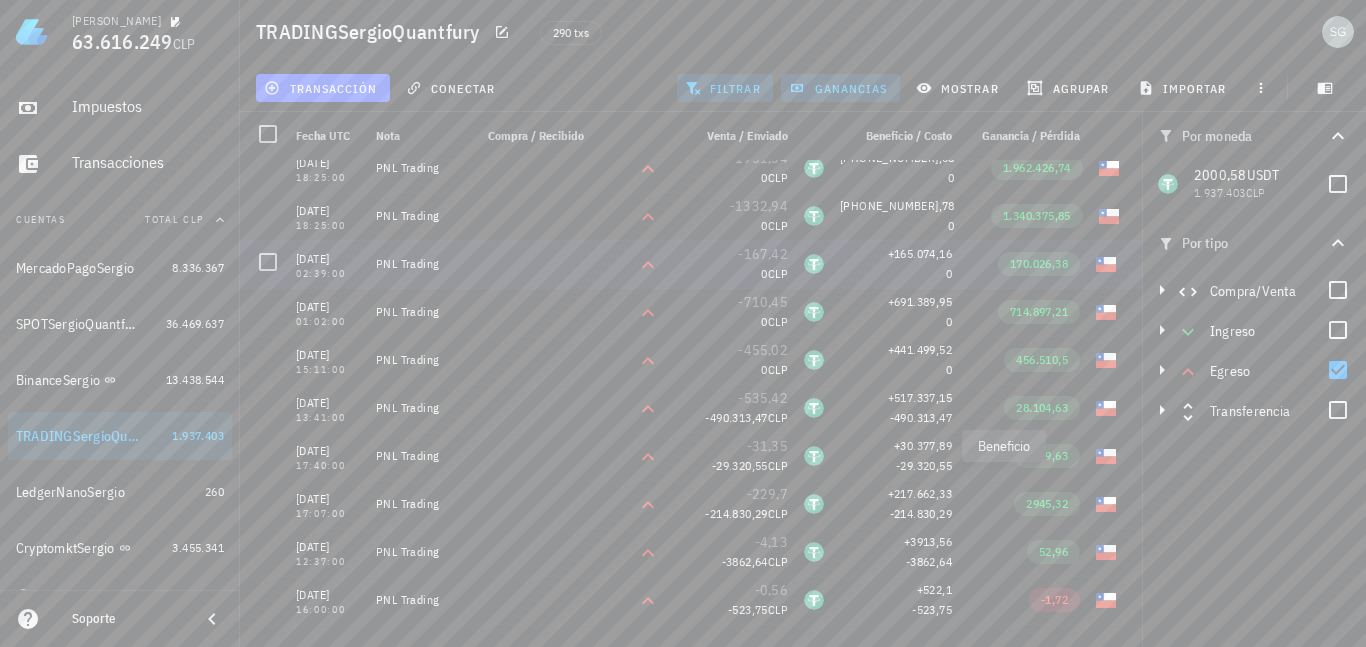 scroll, scrollTop: 100, scrollLeft: 0, axis: vertical 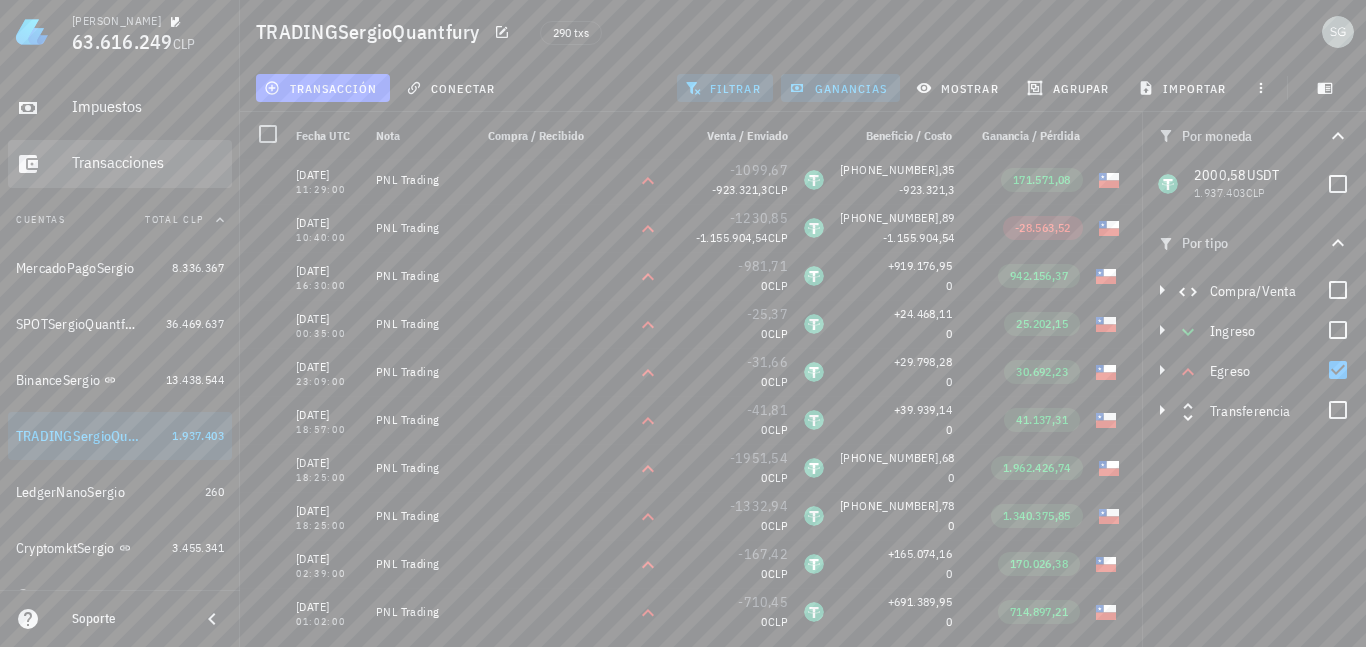 click on "Transacciones" at bounding box center (148, 162) 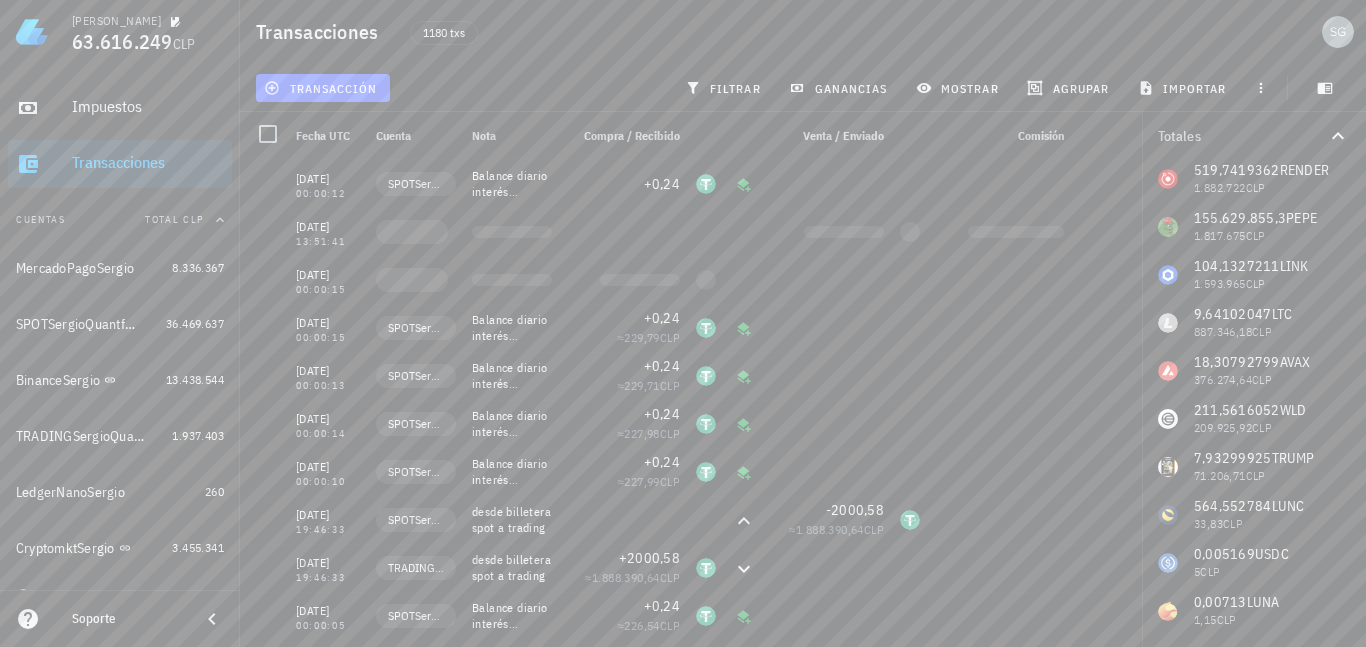 scroll, scrollTop: 300, scrollLeft: 0, axis: vertical 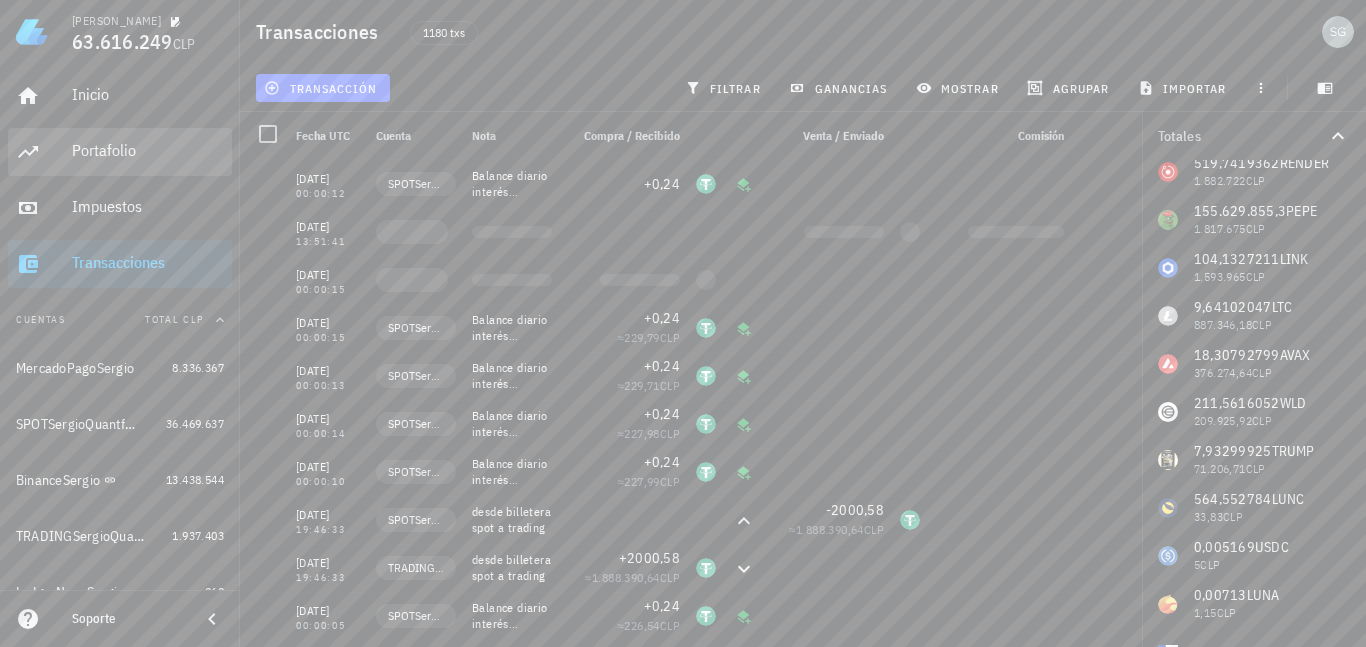 click on "Portafolio" at bounding box center (148, 150) 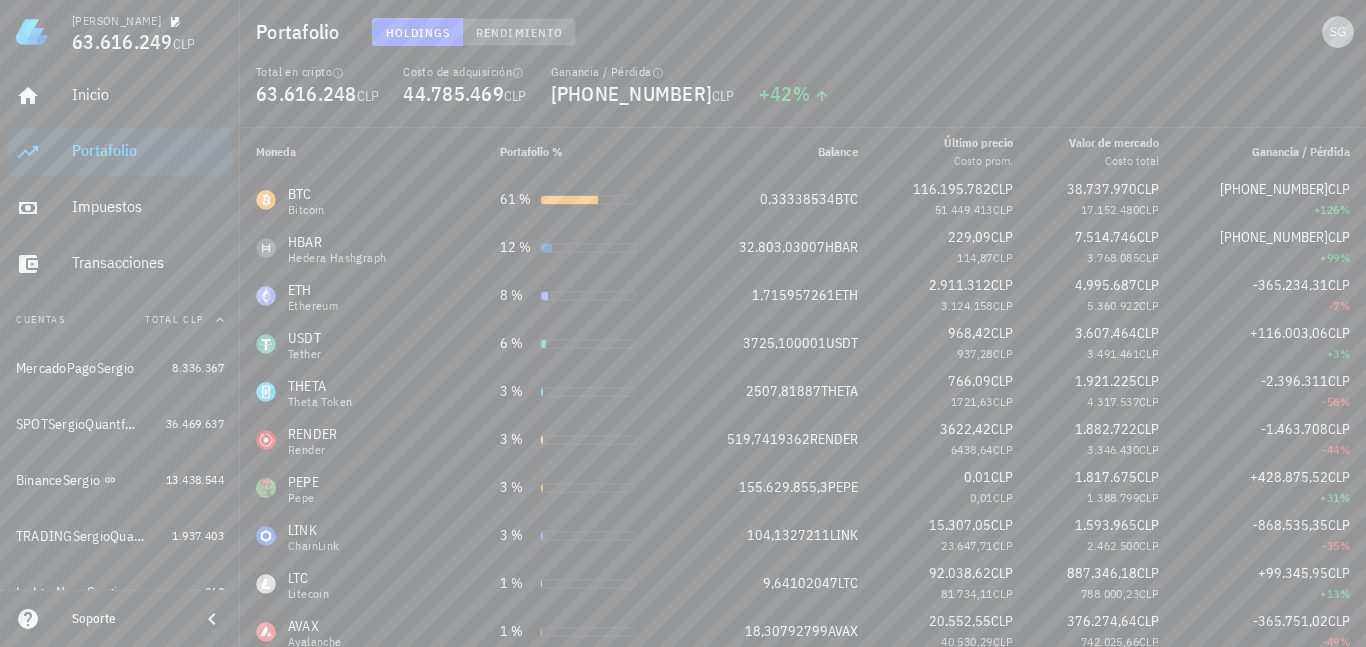 click on "Rendimiento" at bounding box center [519, 32] 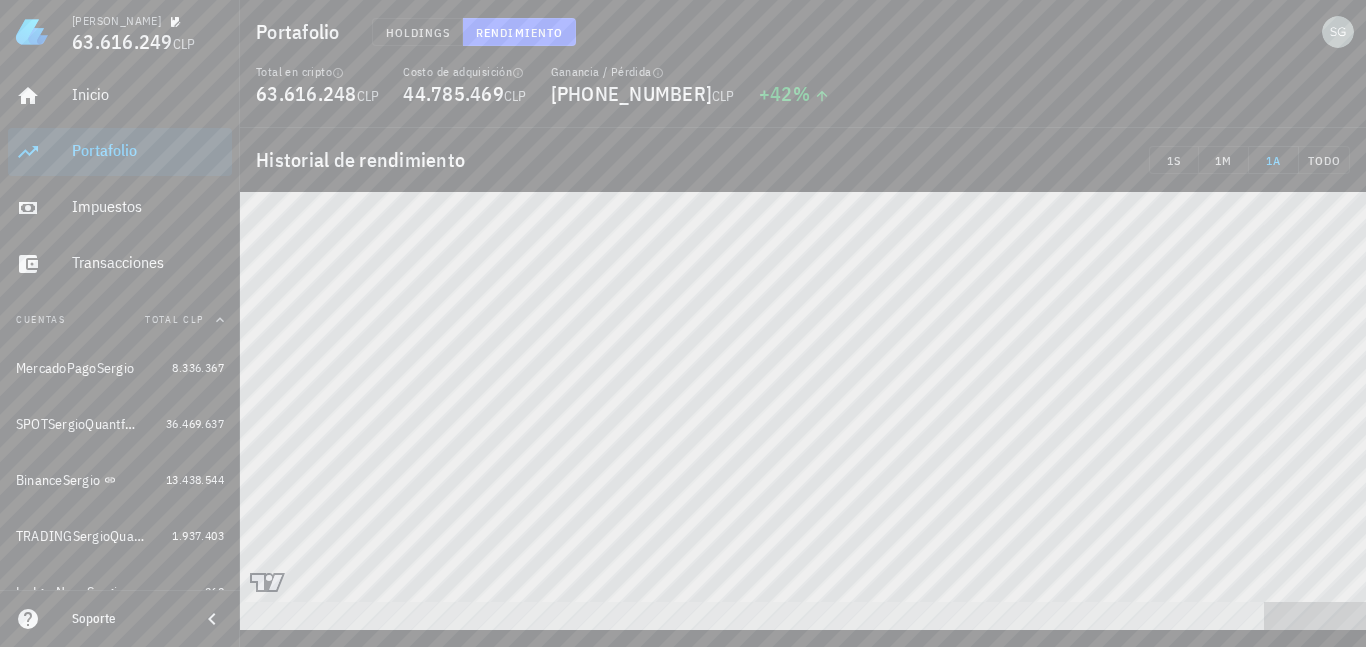 click on "Total en cripto
63.616.248  CLP
Costo de adquisición
44.785.469  CLP
Ganancia / Pérdida
+18.830.779  CLP   +42  %" at bounding box center [803, 96] 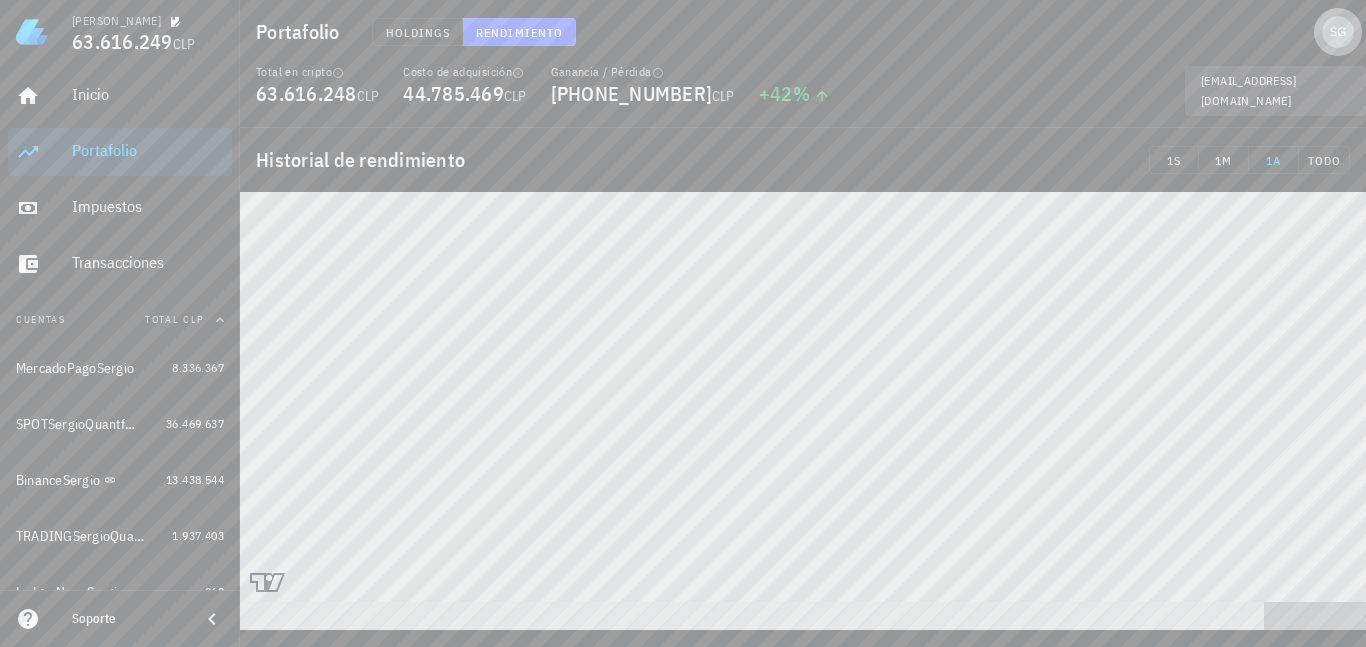 click at bounding box center [1338, 32] 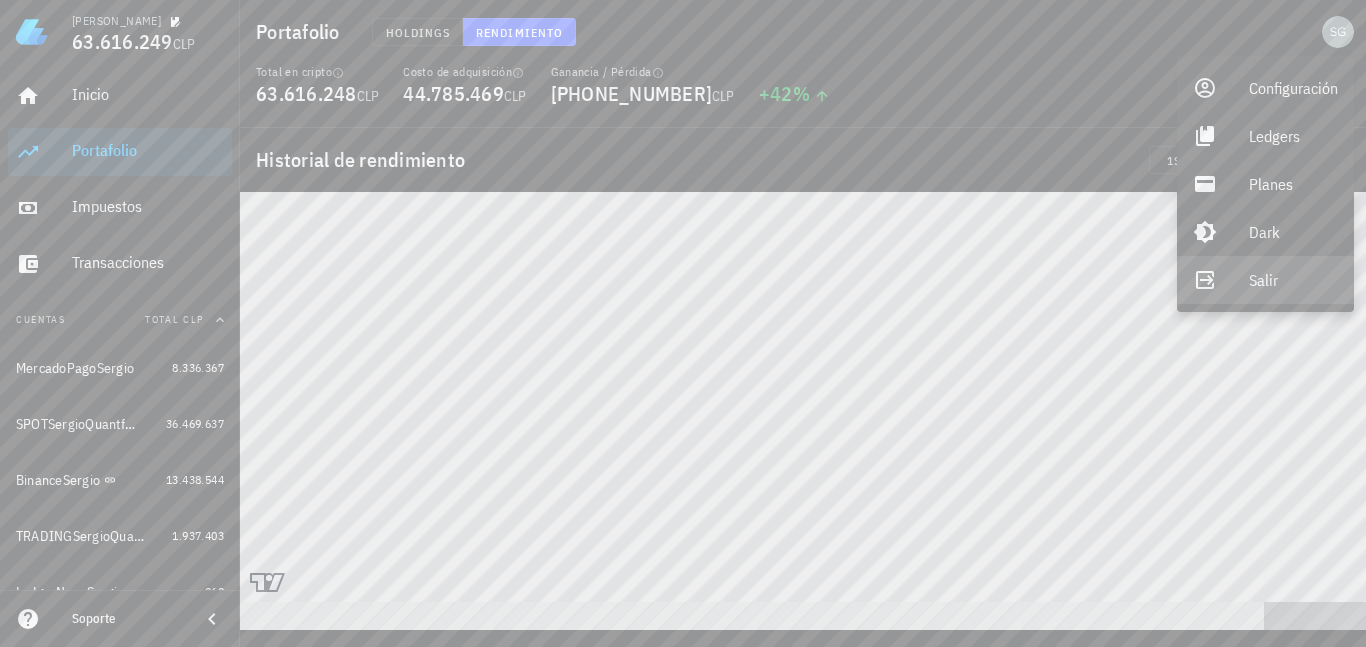 click on "Salir" at bounding box center [1293, 280] 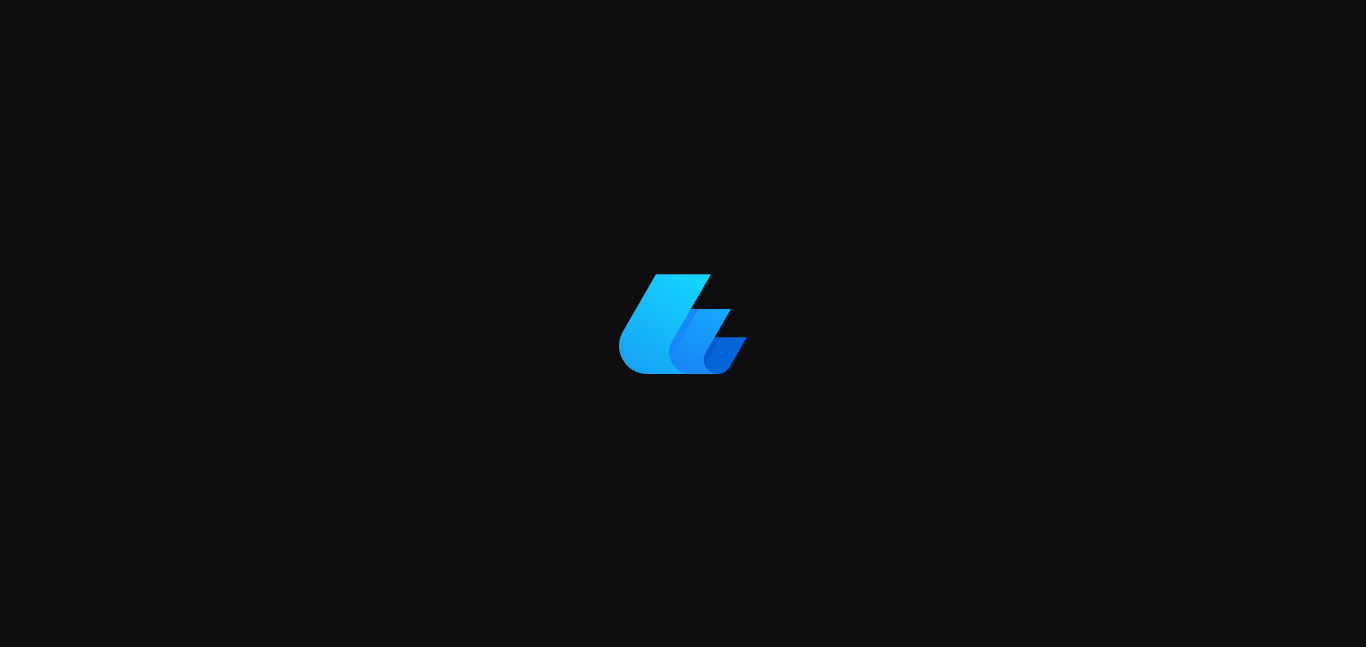 scroll, scrollTop: 0, scrollLeft: 0, axis: both 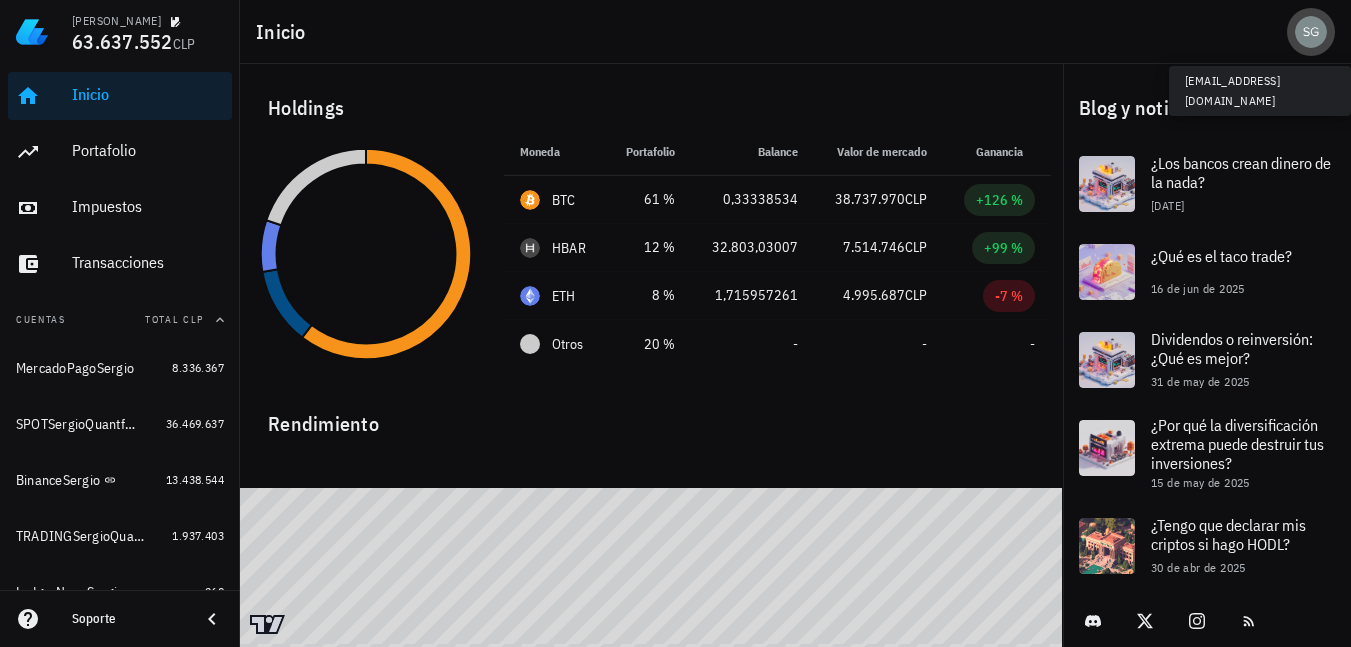click at bounding box center (1311, 32) 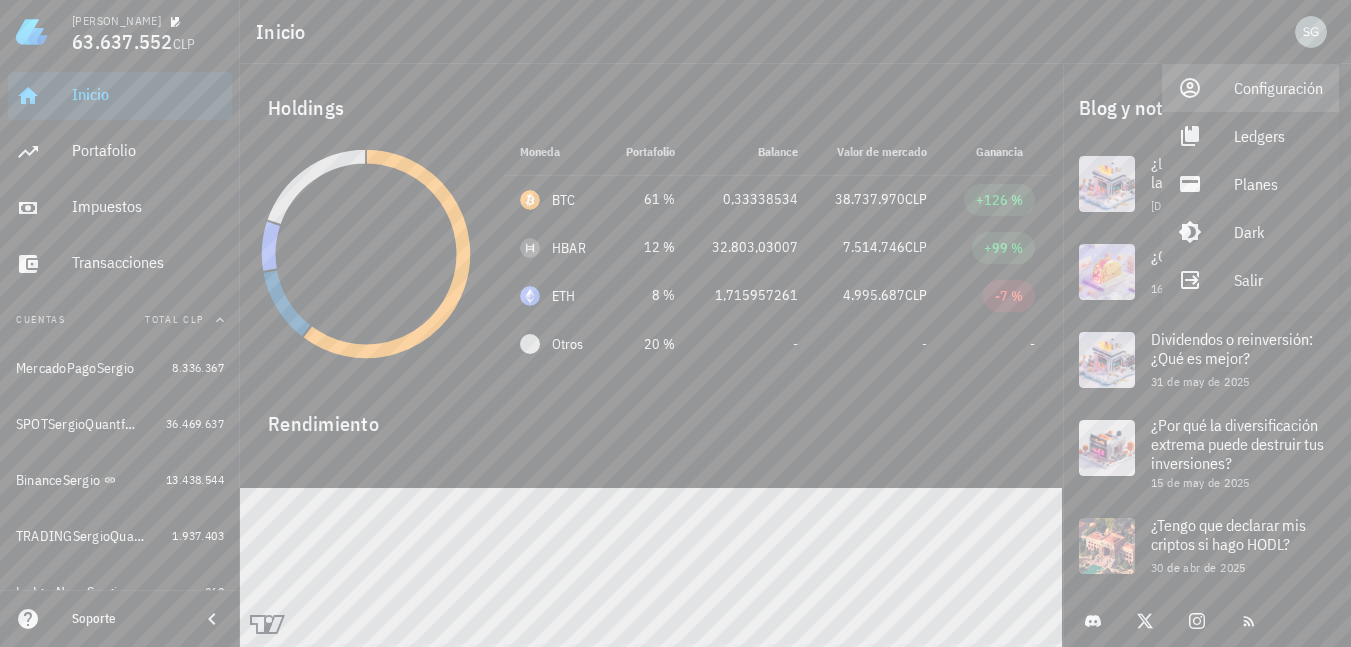 click on "Configuración" at bounding box center [1278, 88] 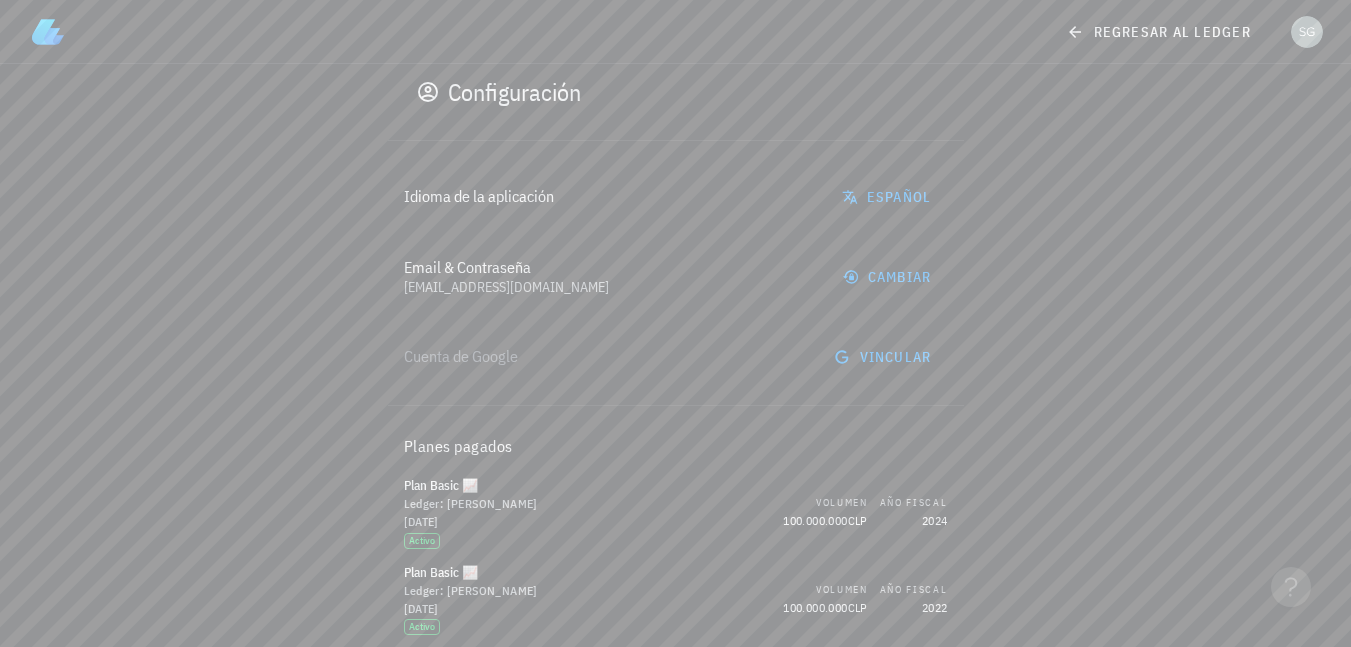 scroll, scrollTop: 31, scrollLeft: 0, axis: vertical 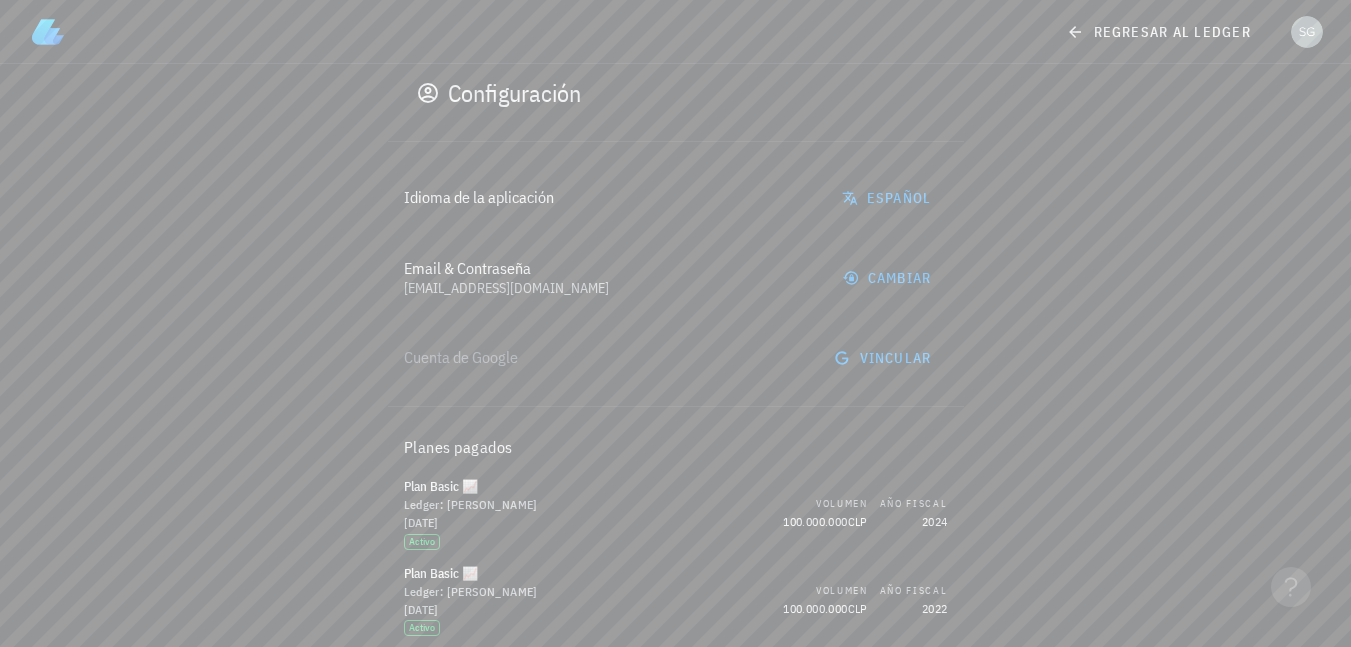 click on "Idioma de la aplicación
Español
Email & Contraseña
[EMAIL_ADDRESS][DOMAIN_NAME]
cambiar
Cuenta de Google
vincular
Planes pagados
Plan Basic 📈
Ledger: [PERSON_NAME]
[DATE]   Activo
Volumen
100.000.000  CLP
Año fiscal
2024     Plan Basic 📈
Ledger: [PERSON_NAME]
[DATE]   Activo
Volumen
100.000.000  CLP
Año fiscal
2022     Plan Basic 📈
Ledger: [PERSON_NAME]
[DATE]   Activo
Volumen
100.000.000  CLP
Año fiscal
2023     Plan Shark 🦈     [DATE]   Cancelado
Cancelado
[DATE]         ." at bounding box center (676, 546) 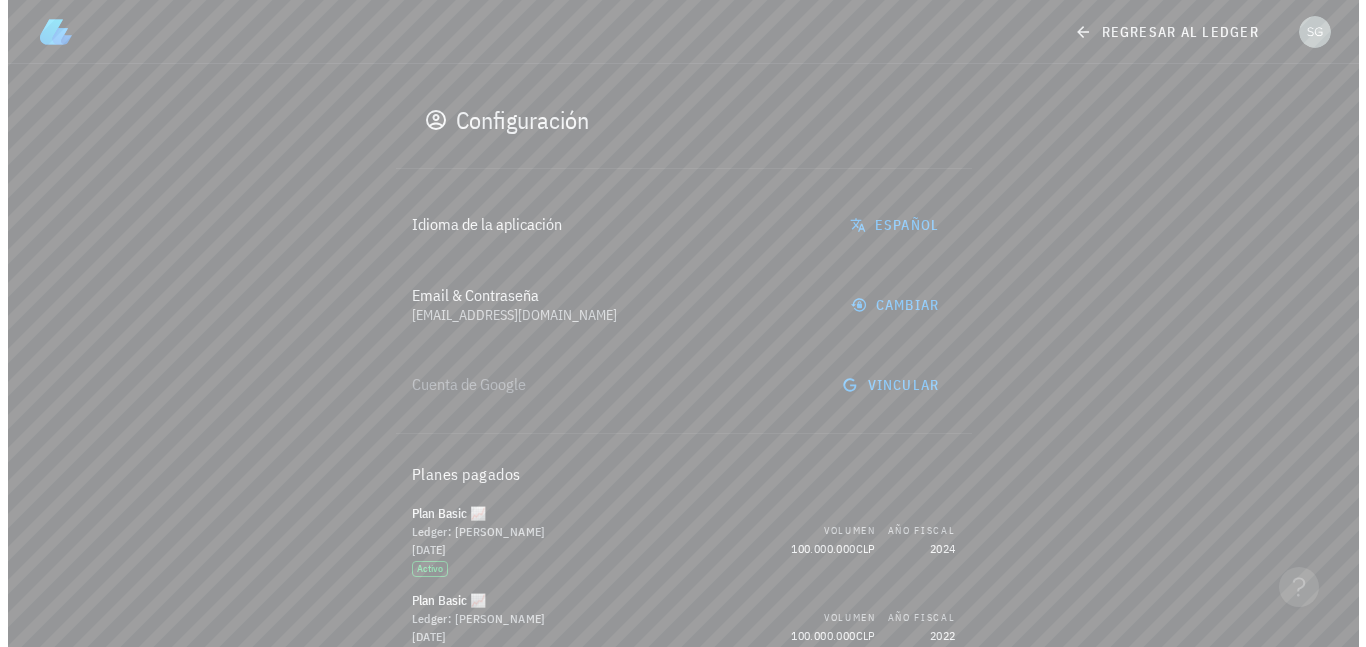scroll, scrollTop: 0, scrollLeft: 0, axis: both 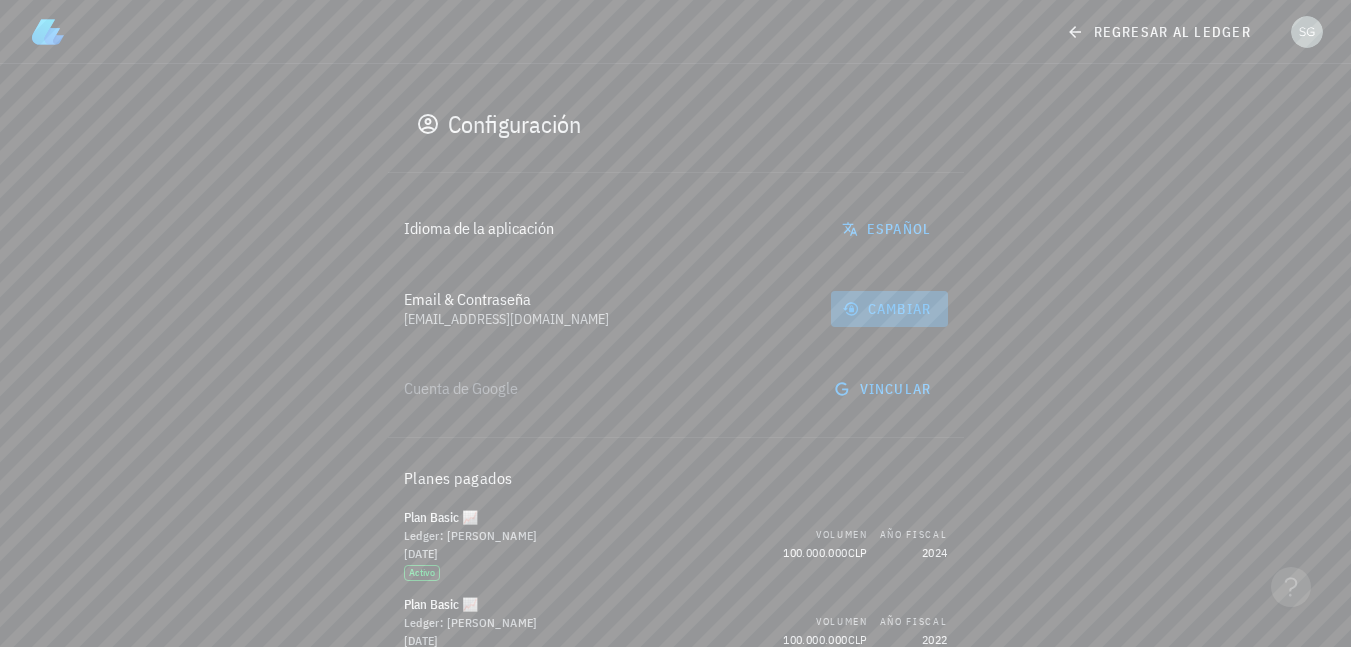 click on "cambiar" at bounding box center [889, 309] 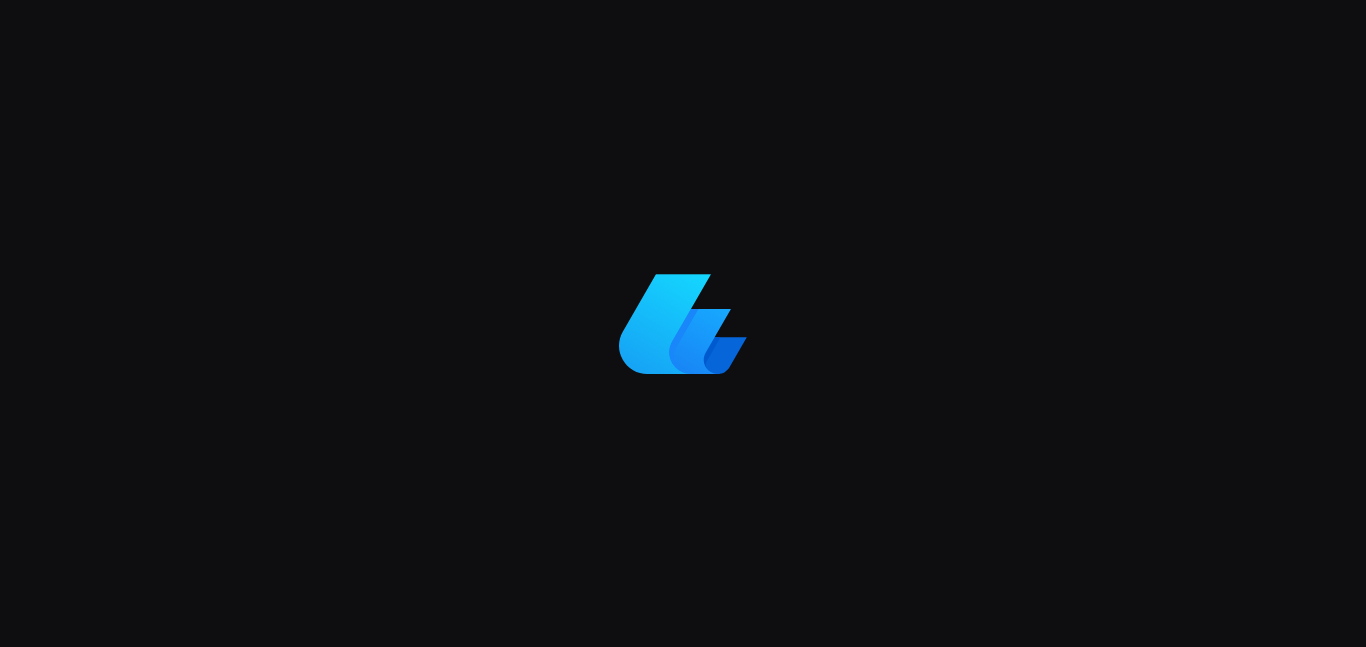 scroll, scrollTop: 0, scrollLeft: 0, axis: both 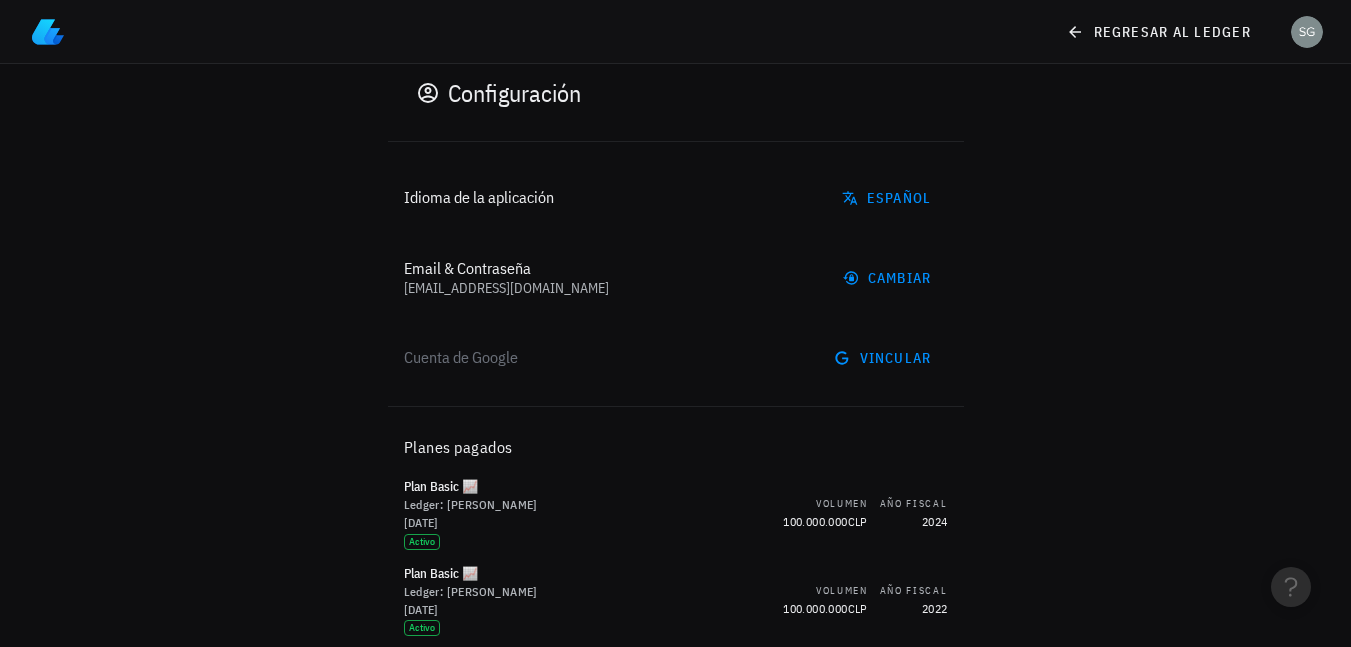 click on "Idioma de la aplicación
Español
Email & Contraseña
[EMAIL_ADDRESS][DOMAIN_NAME]
cambiar
Cuenta de Google
vincular
Planes pagados
Plan Basic 📈
Ledger: [PERSON_NAME]
[DATE]   Activo
Volumen
100.000.000  CLP
Año fiscal
2024     Plan Basic 📈
Ledger: [PERSON_NAME]
[DATE]   Activo
Volumen
100.000.000  CLP
Año fiscal
2022     Plan Basic 📈
Ledger: [PERSON_NAME]
[DATE]   Activo
Volumen
100.000.000  CLP
Año fiscal
2023     Plan Shark 🦈     [DATE]   Cancelado
Cancelado
[DATE]         ." at bounding box center [676, 546] 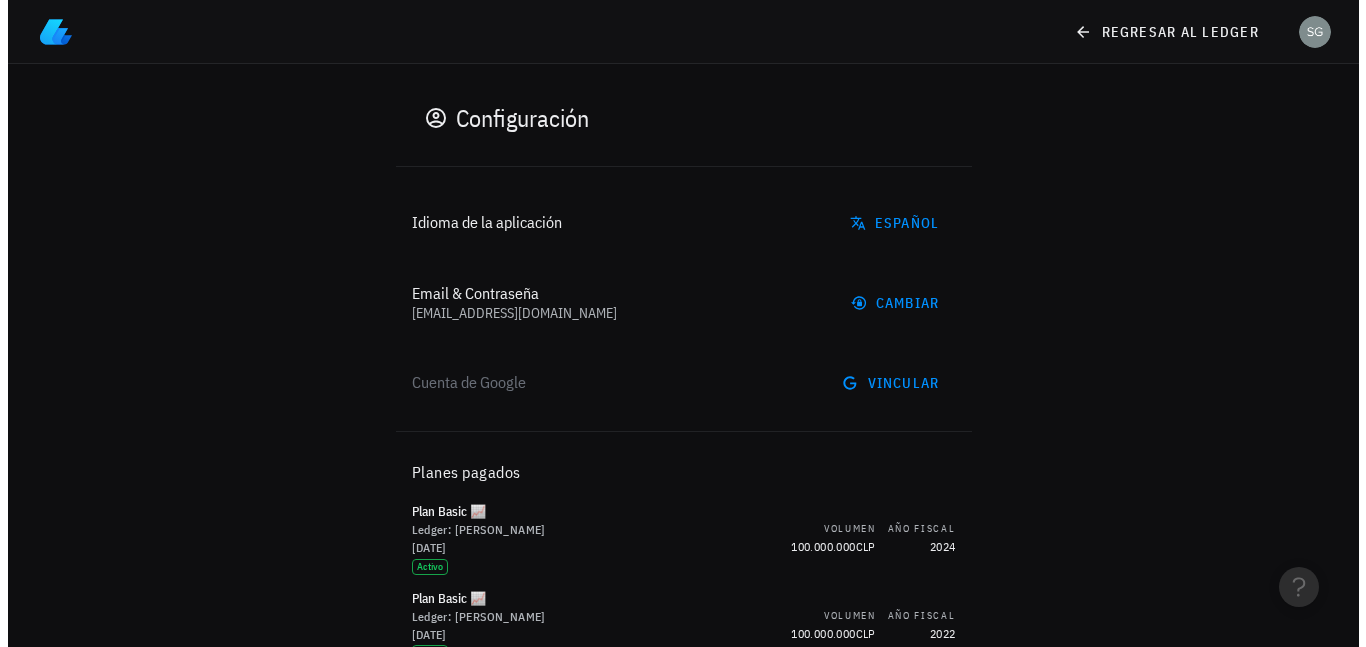 scroll, scrollTop: 0, scrollLeft: 0, axis: both 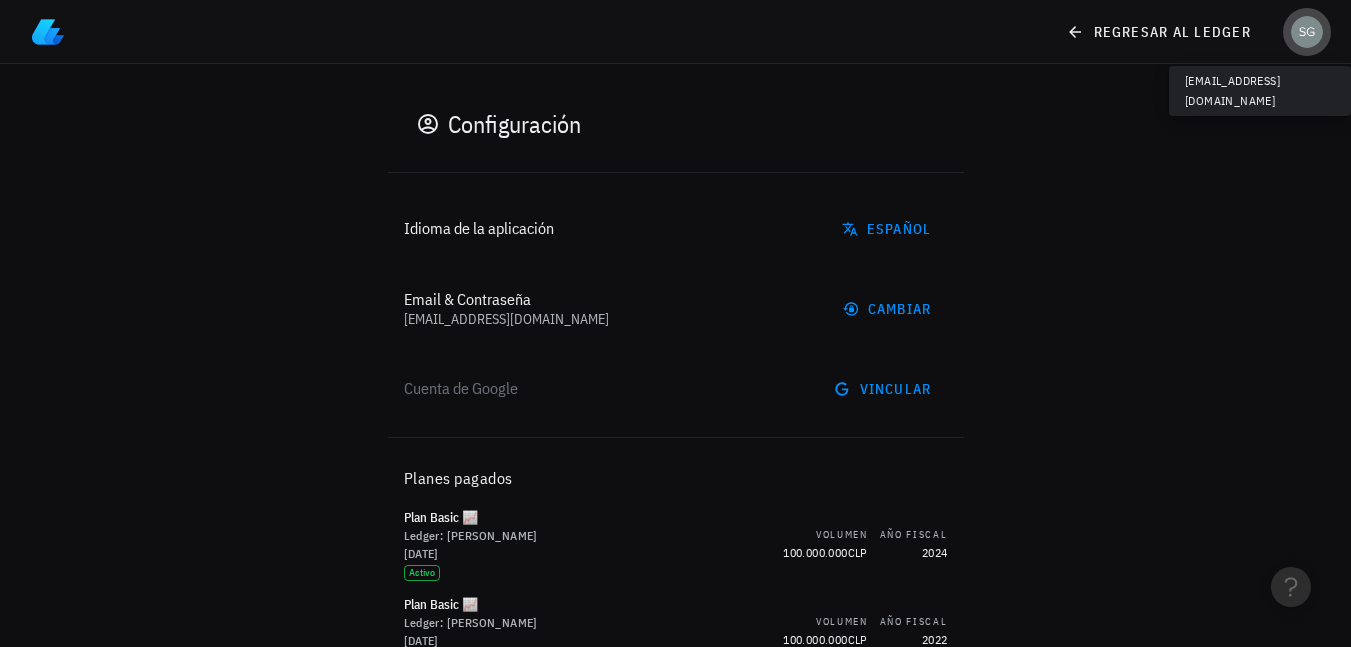 click at bounding box center (1307, 32) 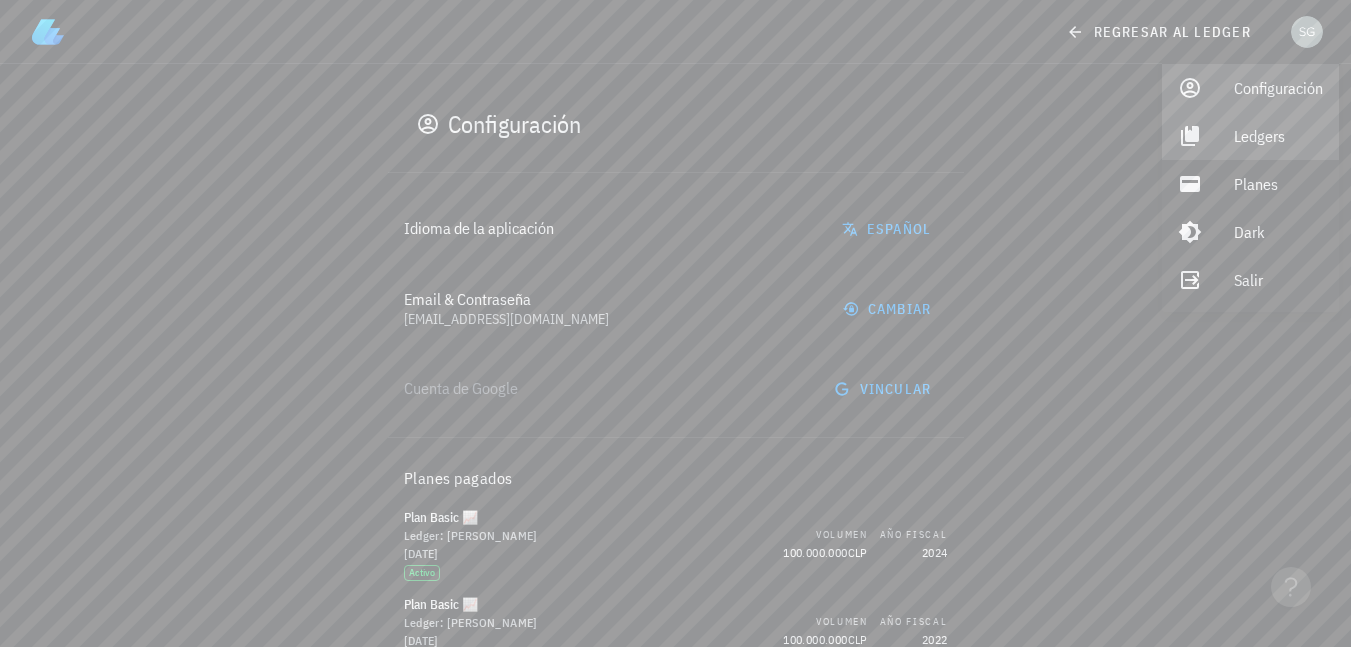 click on "Ledgers" at bounding box center (1278, 136) 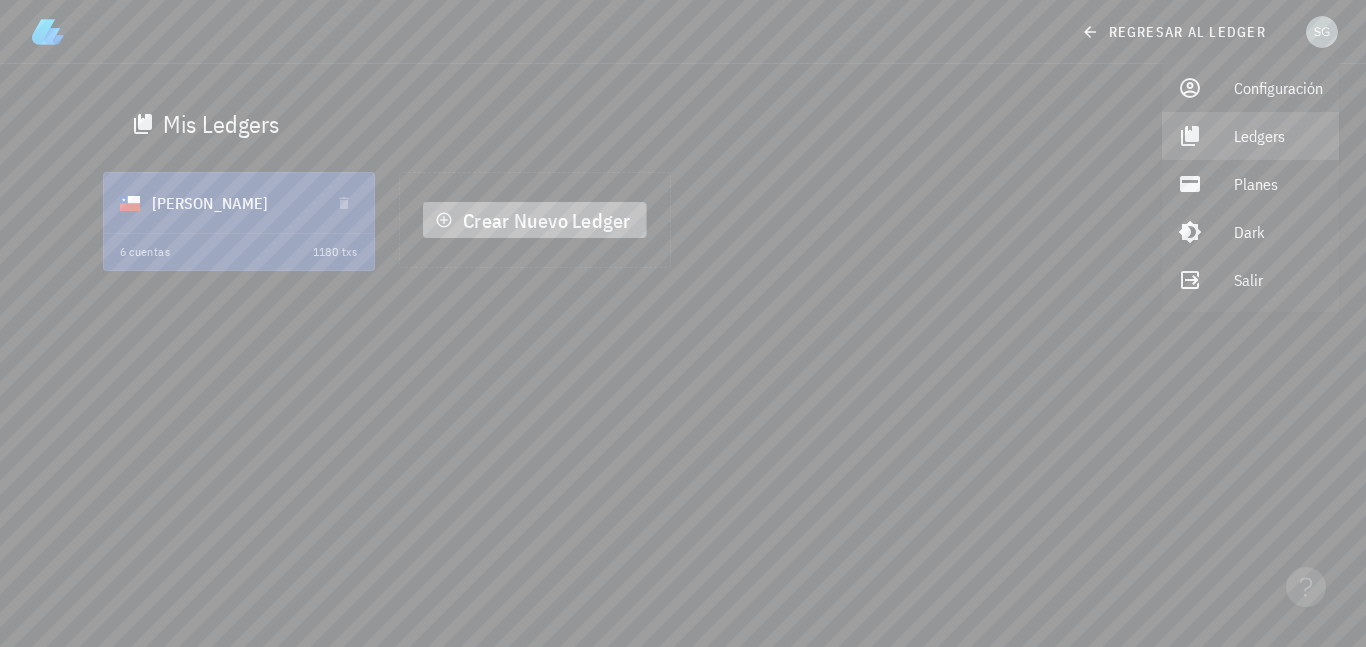 click on "Crear Nuevo Ledger" at bounding box center (534, 220) 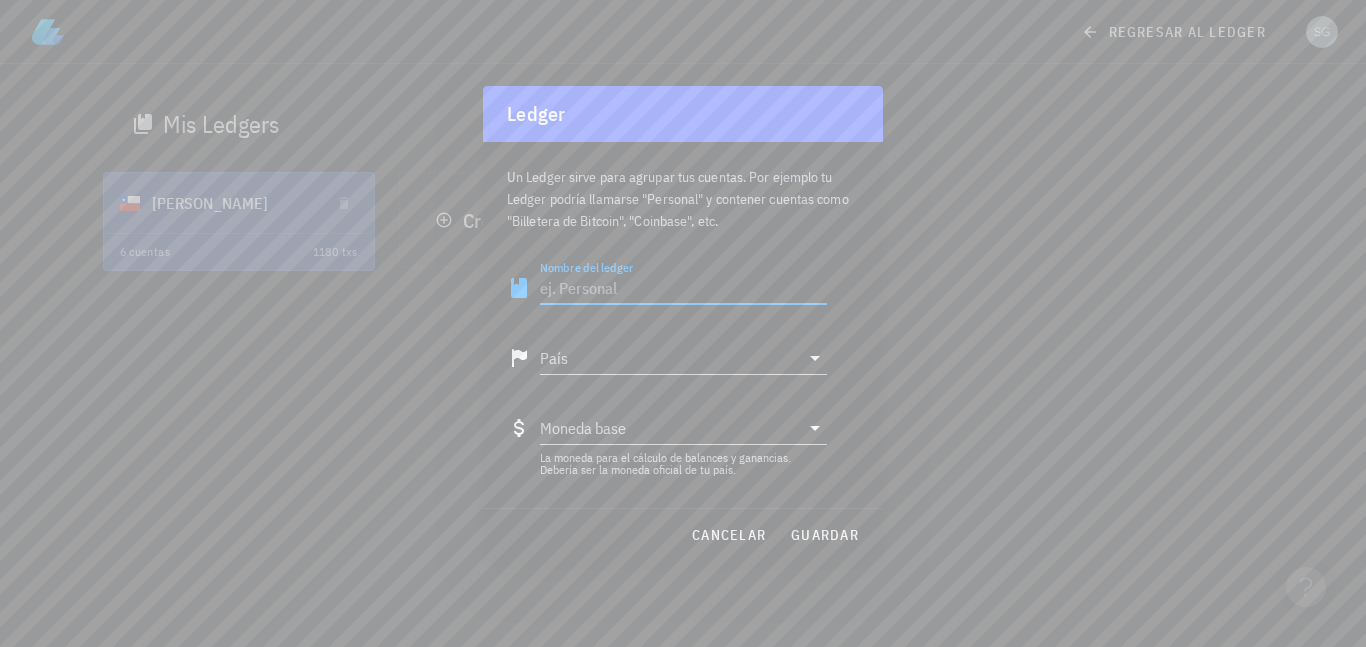 click on "Nombre del ledger" at bounding box center (683, 288) 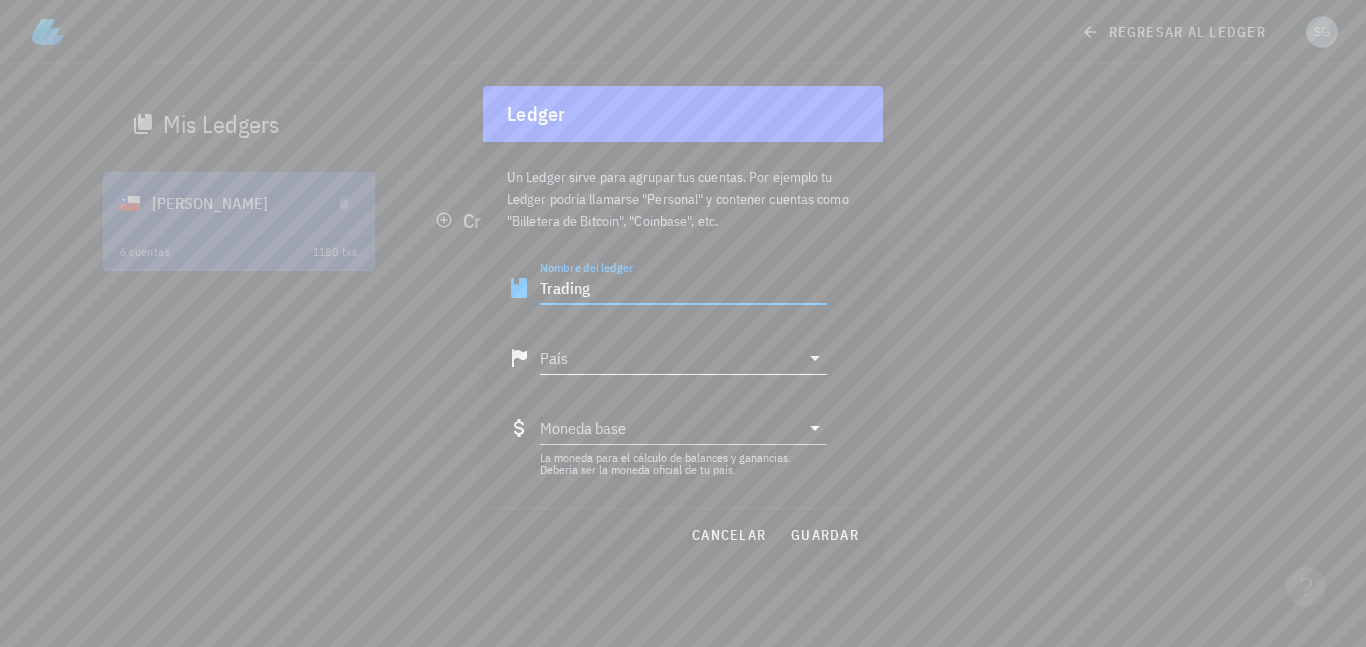 type on "Trading" 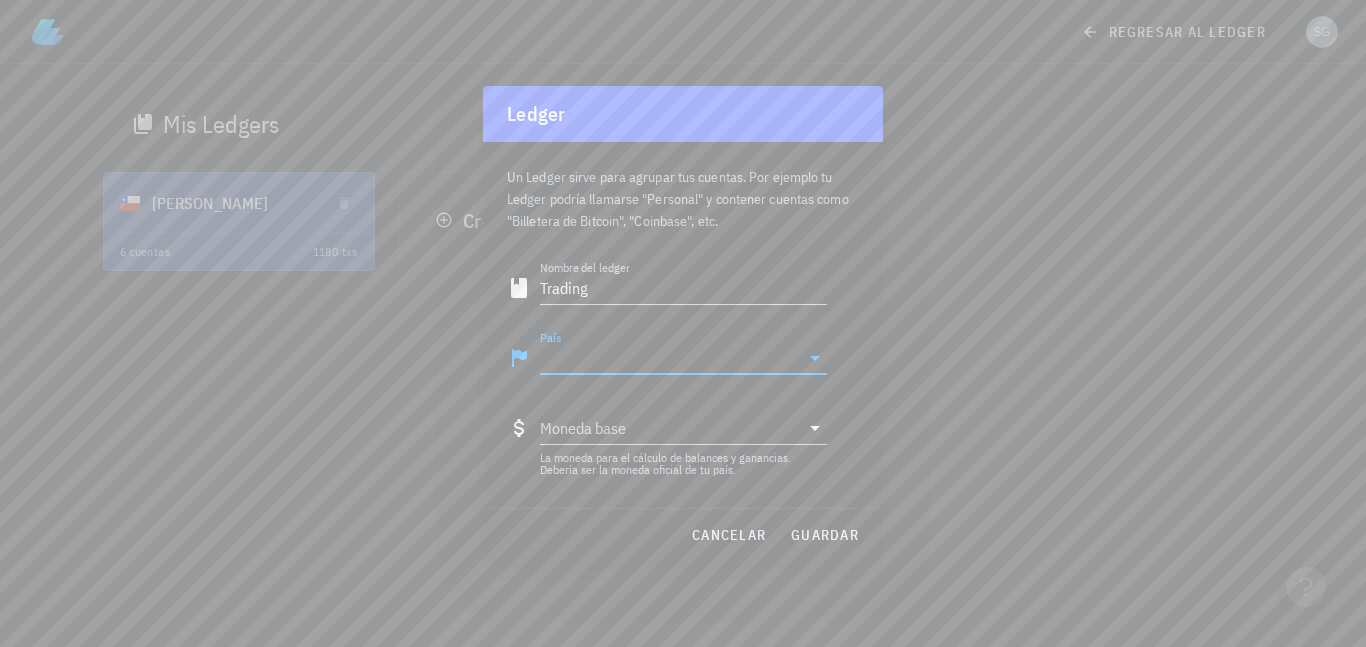 click on "País" at bounding box center (669, 358) 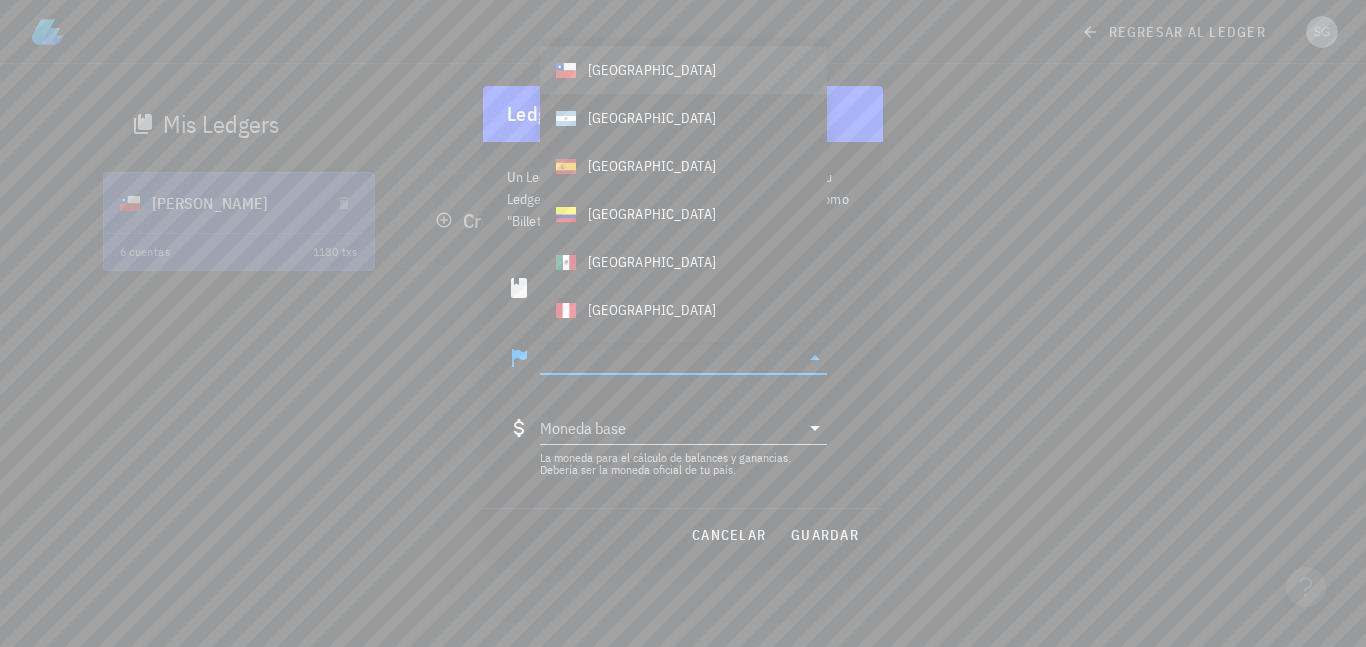 click on "[GEOGRAPHIC_DATA]" at bounding box center (683, 70) 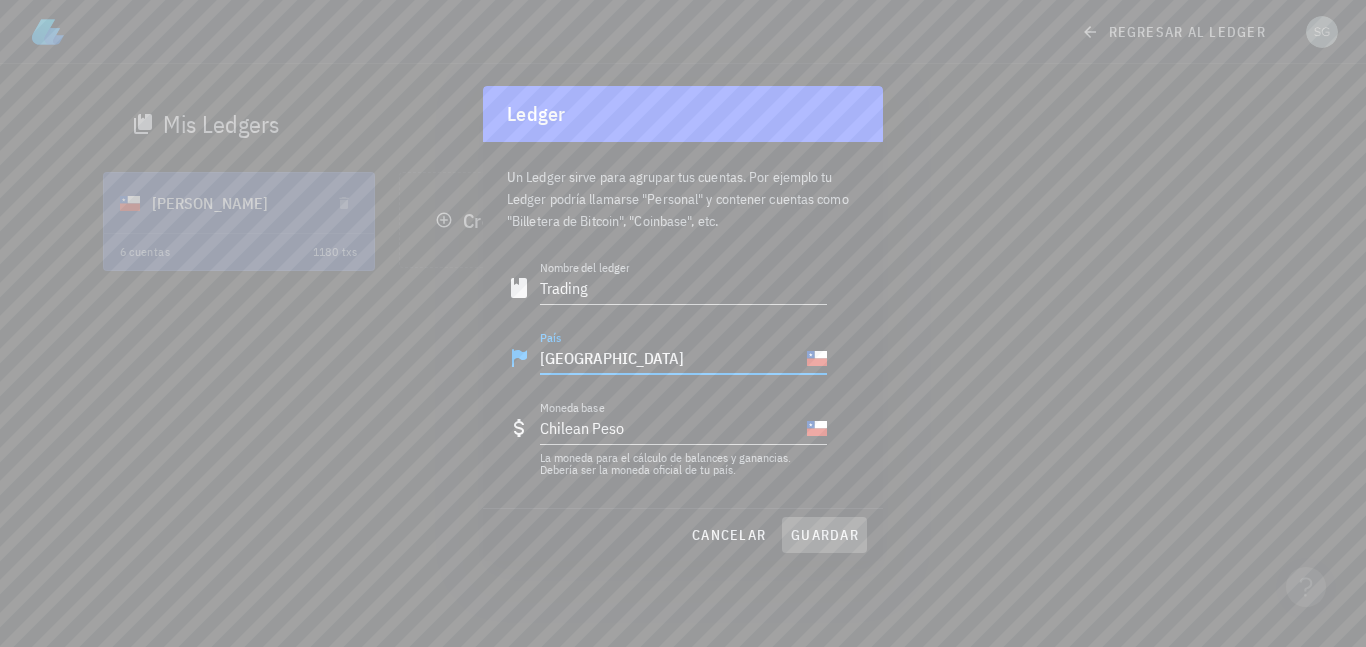 click on "guardar" at bounding box center [824, 535] 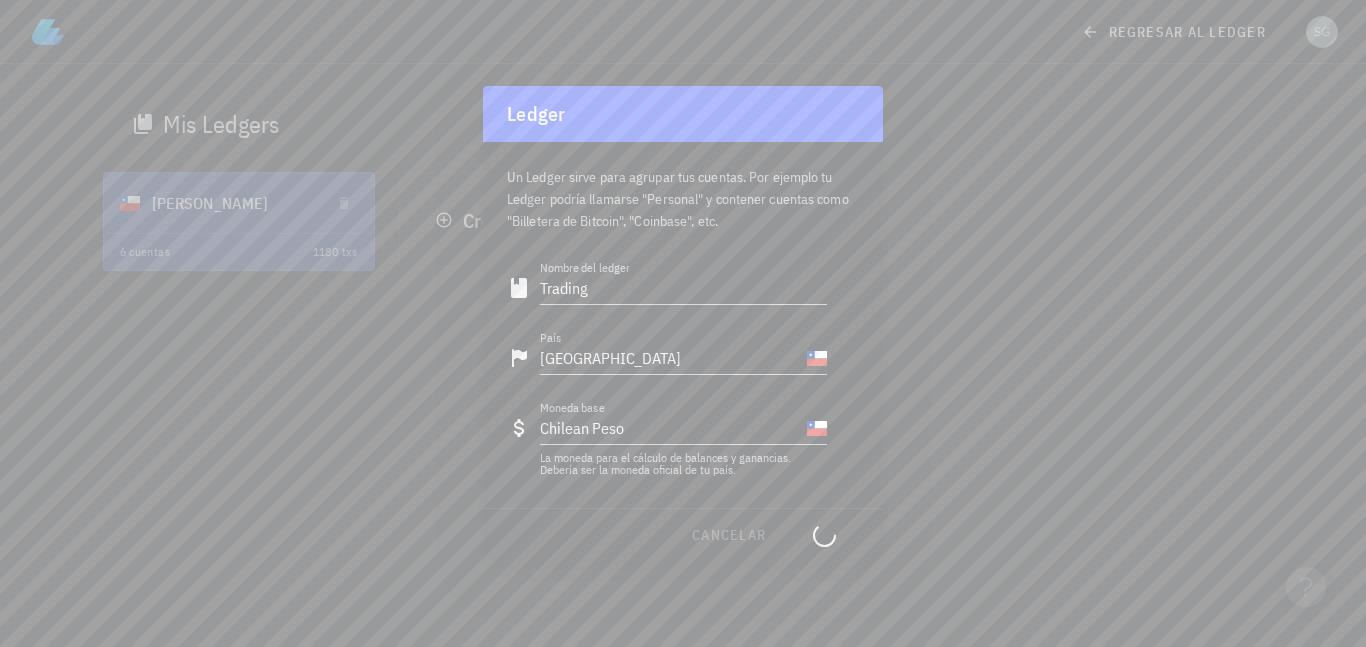type 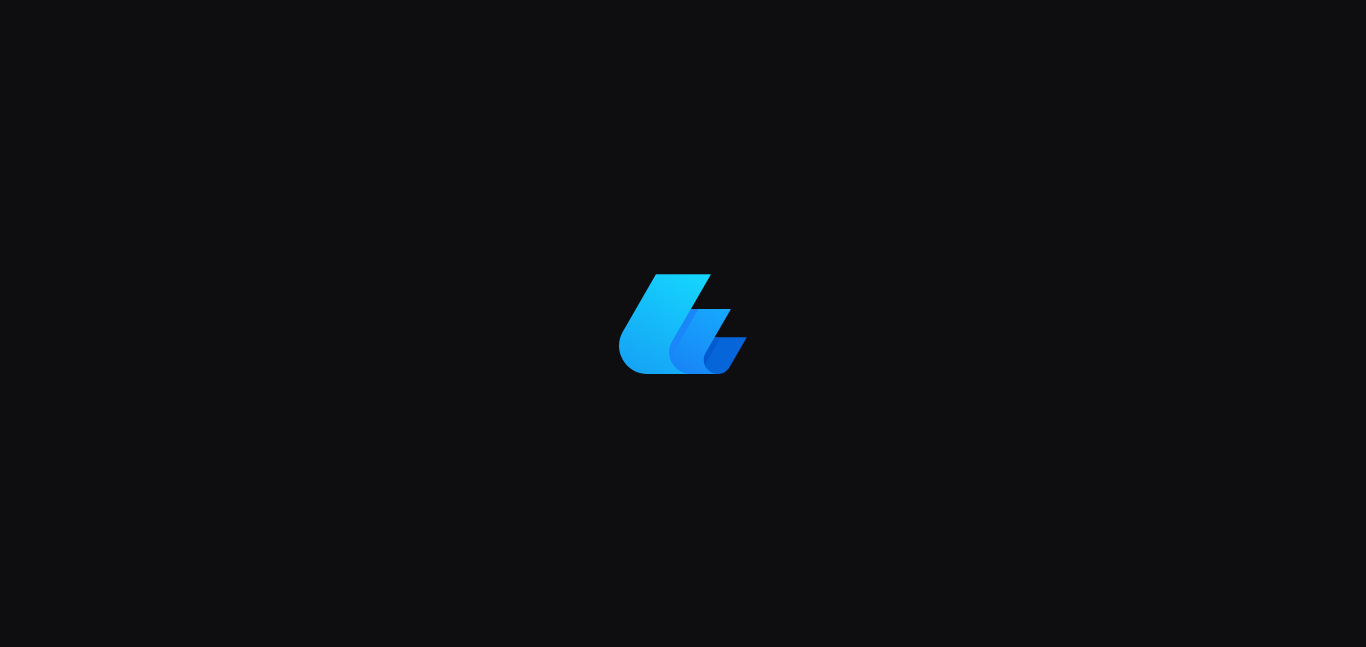 scroll, scrollTop: 0, scrollLeft: 0, axis: both 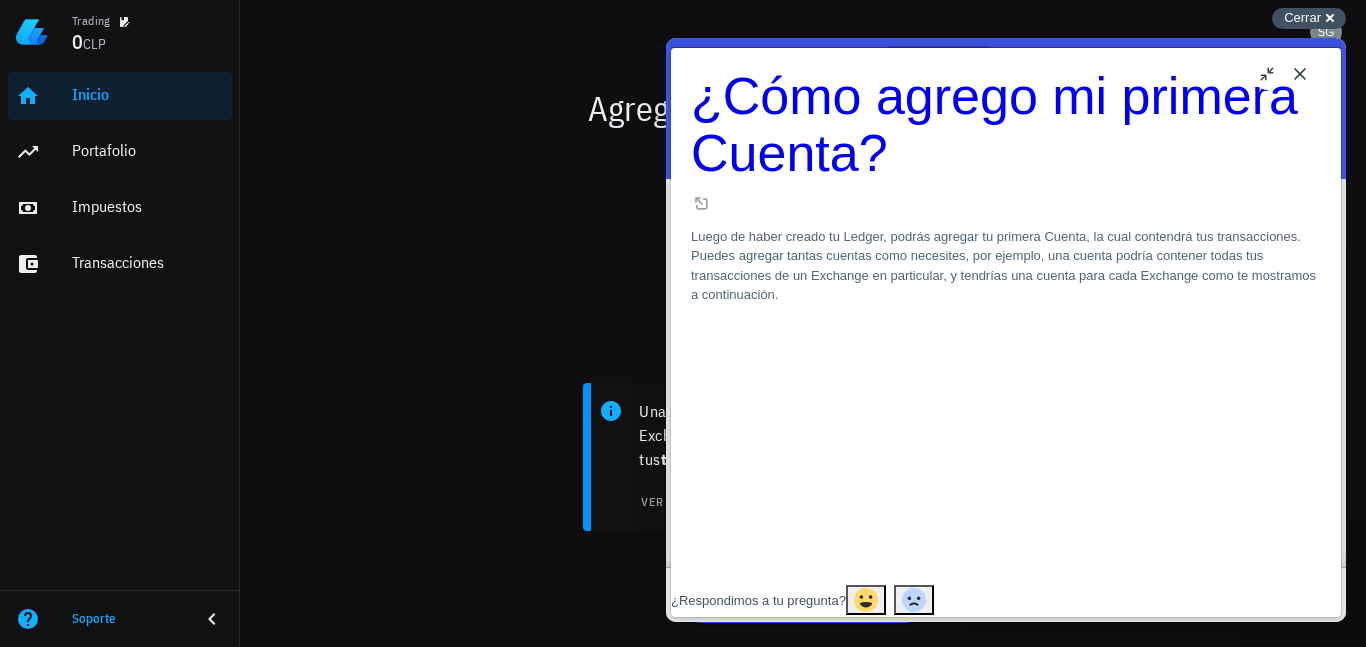 click on "Cerrar" at bounding box center (1302, 17) 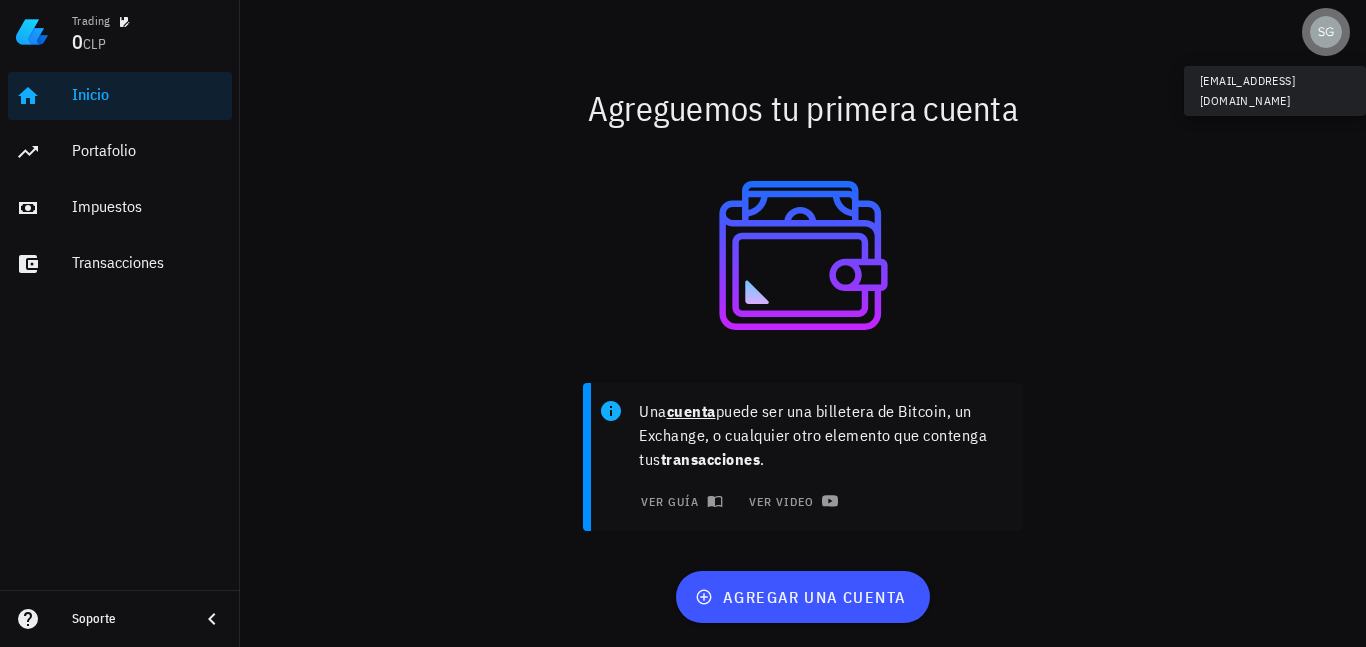 click at bounding box center [1326, 32] 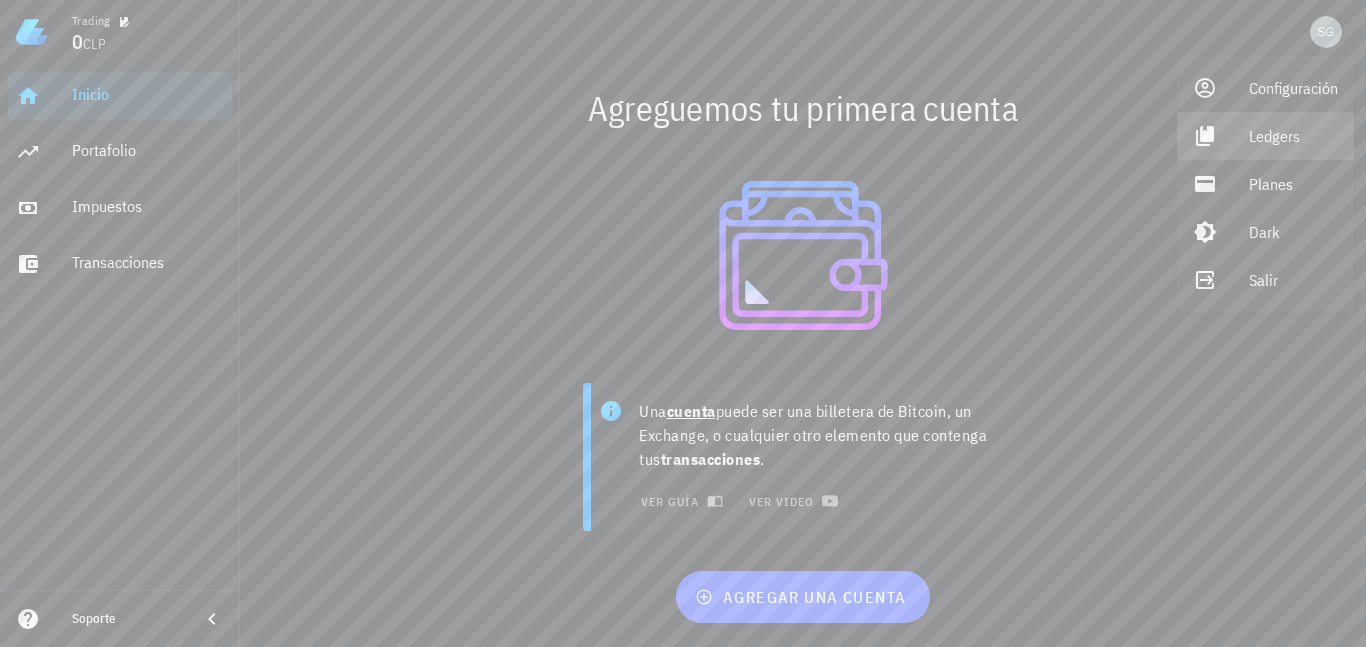 click on "Ledgers" at bounding box center (1293, 136) 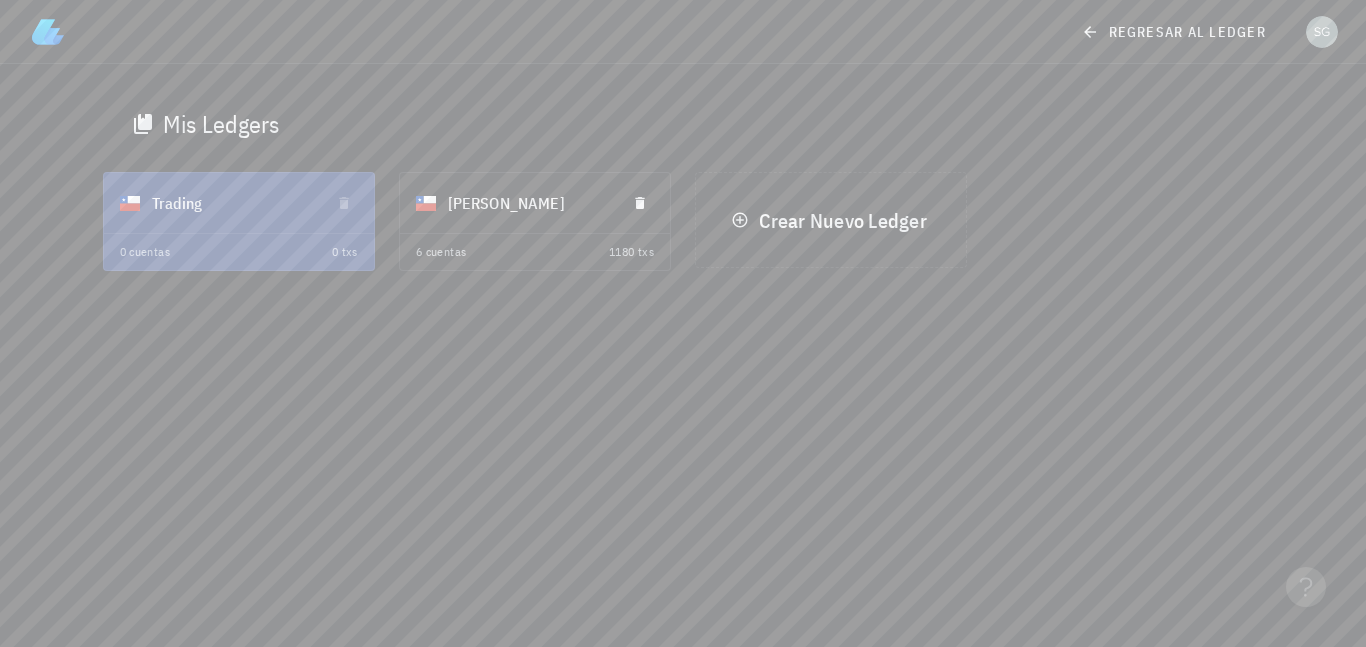 click on "[PERSON_NAME]" at bounding box center [529, 203] 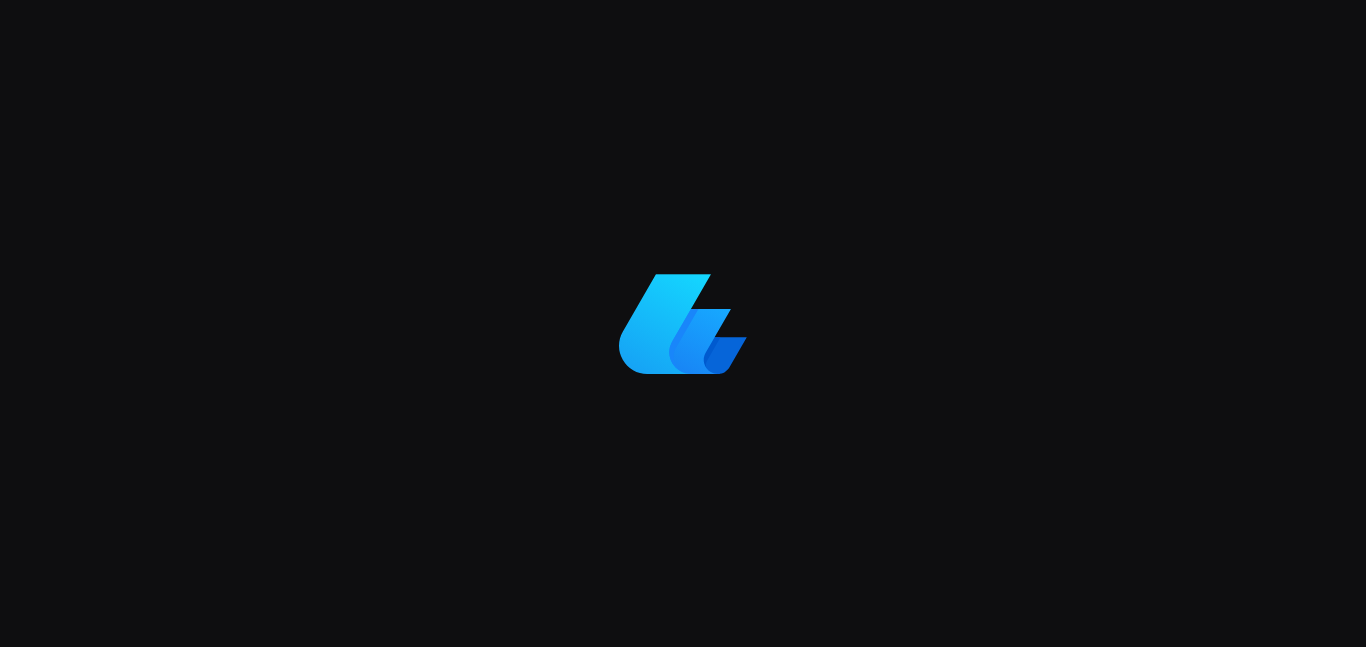 scroll, scrollTop: 0, scrollLeft: 0, axis: both 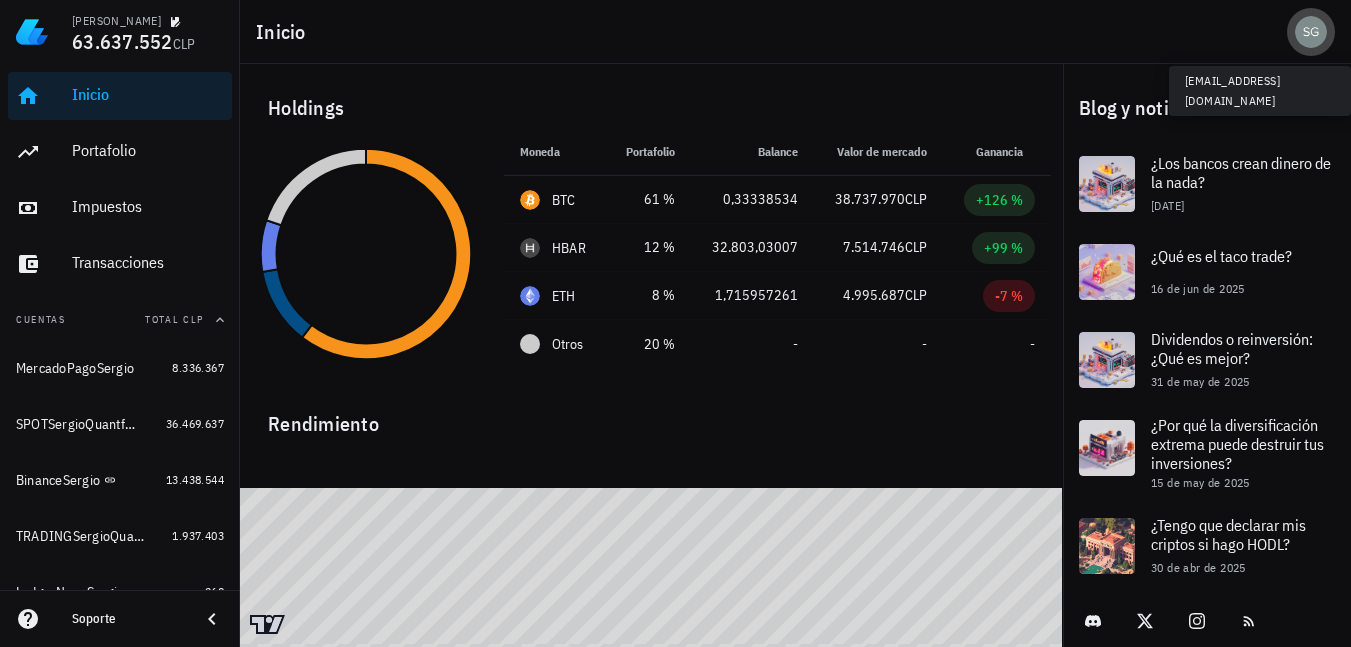 click at bounding box center (1311, 32) 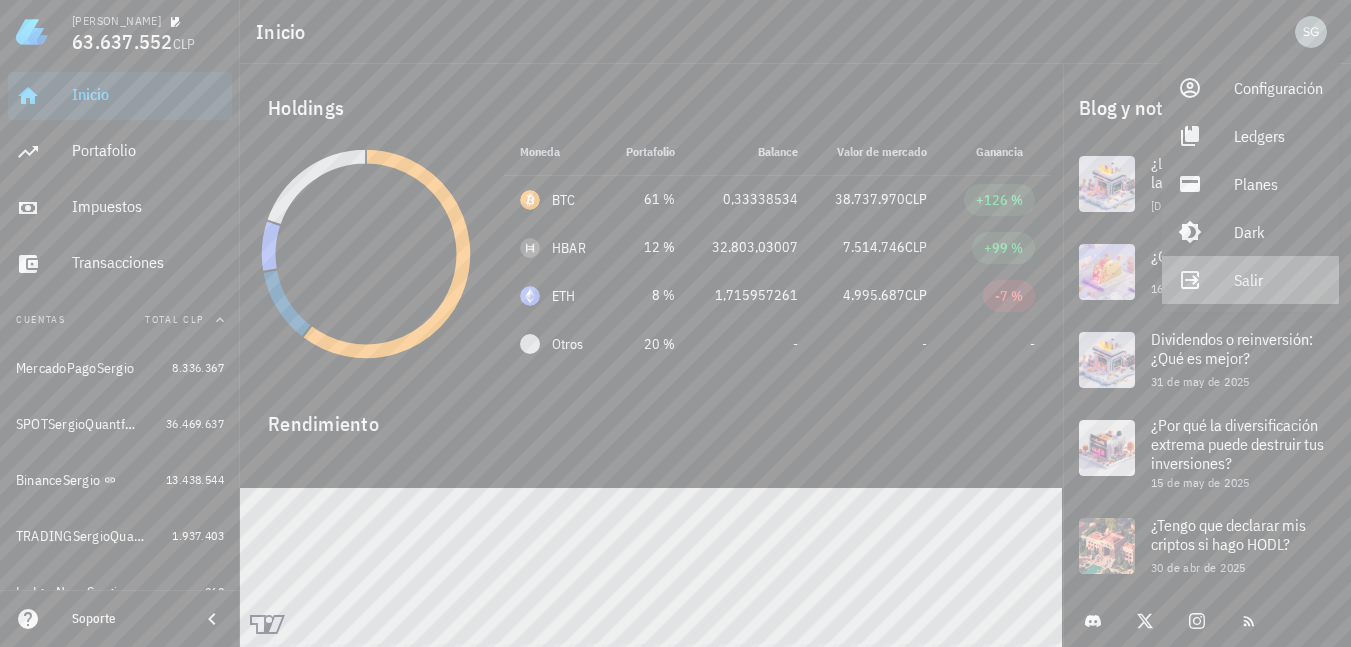 click on "Salir" at bounding box center (1278, 280) 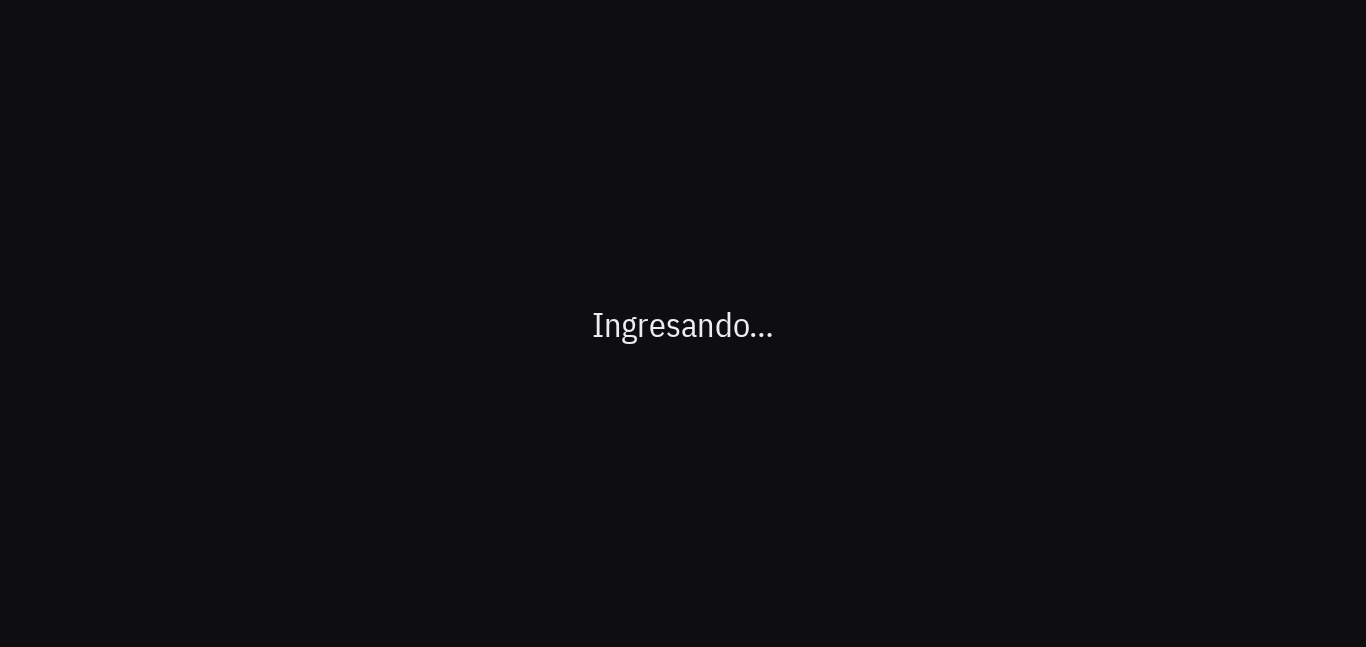 scroll, scrollTop: 0, scrollLeft: 0, axis: both 